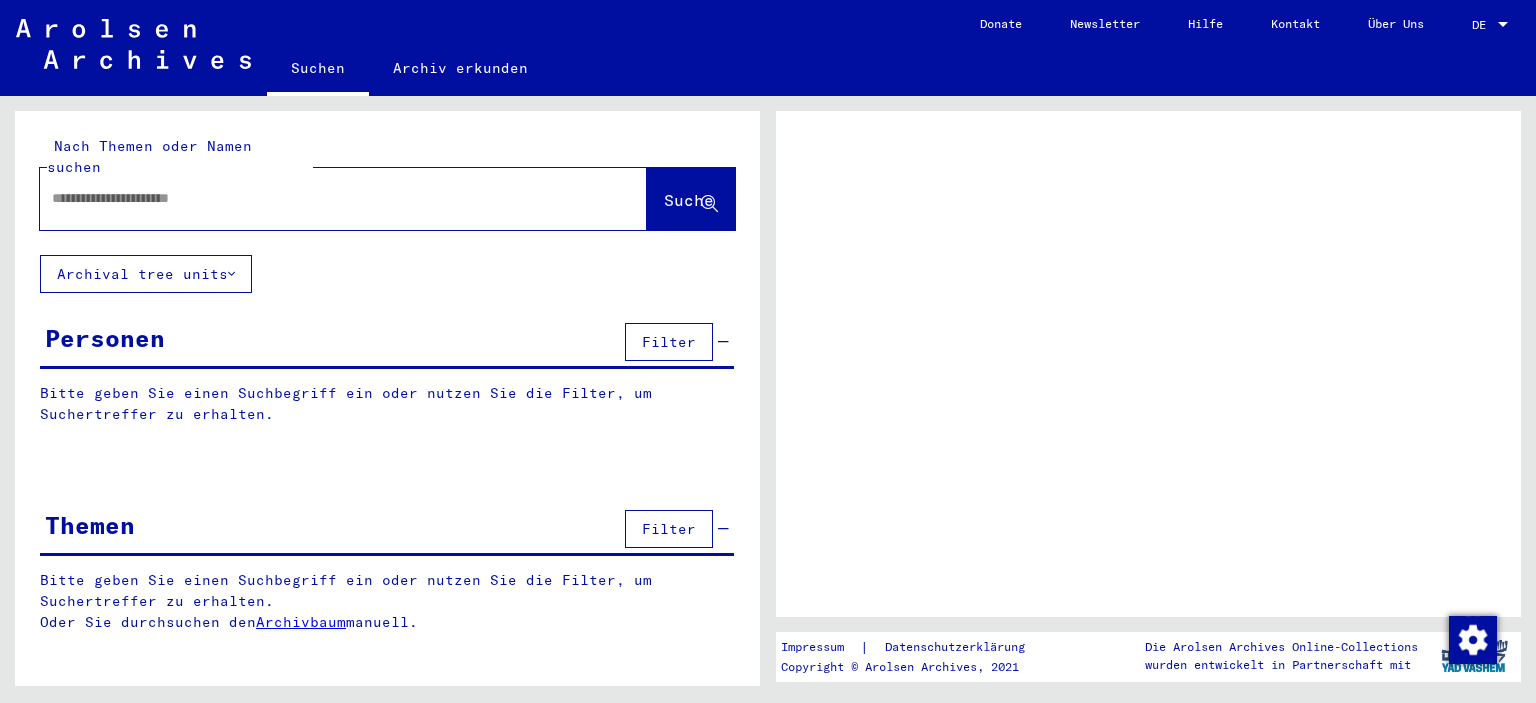 scroll, scrollTop: 0, scrollLeft: 0, axis: both 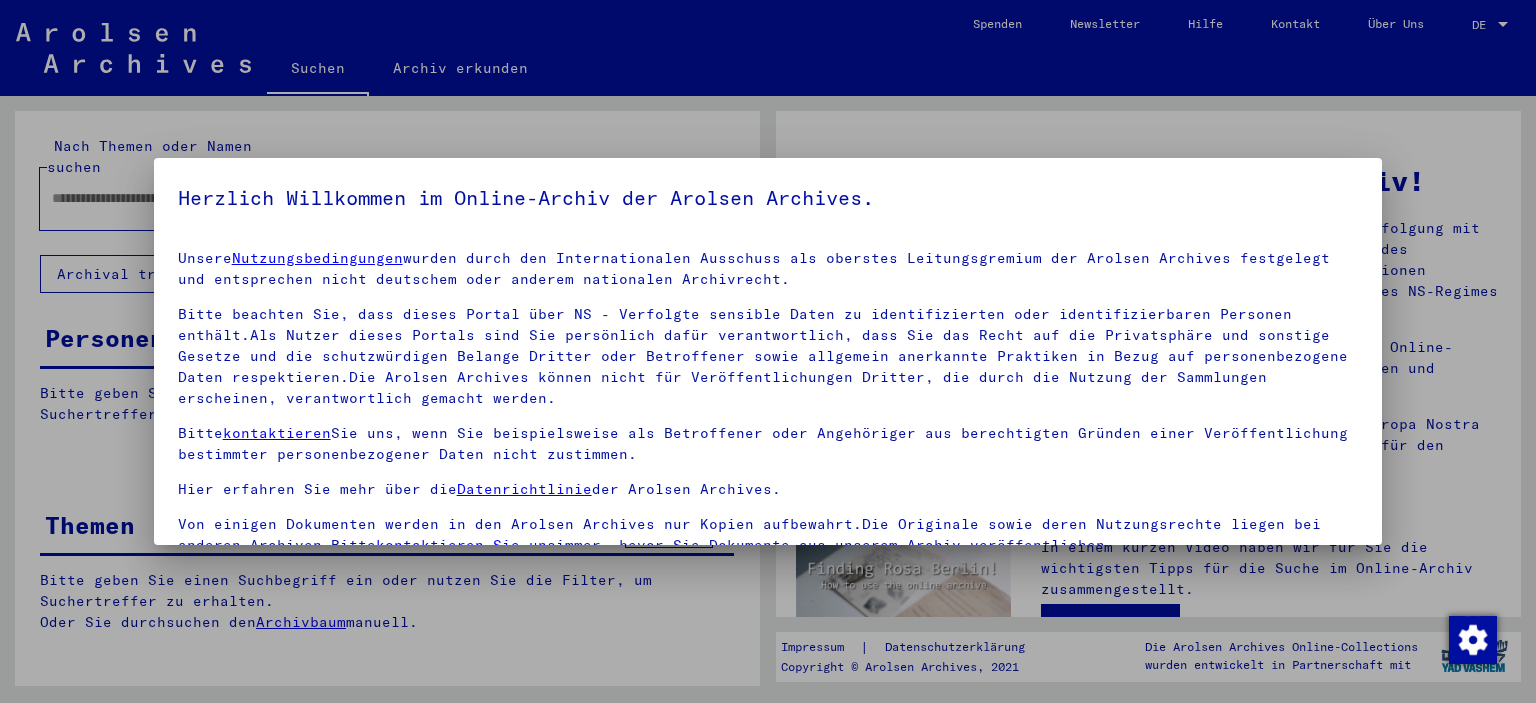 click on "Bitte beachten Sie, dass dieses Portal über NS - Verfolgte sensible Daten zu identifizierten oder identifizierbaren Personen enthält.Als Nutzer dieses Portals sind Sie persönlich dafür verantwortlich, dass Sie das Recht auf die Privatsphäre und sonstige Gesetze und die schutzwürdigen Belange Dritter oder Betroffener sowie allgemein anerkannte Praktiken in Bezug auf personenbezogene Daten respektieren.Die Arolsen Archives können nicht für Veröffentlichungen Dritter, die durch die Nutzung der Sammlungen erscheinen, verantwortlich gemacht werden." at bounding box center [768, 356] 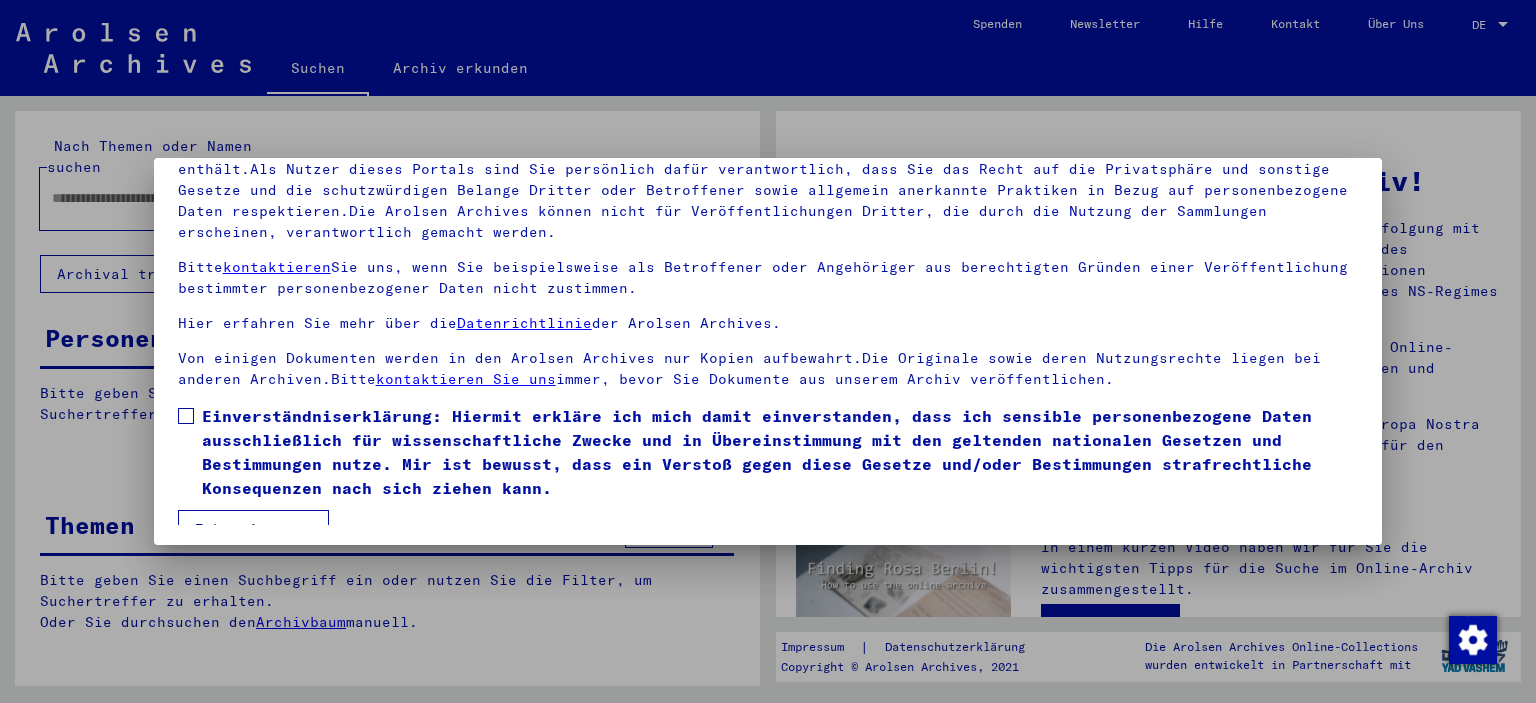 scroll, scrollTop: 170, scrollLeft: 0, axis: vertical 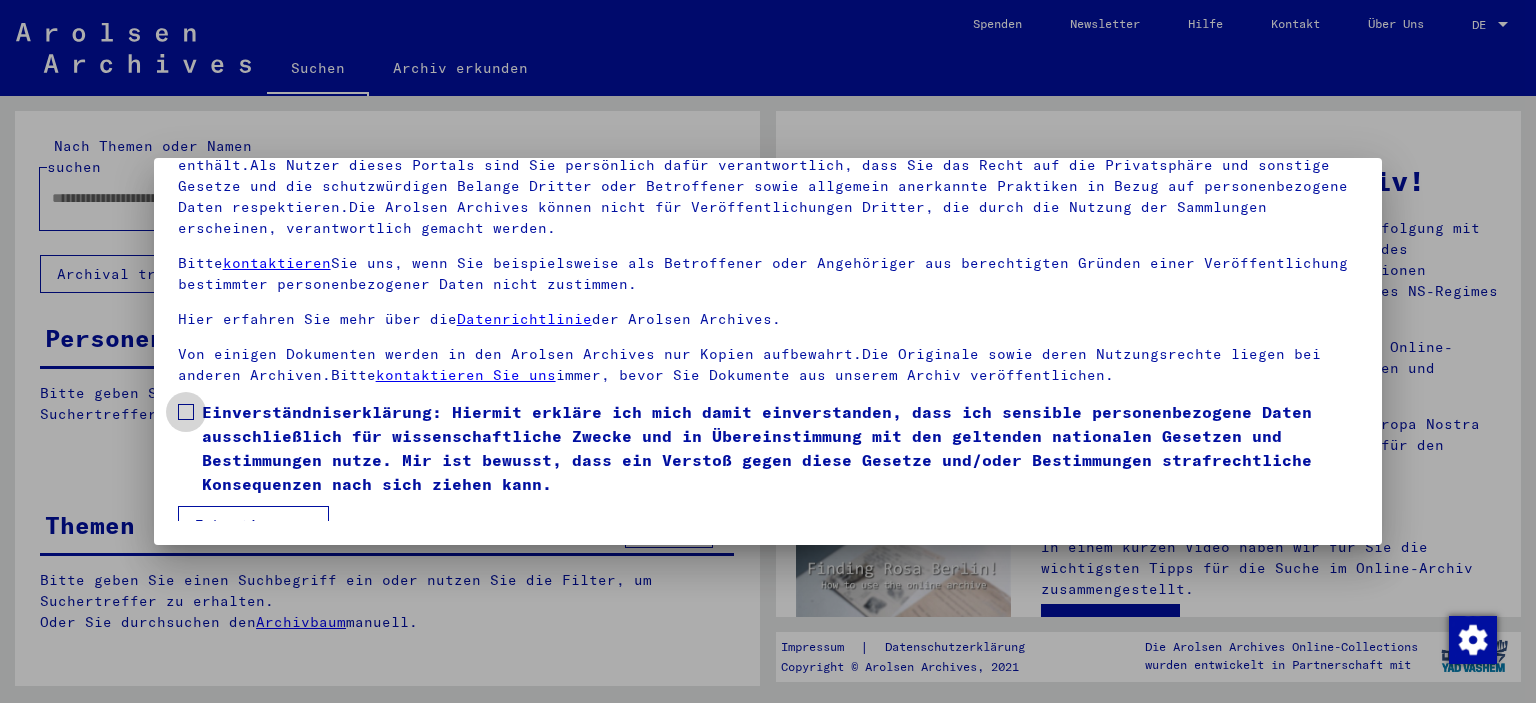 click at bounding box center (186, 412) 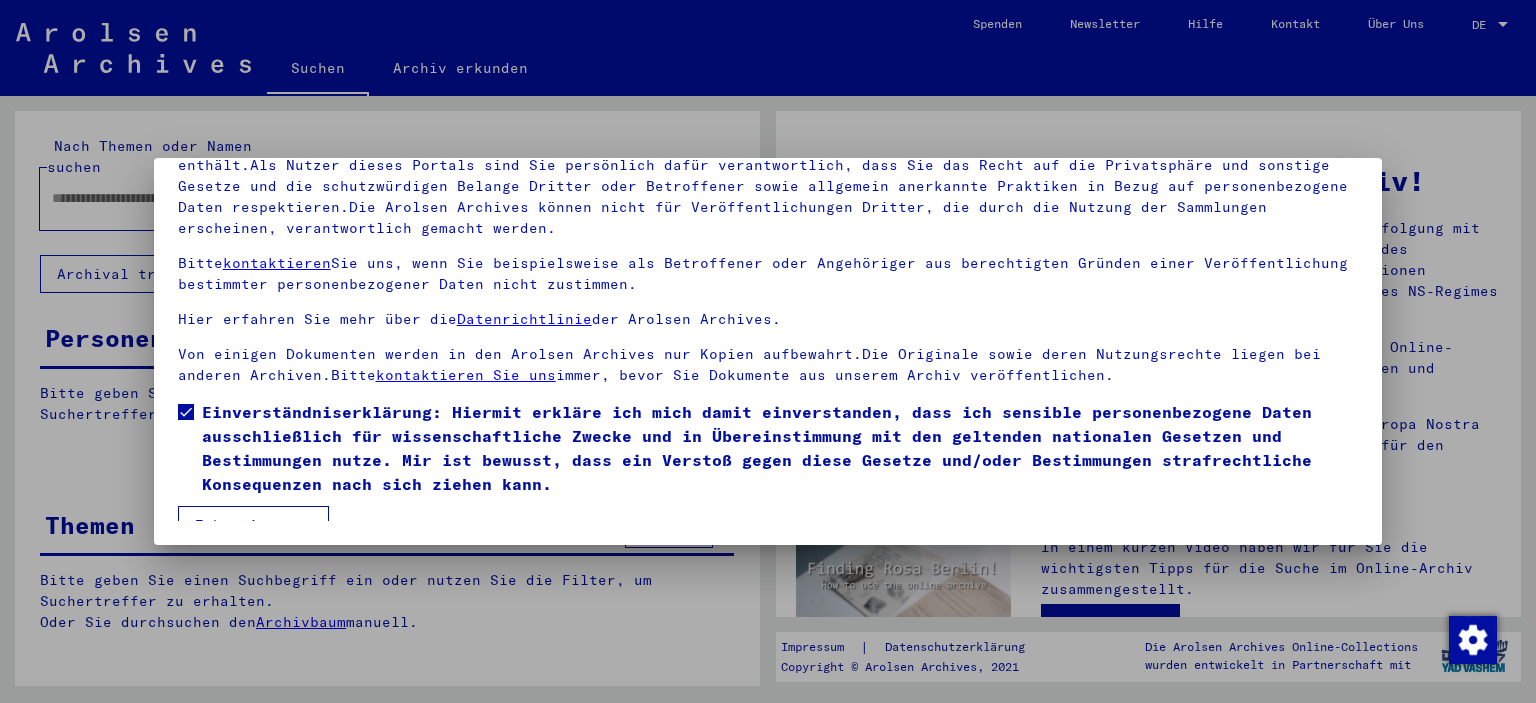 click on "Ich stimme zu" at bounding box center (253, 525) 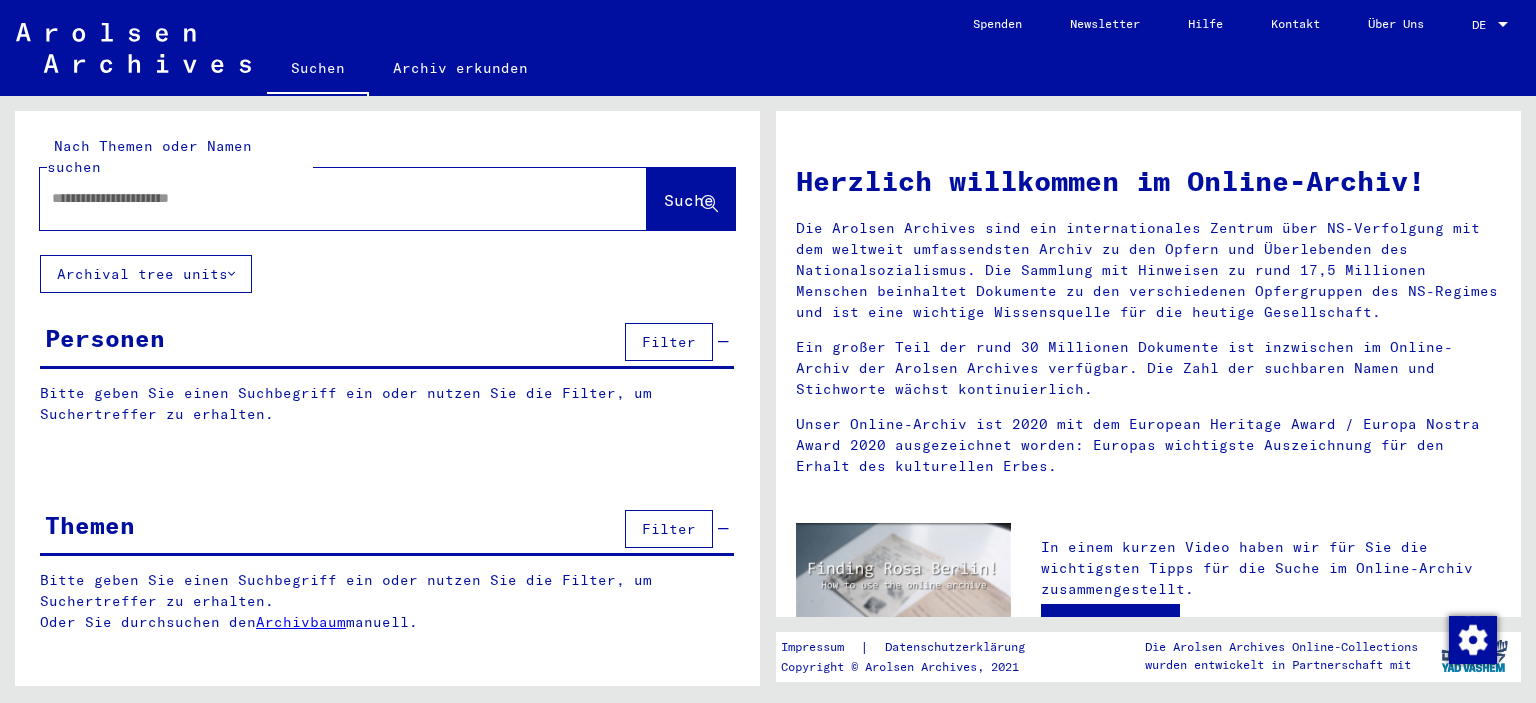 click at bounding box center (319, 198) 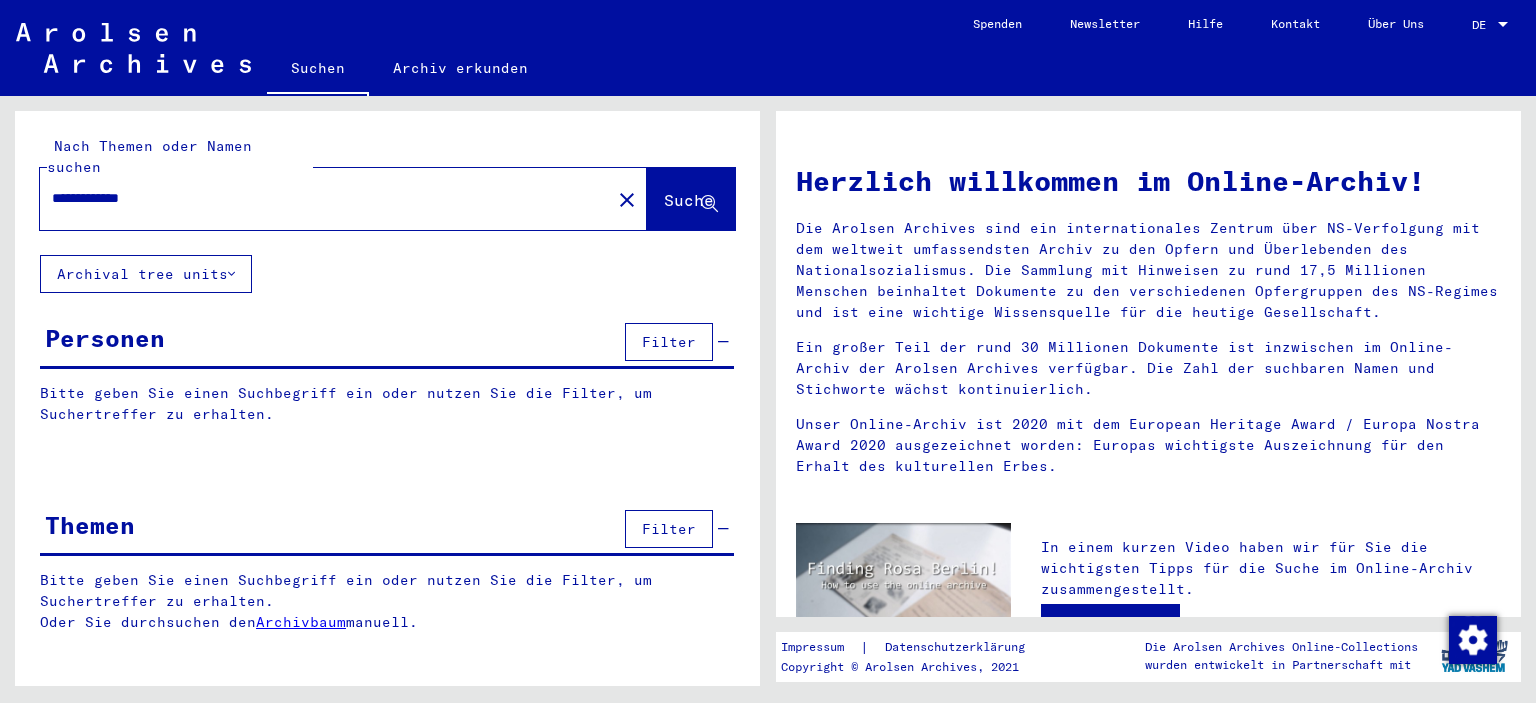 type on "**********" 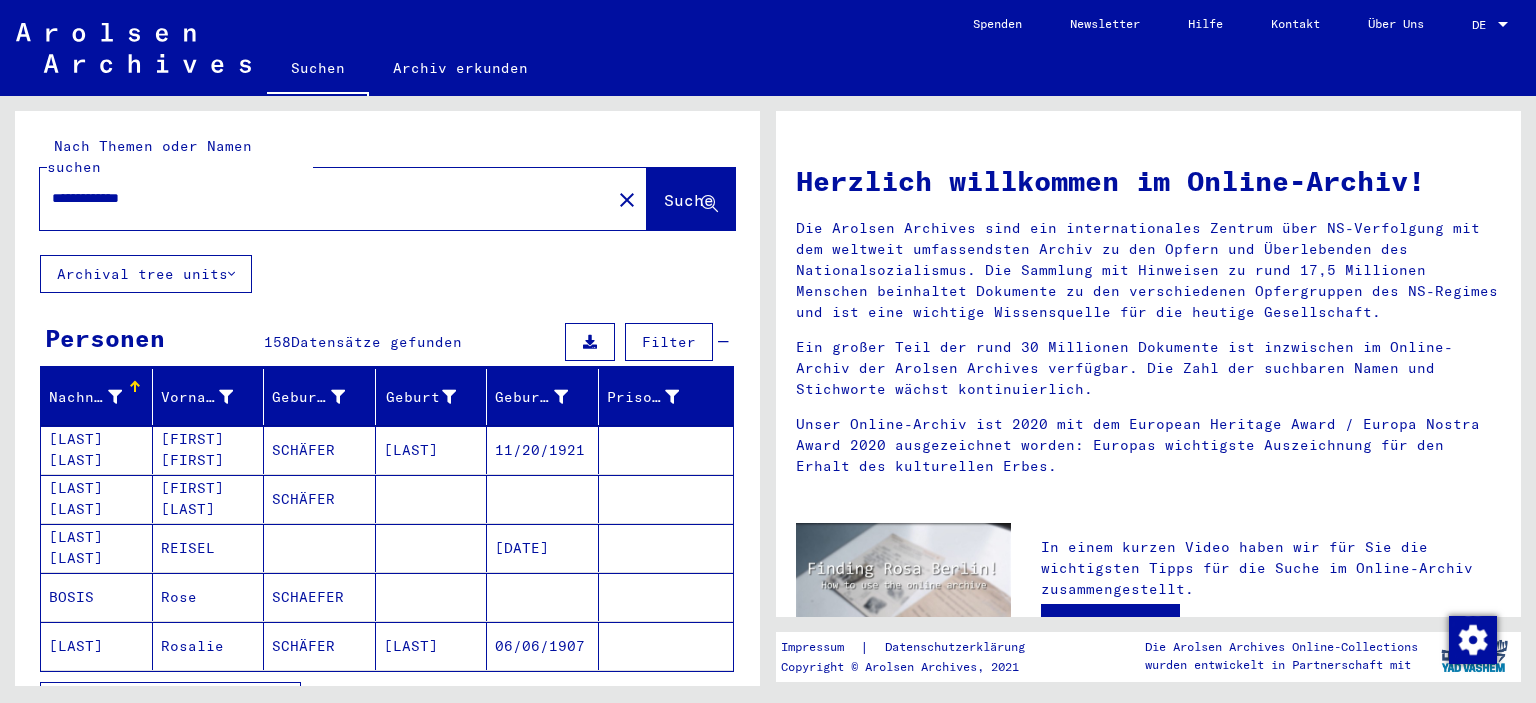 click on "Alle Ergebnisse anzeigen" at bounding box center (165, 701) 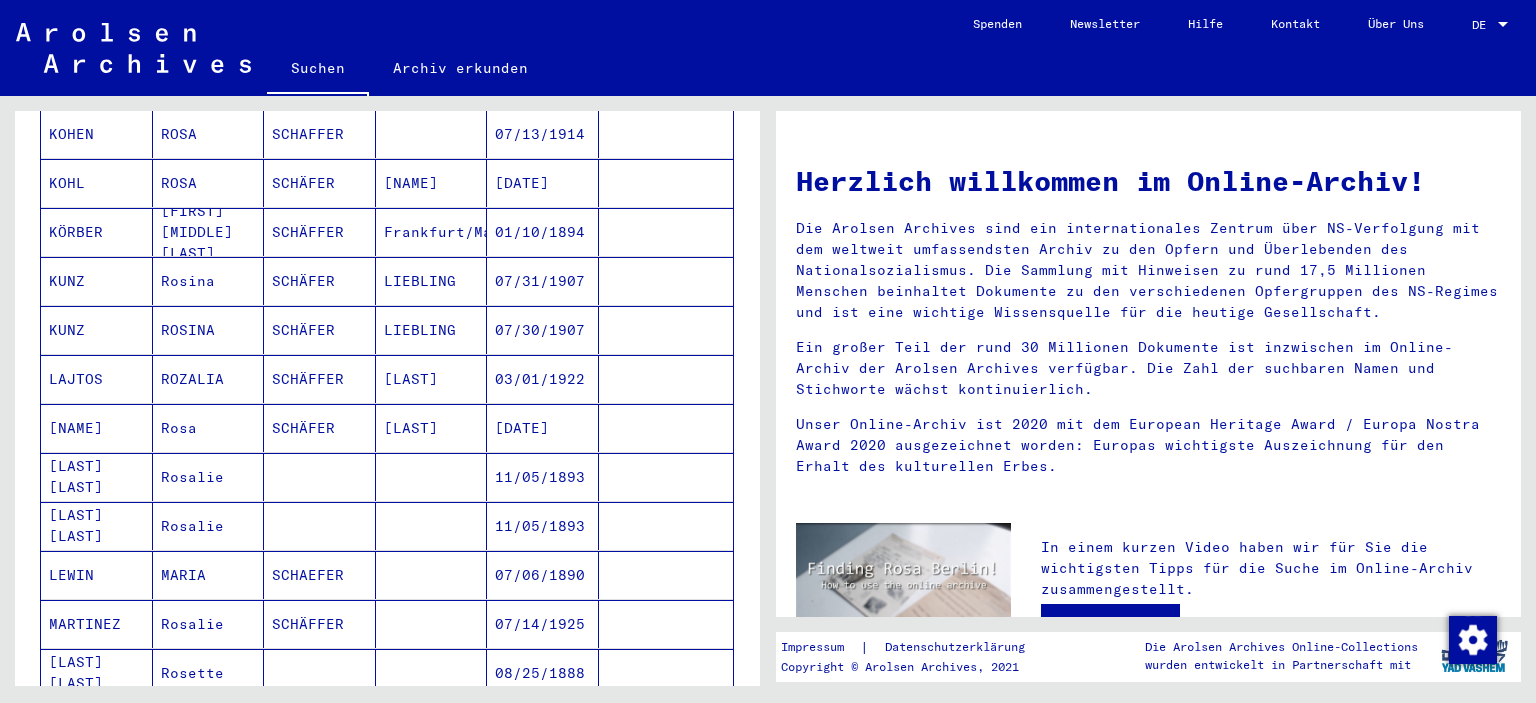 scroll, scrollTop: 1034, scrollLeft: 0, axis: vertical 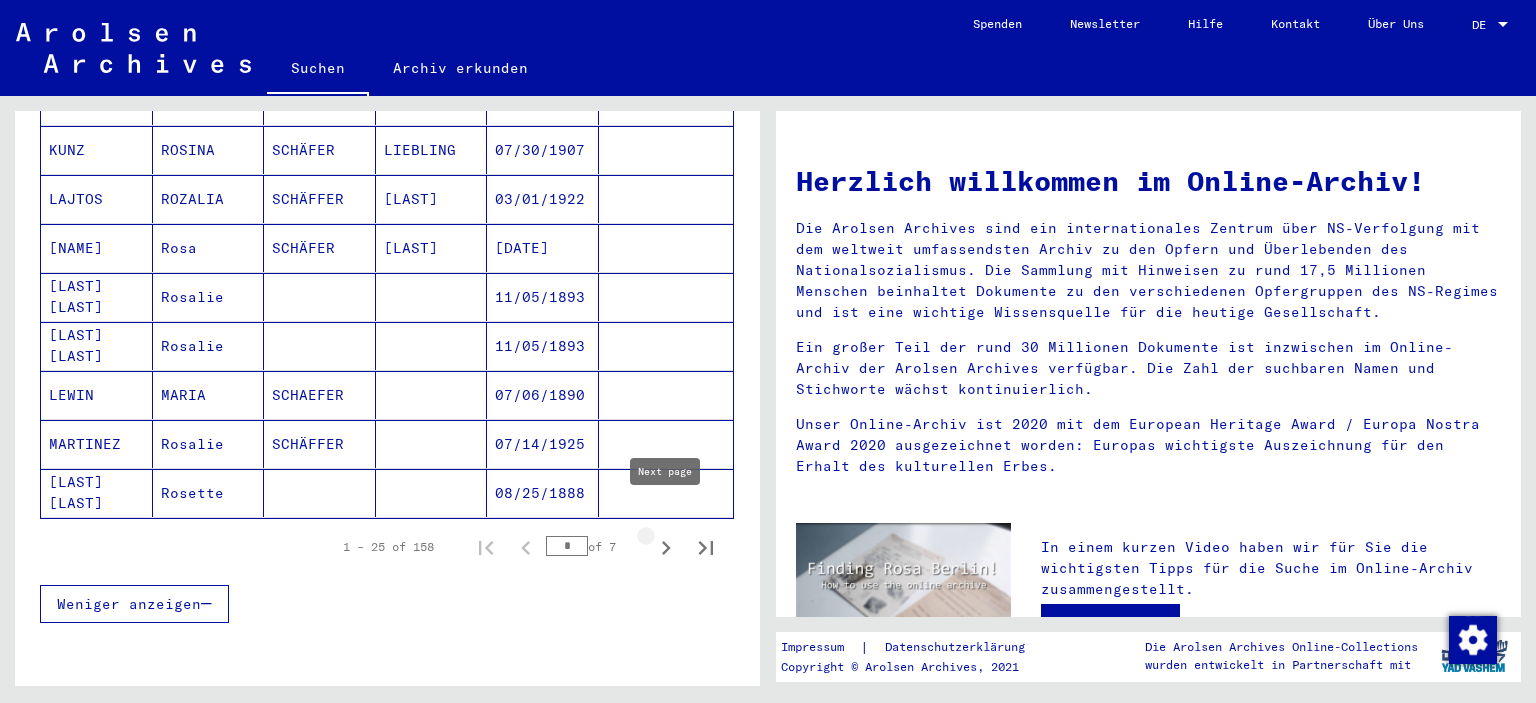 click 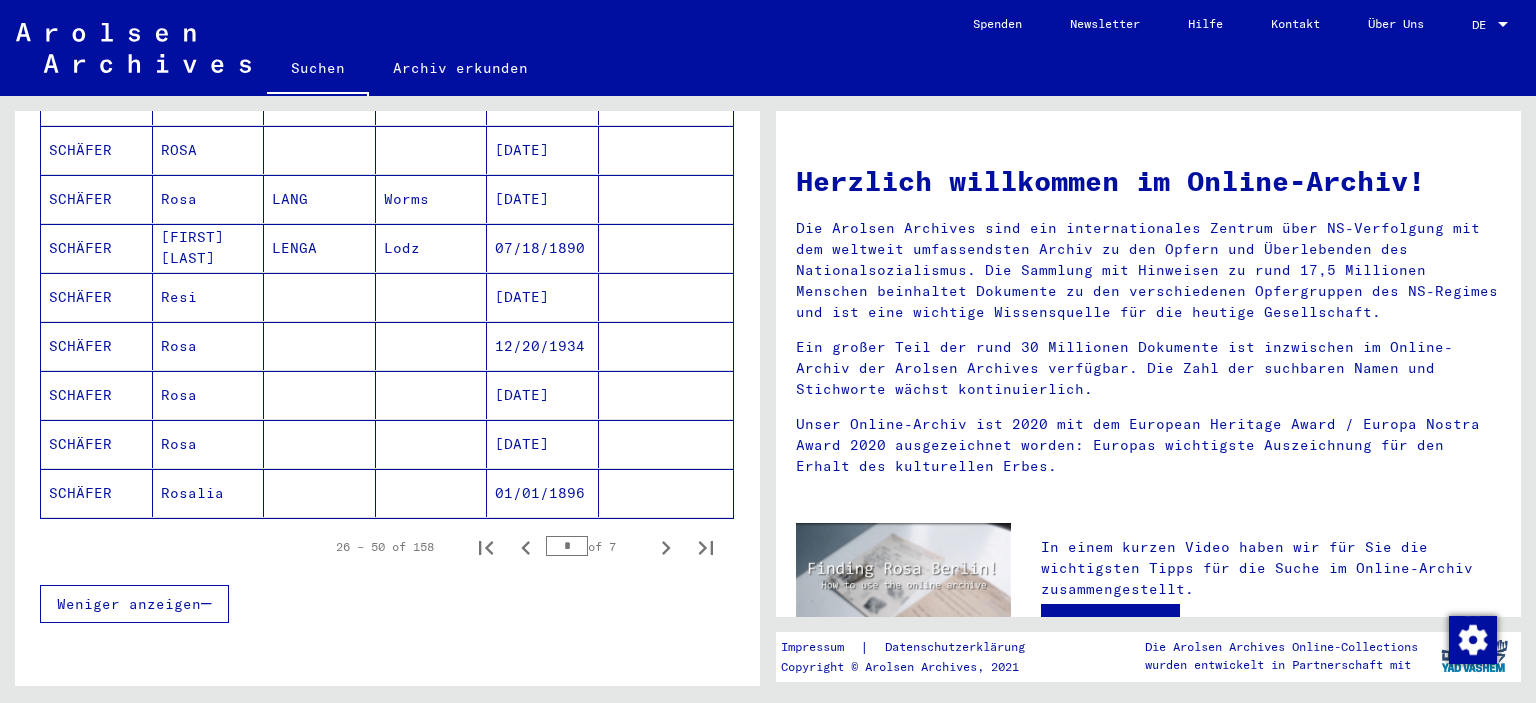 click 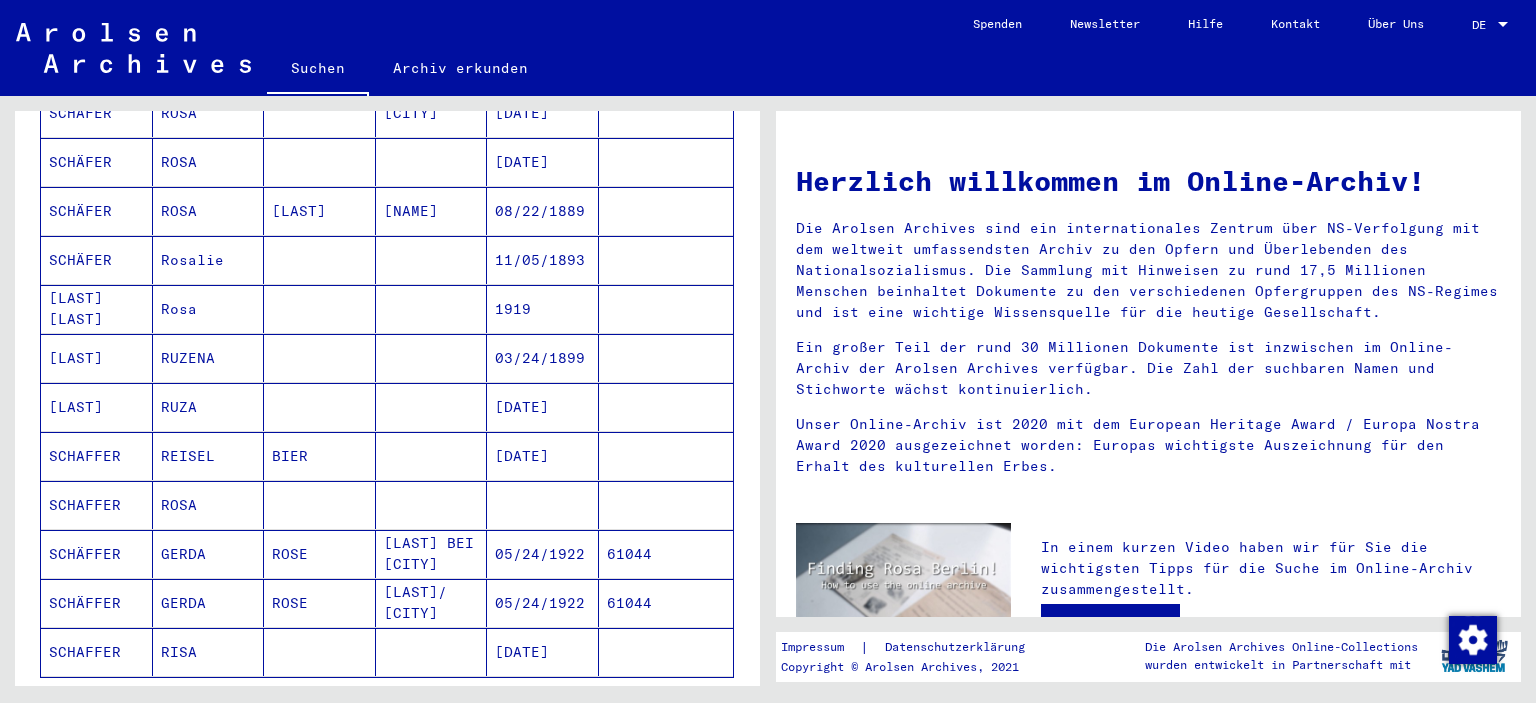 scroll, scrollTop: 981, scrollLeft: 0, axis: vertical 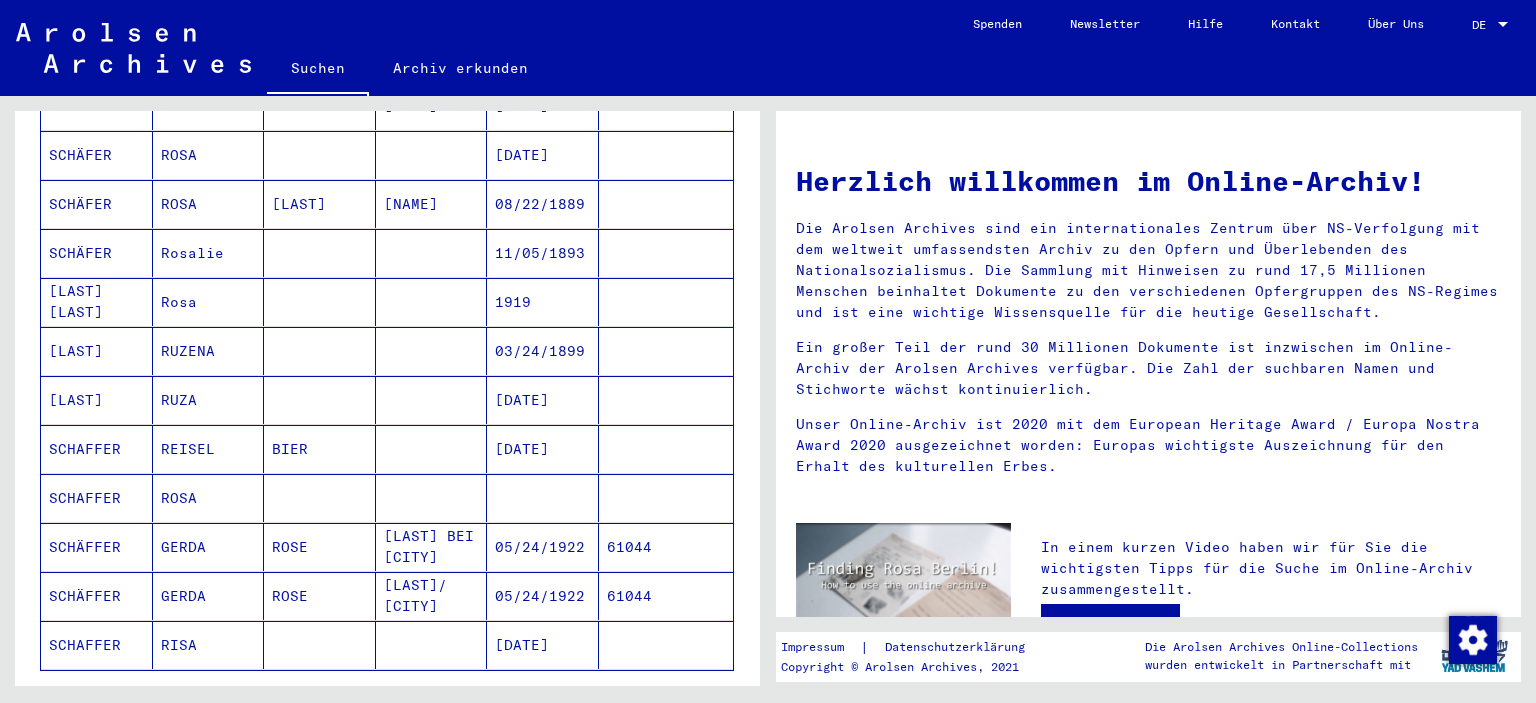 click on "Rosa" at bounding box center (209, 351) 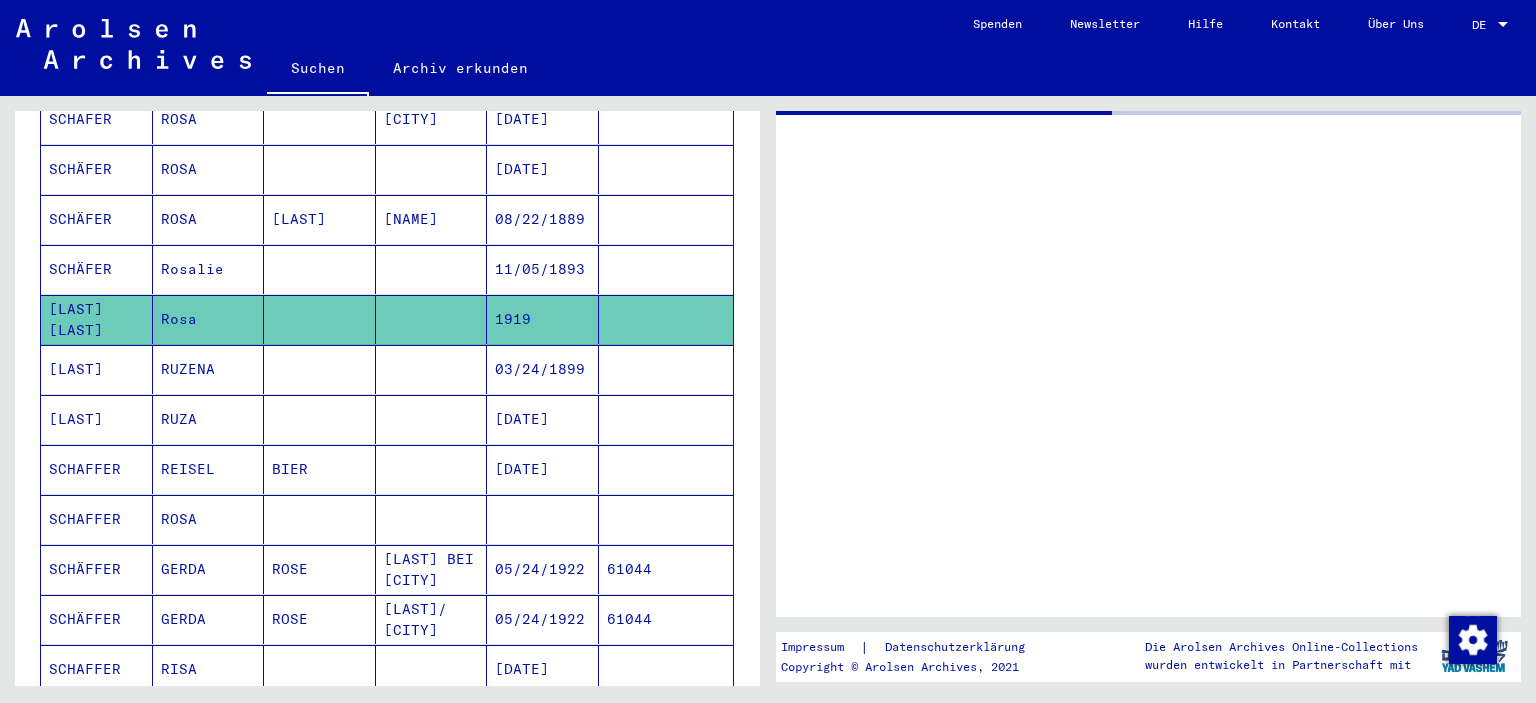 scroll, scrollTop: 992, scrollLeft: 0, axis: vertical 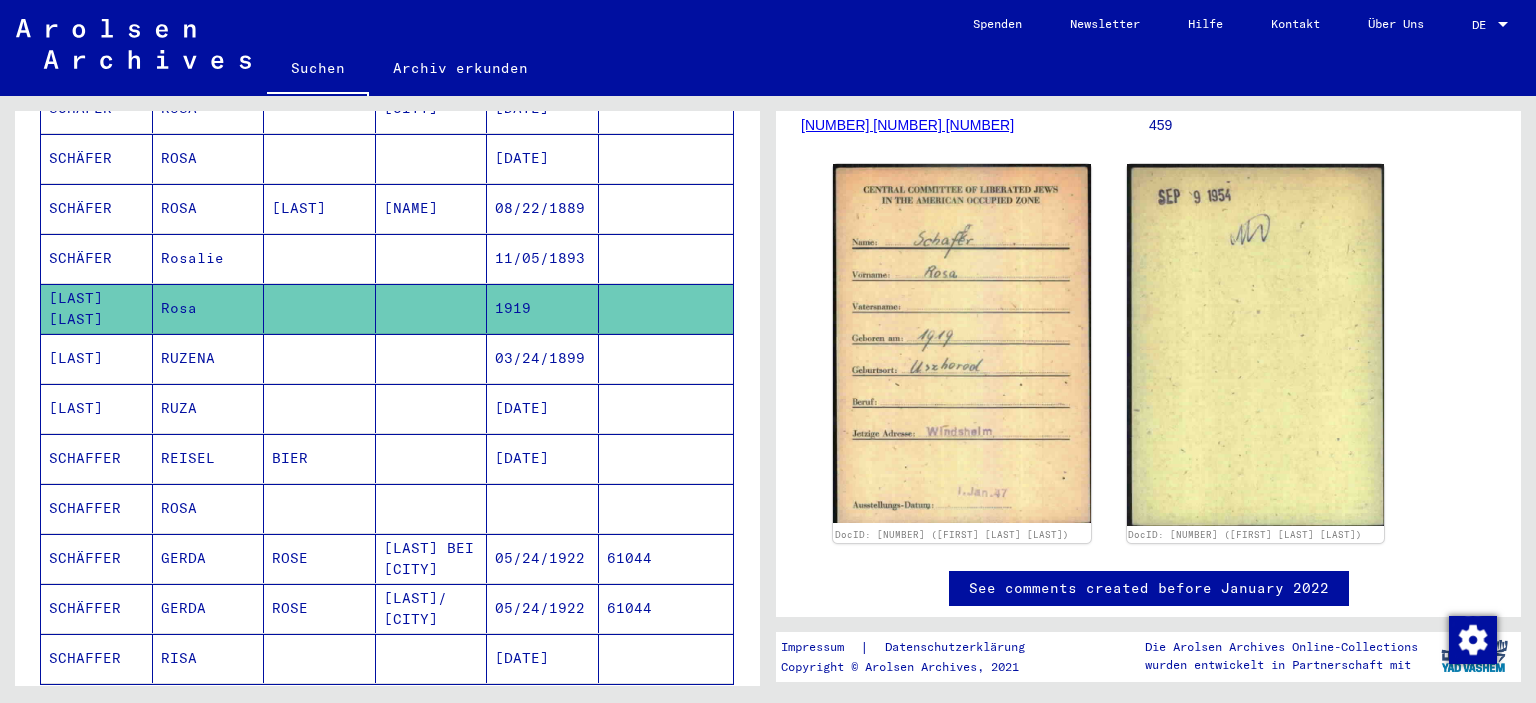 click at bounding box center (432, 558) 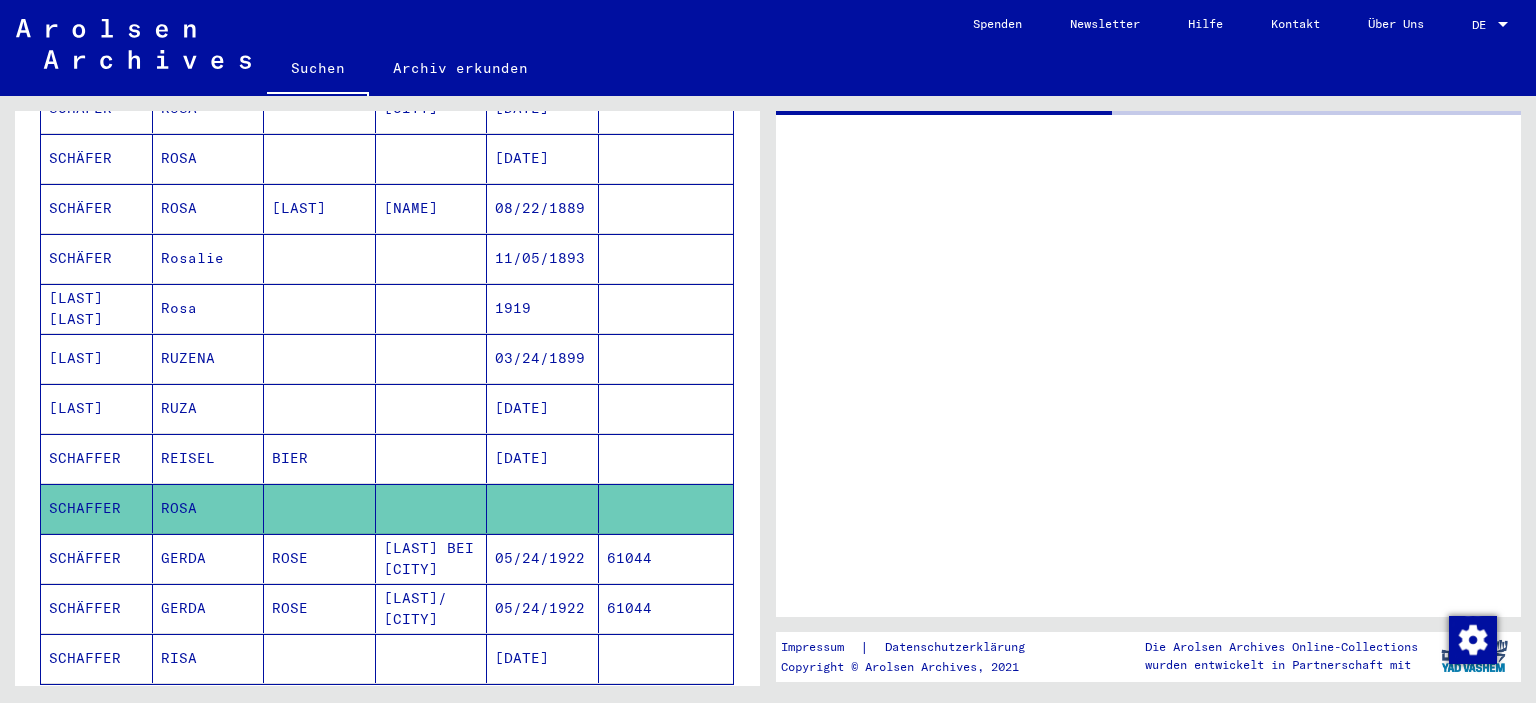 scroll, scrollTop: 0, scrollLeft: 0, axis: both 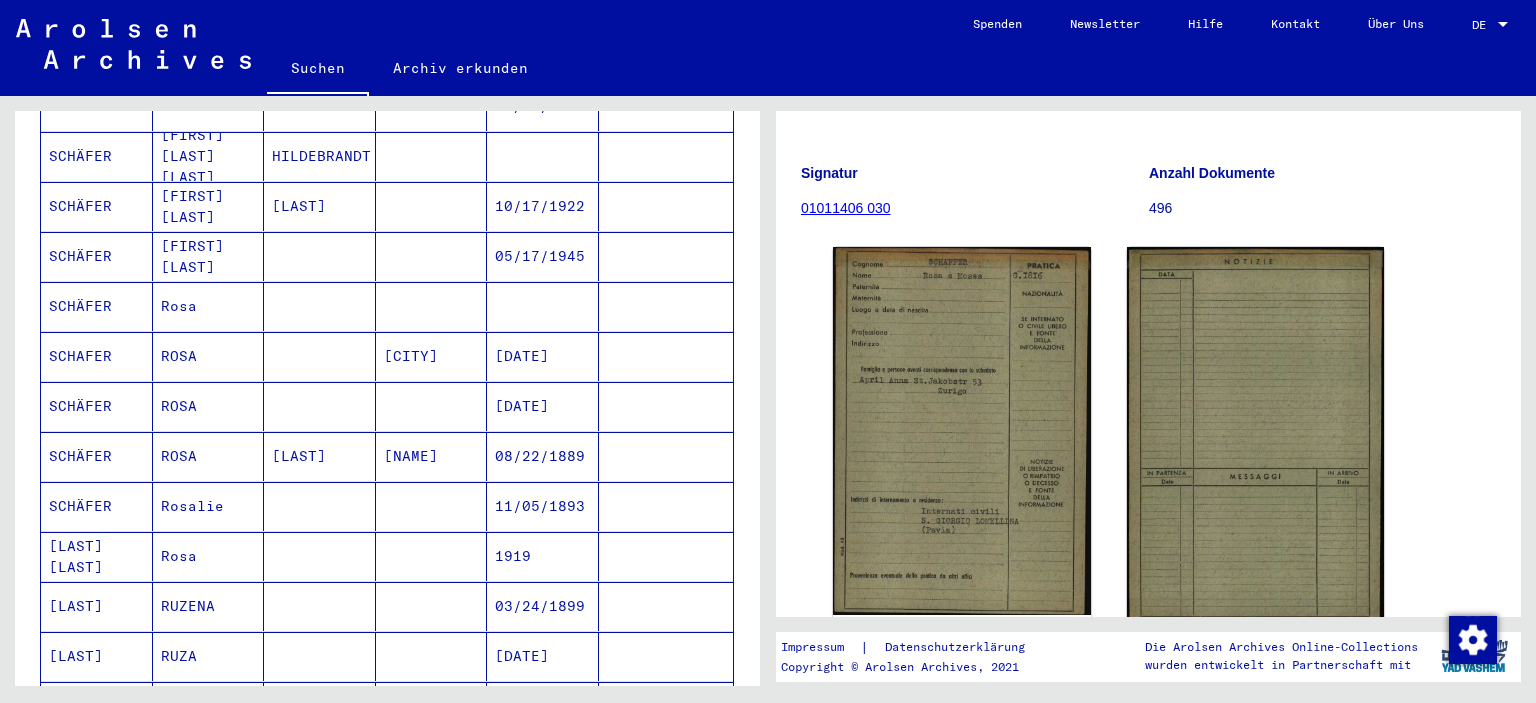click at bounding box center [666, 406] 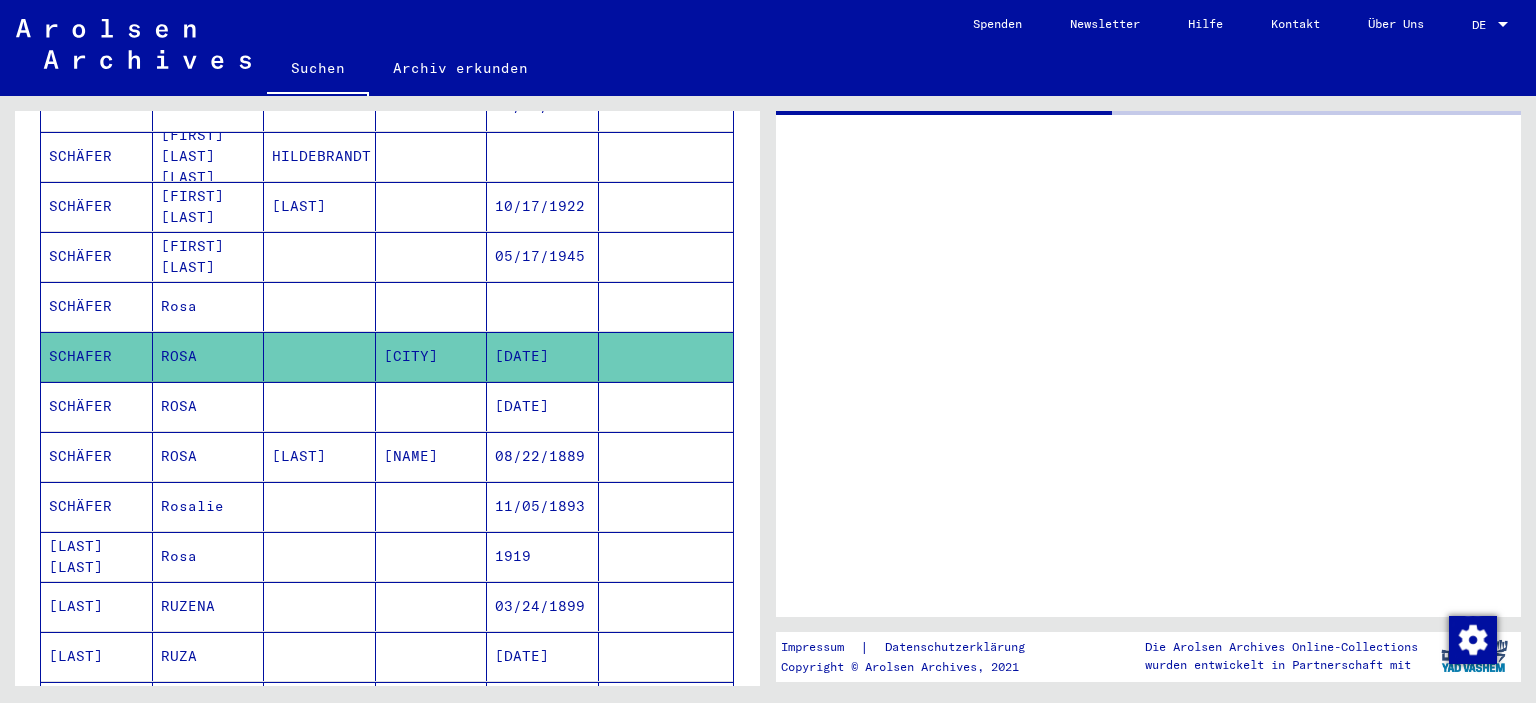 scroll, scrollTop: 0, scrollLeft: 0, axis: both 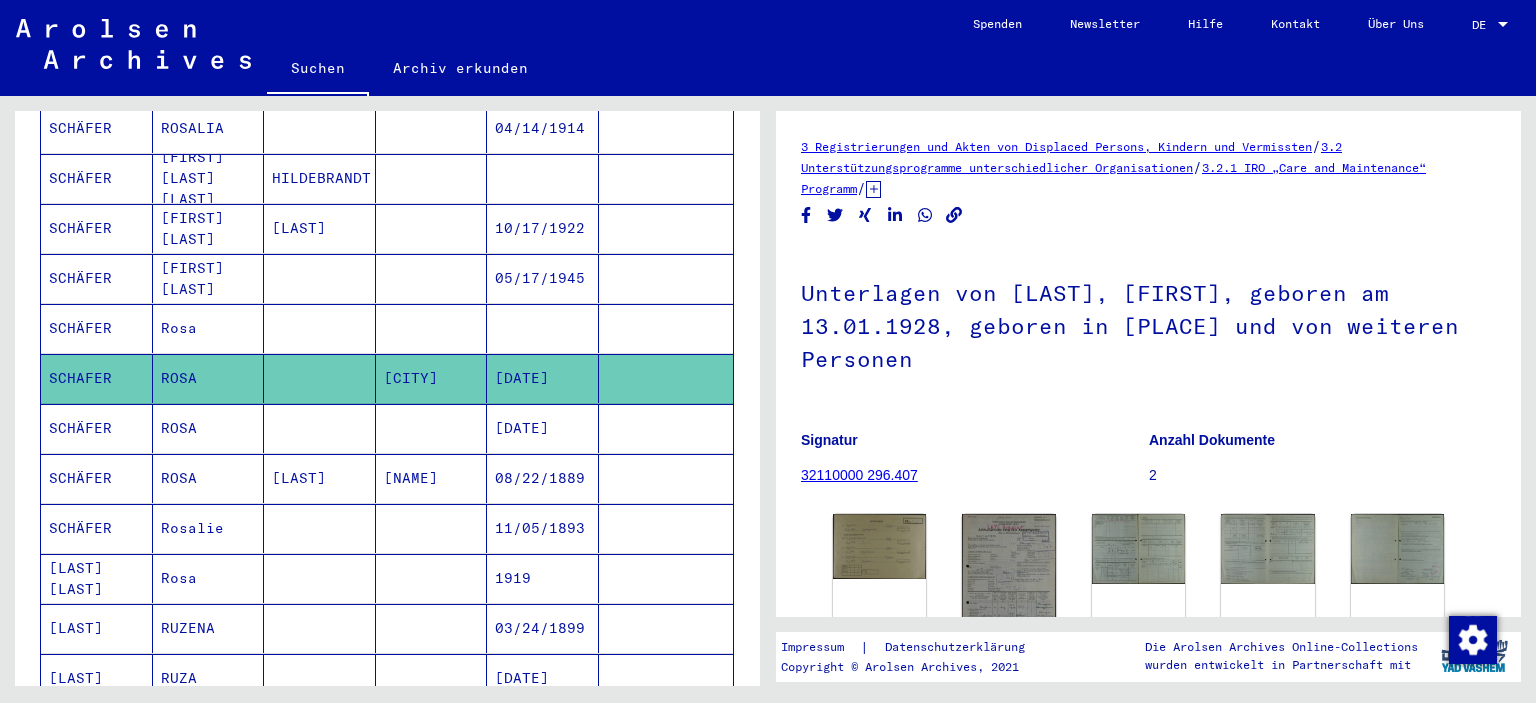 click at bounding box center [666, 478] 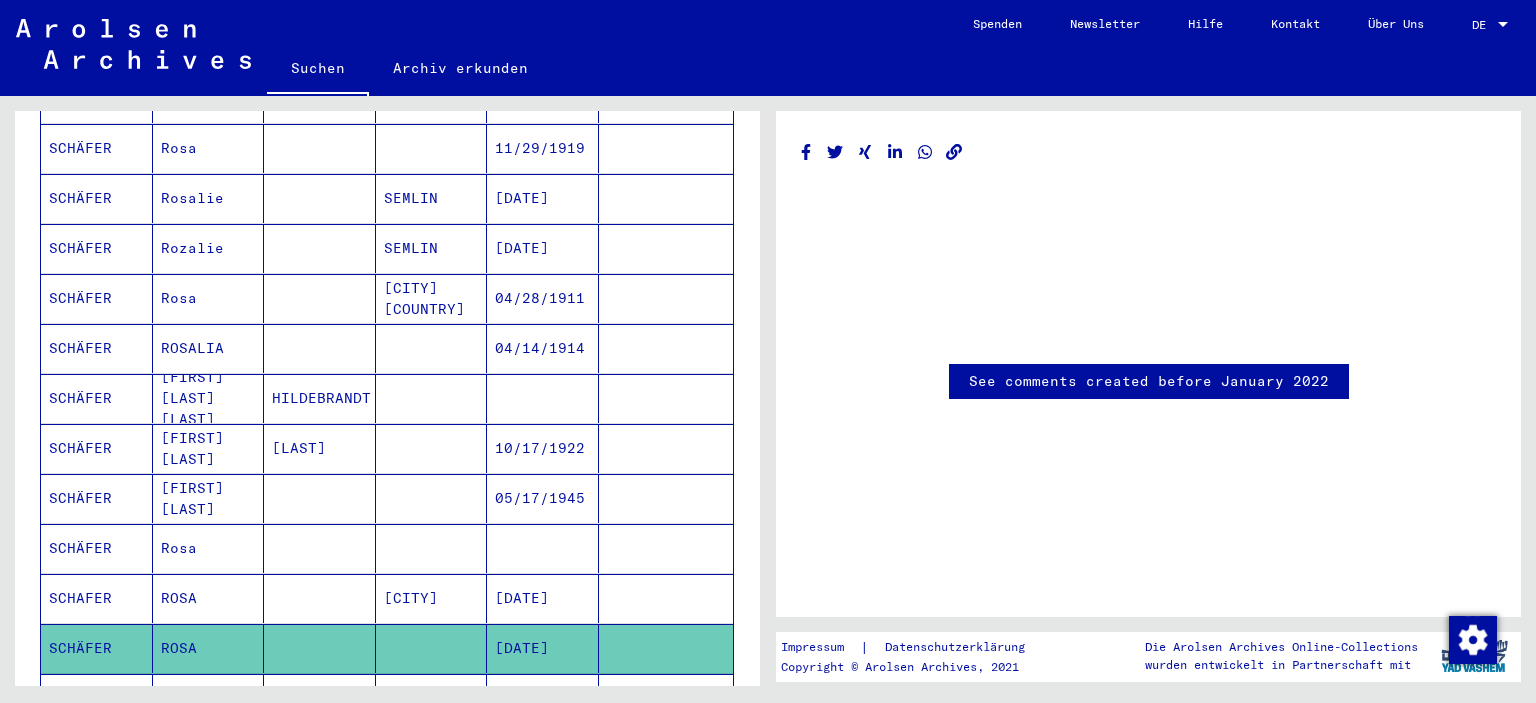 scroll, scrollTop: 499, scrollLeft: 0, axis: vertical 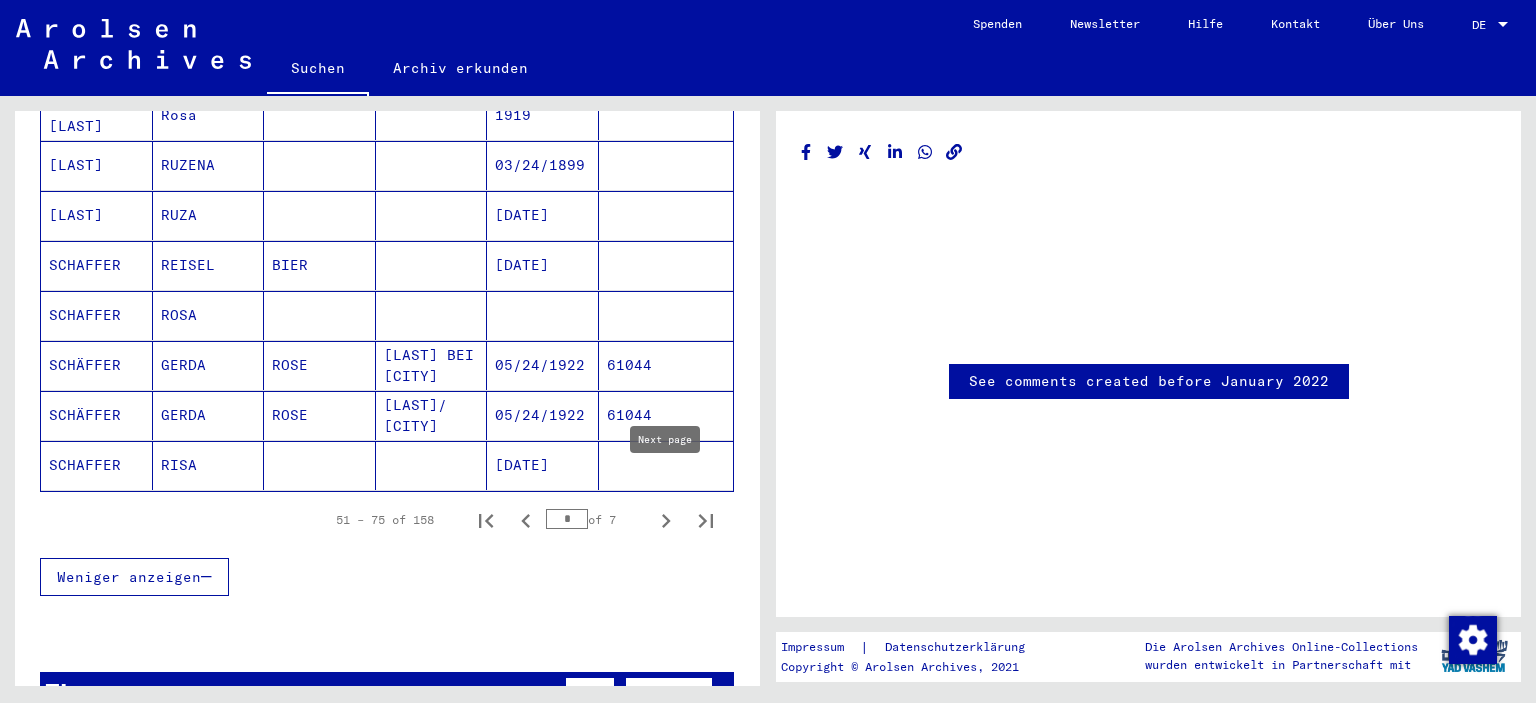 click 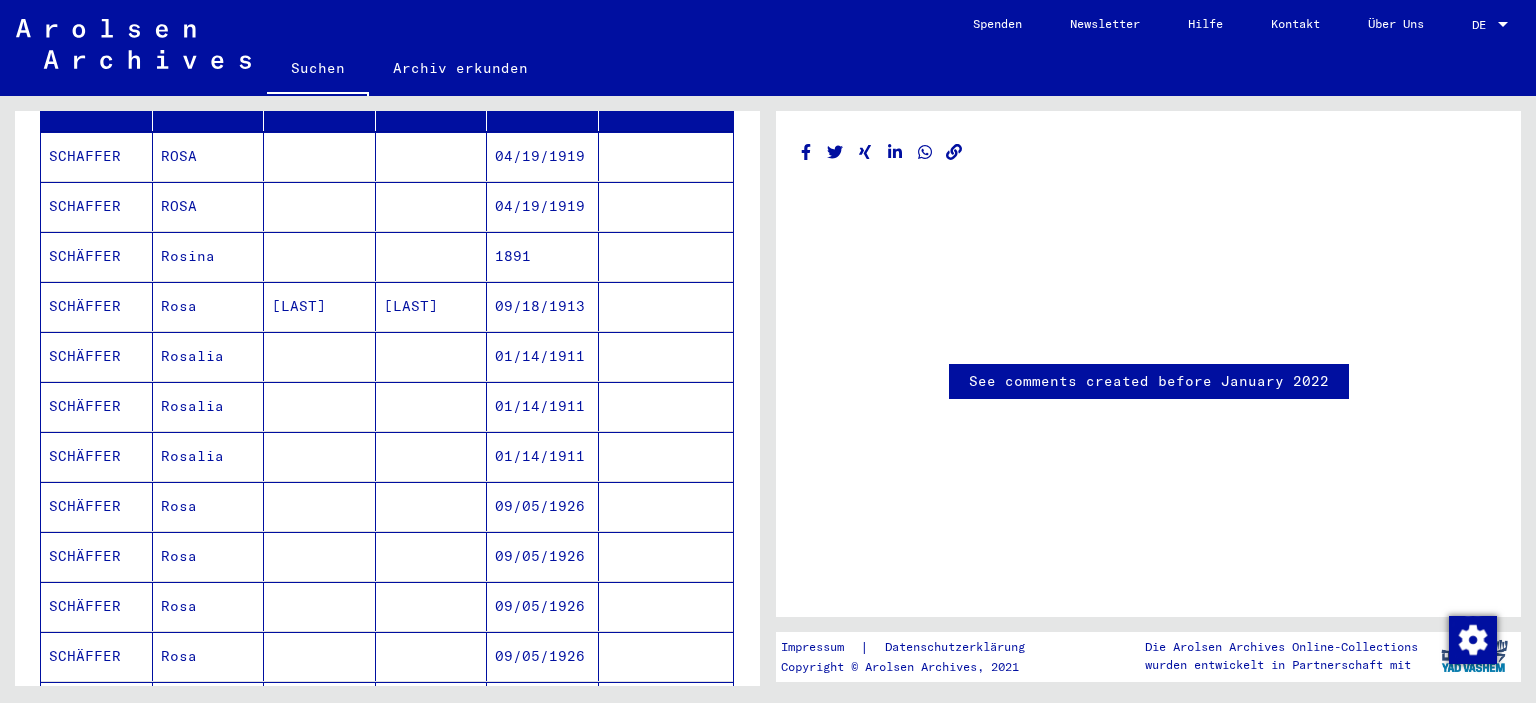 scroll, scrollTop: 284, scrollLeft: 0, axis: vertical 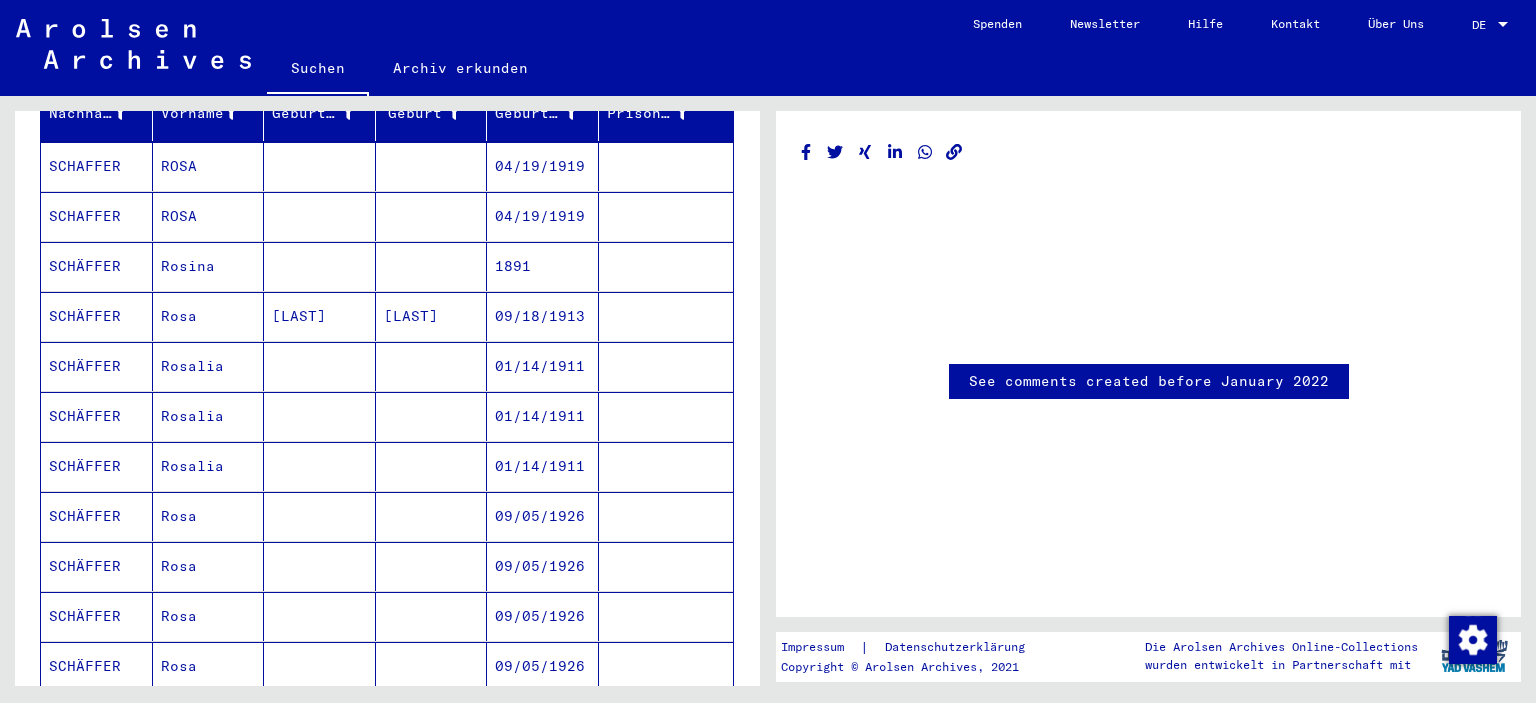 click at bounding box center [666, 216] 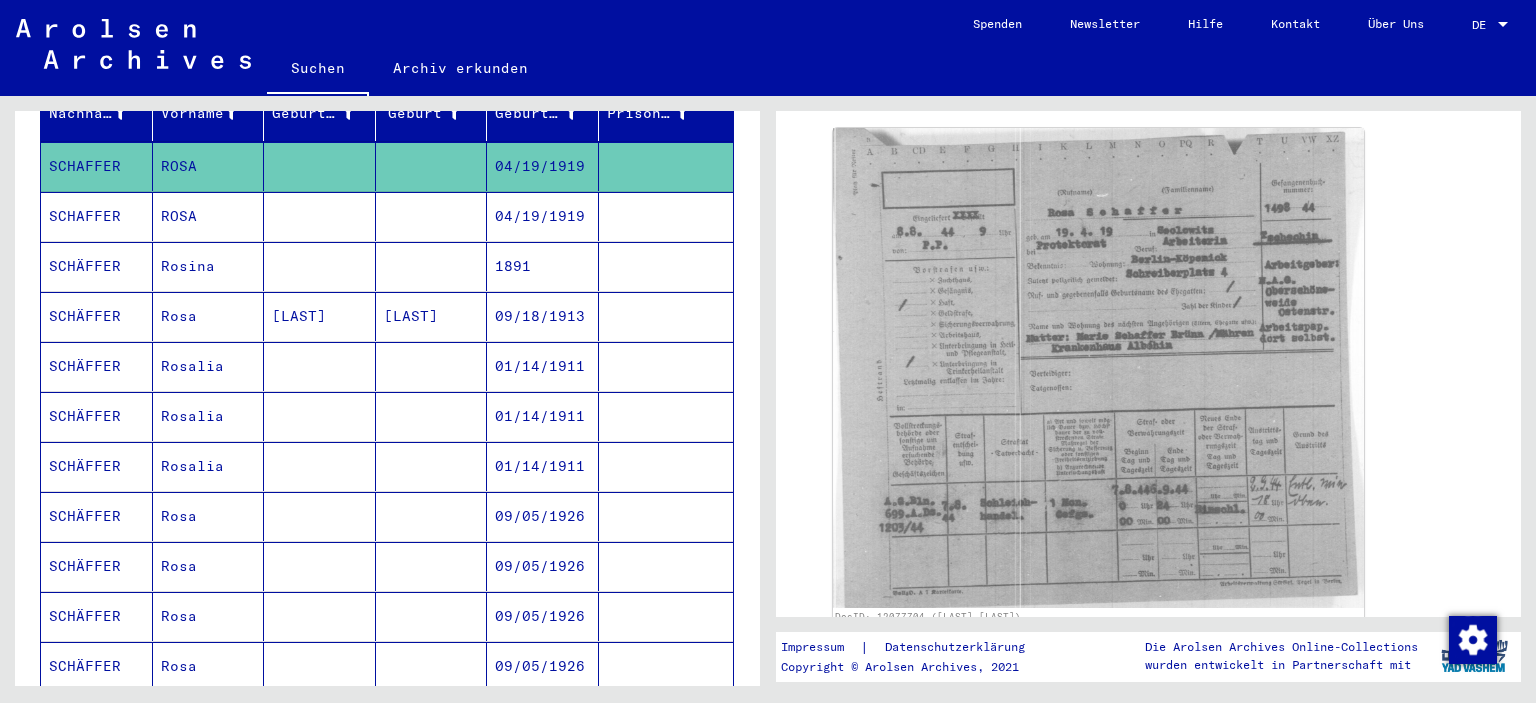 scroll, scrollTop: 278, scrollLeft: 0, axis: vertical 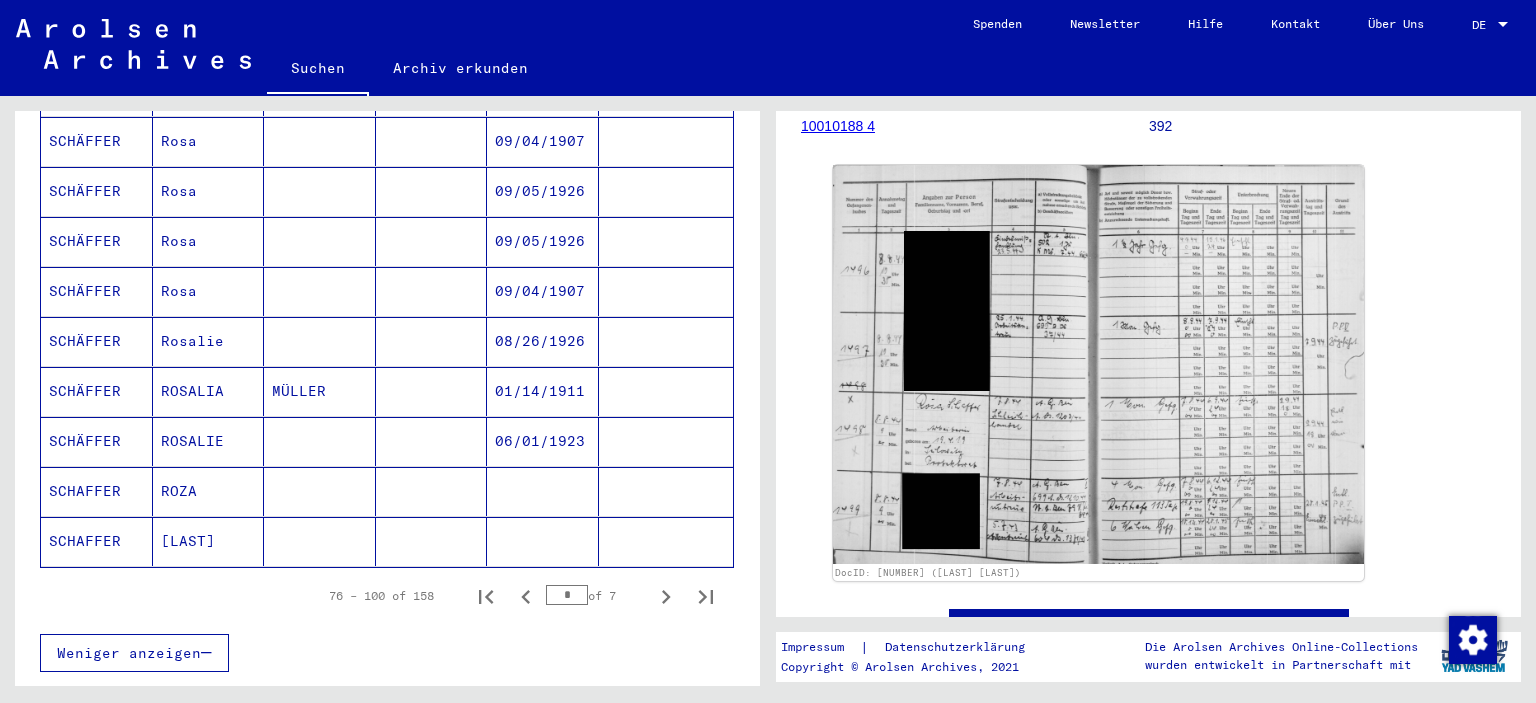 click at bounding box center (666, 541) 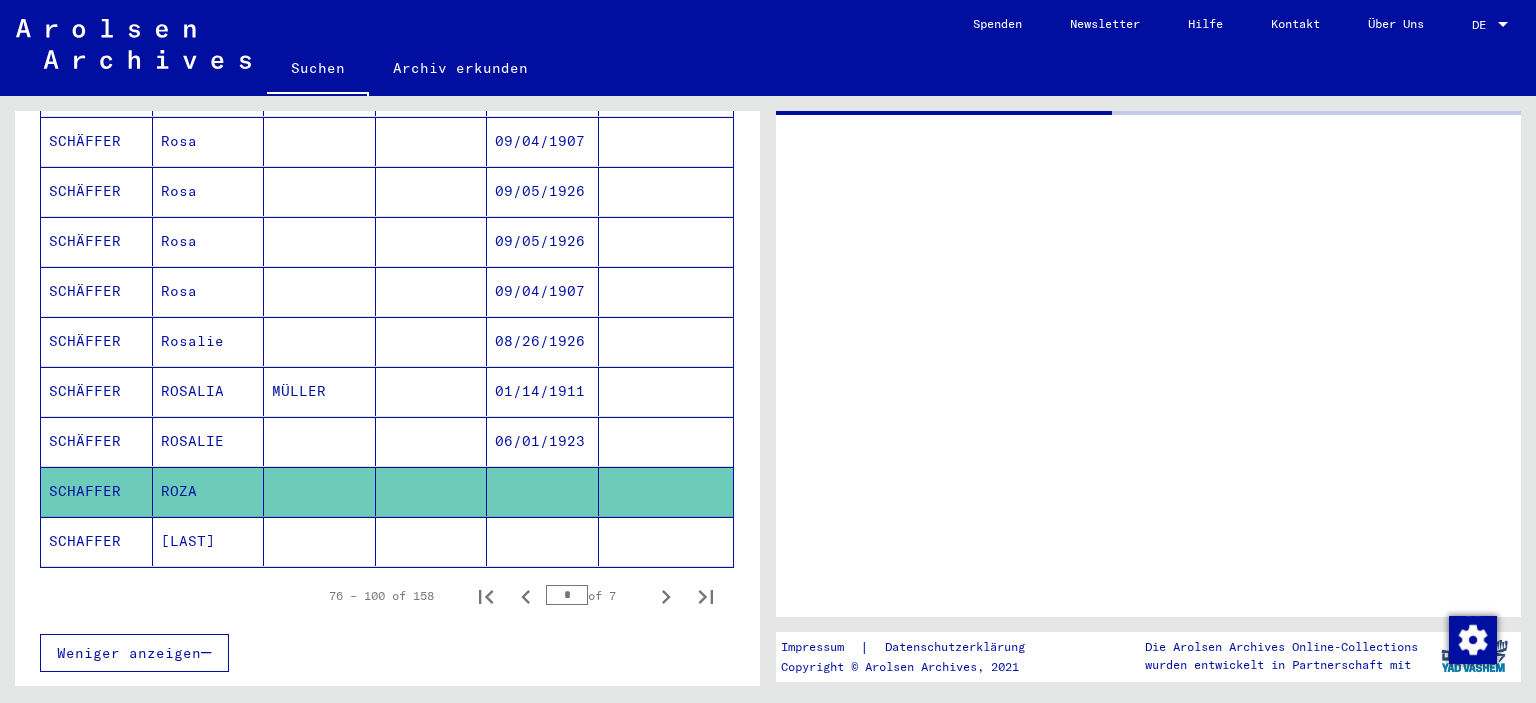 scroll, scrollTop: 0, scrollLeft: 0, axis: both 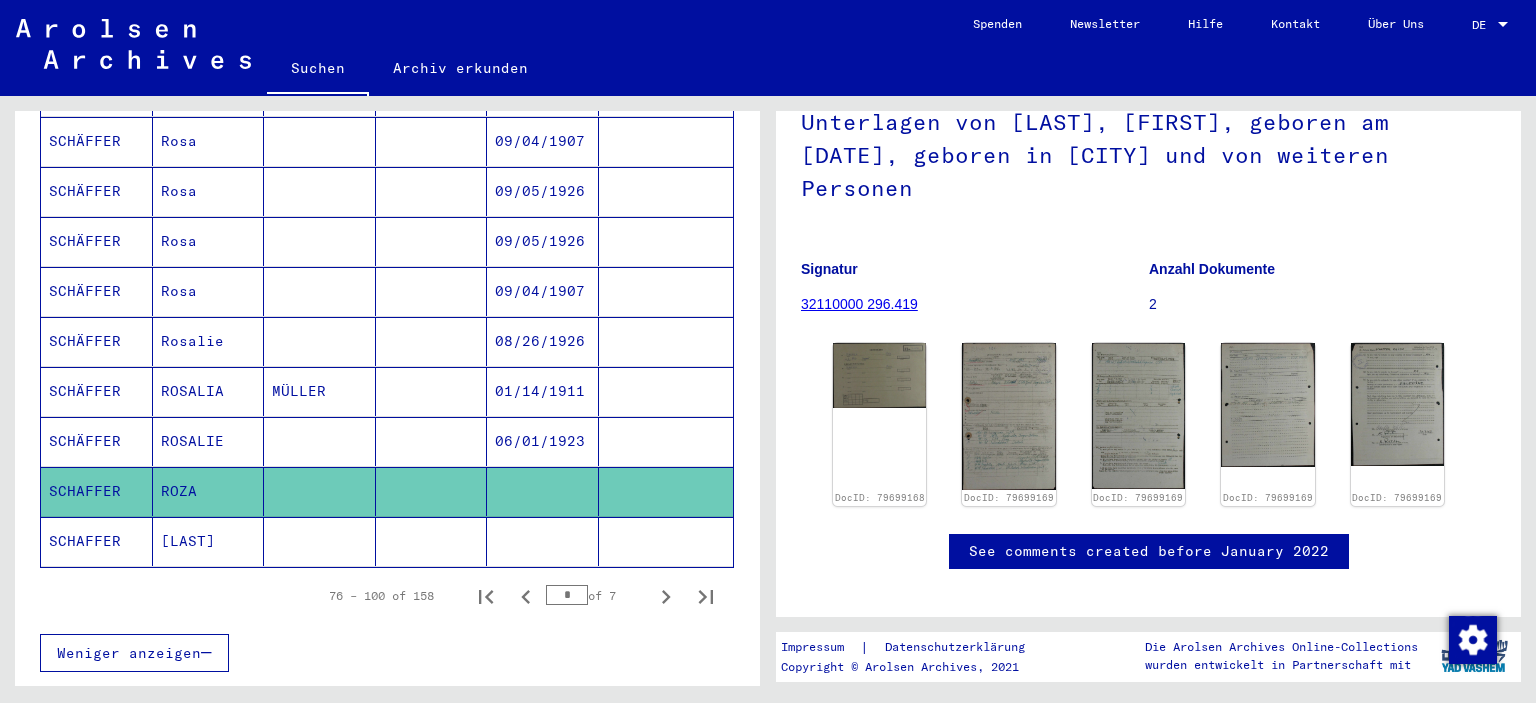 click on "76 – 100 of 158  *  of 7" at bounding box center [387, 596] 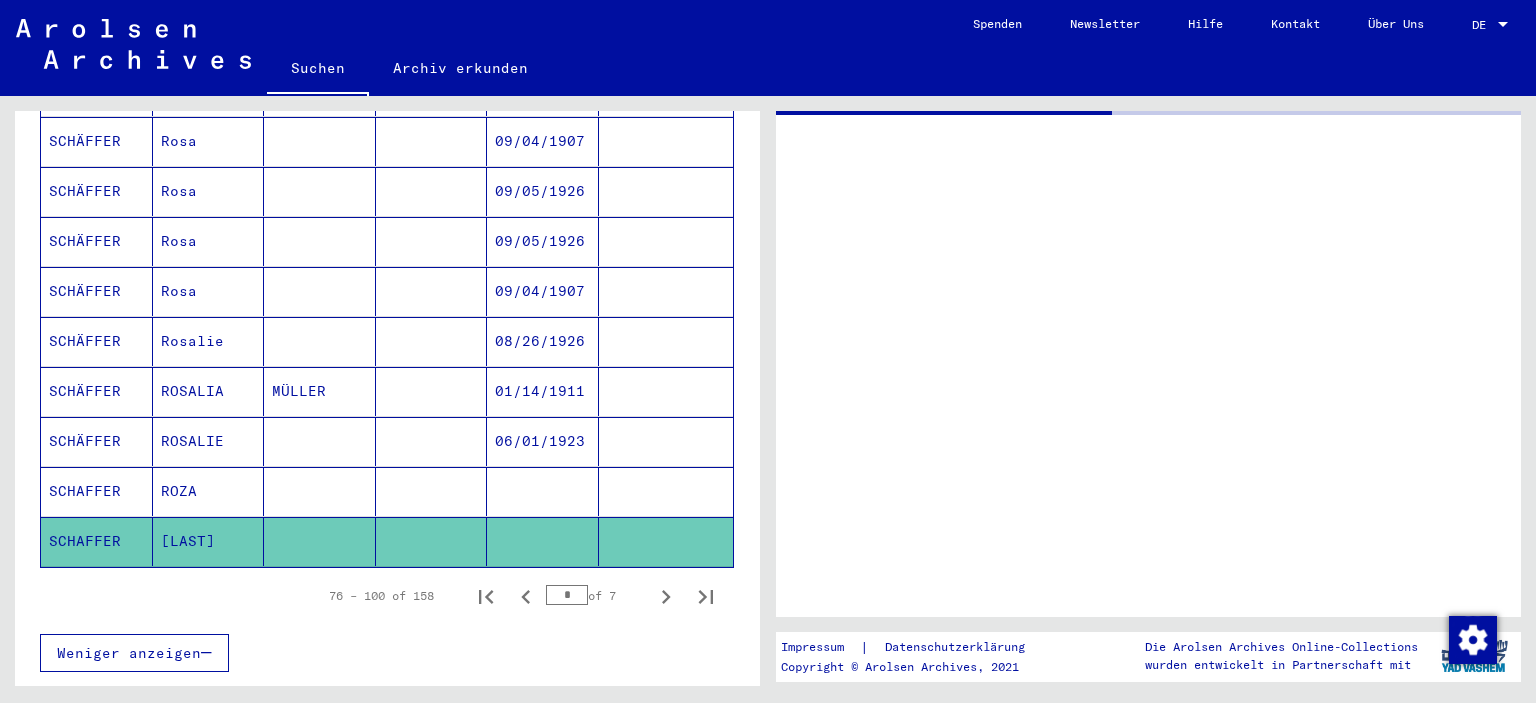 scroll, scrollTop: 0, scrollLeft: 0, axis: both 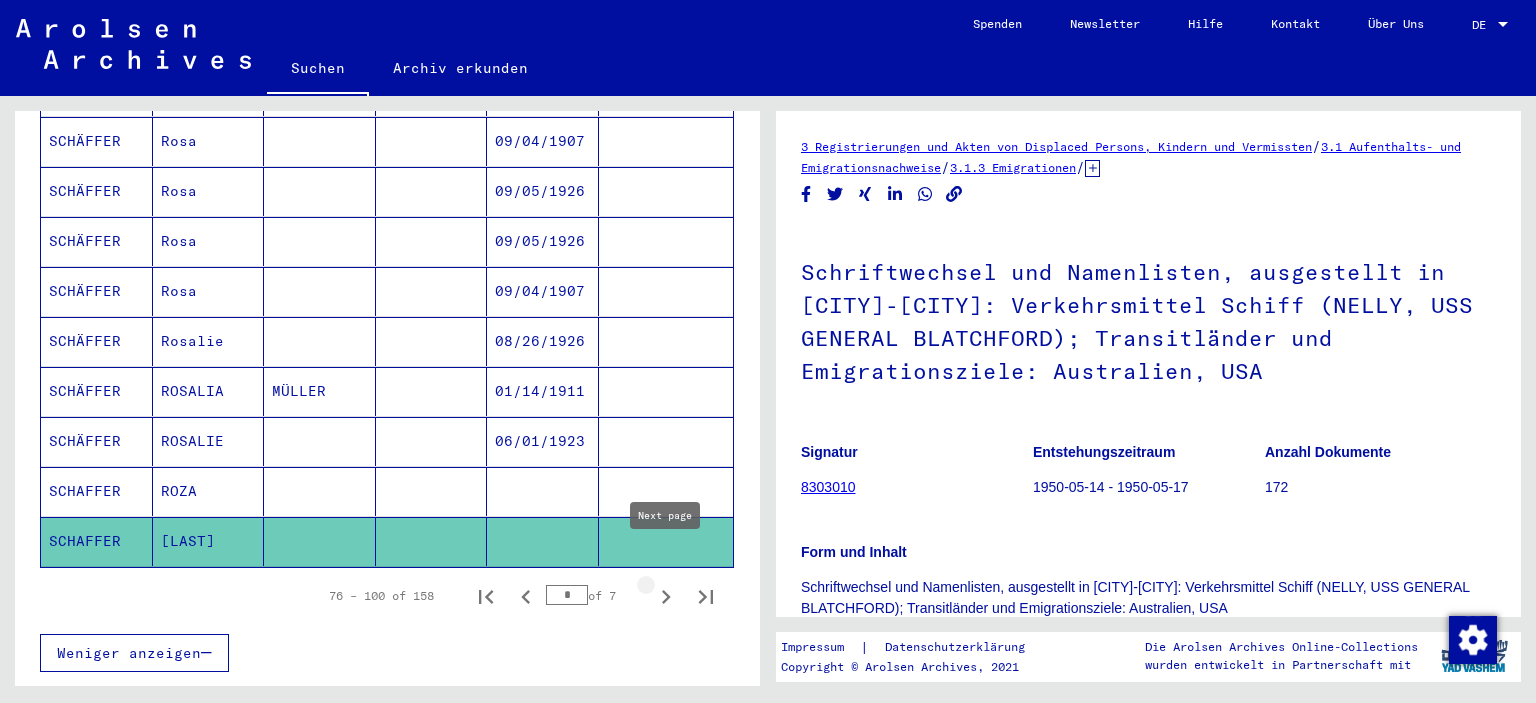 click 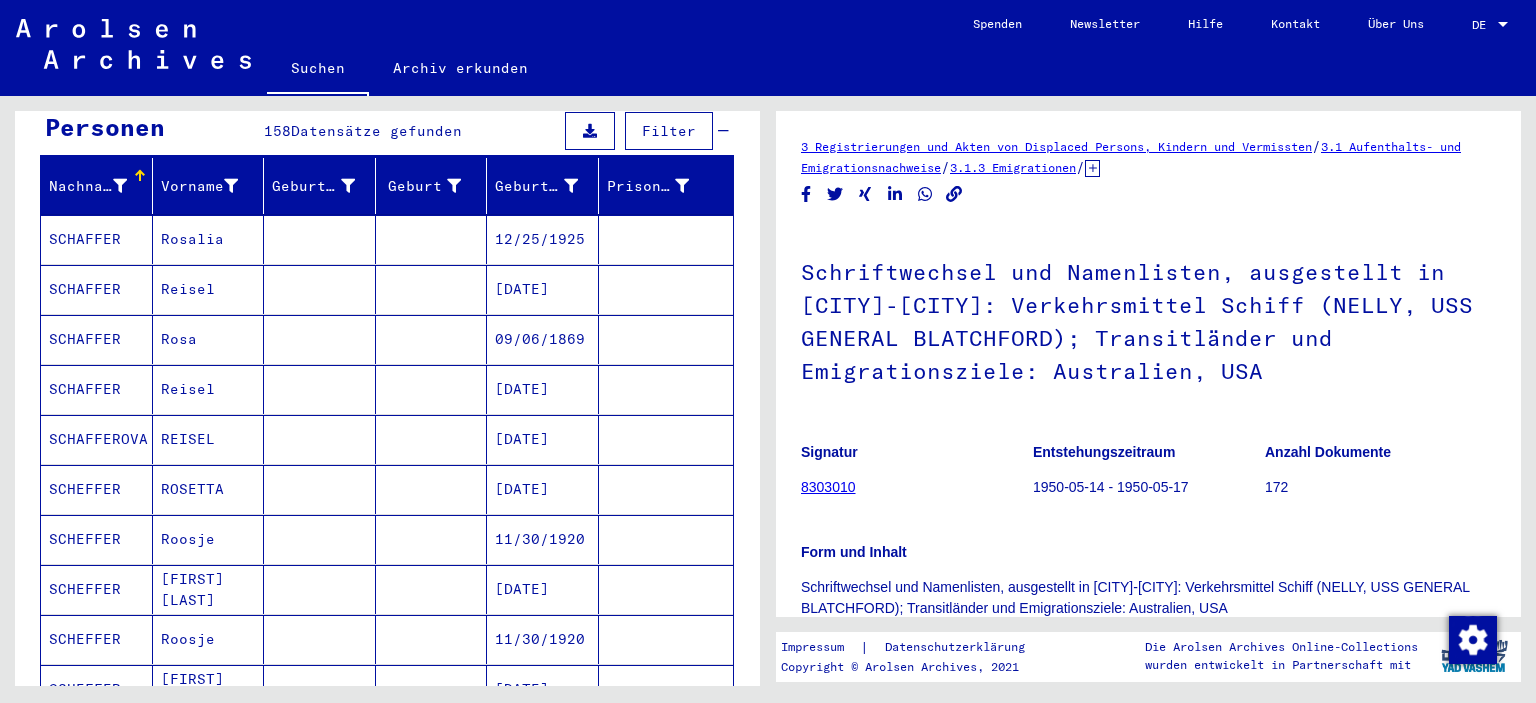 scroll, scrollTop: 214, scrollLeft: 0, axis: vertical 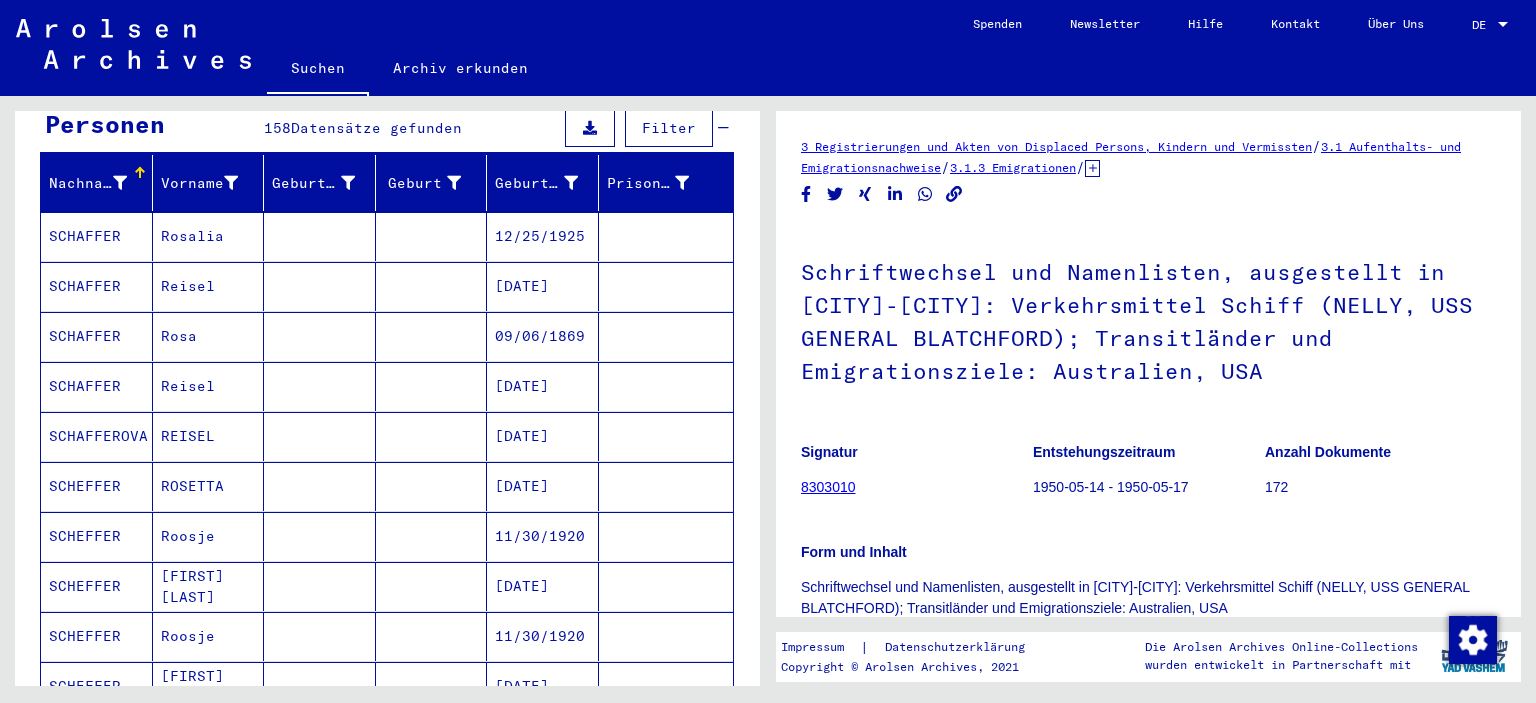 click at bounding box center [666, 386] 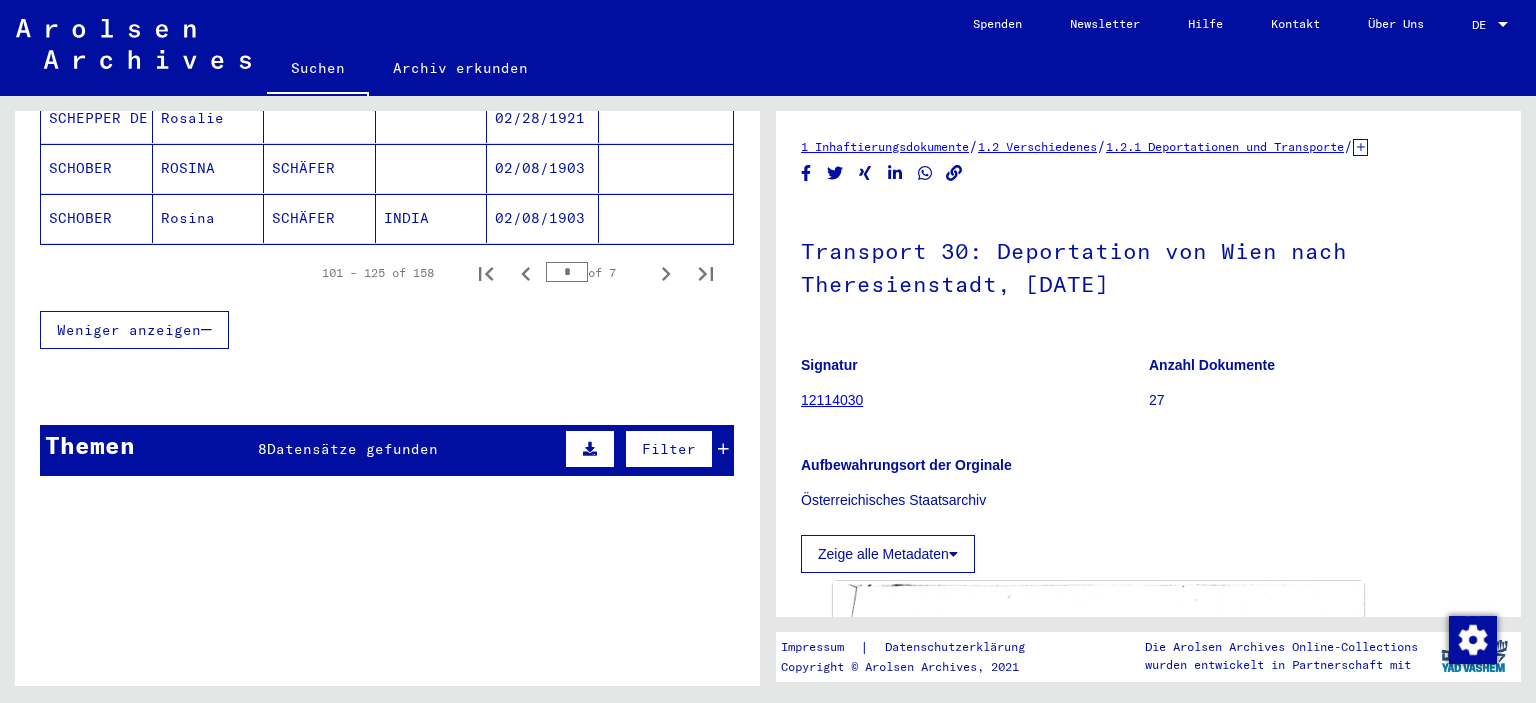scroll, scrollTop: 1431, scrollLeft: 0, axis: vertical 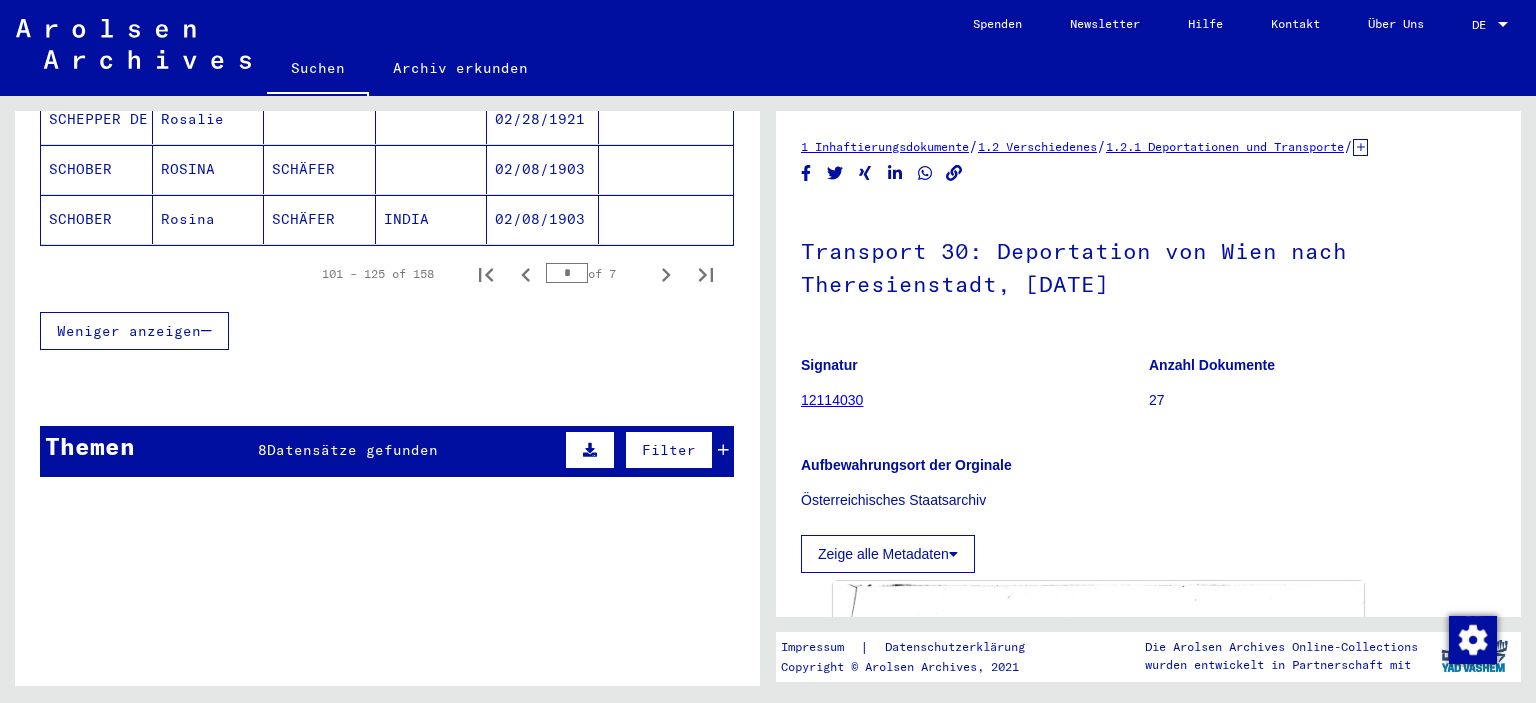 click at bounding box center [723, 450] 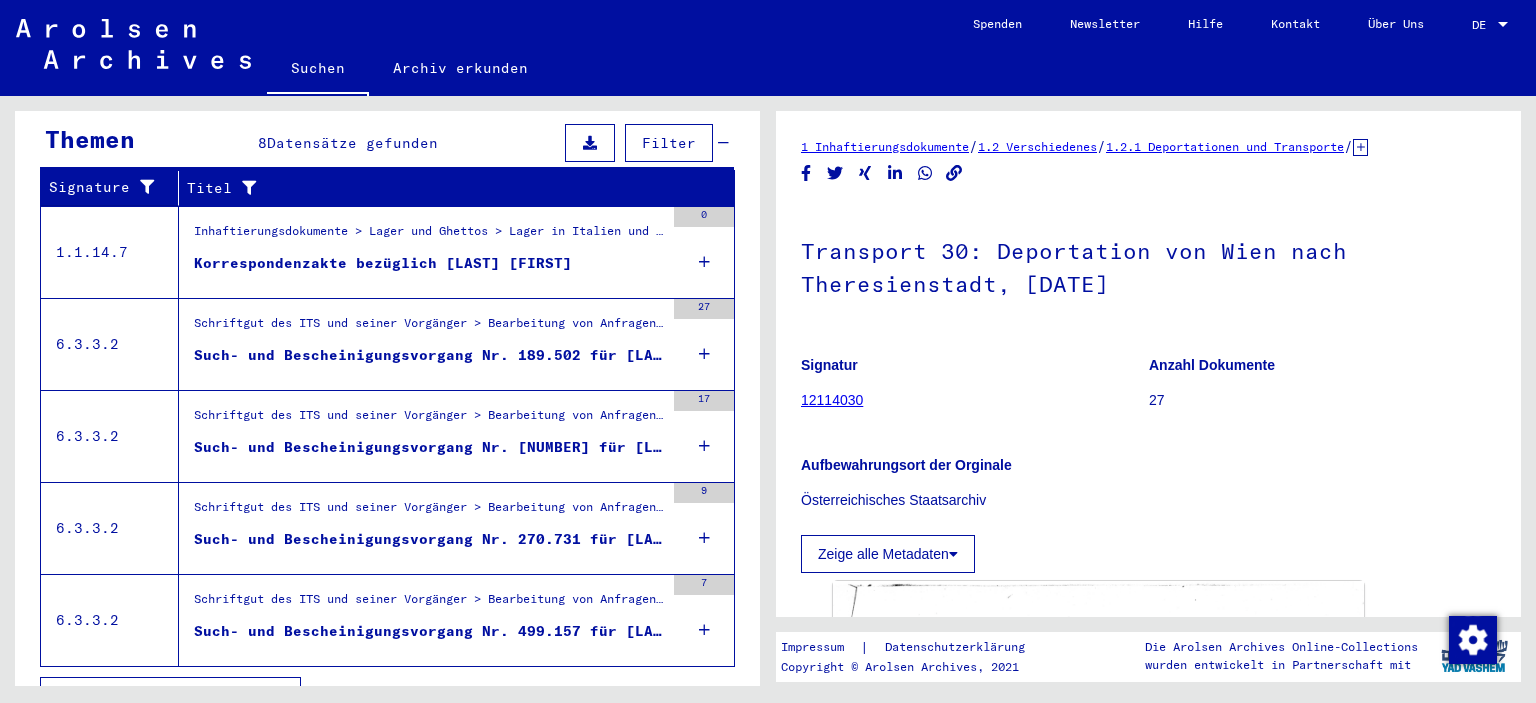 scroll, scrollTop: 1735, scrollLeft: 0, axis: vertical 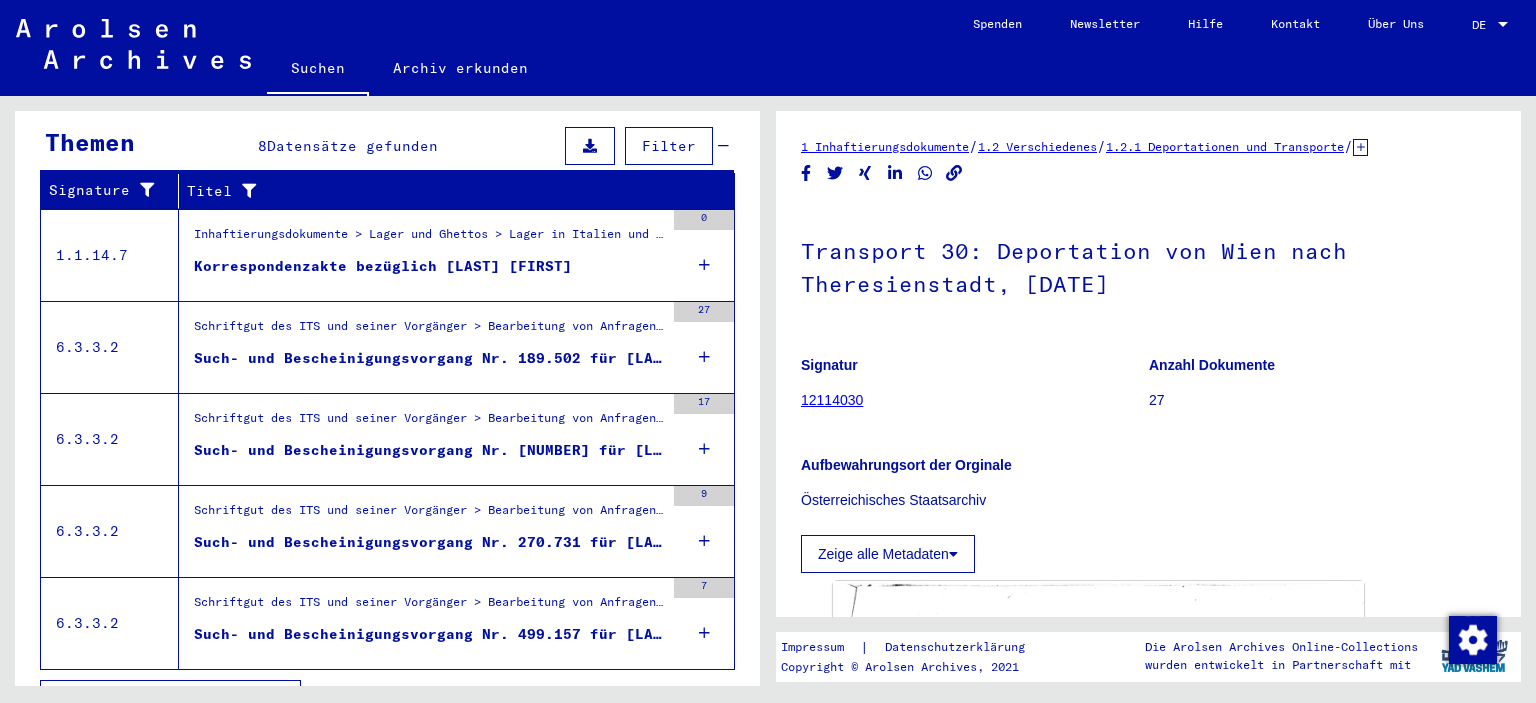 click at bounding box center [704, 449] 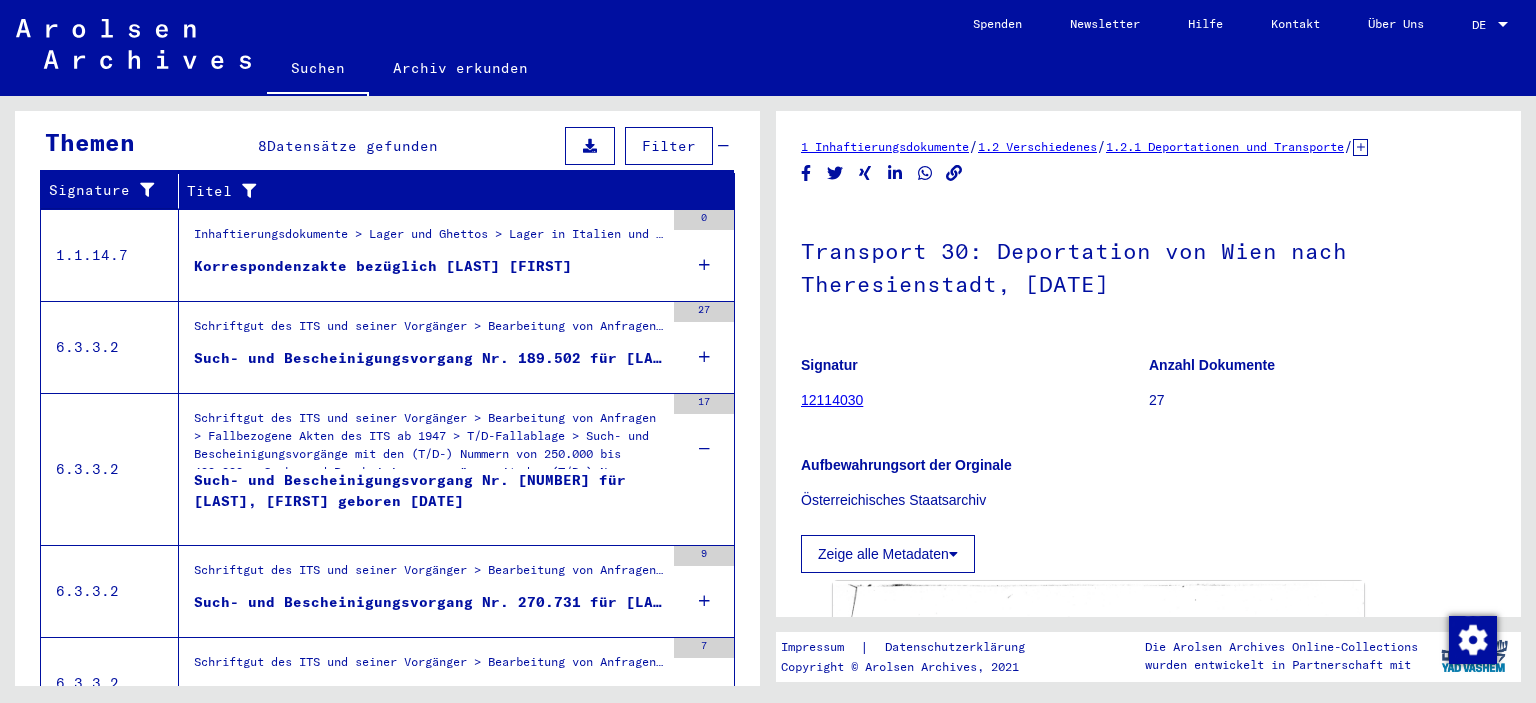 click at bounding box center (704, 449) 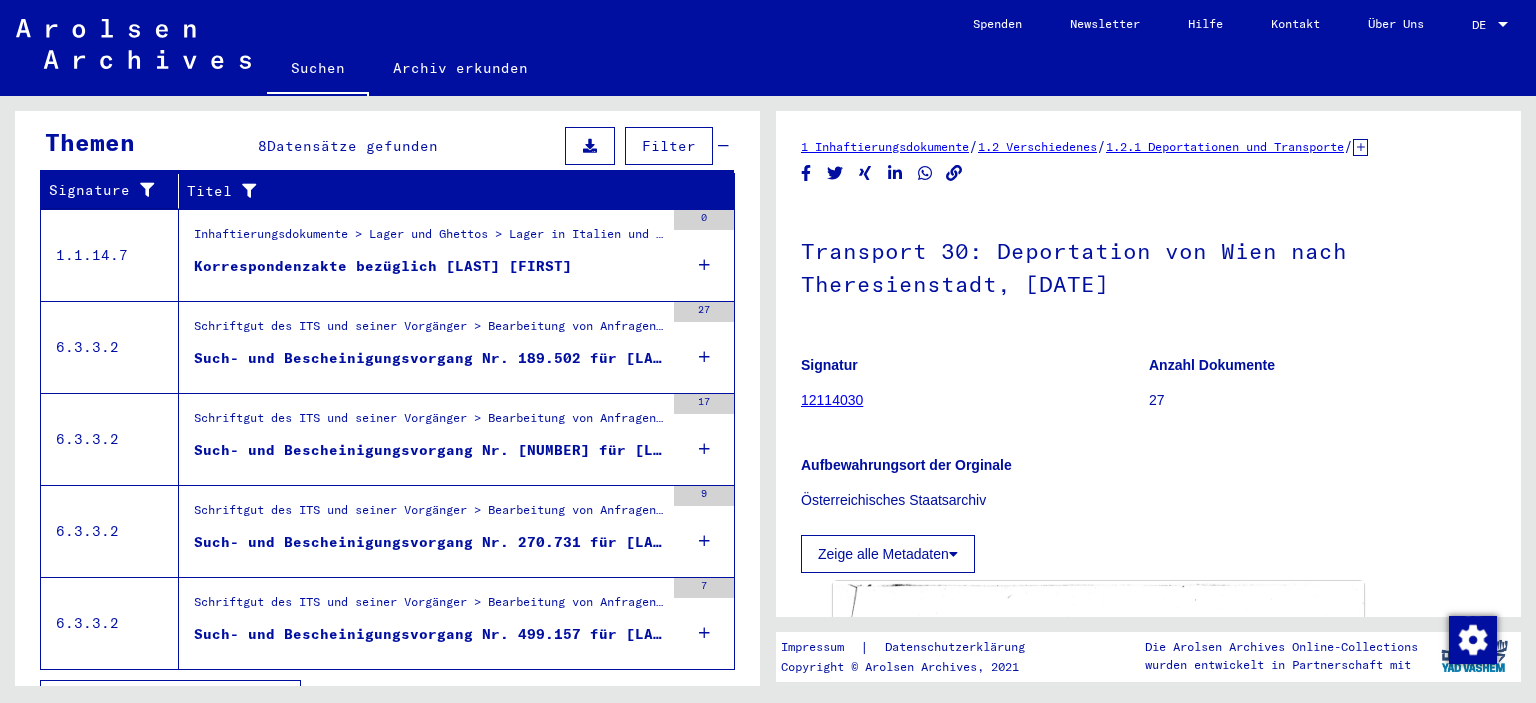 click at bounding box center (704, 541) 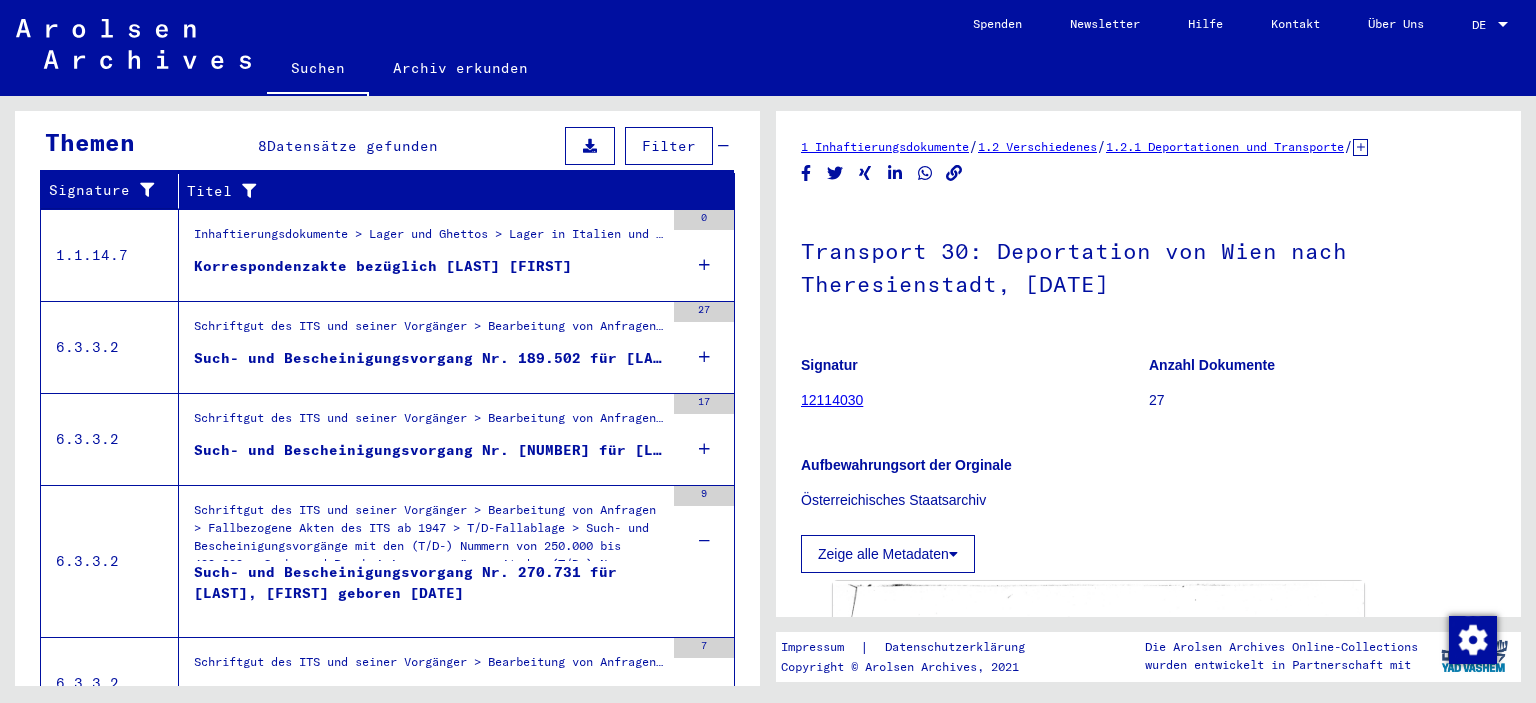 click at bounding box center [704, 541] 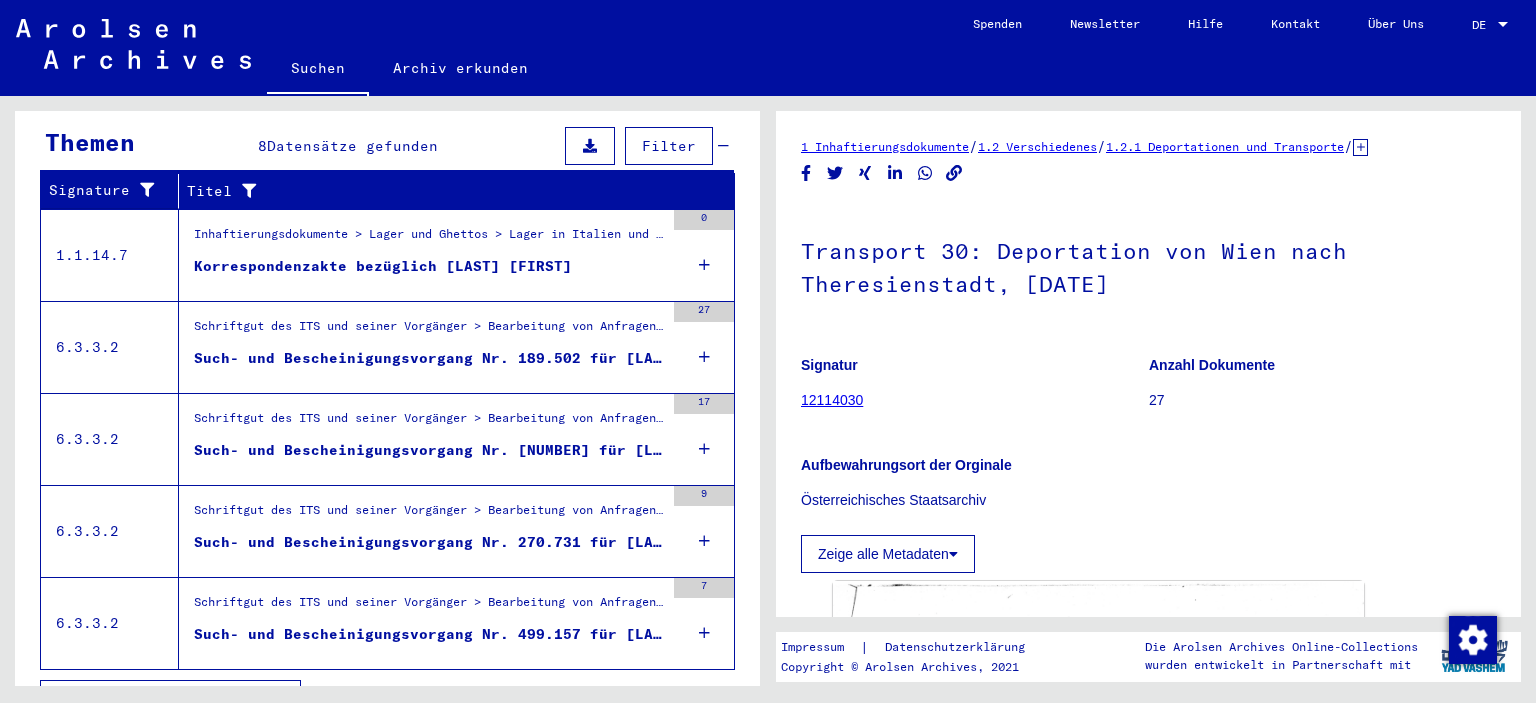 click at bounding box center [704, 633] 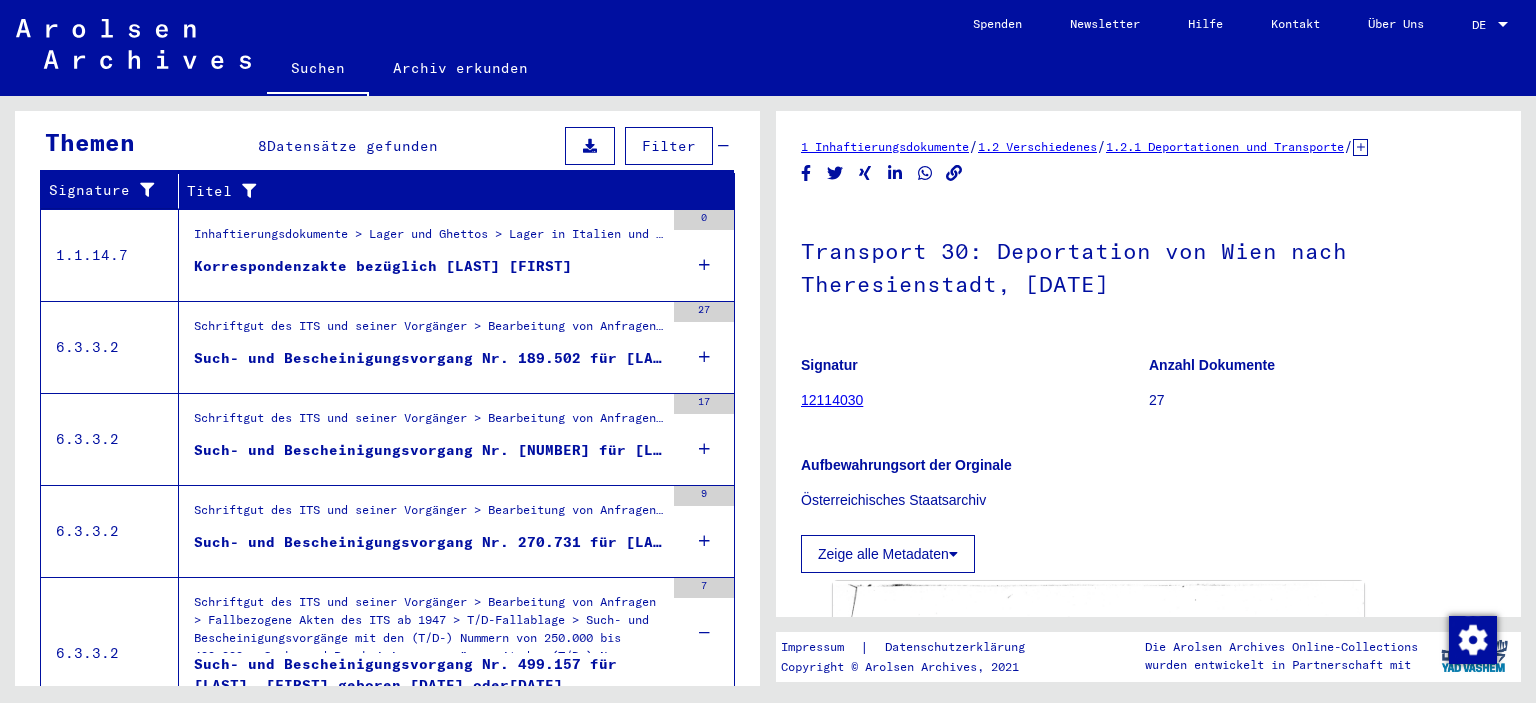click on "Such- und Bescheinigungsvorgang Nr. 499.157 für [LAST], [FIRST] geboren [DATE] oder[DATE]" at bounding box center [429, 684] 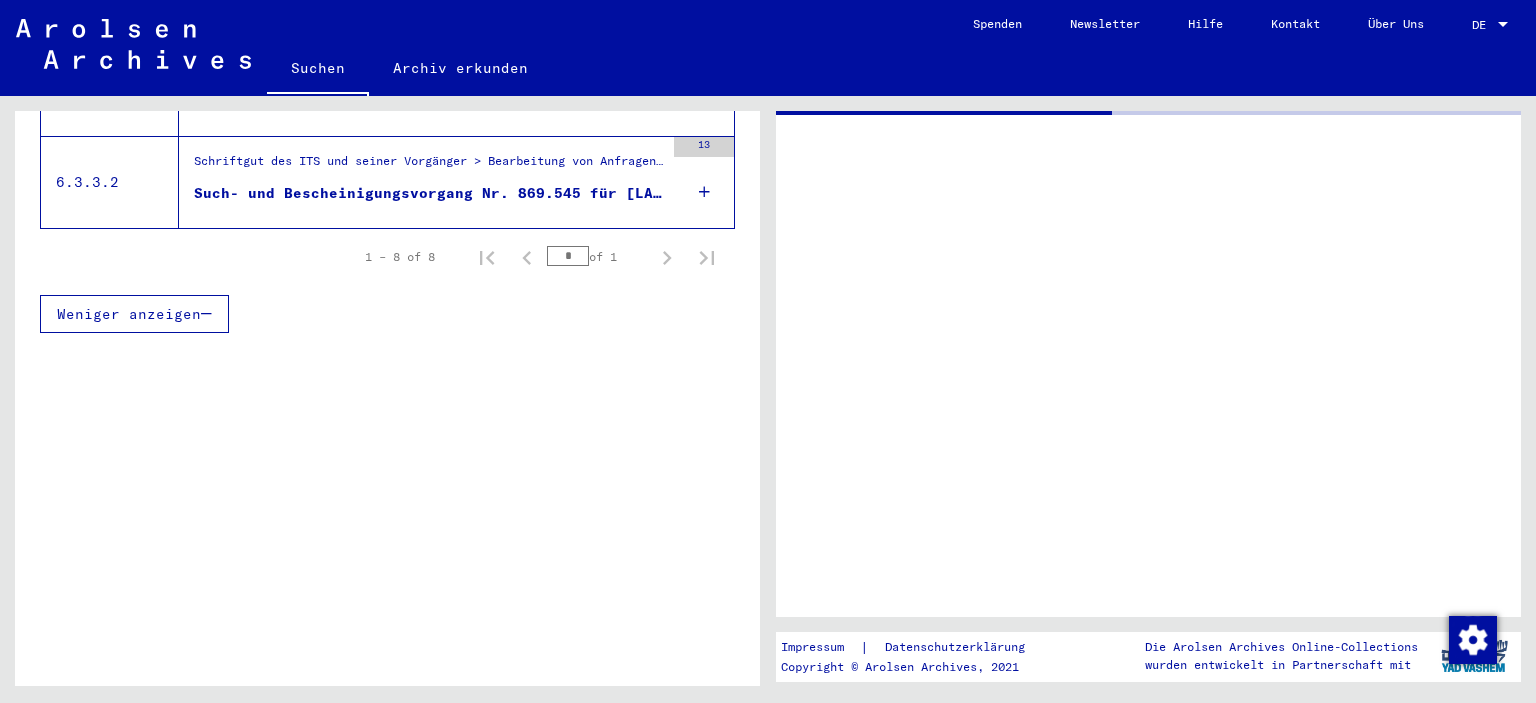 scroll, scrollTop: 324, scrollLeft: 0, axis: vertical 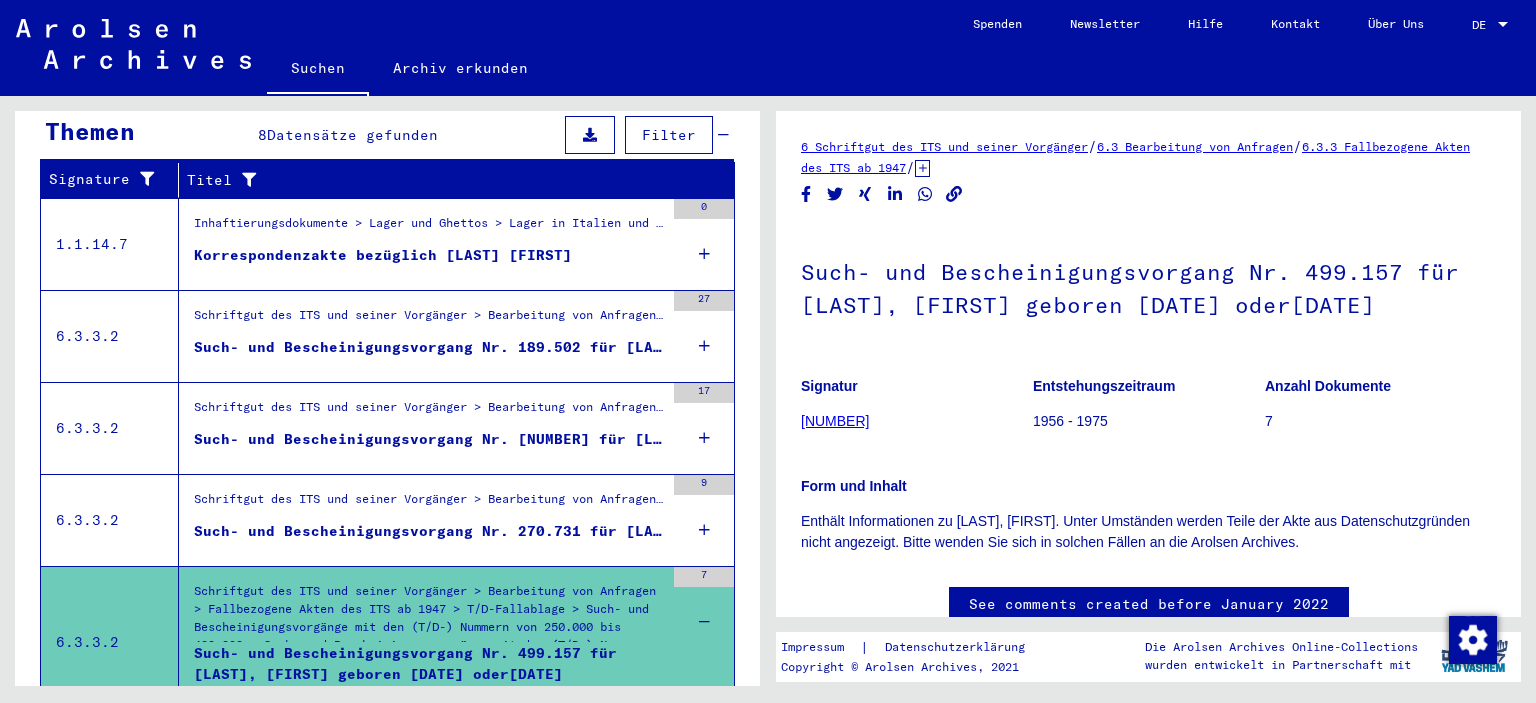 click on "Such- und Bescheinigungsvorgang Nr. 270.731 für [LAST], [FIRST] geboren [DATE]" at bounding box center (429, 531) 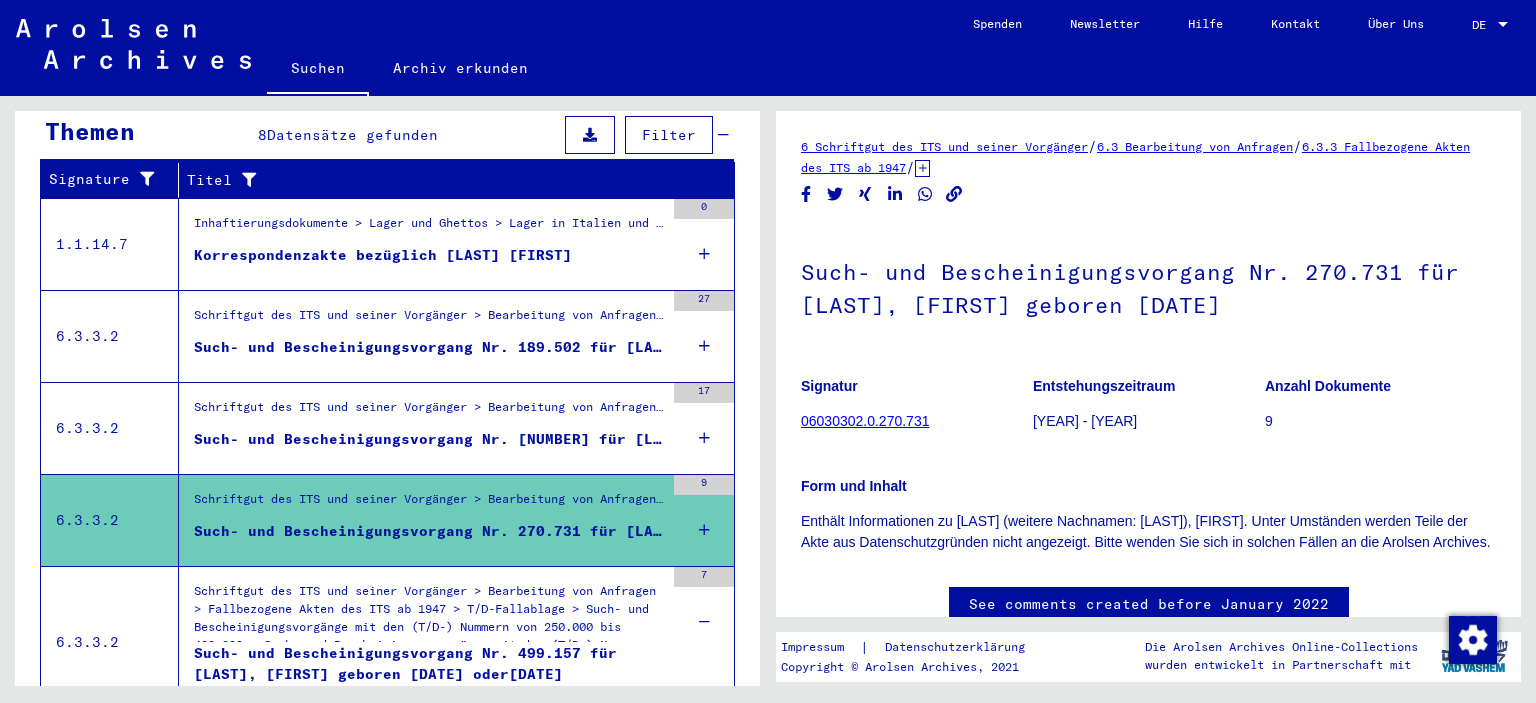 click on "Such- und Bescheinigungsvorgang Nr. [NUMBER] für [LAST], [FIRST] geboren [DATE]" at bounding box center (429, 439) 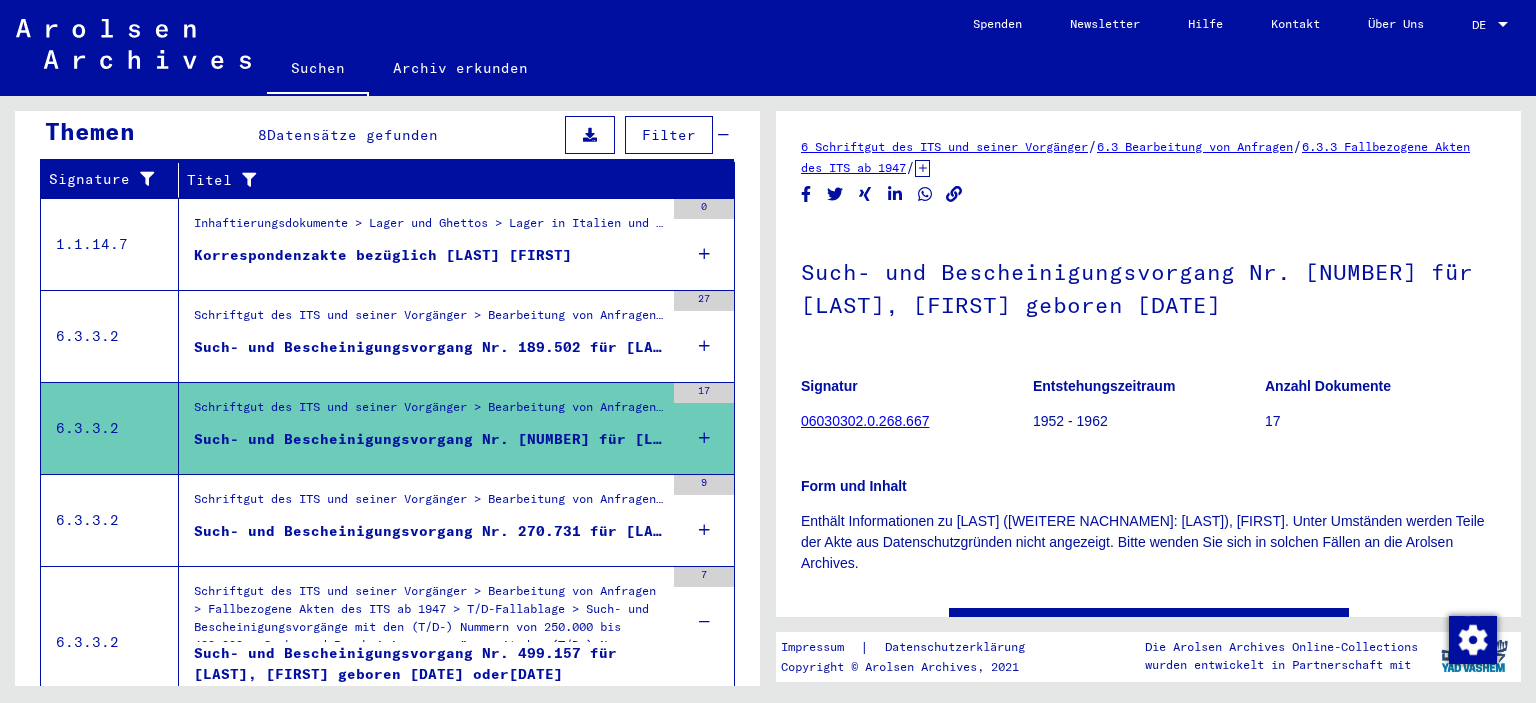 click on "Such- und Bescheinigungsvorgang Nr. 189.502 für [LAST], [FIRST] geboren [DATE]" at bounding box center (429, 352) 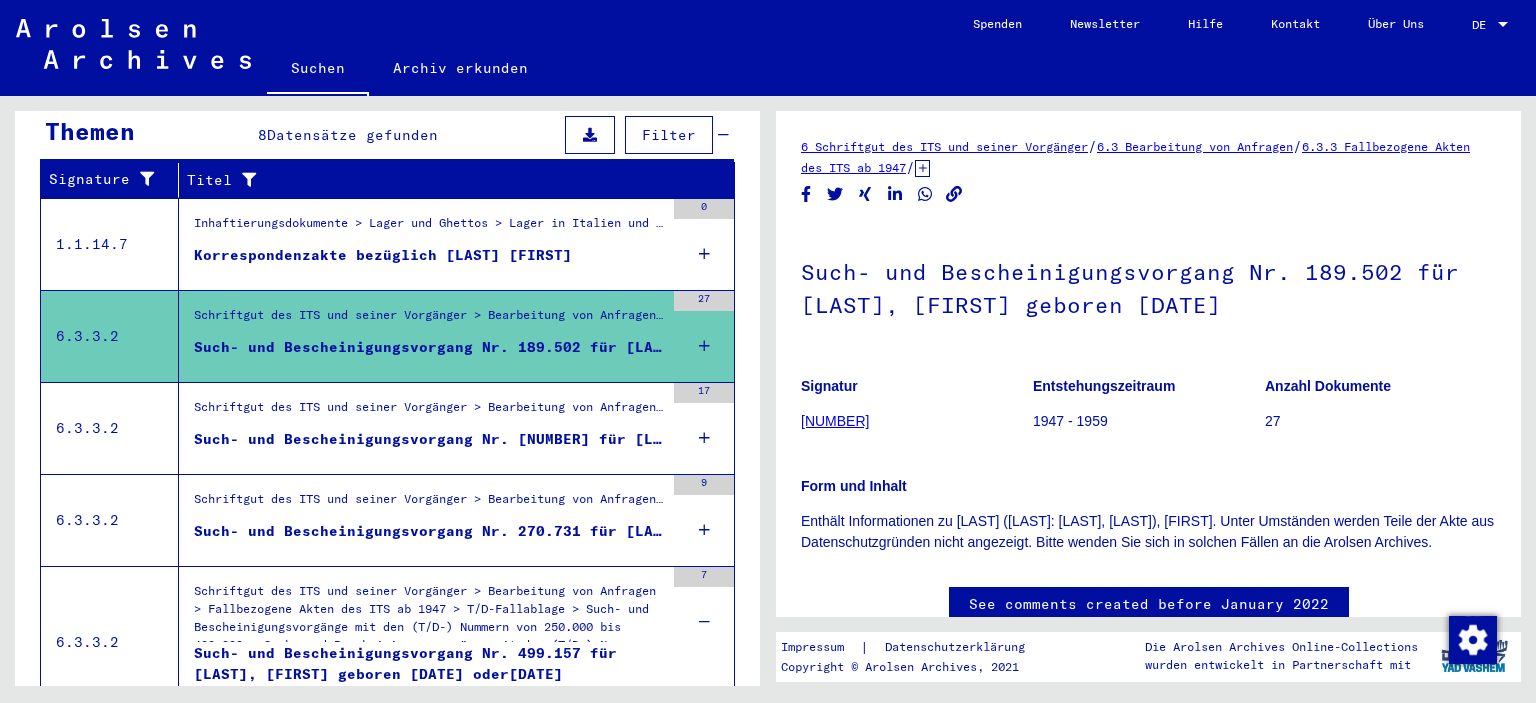 click on "Korrespondenzakte bezüglich [LAST] [FIRST]" at bounding box center (383, 255) 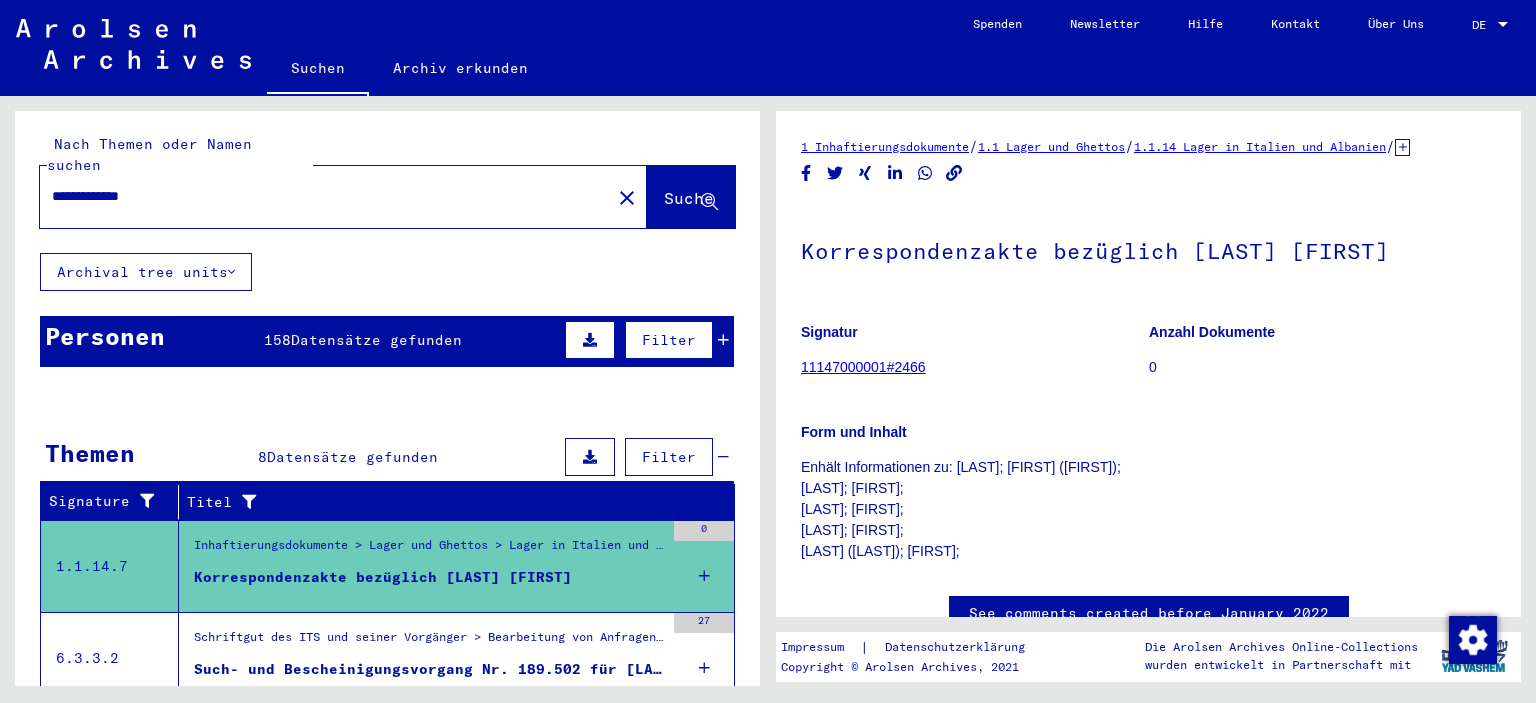 scroll, scrollTop: 0, scrollLeft: 0, axis: both 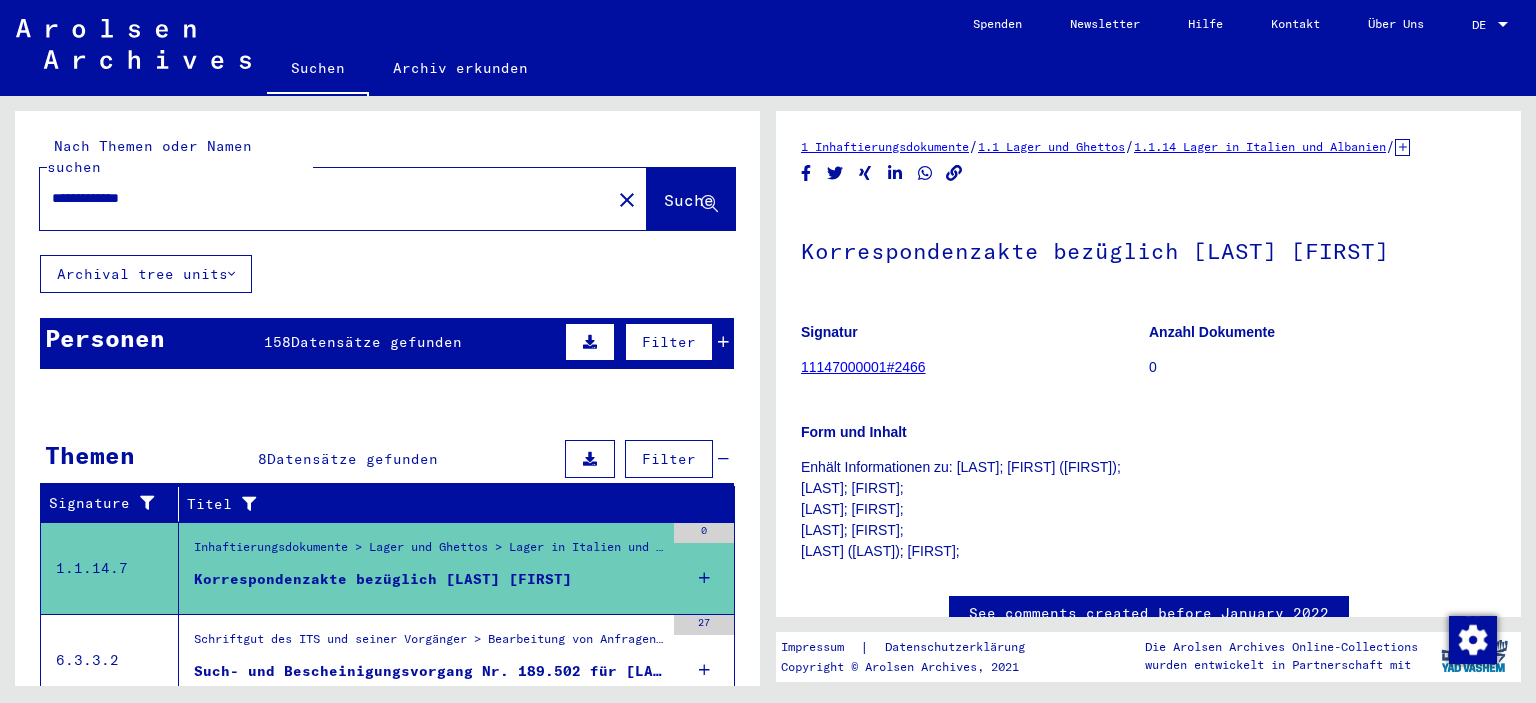 click at bounding box center (666, 500) 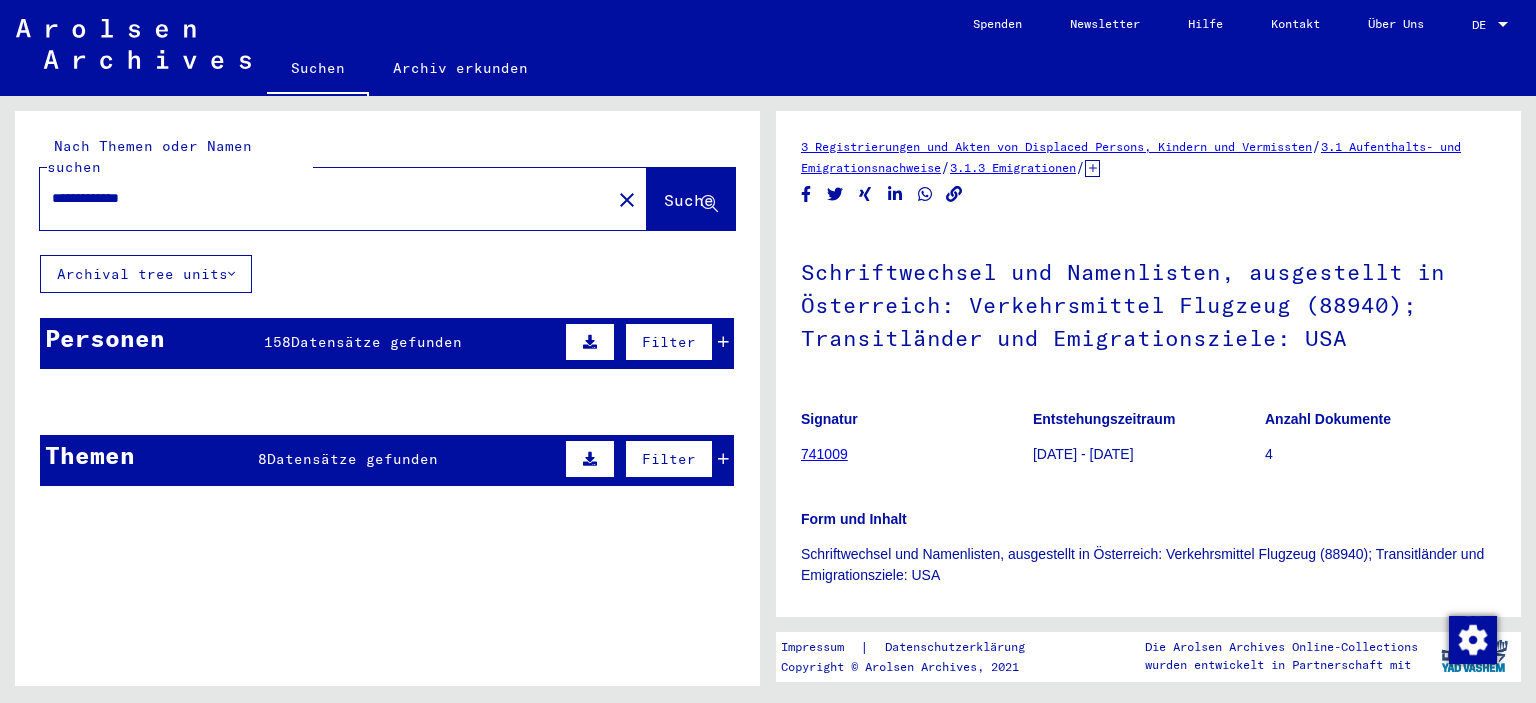 click at bounding box center [723, 342] 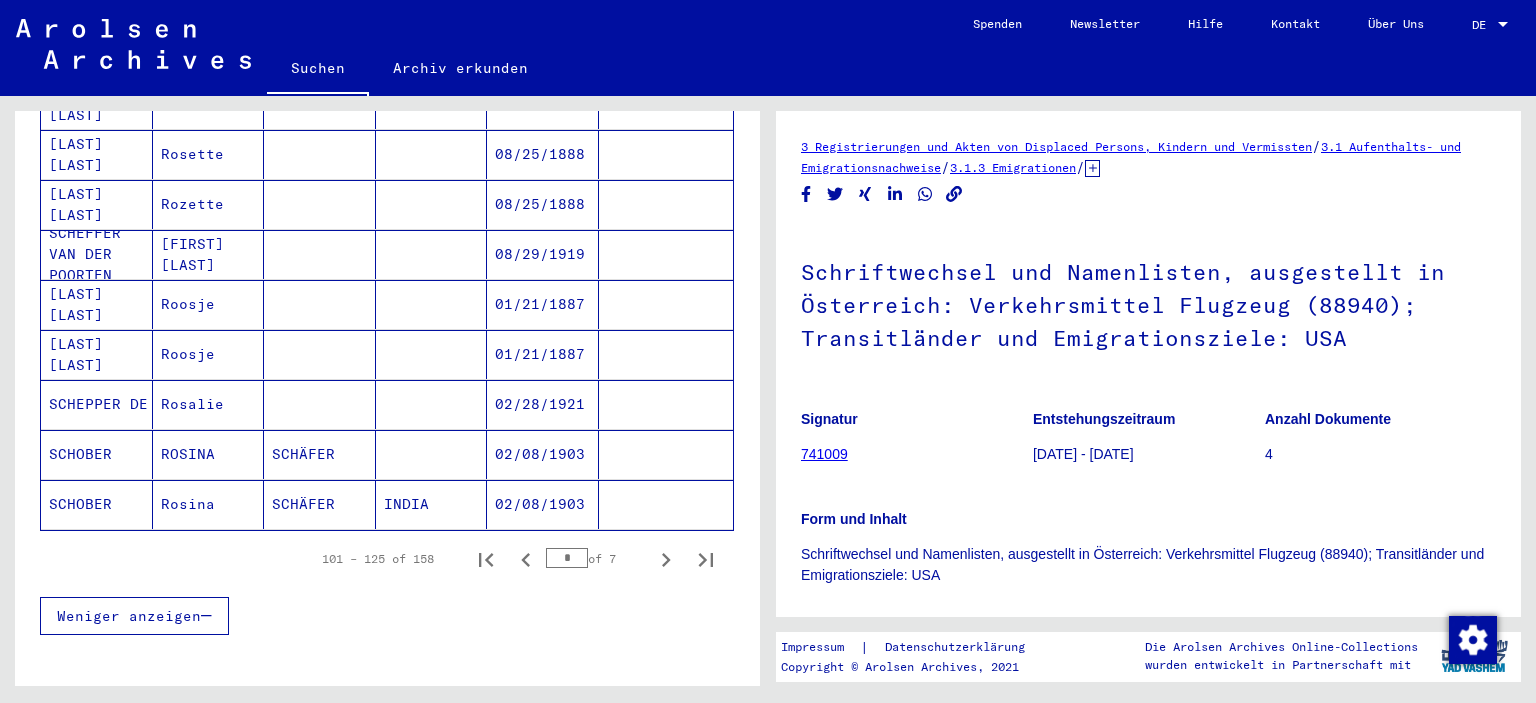 scroll, scrollTop: 1240, scrollLeft: 0, axis: vertical 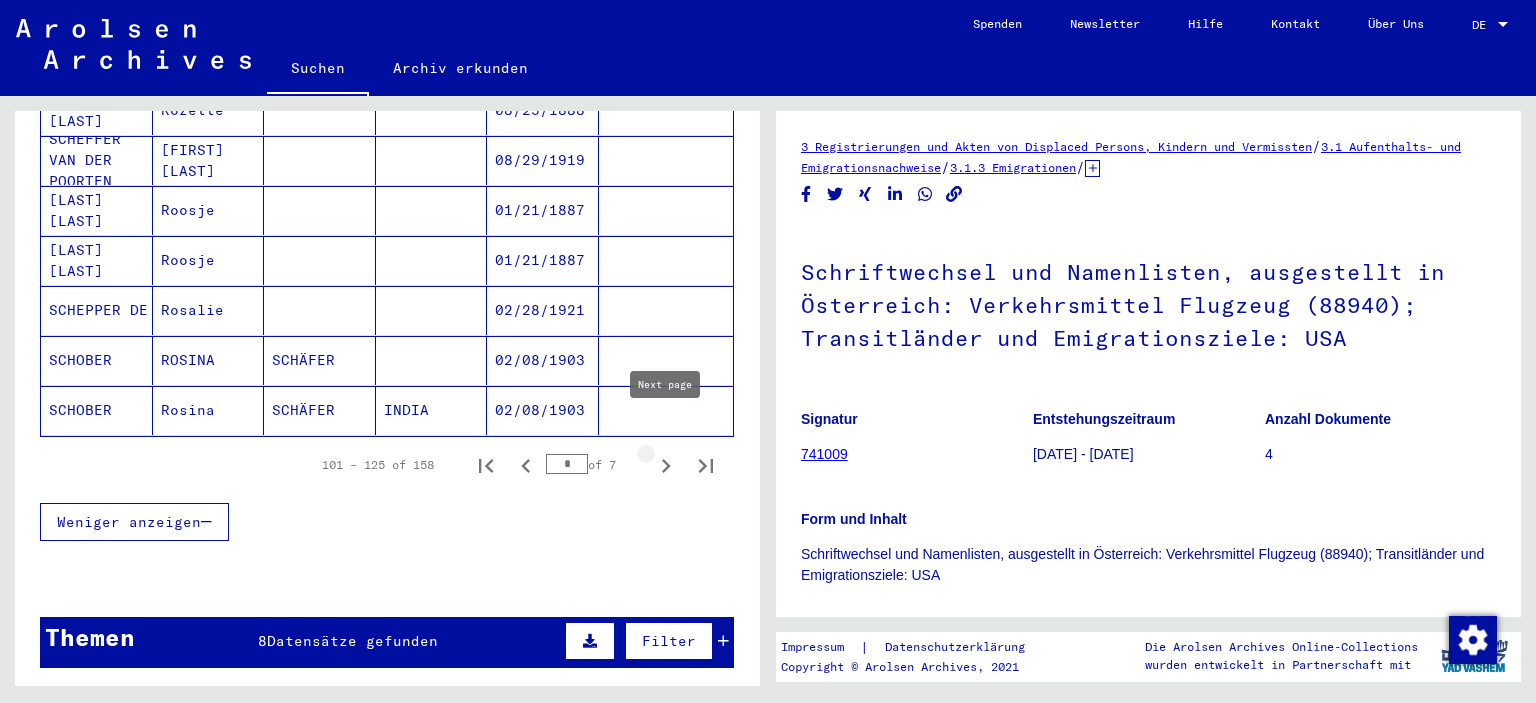 click 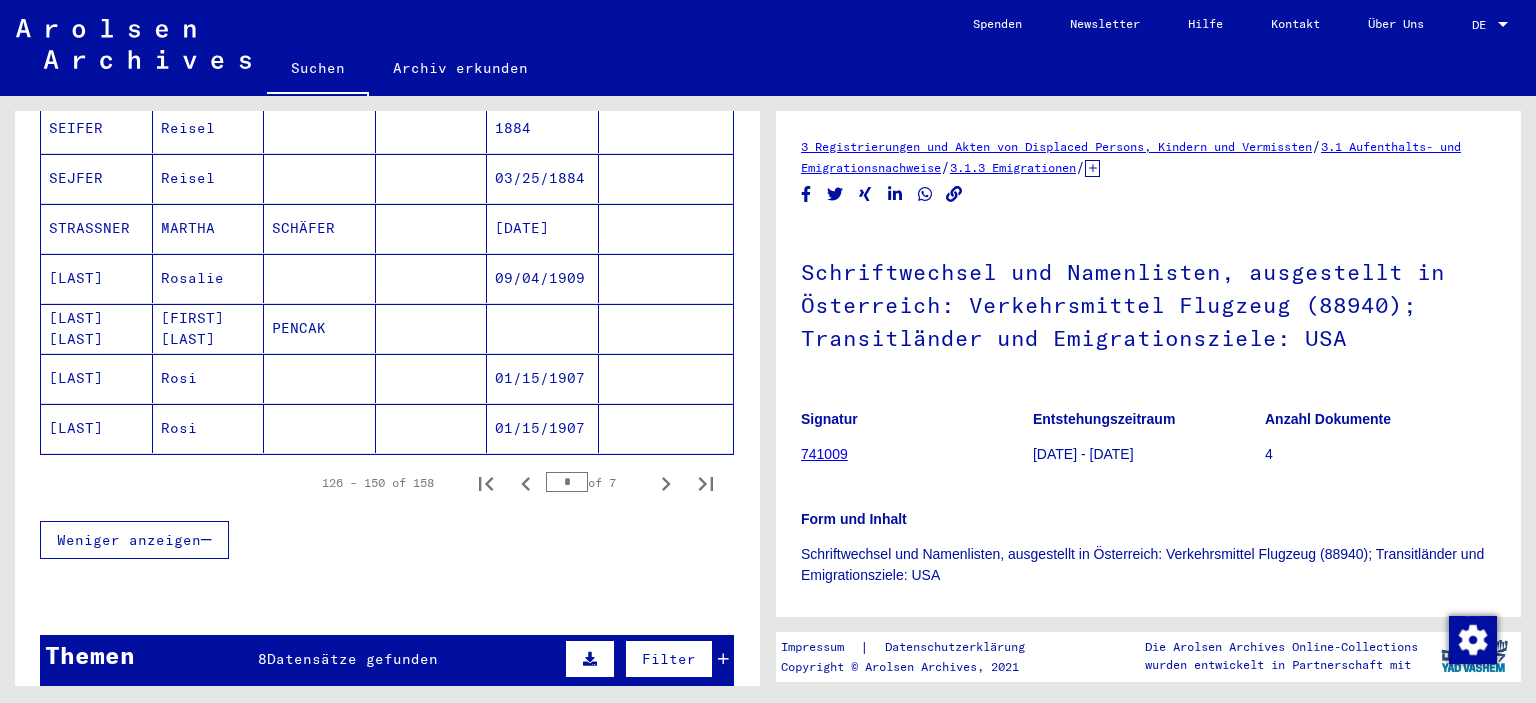 scroll, scrollTop: 1214, scrollLeft: 0, axis: vertical 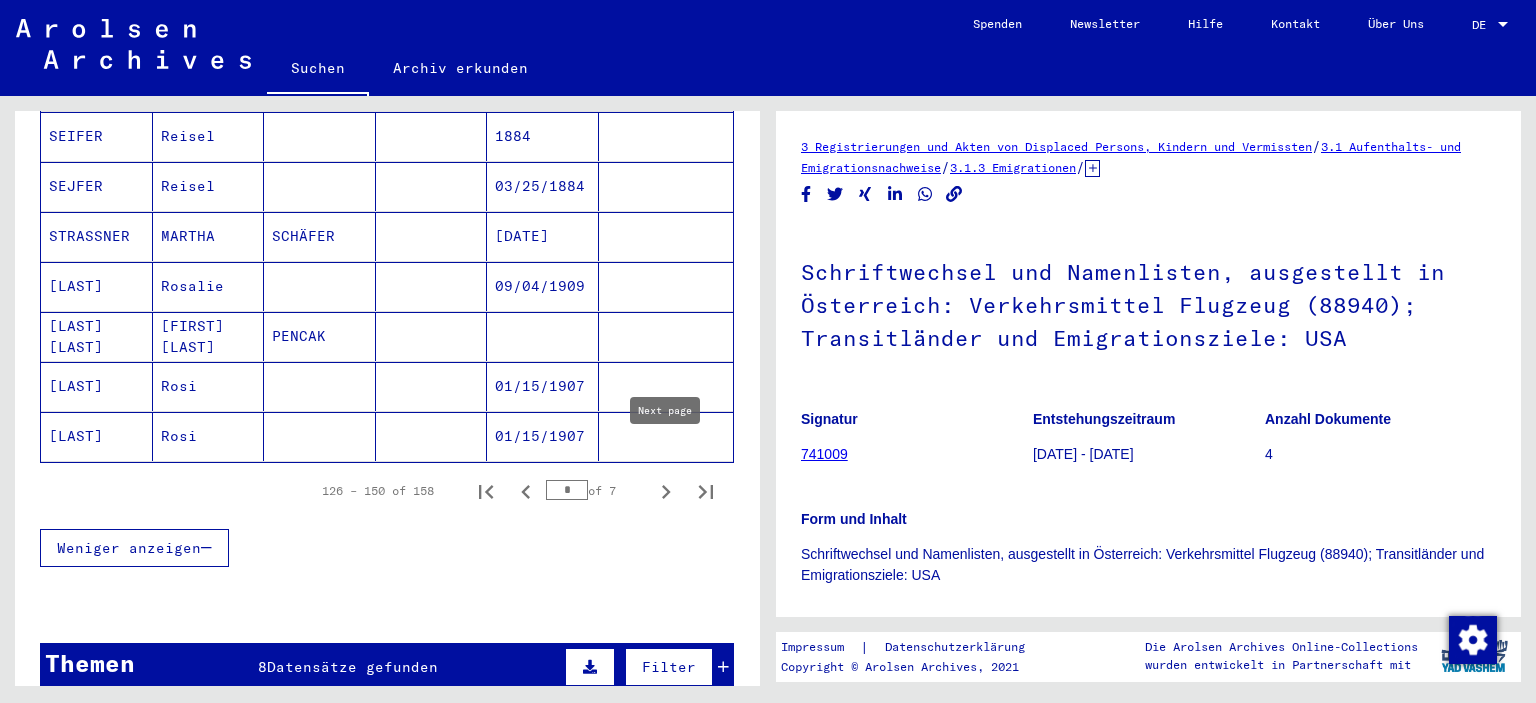 click 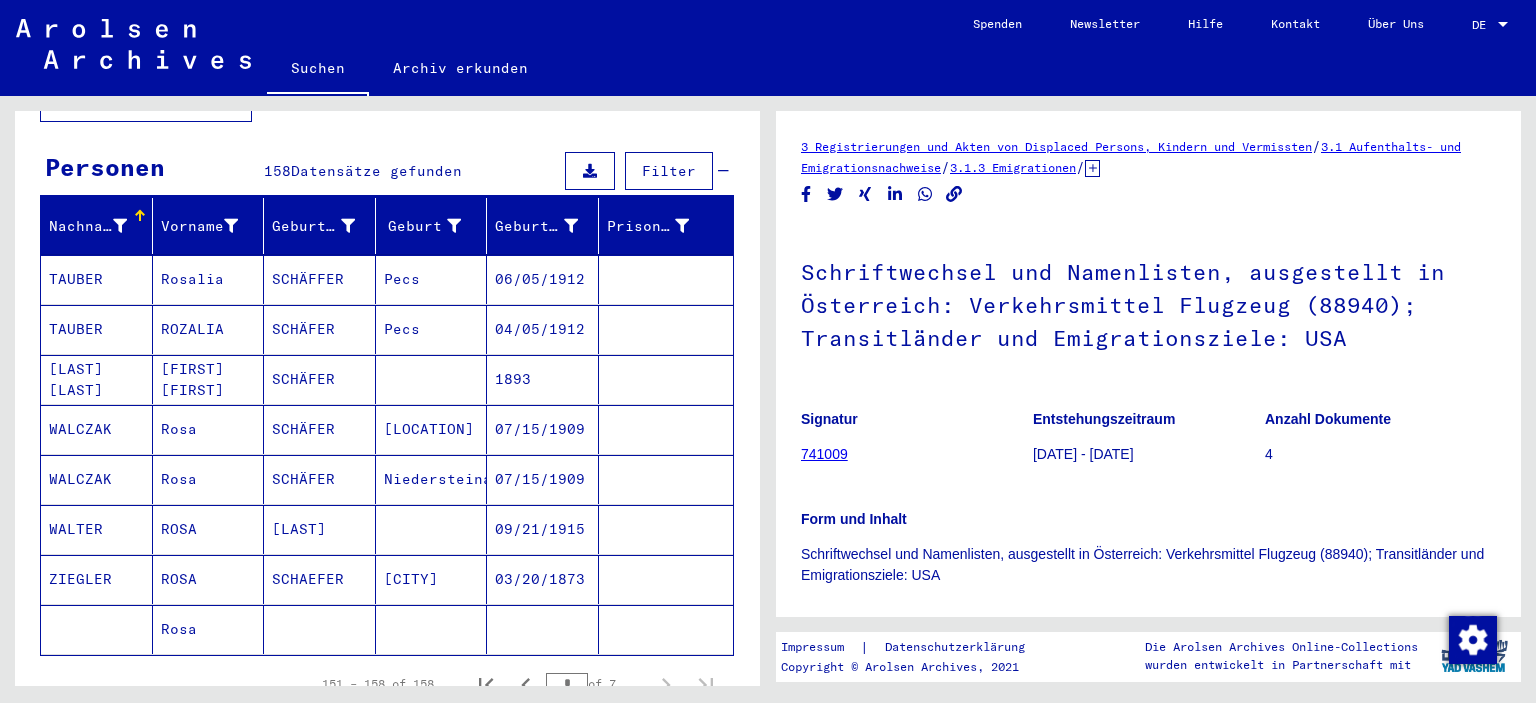 scroll, scrollTop: 174, scrollLeft: 0, axis: vertical 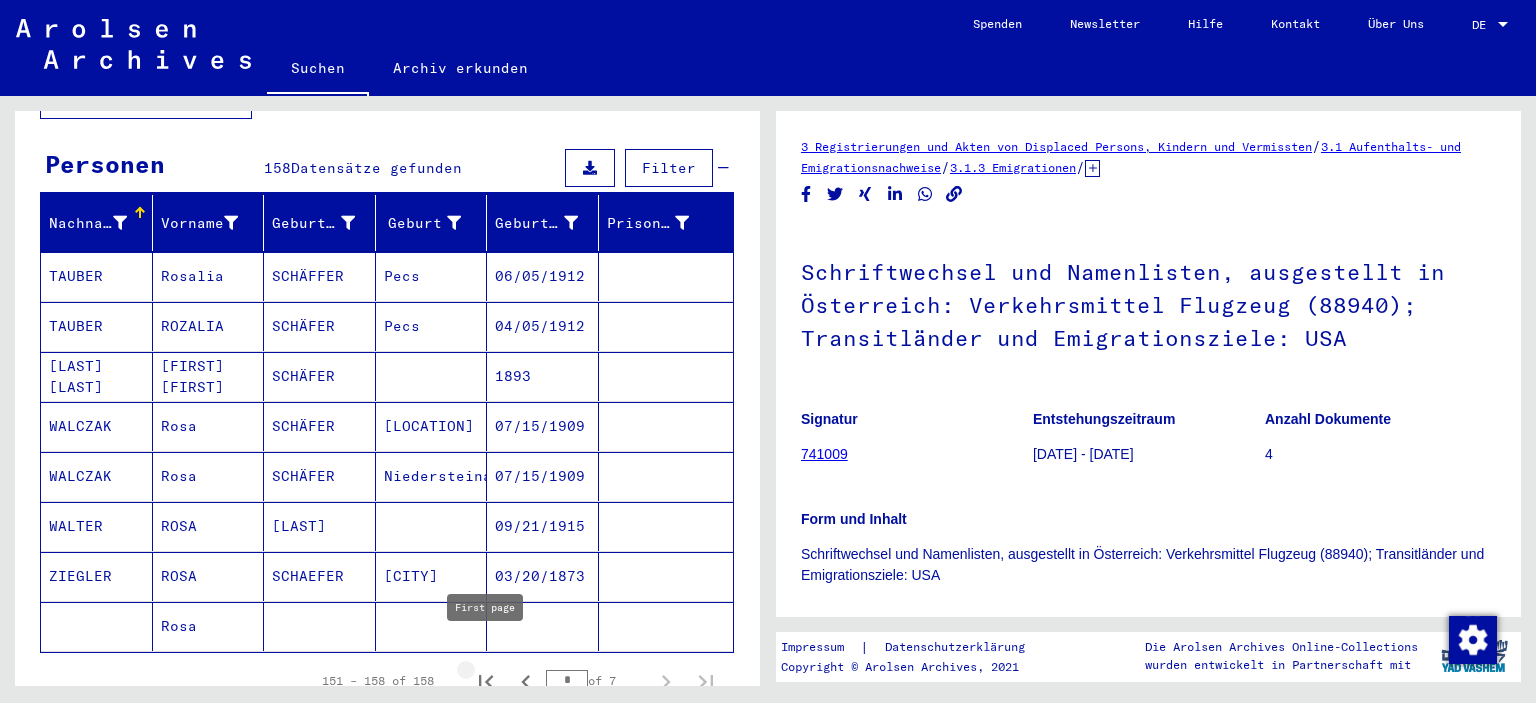 click 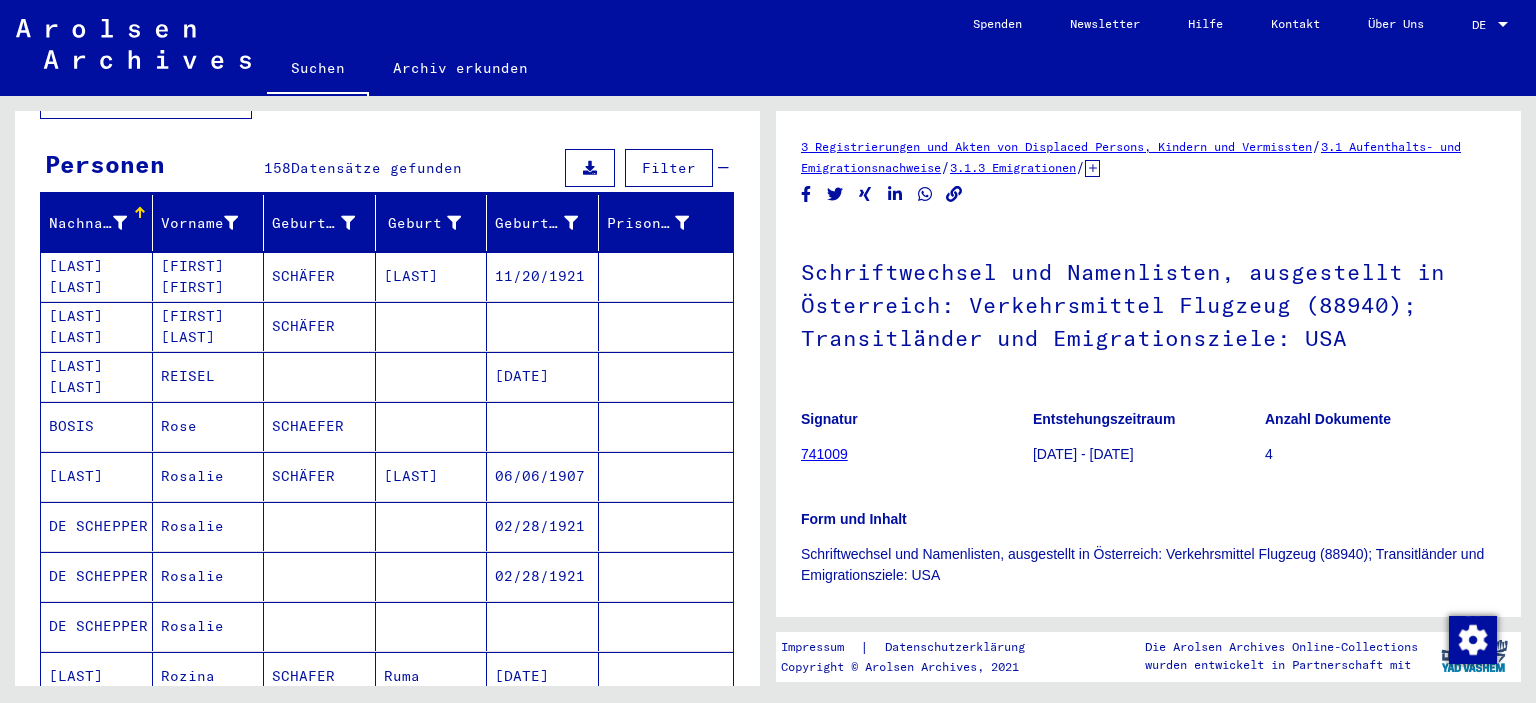 scroll, scrollTop: 0, scrollLeft: 0, axis: both 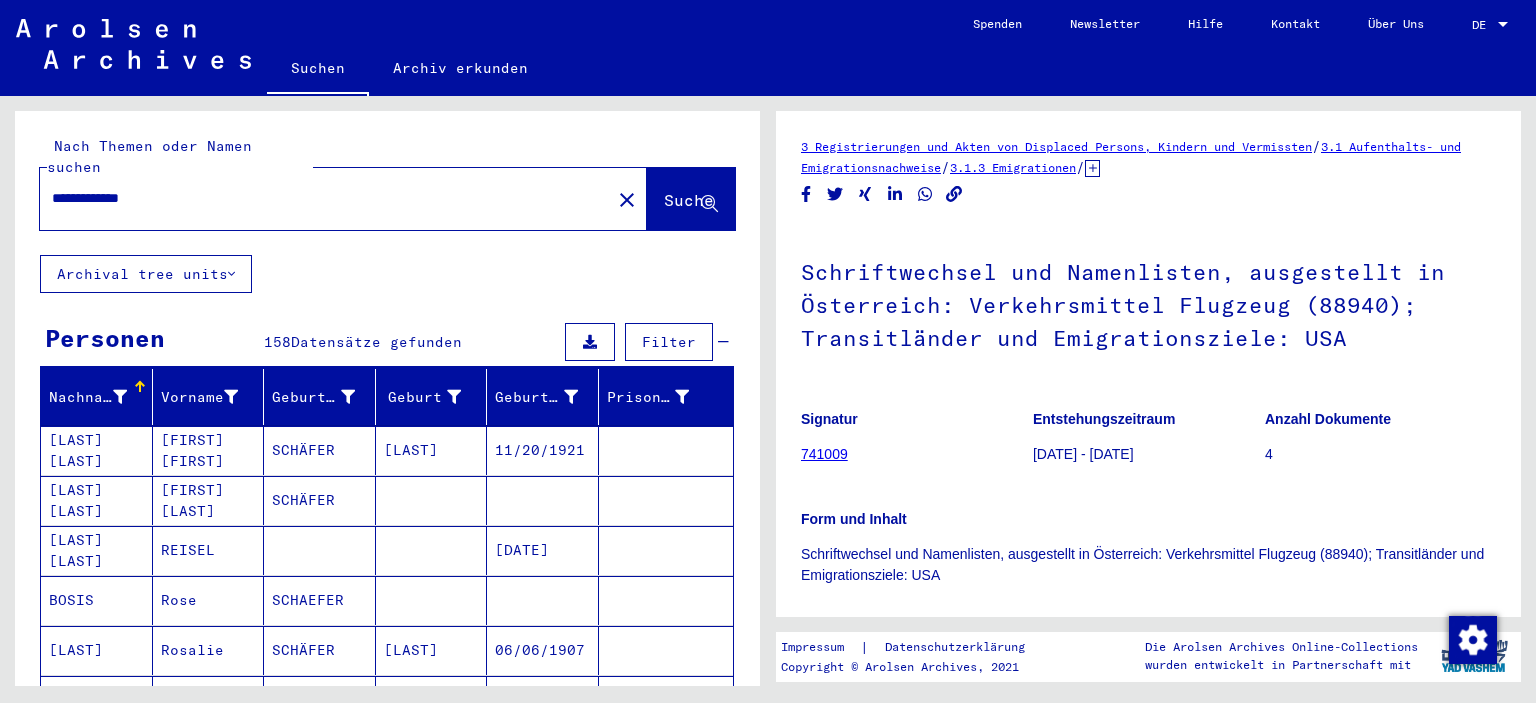 drag, startPoint x: 177, startPoint y: 186, endPoint x: 9, endPoint y: 182, distance: 168.0476 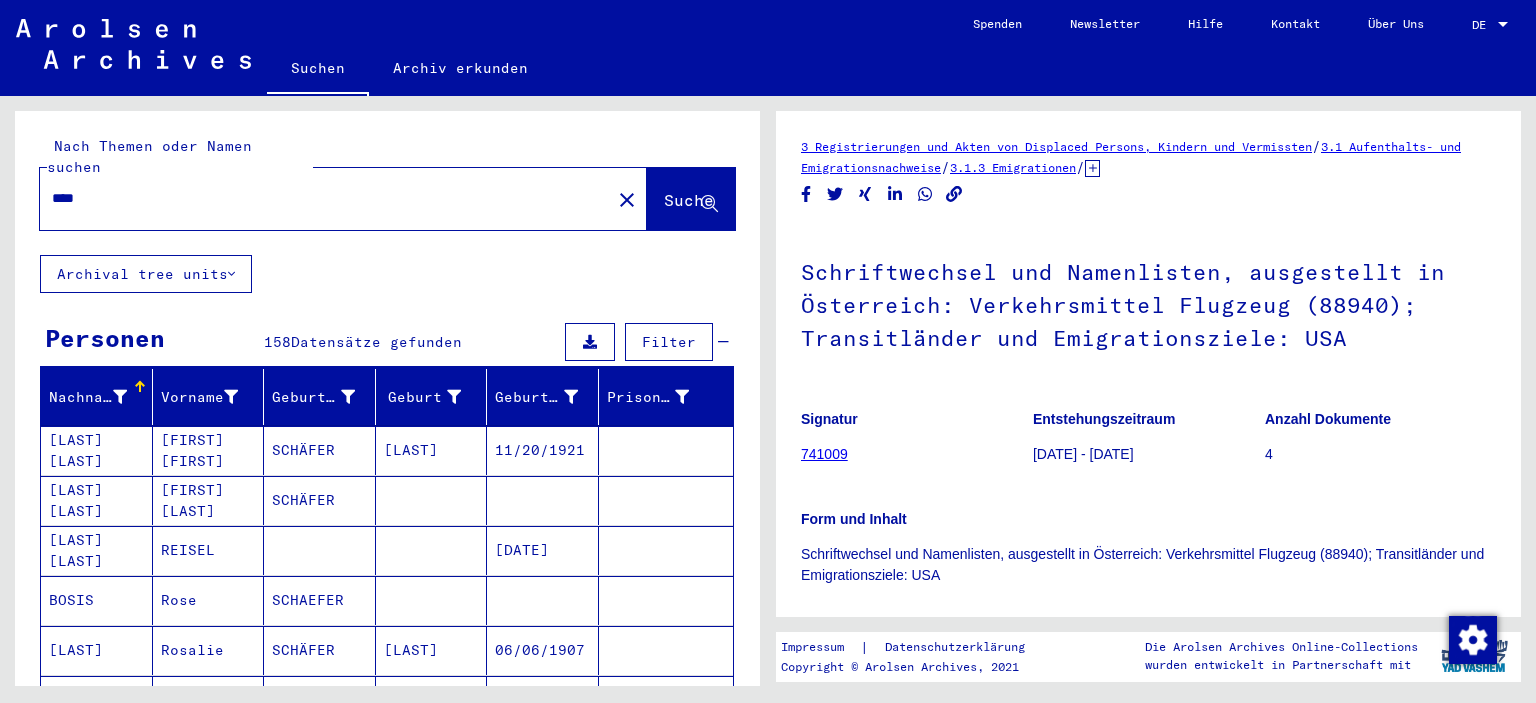 type on "****" 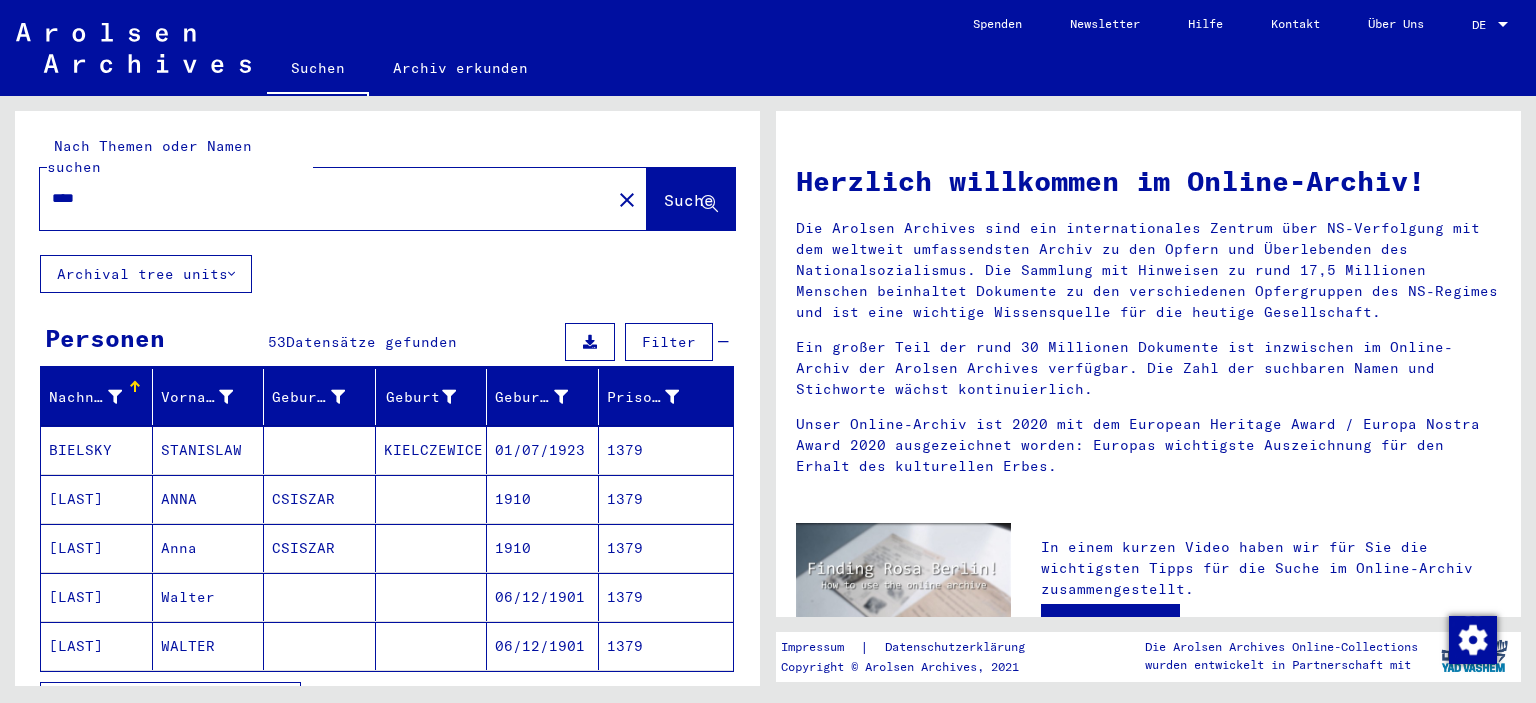 click on "Alle Ergebnisse anzeigen" at bounding box center (170, 701) 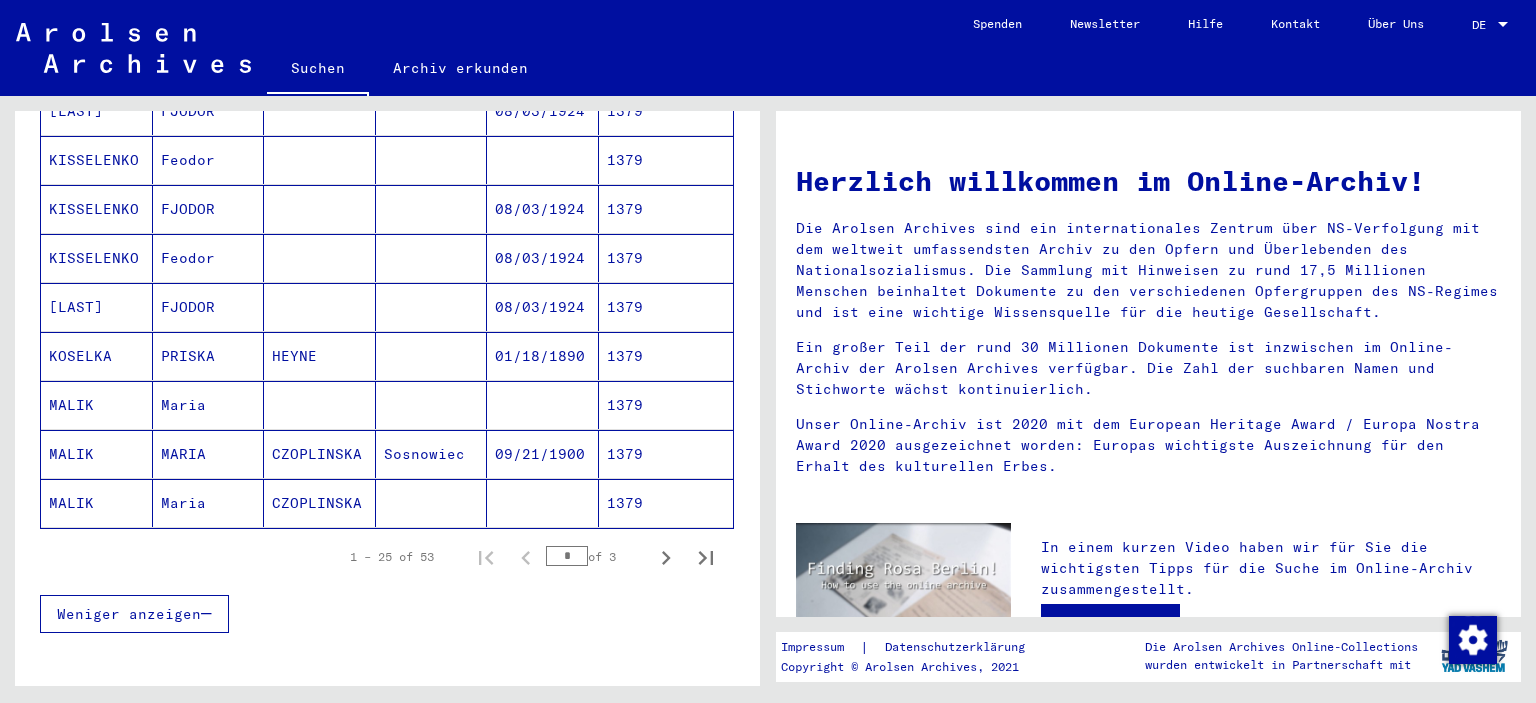 scroll, scrollTop: 1126, scrollLeft: 0, axis: vertical 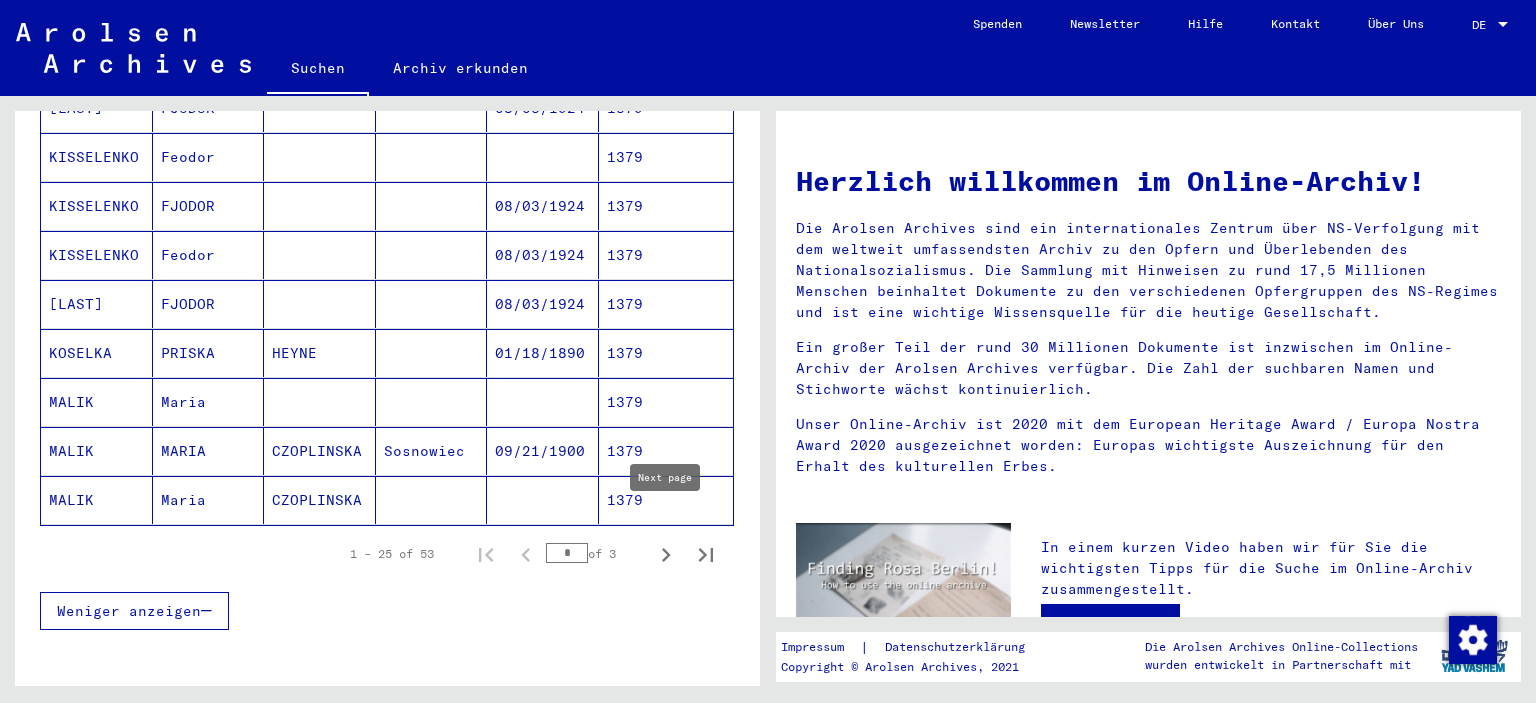 click 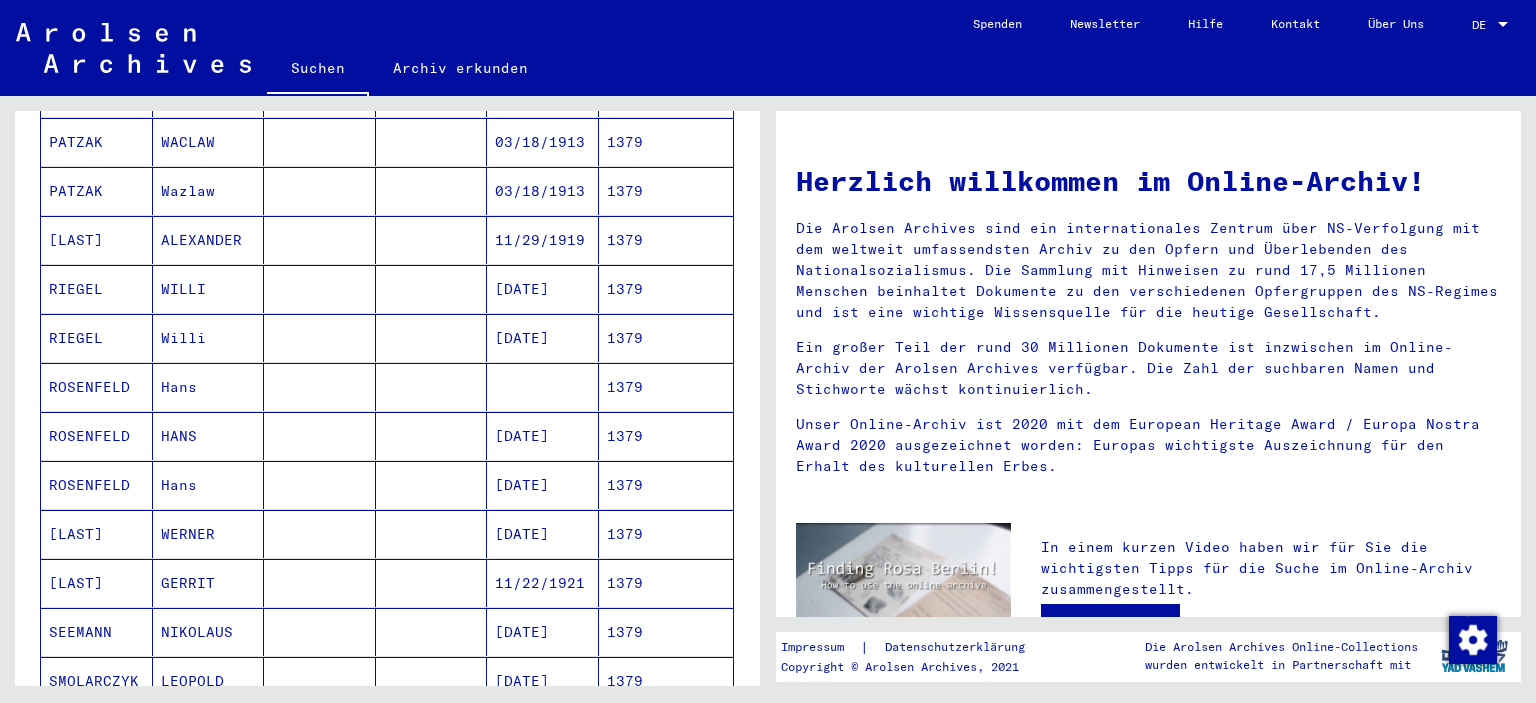 scroll, scrollTop: 595, scrollLeft: 0, axis: vertical 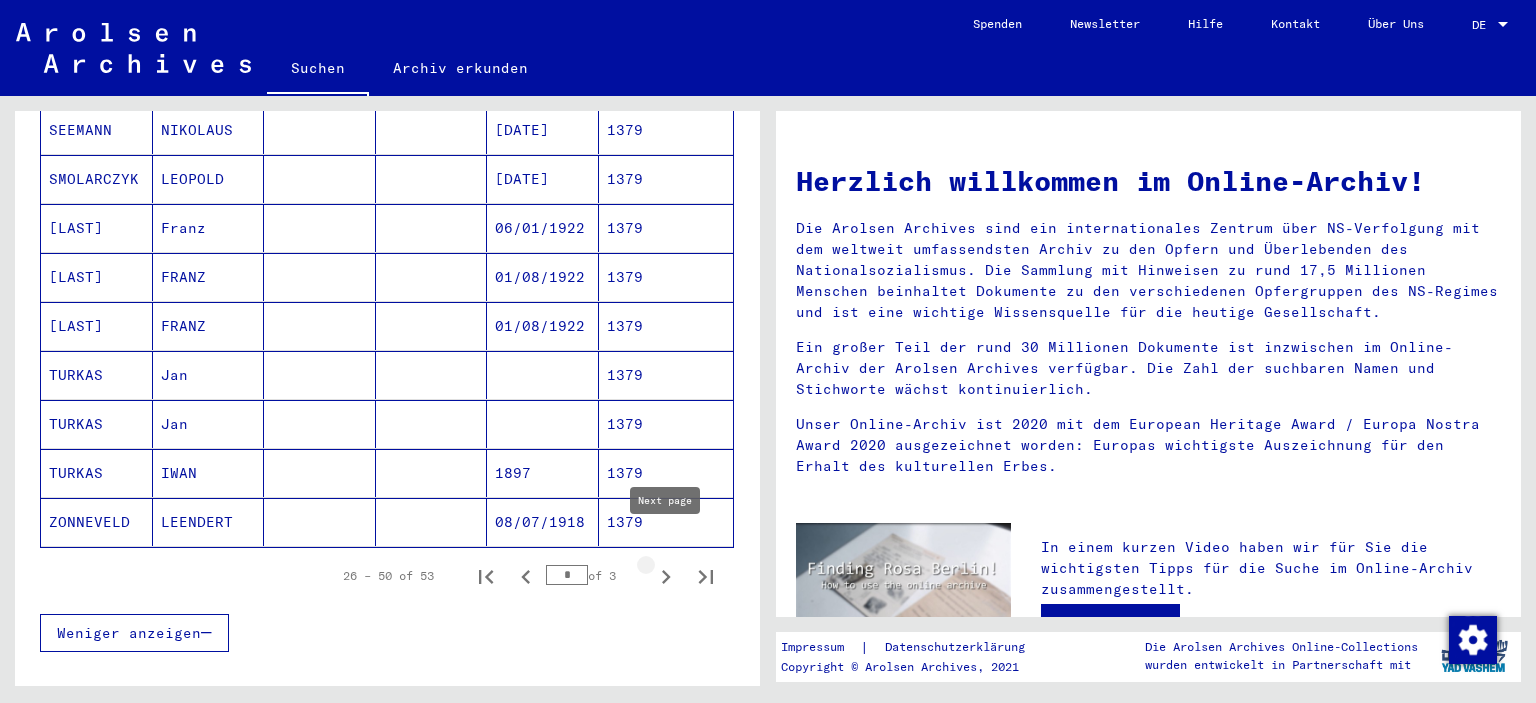 click 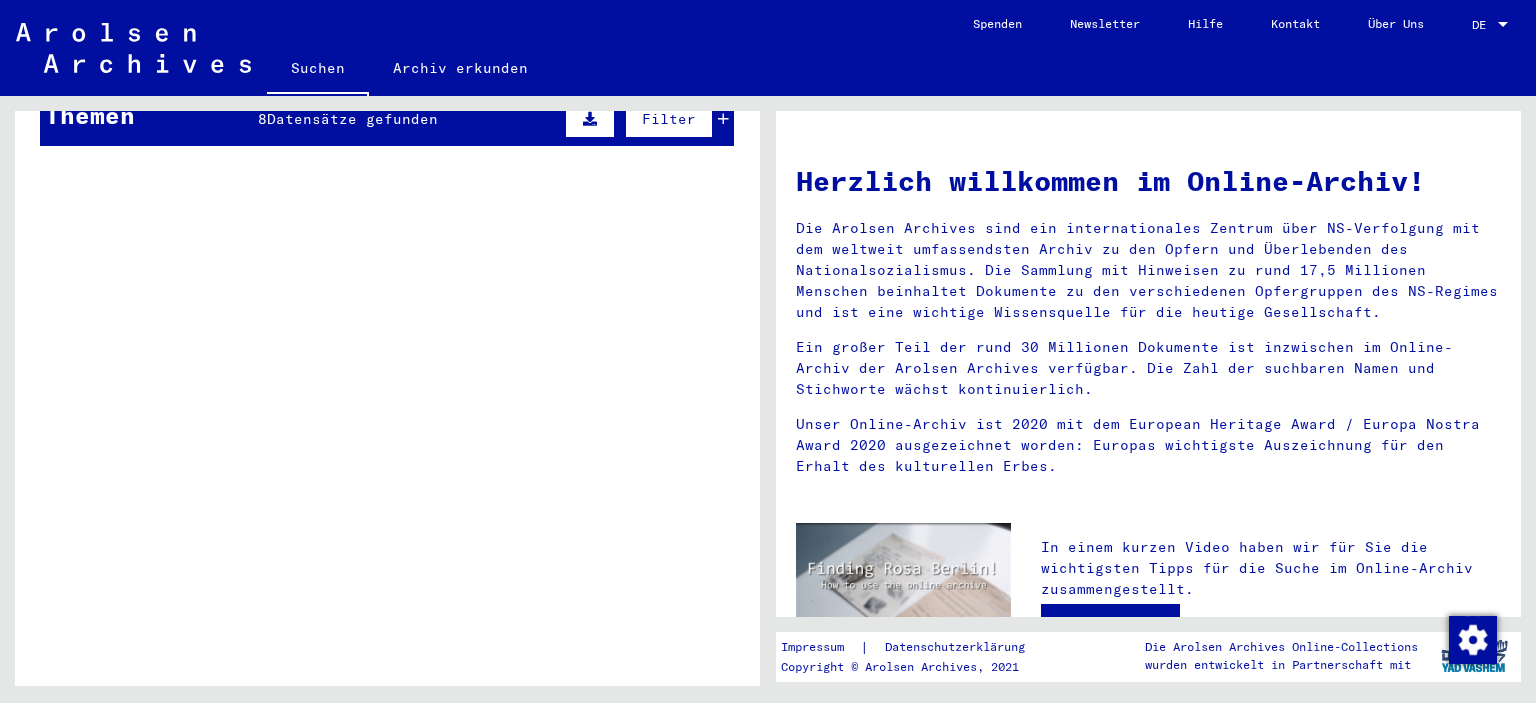 scroll, scrollTop: 631, scrollLeft: 0, axis: vertical 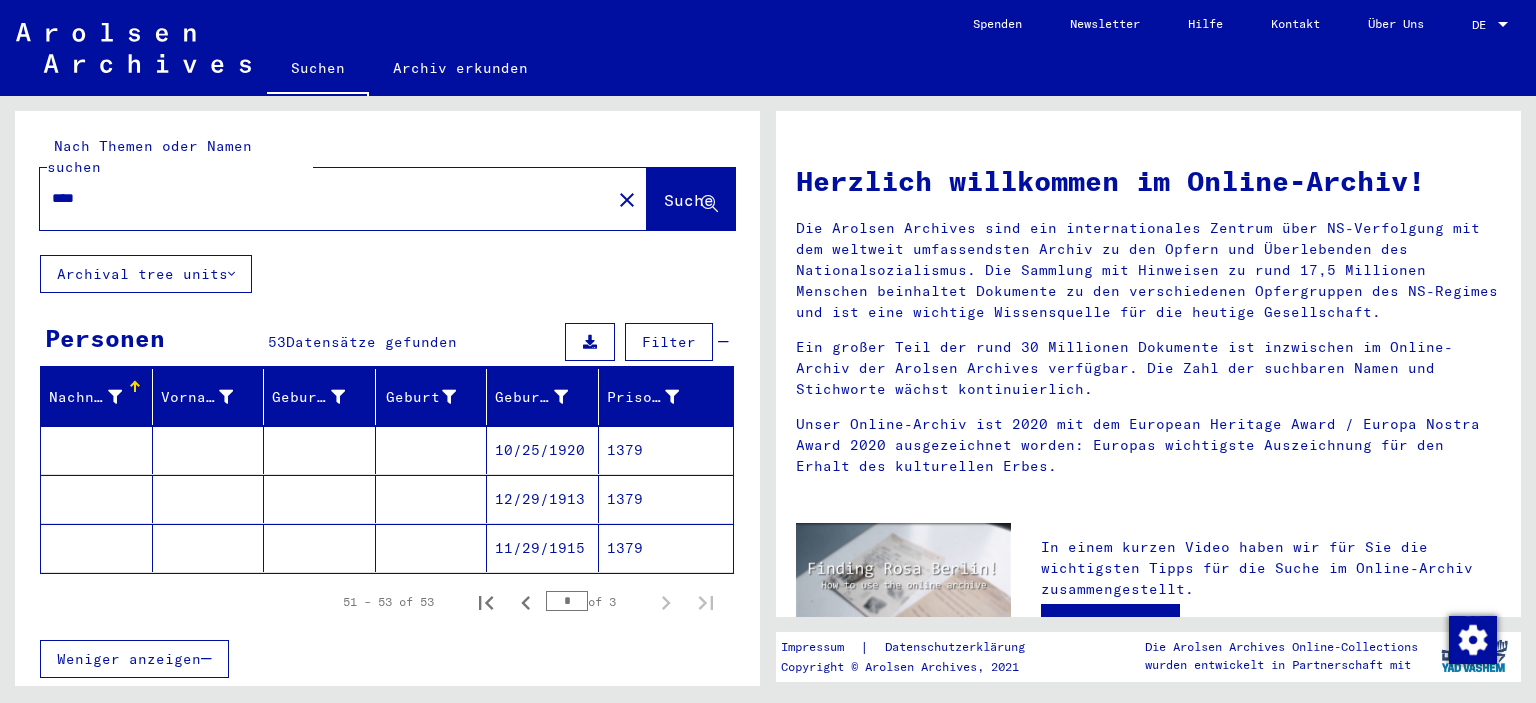 drag, startPoint x: 170, startPoint y: 183, endPoint x: 0, endPoint y: 170, distance: 170.49634 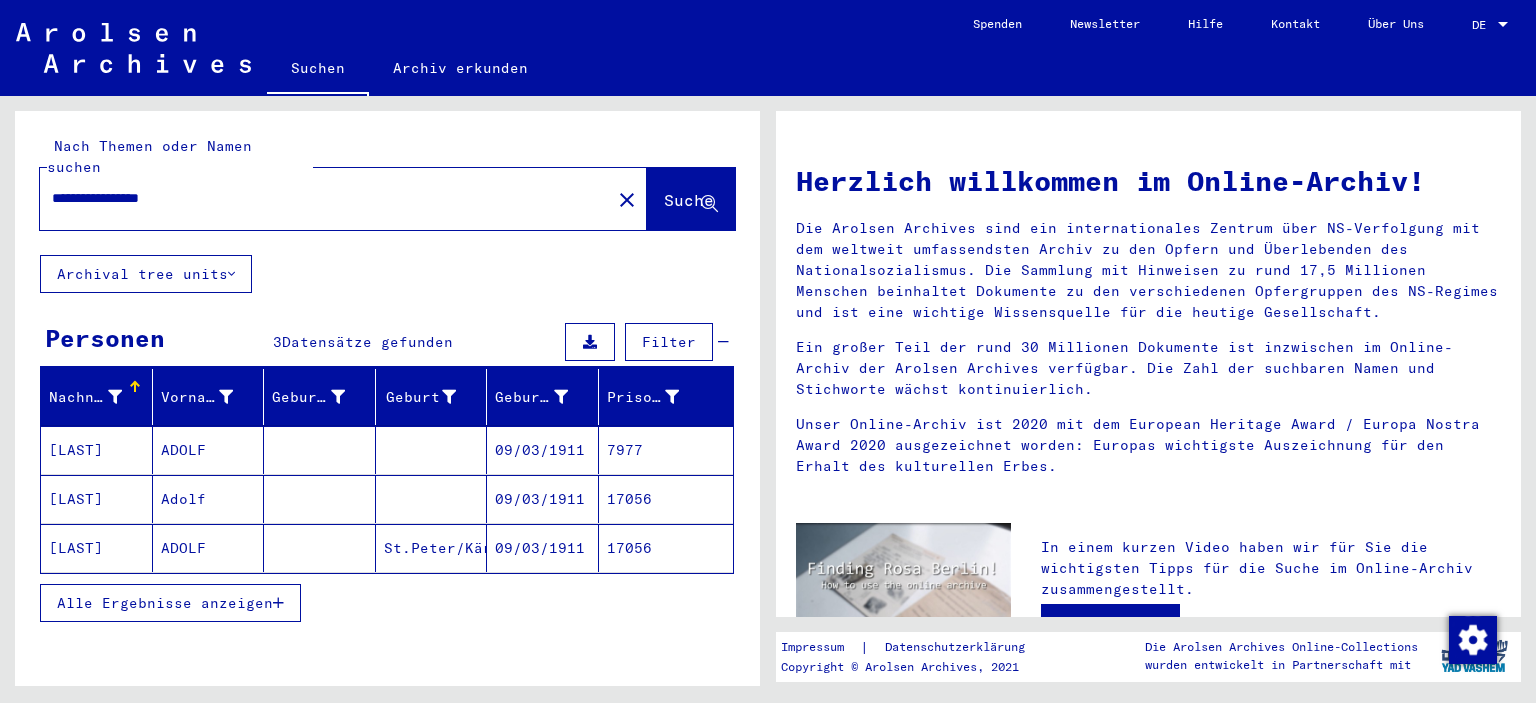 click at bounding box center (320, 499) 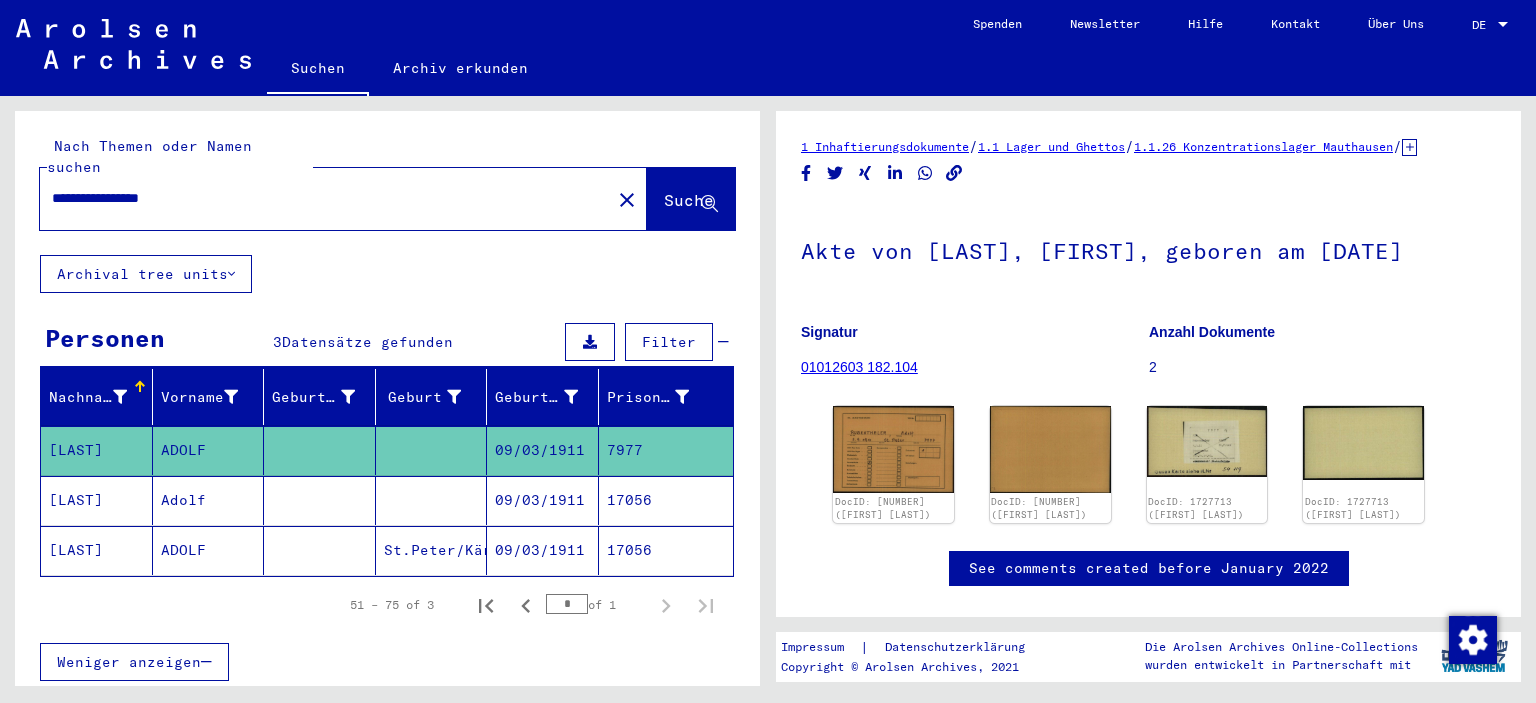 click at bounding box center (432, 550) 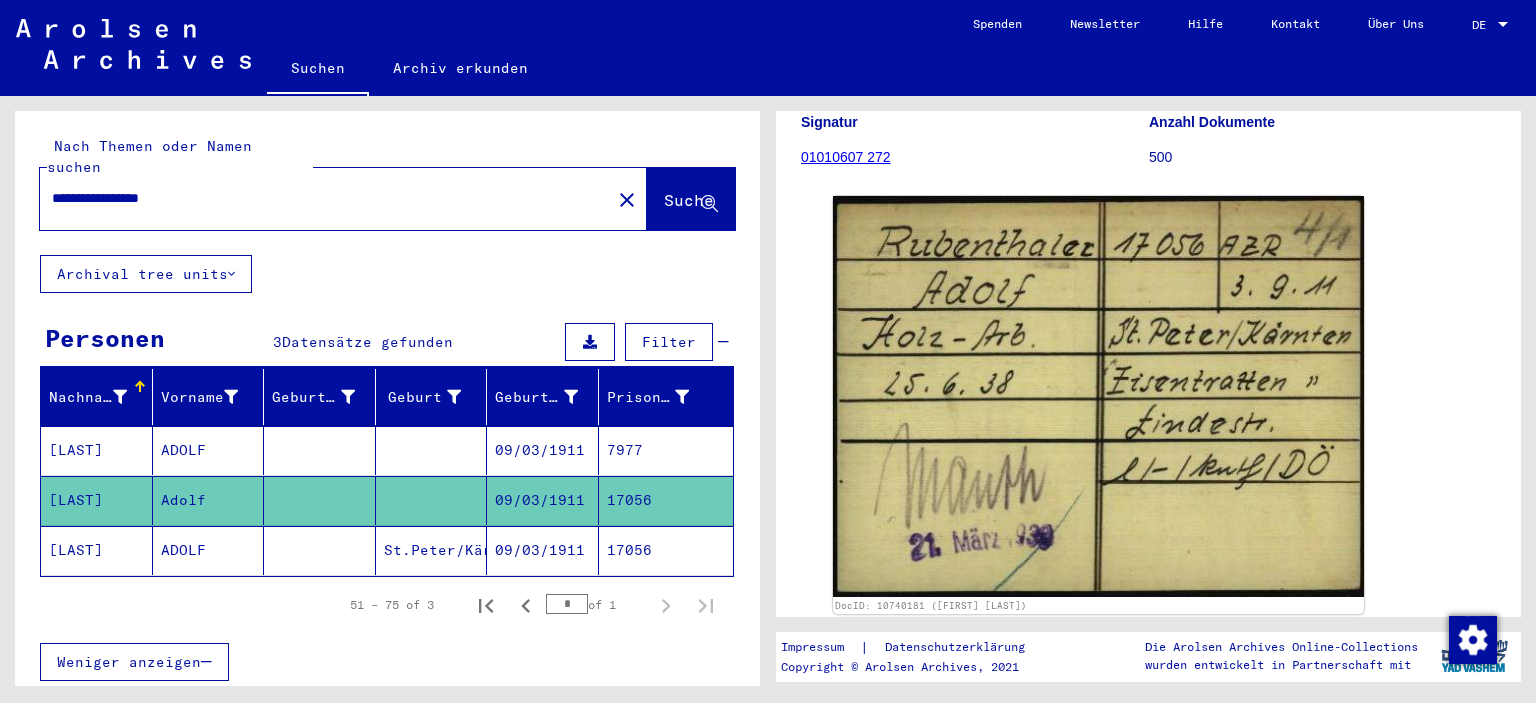 scroll, scrollTop: 207, scrollLeft: 0, axis: vertical 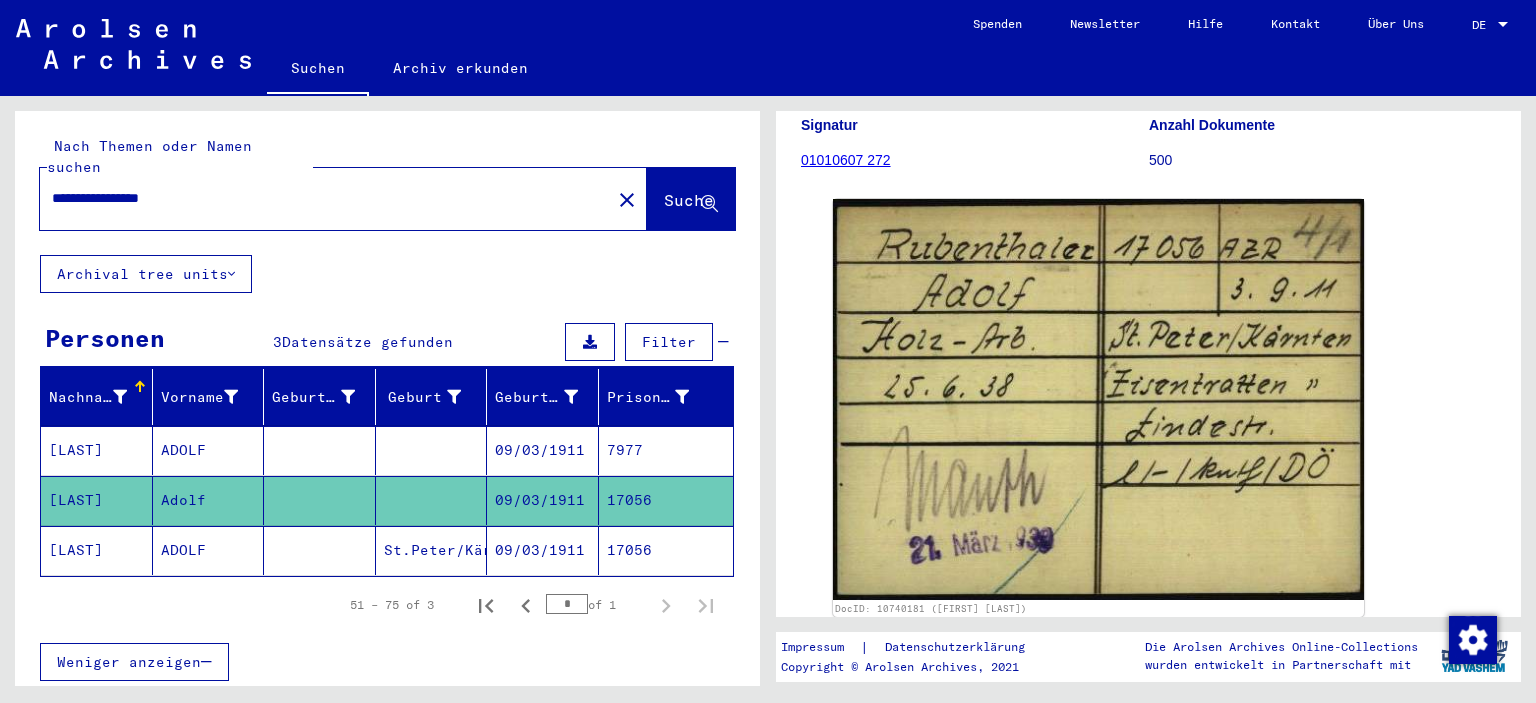 click on "**********" 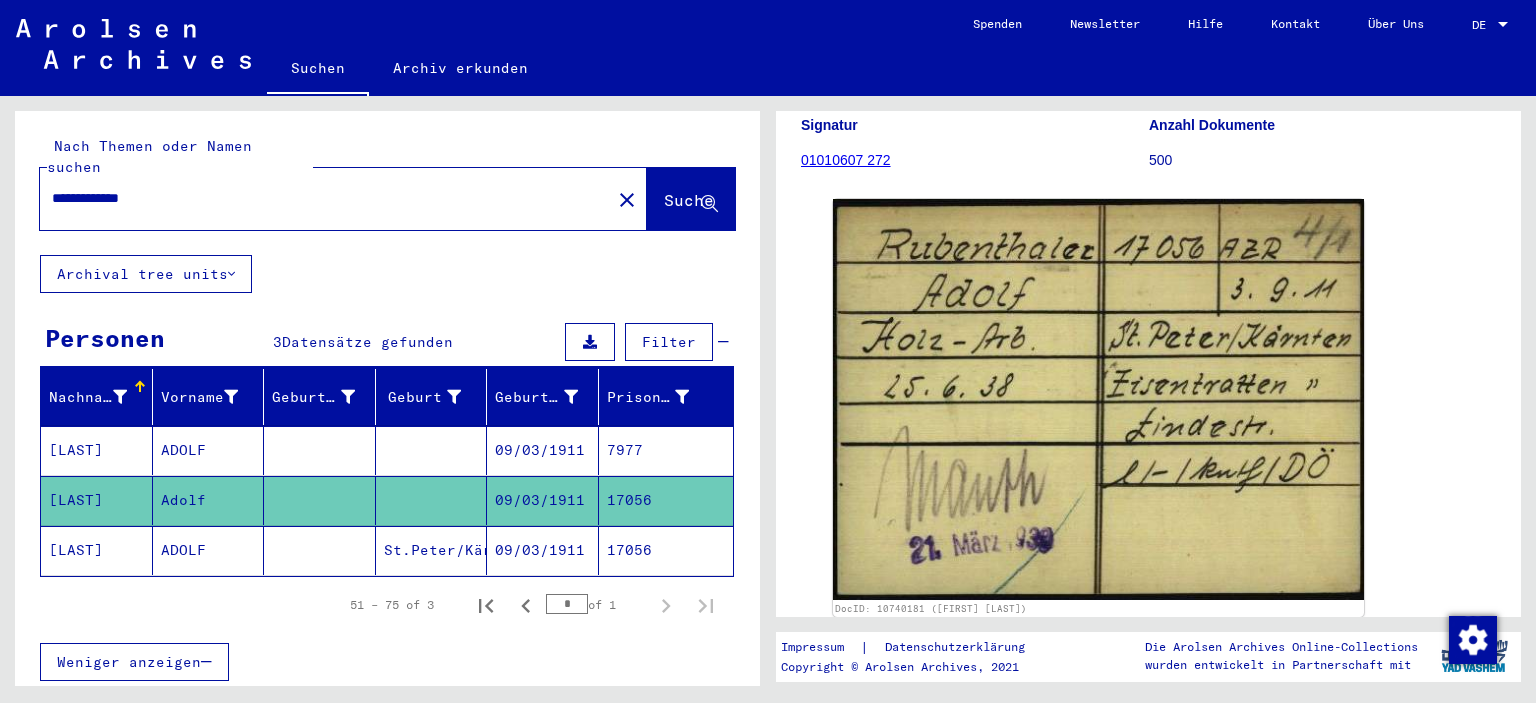 type on "**********" 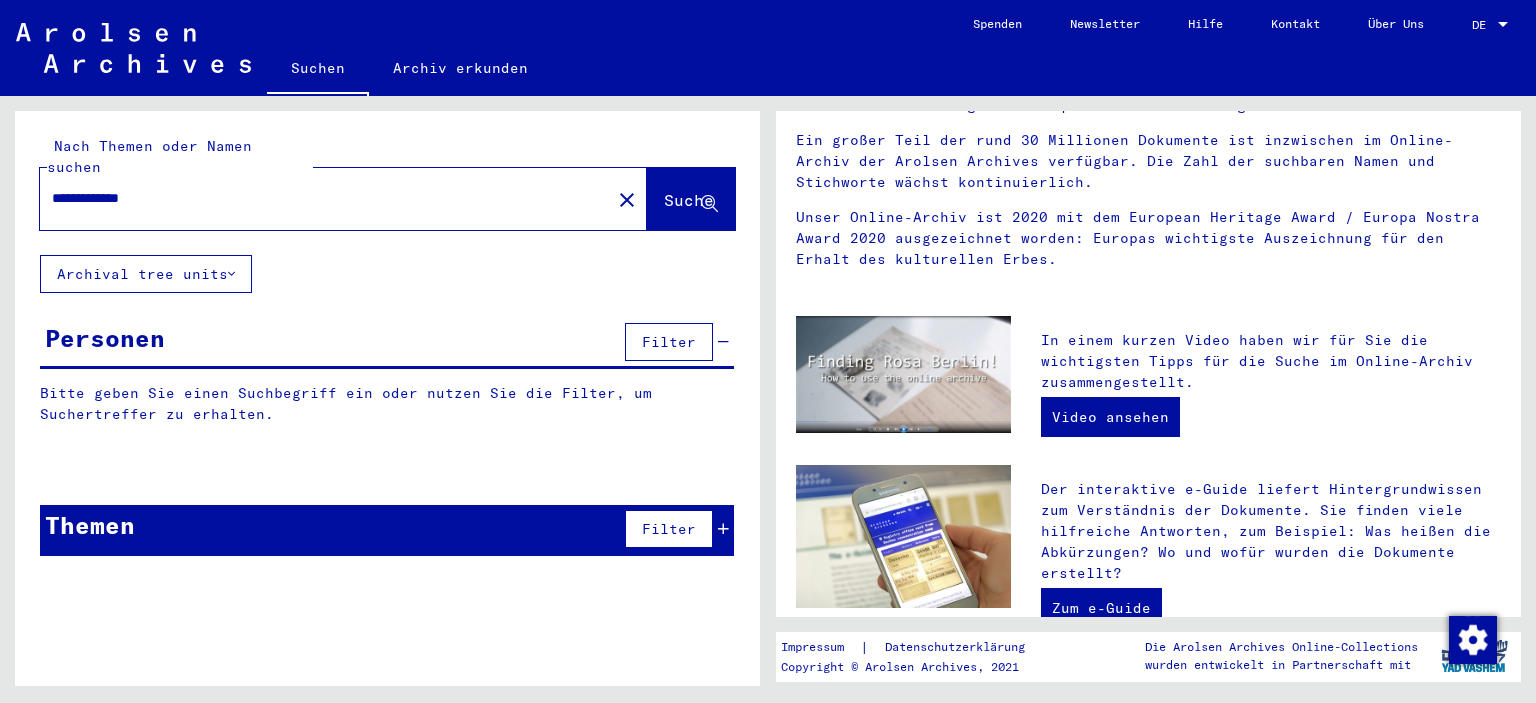 scroll, scrollTop: 0, scrollLeft: 0, axis: both 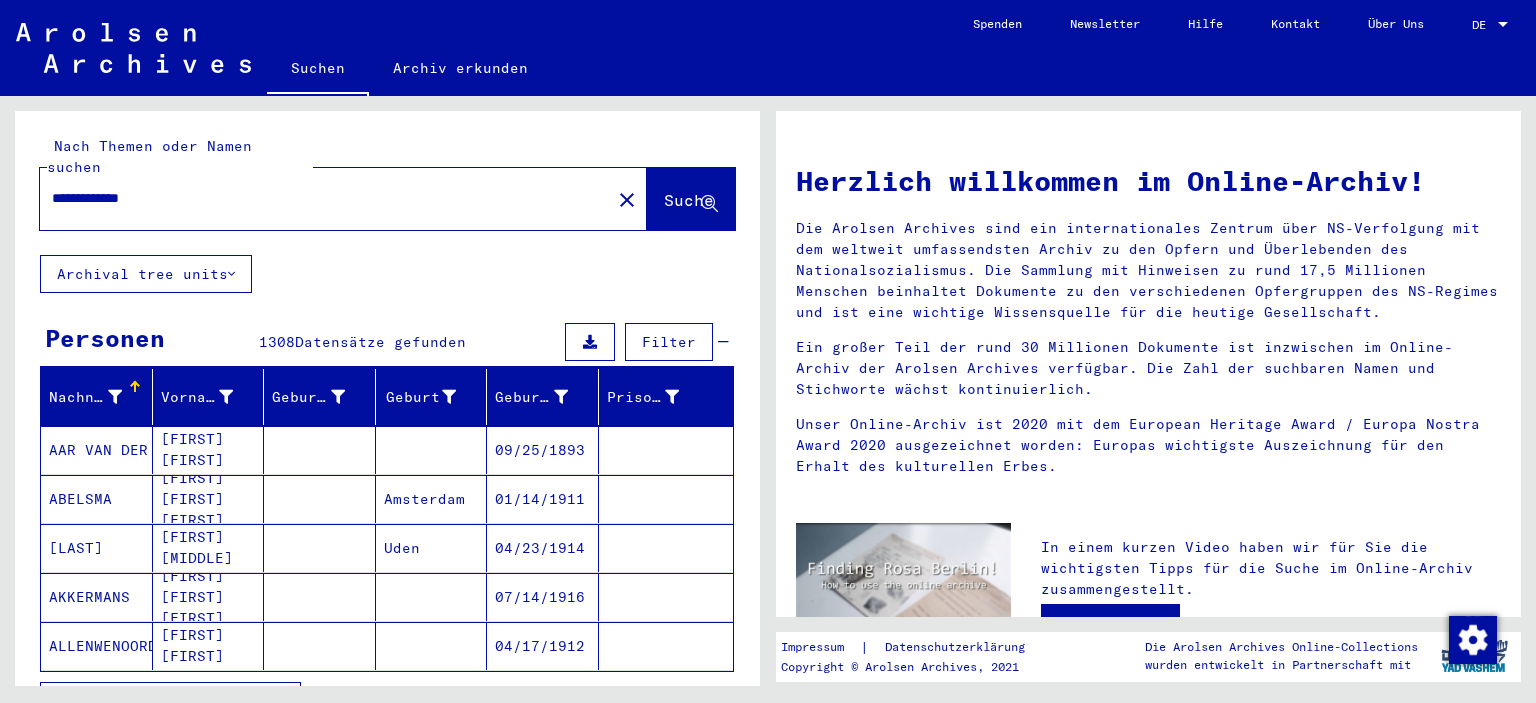 click at bounding box center [278, 701] 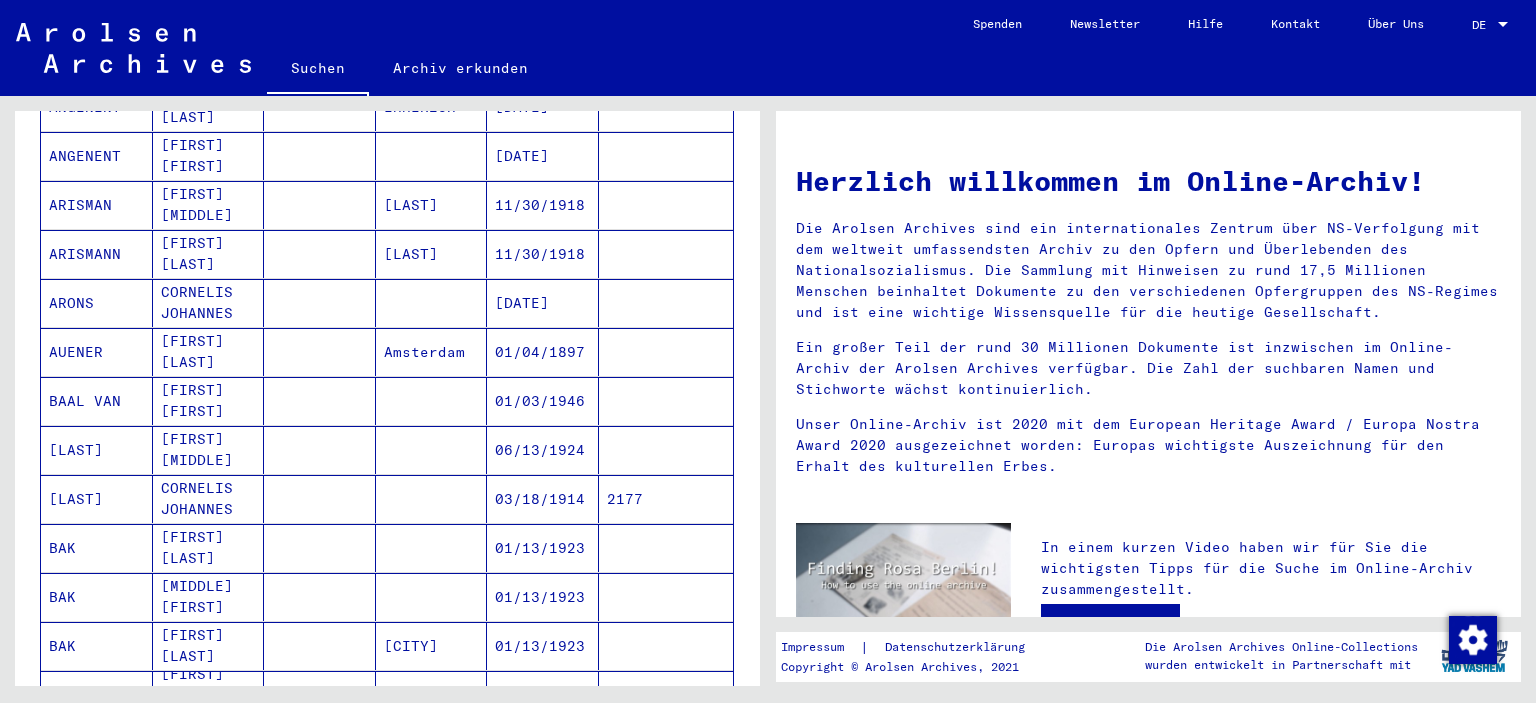 scroll, scrollTop: 867, scrollLeft: 0, axis: vertical 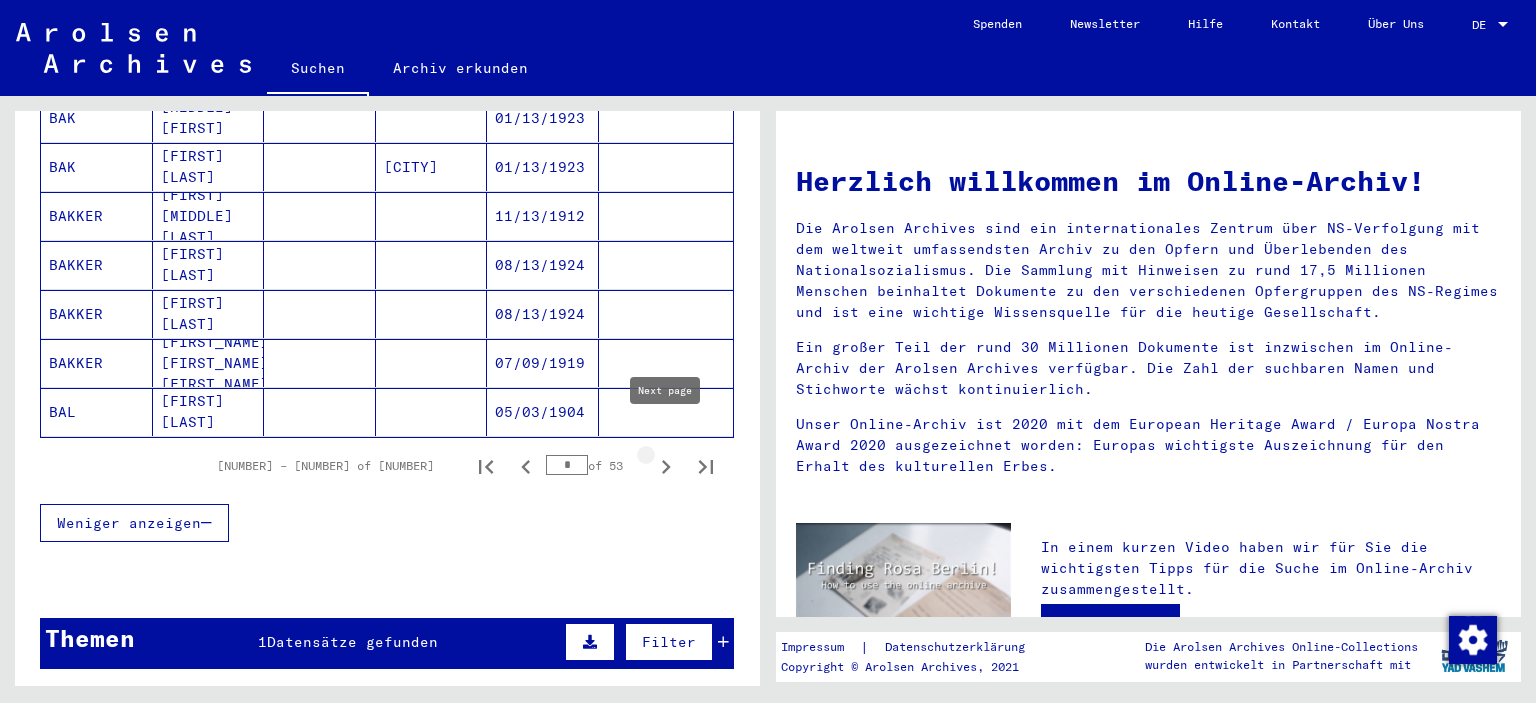 click 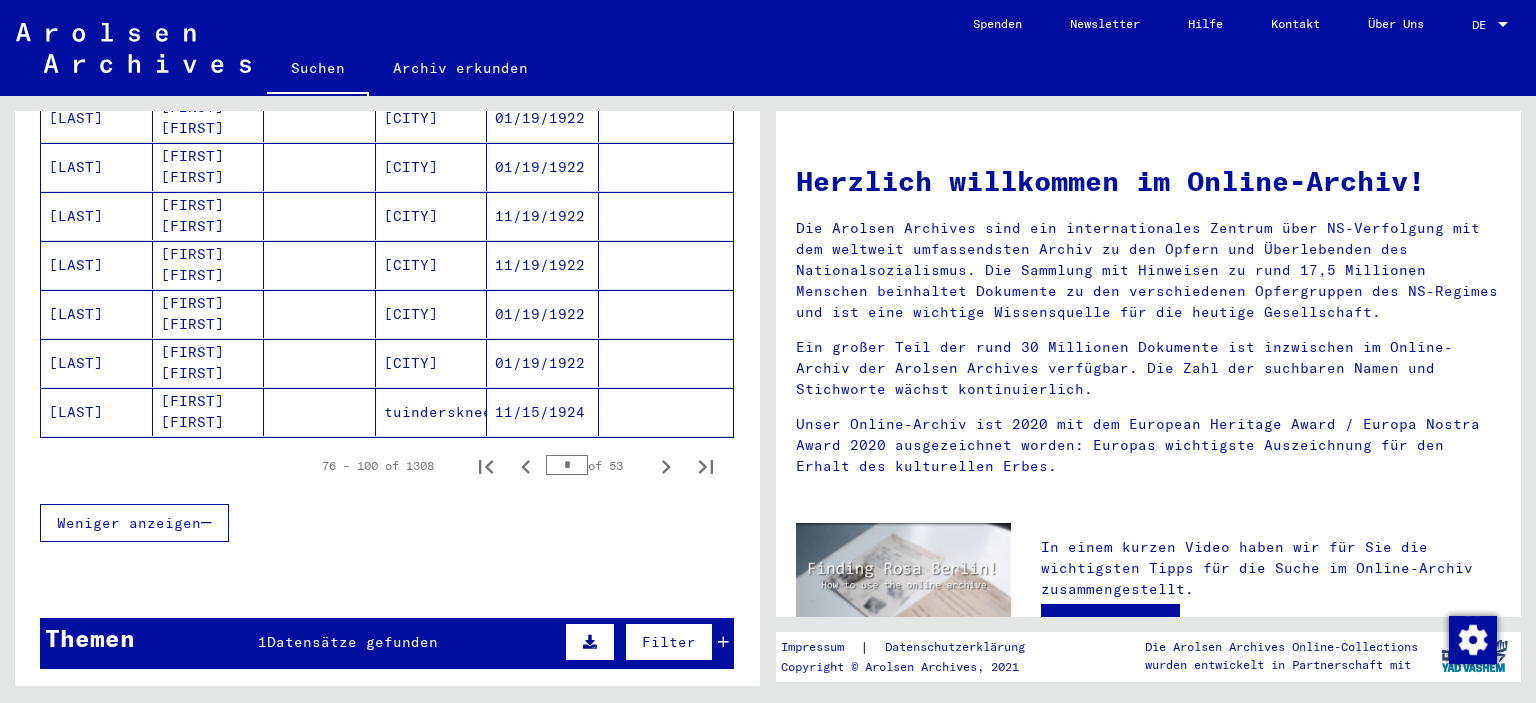 click 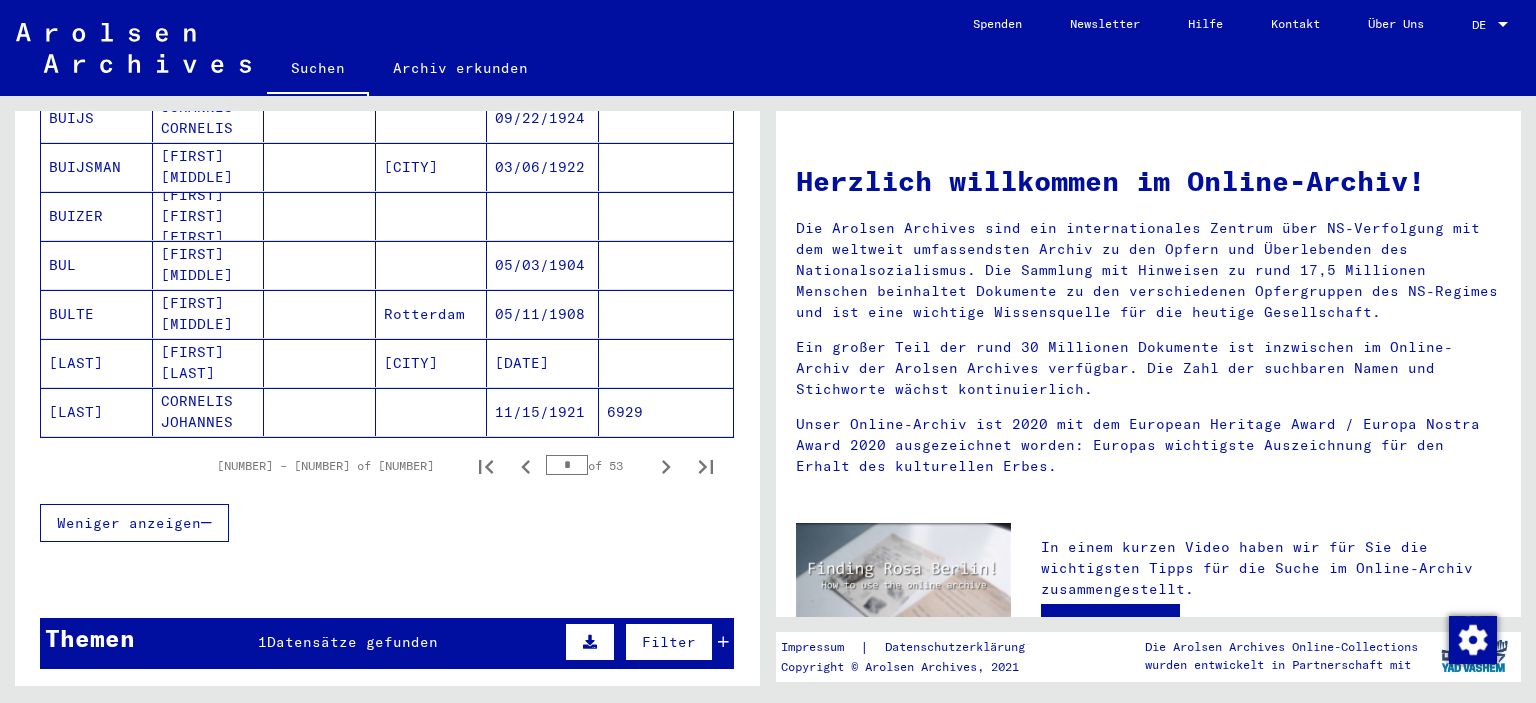 click 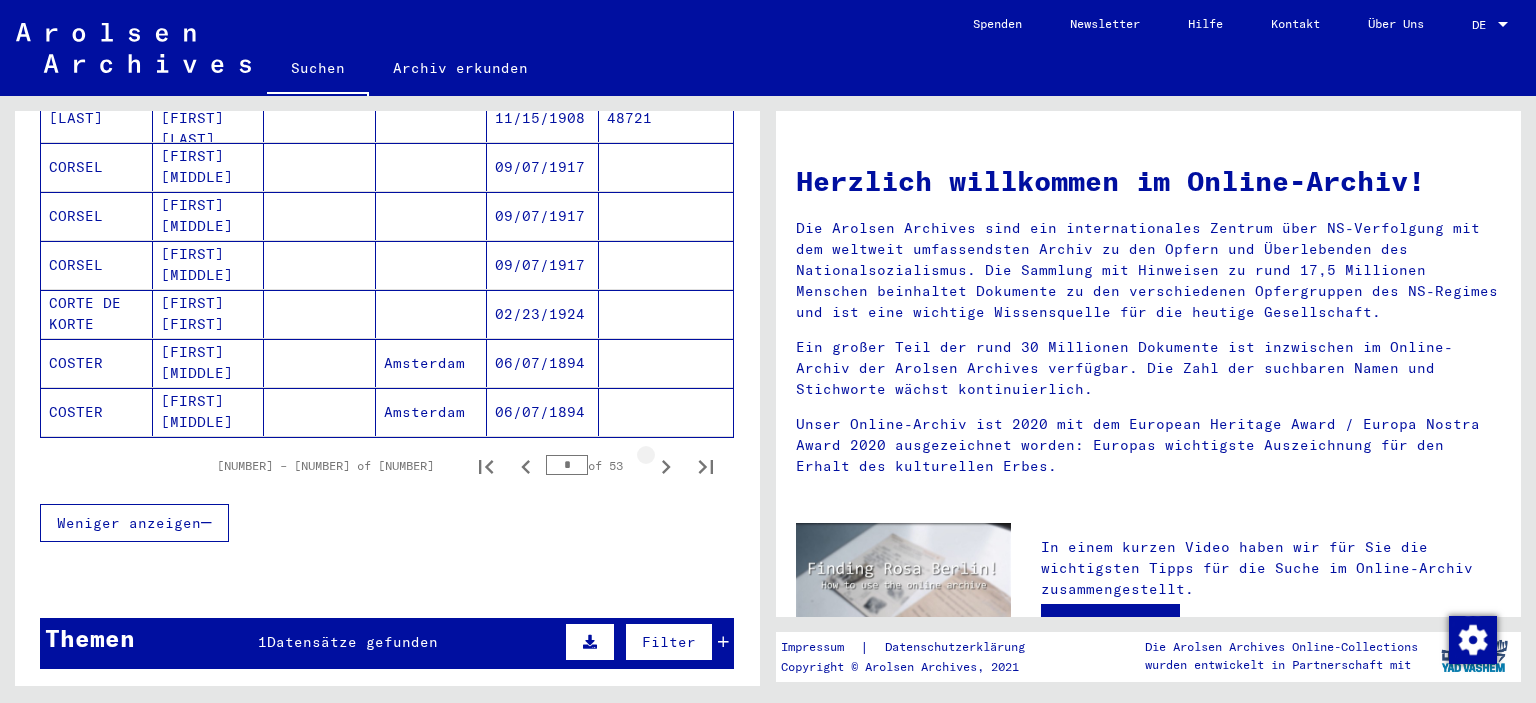 click 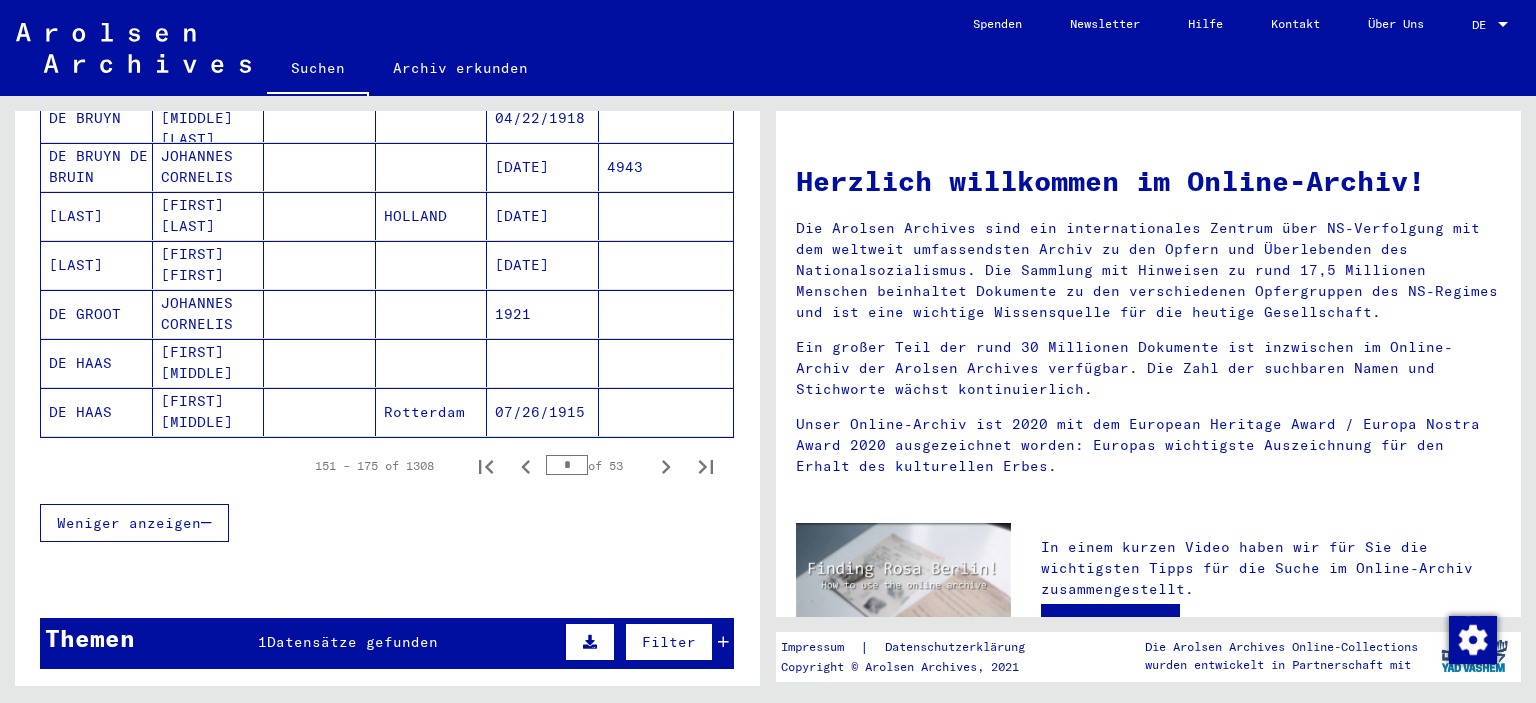 click 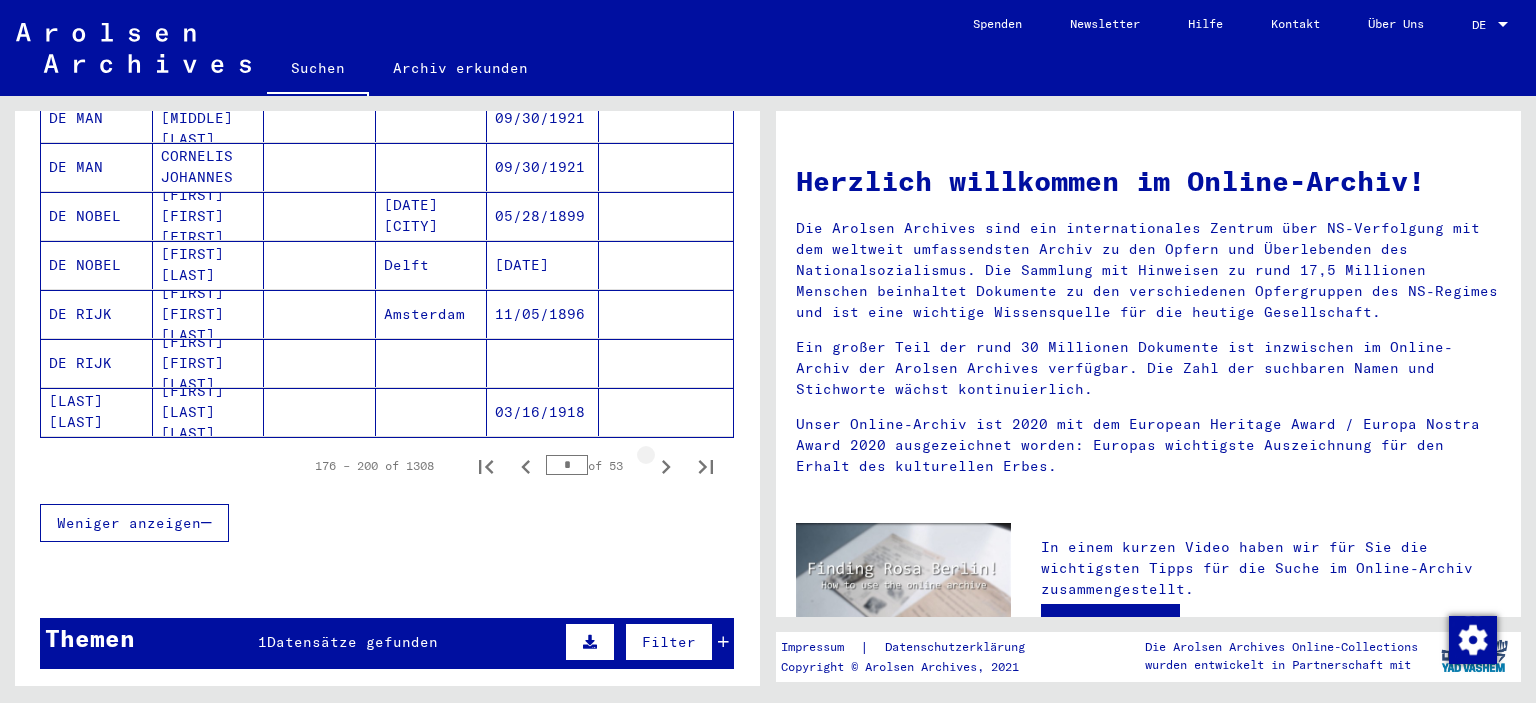 click 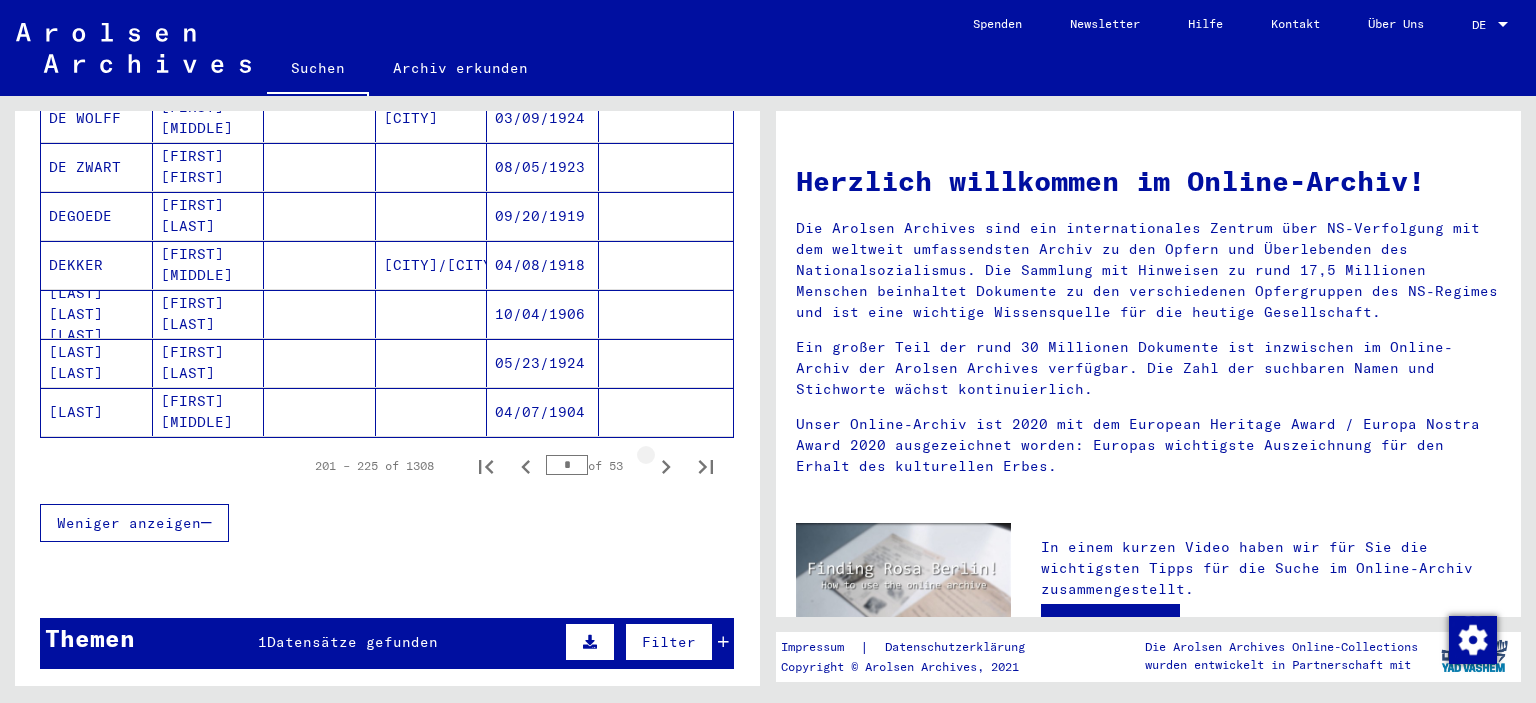 click 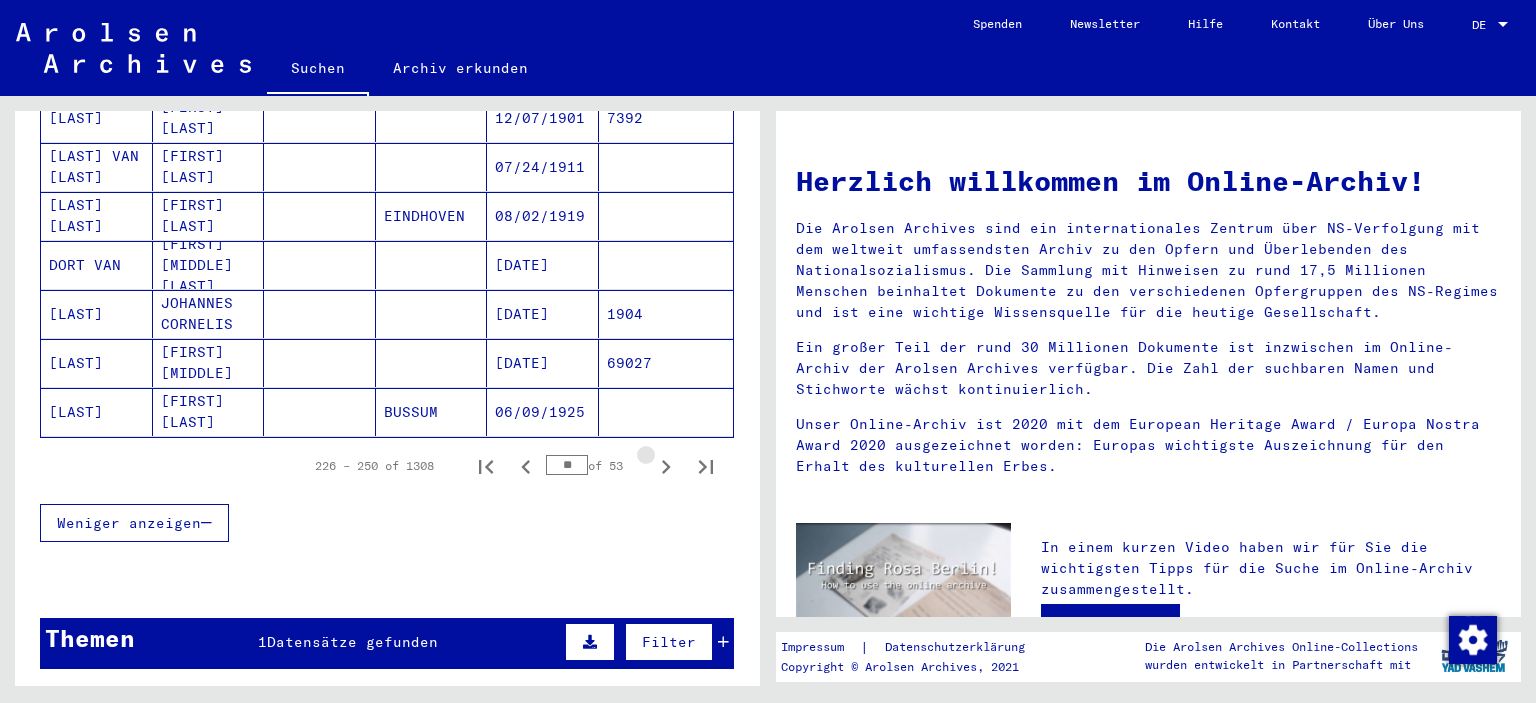 click 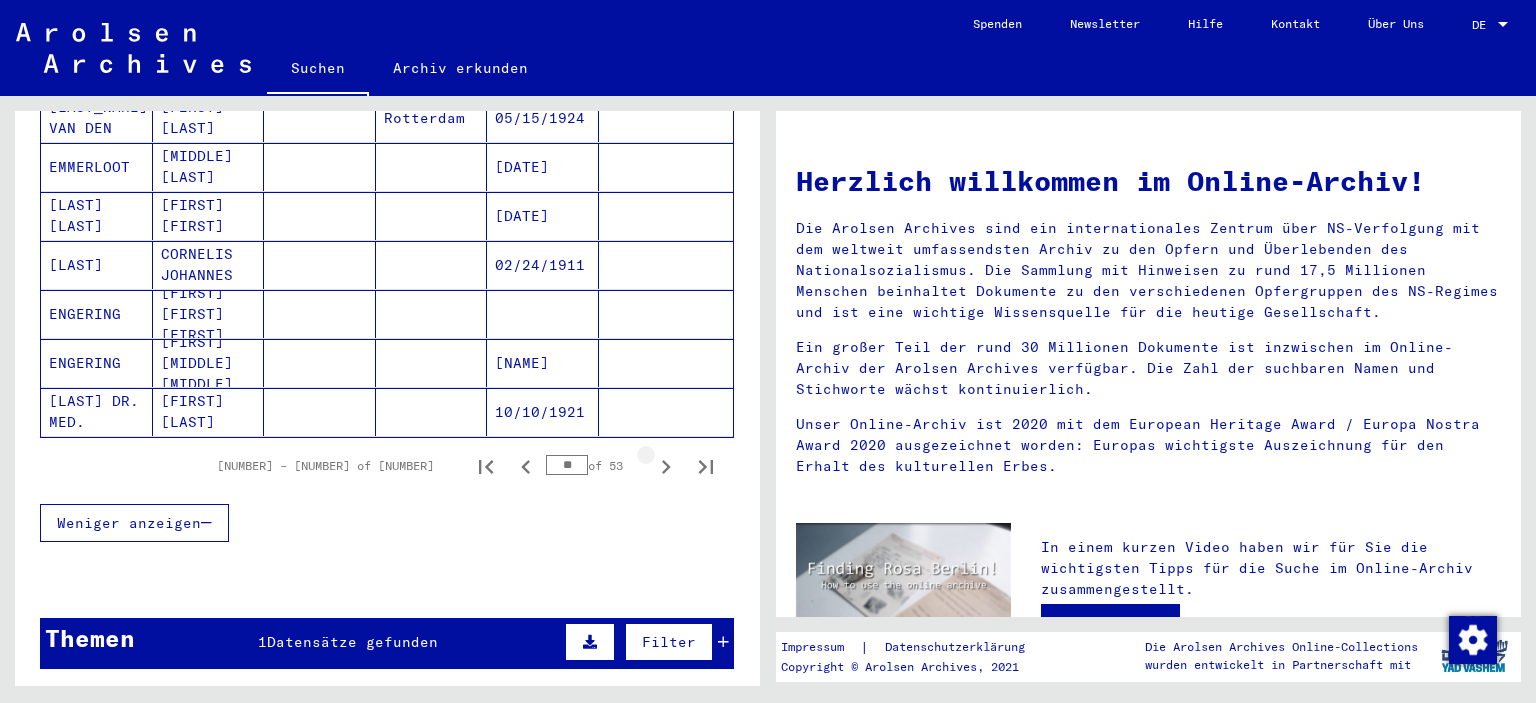 click 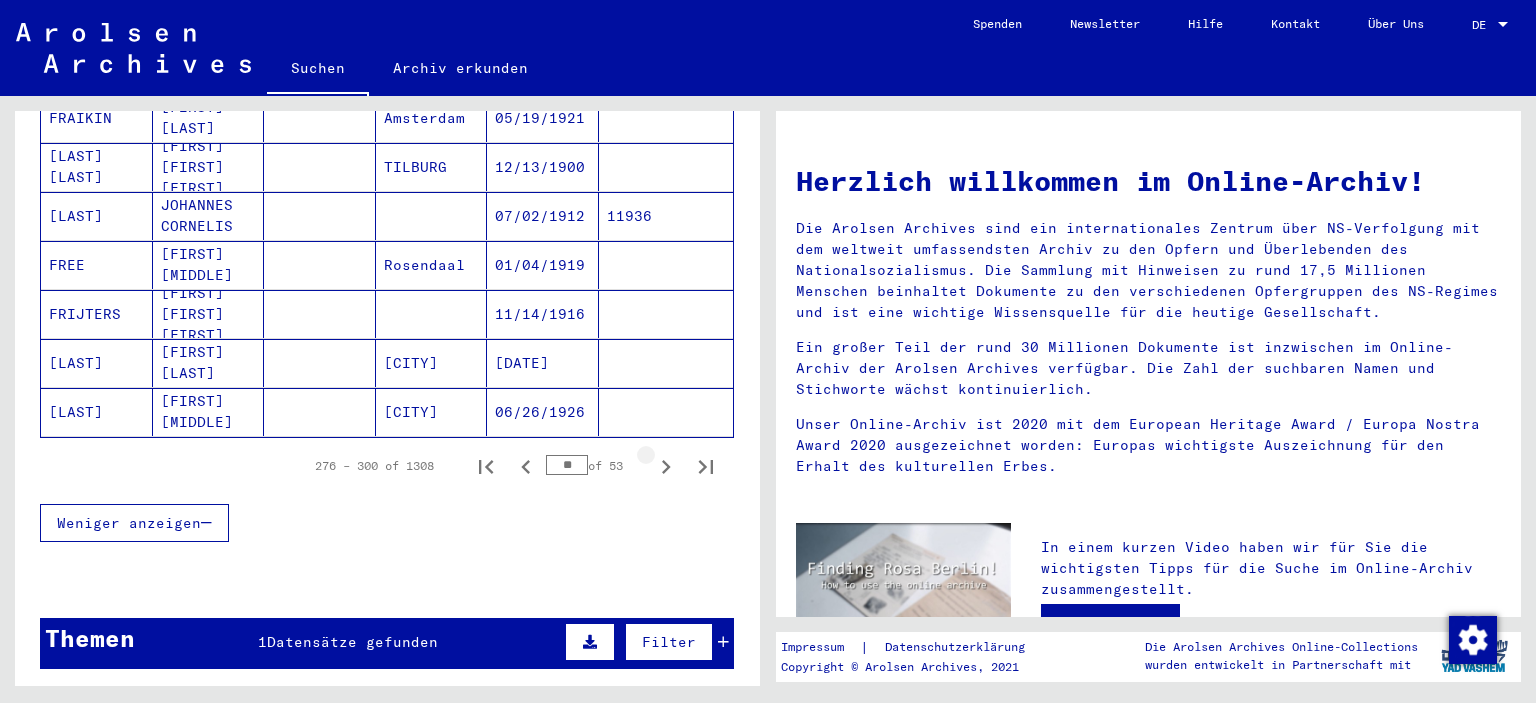 click 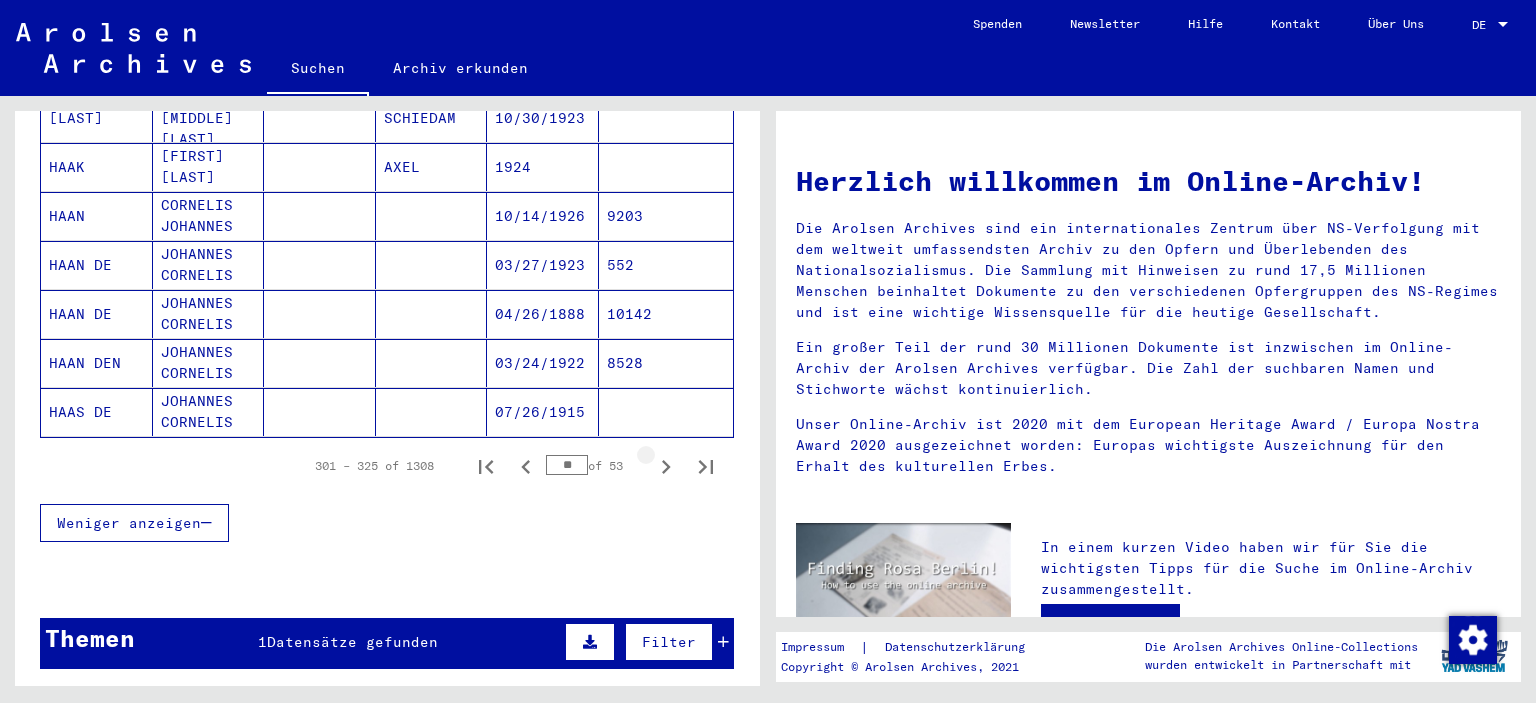 click 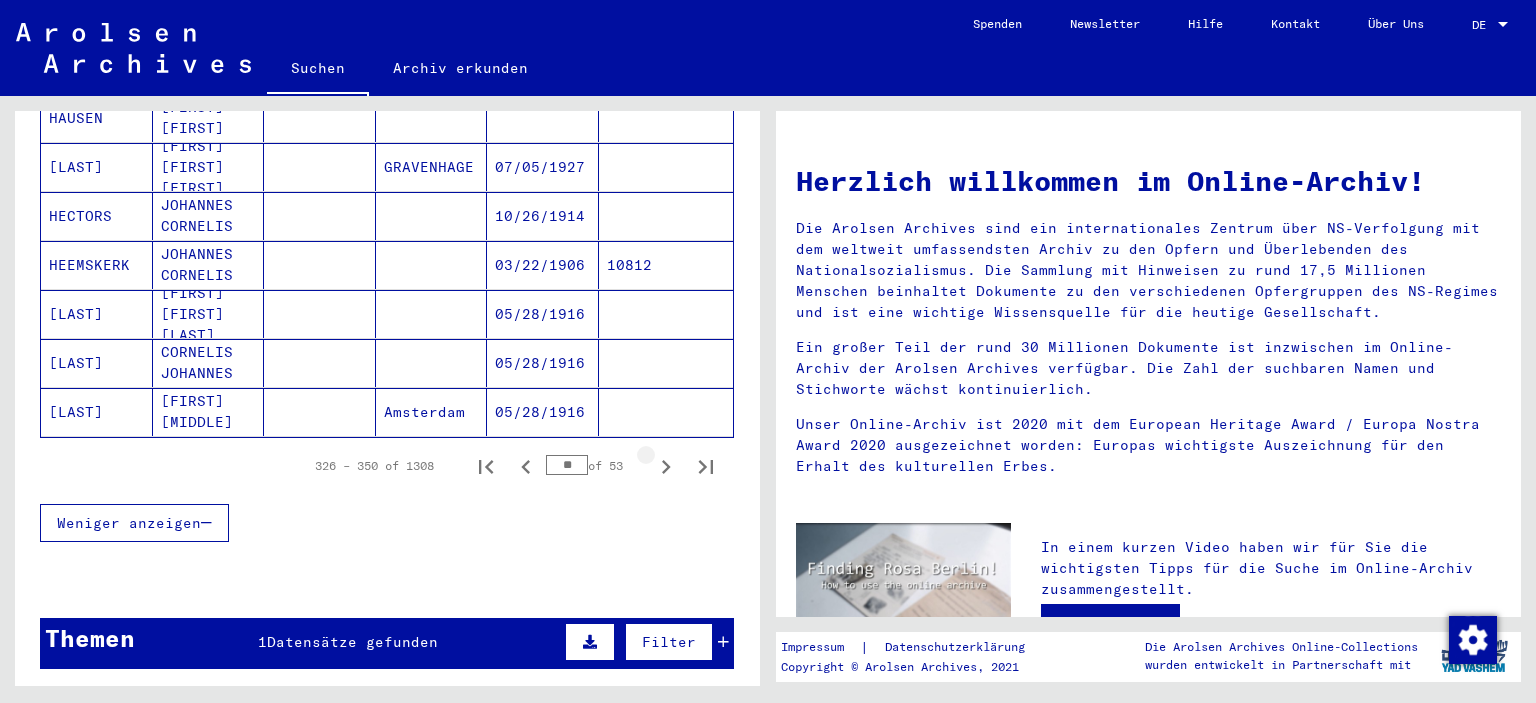 click 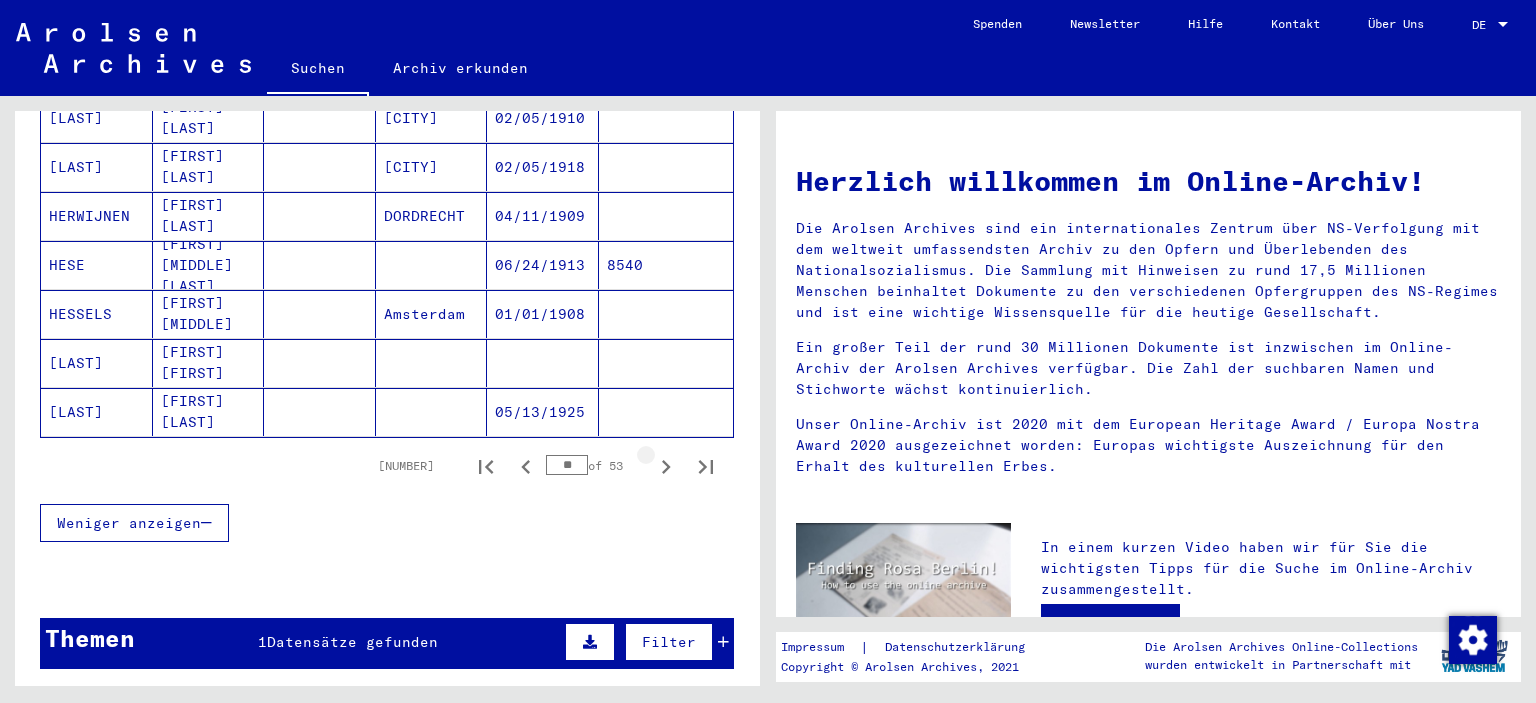 click 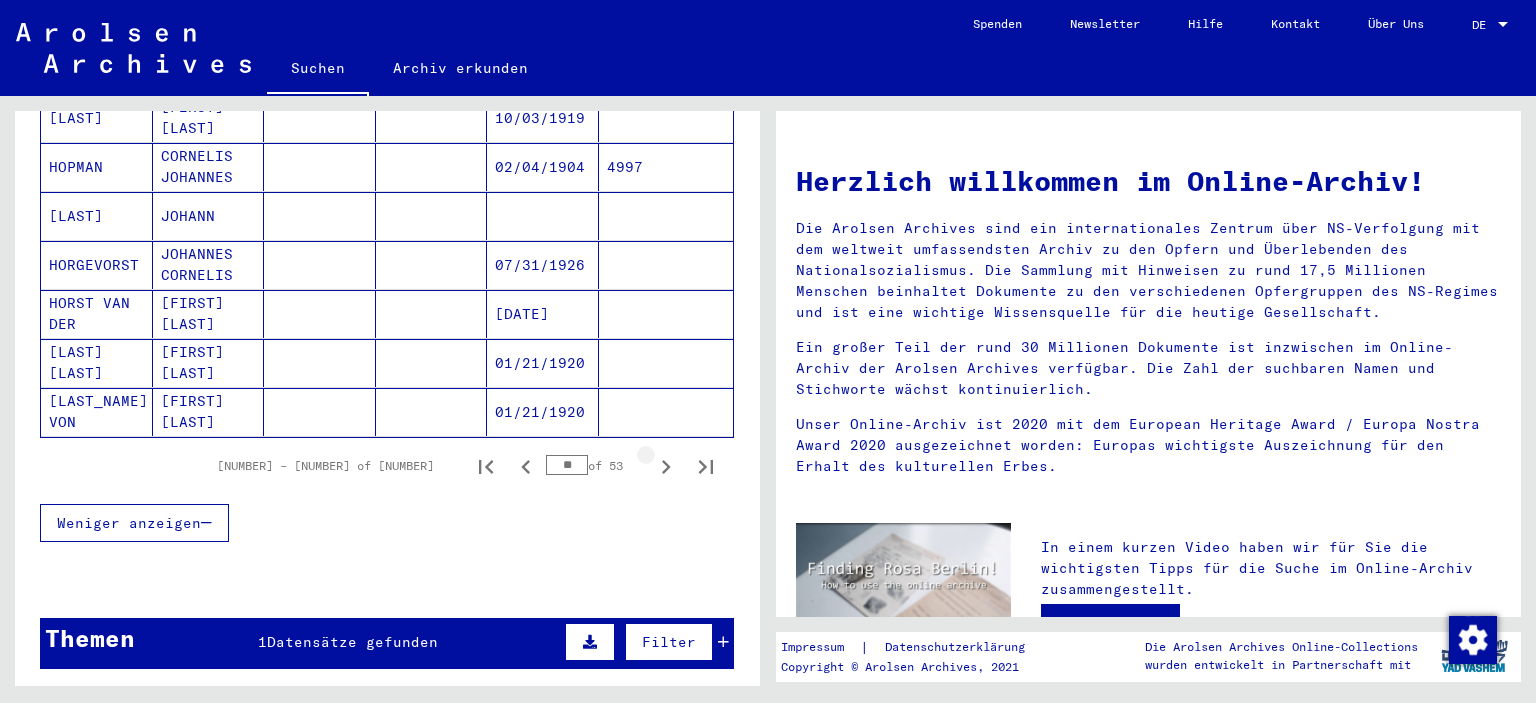 click 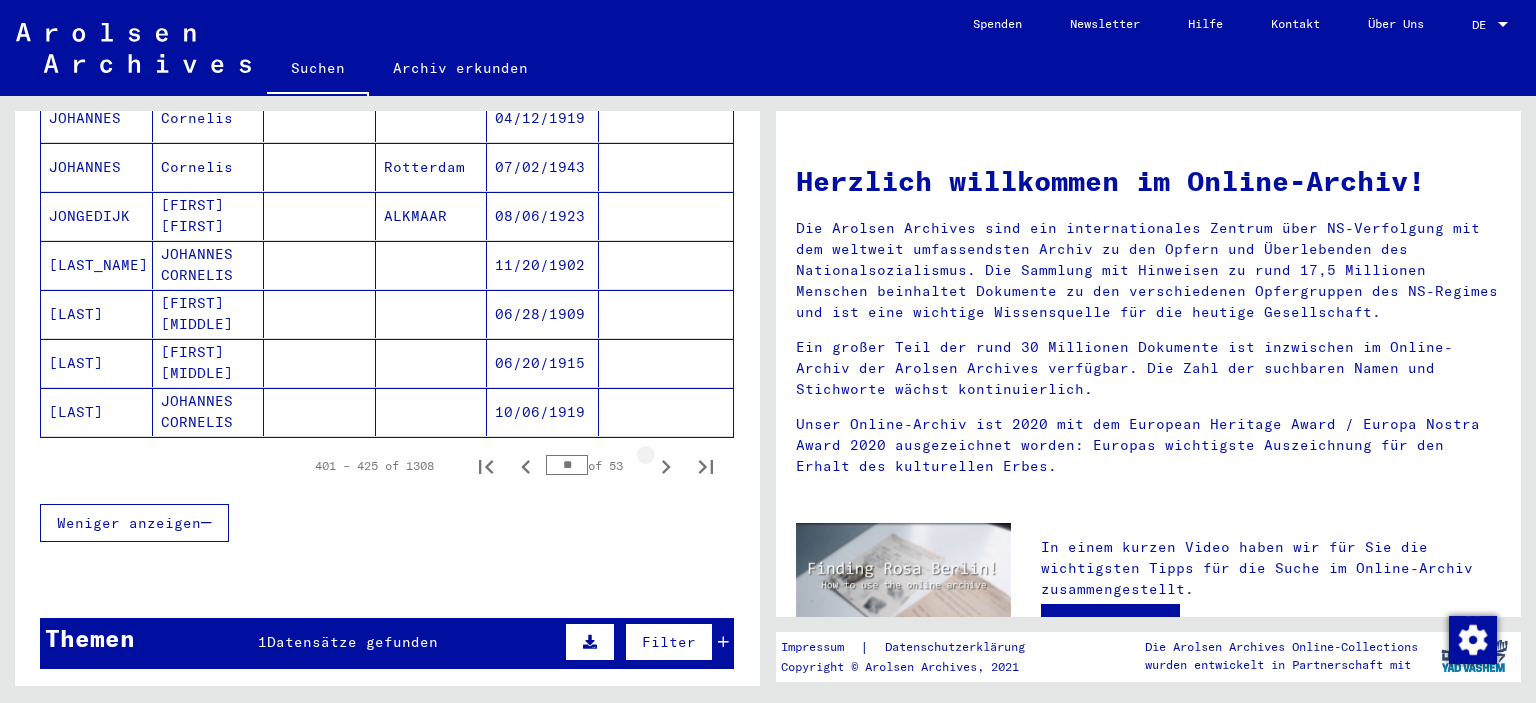 click 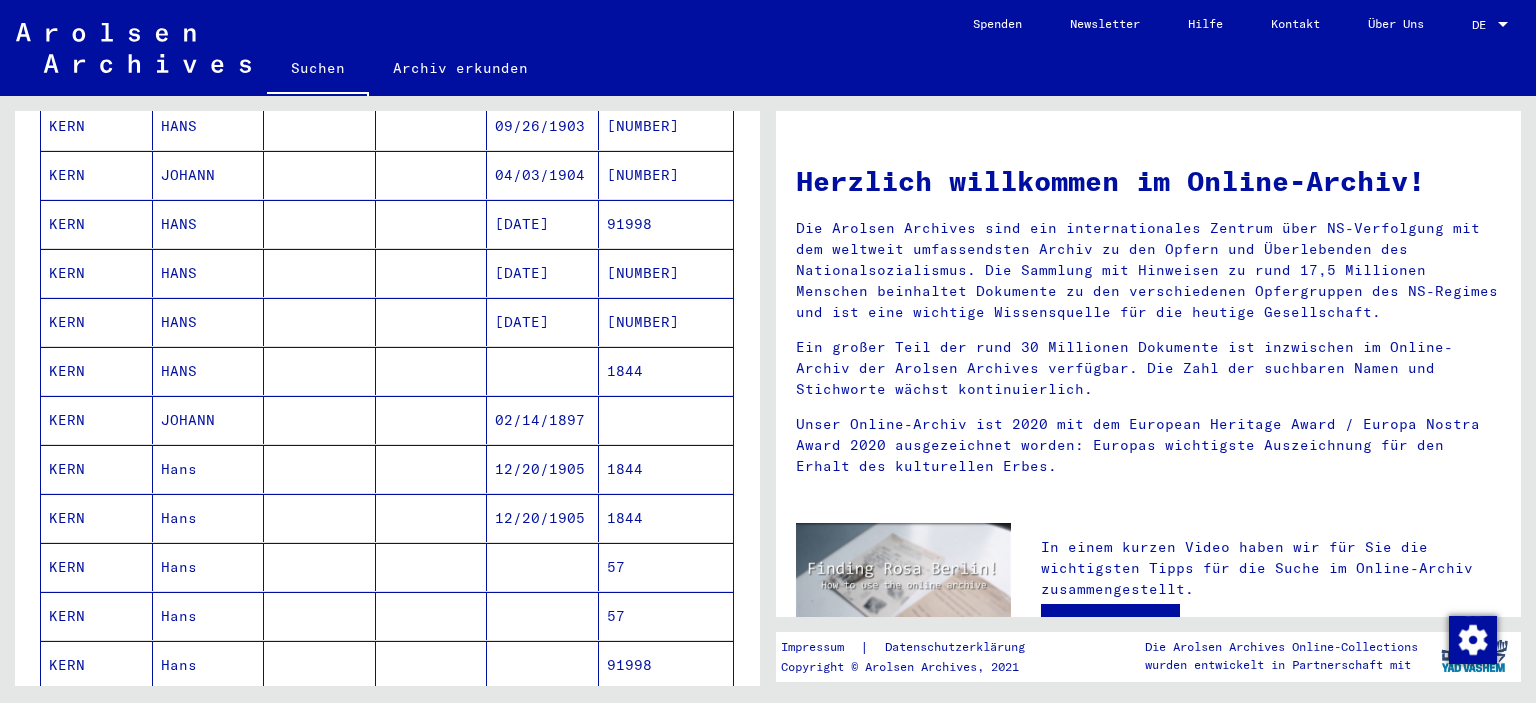 scroll, scrollTop: 798, scrollLeft: 0, axis: vertical 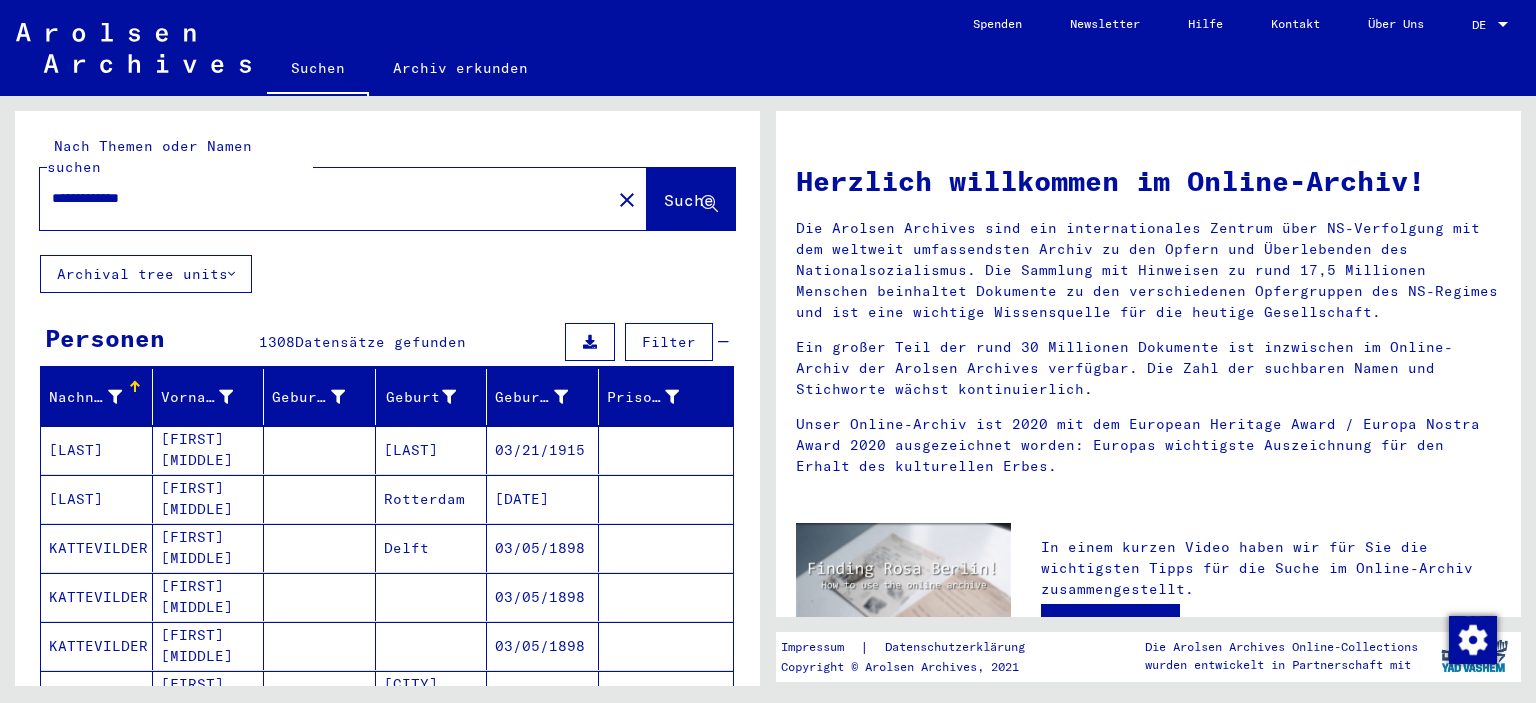 drag, startPoint x: 283, startPoint y: 188, endPoint x: 182, endPoint y: 182, distance: 101.17806 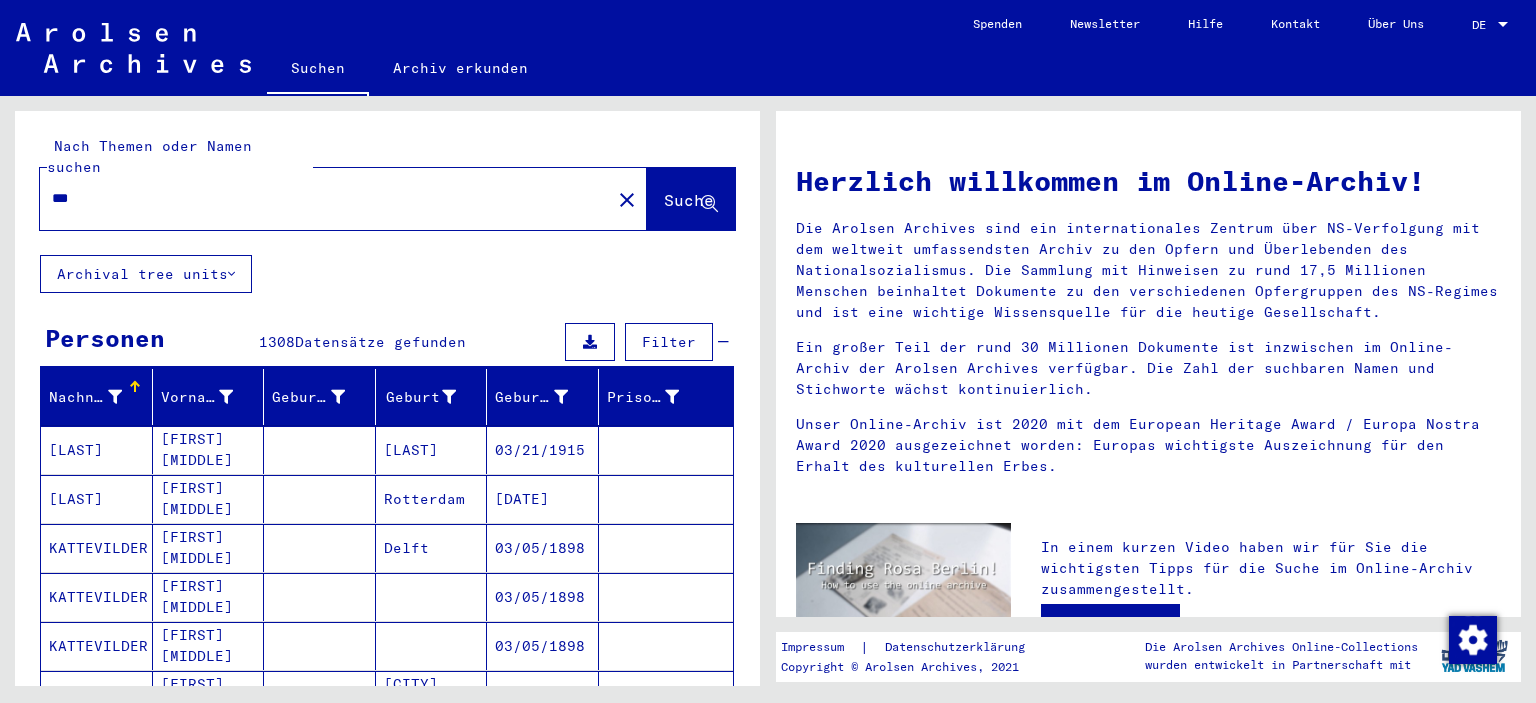 type on "***" 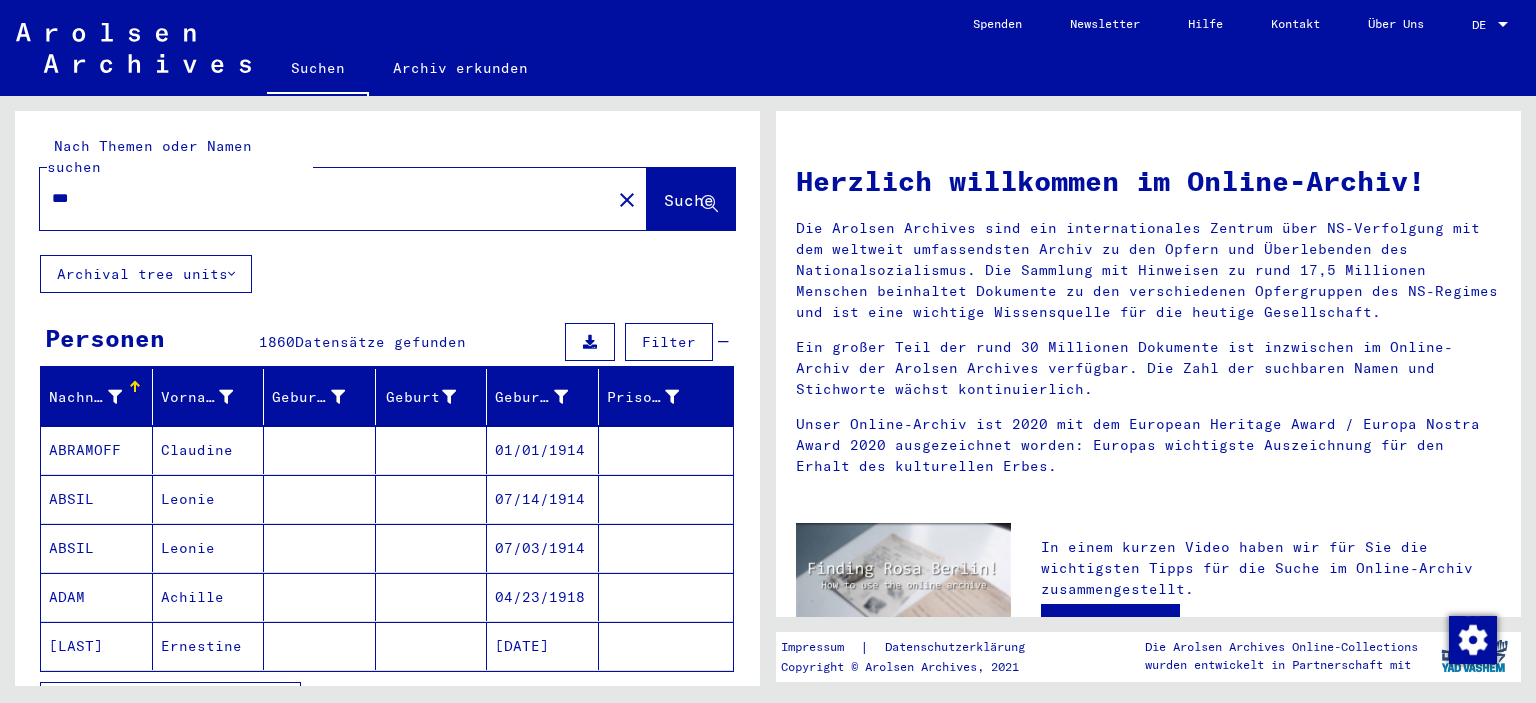 click on "Alle Ergebnisse anzeigen" at bounding box center [170, 701] 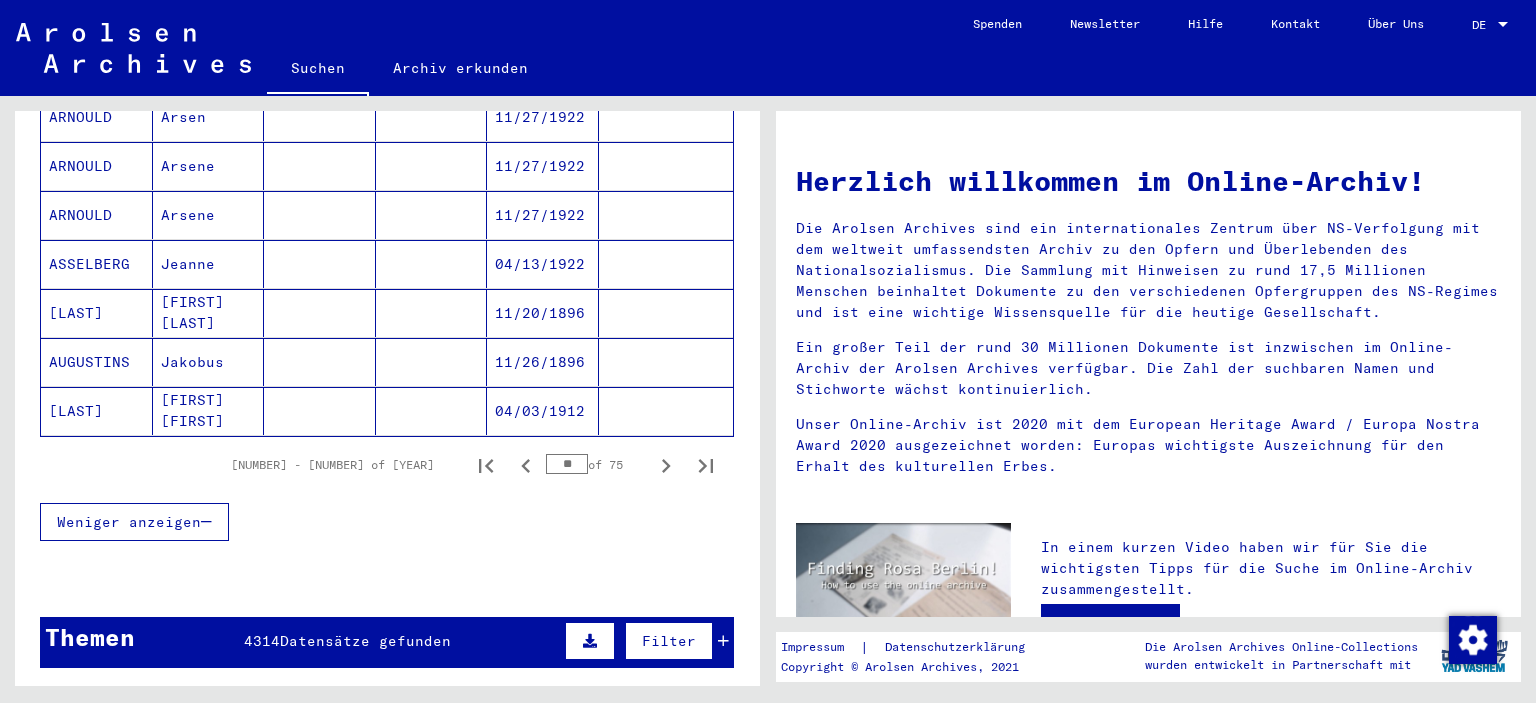 scroll, scrollTop: 1275, scrollLeft: 0, axis: vertical 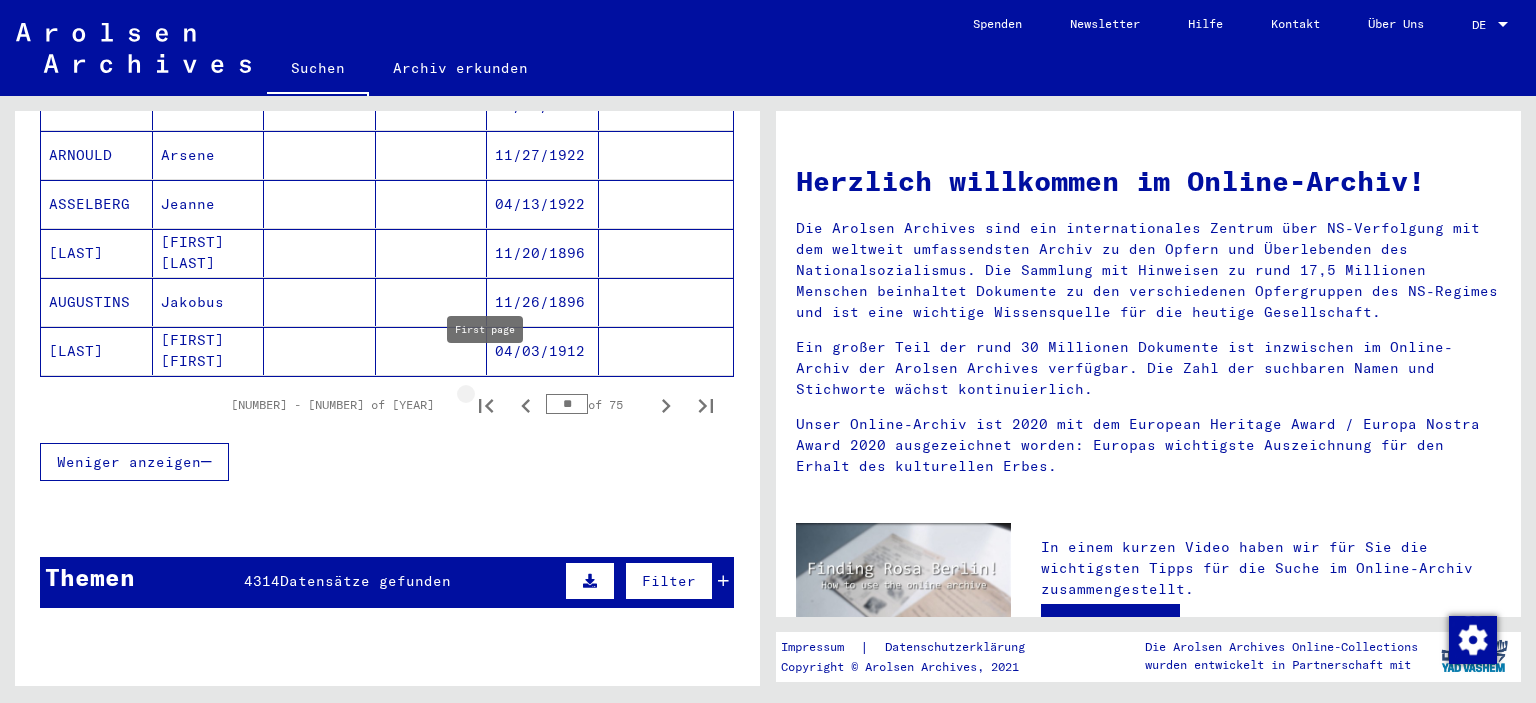 click 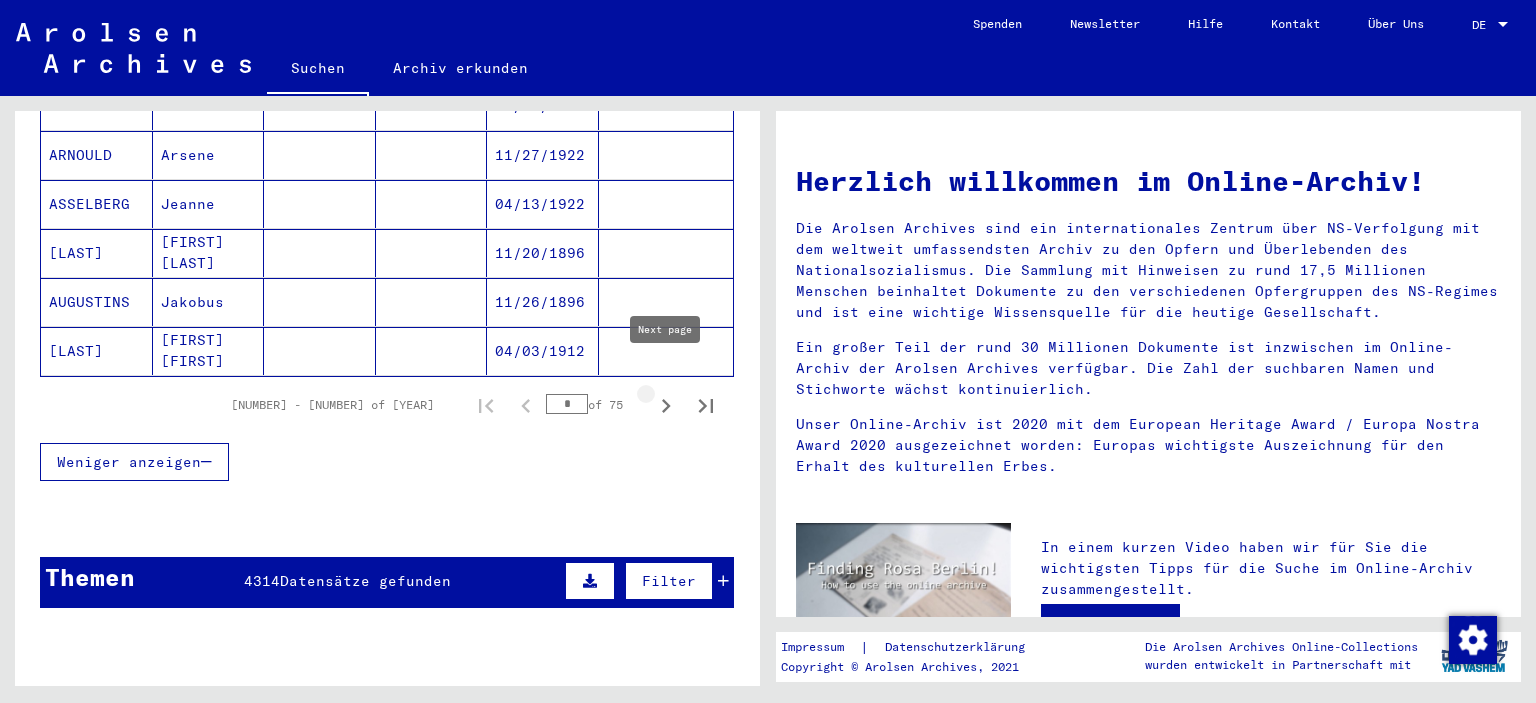 click 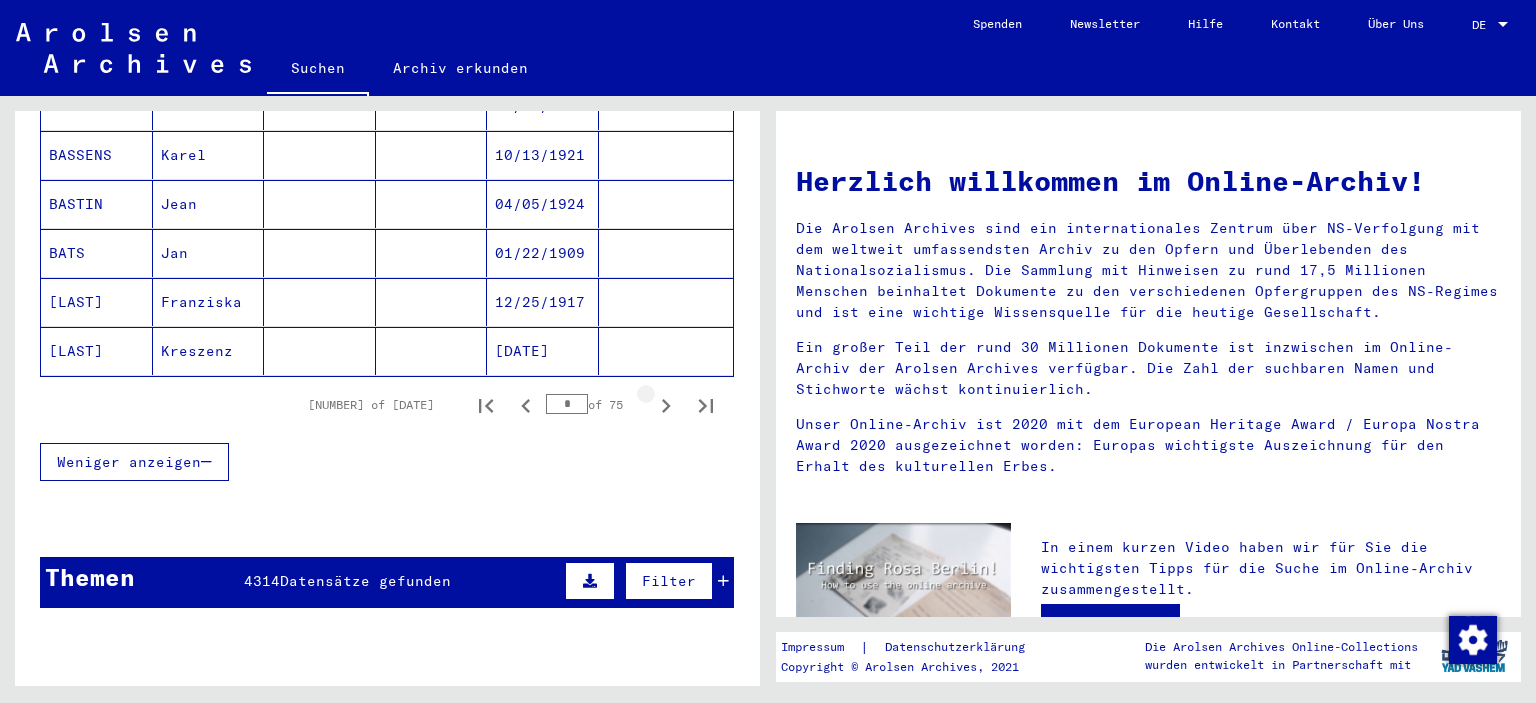 click 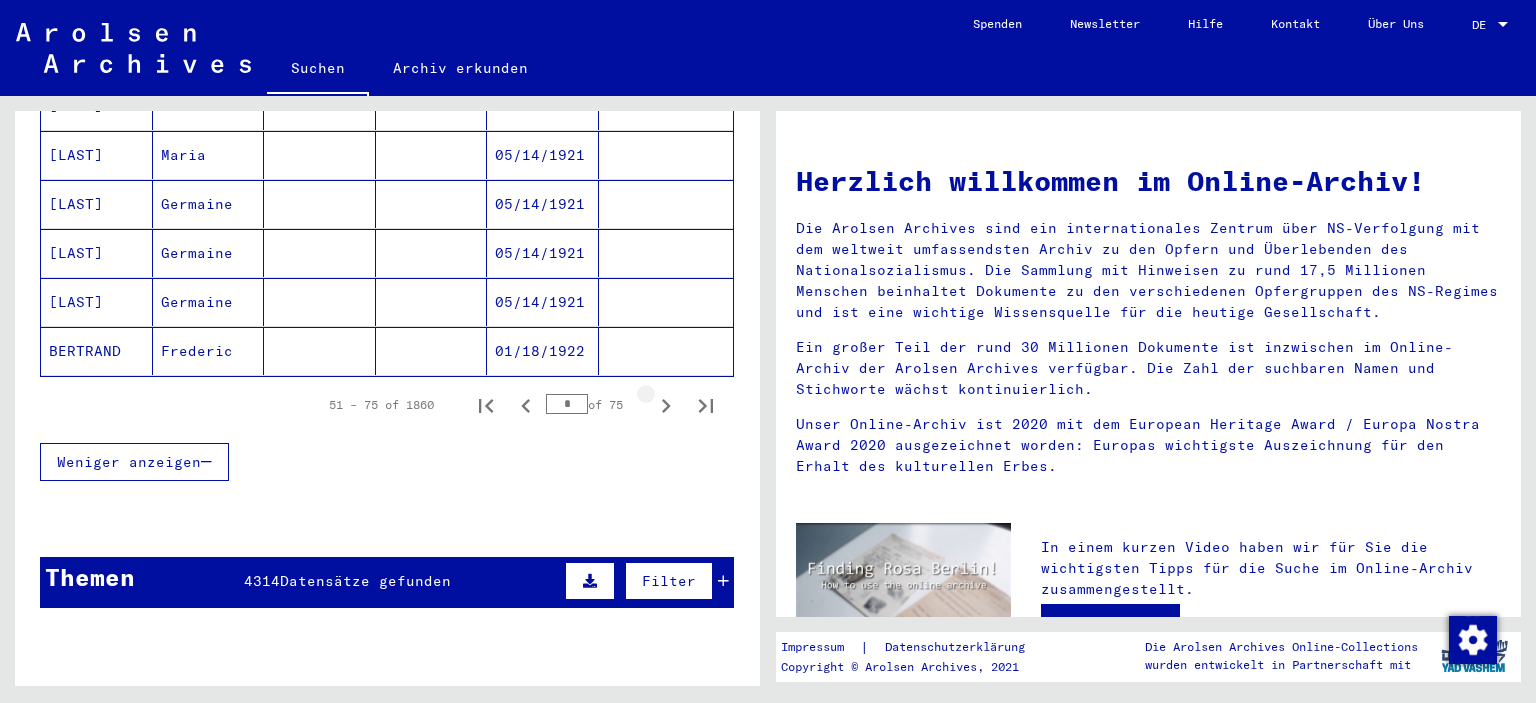 click 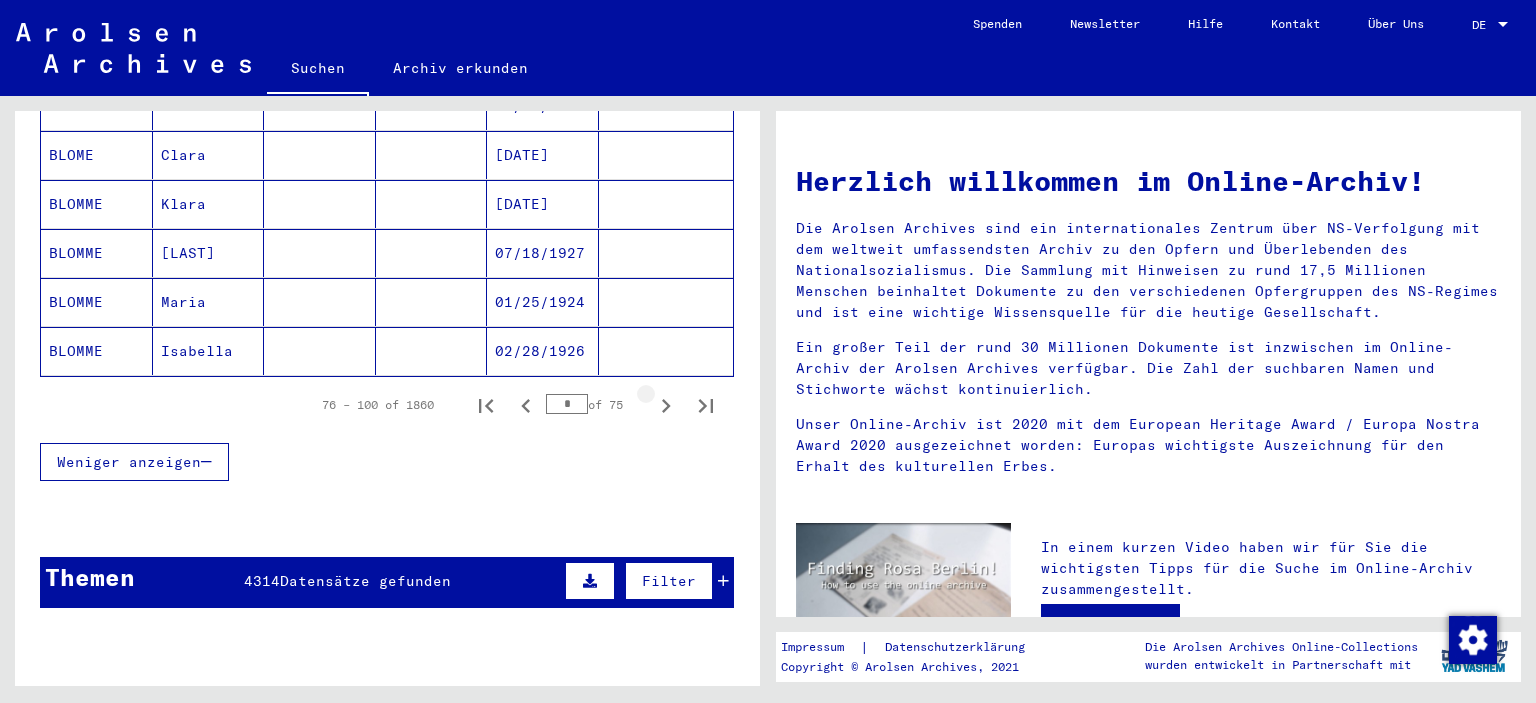 click 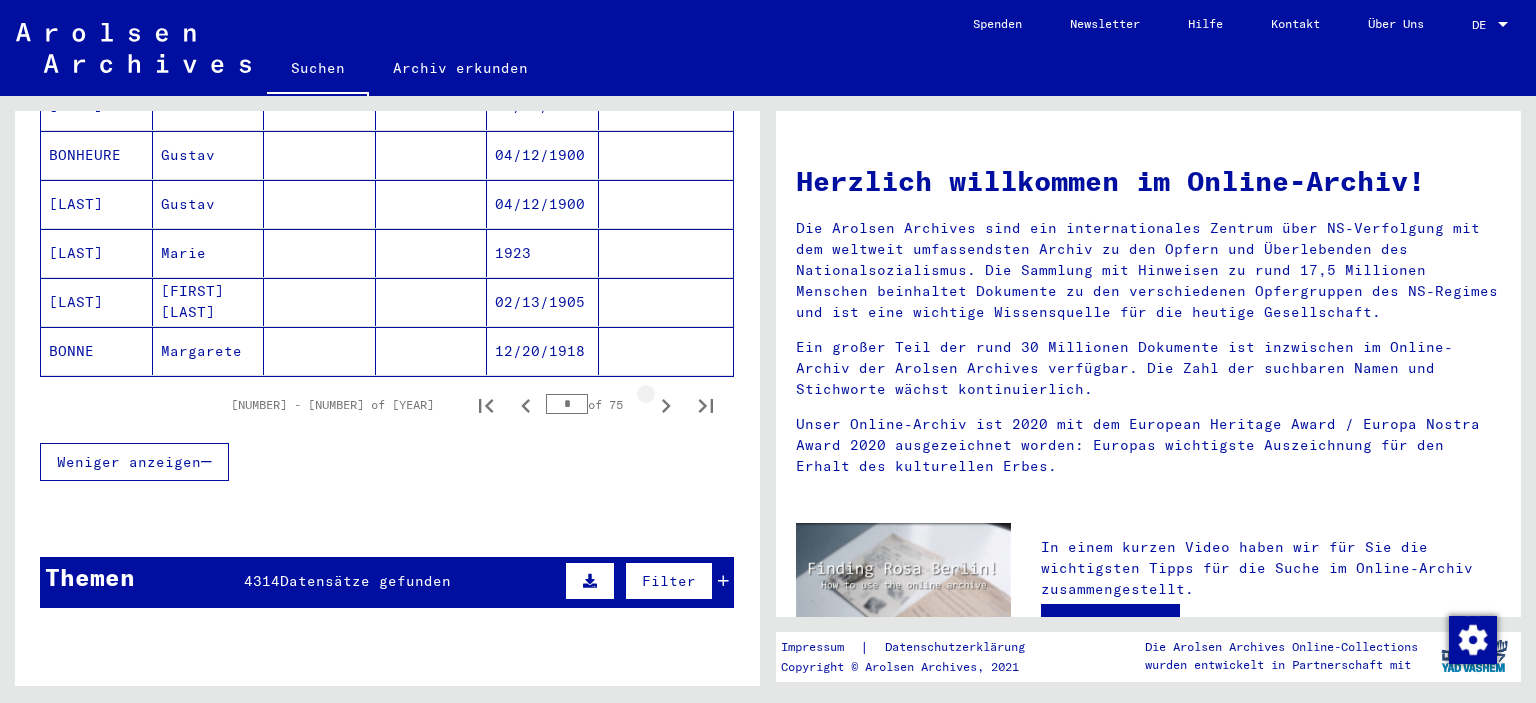 click 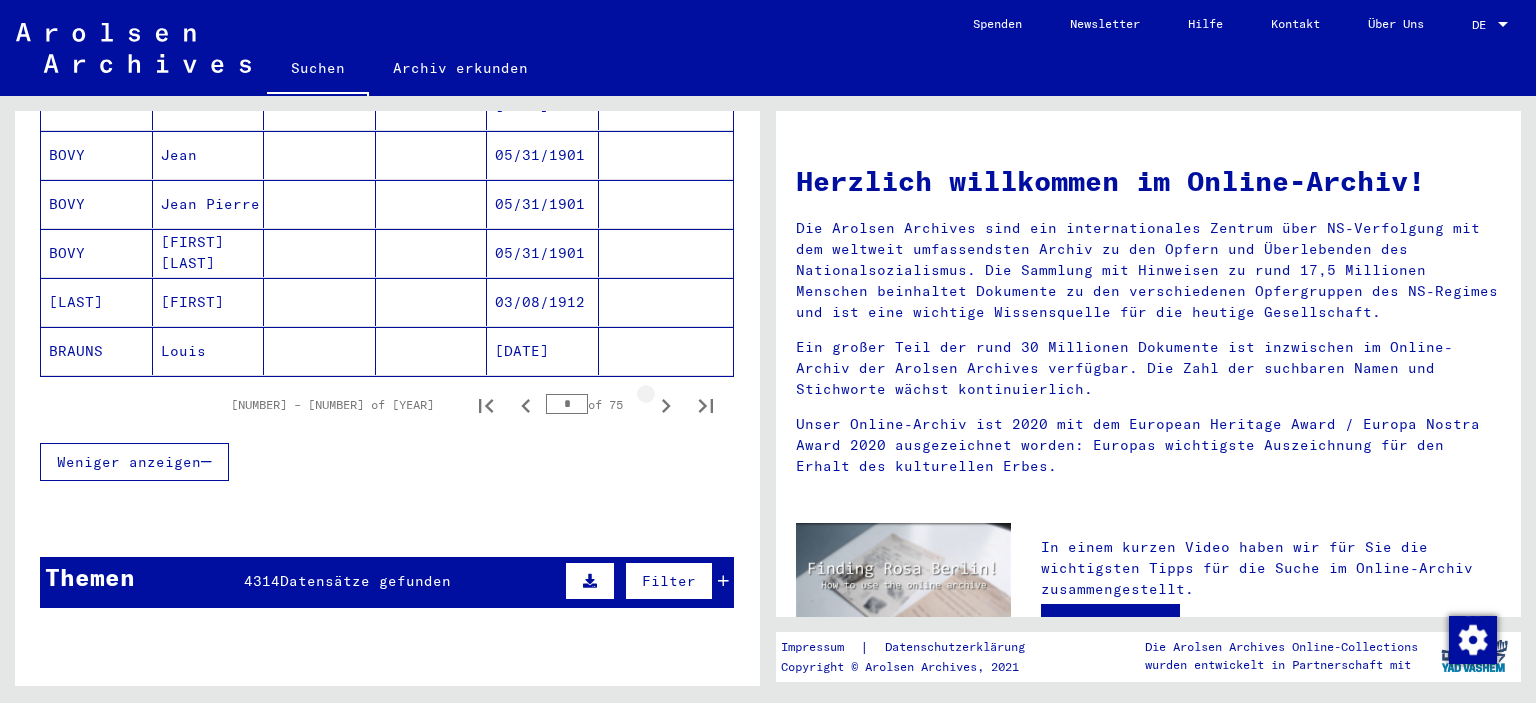 click 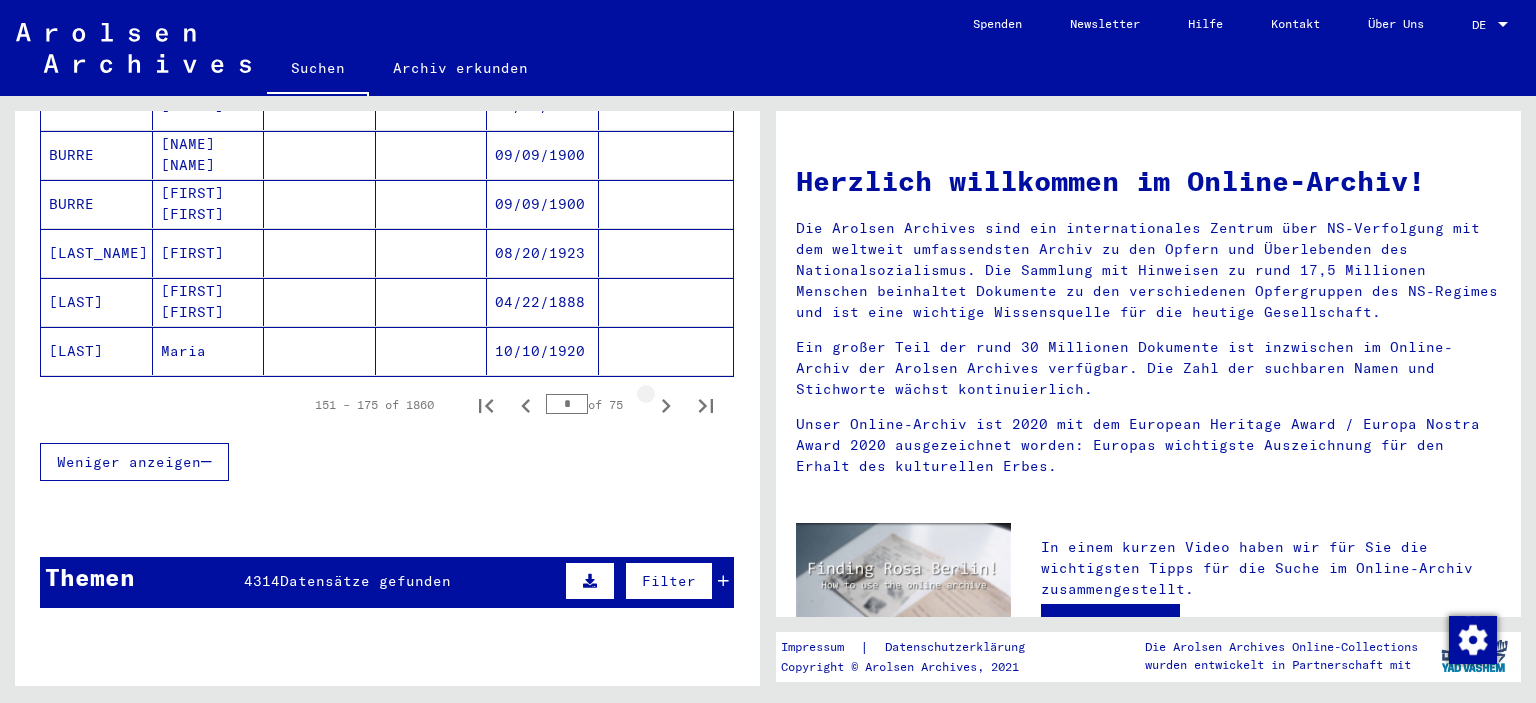 click 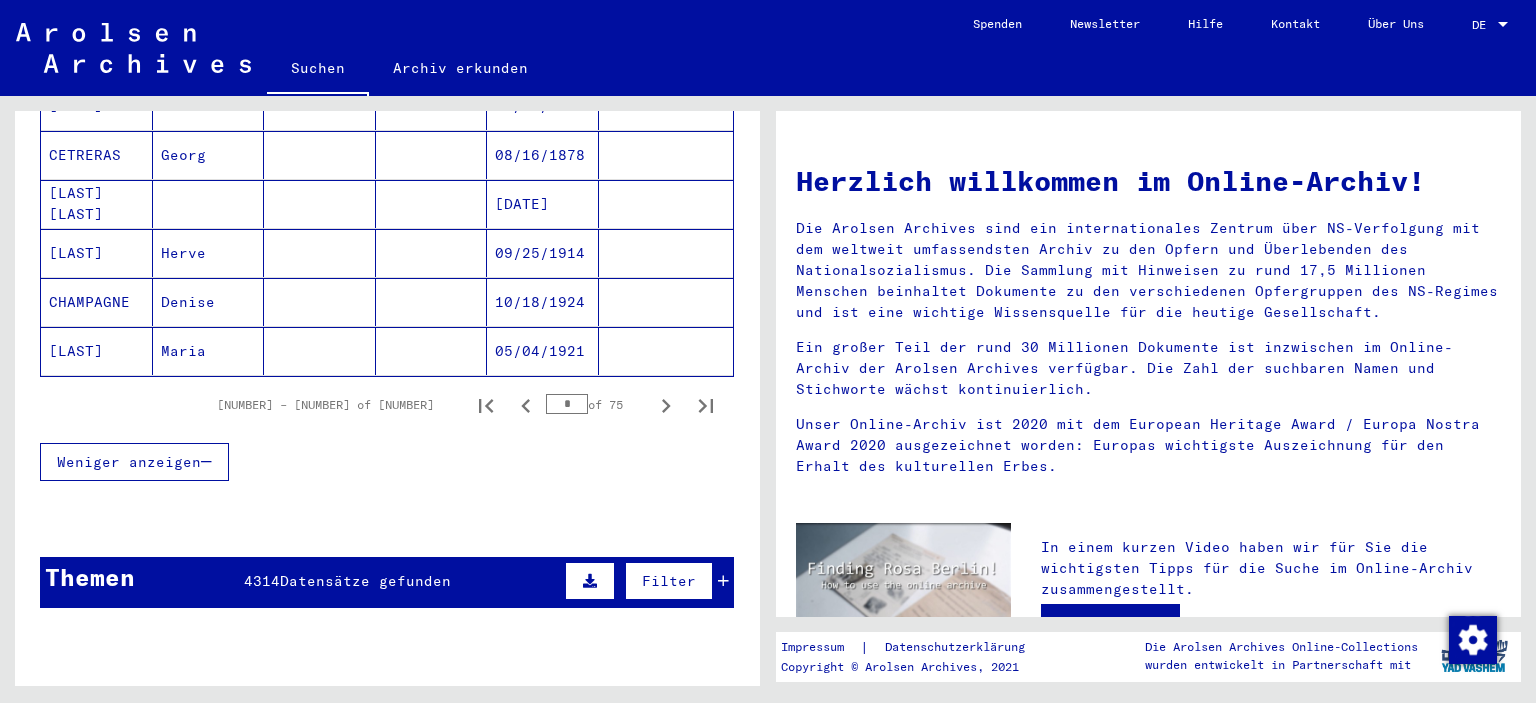 click 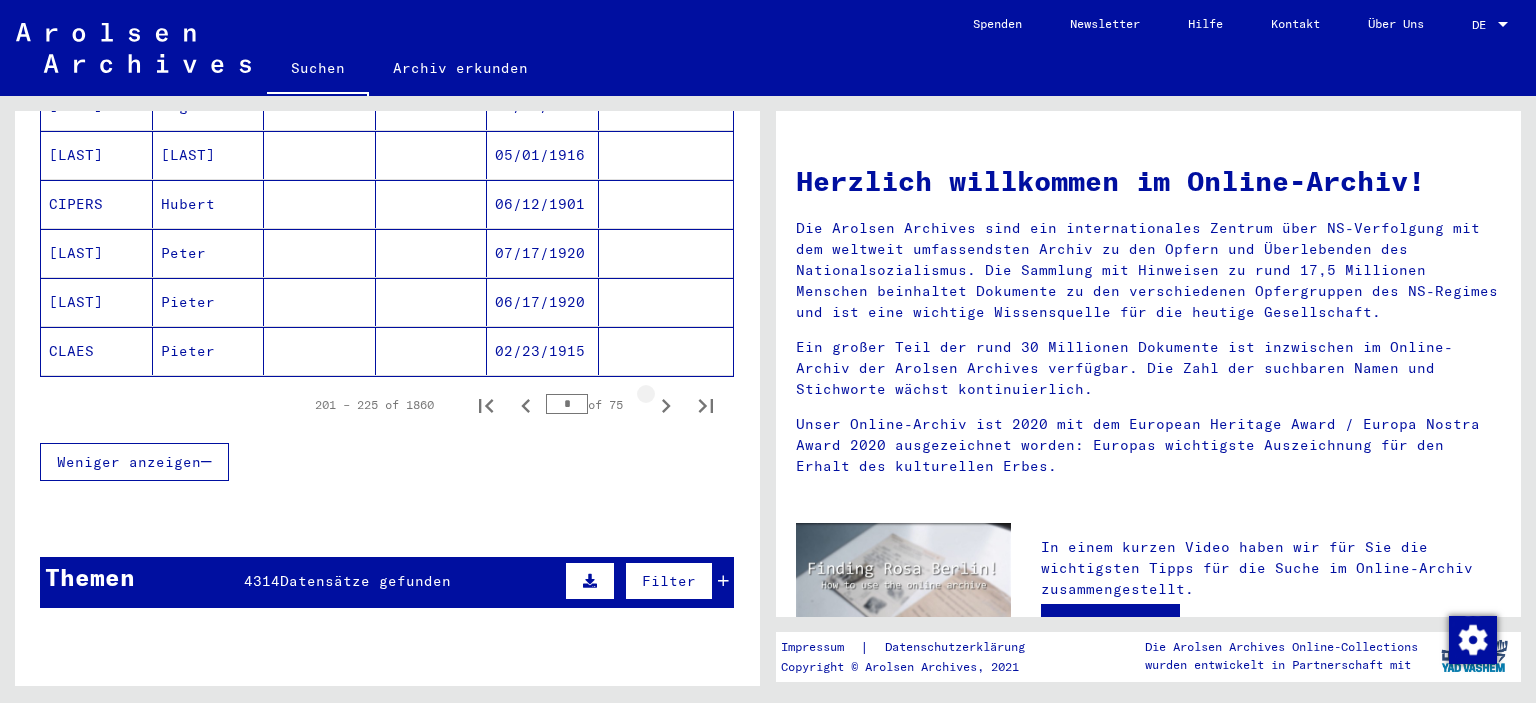 click 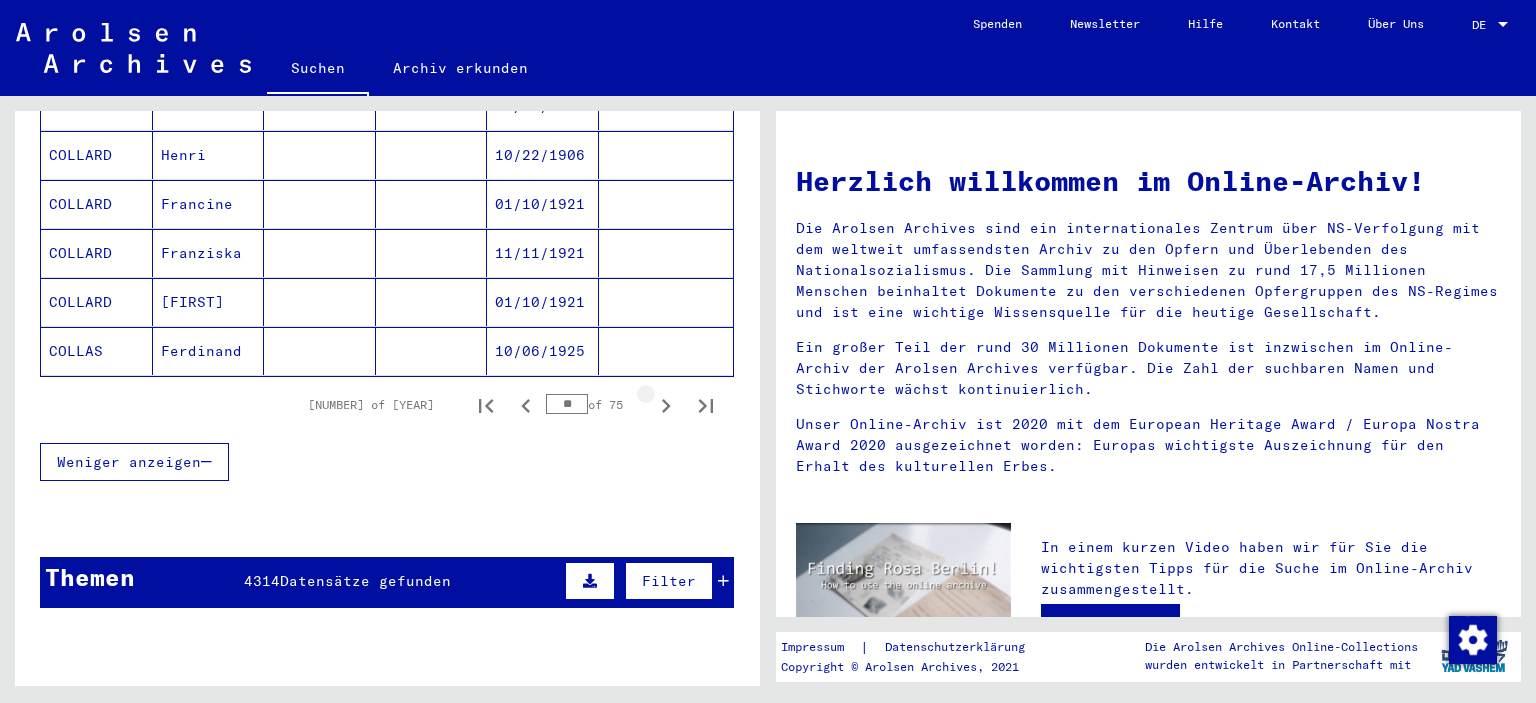 click 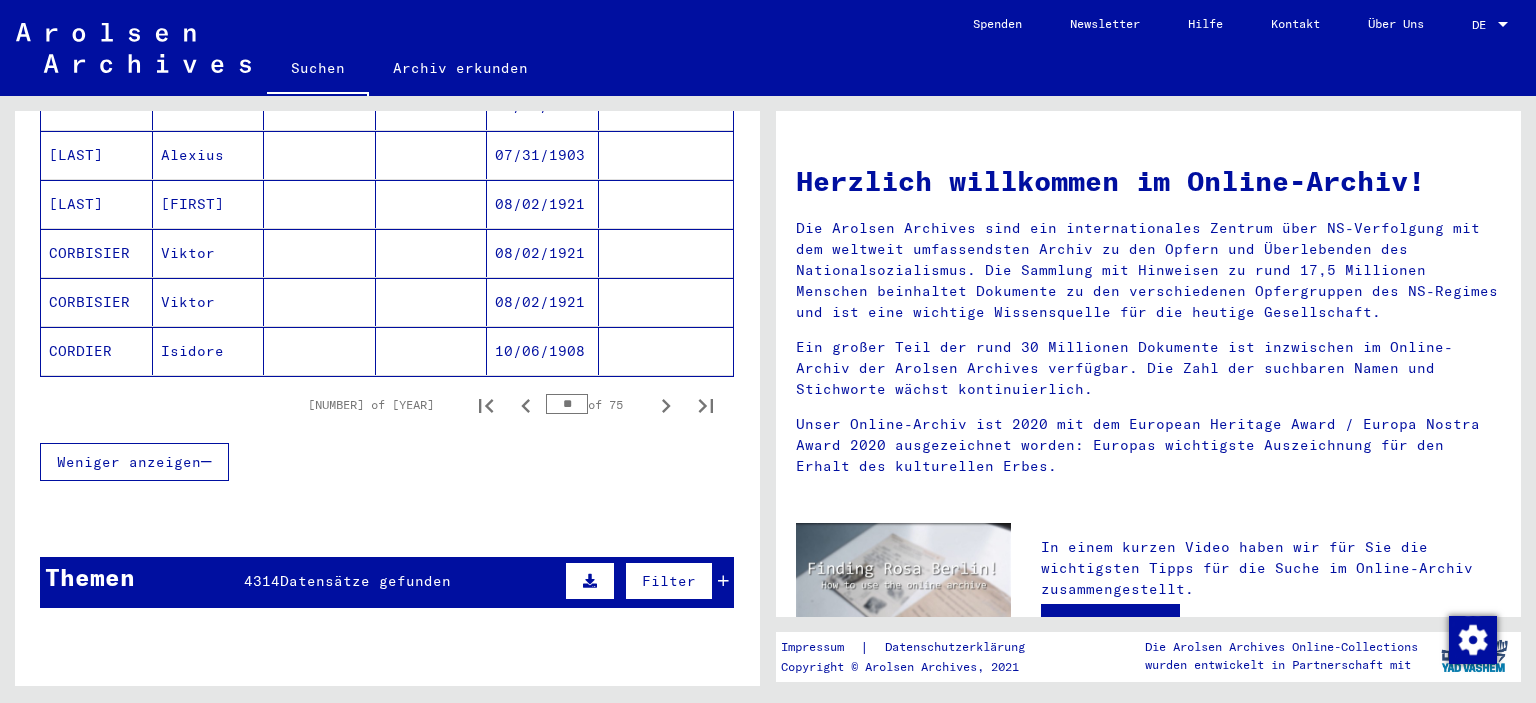 click 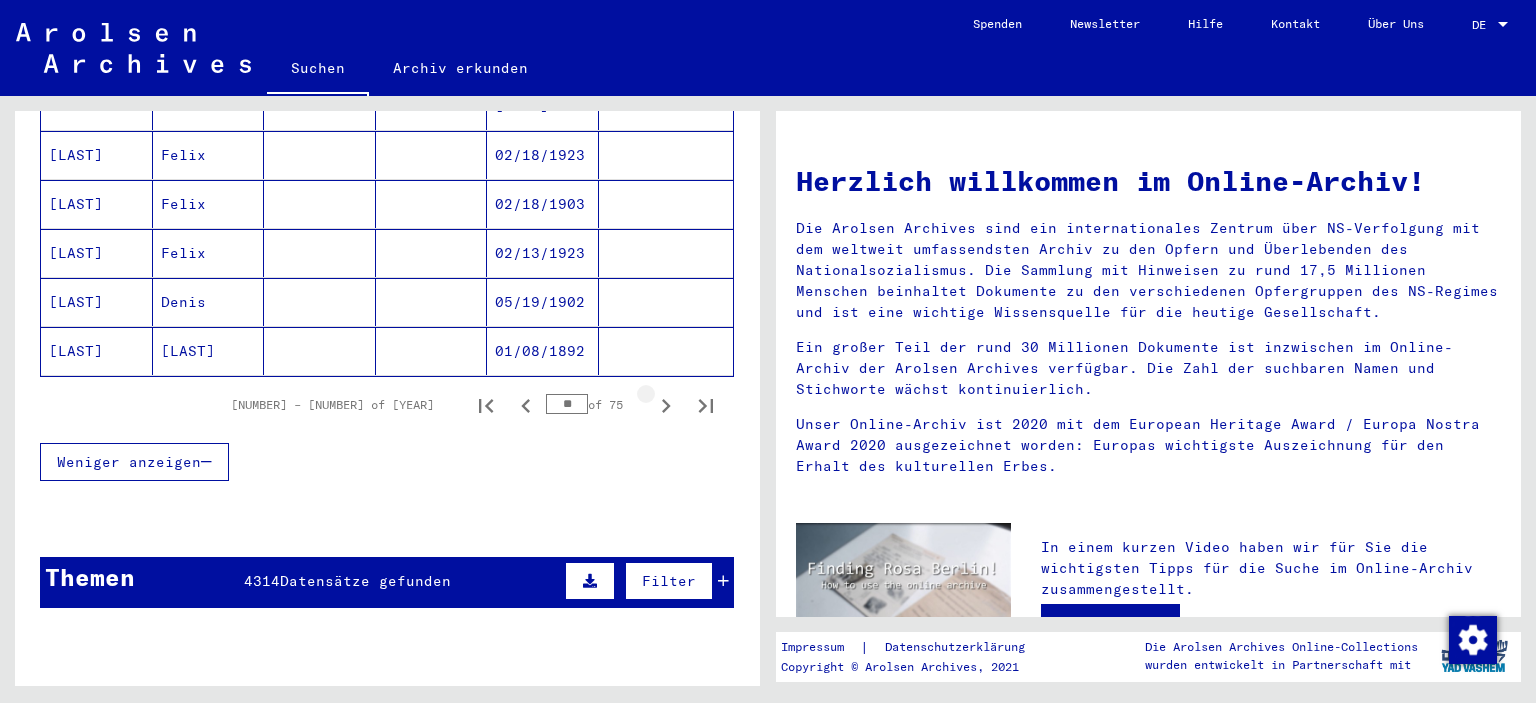 click 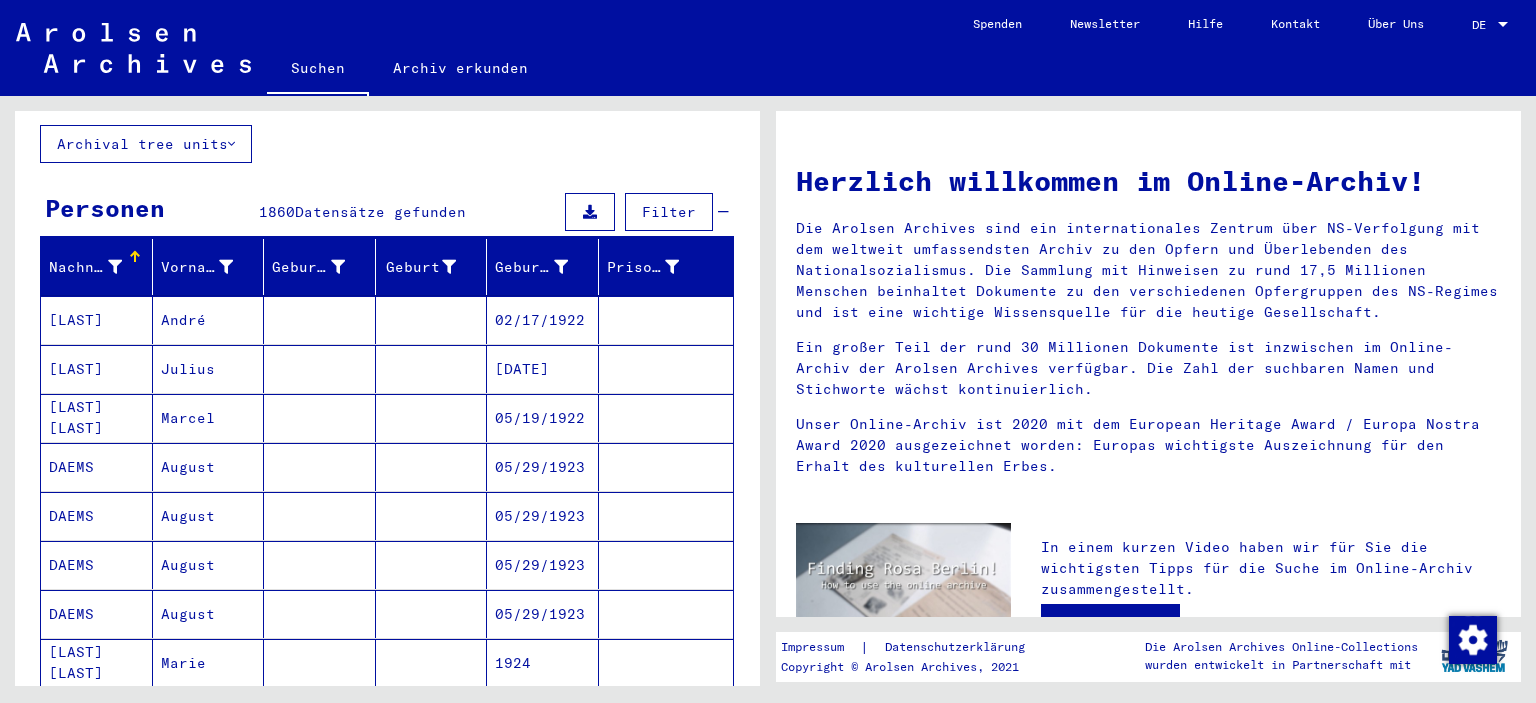 scroll, scrollTop: 0, scrollLeft: 0, axis: both 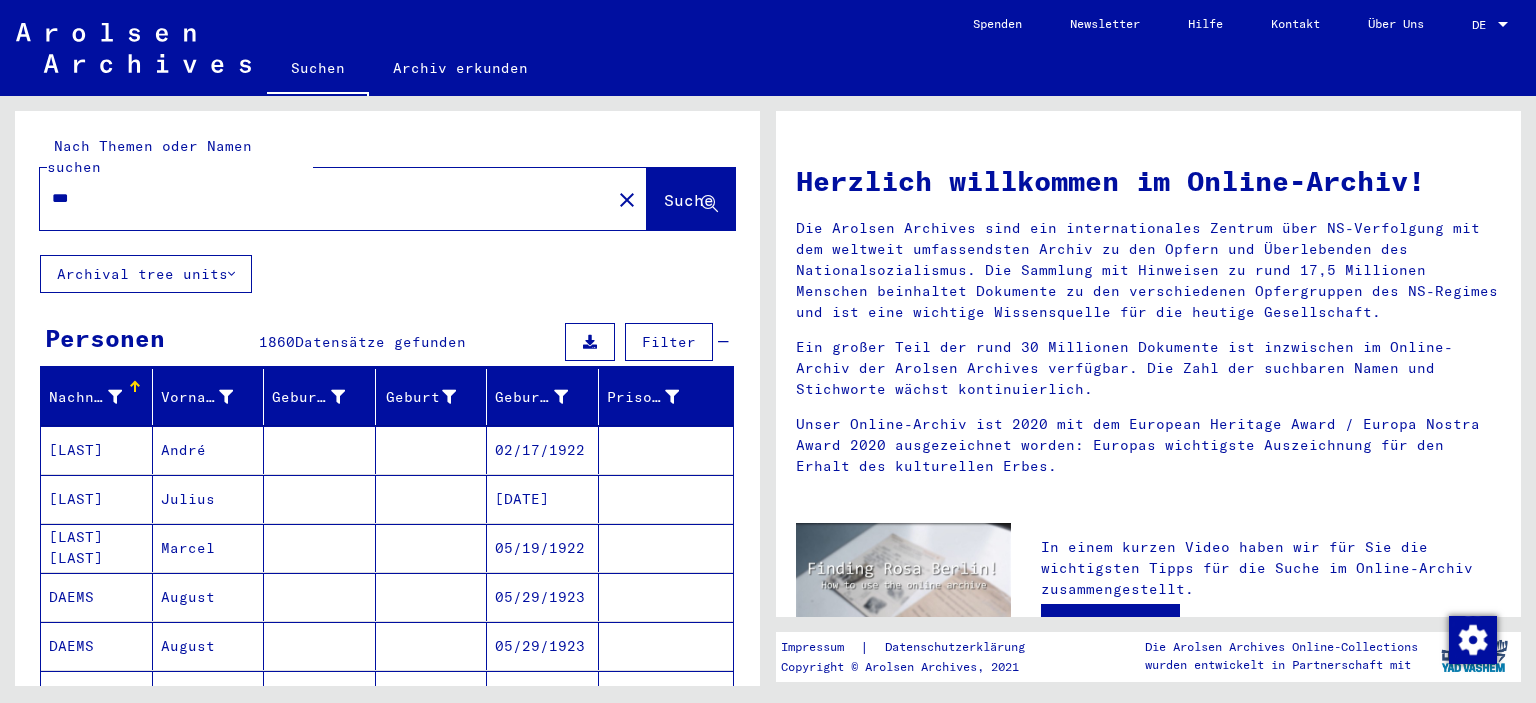 click on "***" at bounding box center [319, 198] 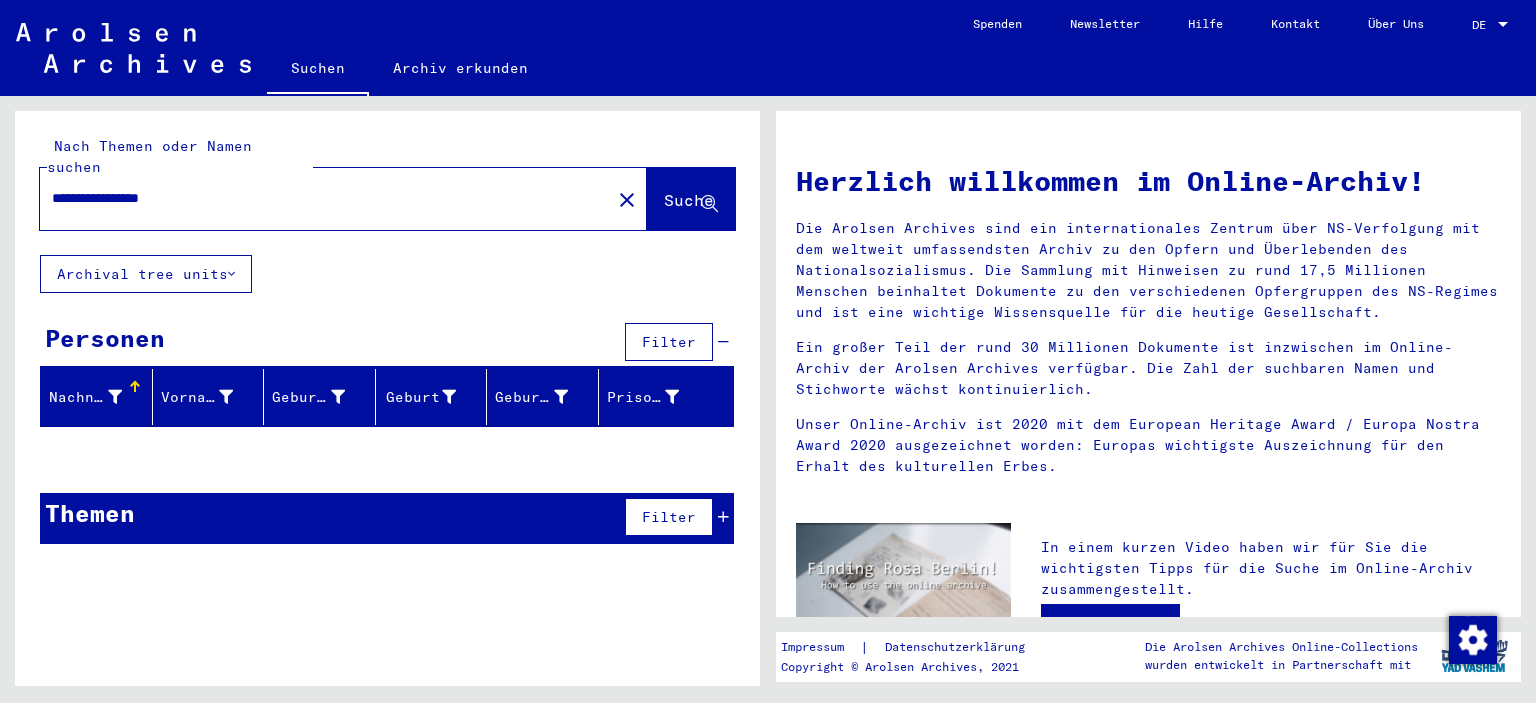 click at bounding box center [723, 517] 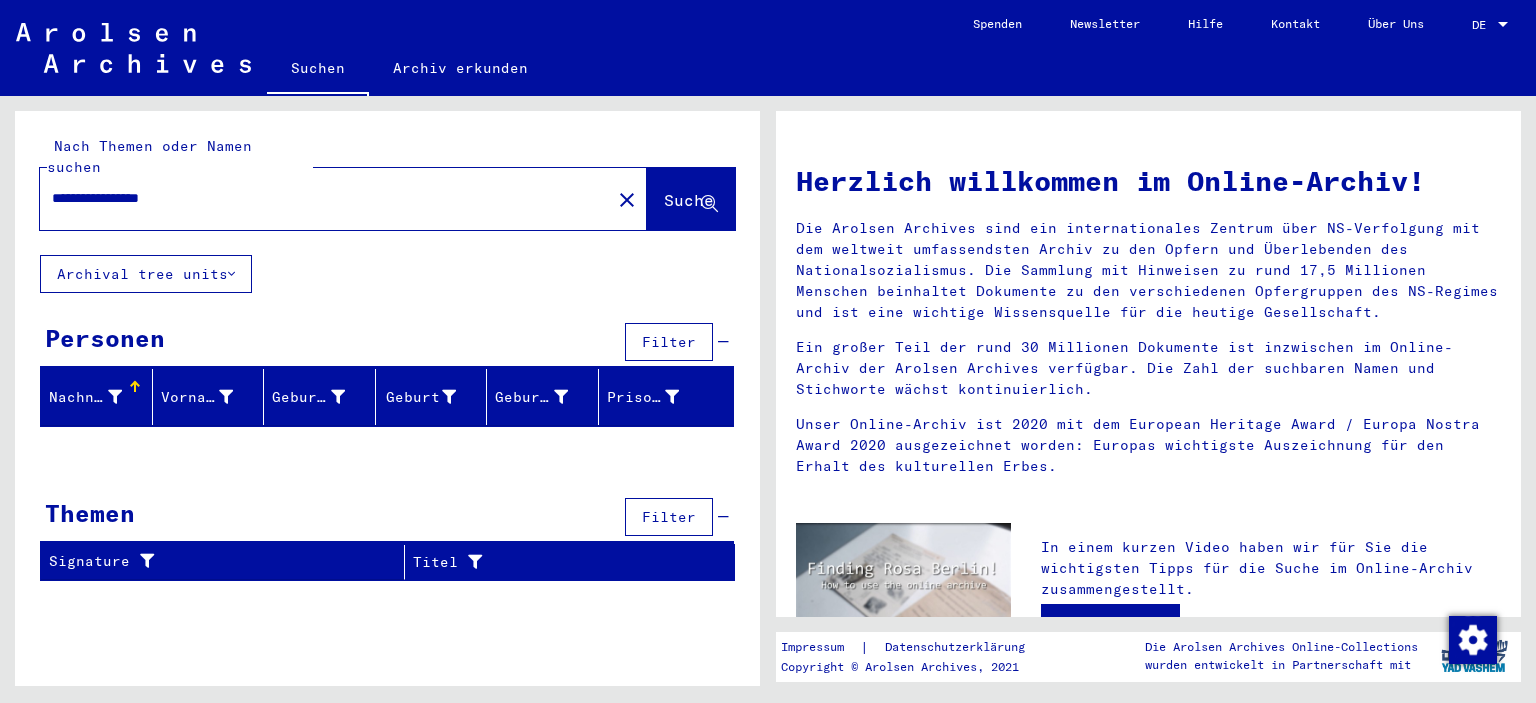 click at bounding box center [723, 517] 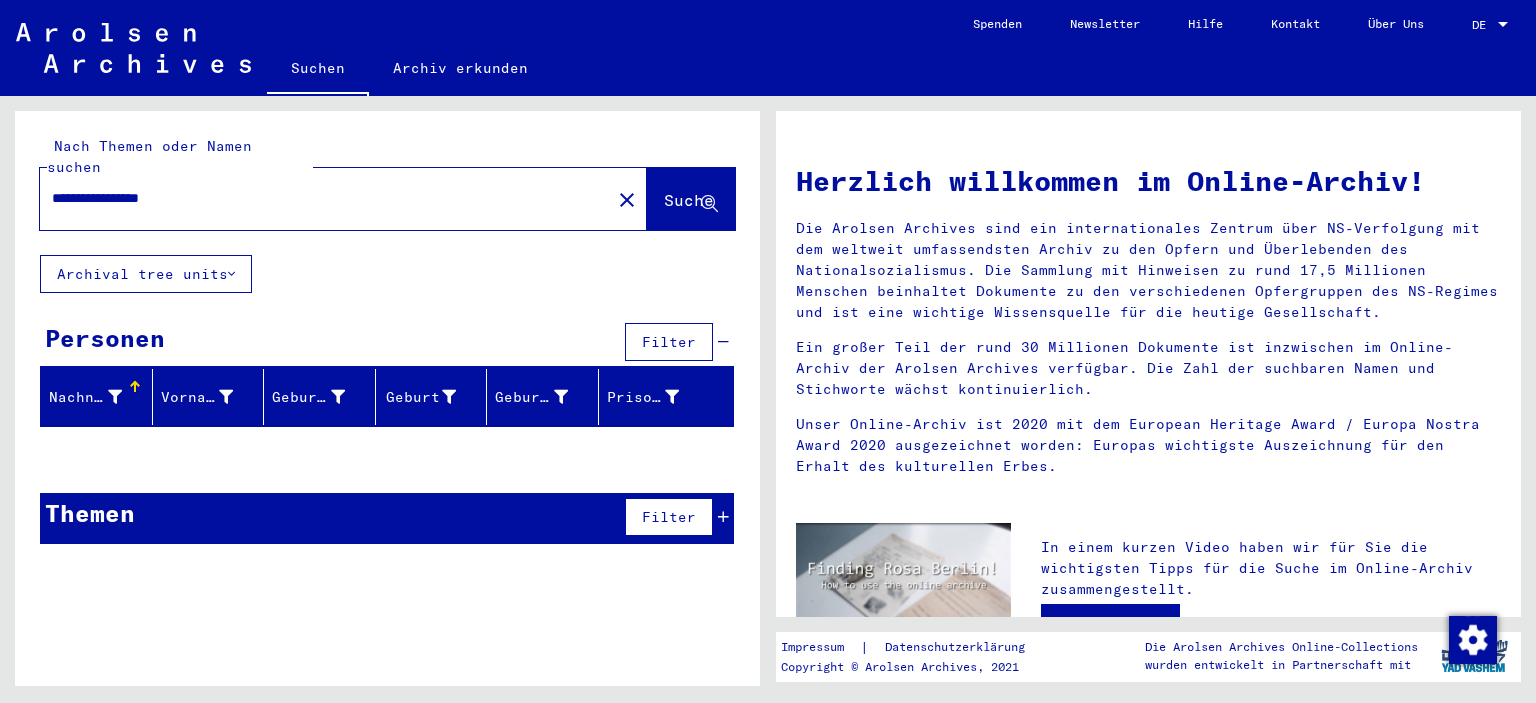 drag, startPoint x: 221, startPoint y: 182, endPoint x: 30, endPoint y: 179, distance: 191.02356 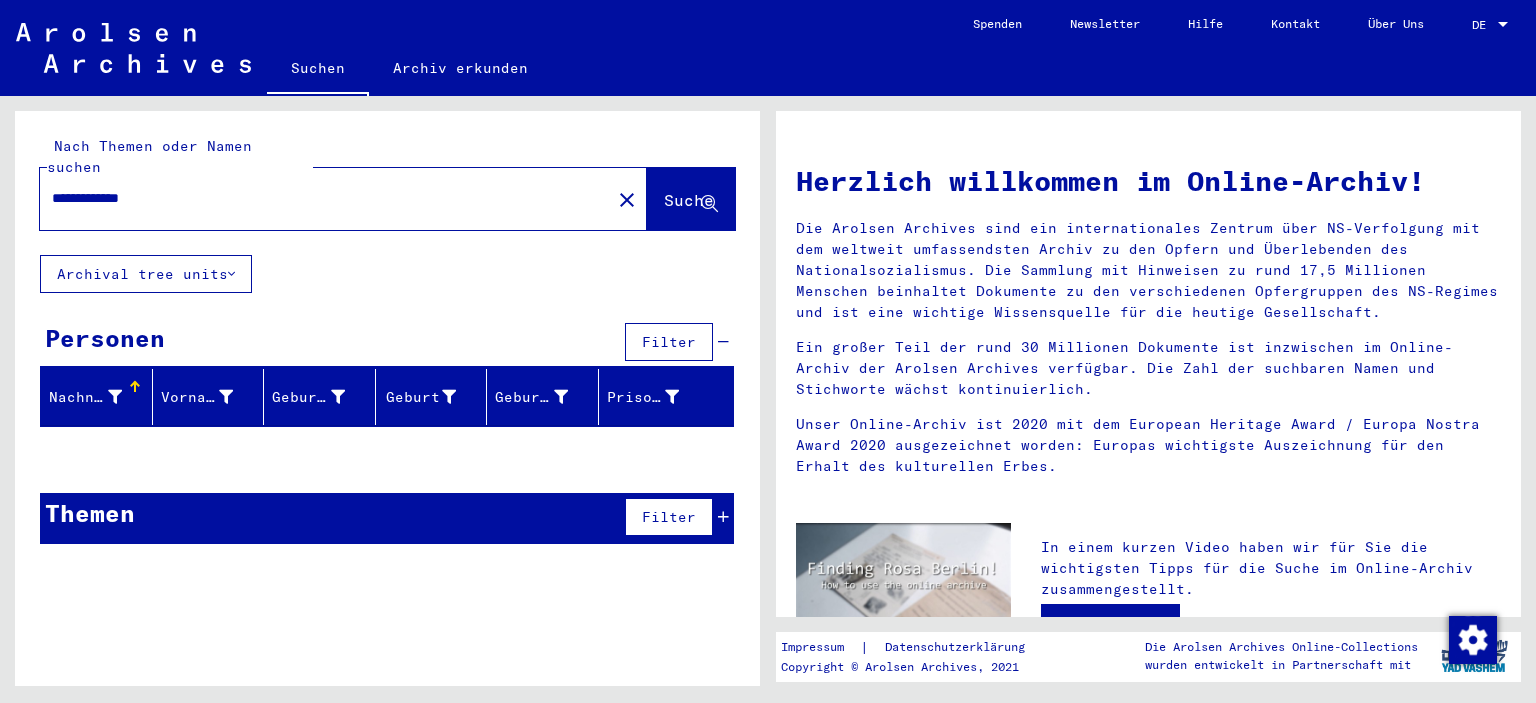 type on "**********" 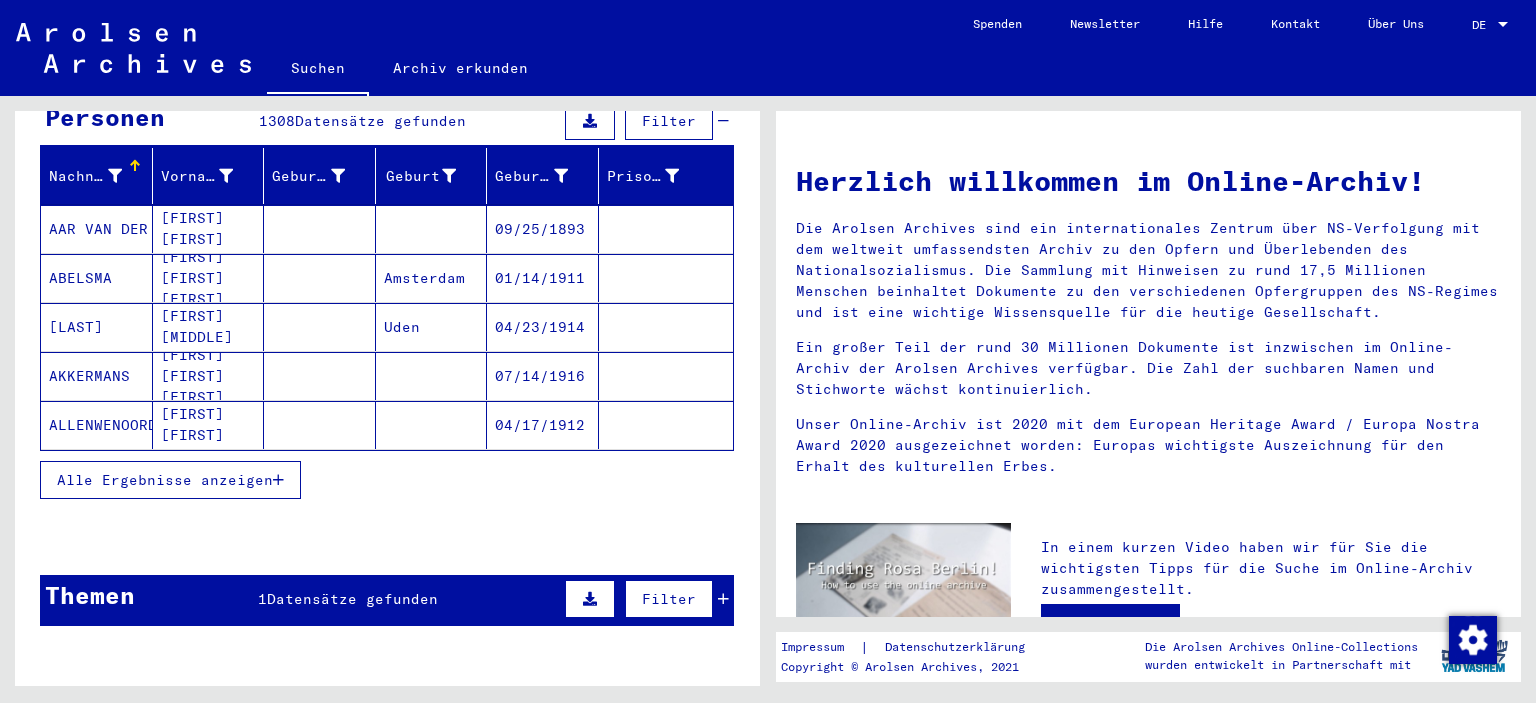 scroll, scrollTop: 224, scrollLeft: 0, axis: vertical 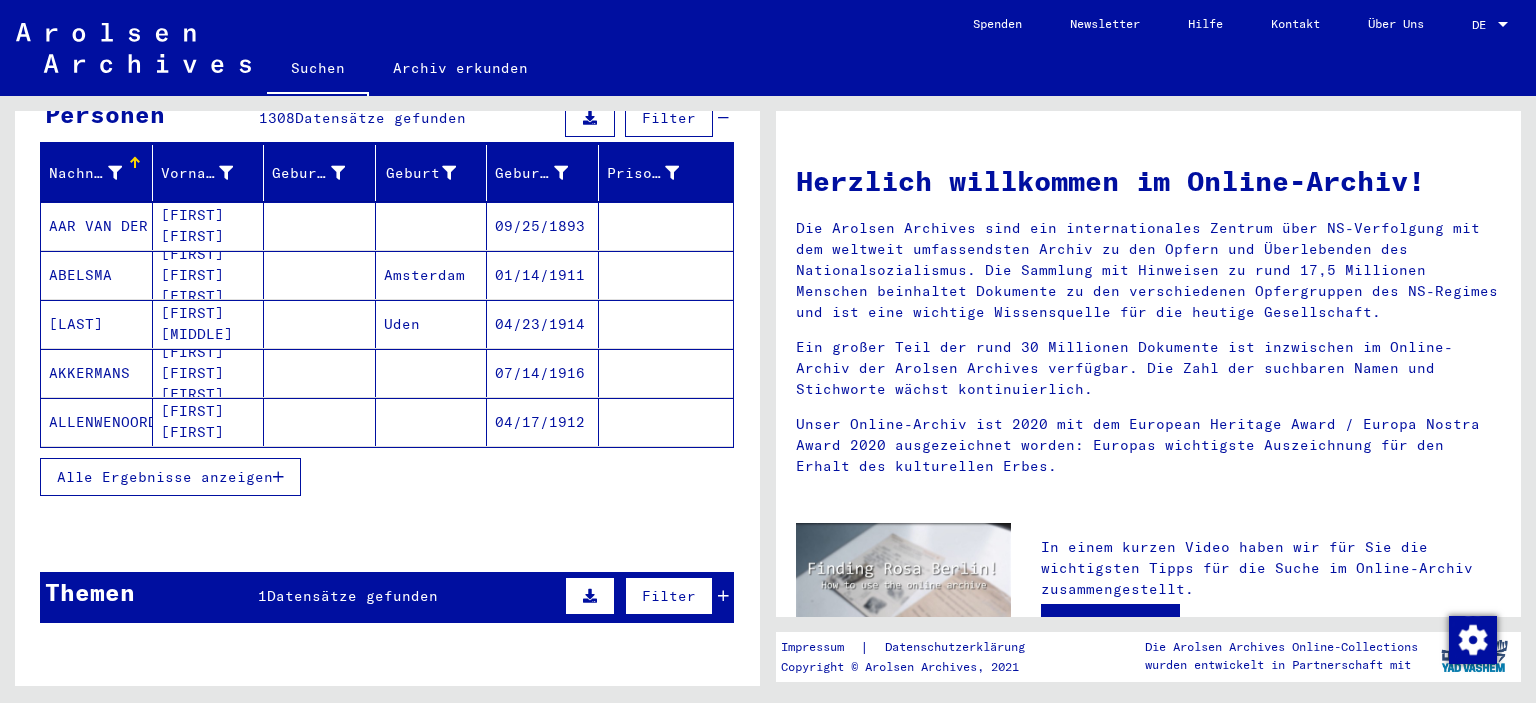 click on "Alle Ergebnisse anzeigen" at bounding box center (165, 477) 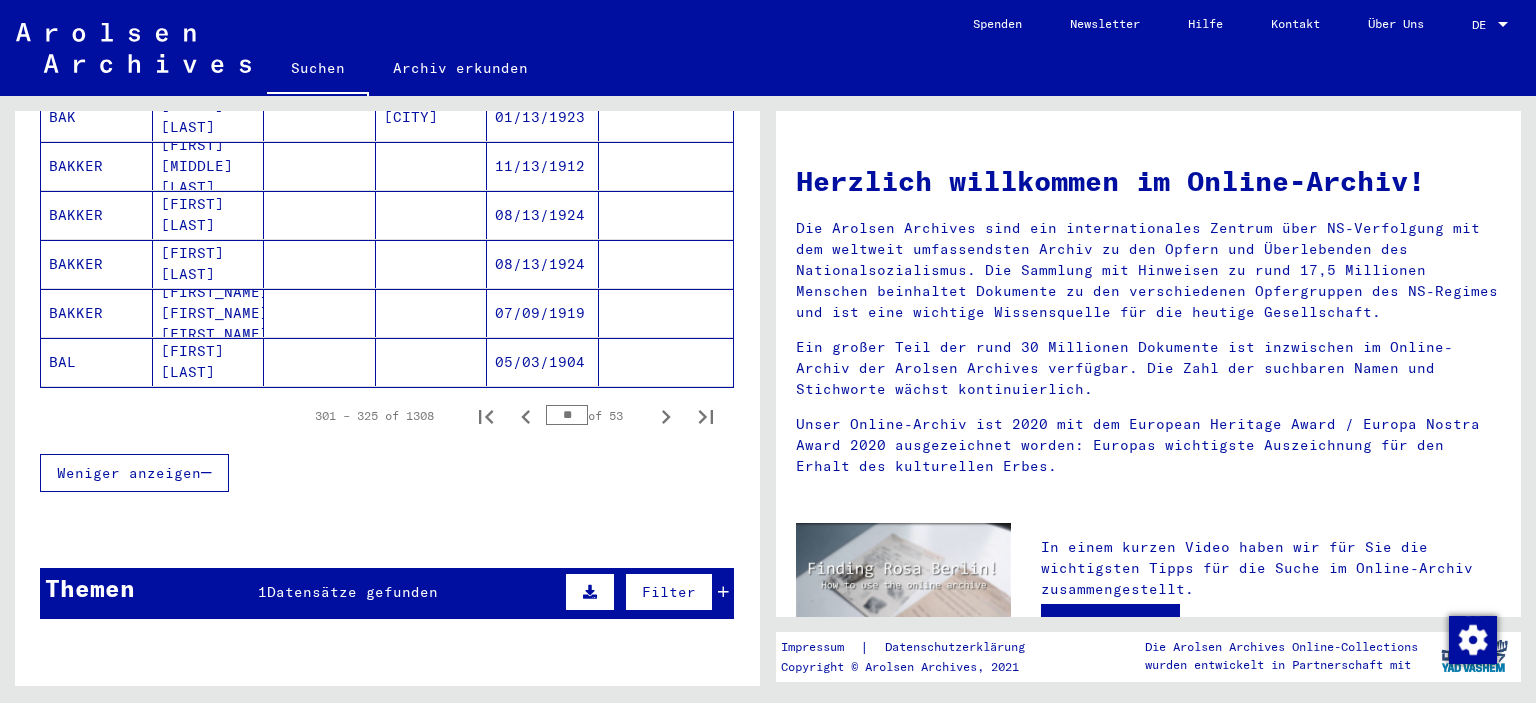 scroll, scrollTop: 1270, scrollLeft: 0, axis: vertical 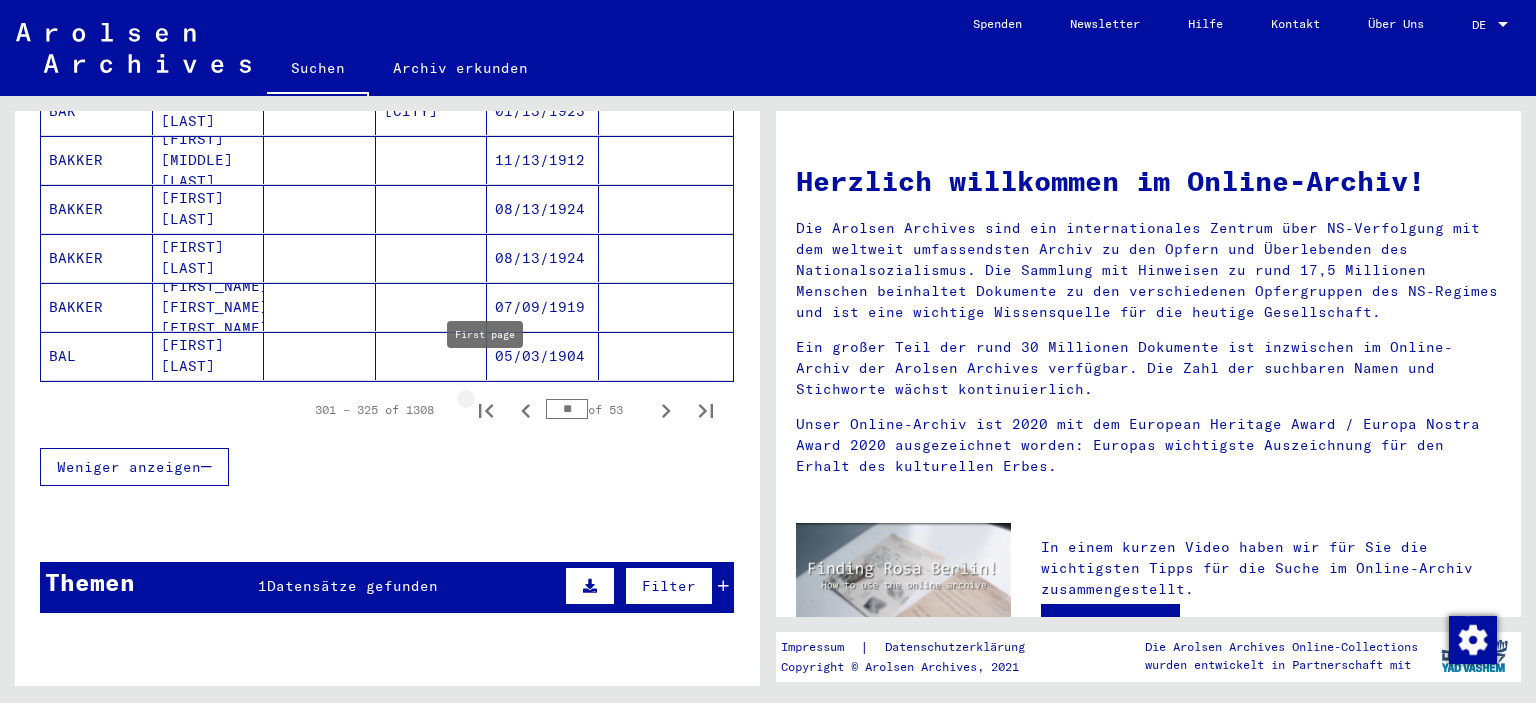 click 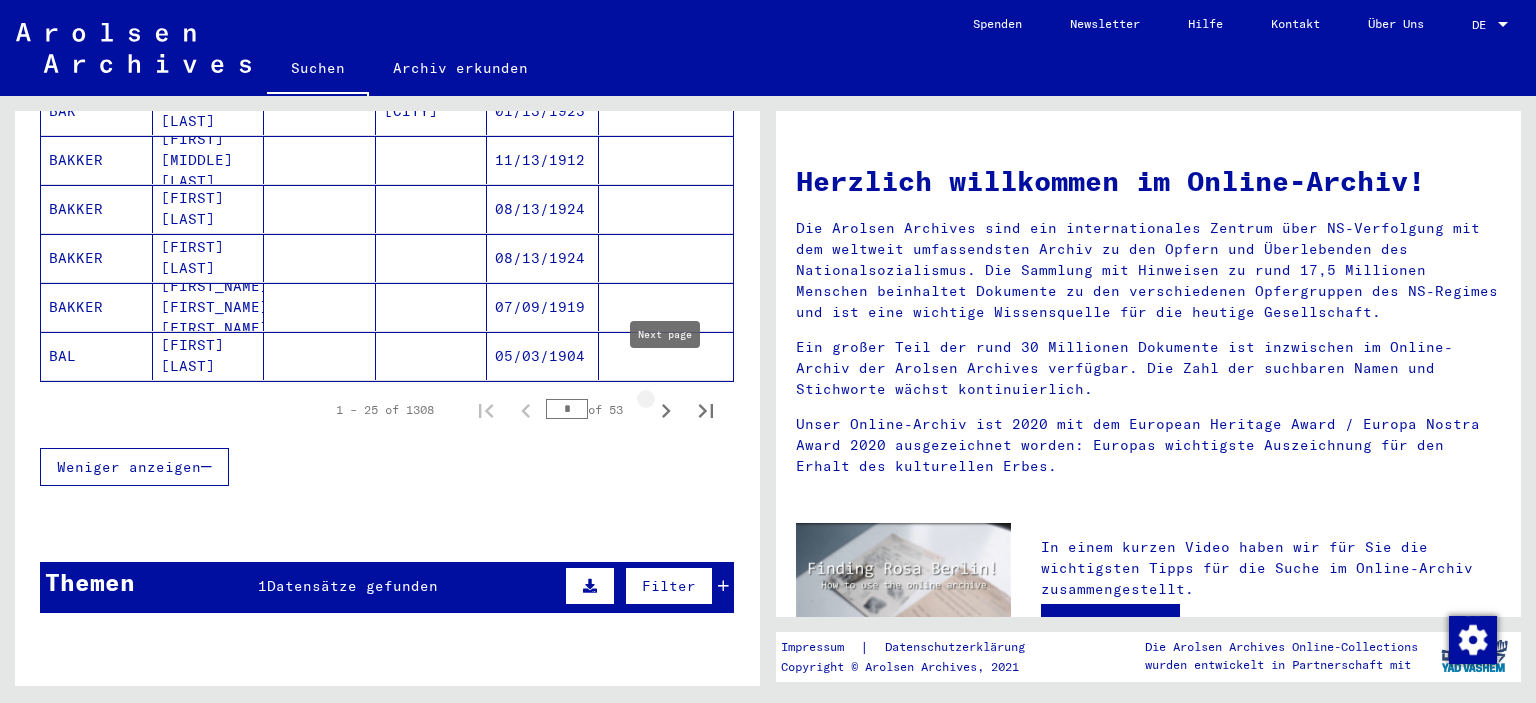 click 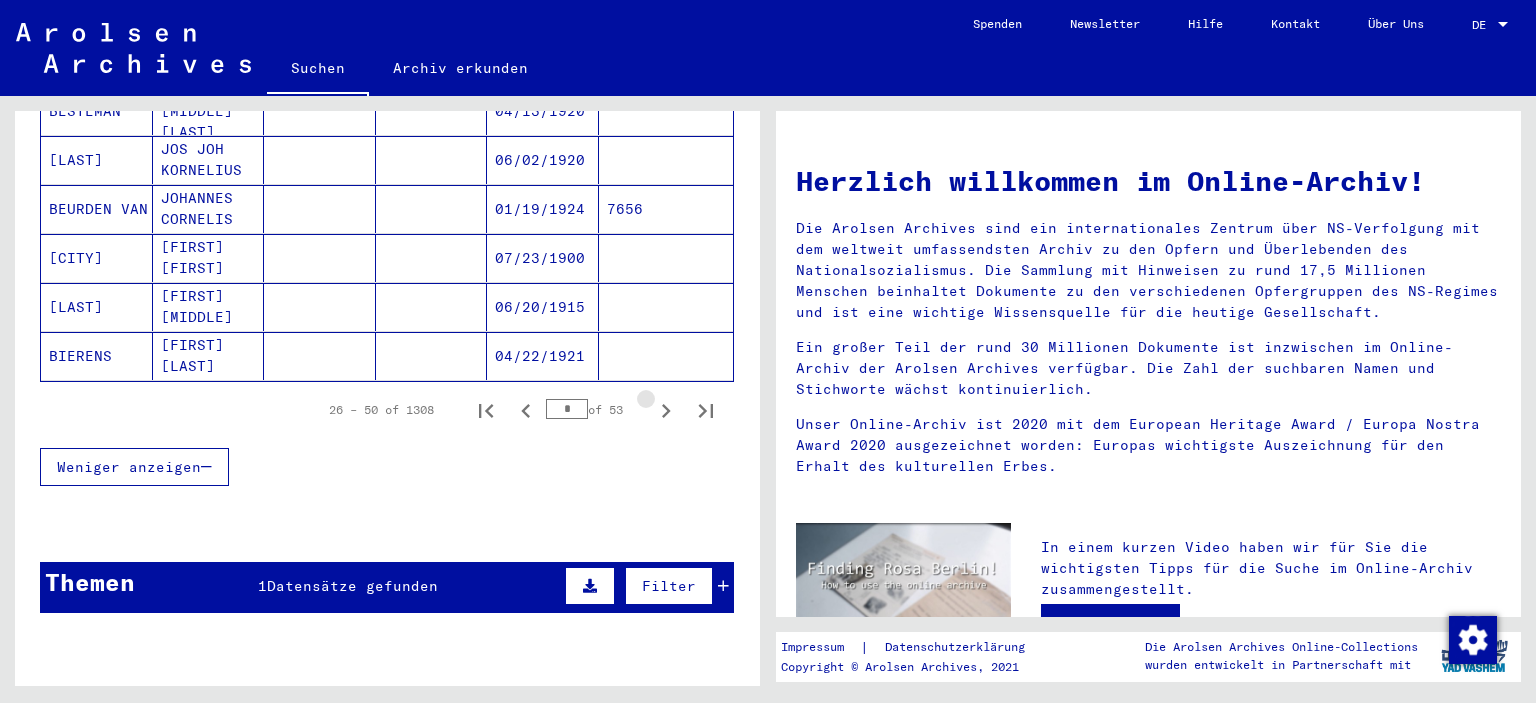 click 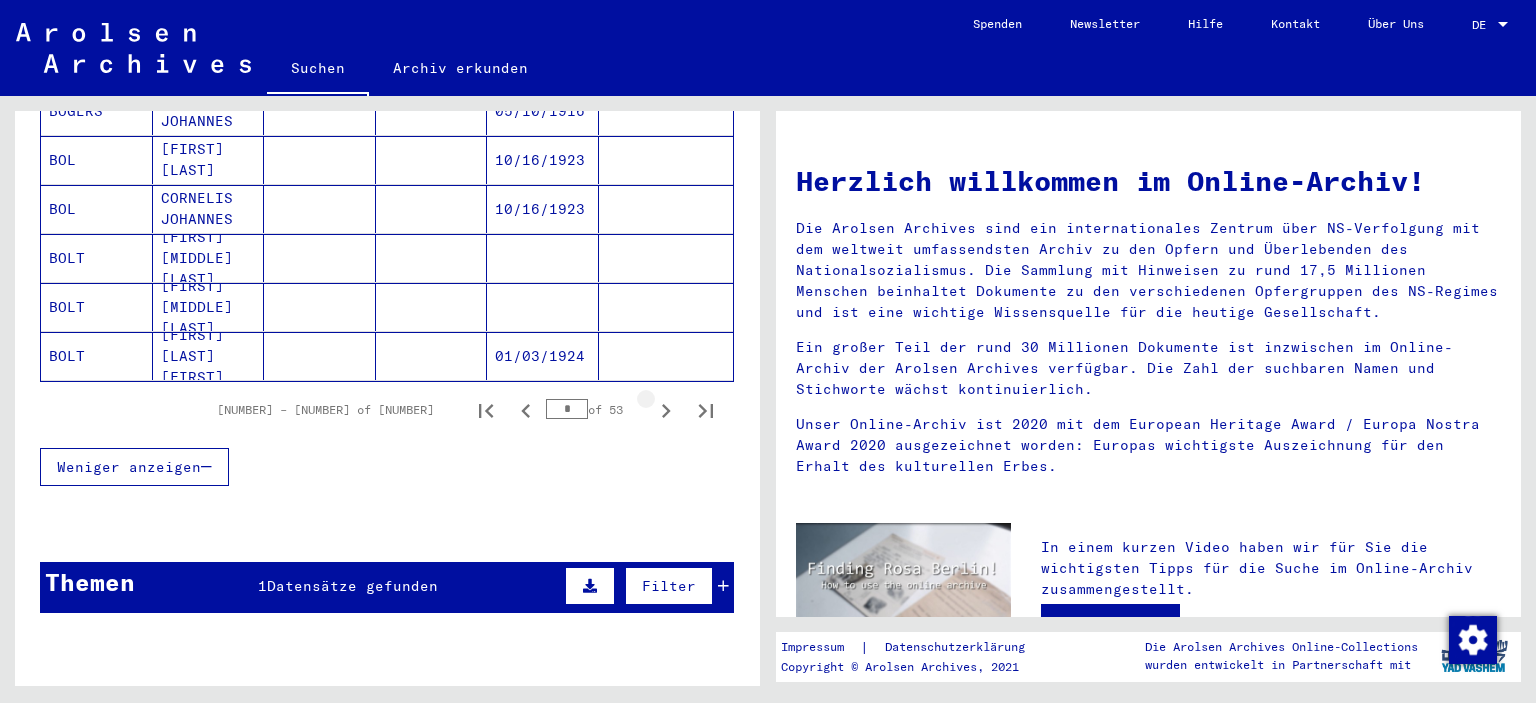 click 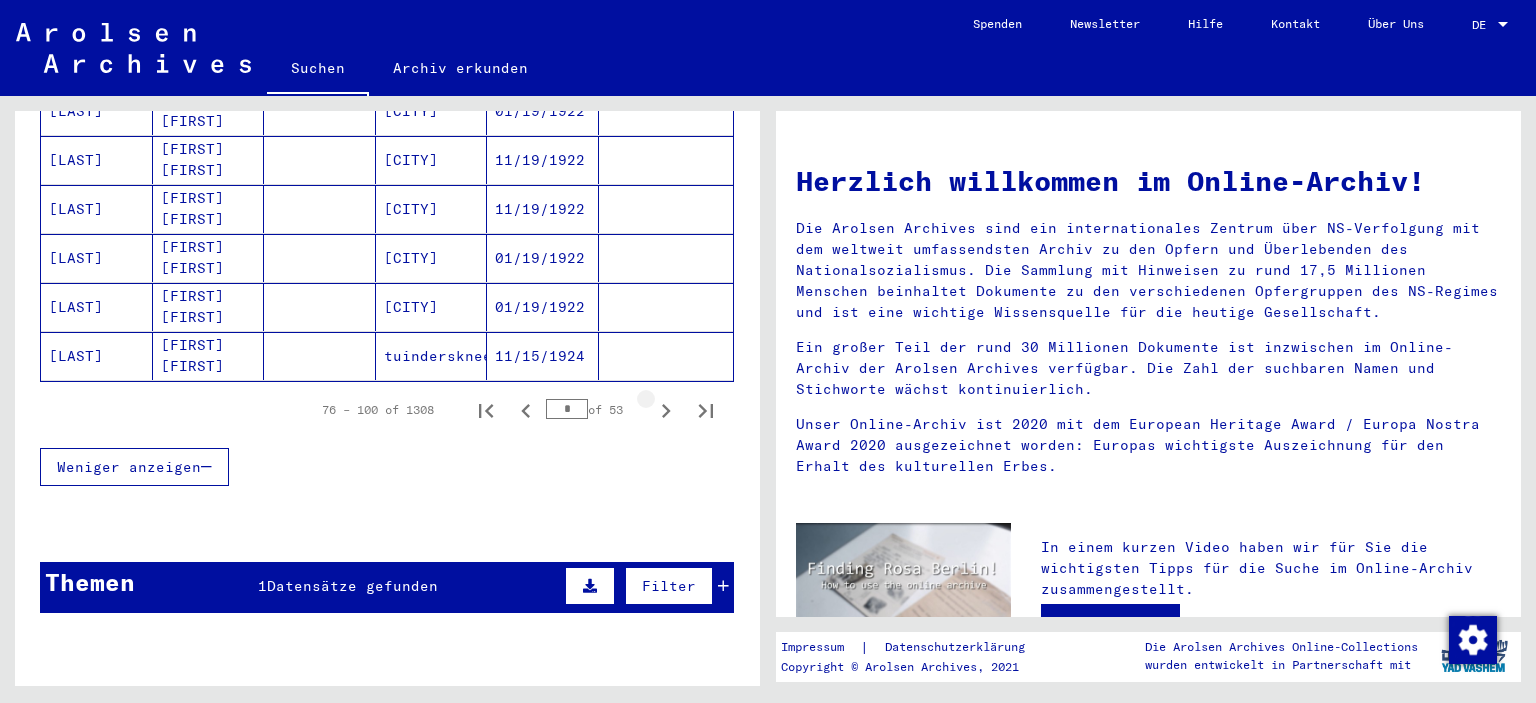click 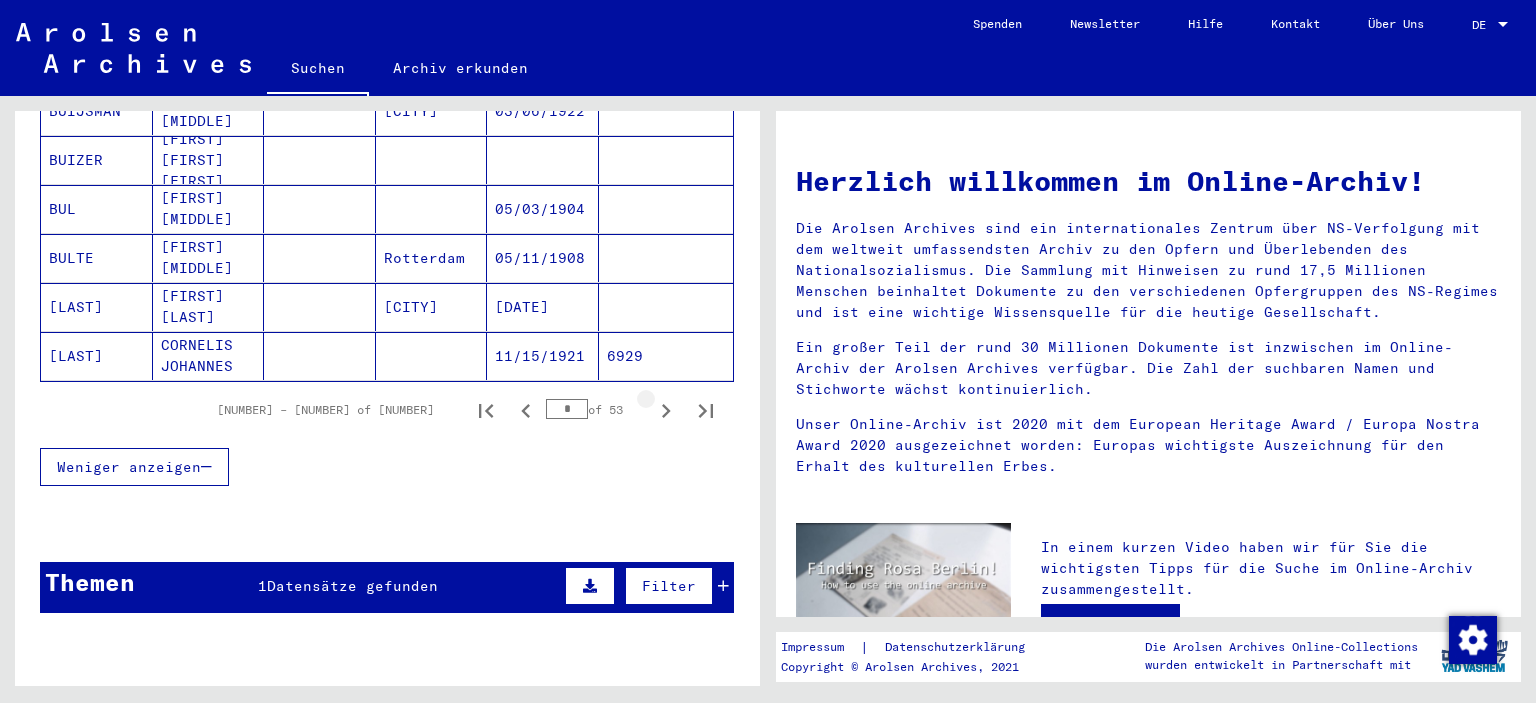 click 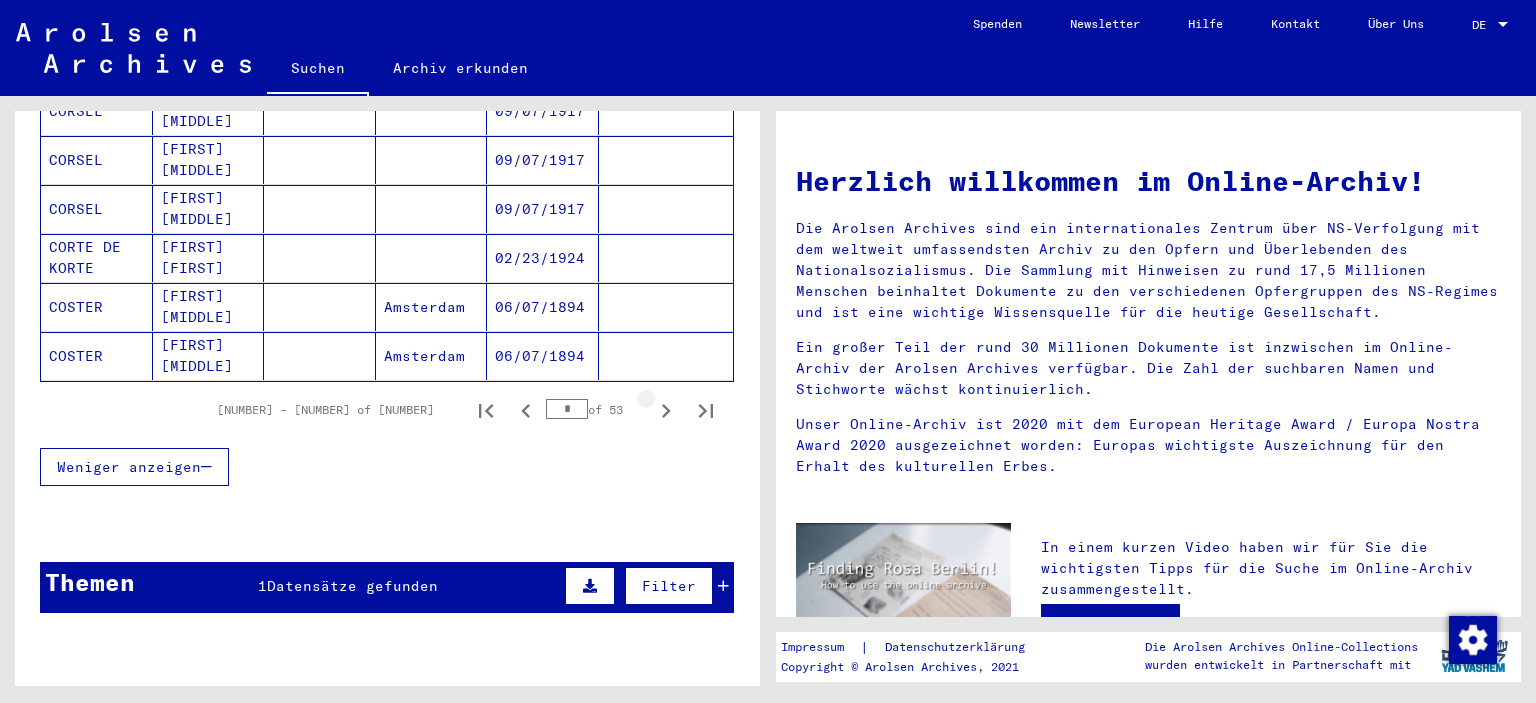 click 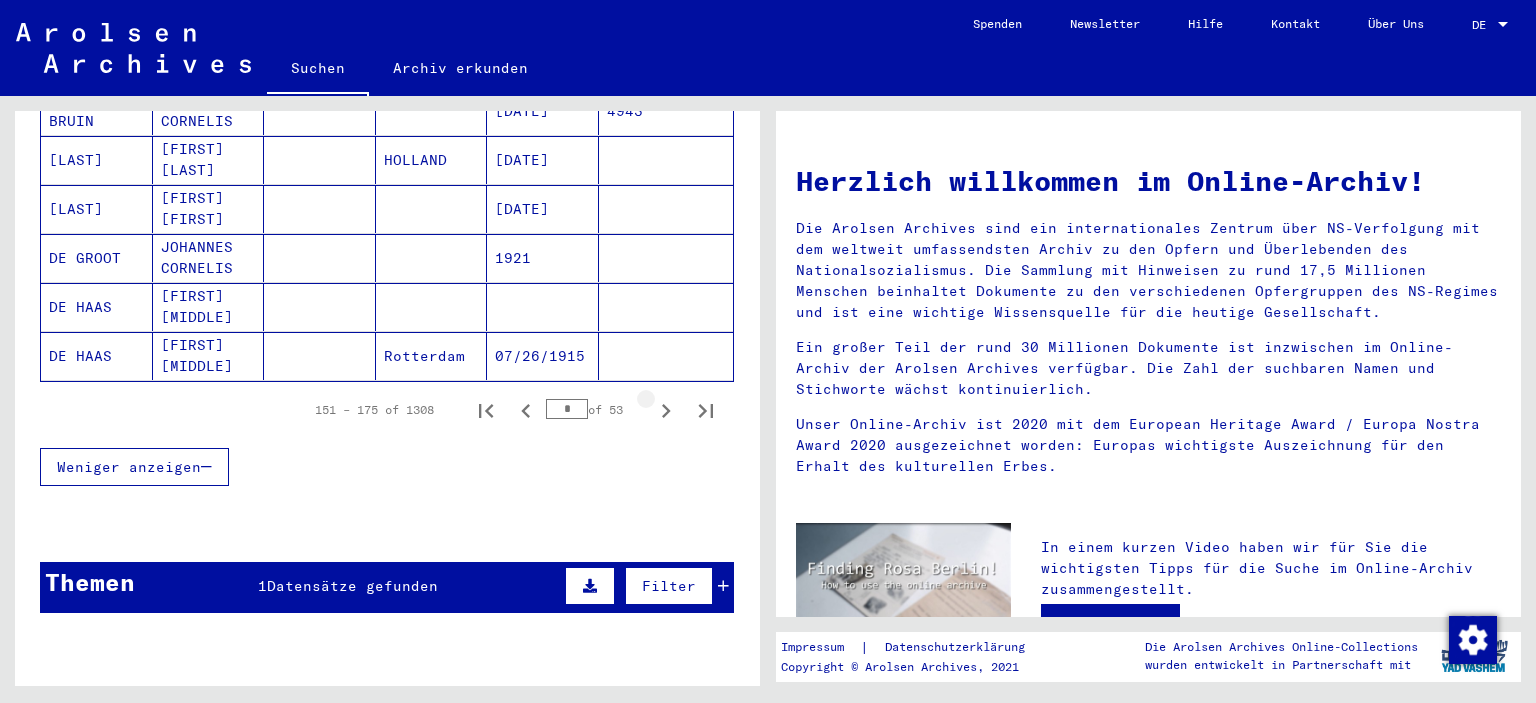 click 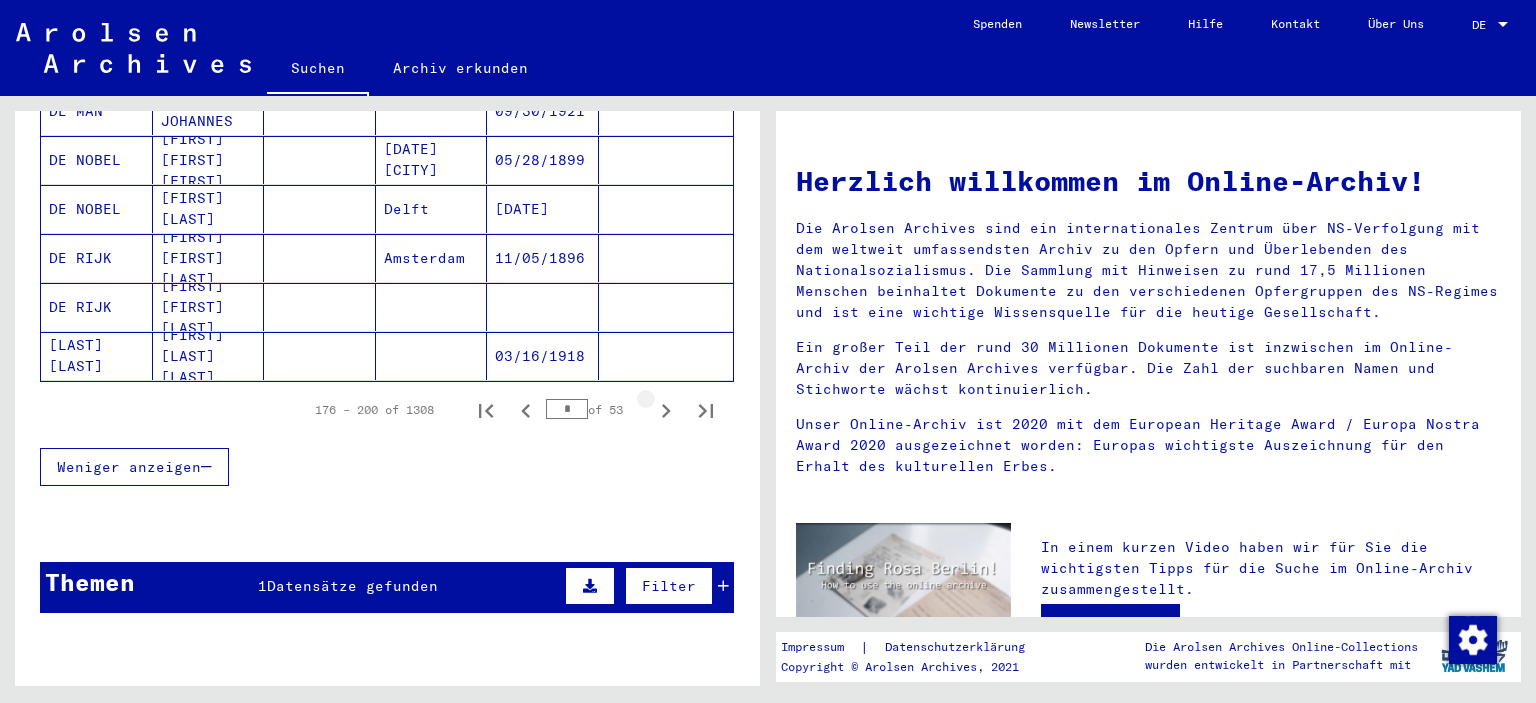 click 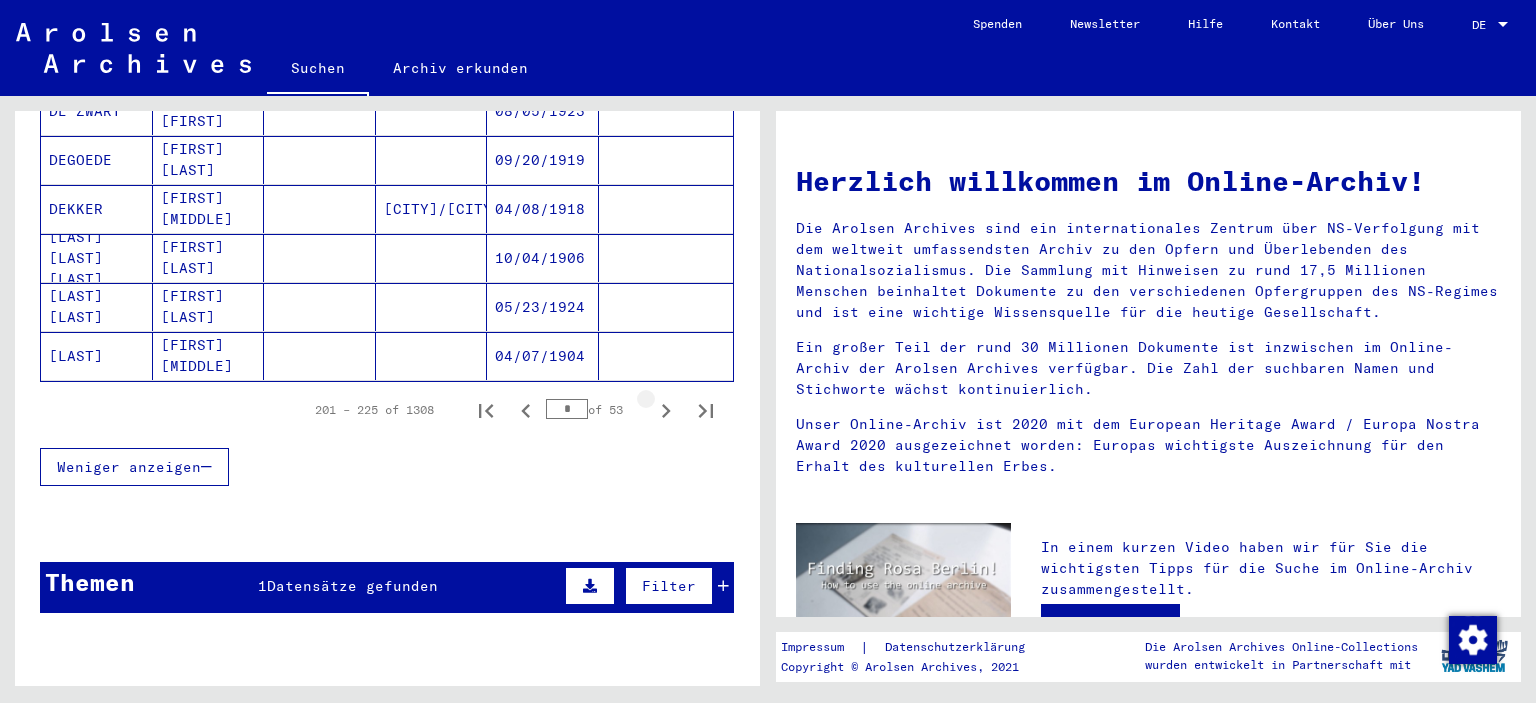 click 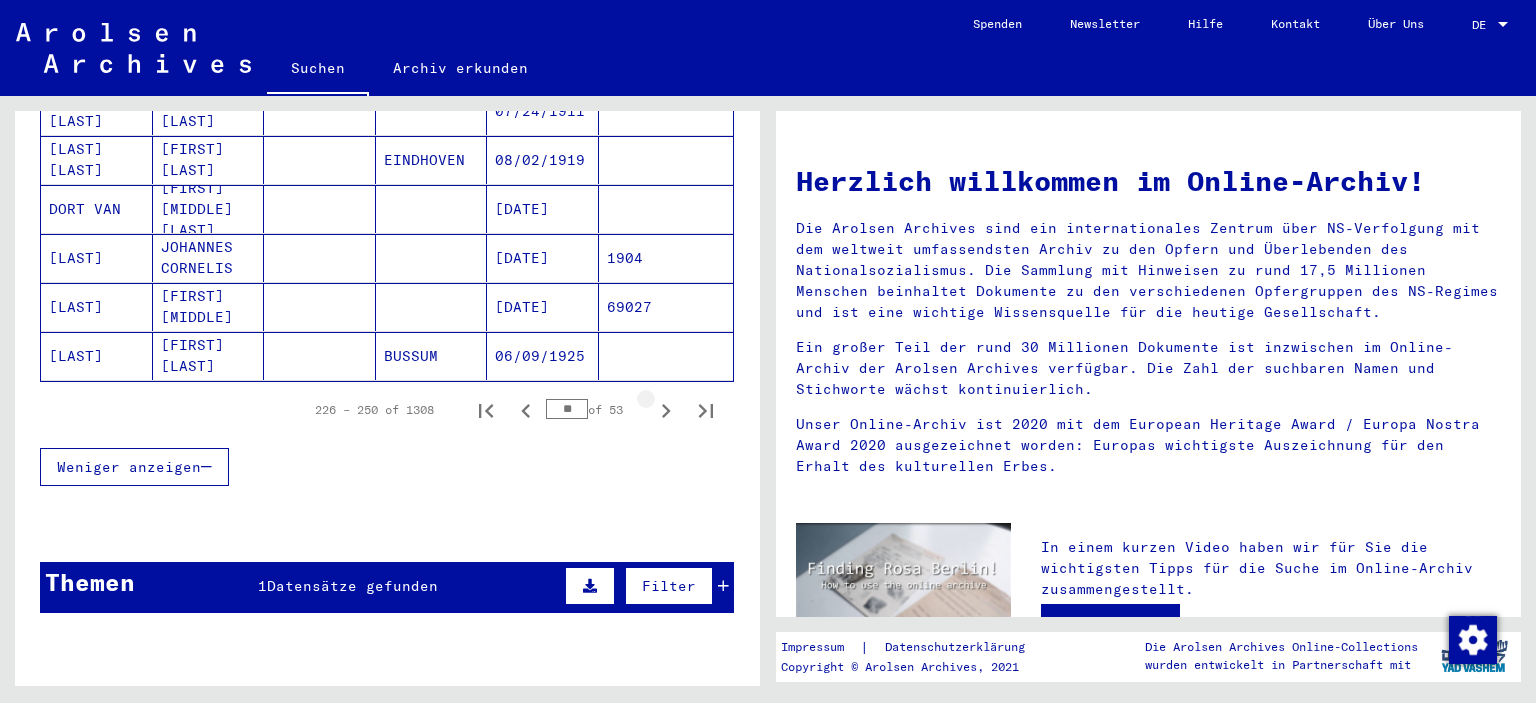 click 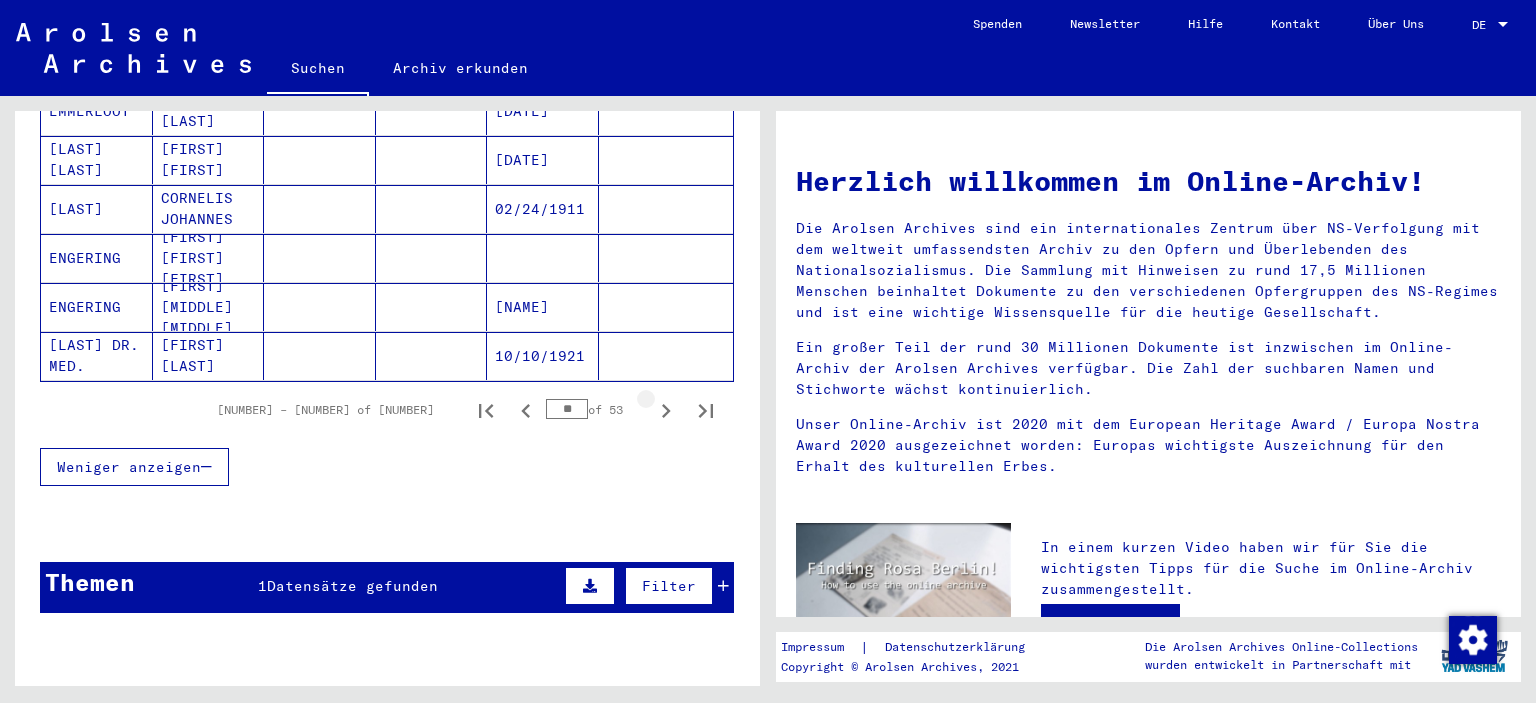 click 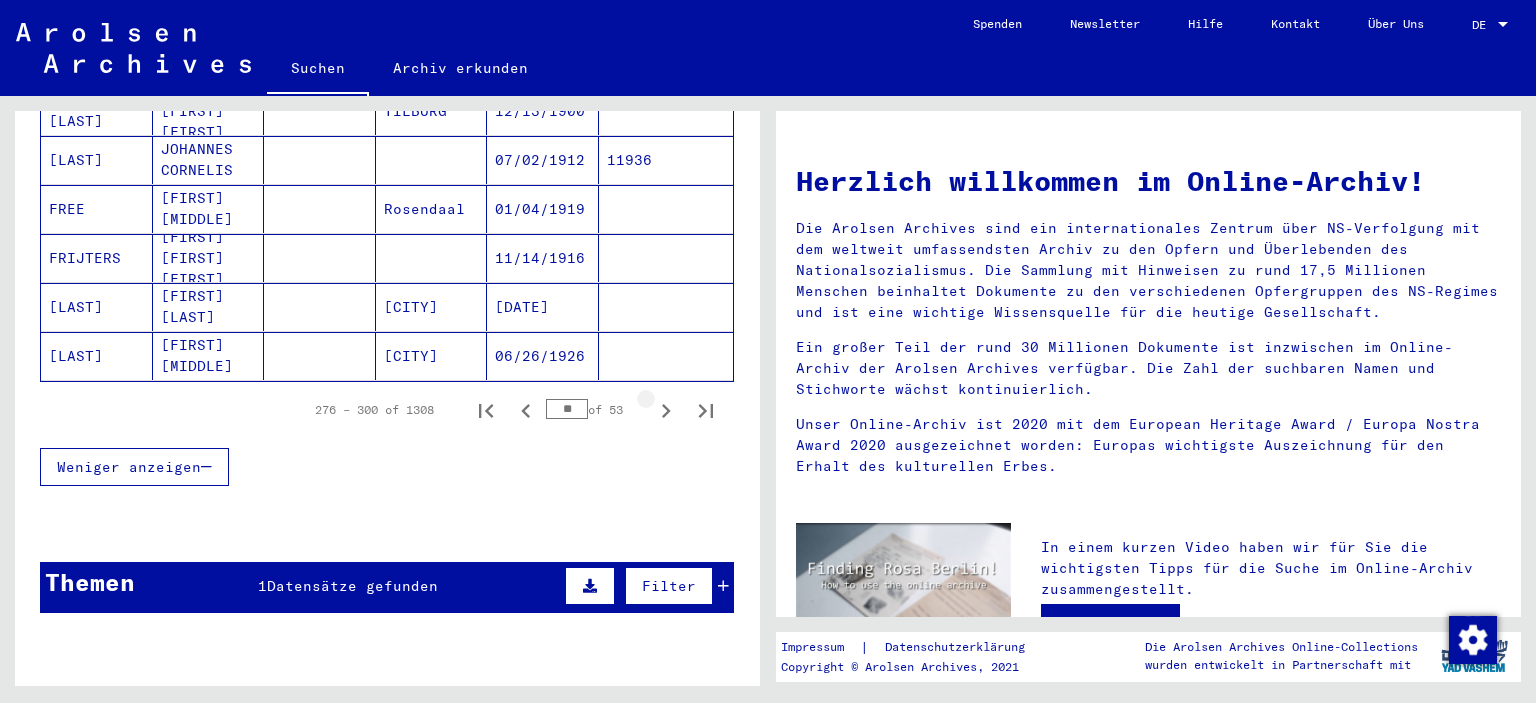 click 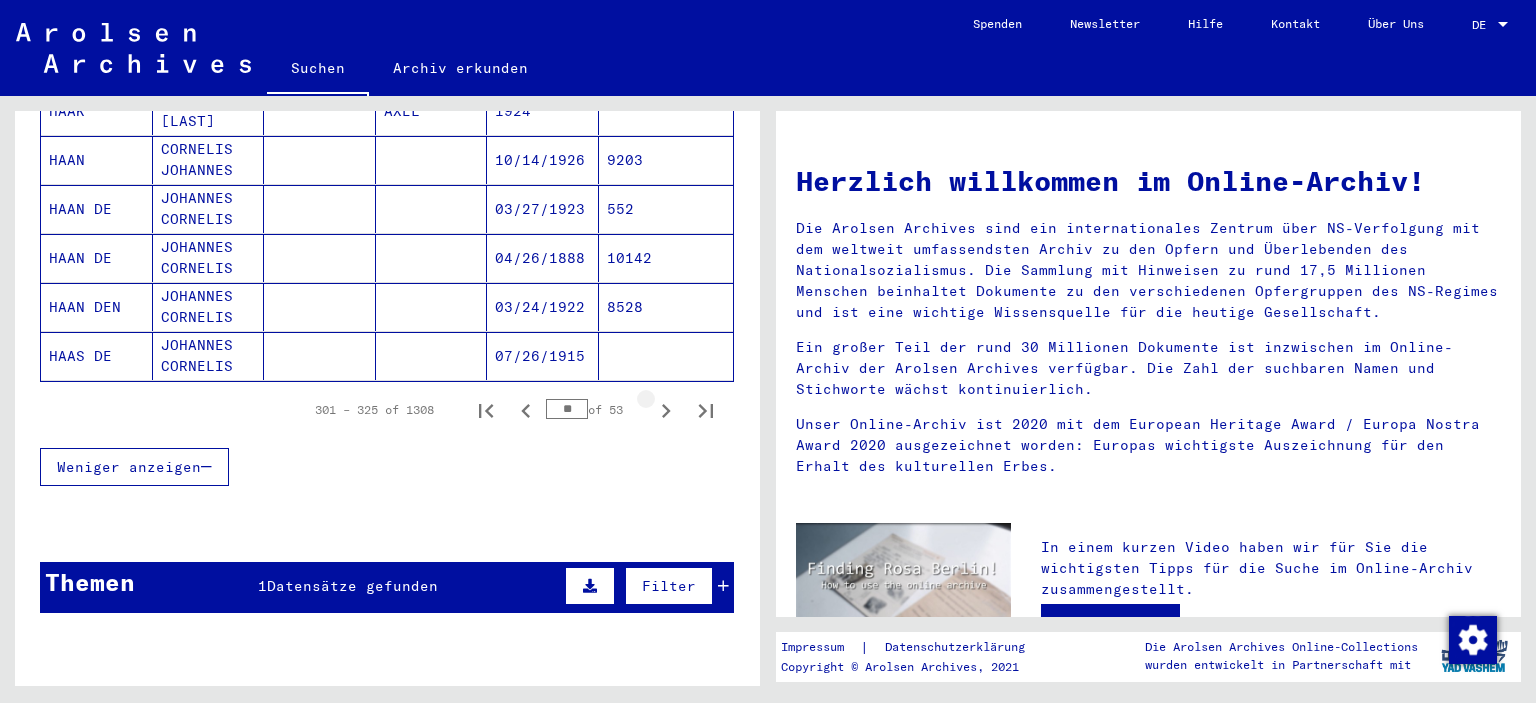 click 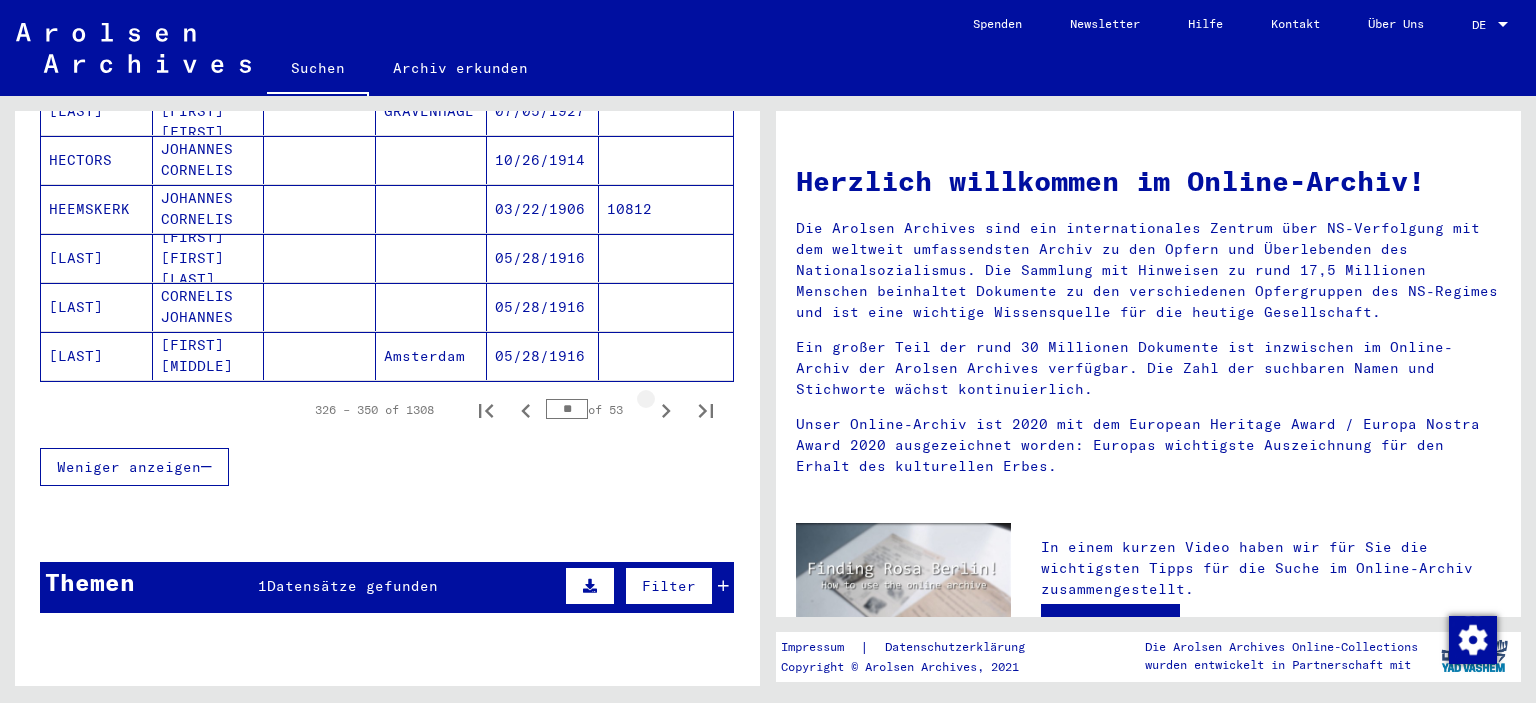 click 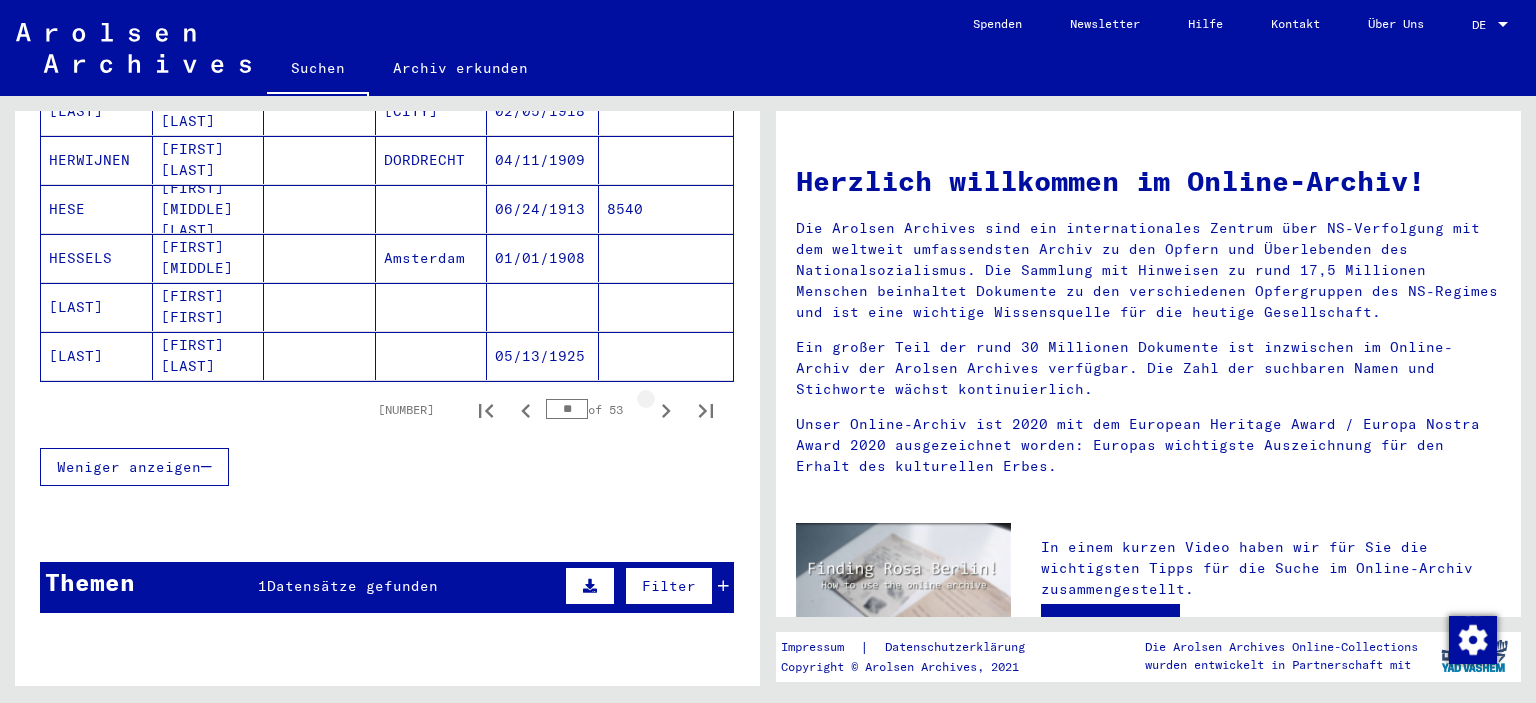click 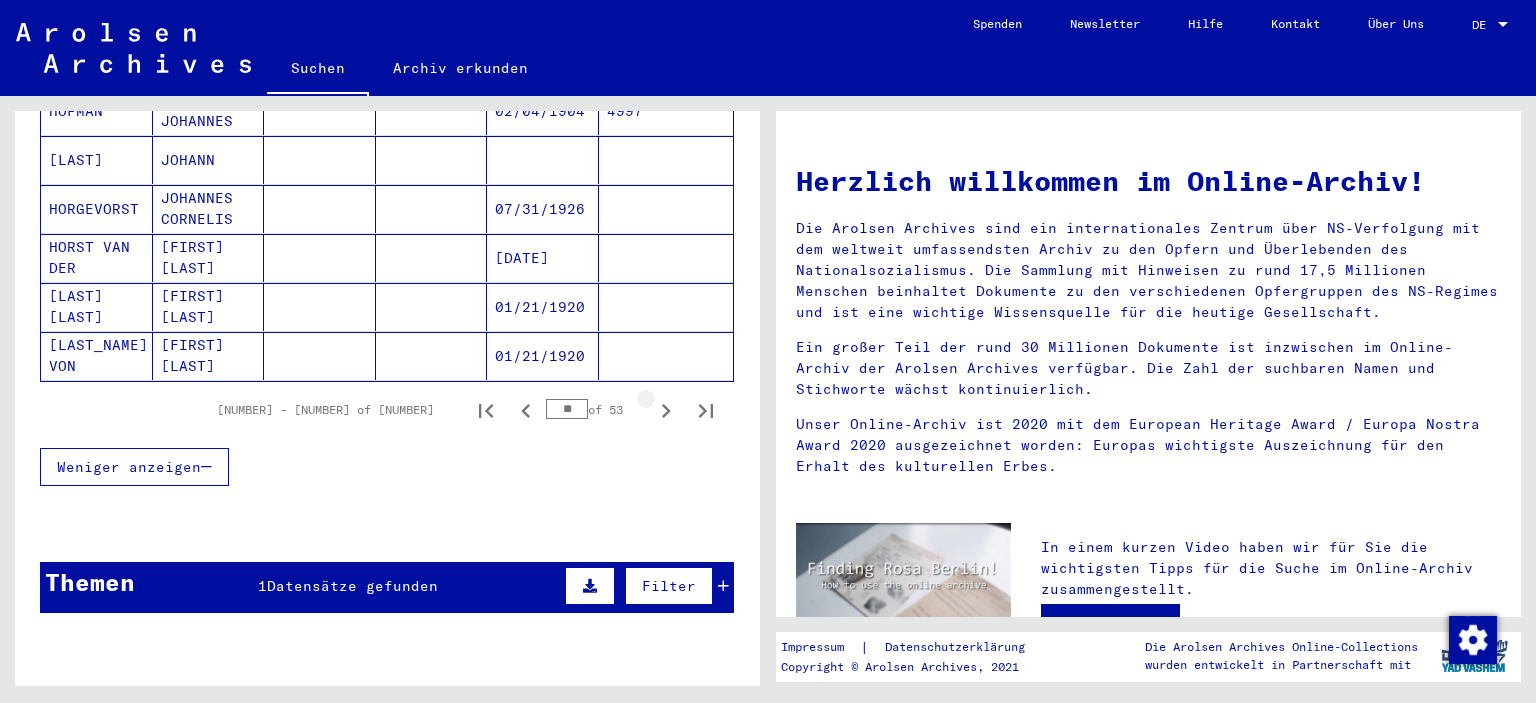 click 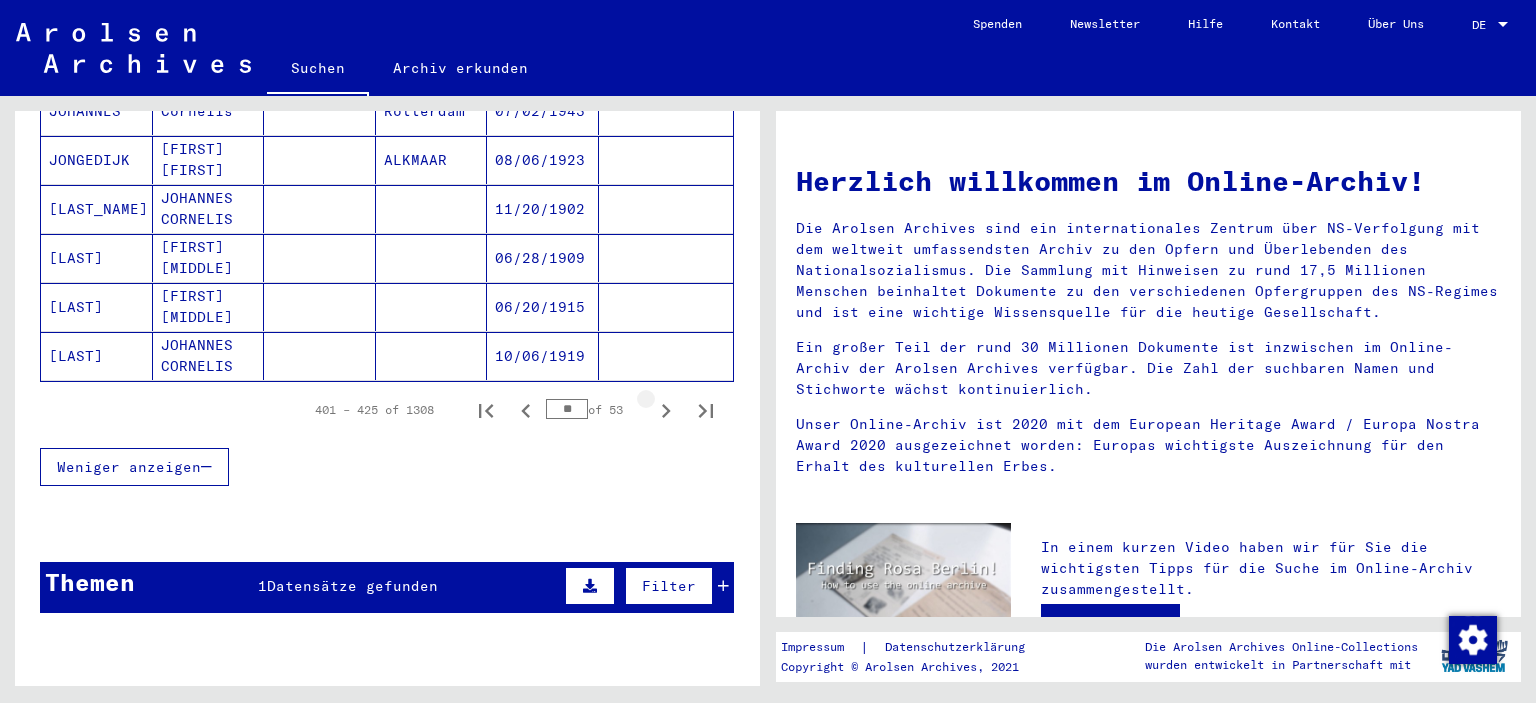 click 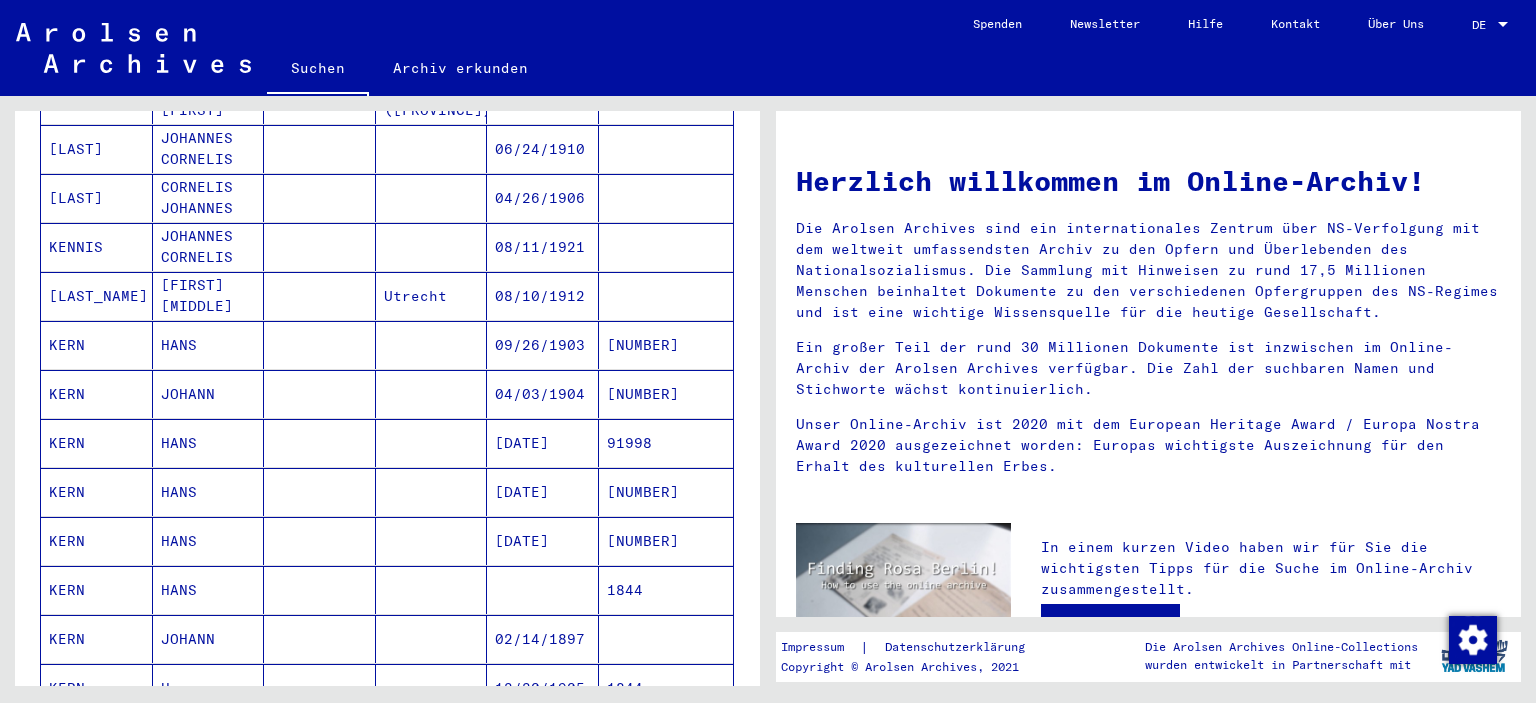 scroll, scrollTop: 598, scrollLeft: 0, axis: vertical 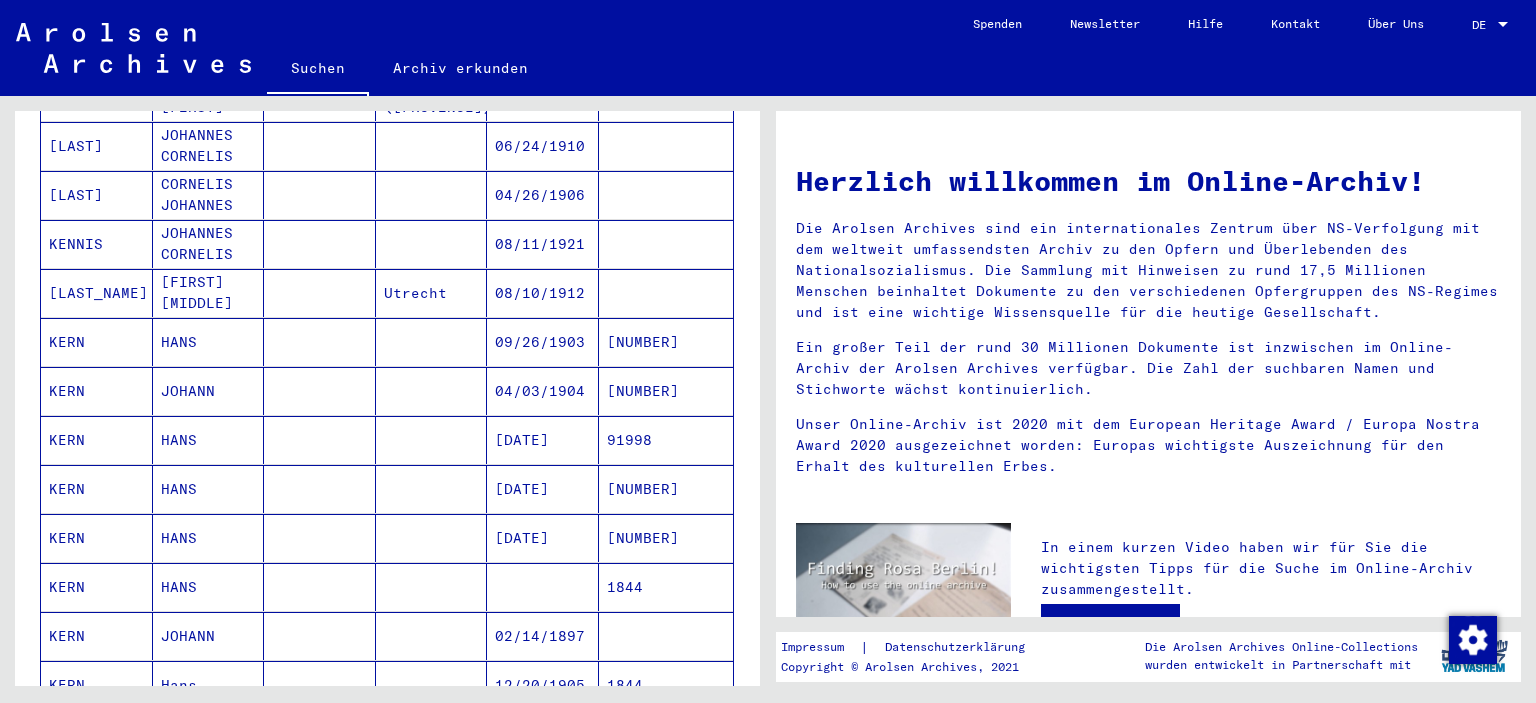 click on "[NUMBER]" at bounding box center [666, 391] 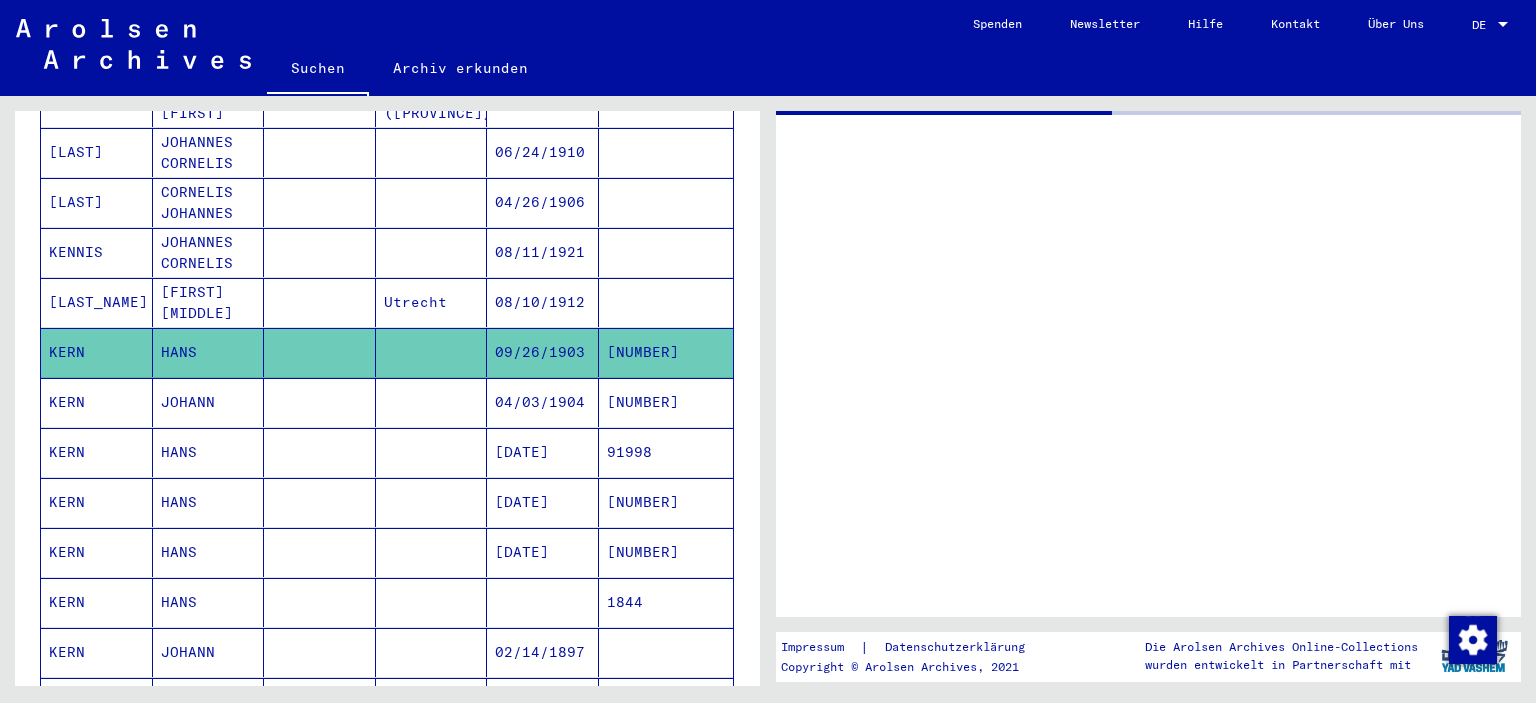 scroll, scrollTop: 603, scrollLeft: 0, axis: vertical 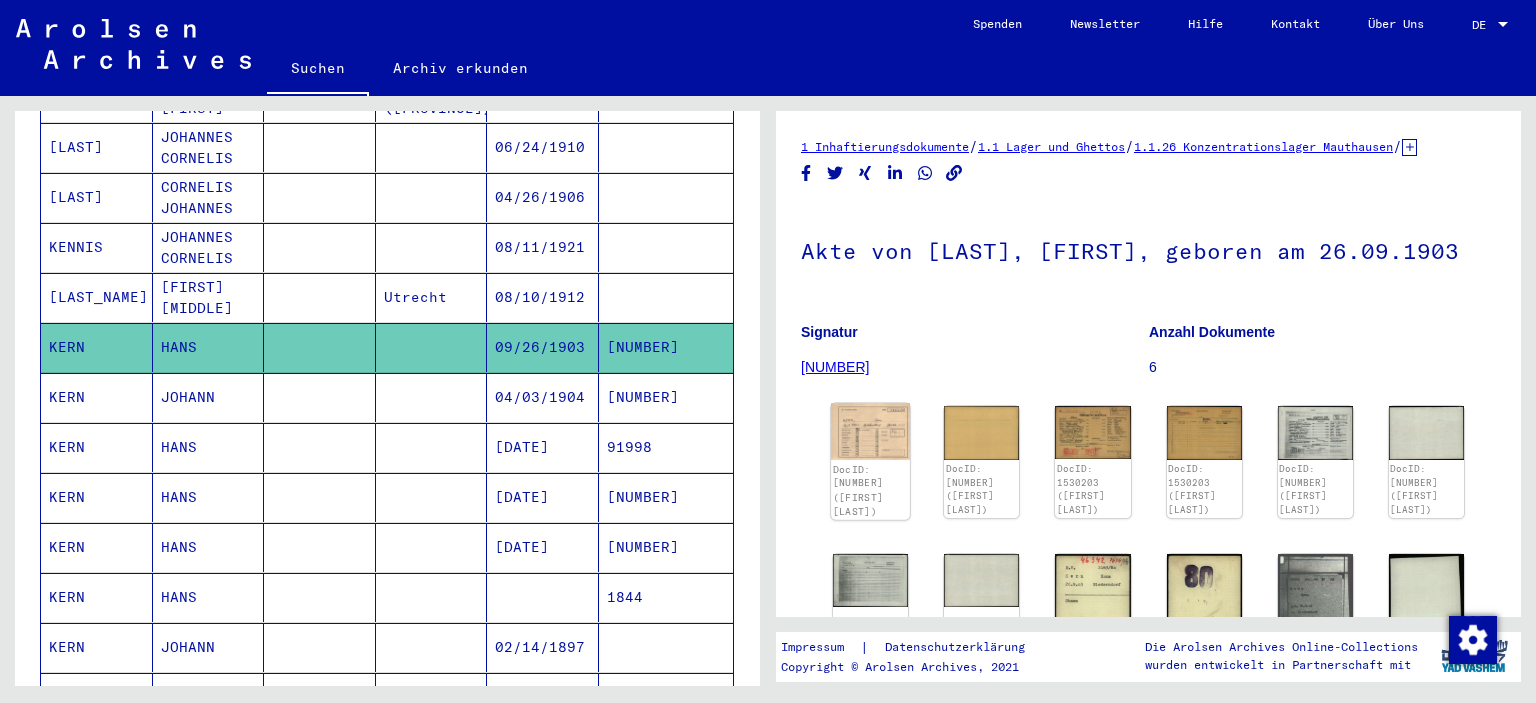 click 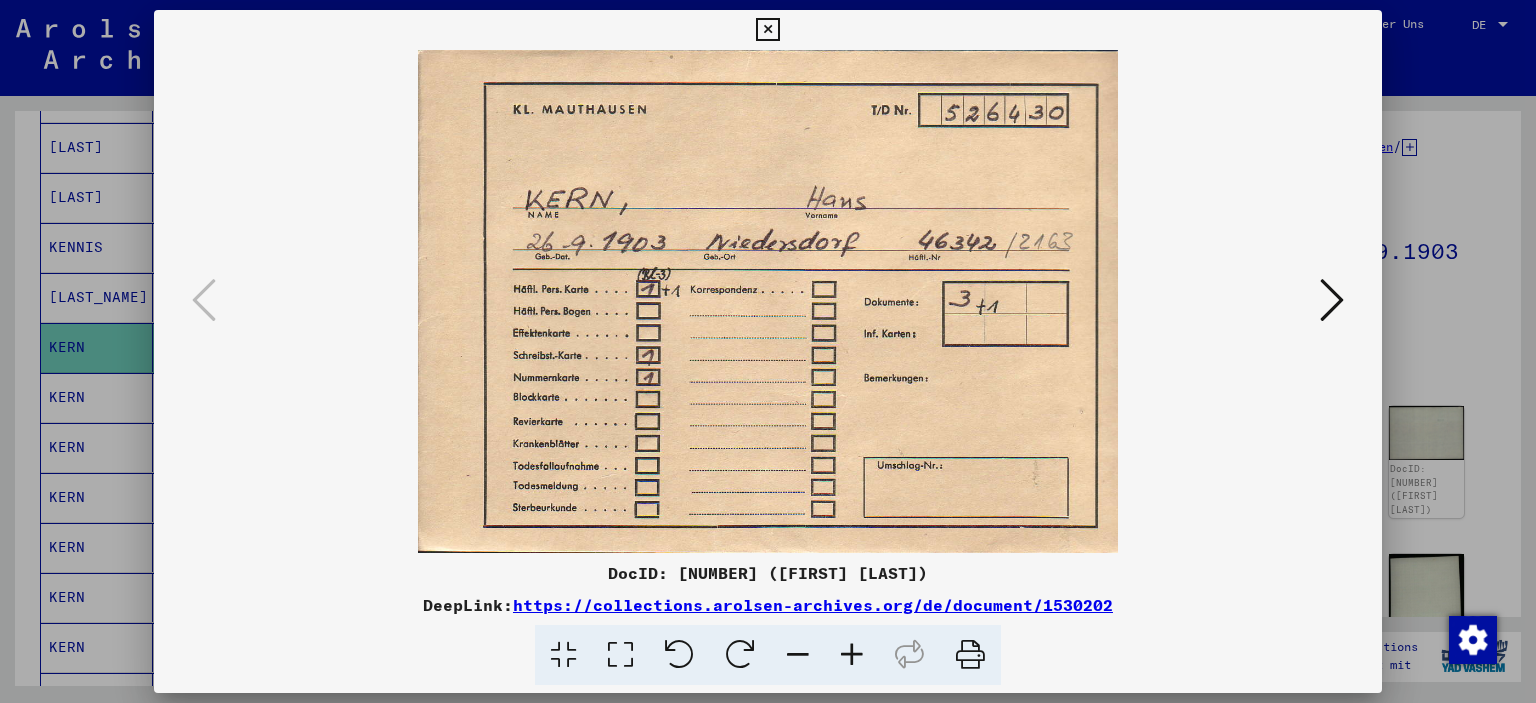 click at bounding box center (1332, 300) 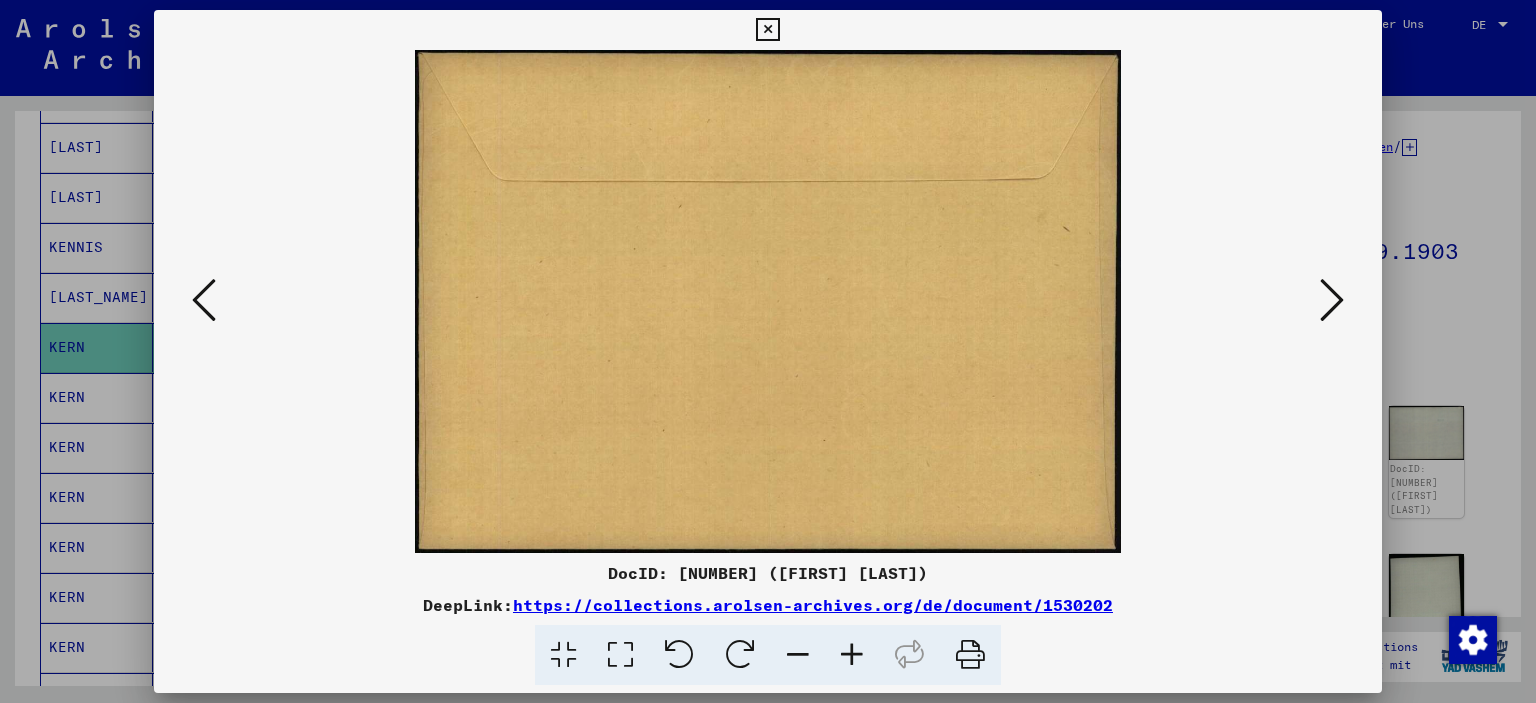 click at bounding box center [1332, 300] 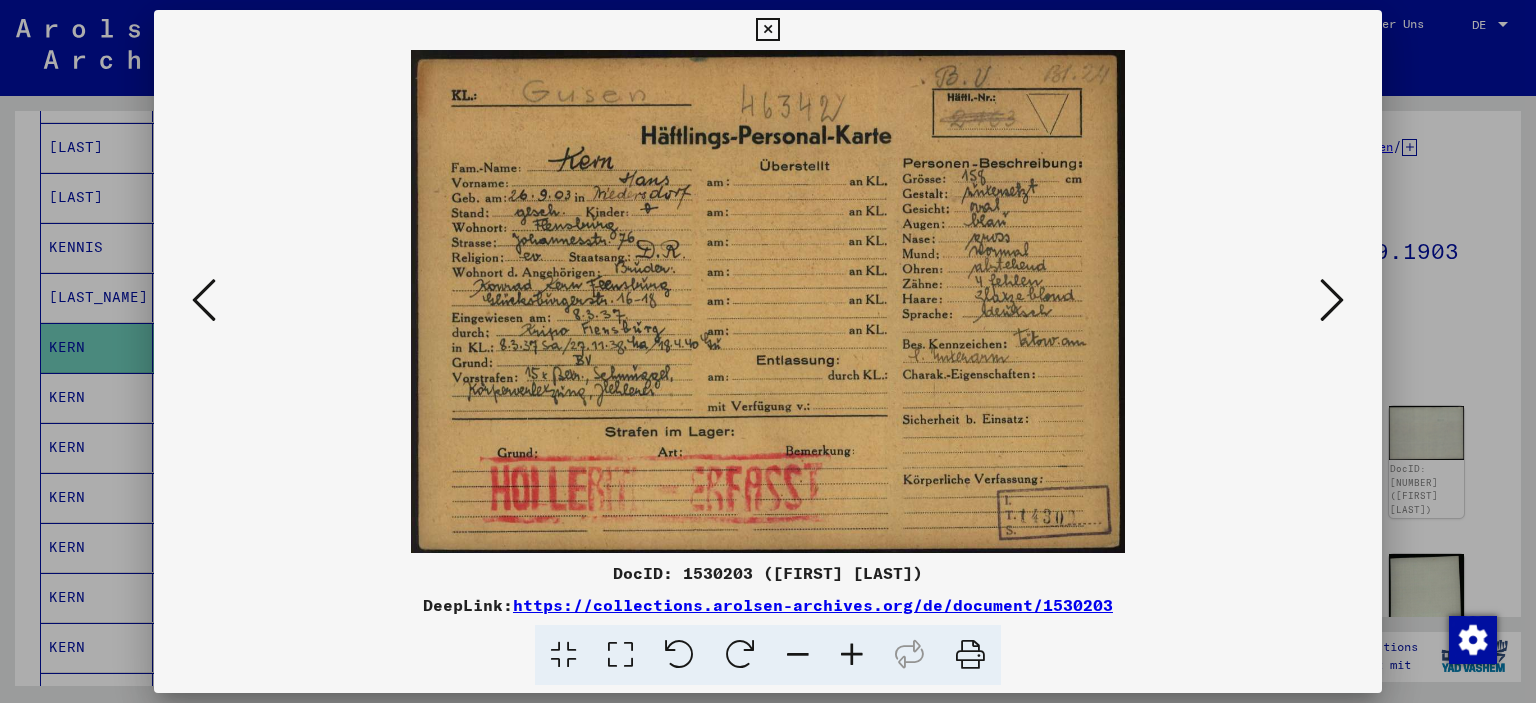 click at bounding box center (768, 301) 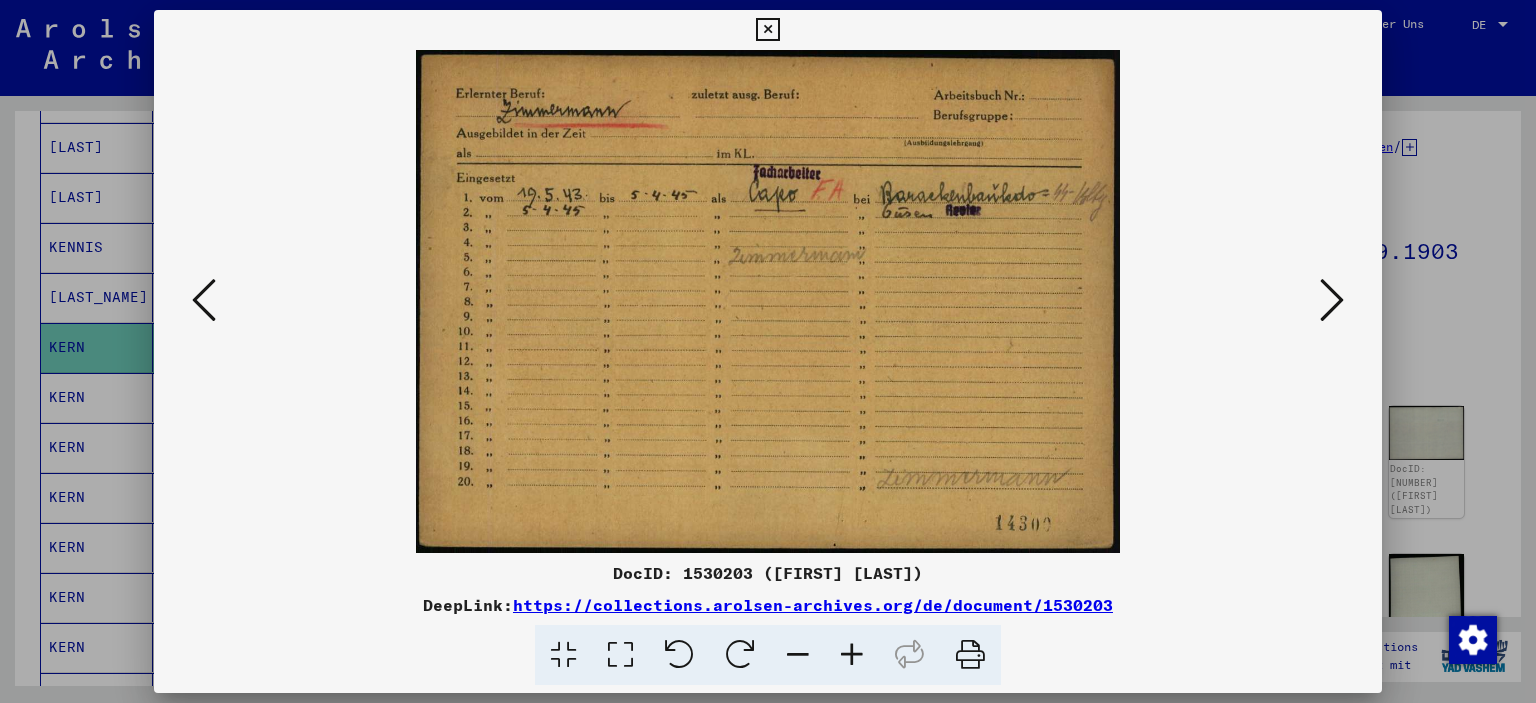 click at bounding box center (1332, 300) 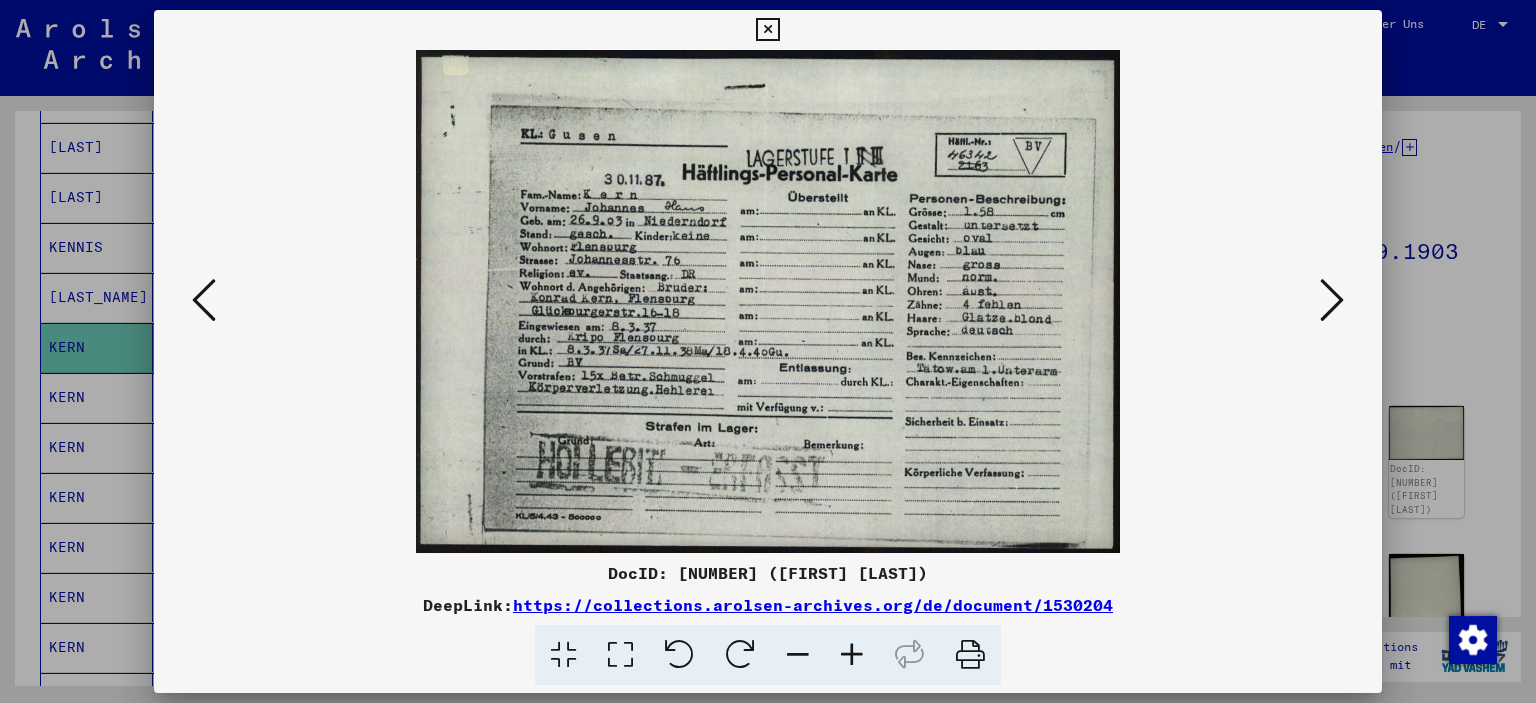 click at bounding box center (1332, 300) 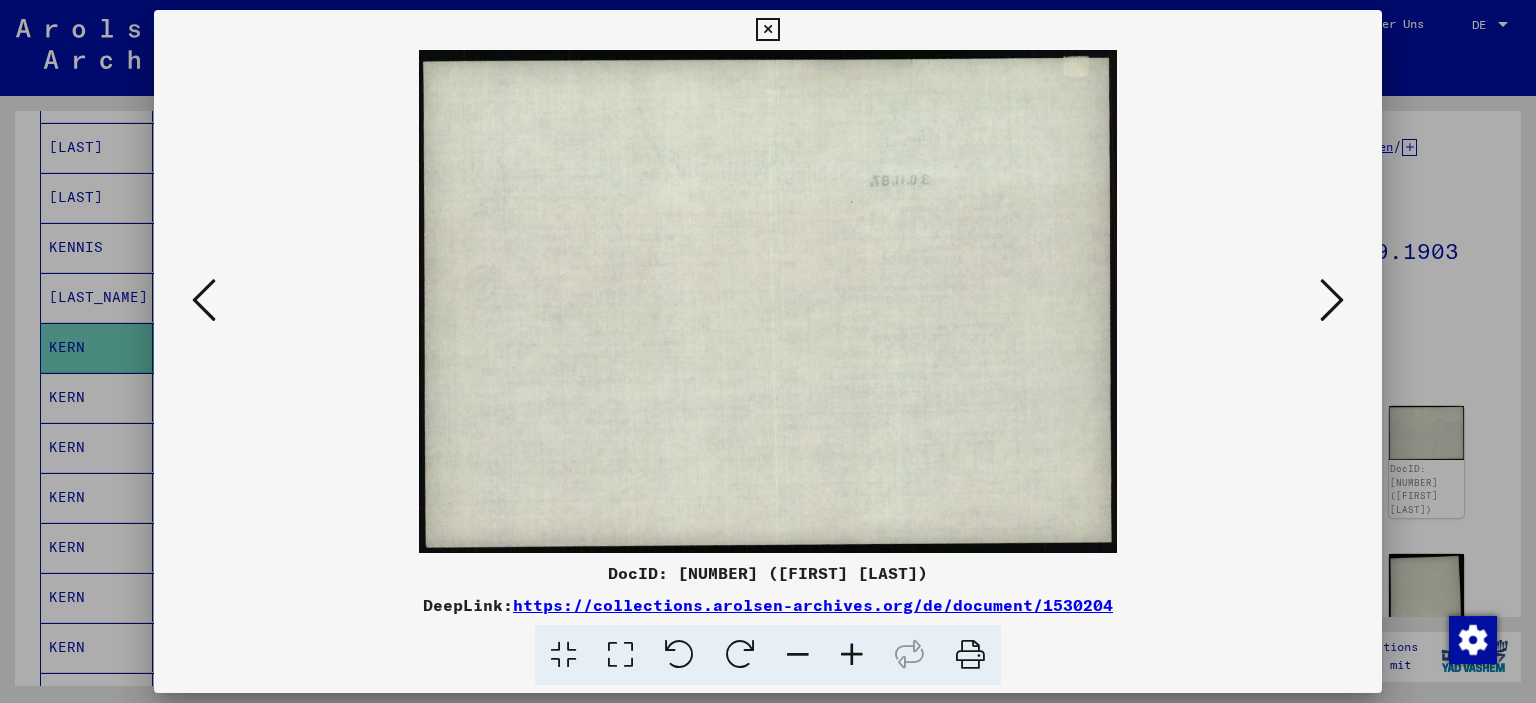 click at bounding box center [1332, 300] 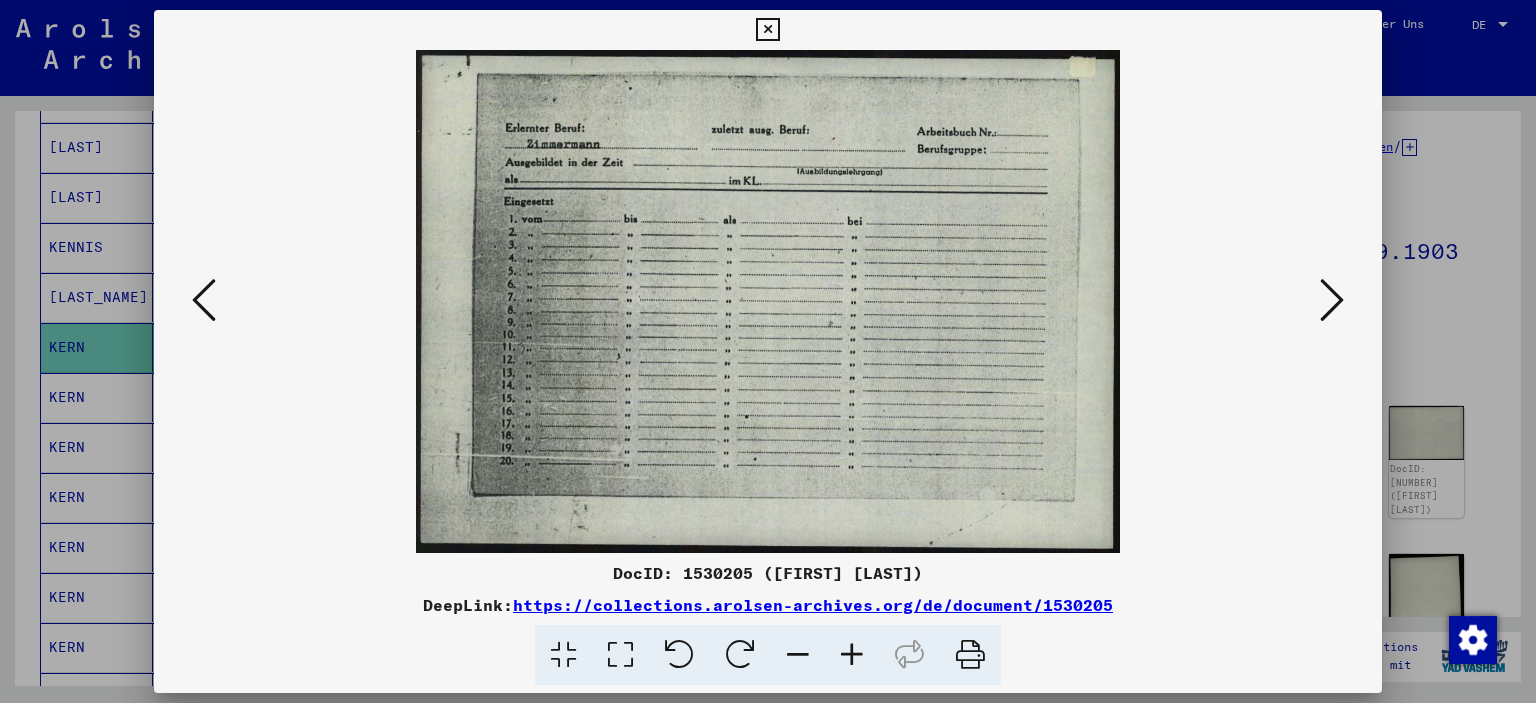 click at bounding box center [1332, 300] 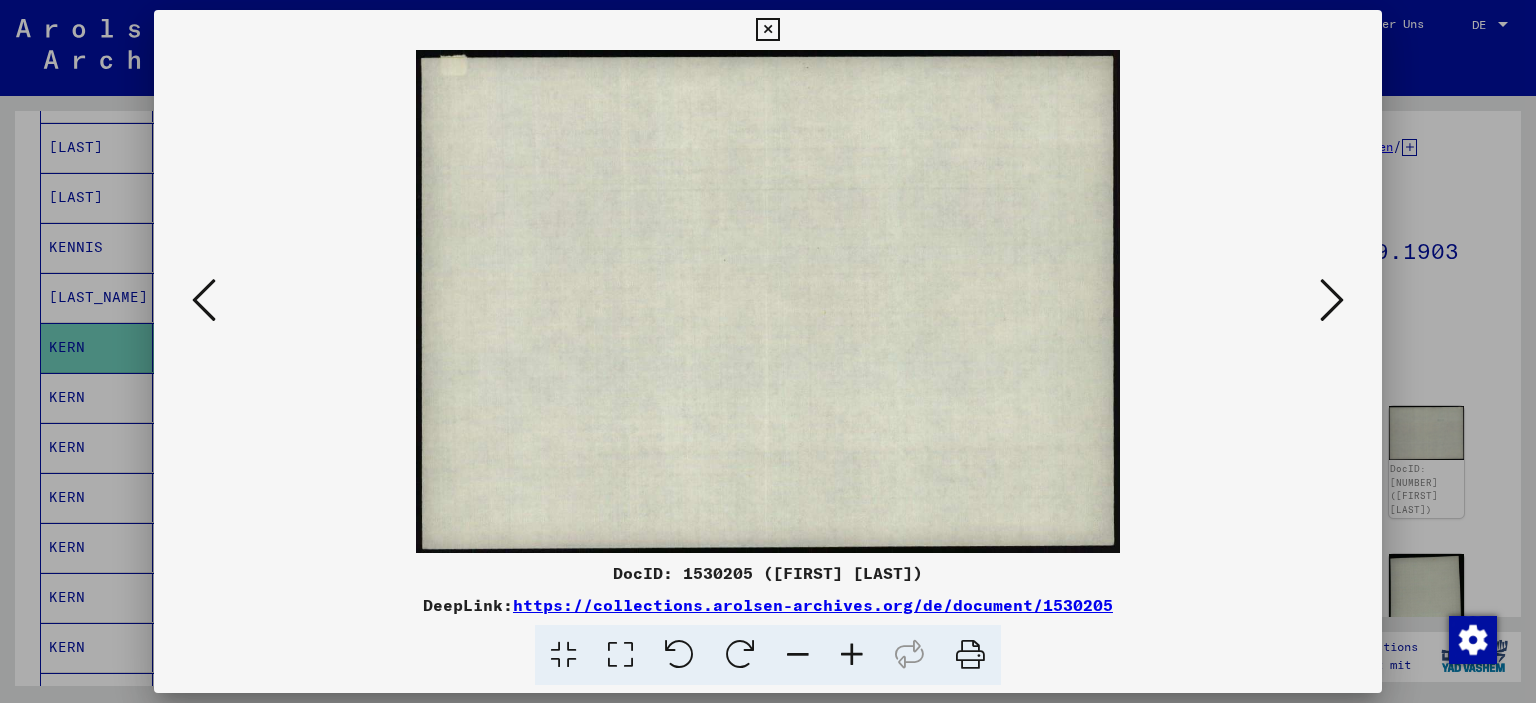 click at bounding box center (1332, 300) 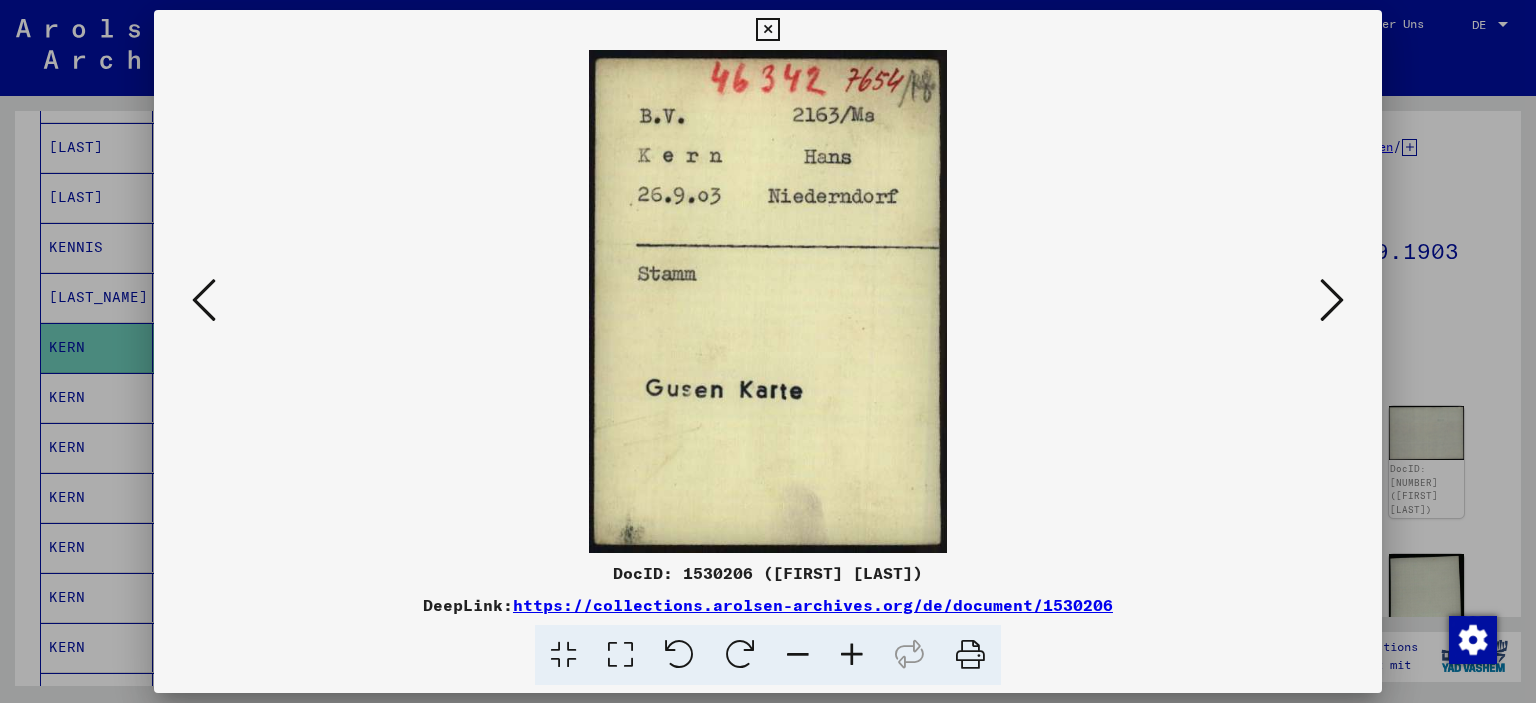 click at bounding box center (1332, 300) 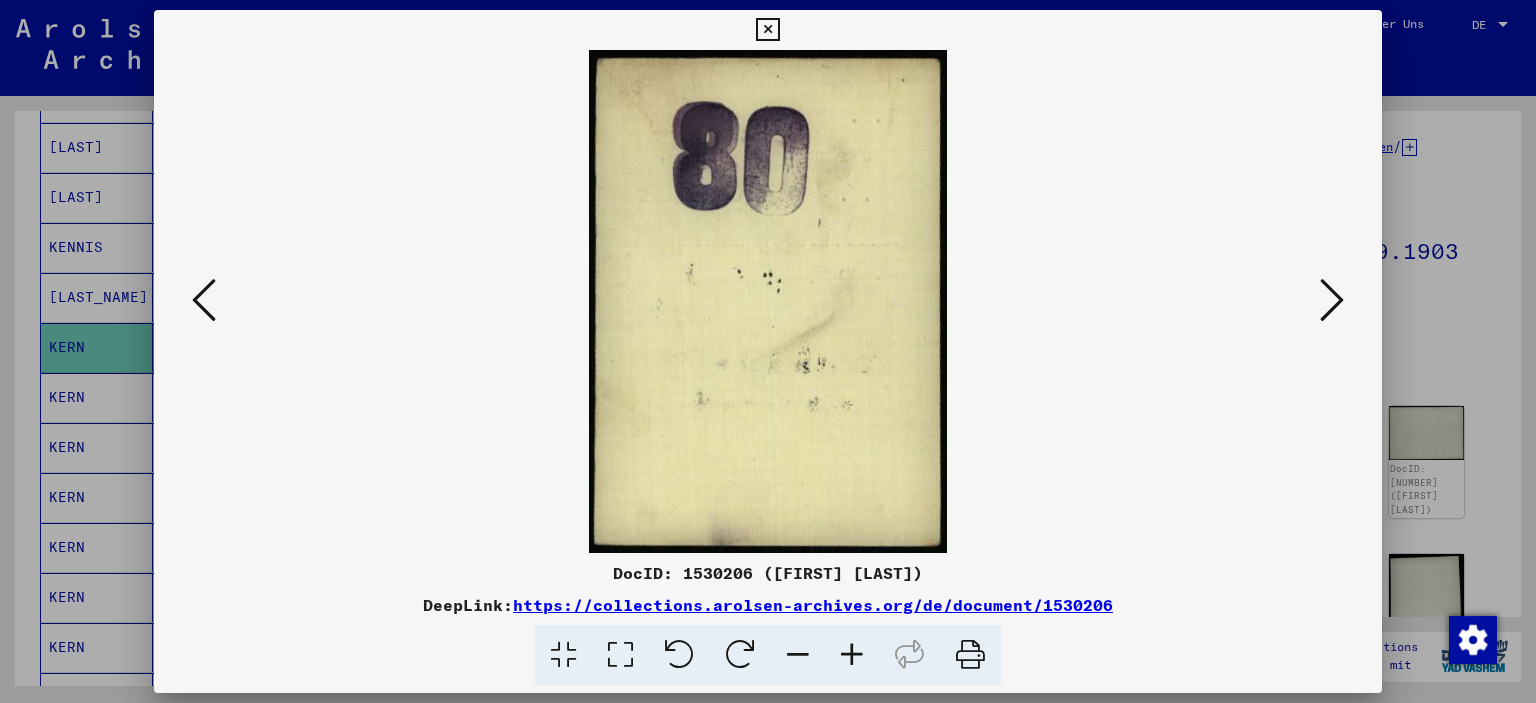 click at bounding box center [1332, 300] 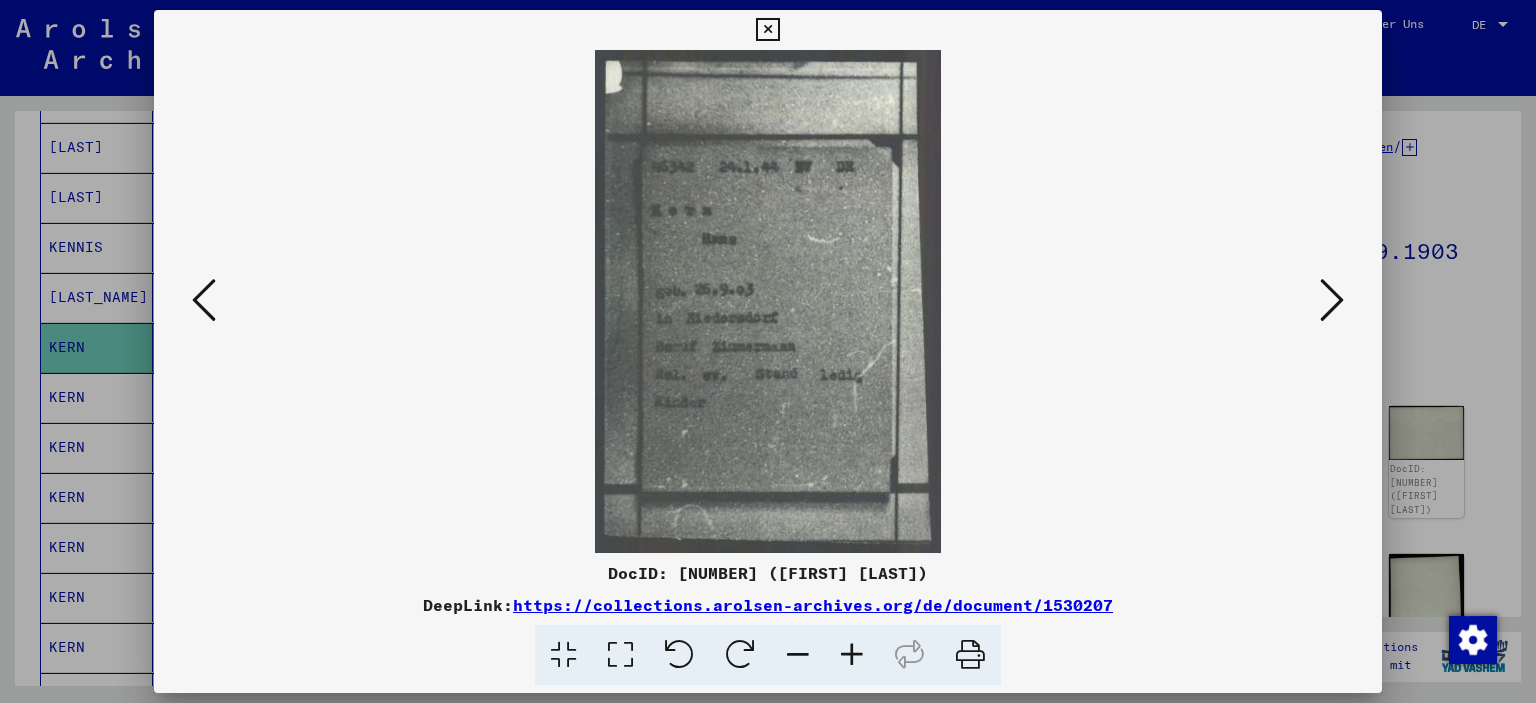 click at bounding box center [1332, 300] 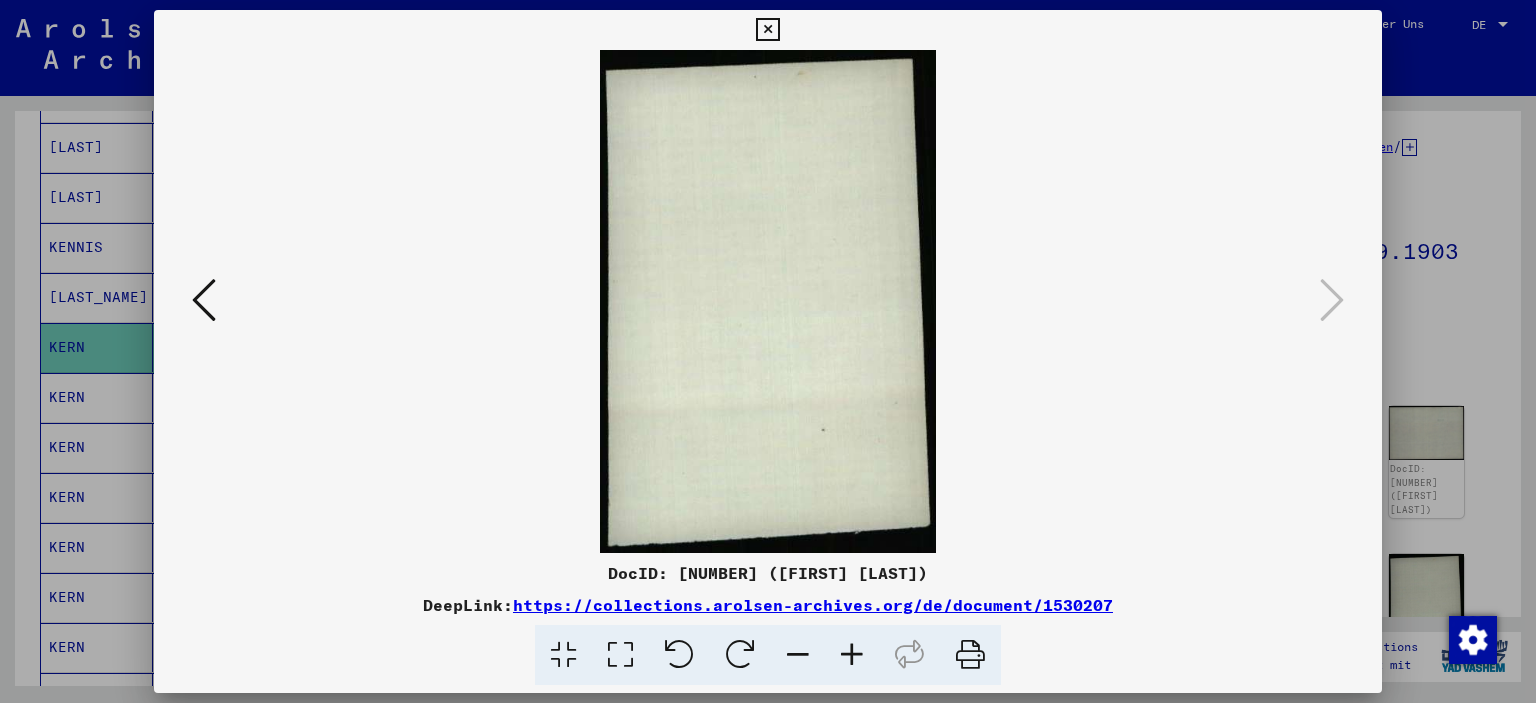 click at bounding box center (767, 30) 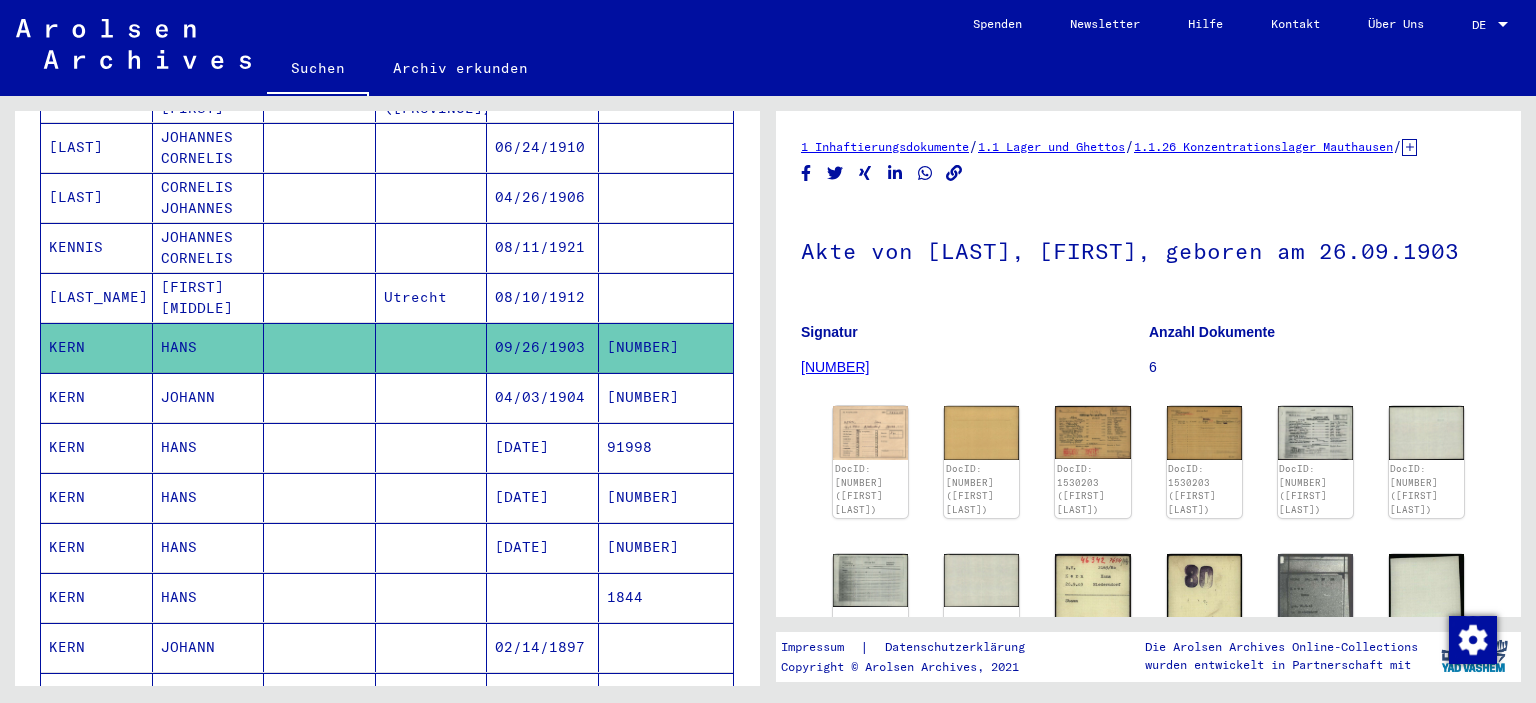 scroll, scrollTop: 0, scrollLeft: 0, axis: both 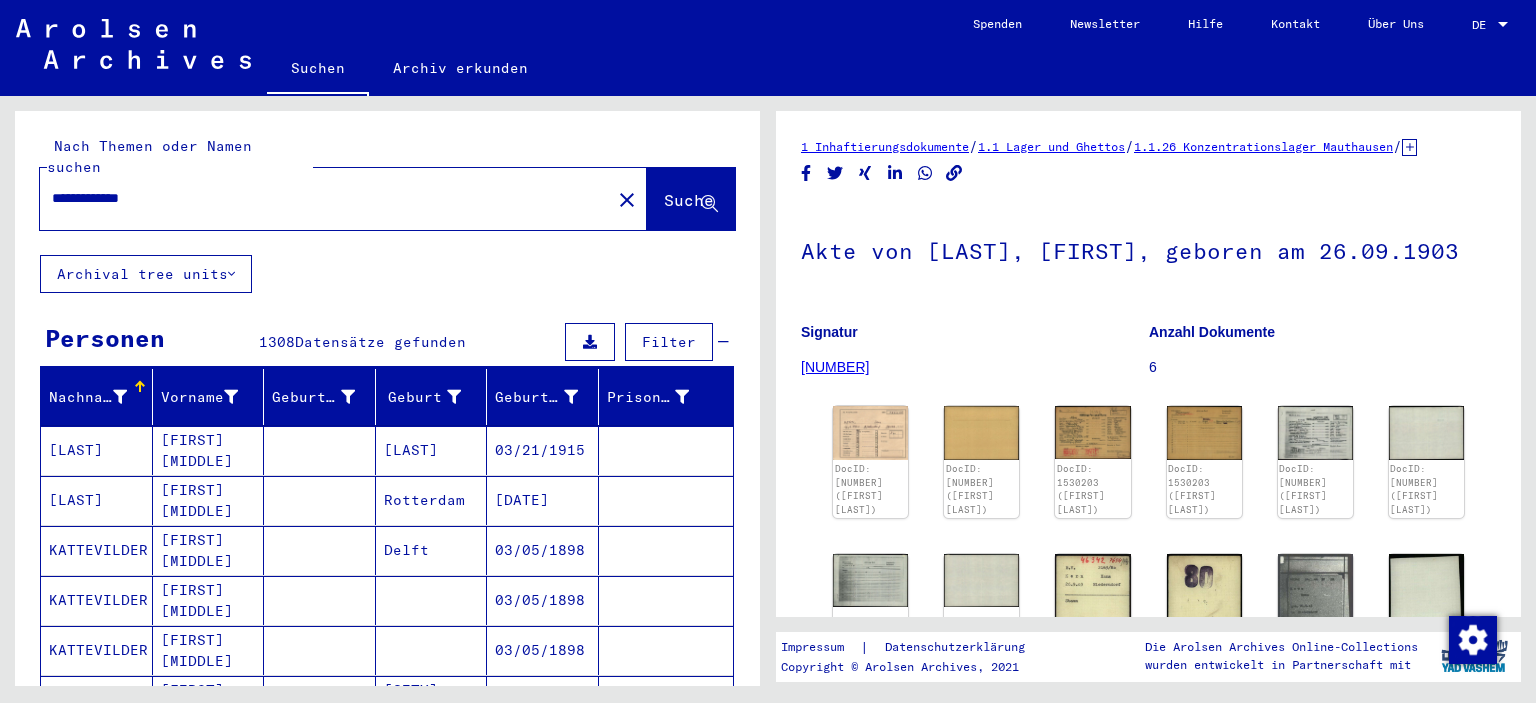 drag, startPoint x: 117, startPoint y: 181, endPoint x: 26, endPoint y: 177, distance: 91.08787 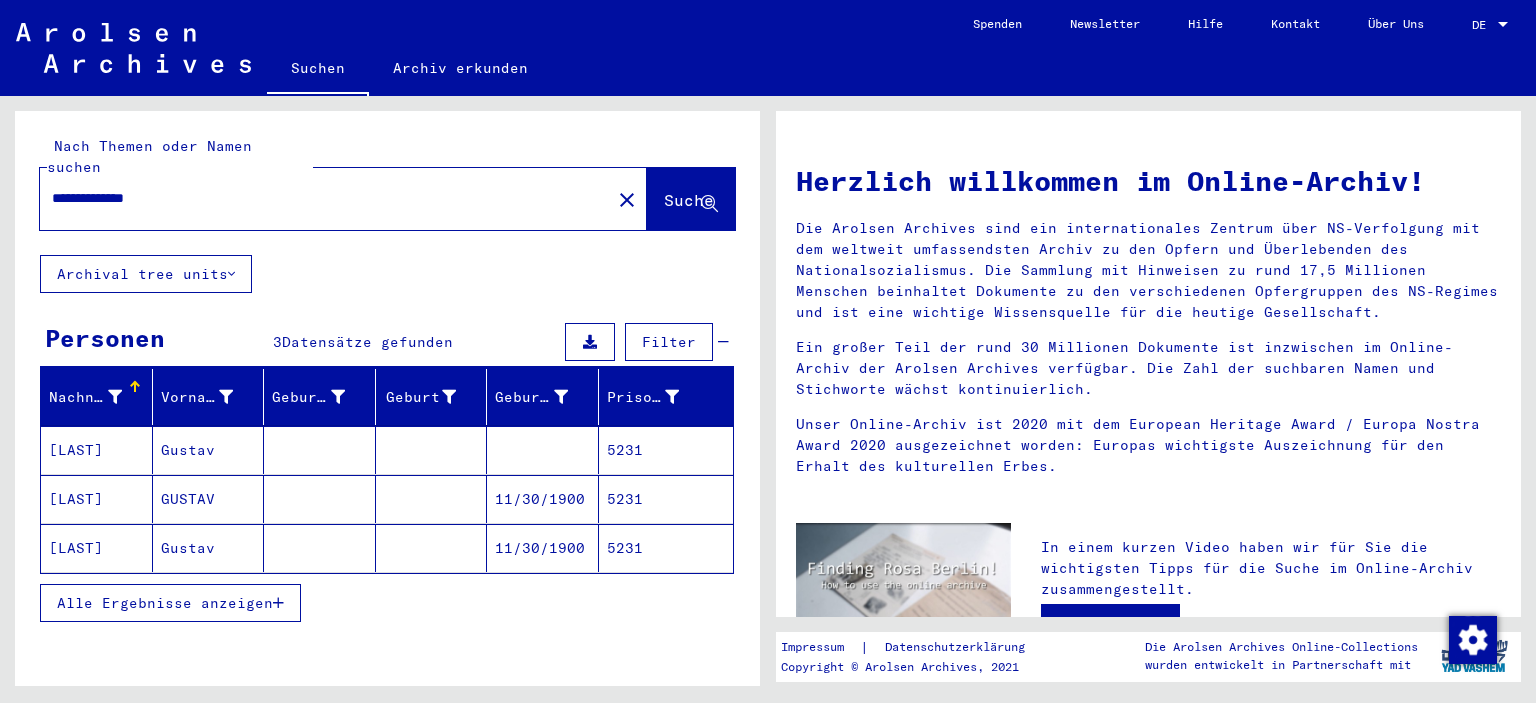 click on "5231" at bounding box center [666, 499] 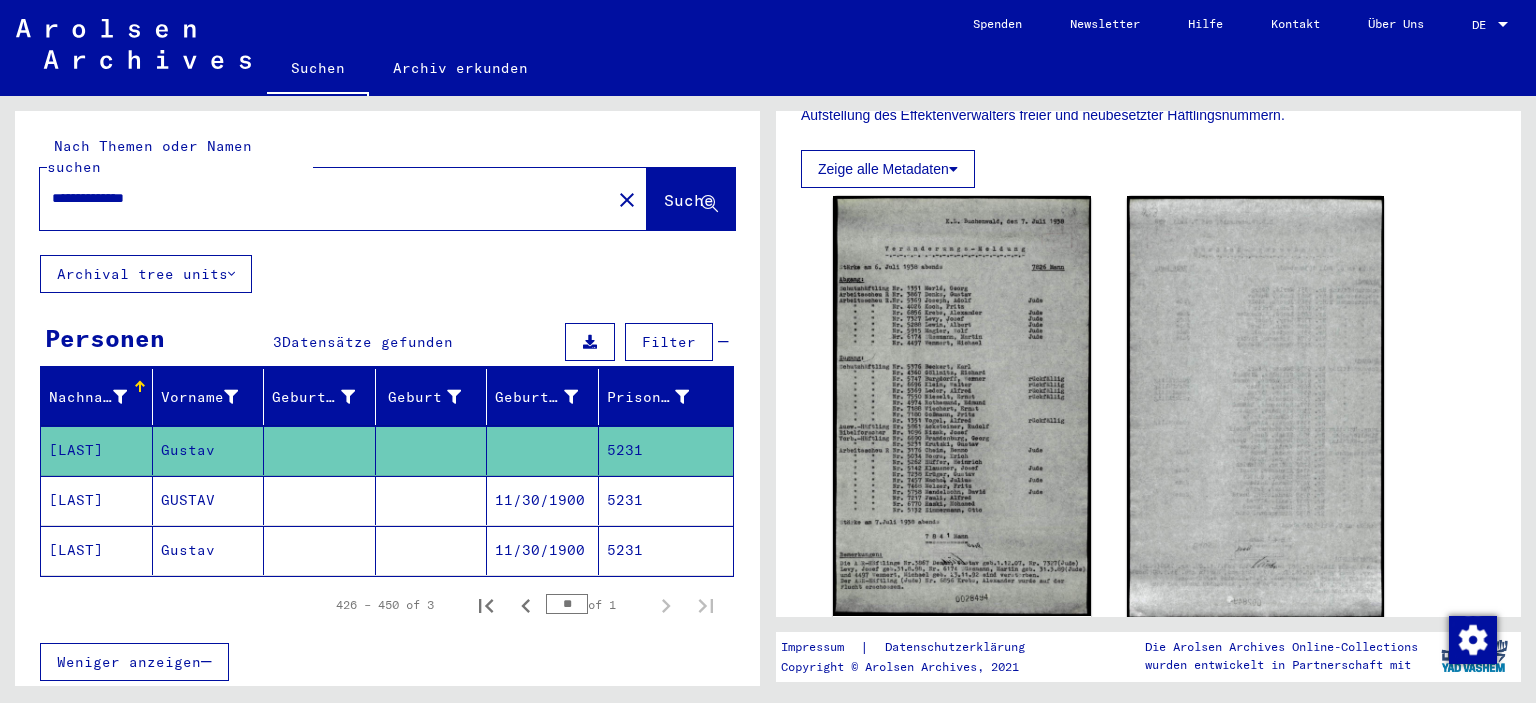 scroll, scrollTop: 431, scrollLeft: 0, axis: vertical 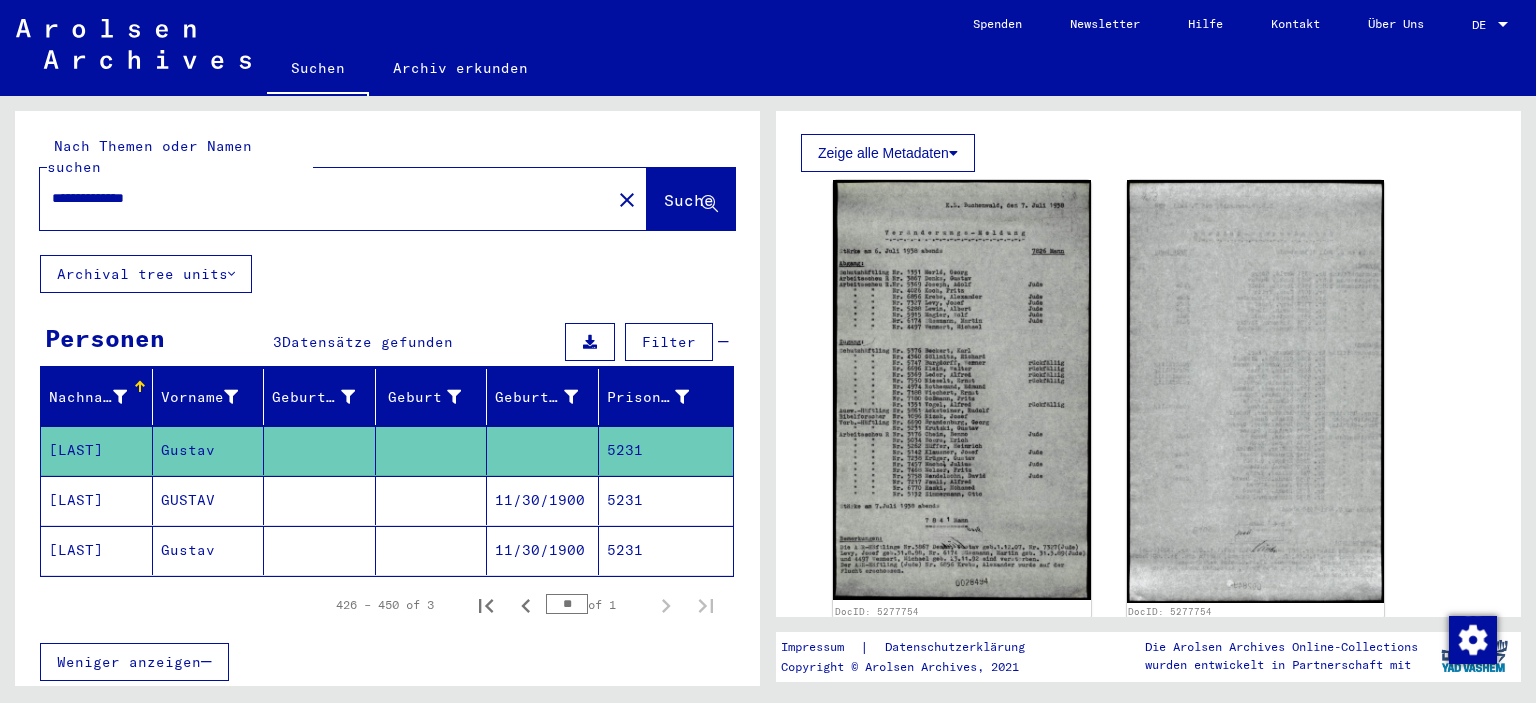 click on "5231" at bounding box center (666, 550) 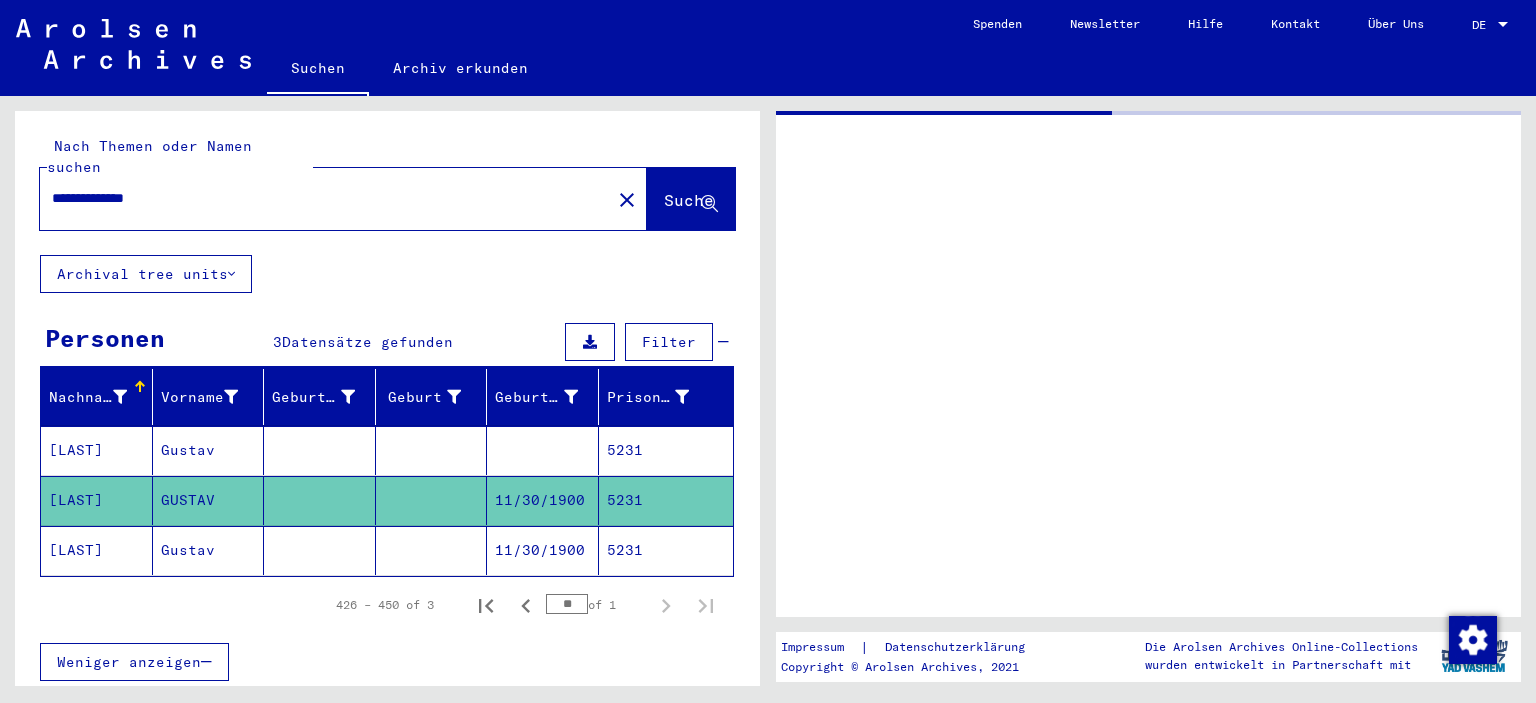 scroll, scrollTop: 0, scrollLeft: 0, axis: both 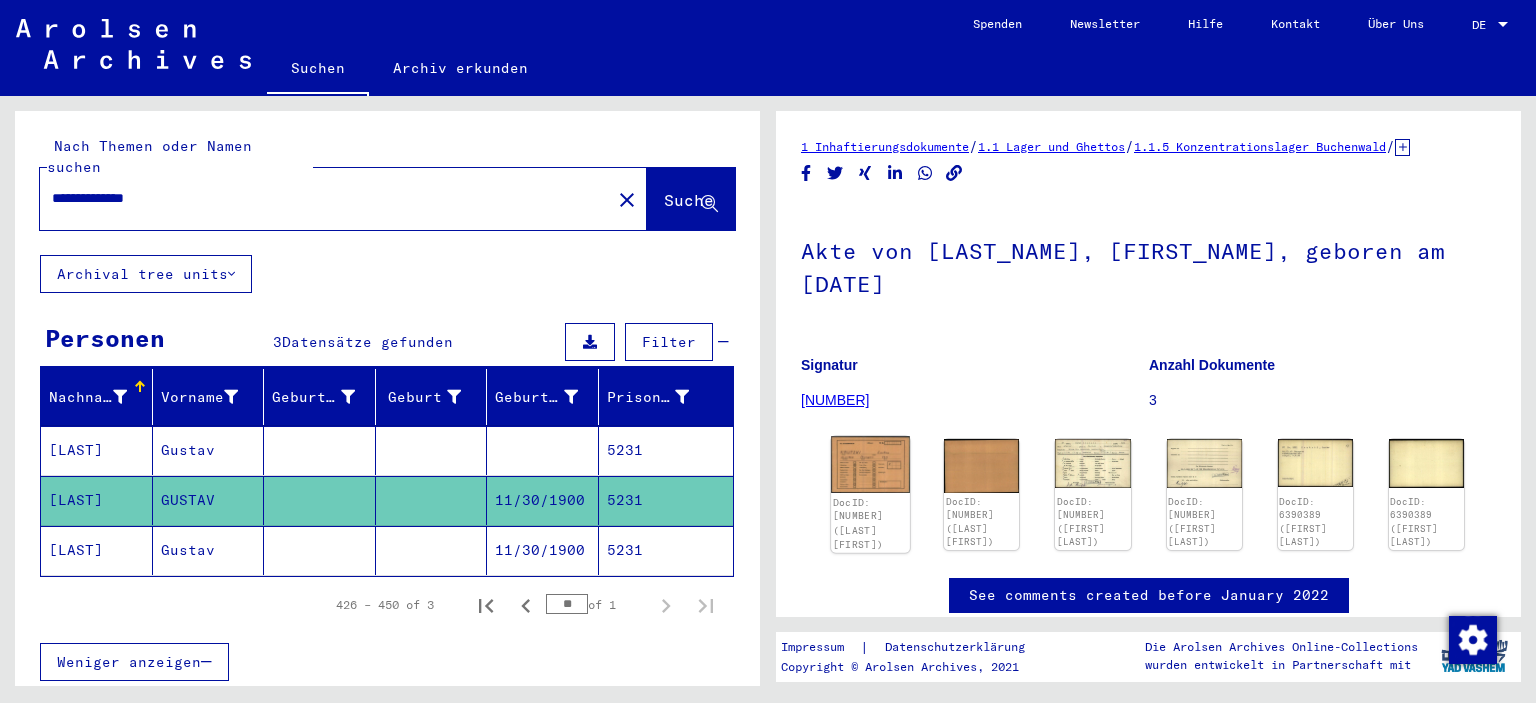 click 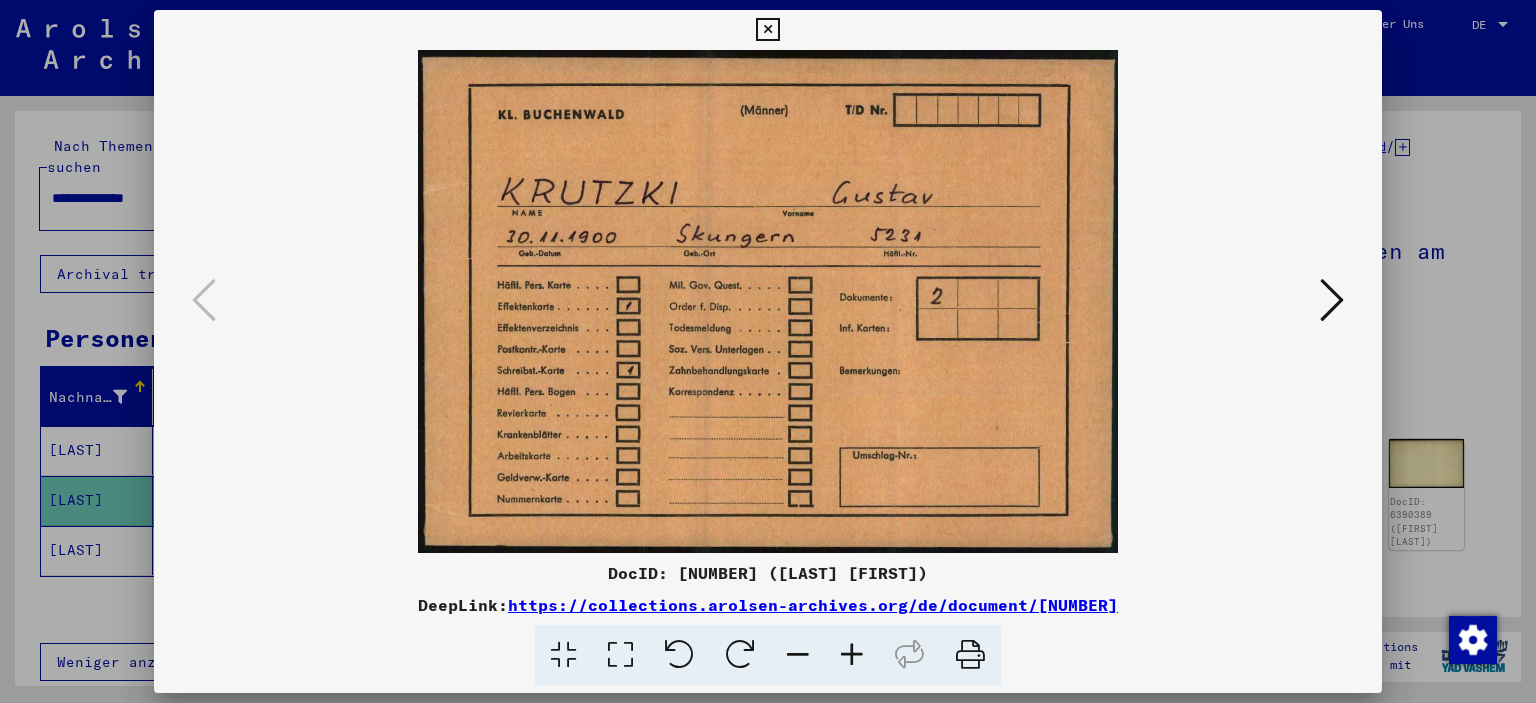click at bounding box center (1332, 300) 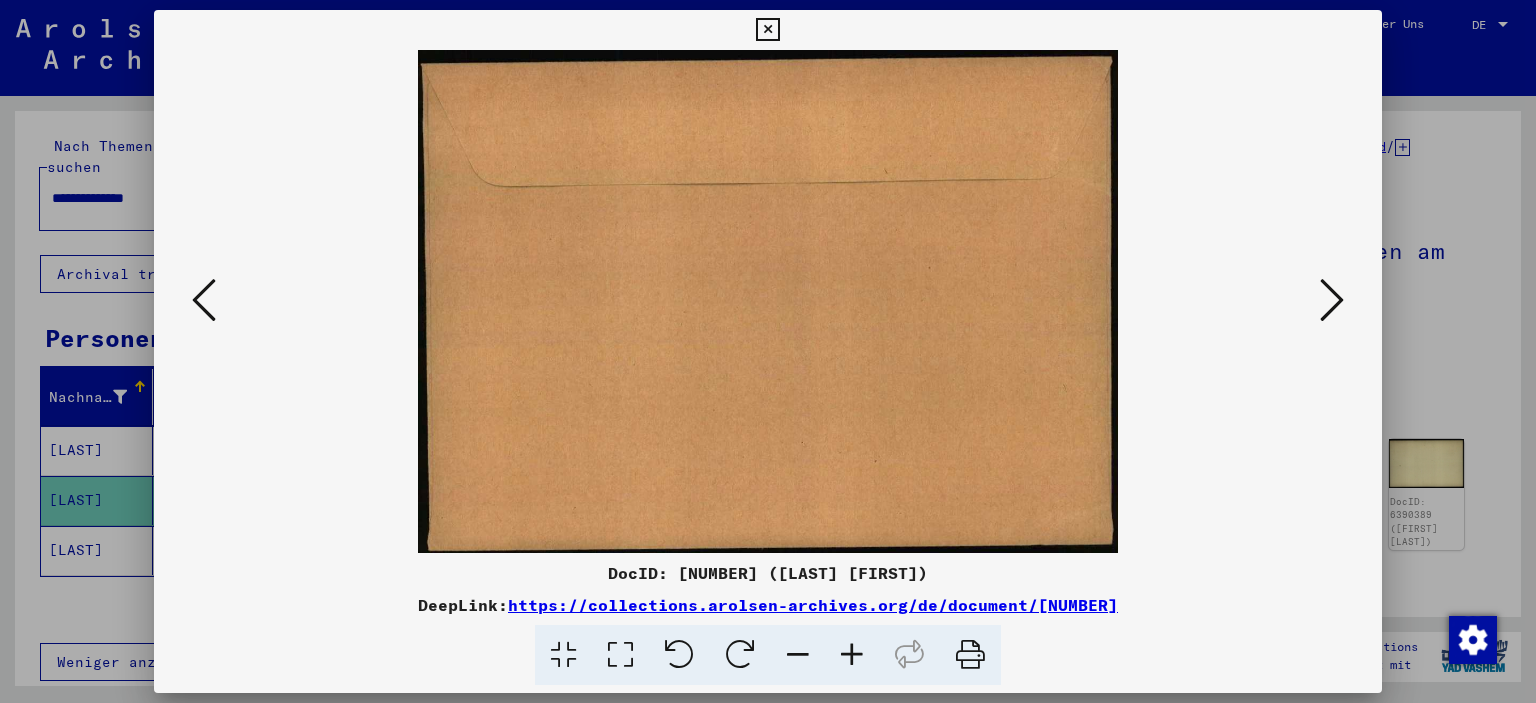 click at bounding box center [1332, 300] 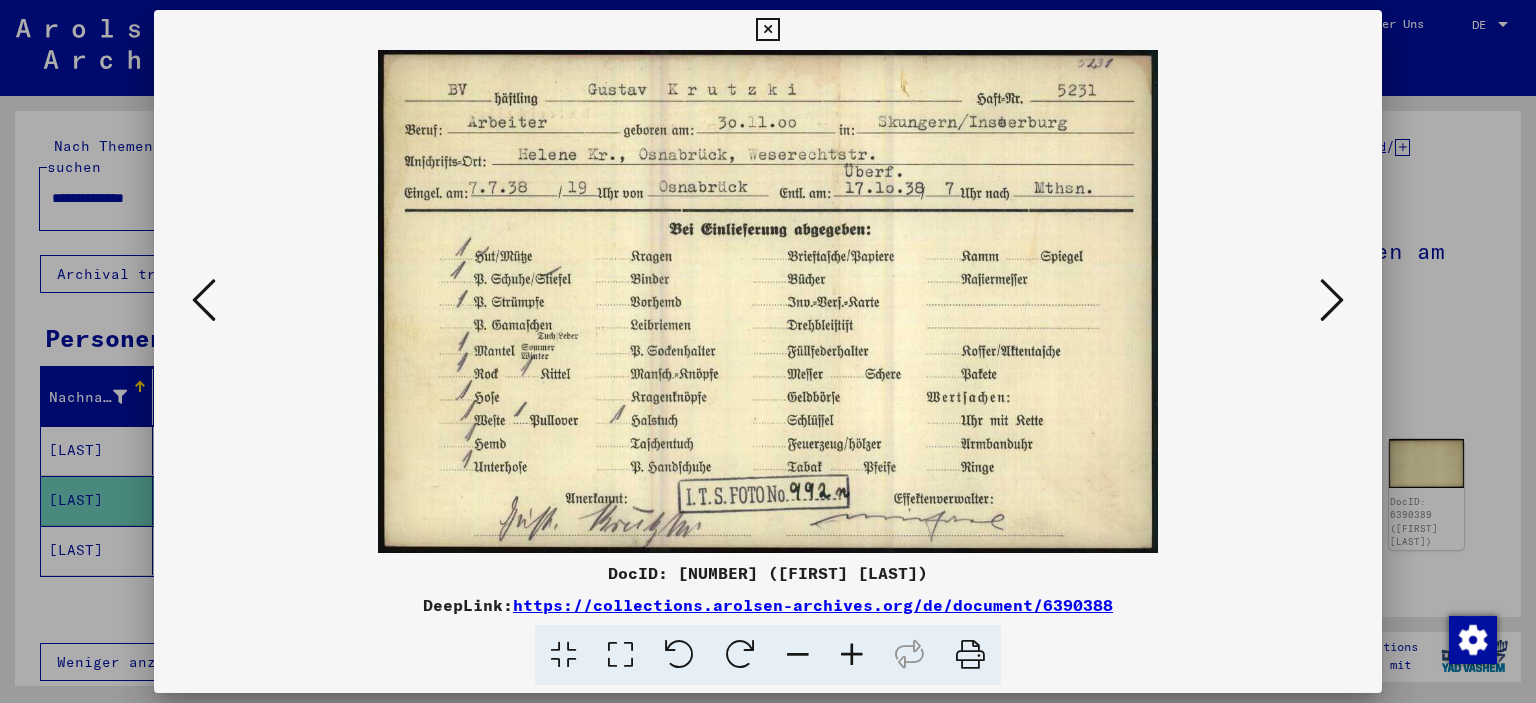 click at bounding box center (767, 30) 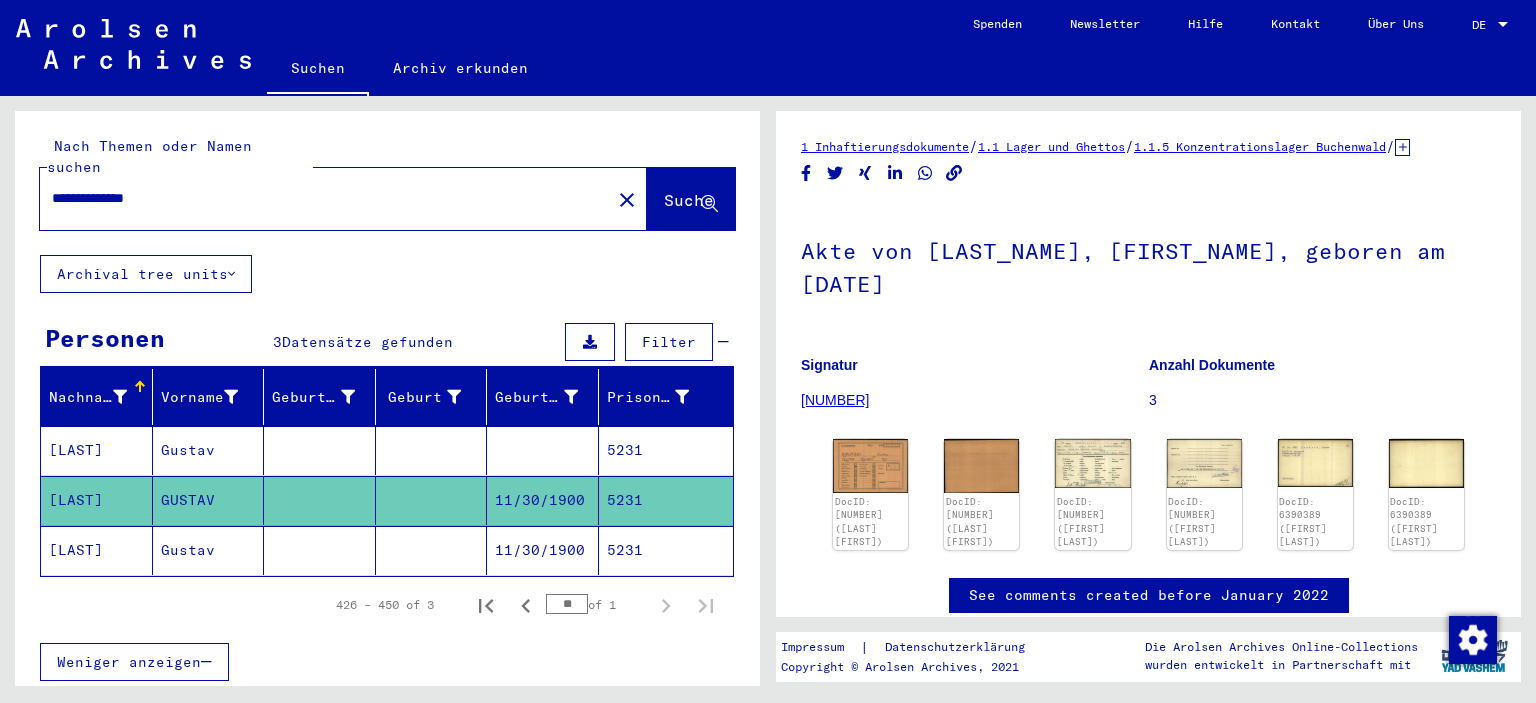 drag, startPoint x: 238, startPoint y: 186, endPoint x: 30, endPoint y: 184, distance: 208.00961 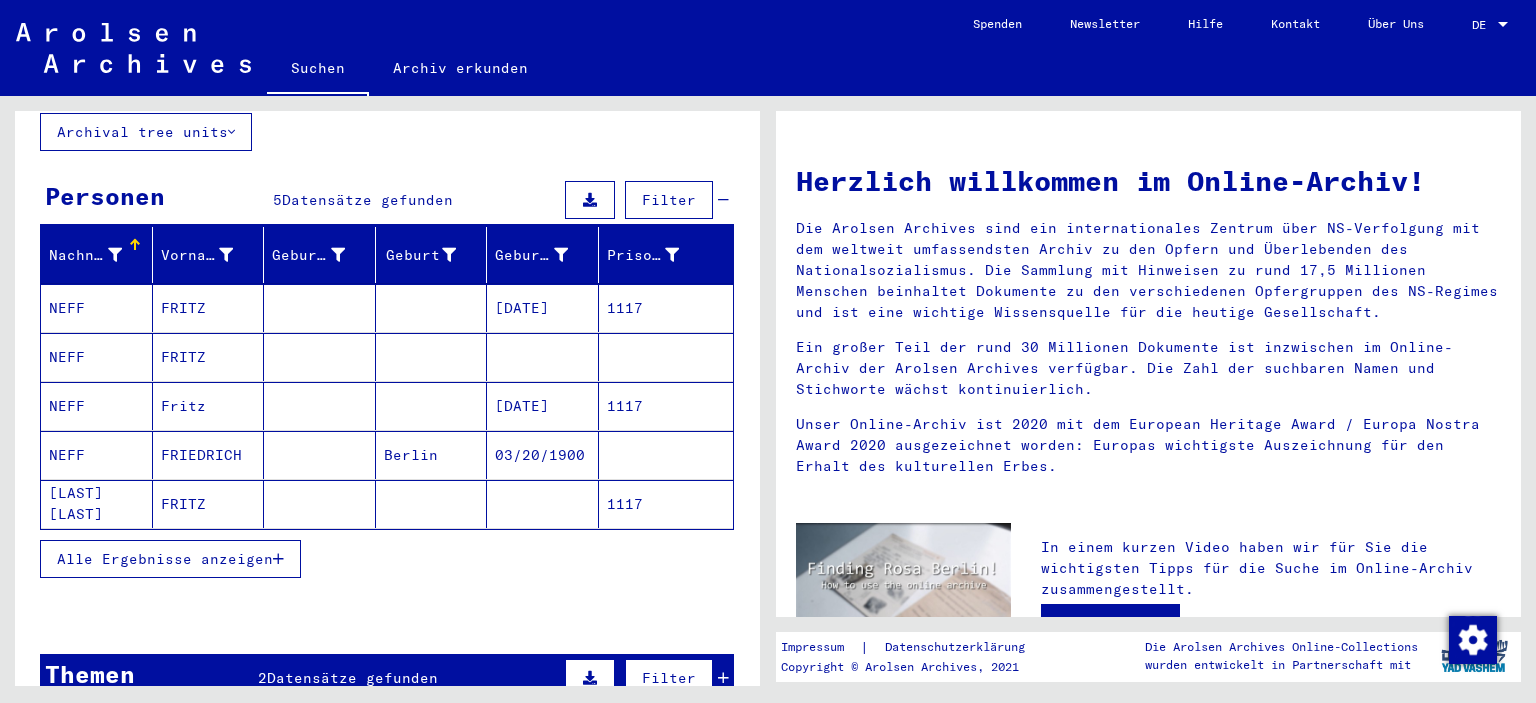 scroll, scrollTop: 151, scrollLeft: 0, axis: vertical 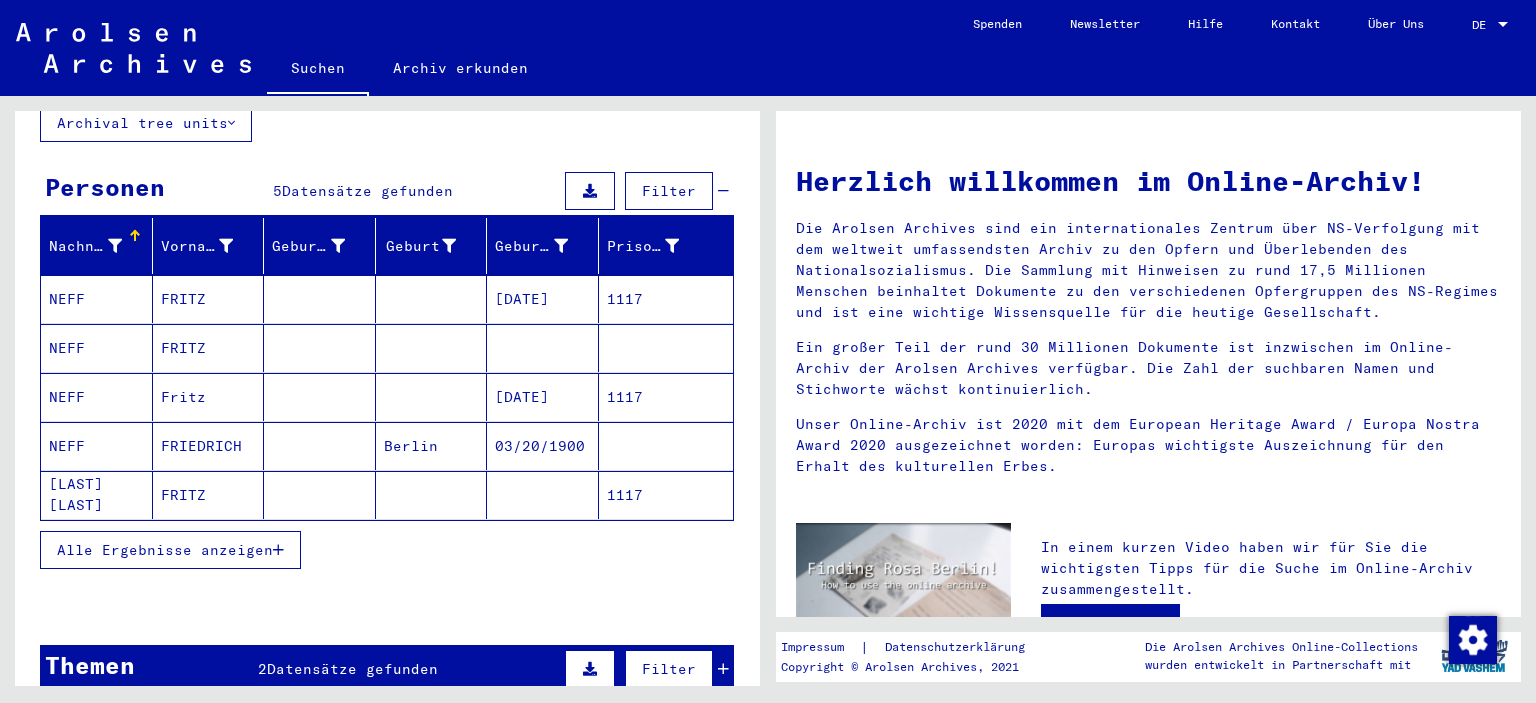 click on "1117" at bounding box center [666, 446] 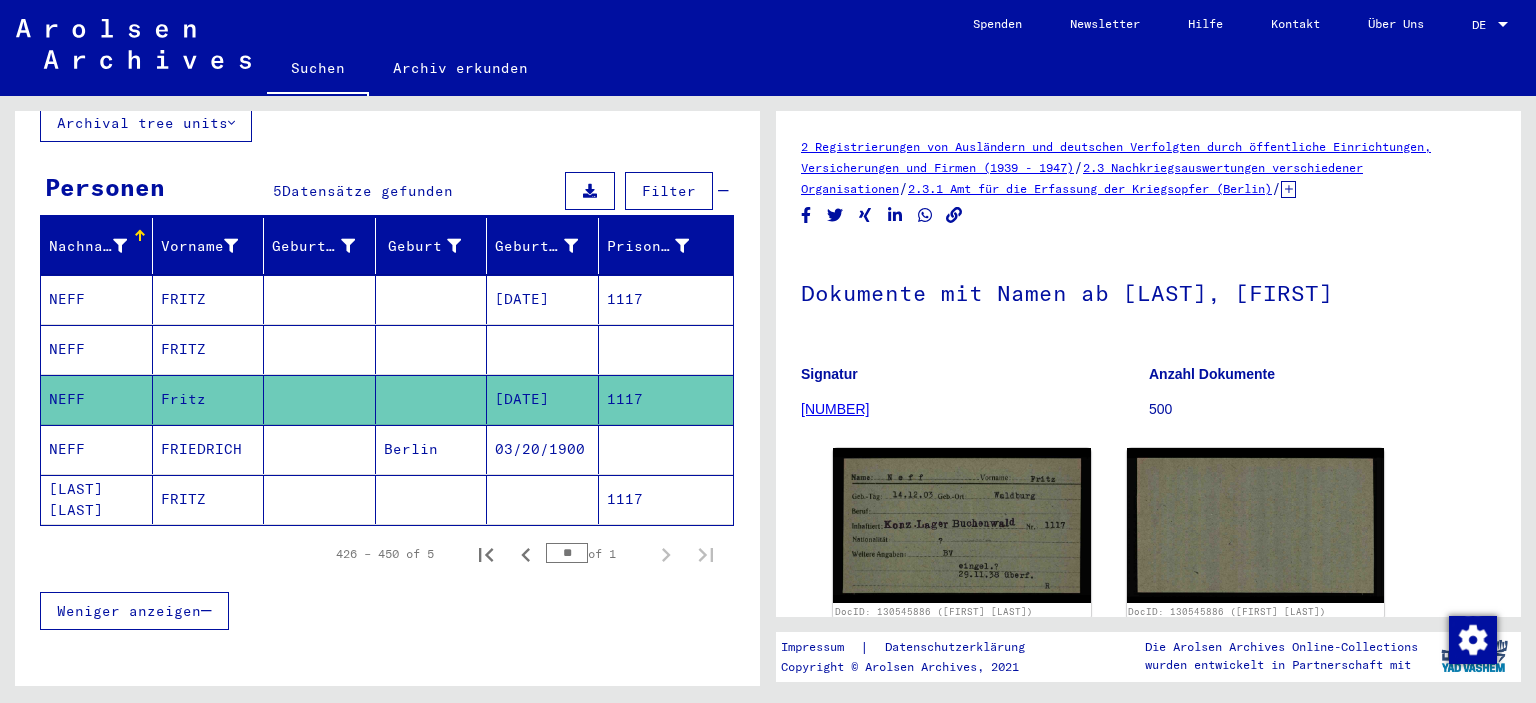 click at bounding box center (666, 399) 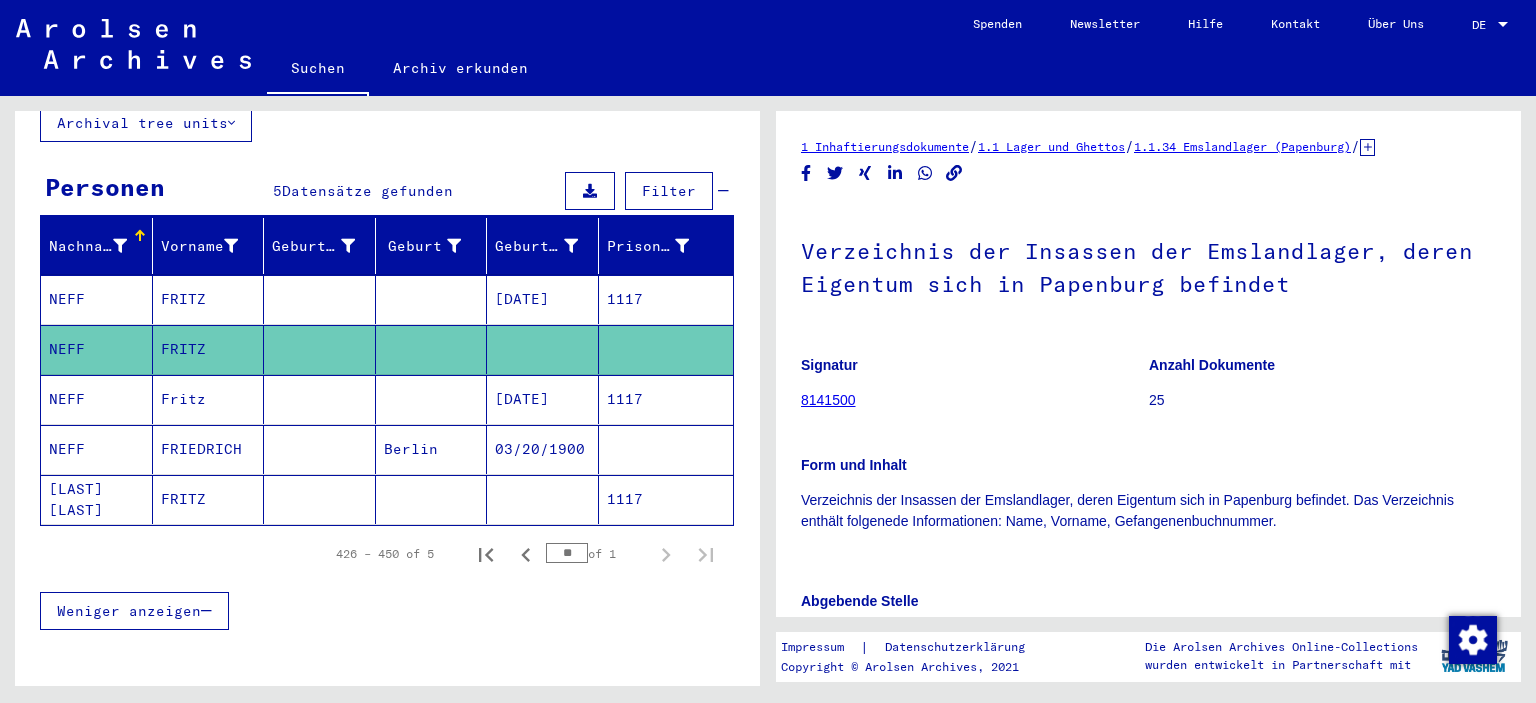 click on "1117" at bounding box center (666, 349) 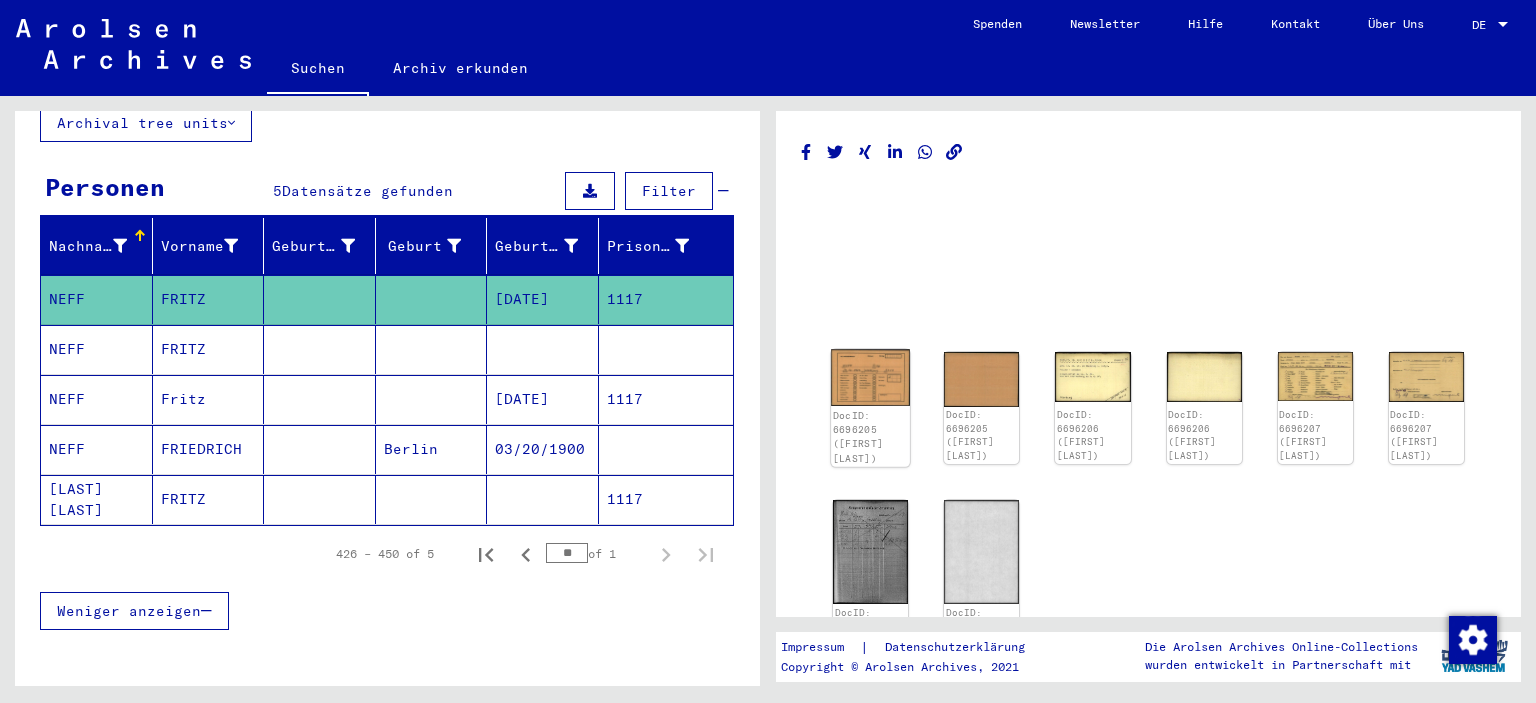 click 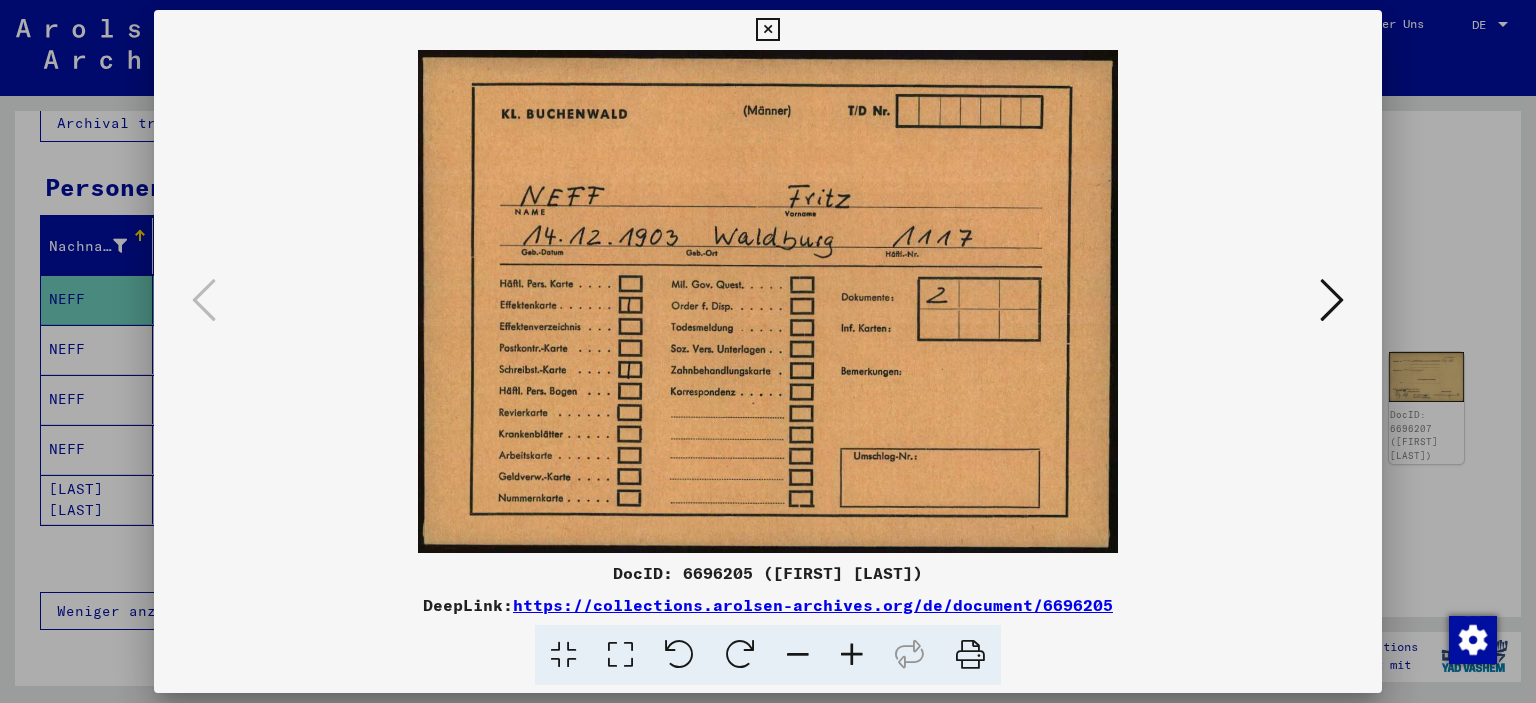 click at bounding box center [1332, 300] 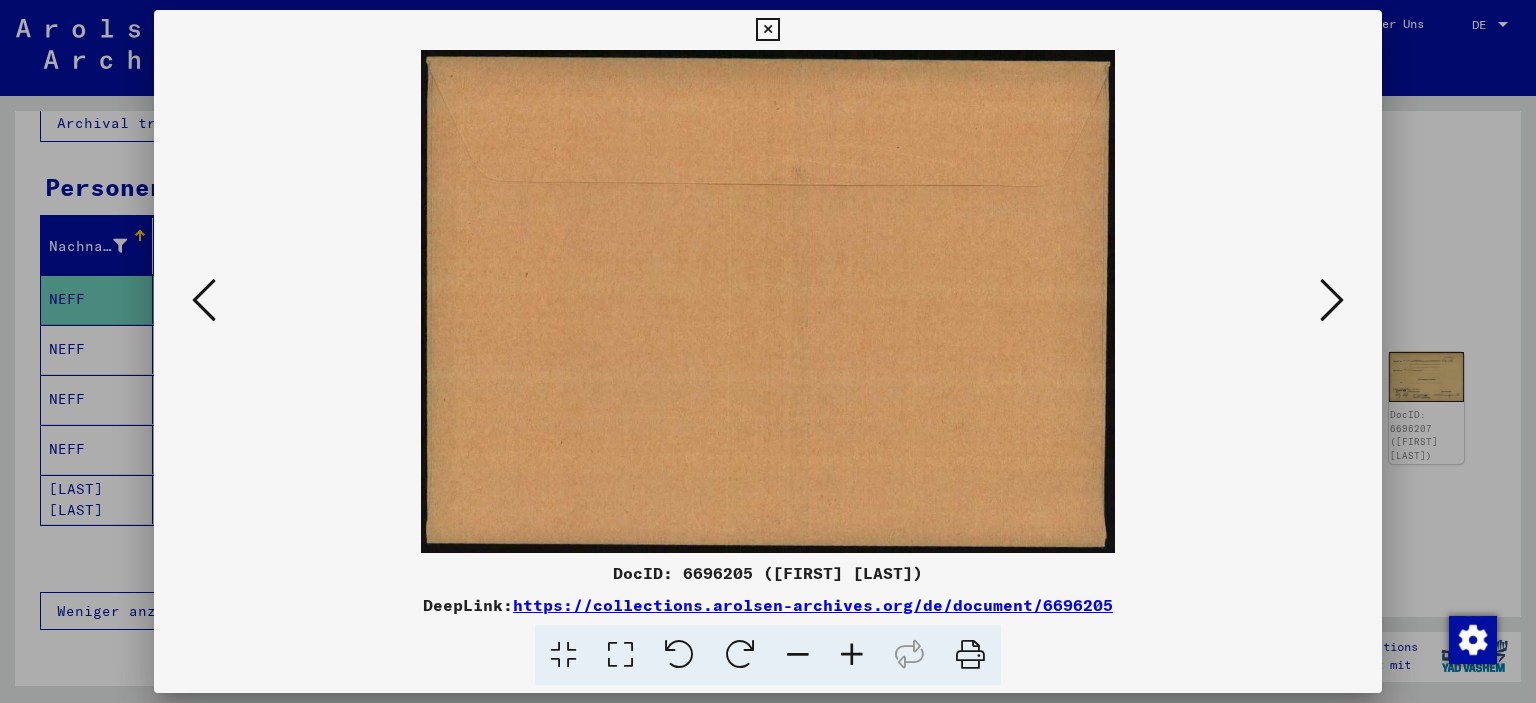 click at bounding box center [1332, 300] 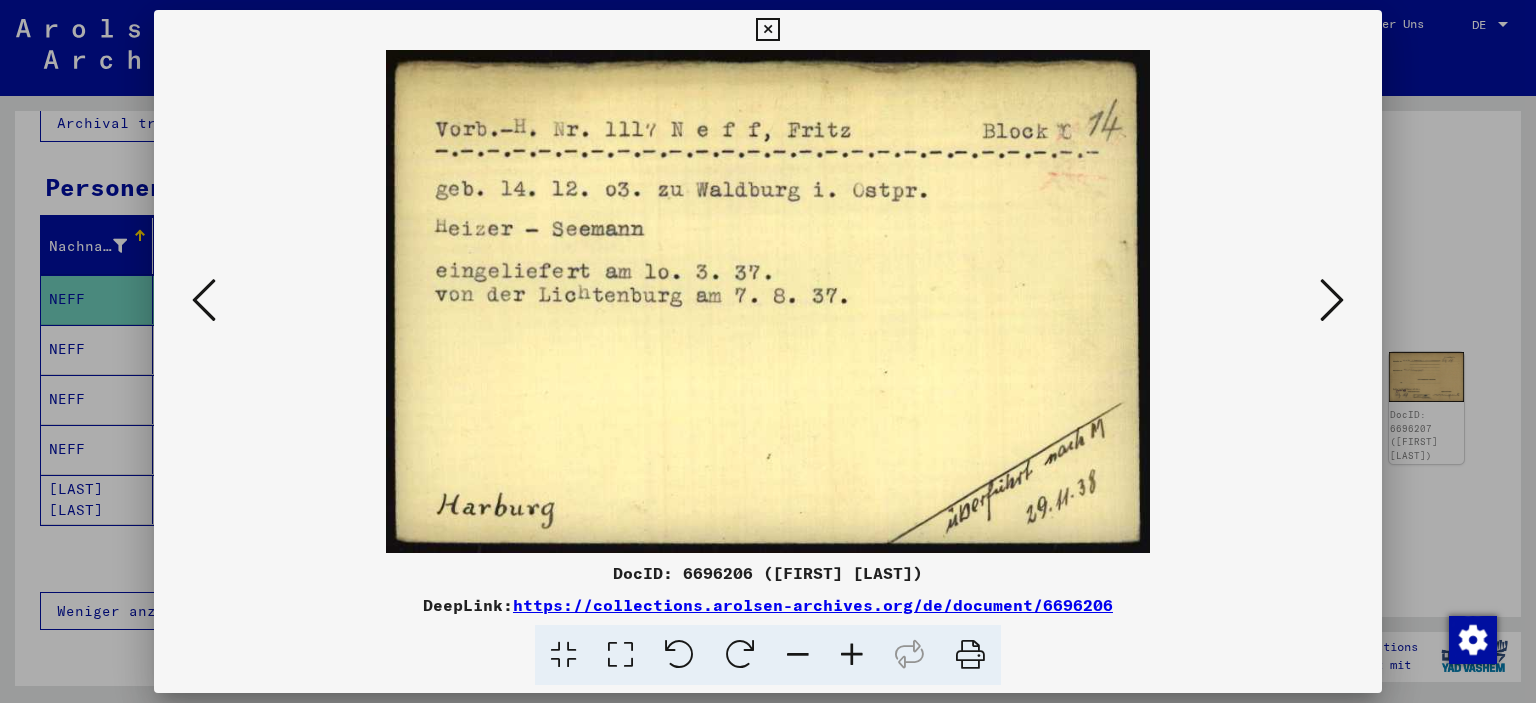 click at bounding box center [767, 30] 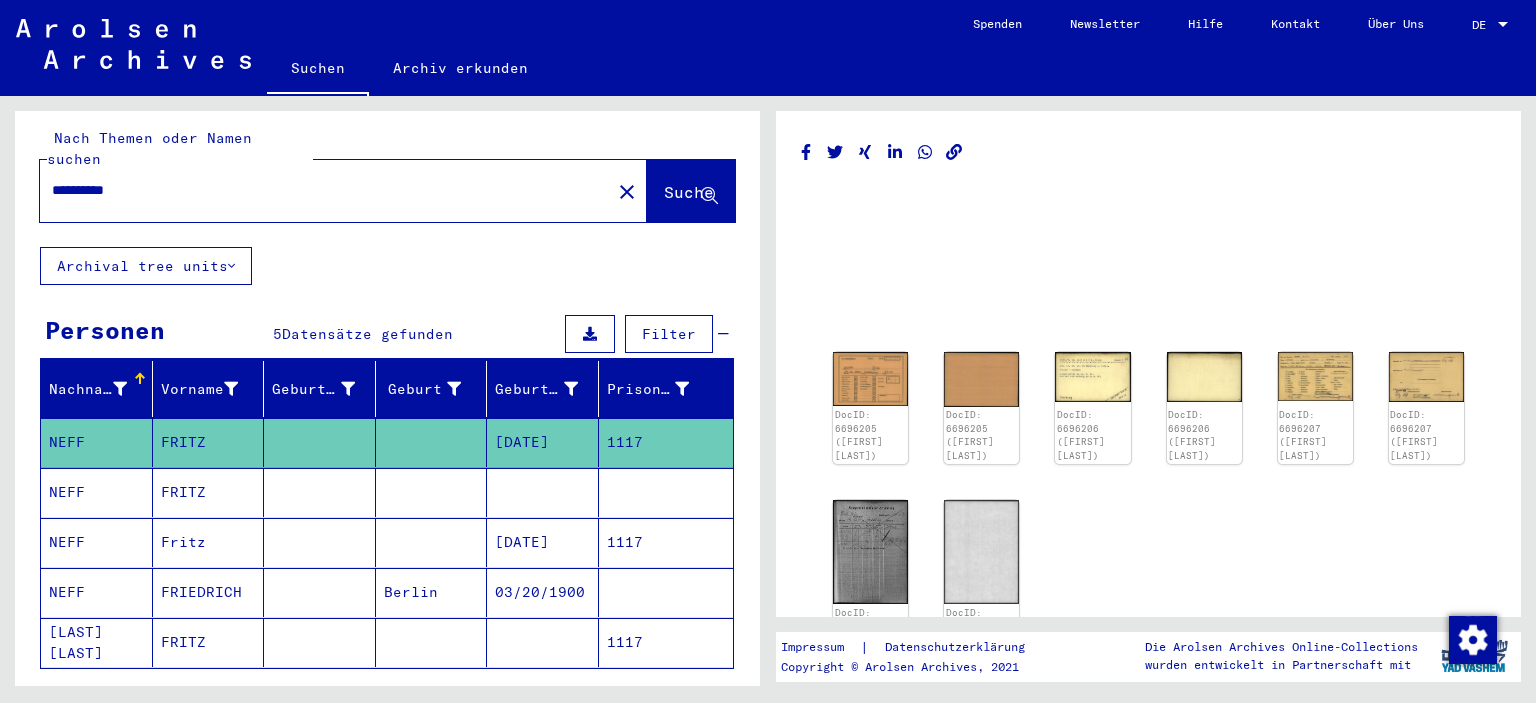 scroll, scrollTop: 6, scrollLeft: 0, axis: vertical 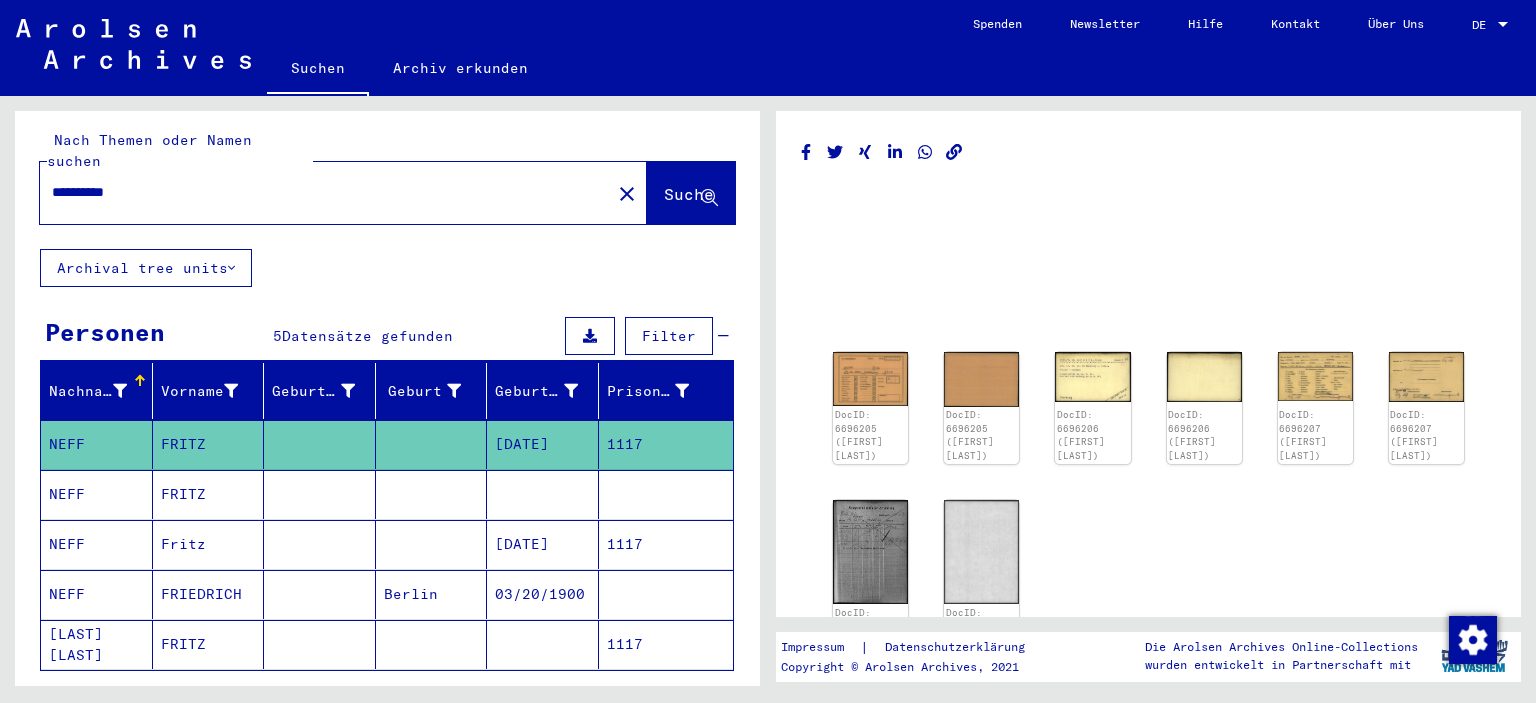 drag, startPoint x: 152, startPoint y: 170, endPoint x: 69, endPoint y: 178, distance: 83.38465 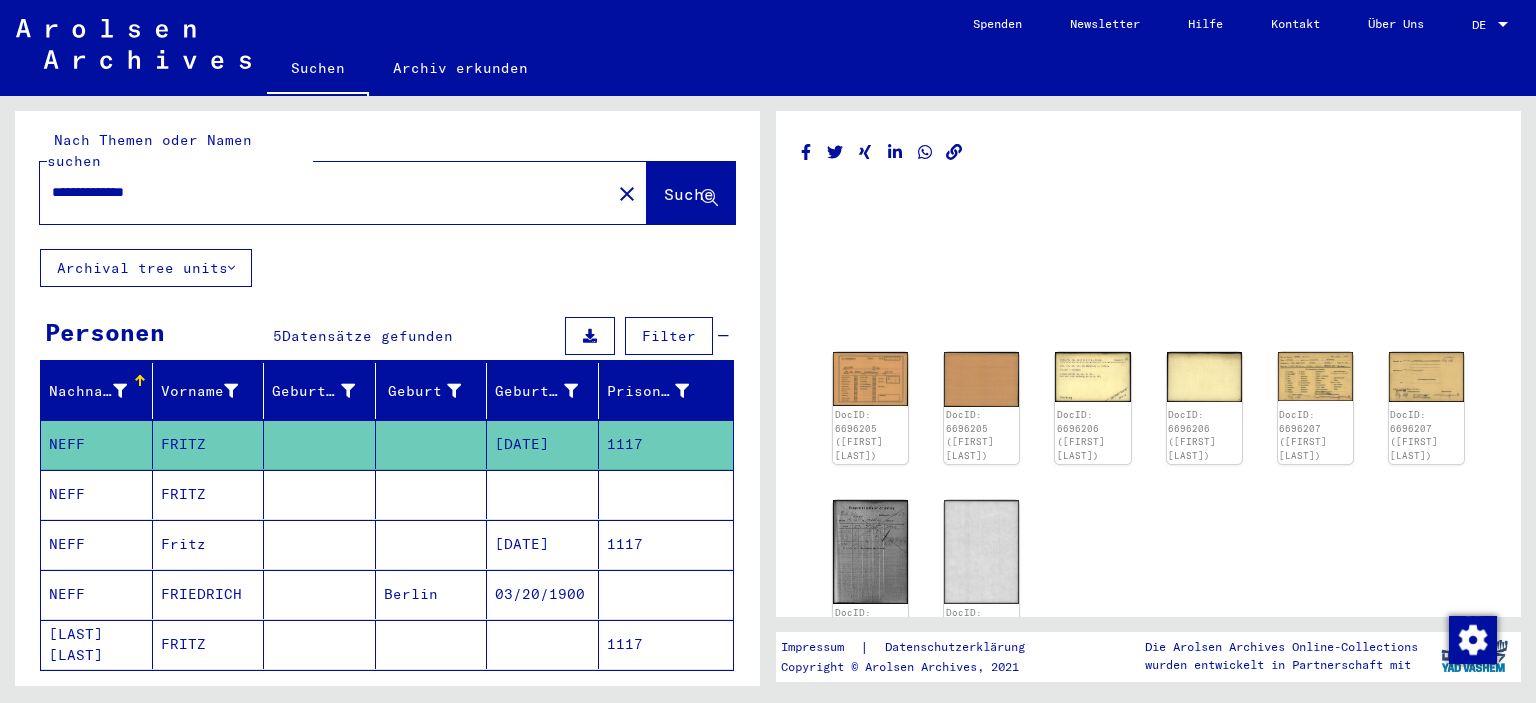 type on "**********" 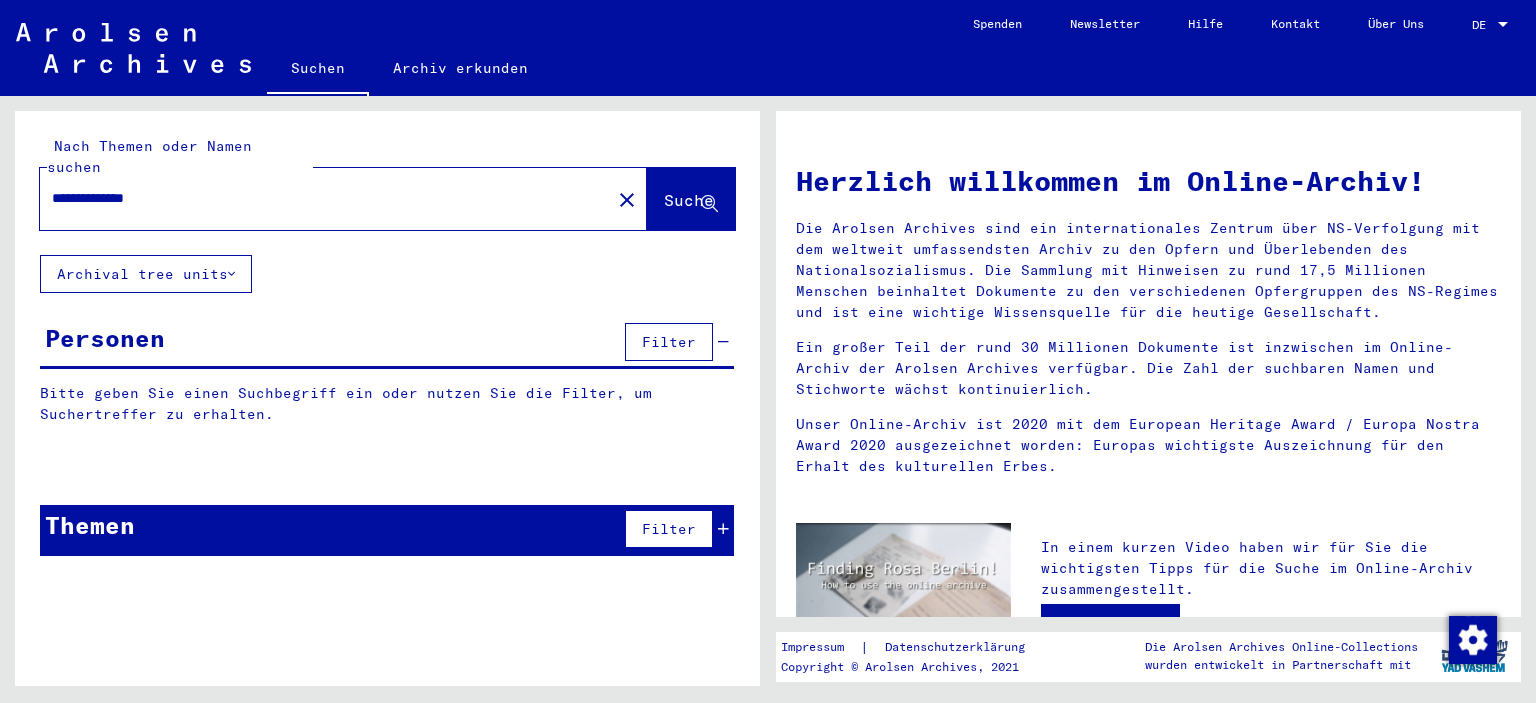 scroll, scrollTop: 0, scrollLeft: 0, axis: both 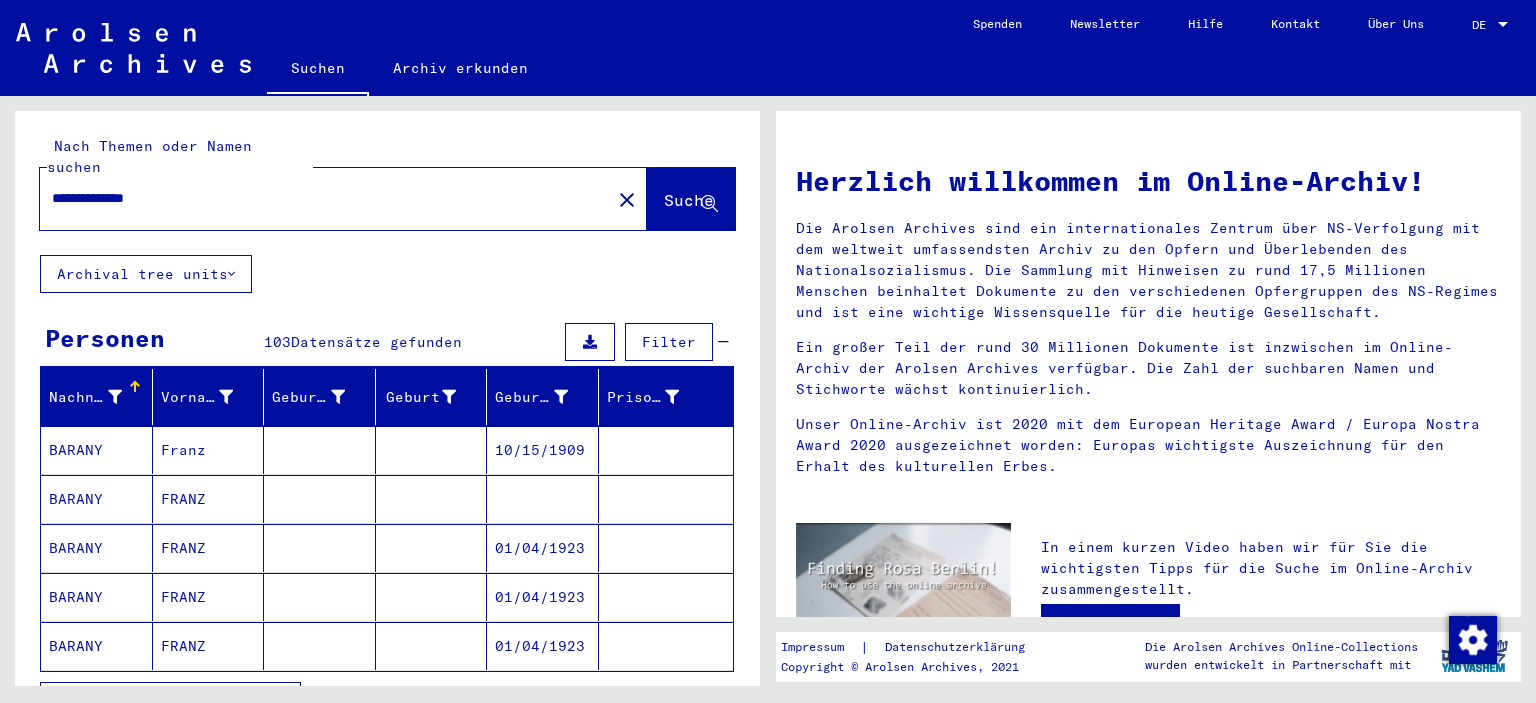click on "Alle Ergebnisse anzeigen" at bounding box center (170, 701) 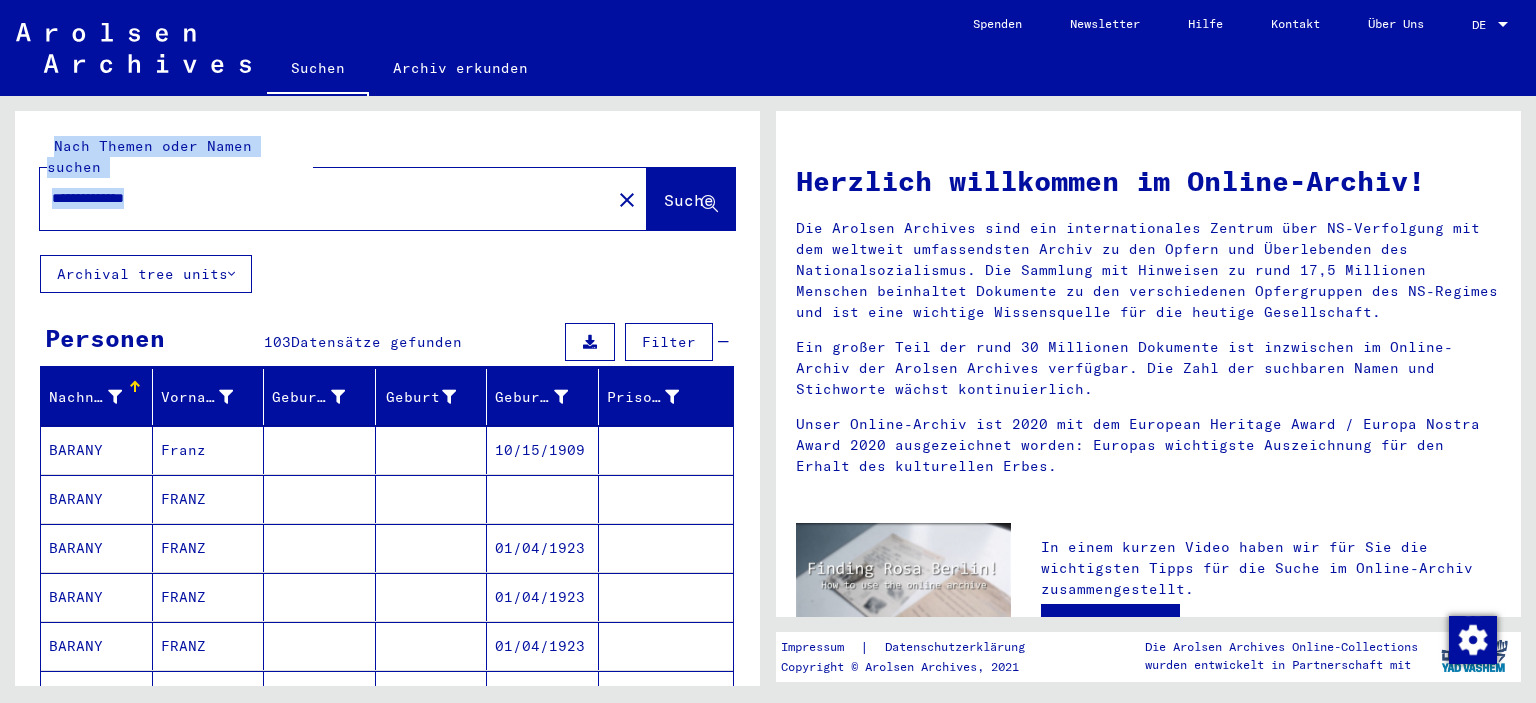 drag, startPoint x: 760, startPoint y: 214, endPoint x: 758, endPoint y: 242, distance: 28.071337 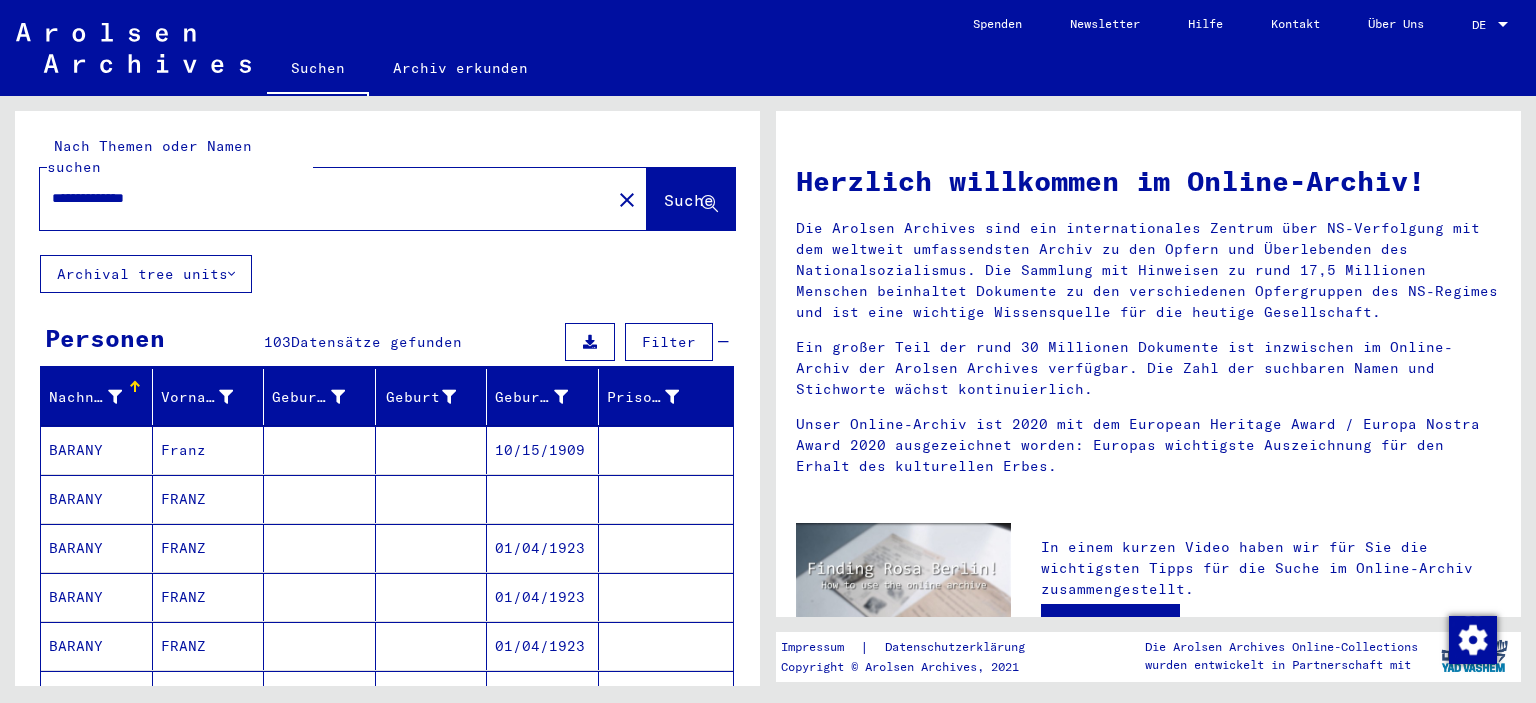 click on "**********" 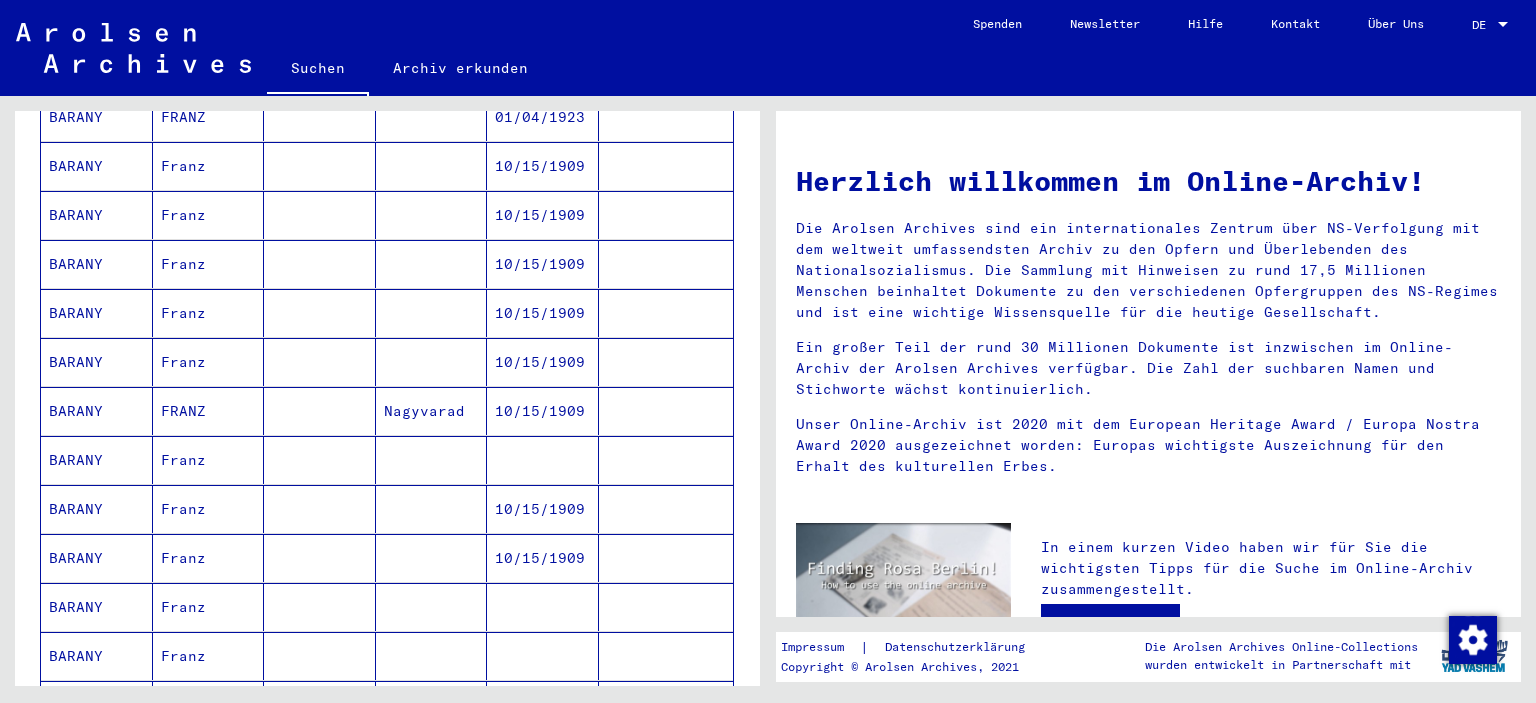 scroll, scrollTop: 534, scrollLeft: 0, axis: vertical 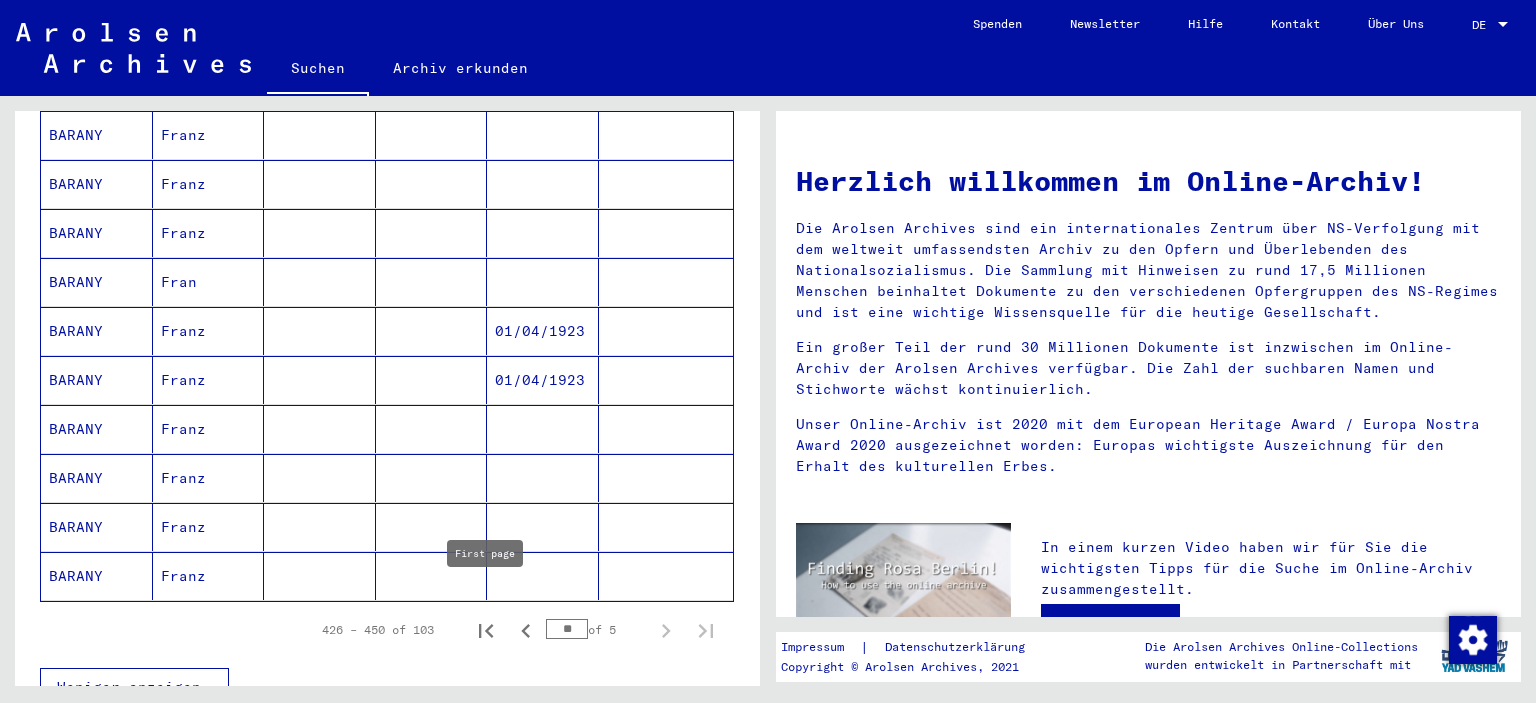 click at bounding box center (486, 630) 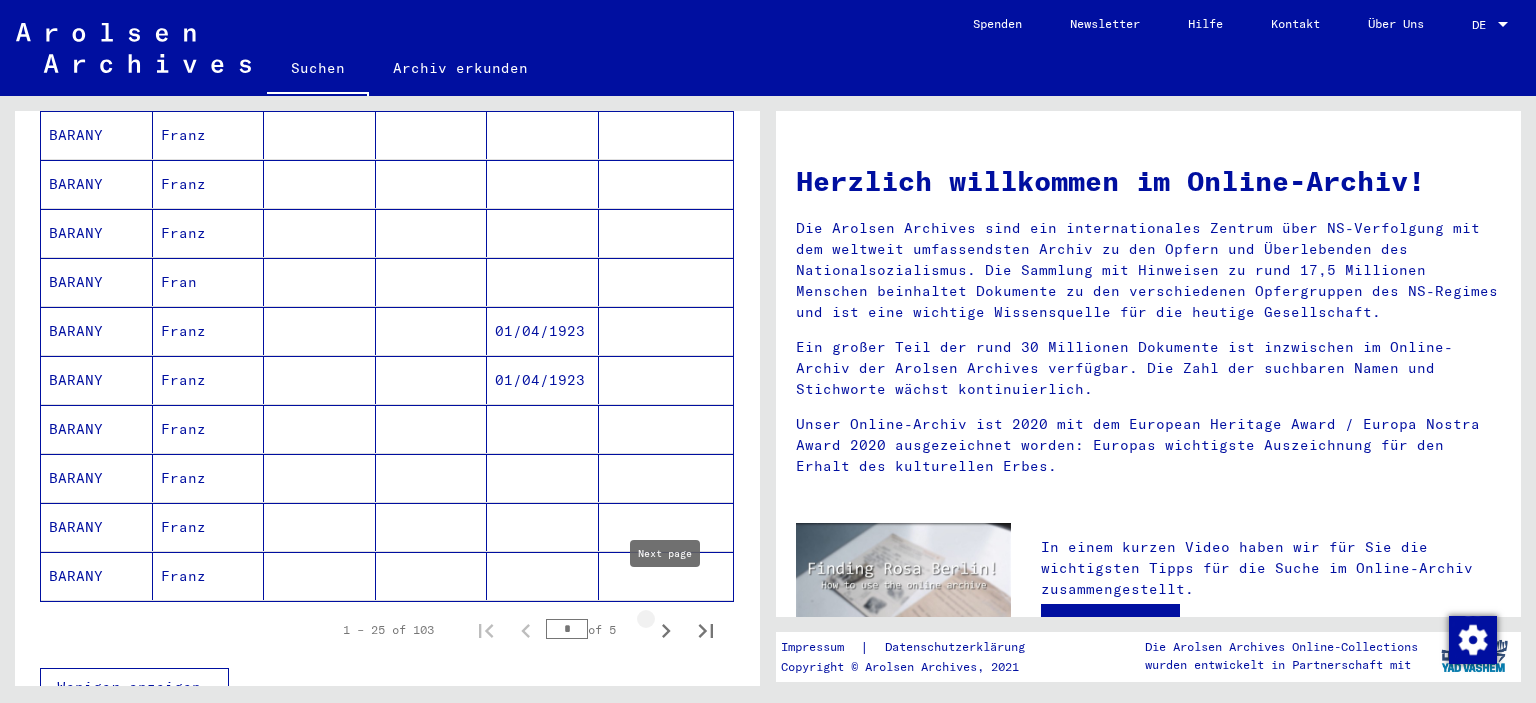 click 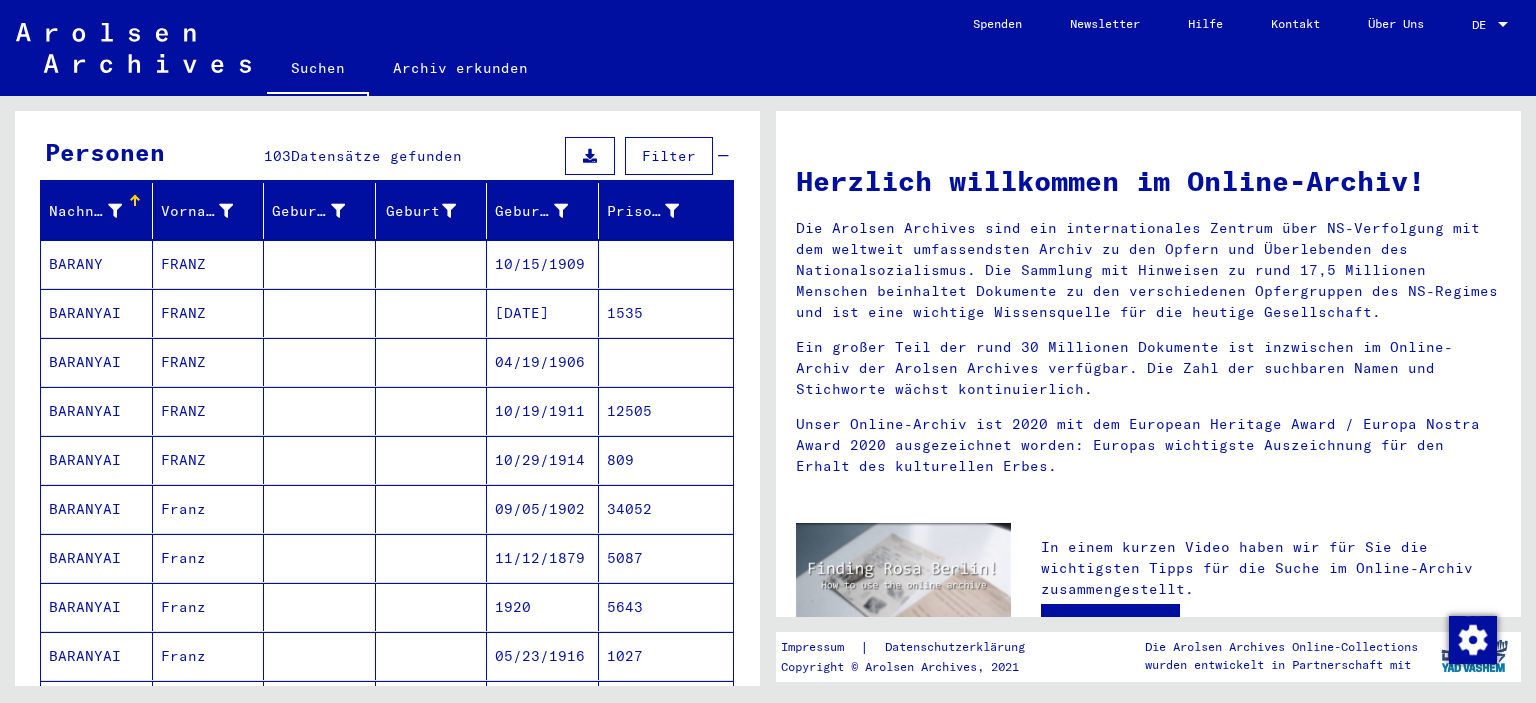 scroll, scrollTop: 262, scrollLeft: 0, axis: vertical 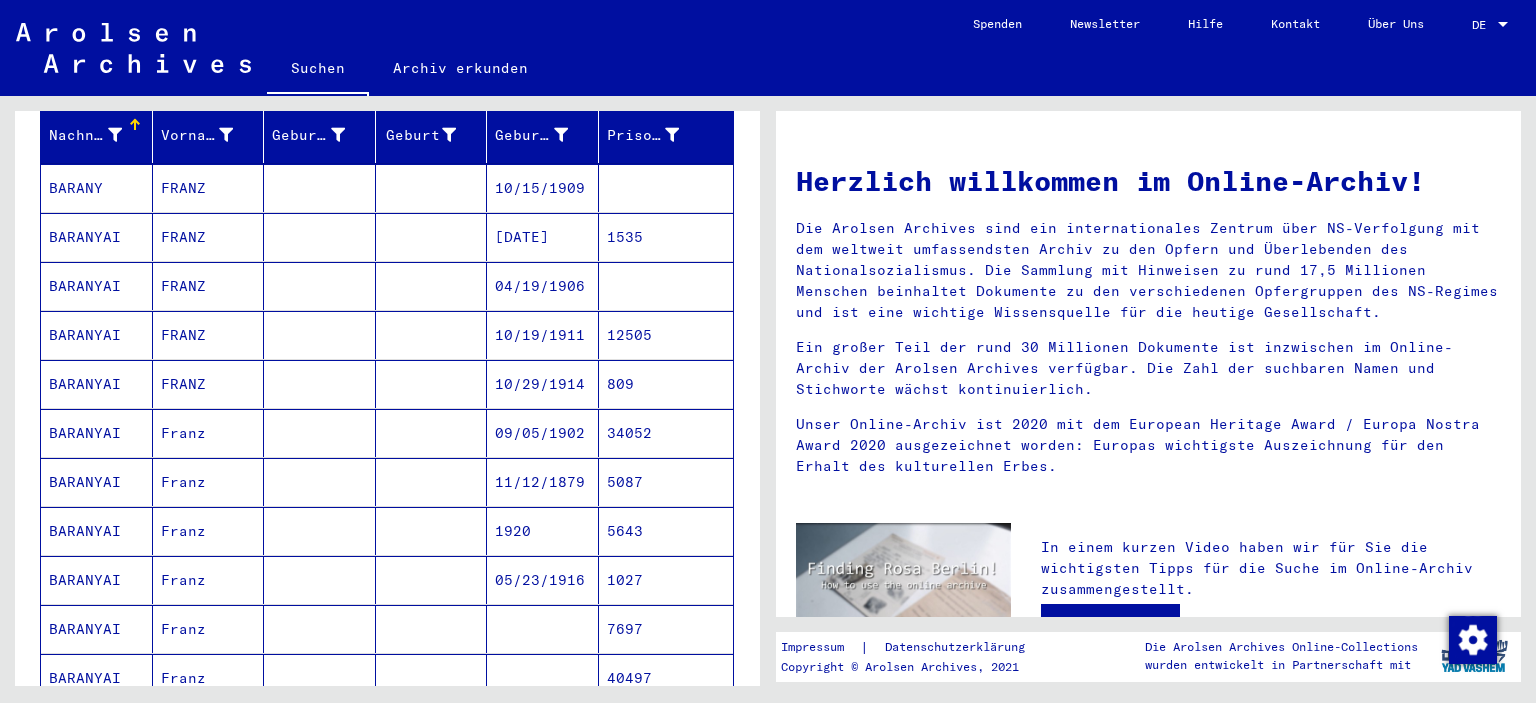 click on "1535" at bounding box center [666, 286] 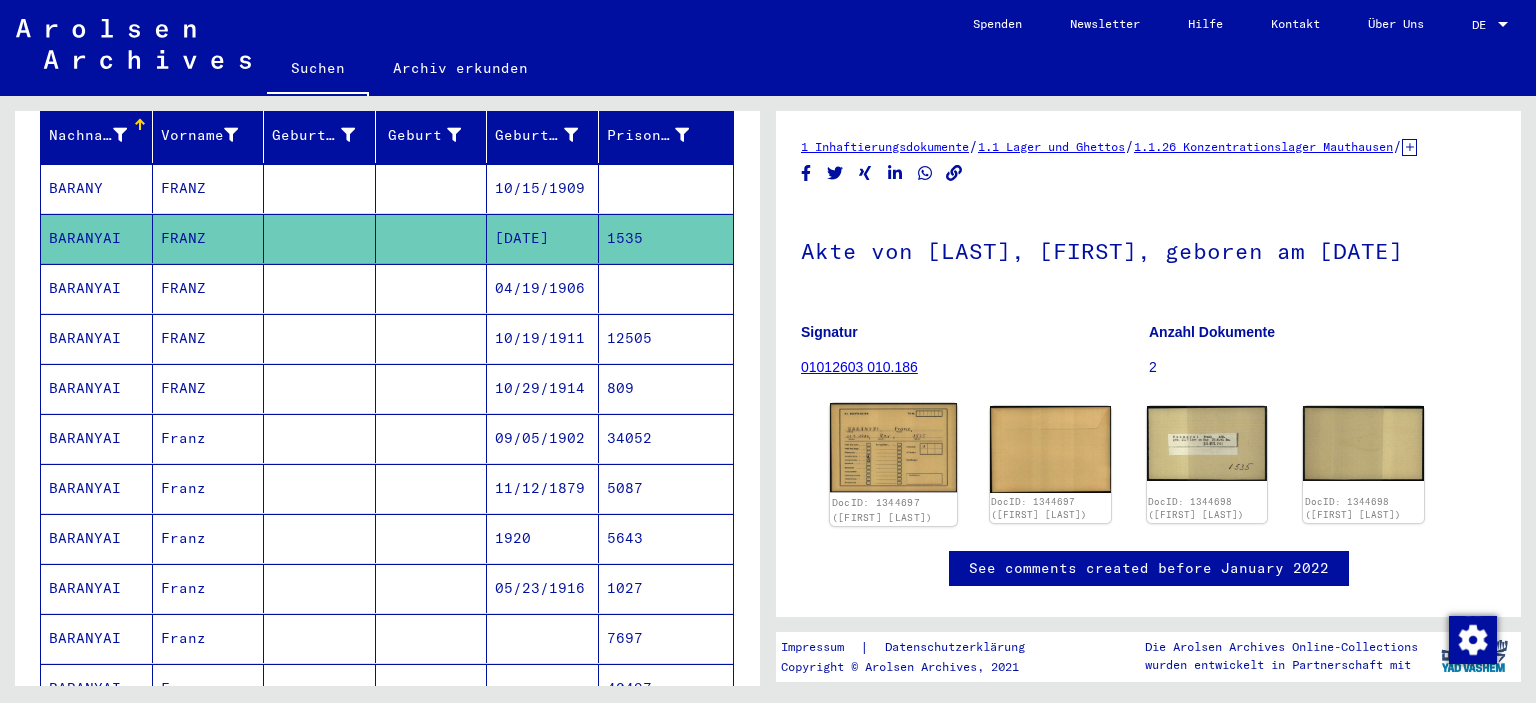 click 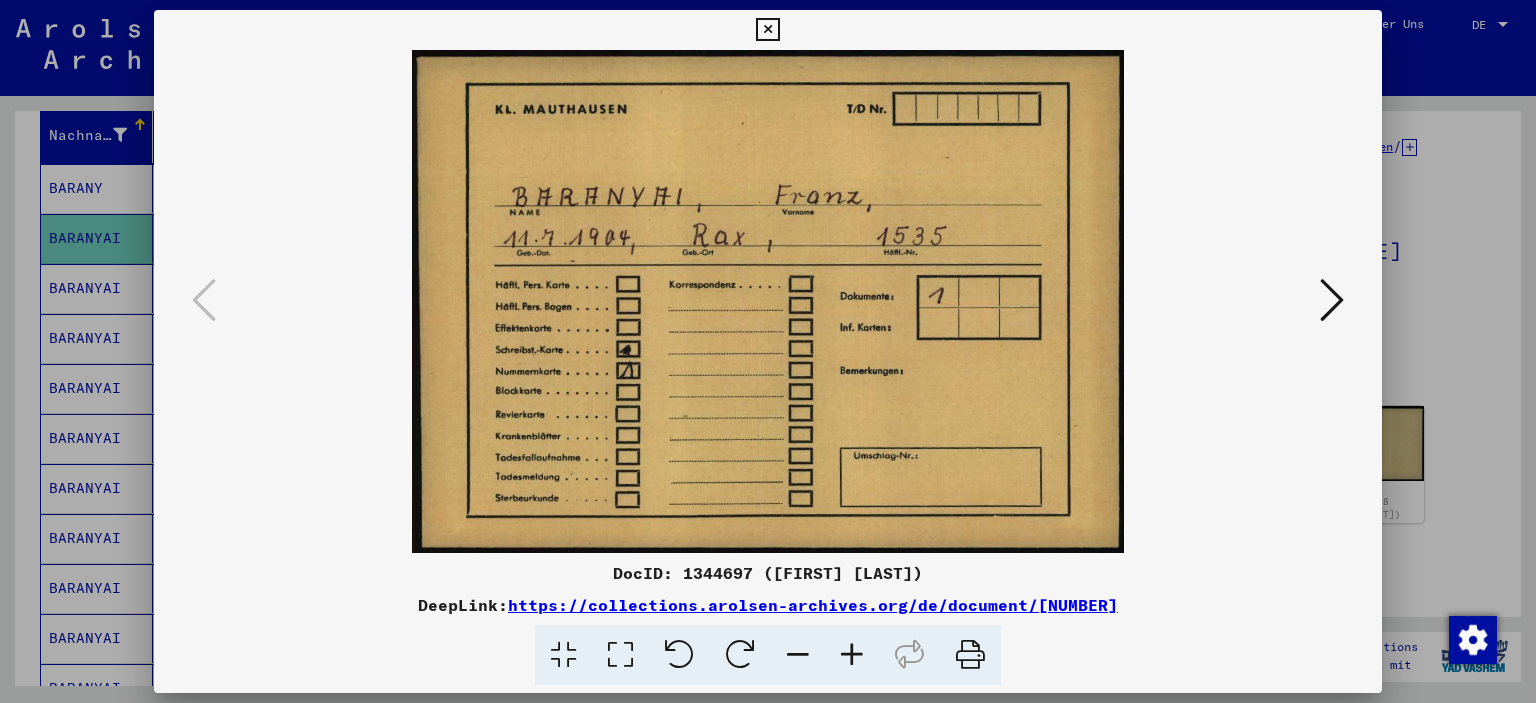 click at bounding box center (1332, 300) 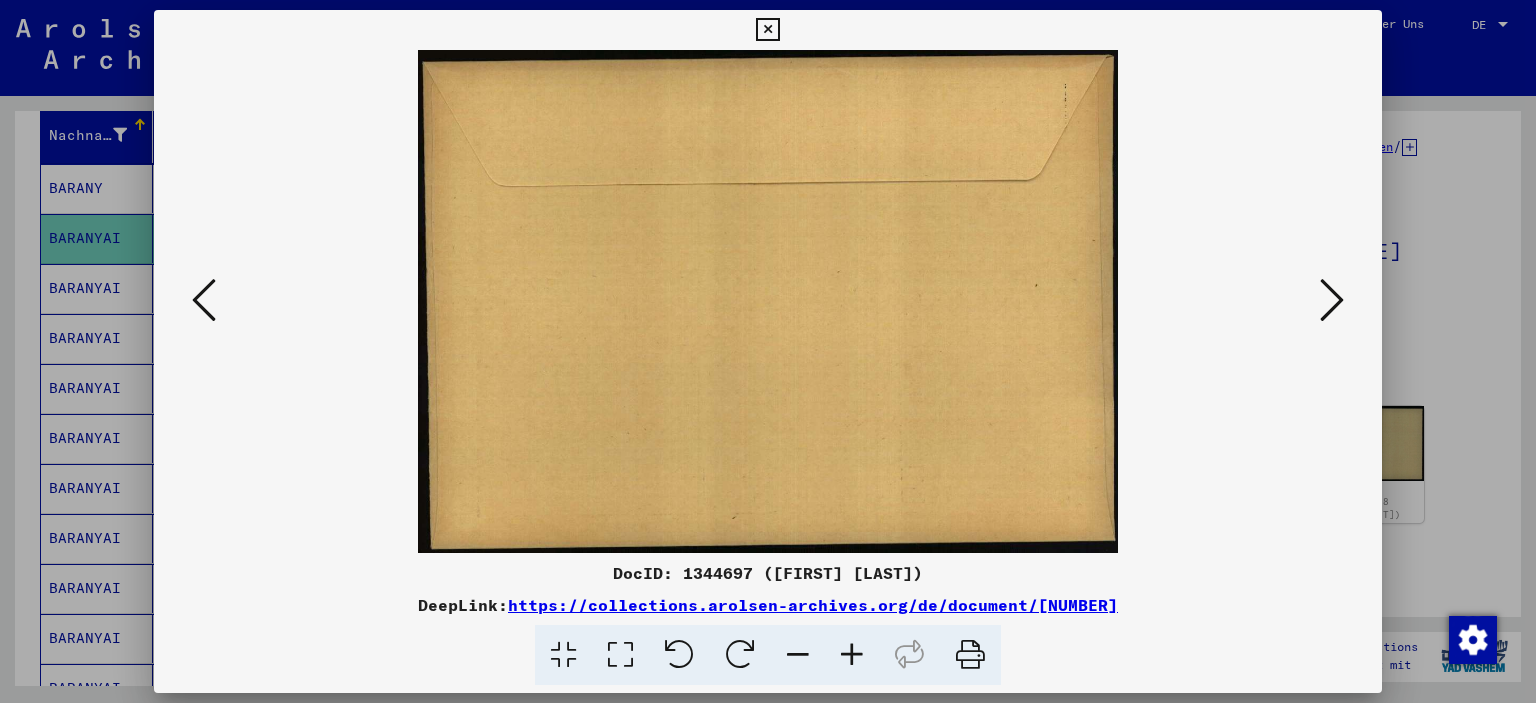 click at bounding box center [1332, 300] 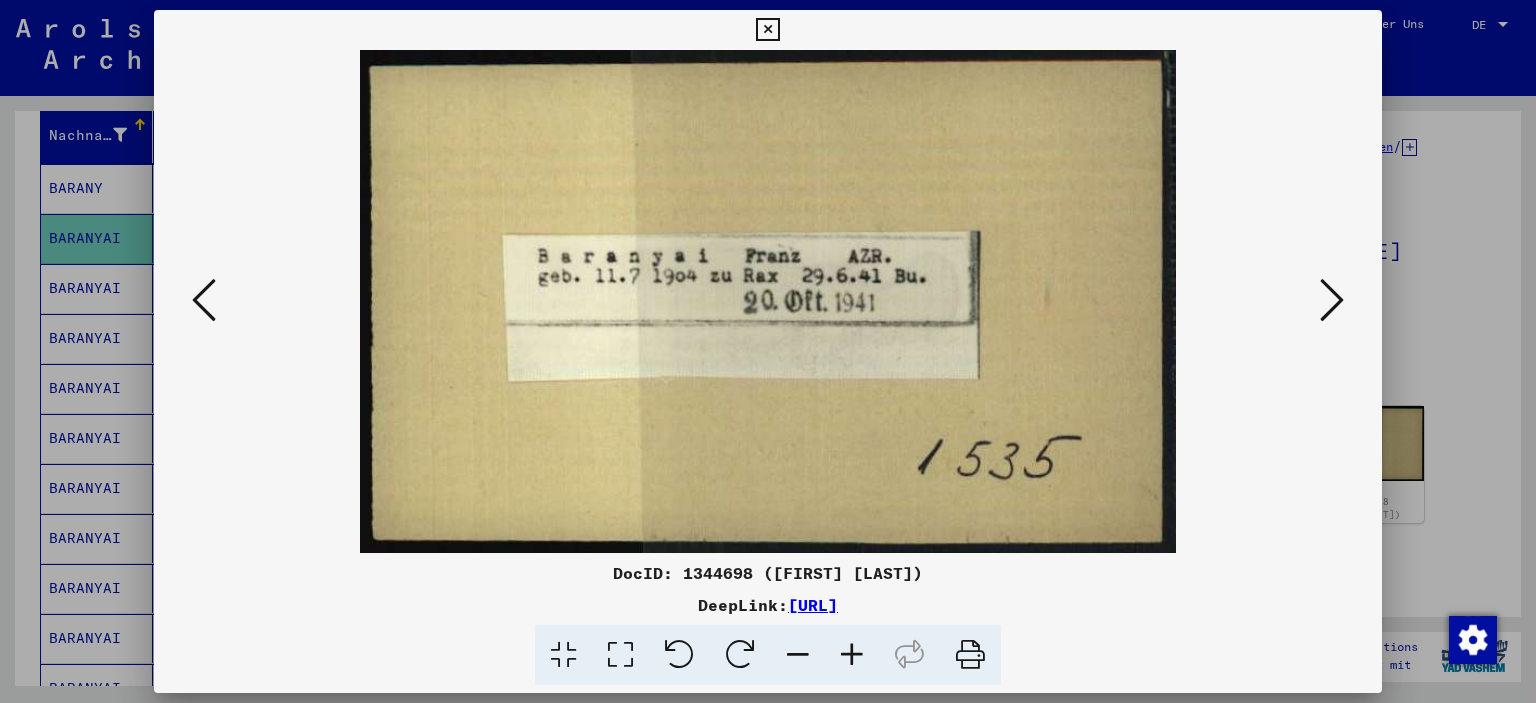 click at bounding box center [1332, 300] 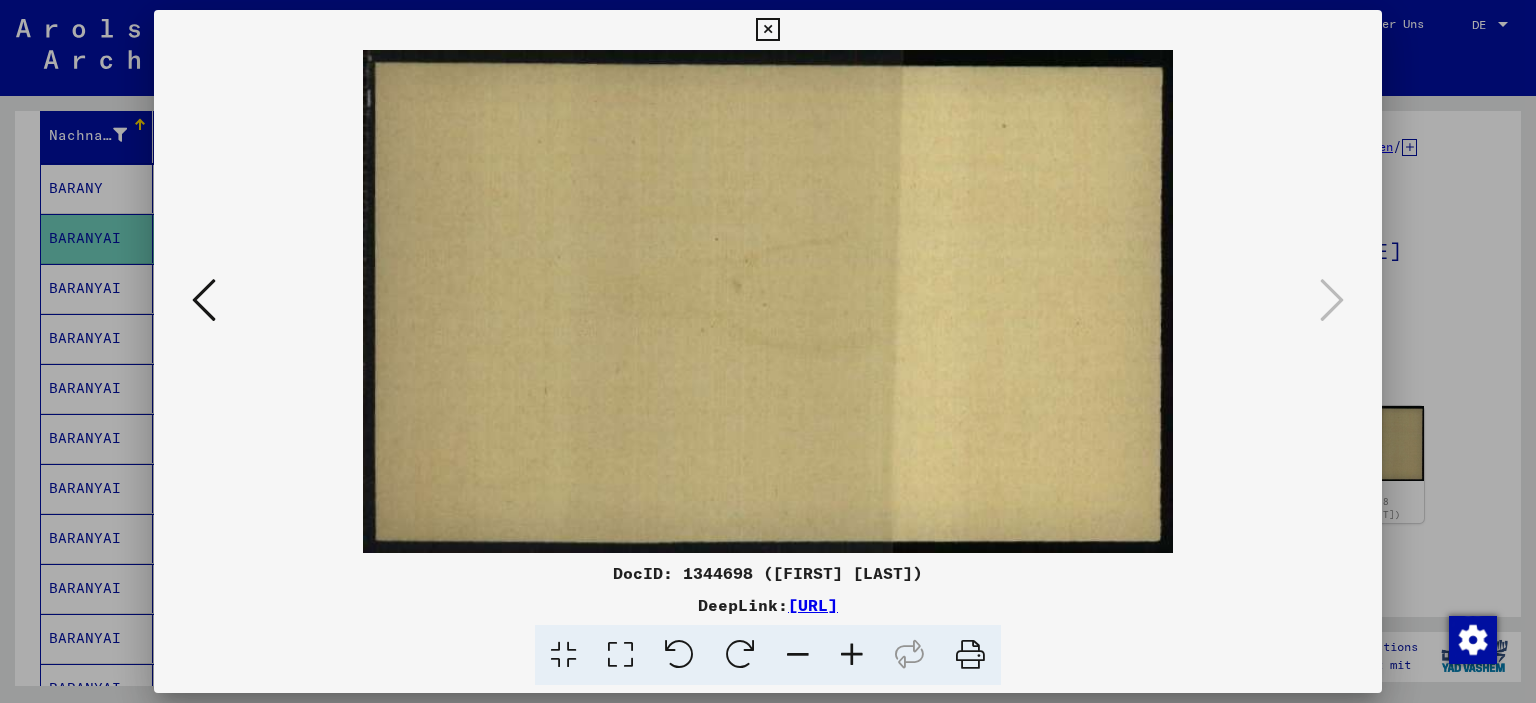 click at bounding box center [767, 30] 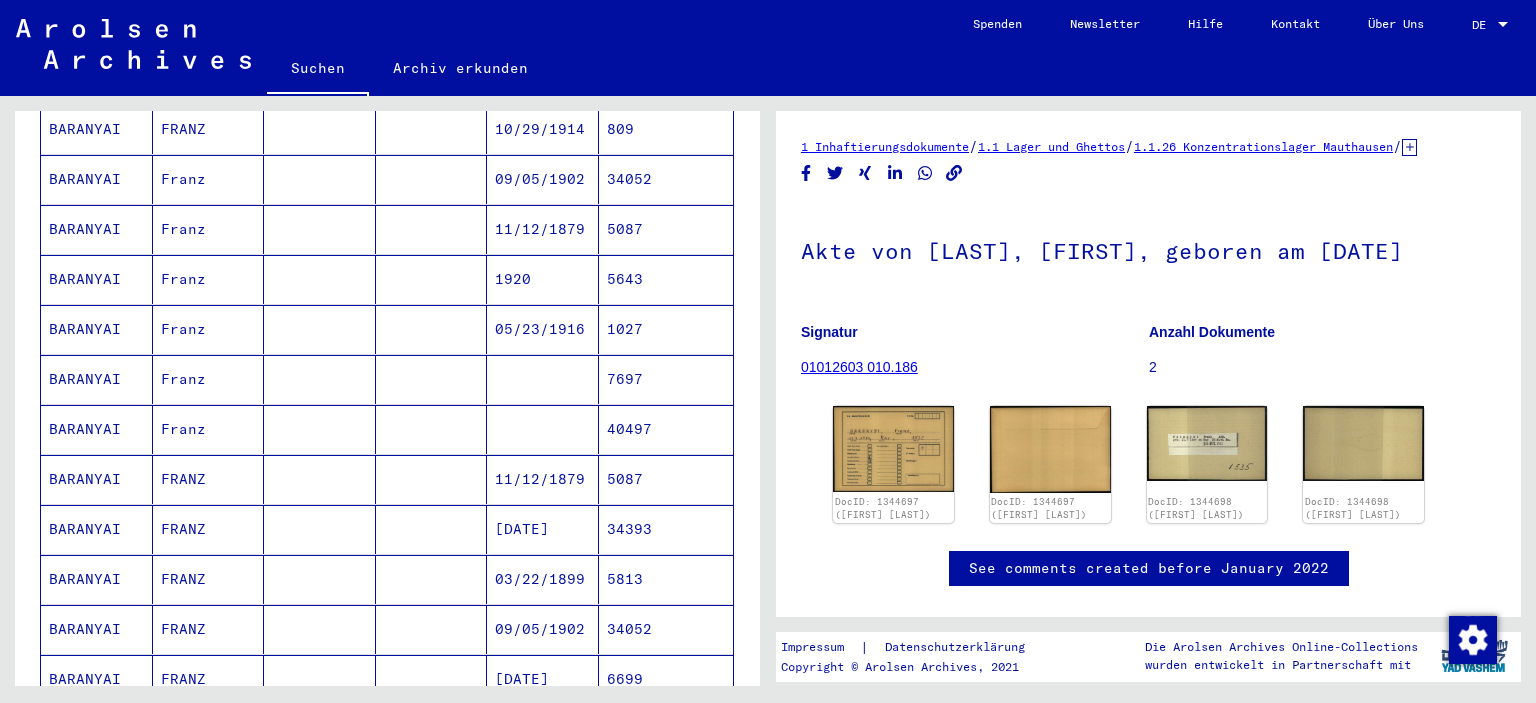 scroll, scrollTop: 543, scrollLeft: 0, axis: vertical 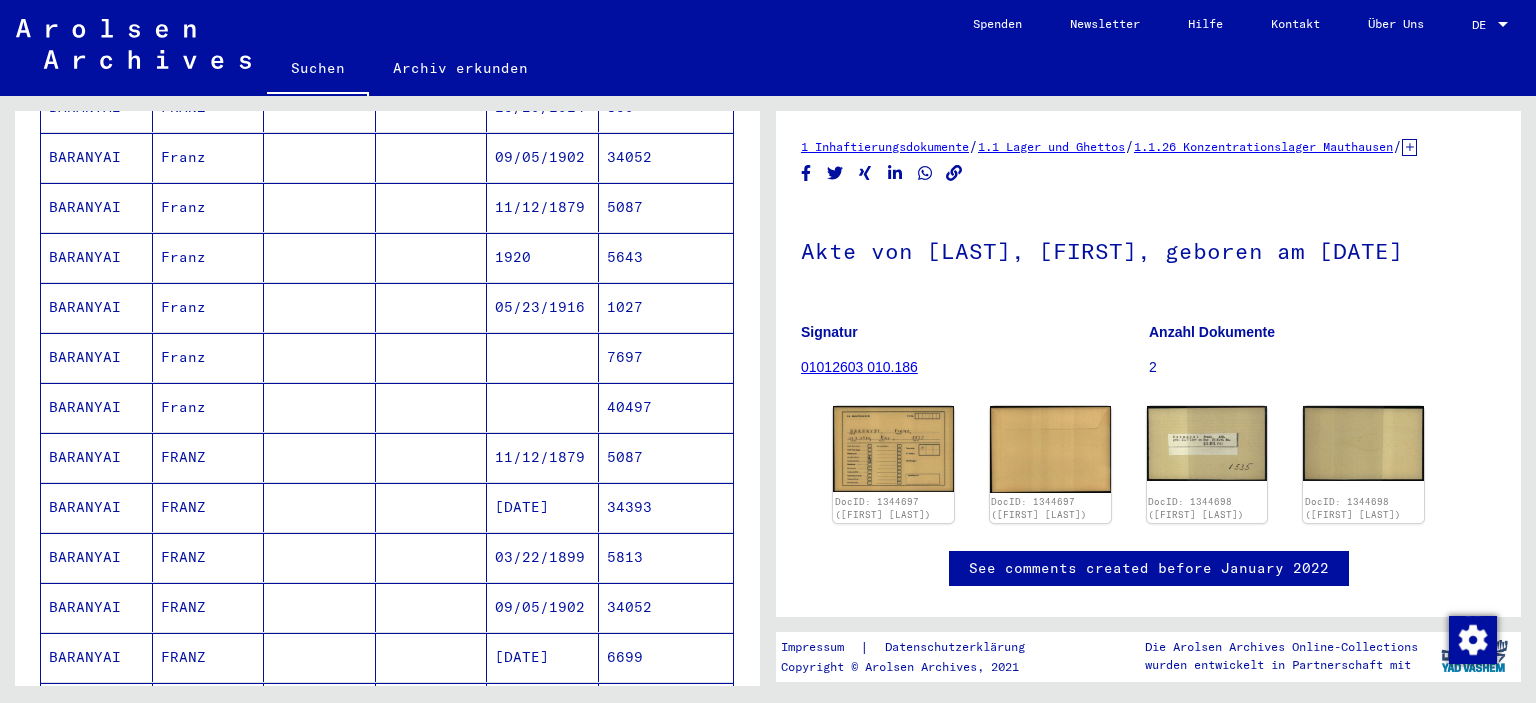click on "7697" at bounding box center (666, 407) 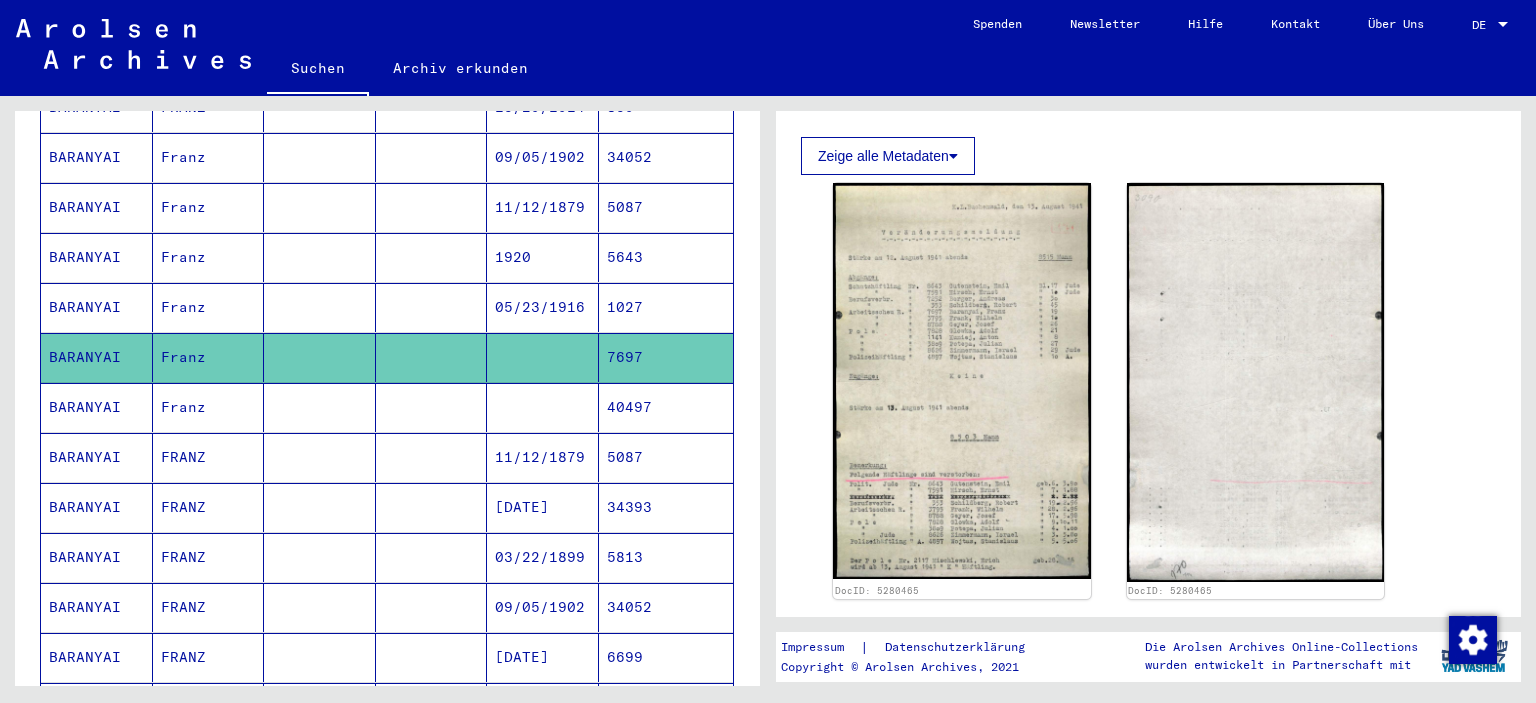 scroll, scrollTop: 431, scrollLeft: 0, axis: vertical 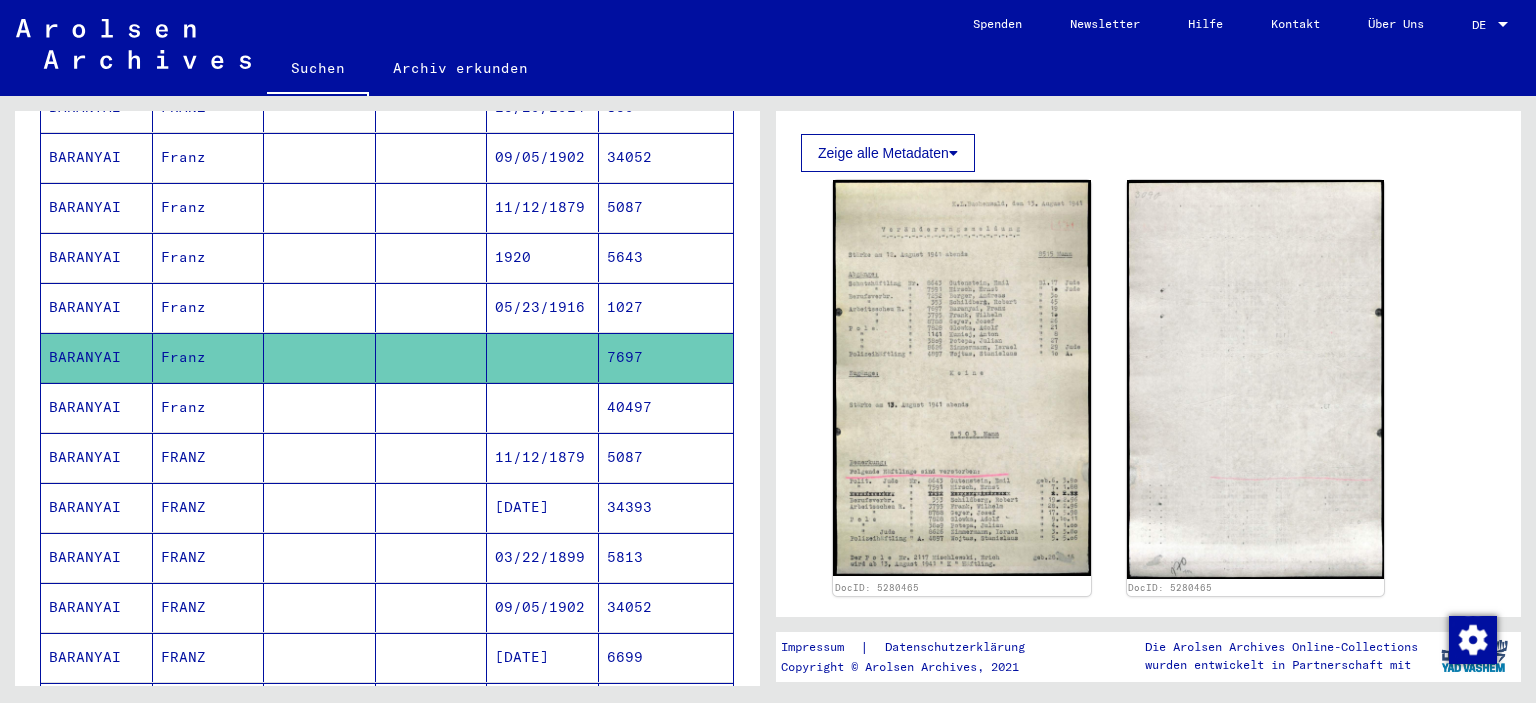 click on "40497" at bounding box center (666, 457) 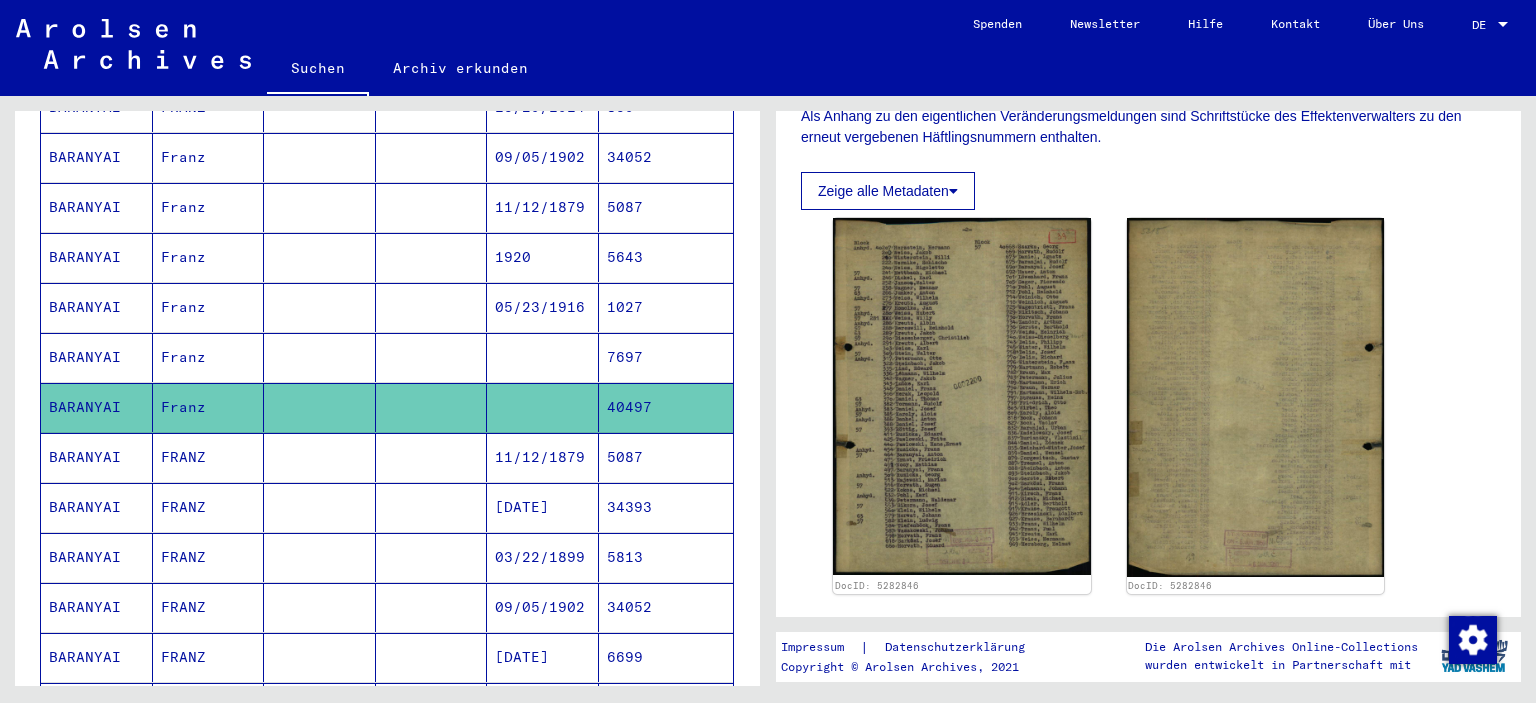 scroll, scrollTop: 452, scrollLeft: 0, axis: vertical 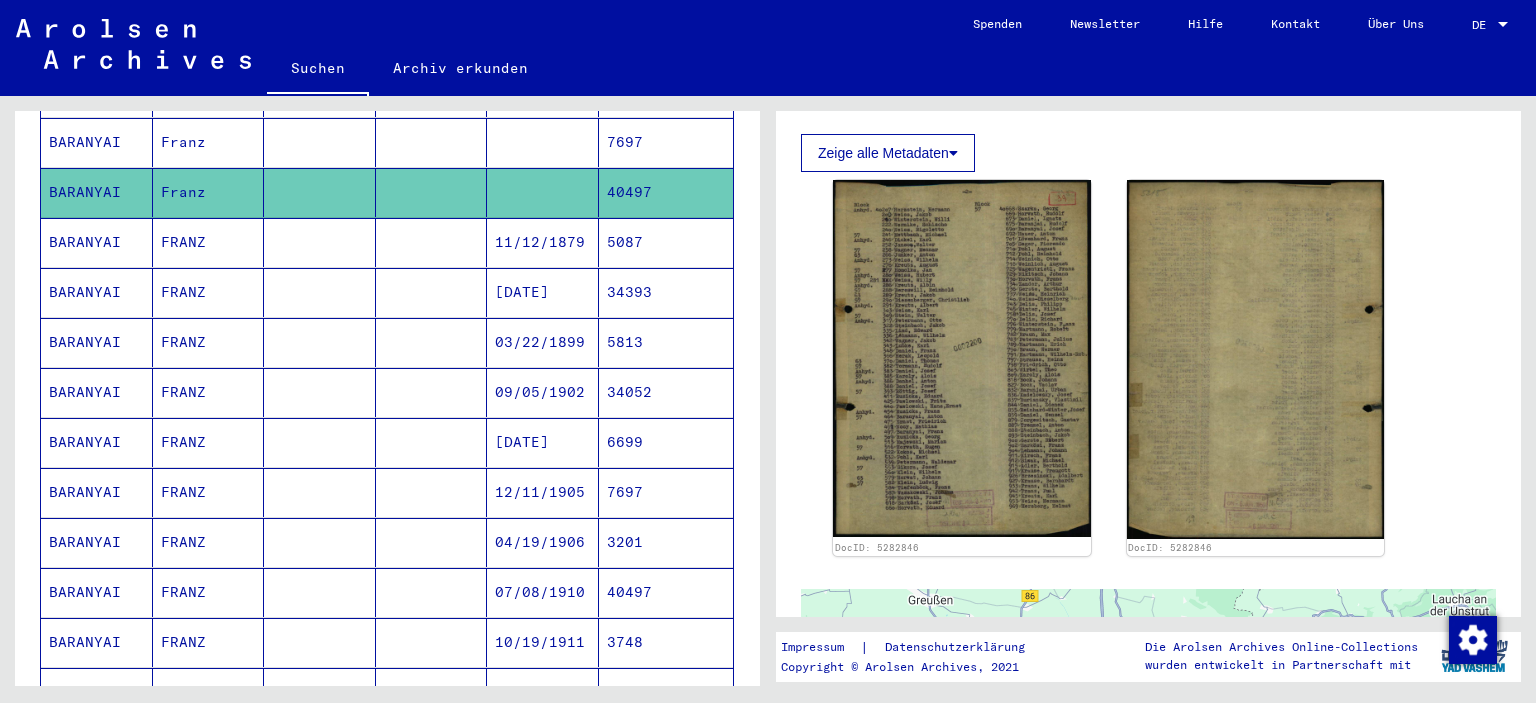 click on "6699" at bounding box center [666, 492] 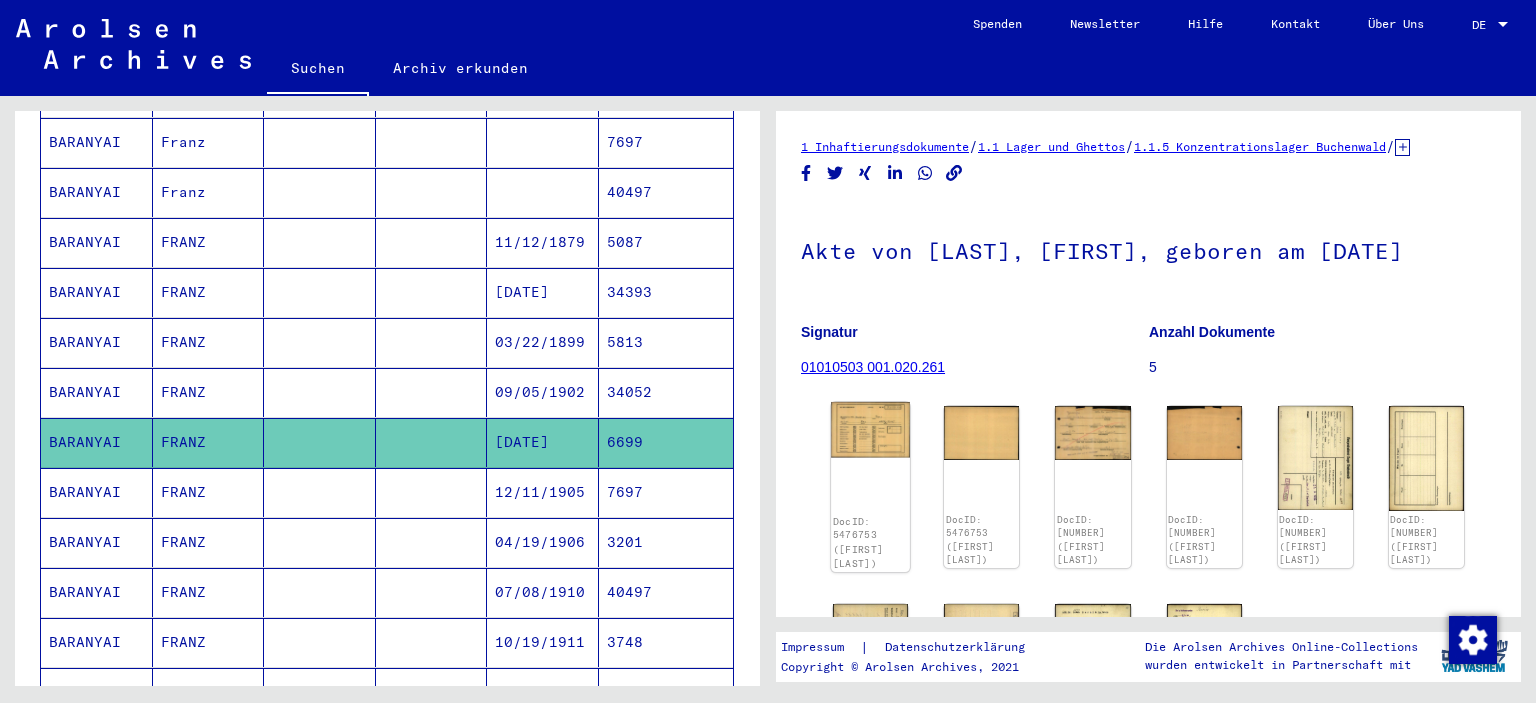 click 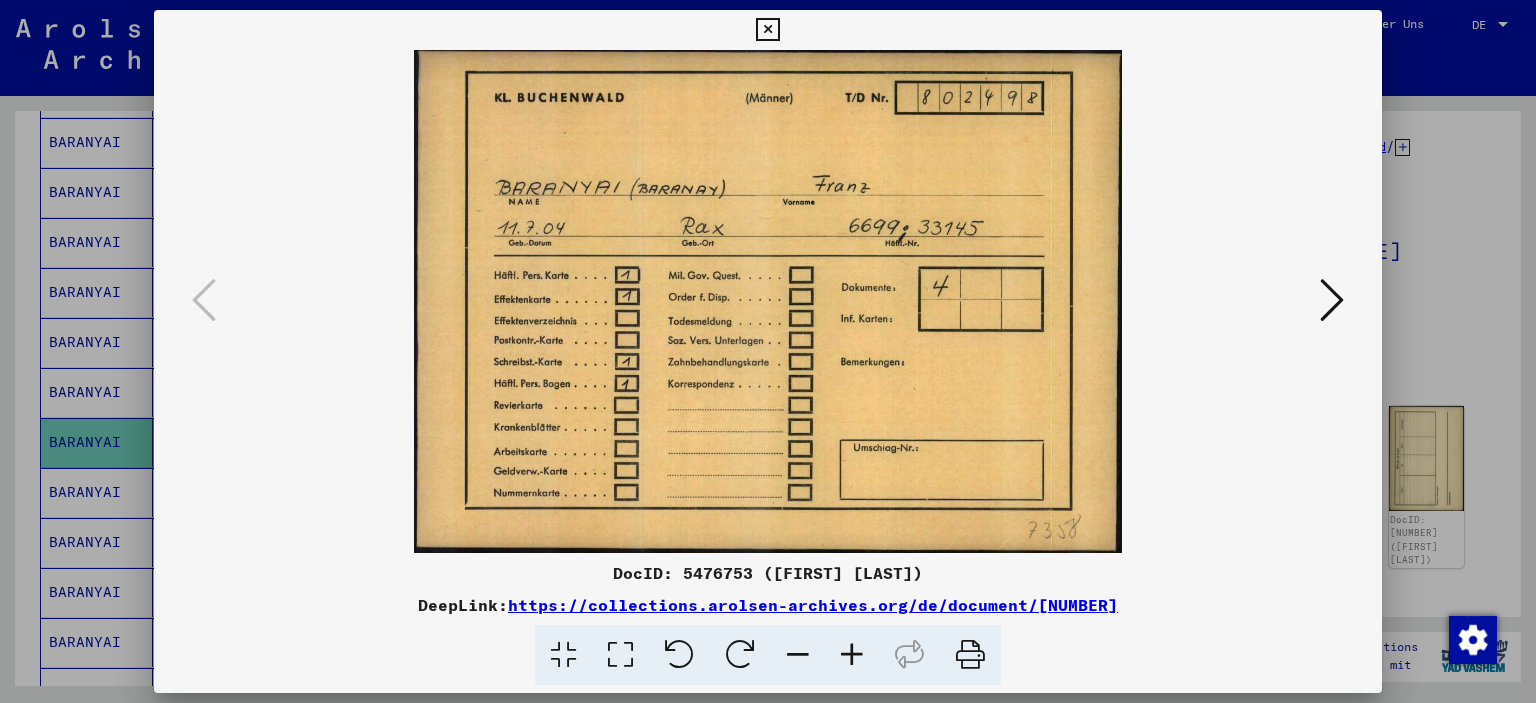 click at bounding box center [1332, 300] 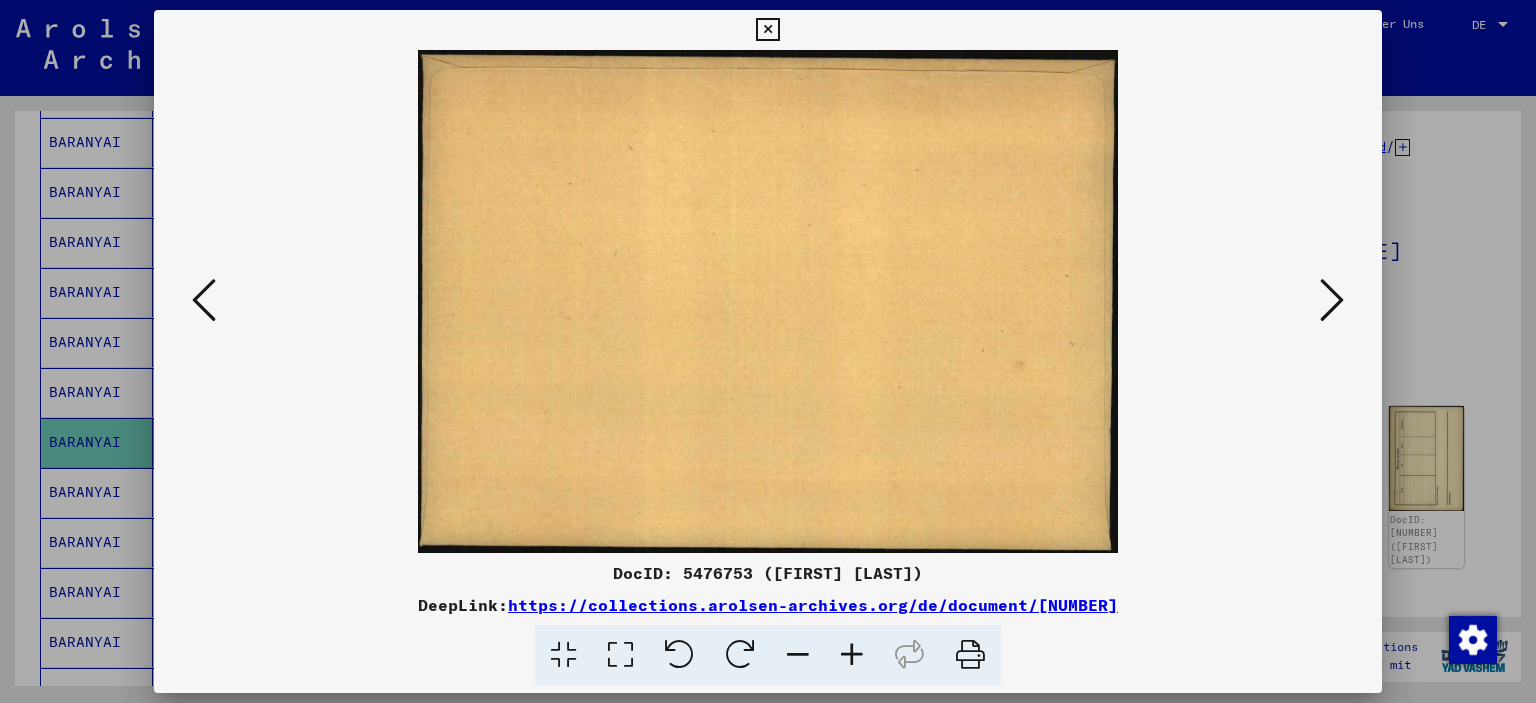 click at bounding box center [1332, 300] 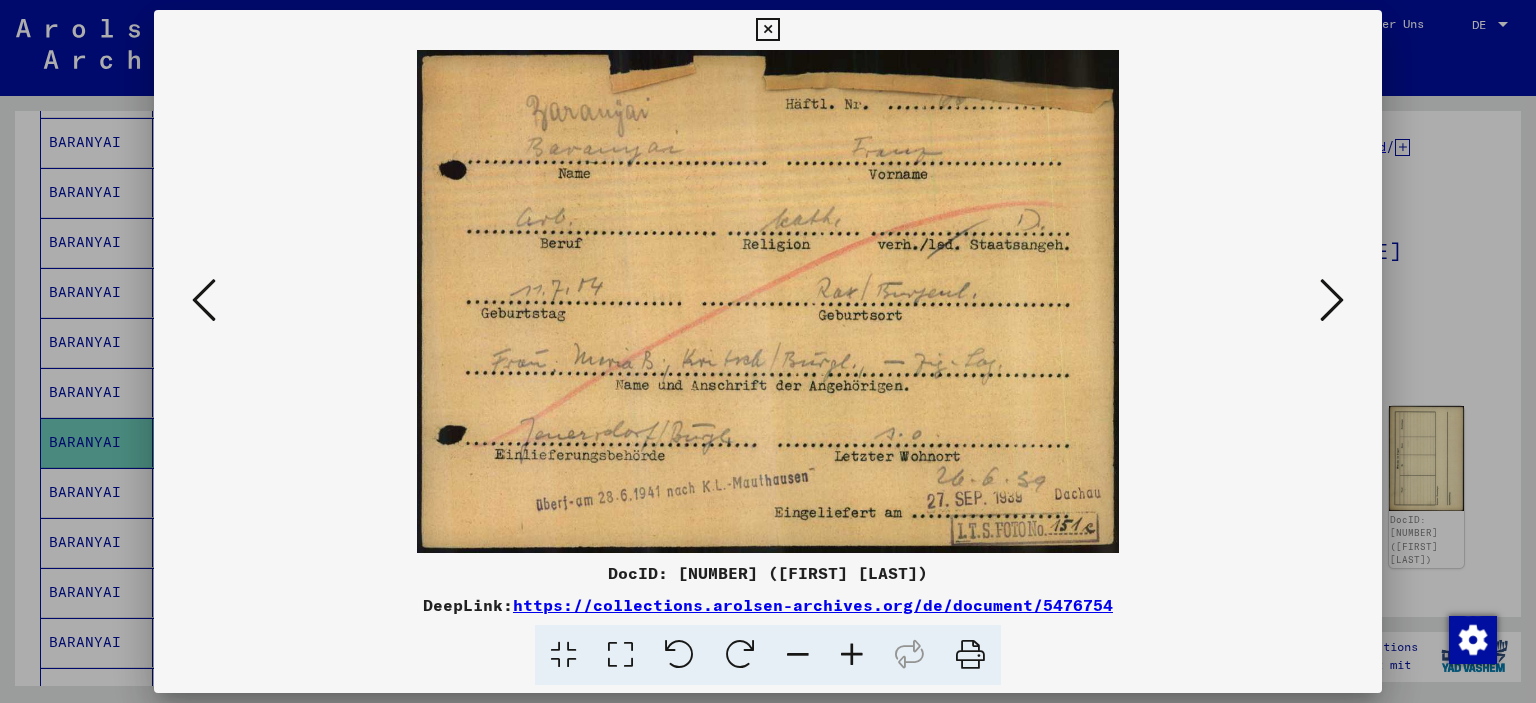 click at bounding box center [1332, 300] 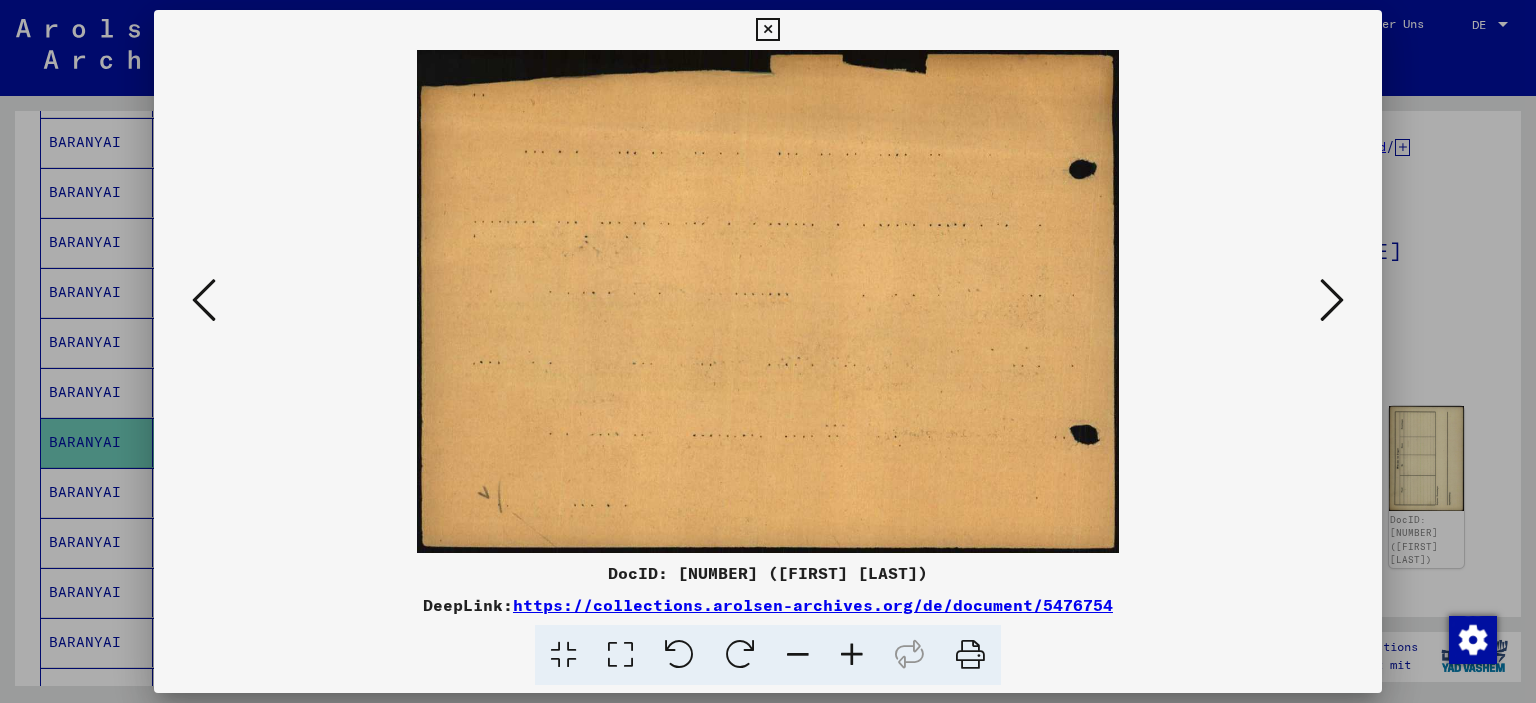 click at bounding box center (1332, 300) 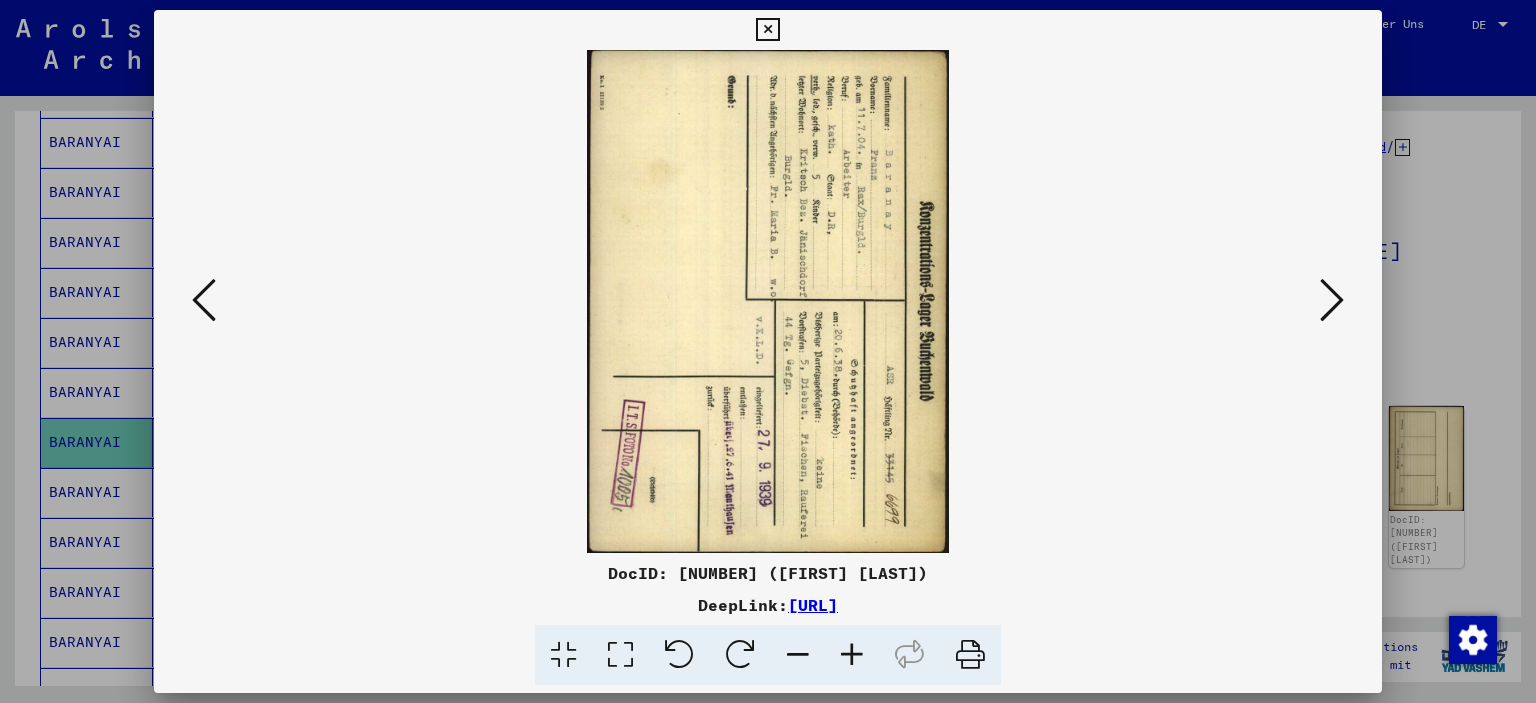 click at bounding box center [767, 30] 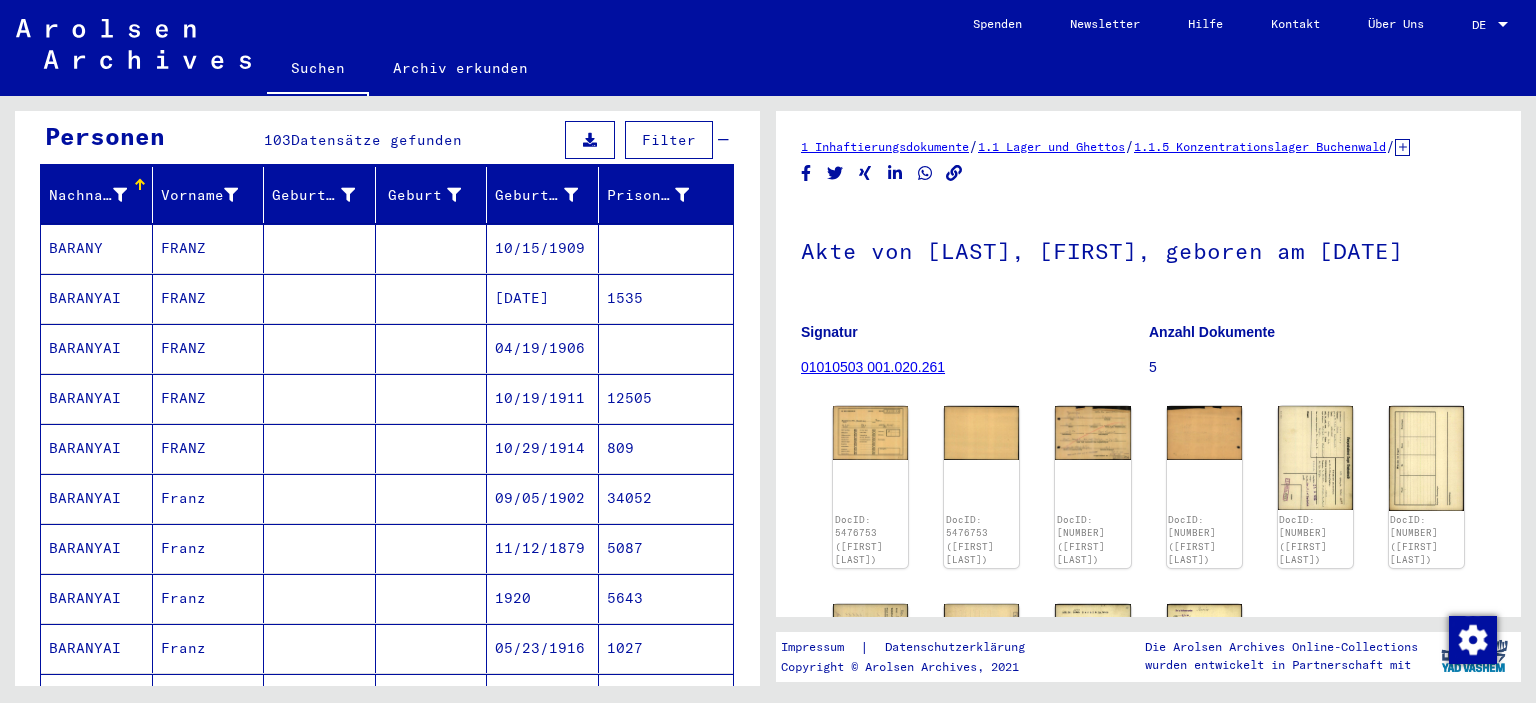 scroll, scrollTop: 198, scrollLeft: 0, axis: vertical 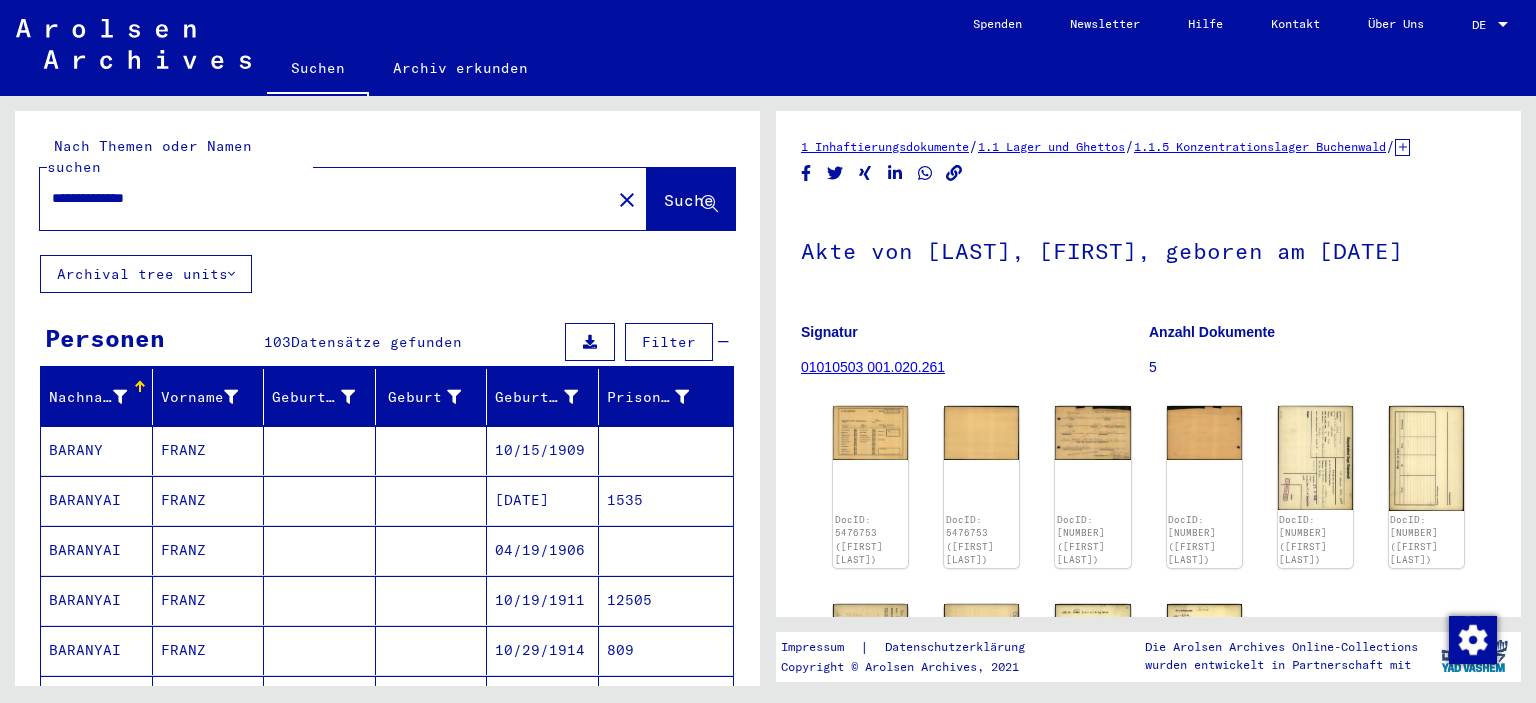 drag, startPoint x: 304, startPoint y: 190, endPoint x: 131, endPoint y: 181, distance: 173.23395 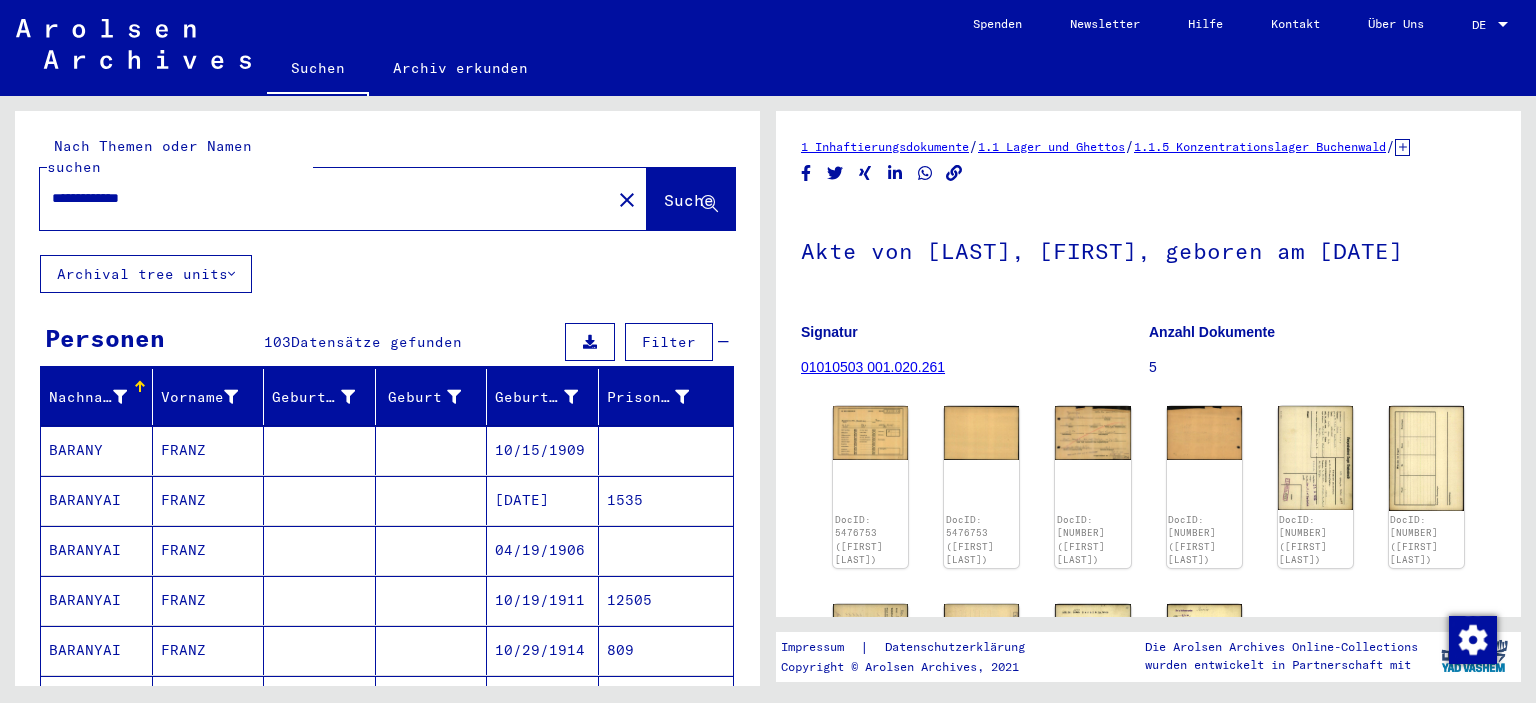 type on "**********" 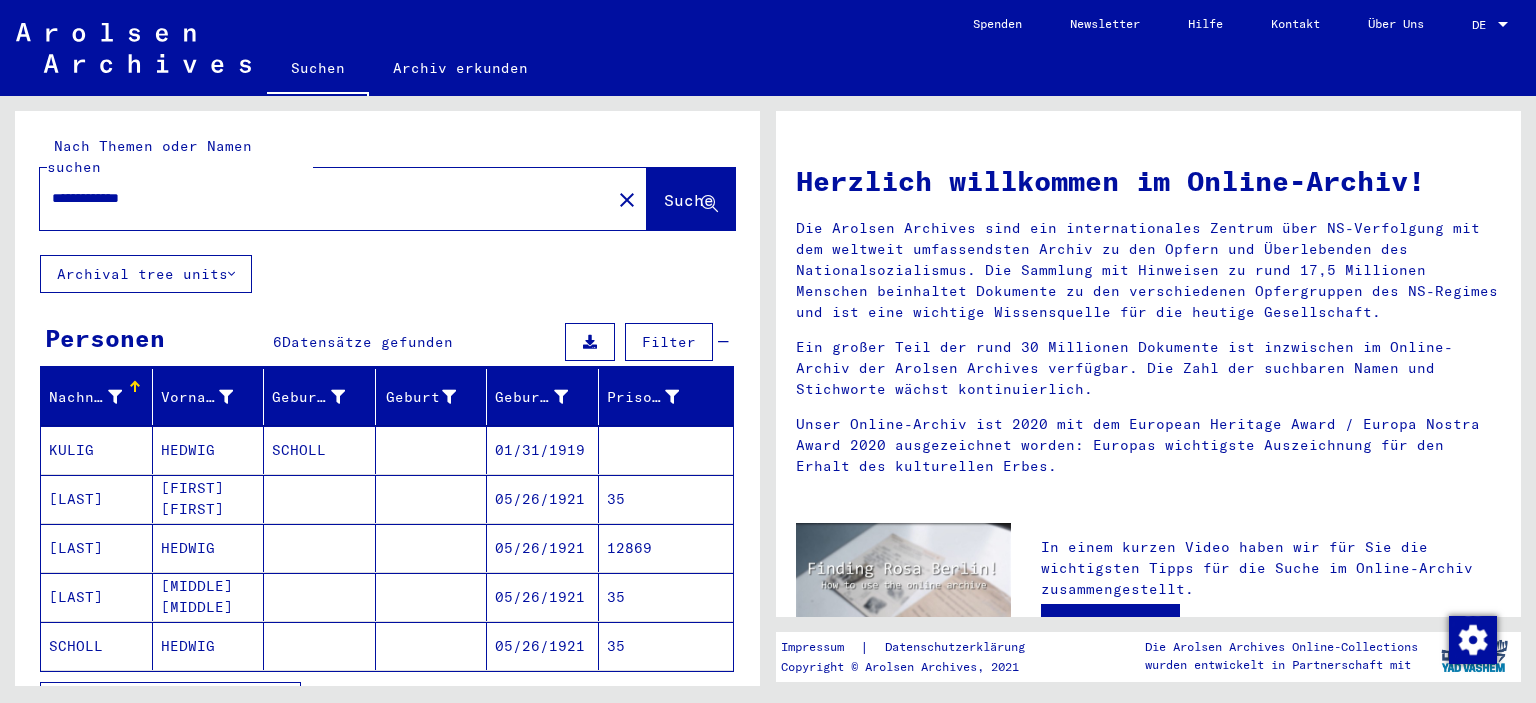 click on "35" at bounding box center (666, 548) 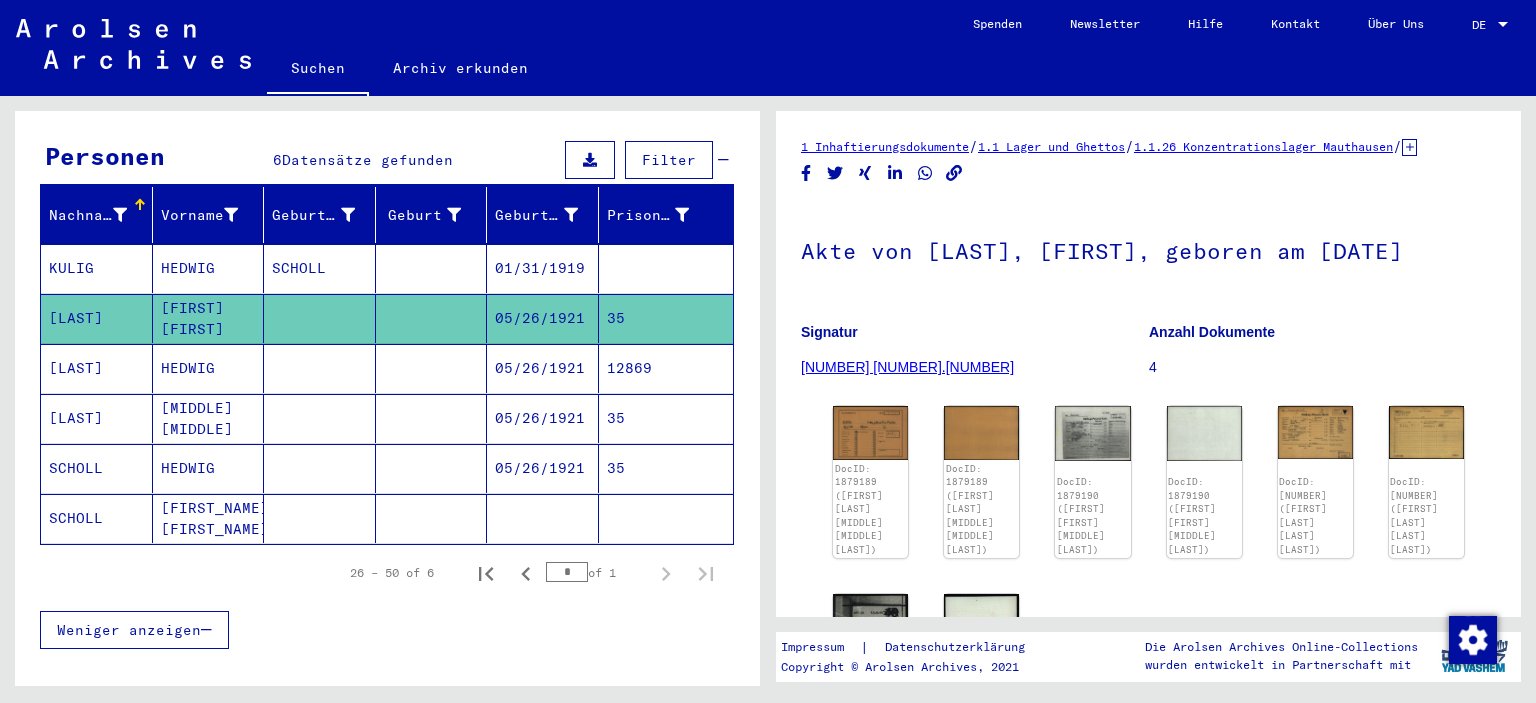 scroll, scrollTop: 188, scrollLeft: 0, axis: vertical 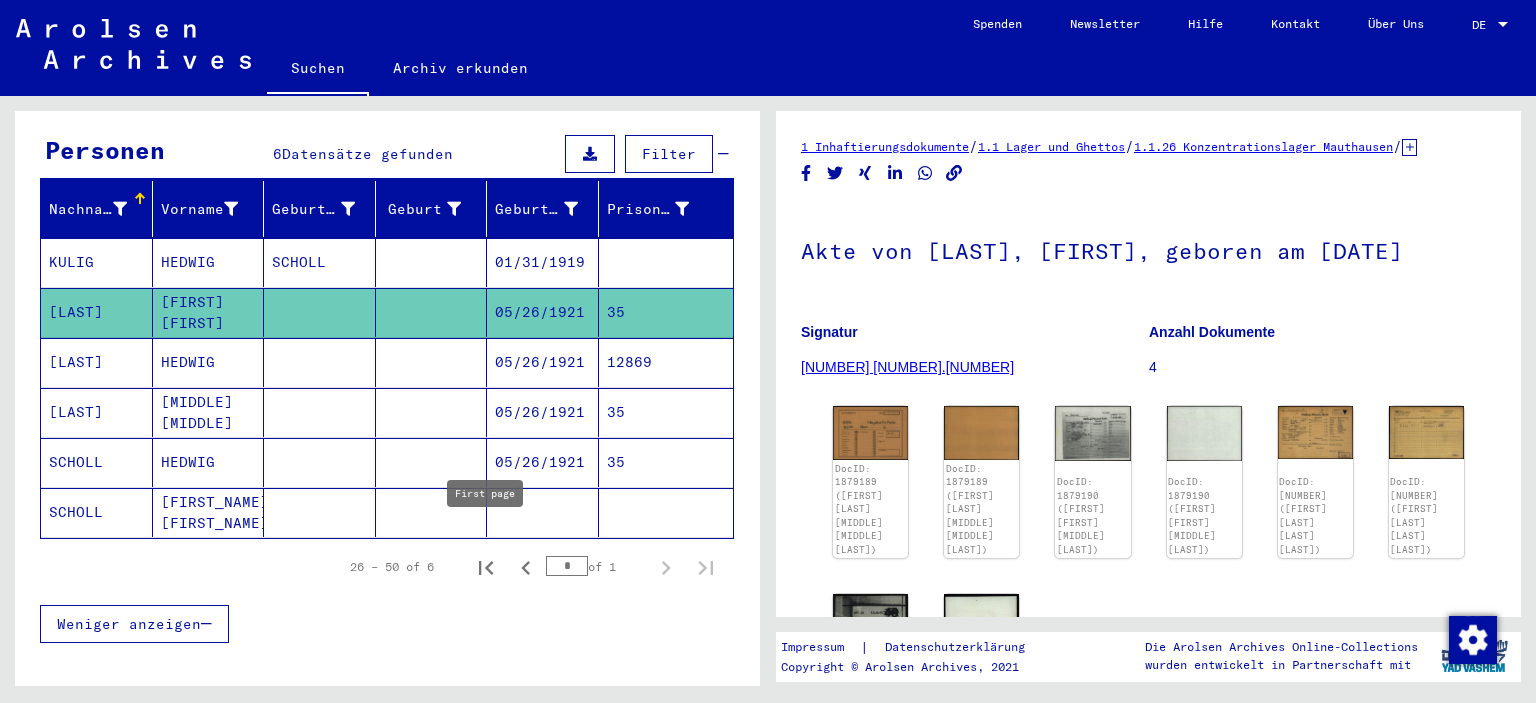 click 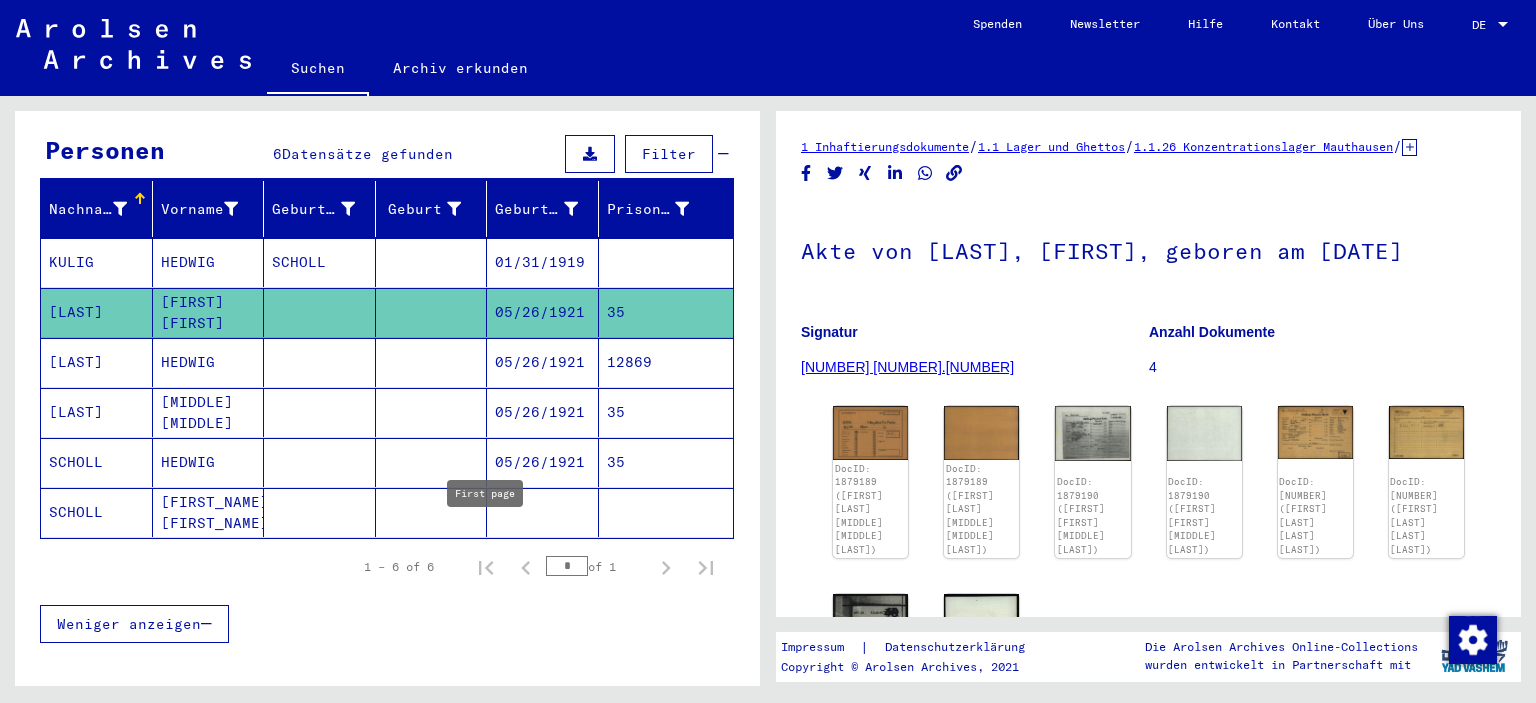 type on "*" 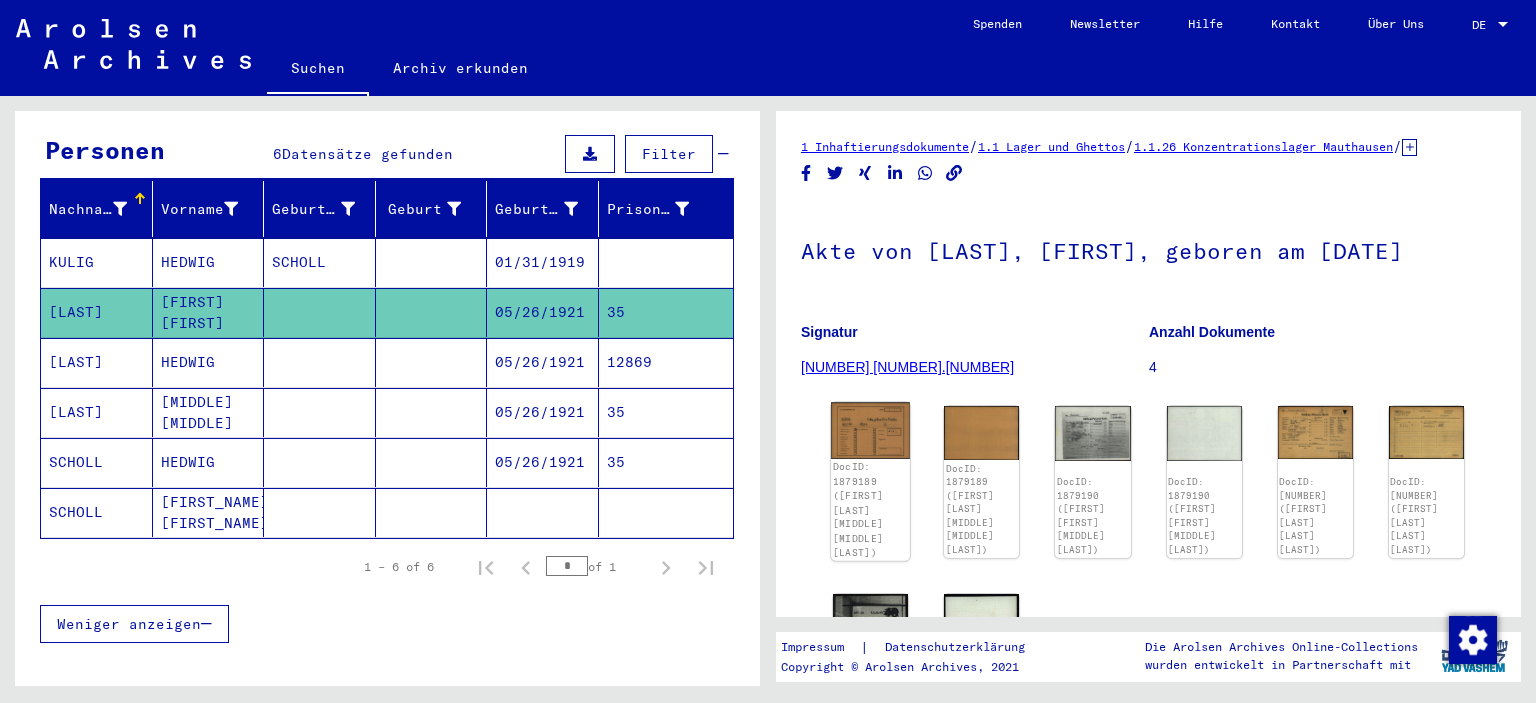 click 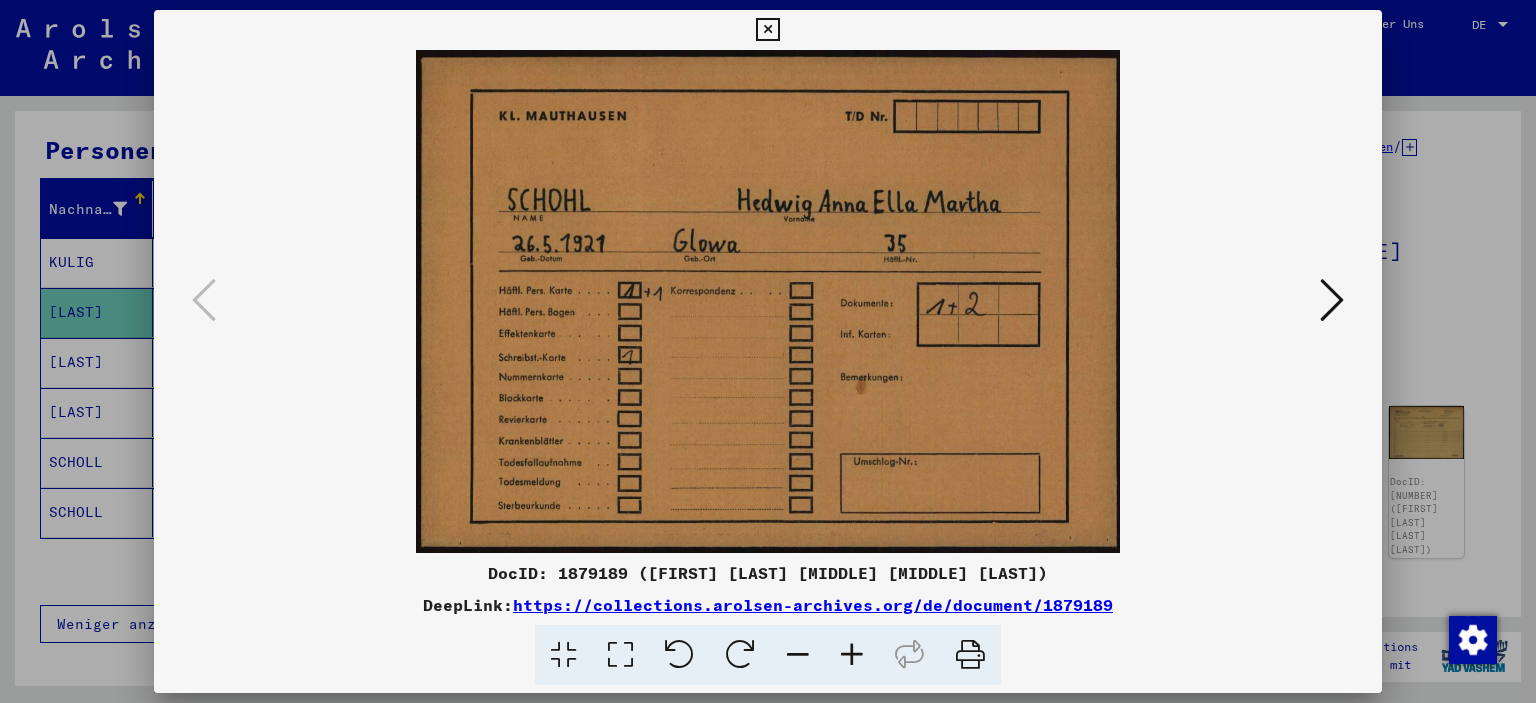 click at bounding box center (1332, 300) 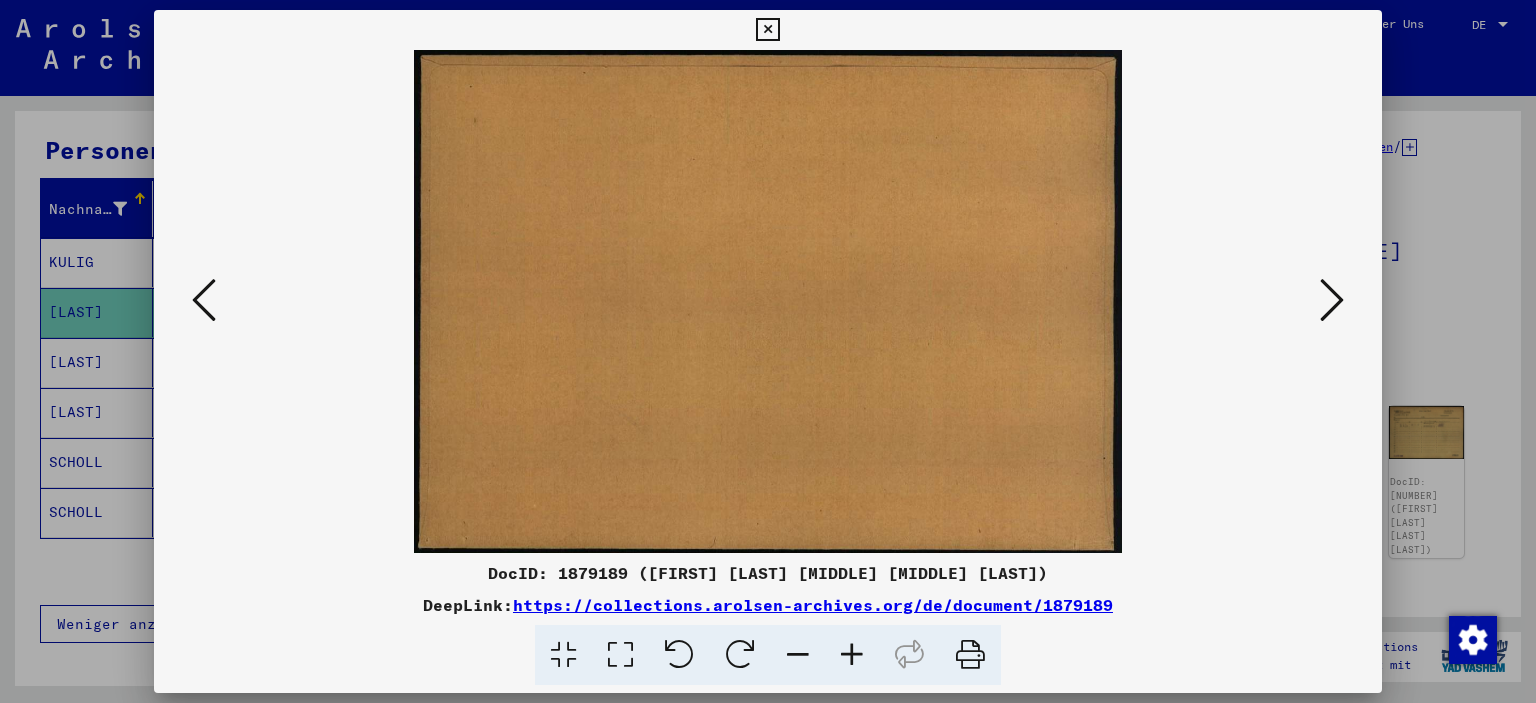 click at bounding box center [1332, 300] 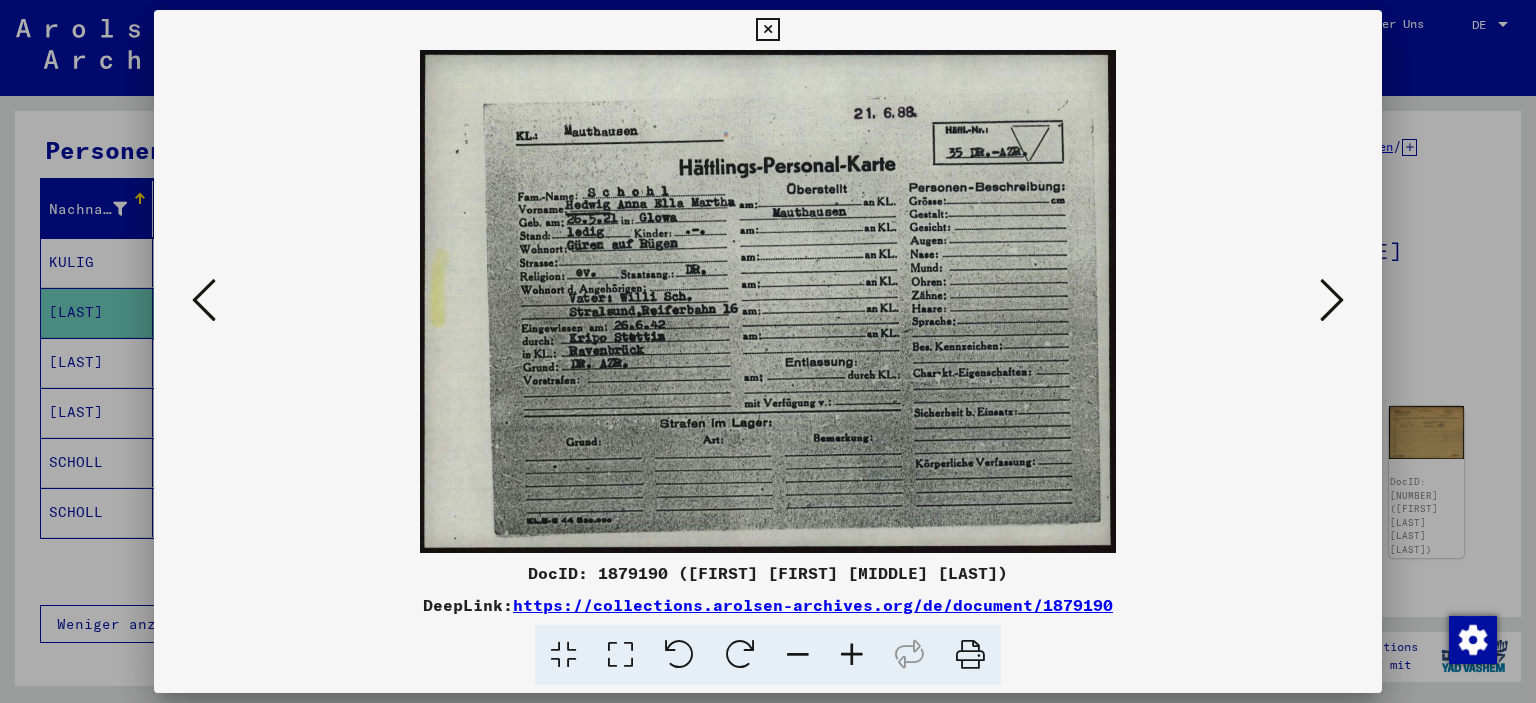 click at bounding box center (768, 301) 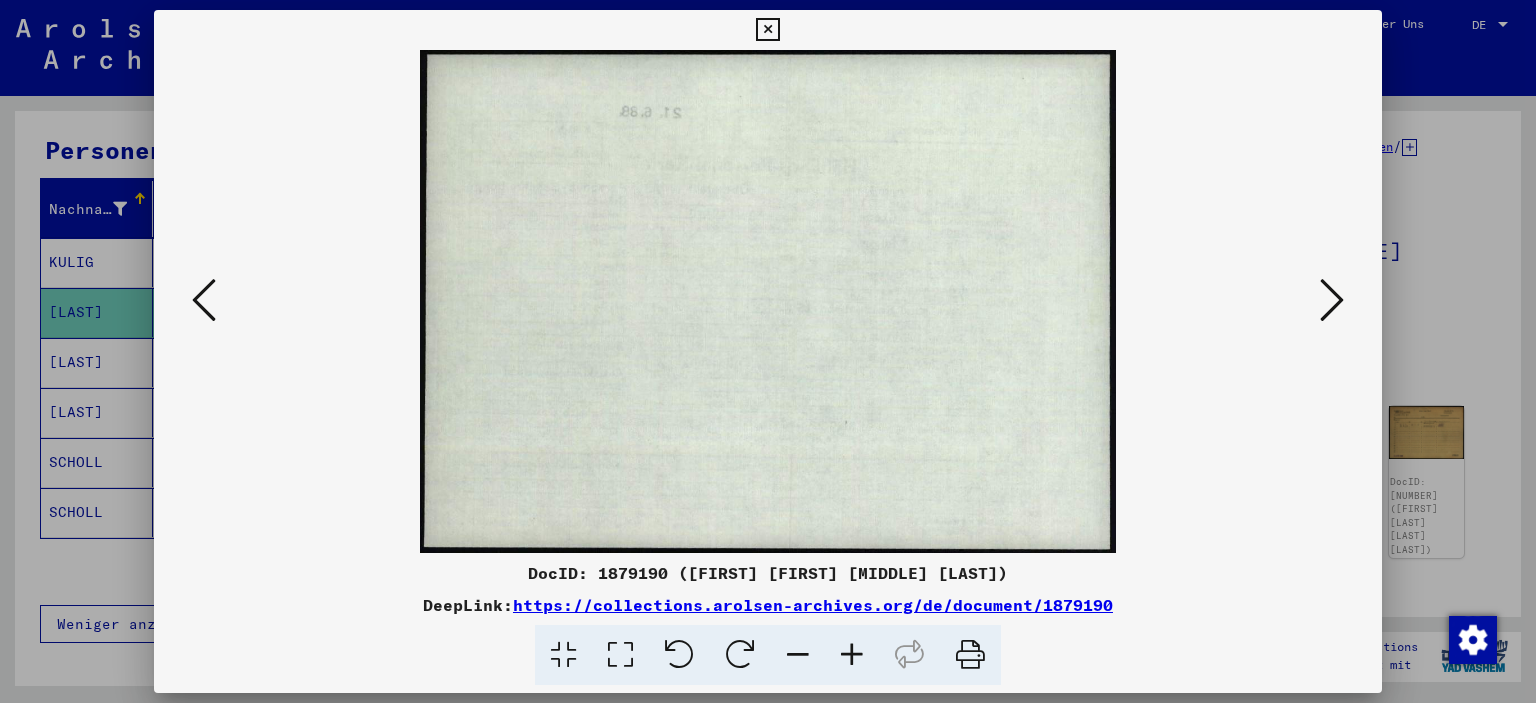 click at bounding box center [1332, 300] 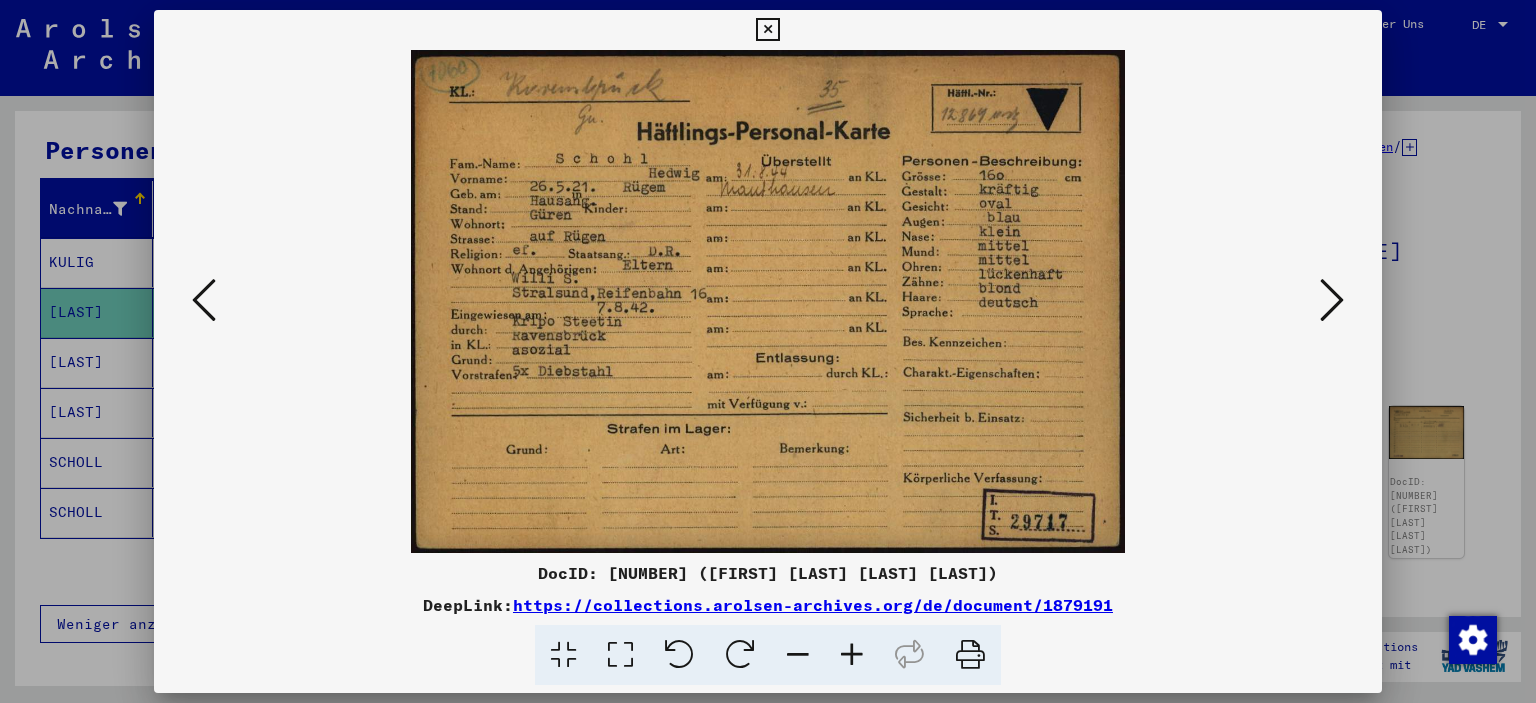 click at bounding box center (1332, 300) 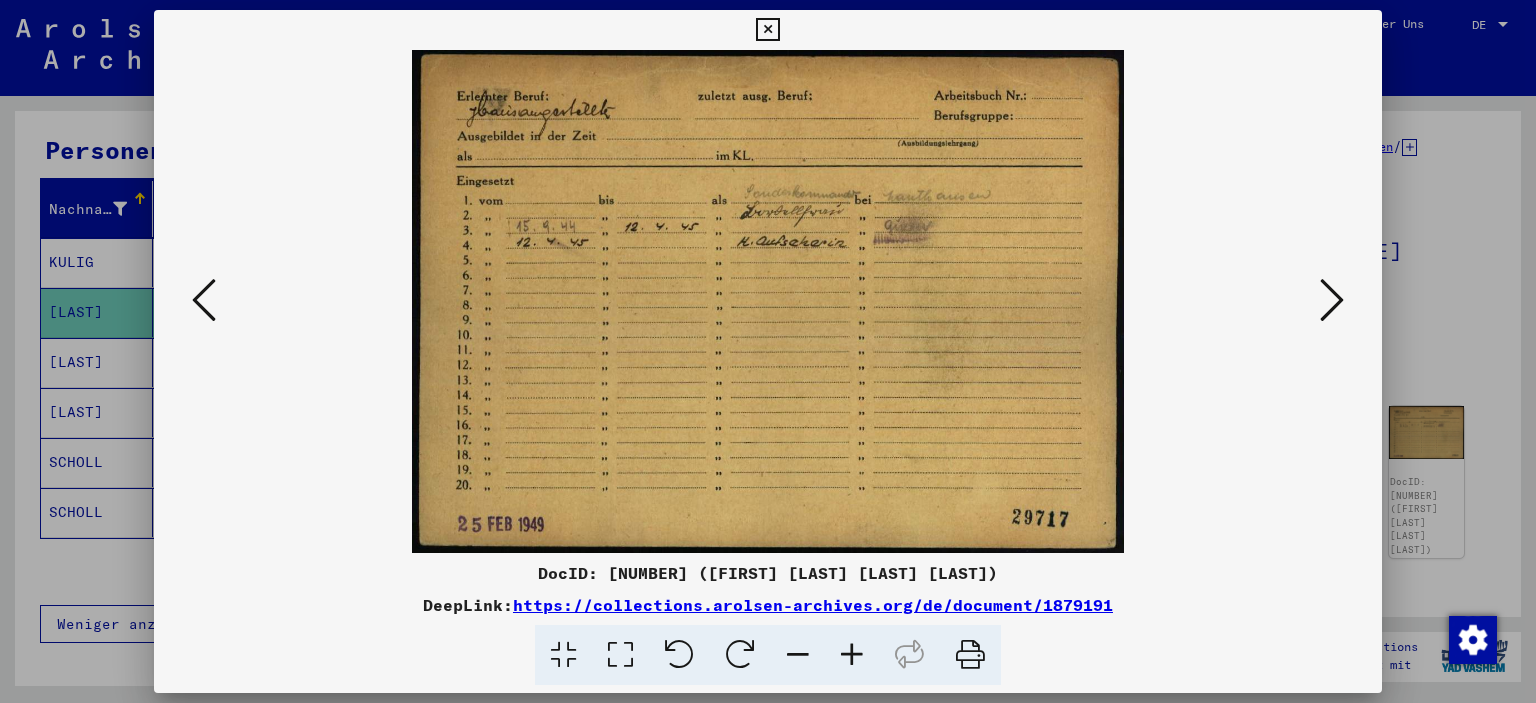 click at bounding box center (1332, 300) 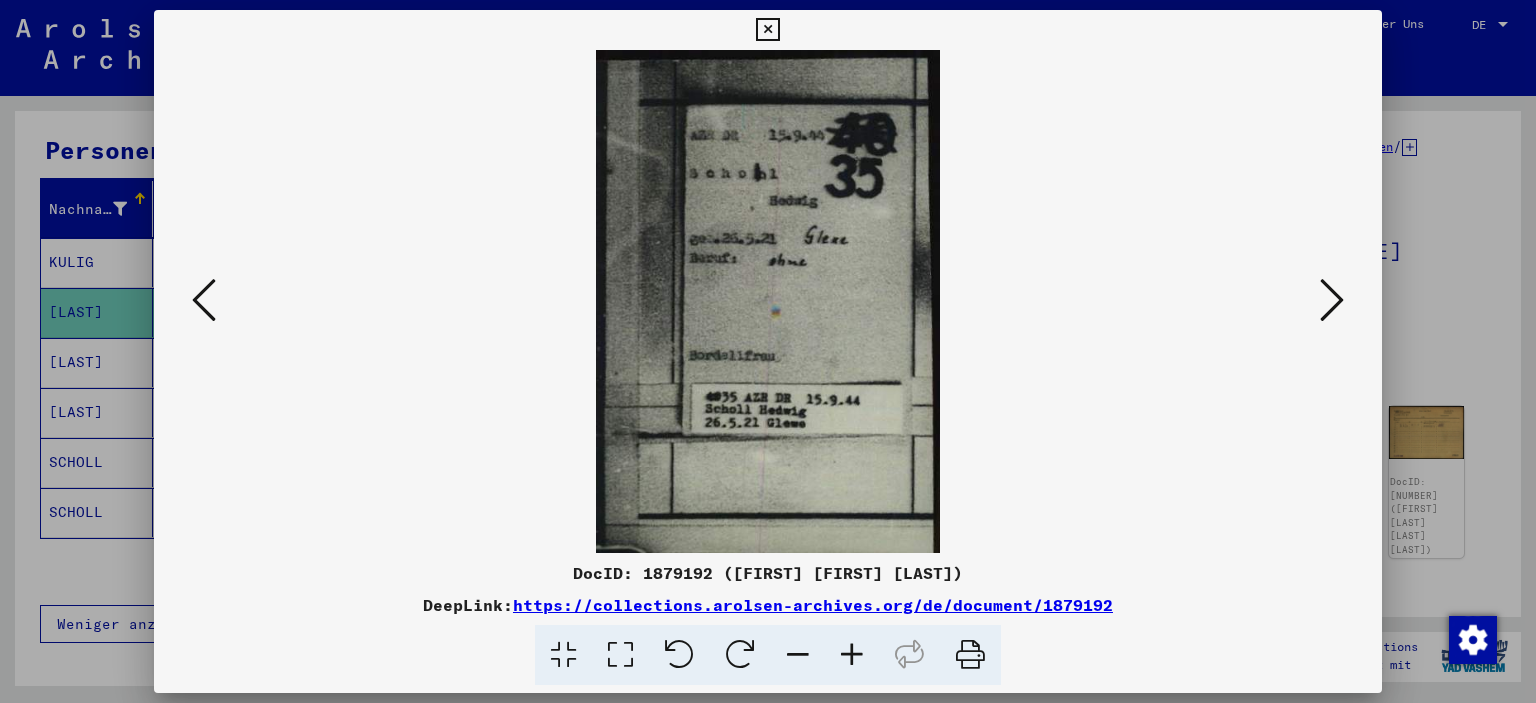 click at bounding box center [767, 30] 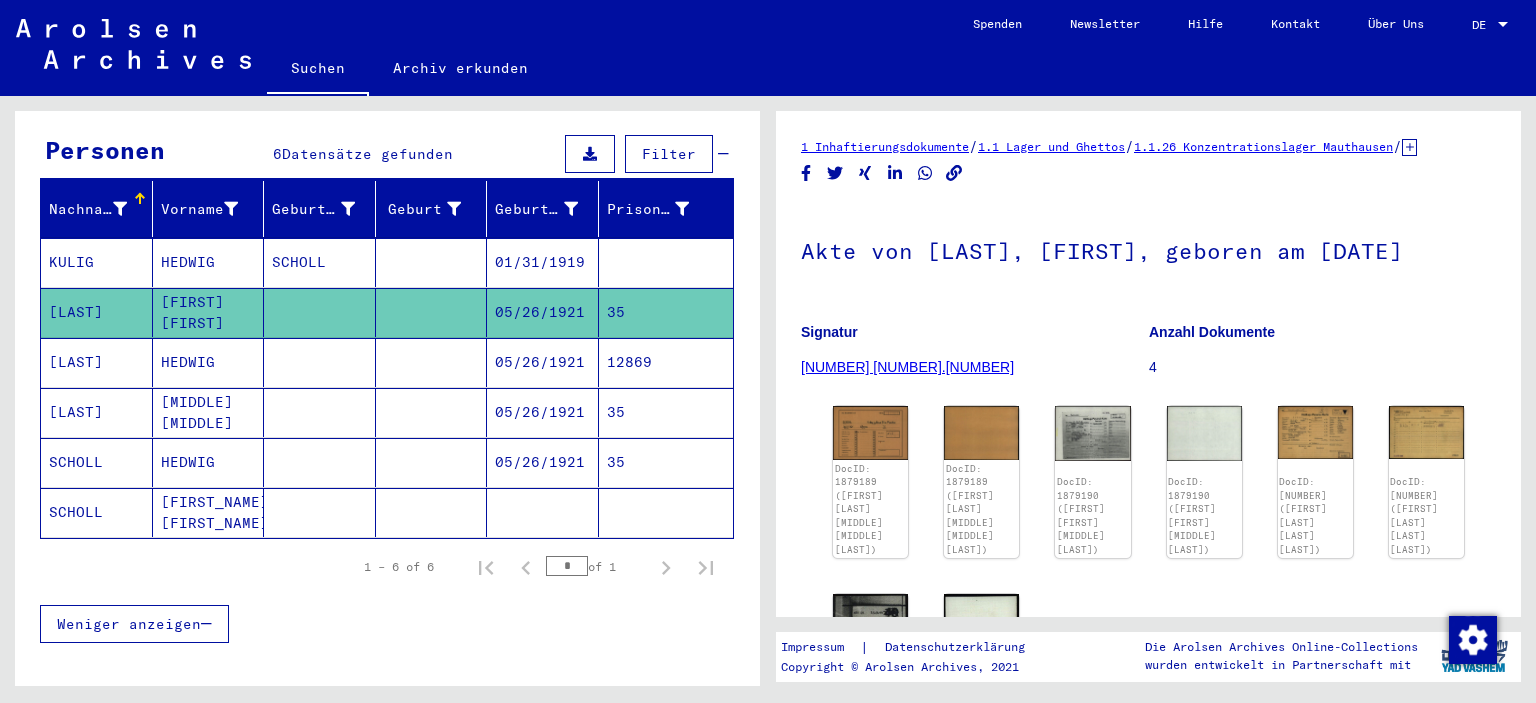 scroll, scrollTop: 0, scrollLeft: 0, axis: both 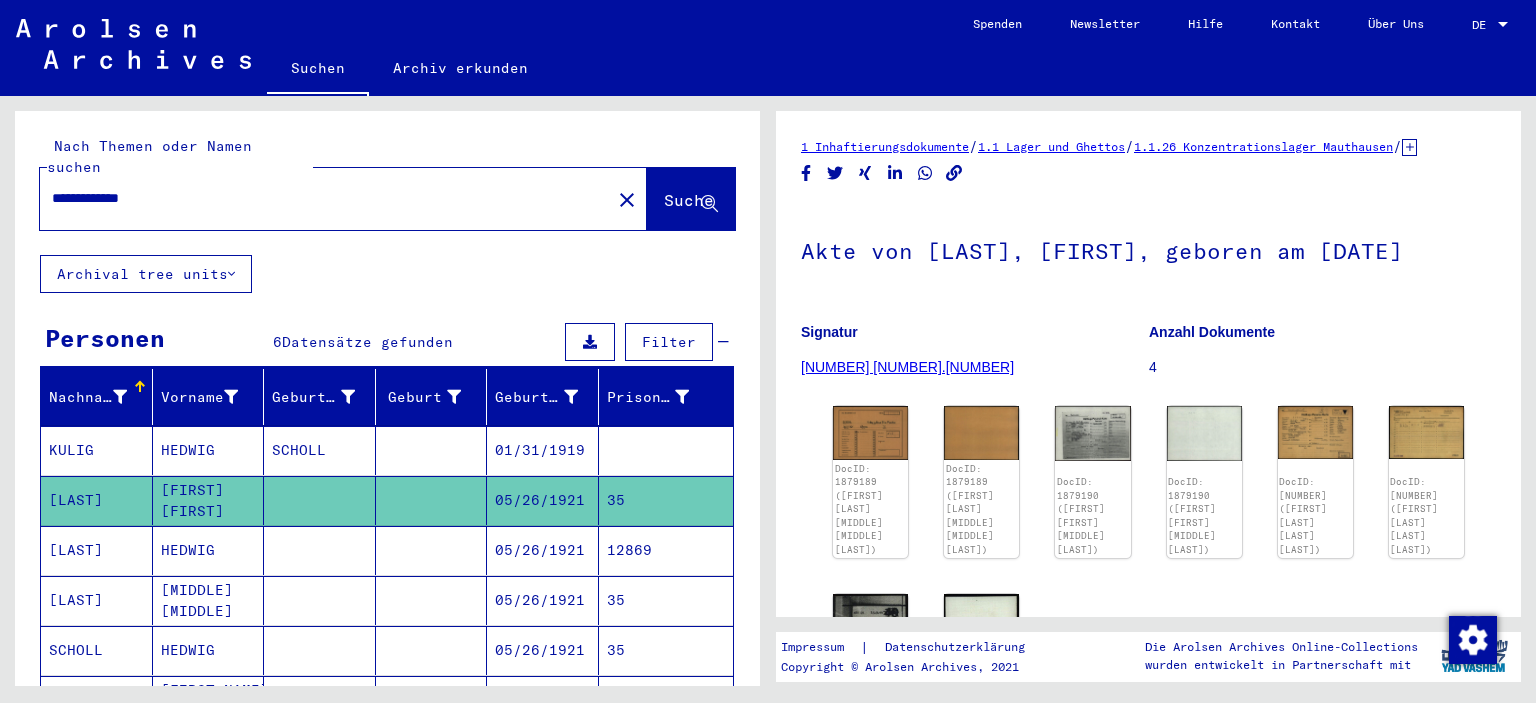 drag, startPoint x: 232, startPoint y: 179, endPoint x: 42, endPoint y: 172, distance: 190.1289 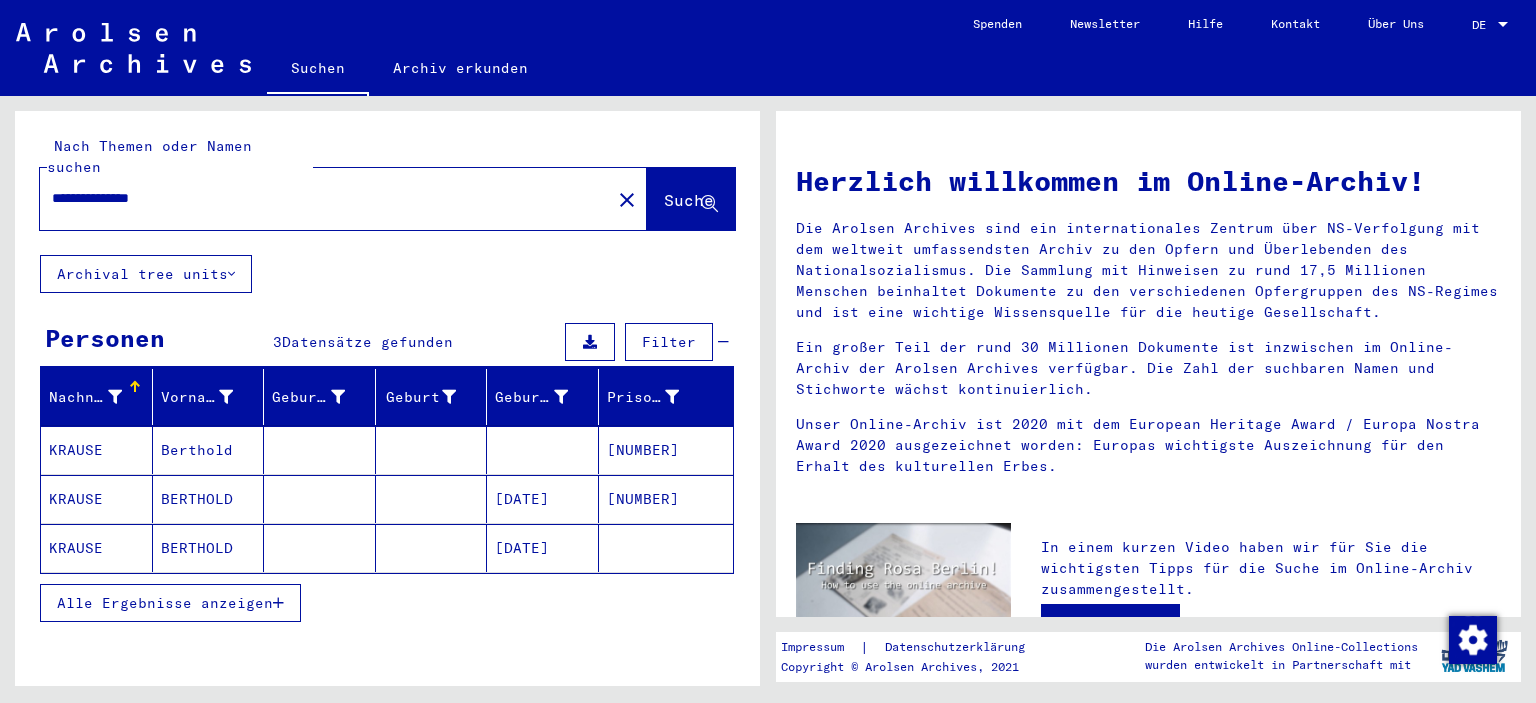 click on "[NUMBER]" at bounding box center [666, 499] 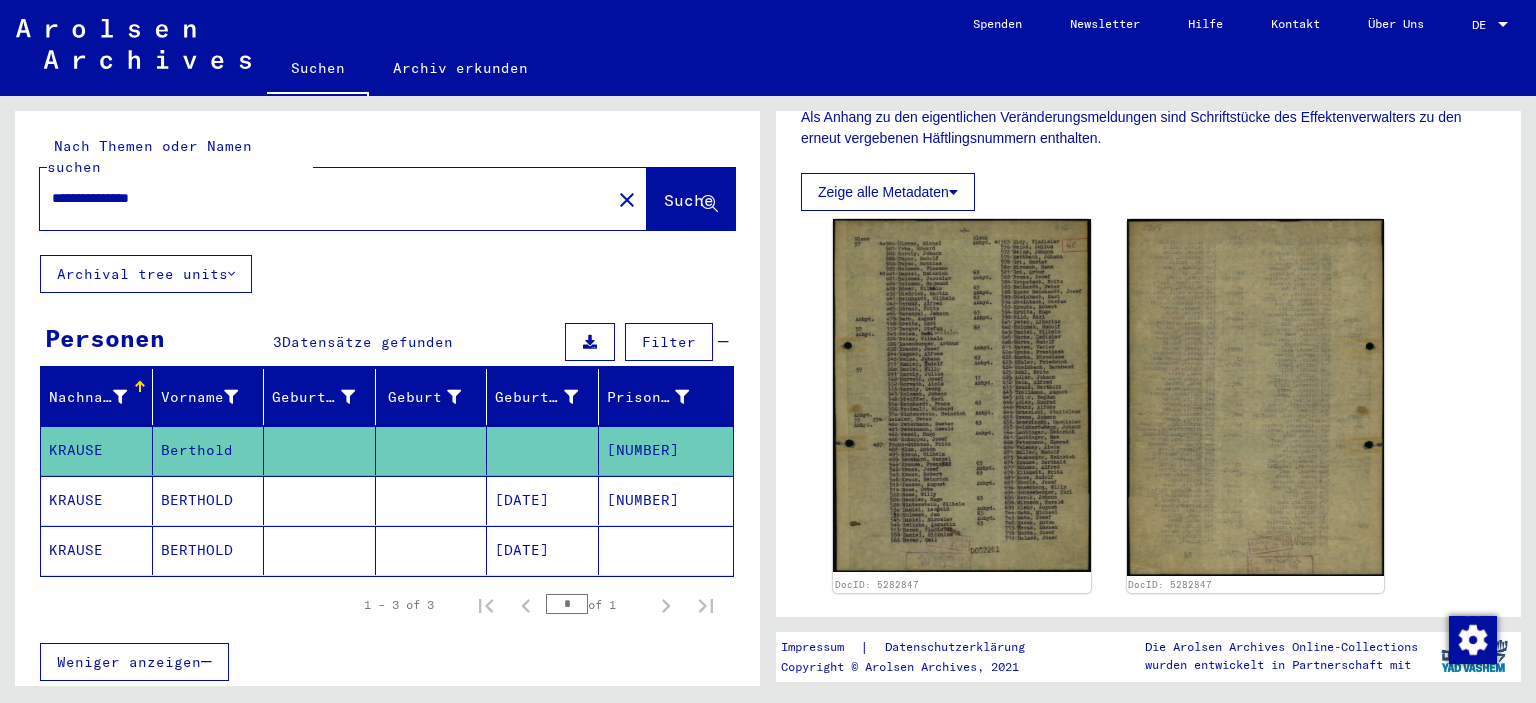 scroll, scrollTop: 426, scrollLeft: 0, axis: vertical 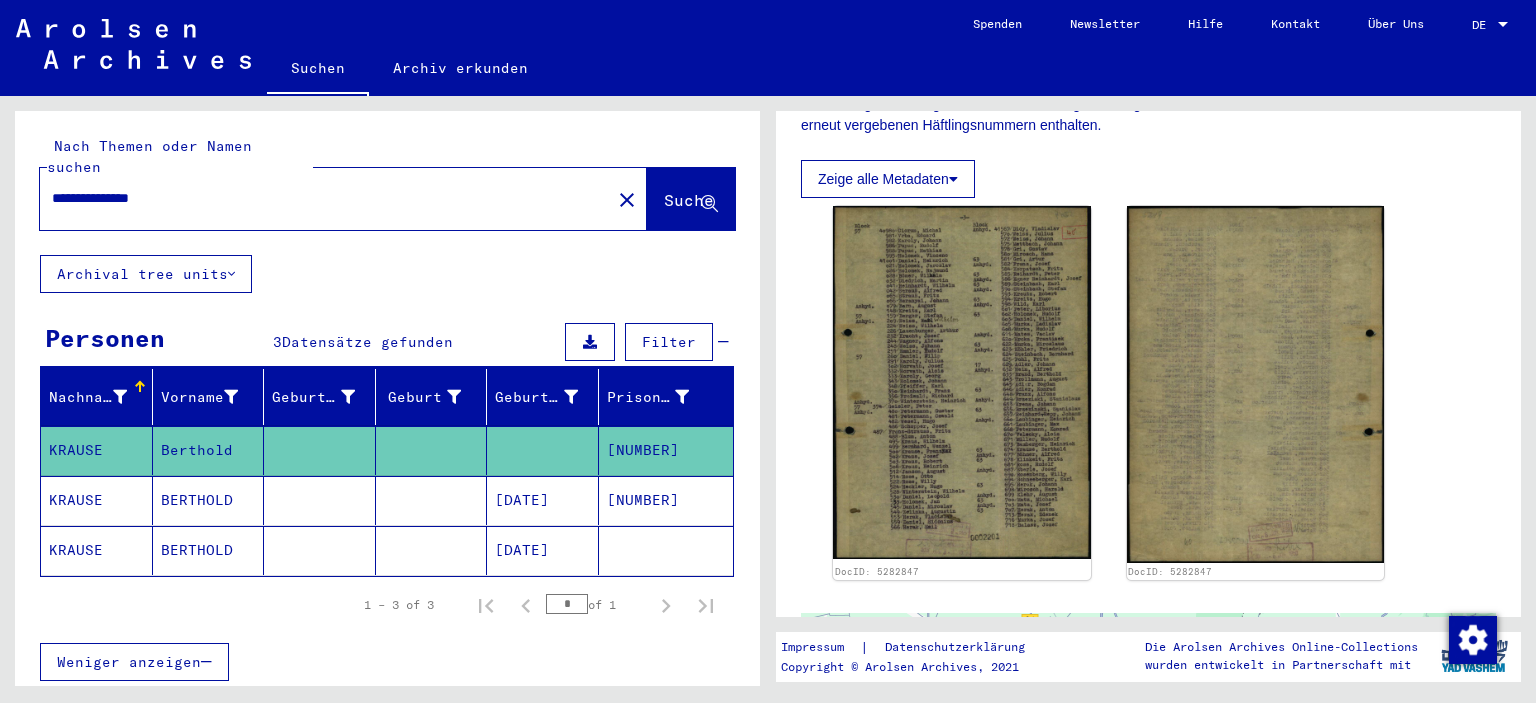 click on "[NUMBER]" at bounding box center [666, 550] 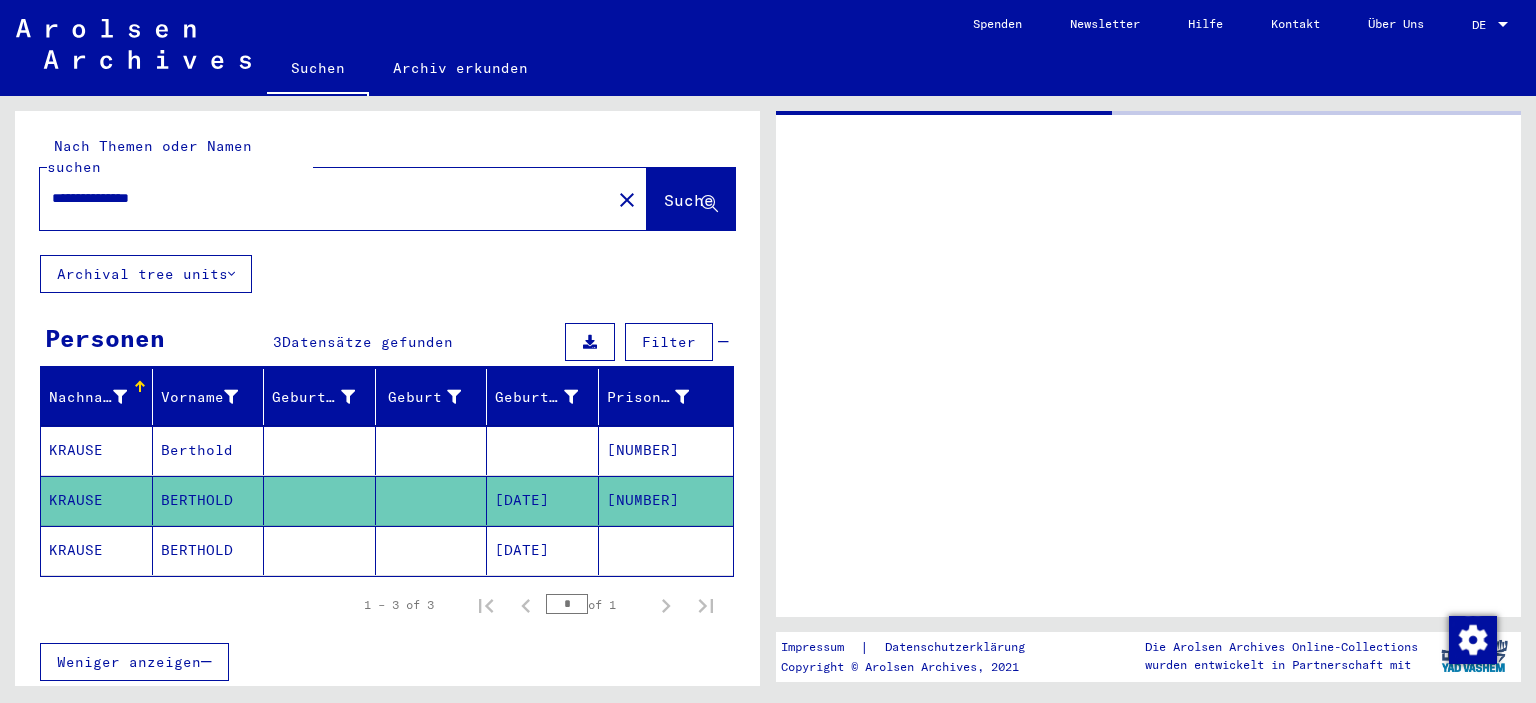 scroll, scrollTop: 0, scrollLeft: 0, axis: both 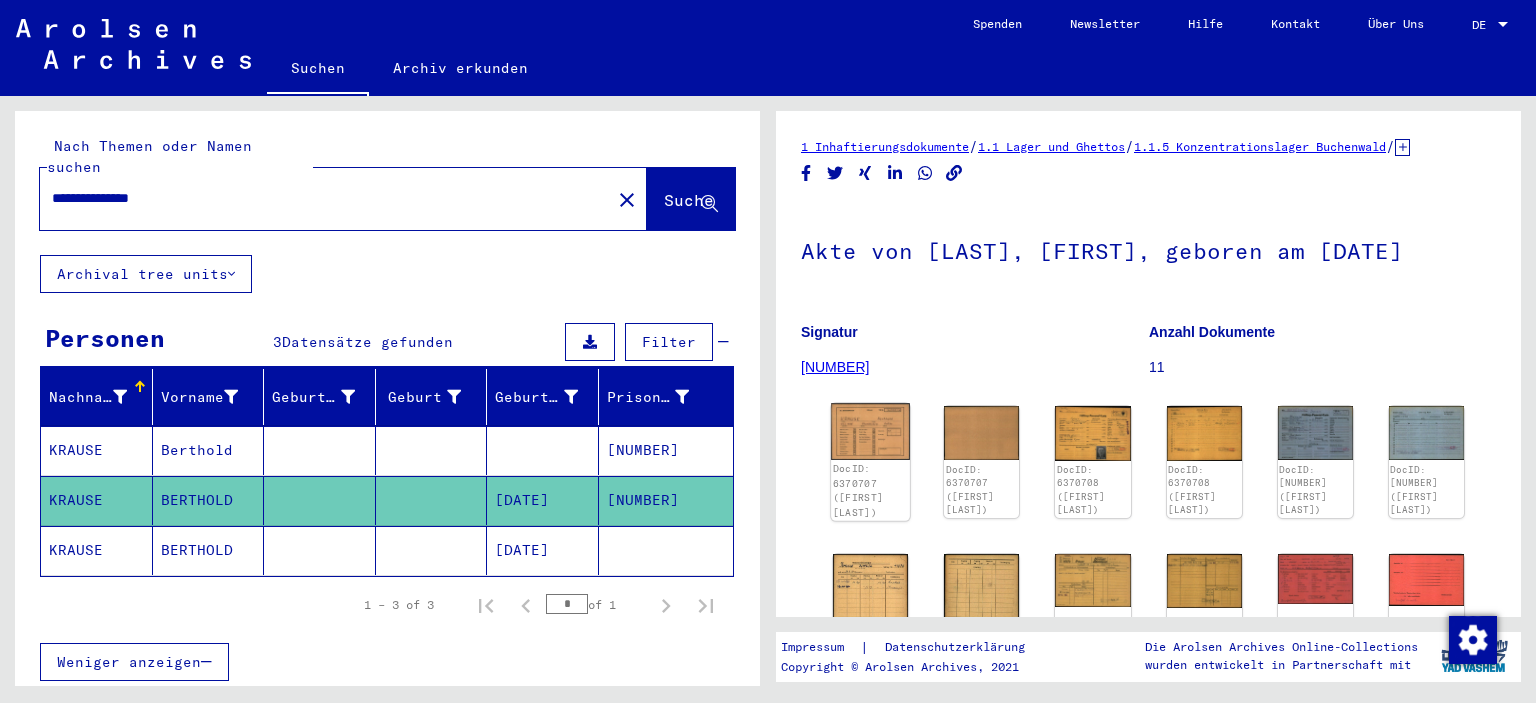 click 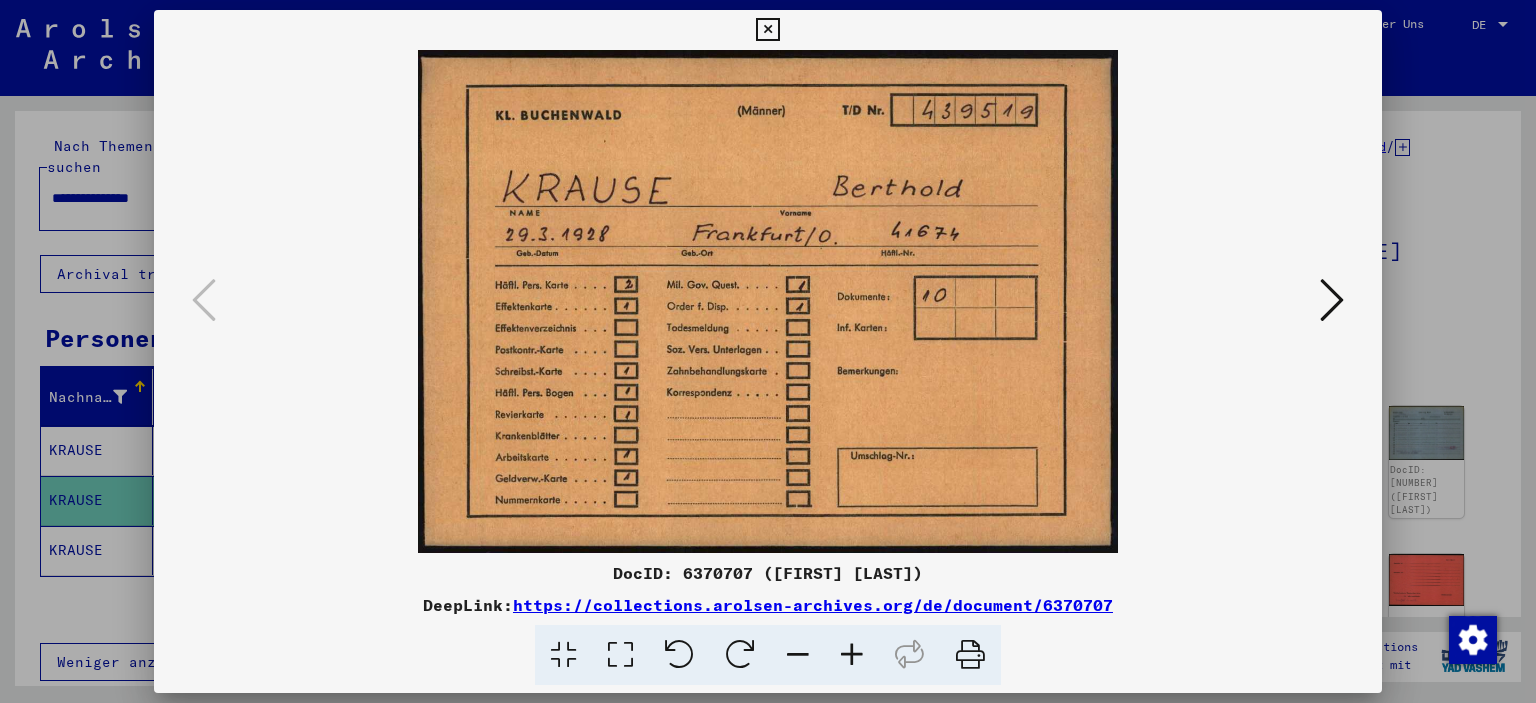 click at bounding box center (1332, 300) 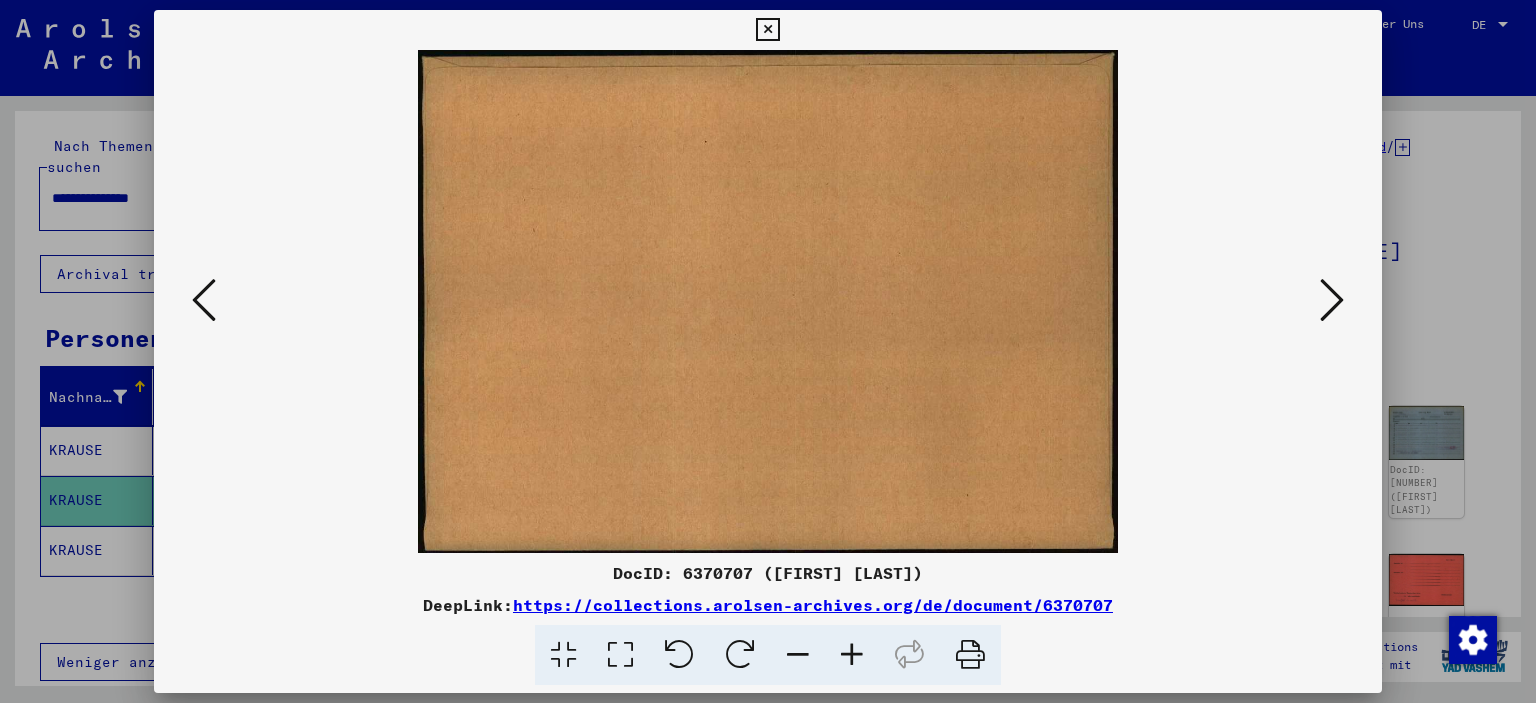 click at bounding box center [1332, 300] 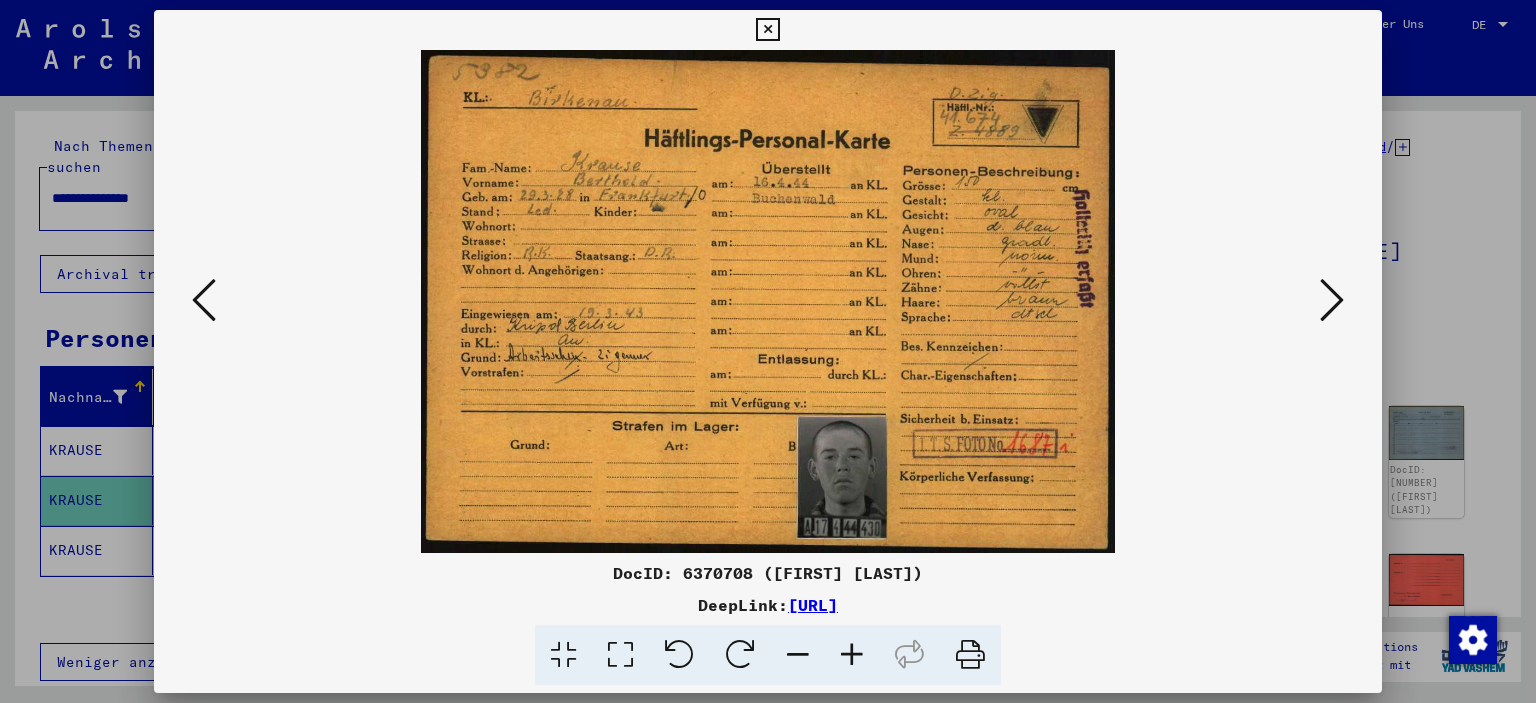 click at bounding box center [767, 30] 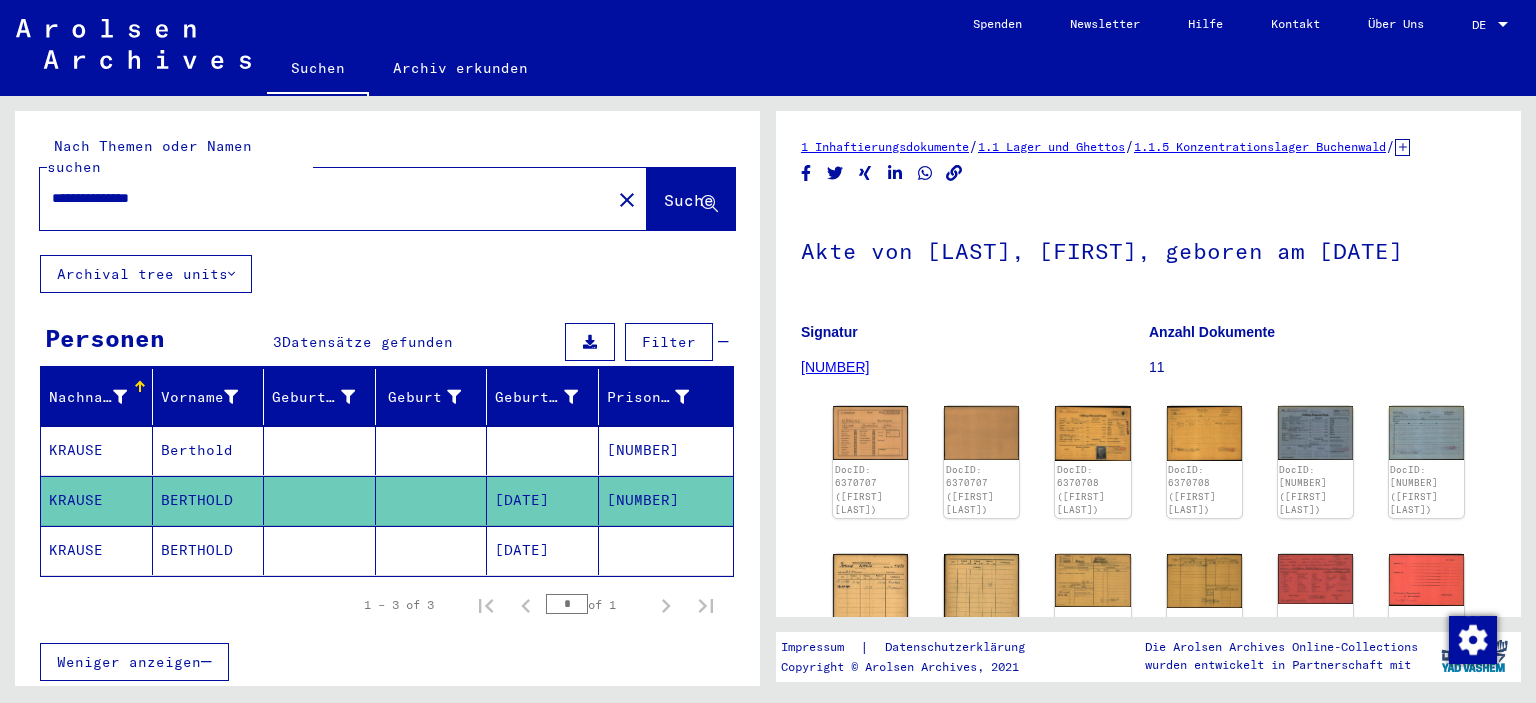 drag, startPoint x: 196, startPoint y: 186, endPoint x: 0, endPoint y: 180, distance: 196.09181 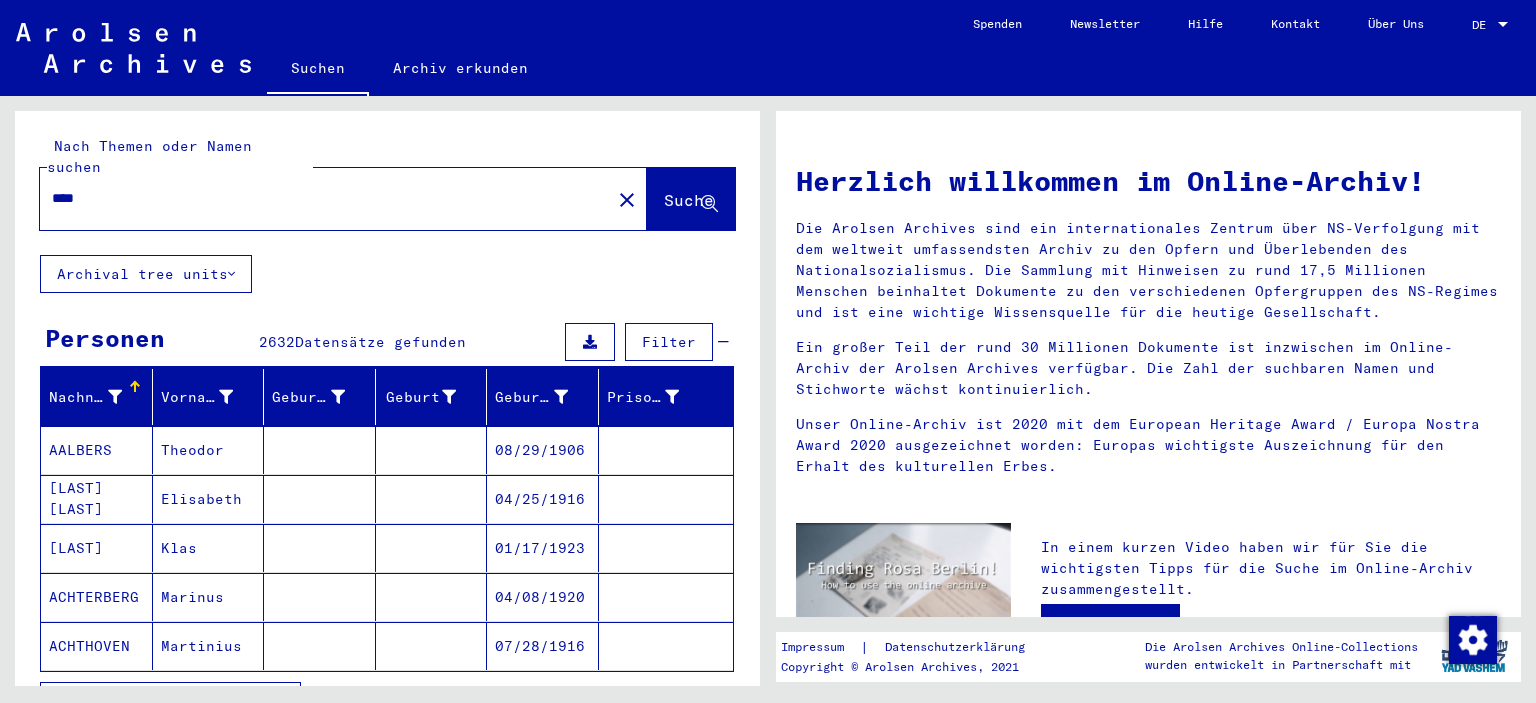 drag, startPoint x: 278, startPoint y: 176, endPoint x: 1, endPoint y: 184, distance: 277.1155 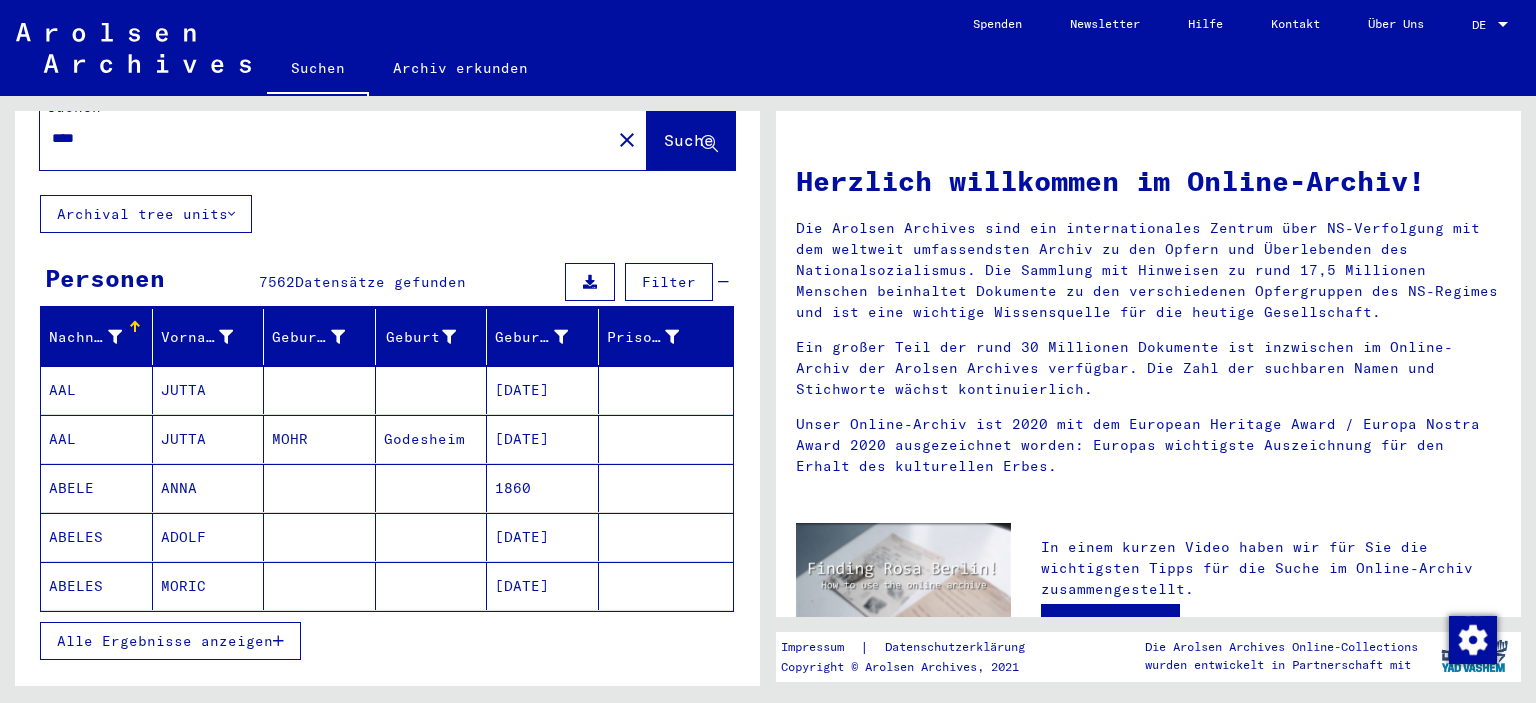 scroll, scrollTop: 68, scrollLeft: 0, axis: vertical 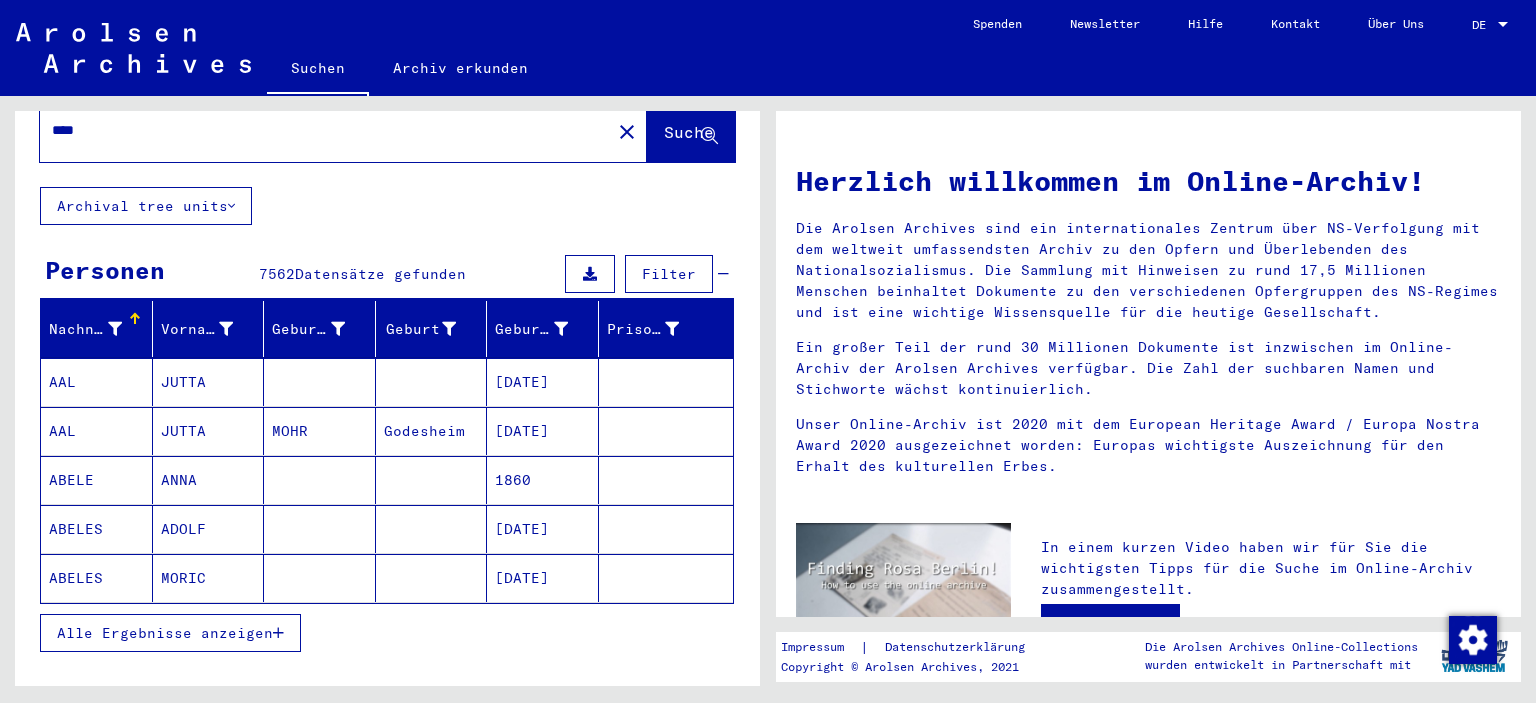 click on "Alle Ergebnisse anzeigen" at bounding box center (170, 633) 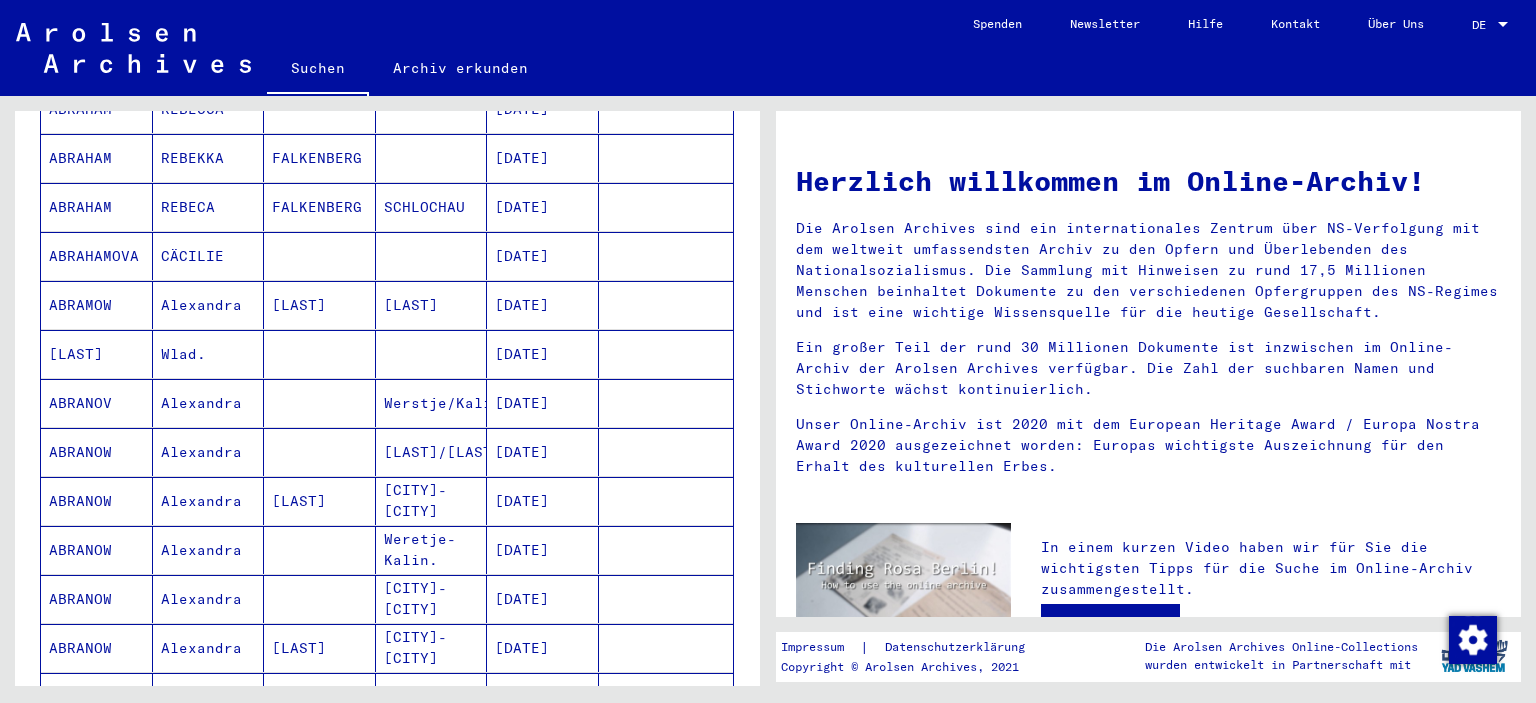 scroll, scrollTop: 829, scrollLeft: 0, axis: vertical 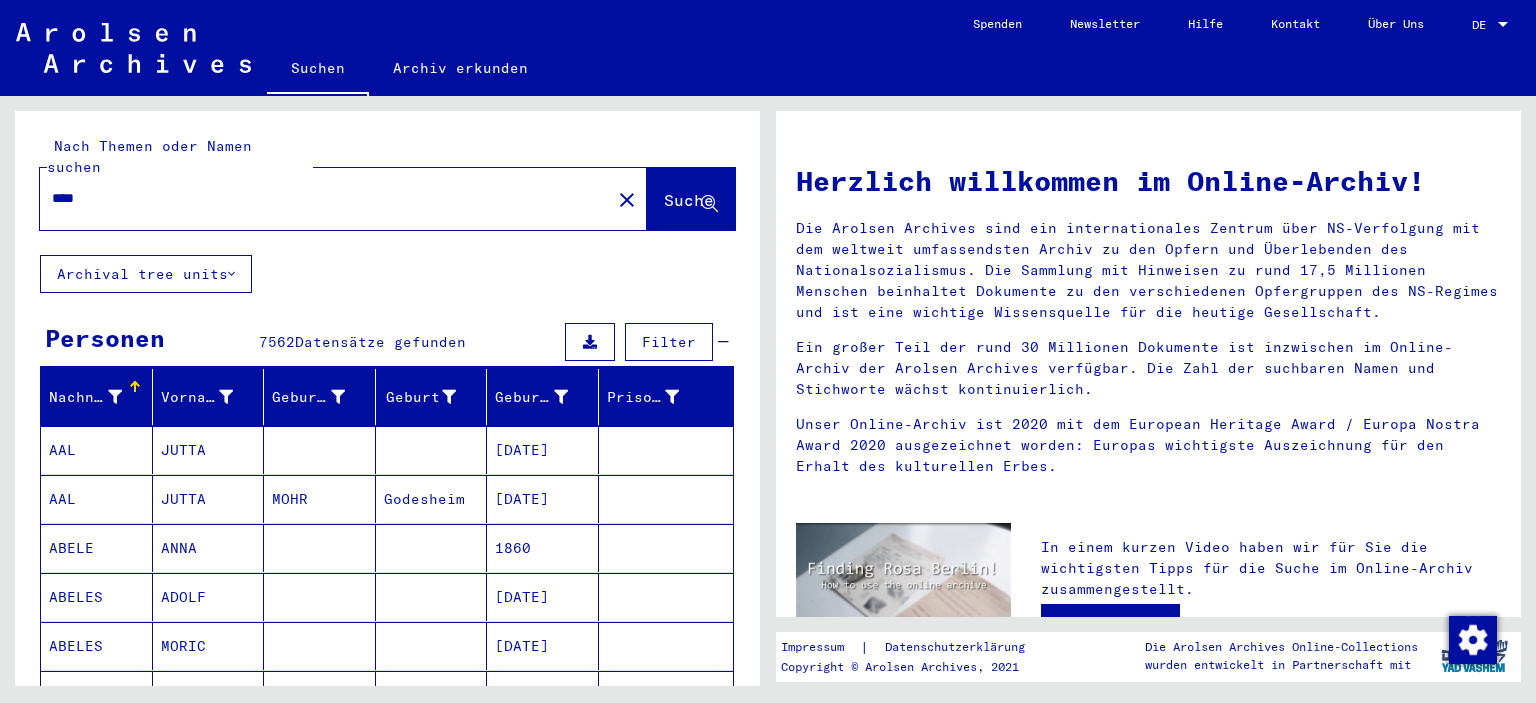 drag, startPoint x: 104, startPoint y: 175, endPoint x: 0, endPoint y: 175, distance: 104 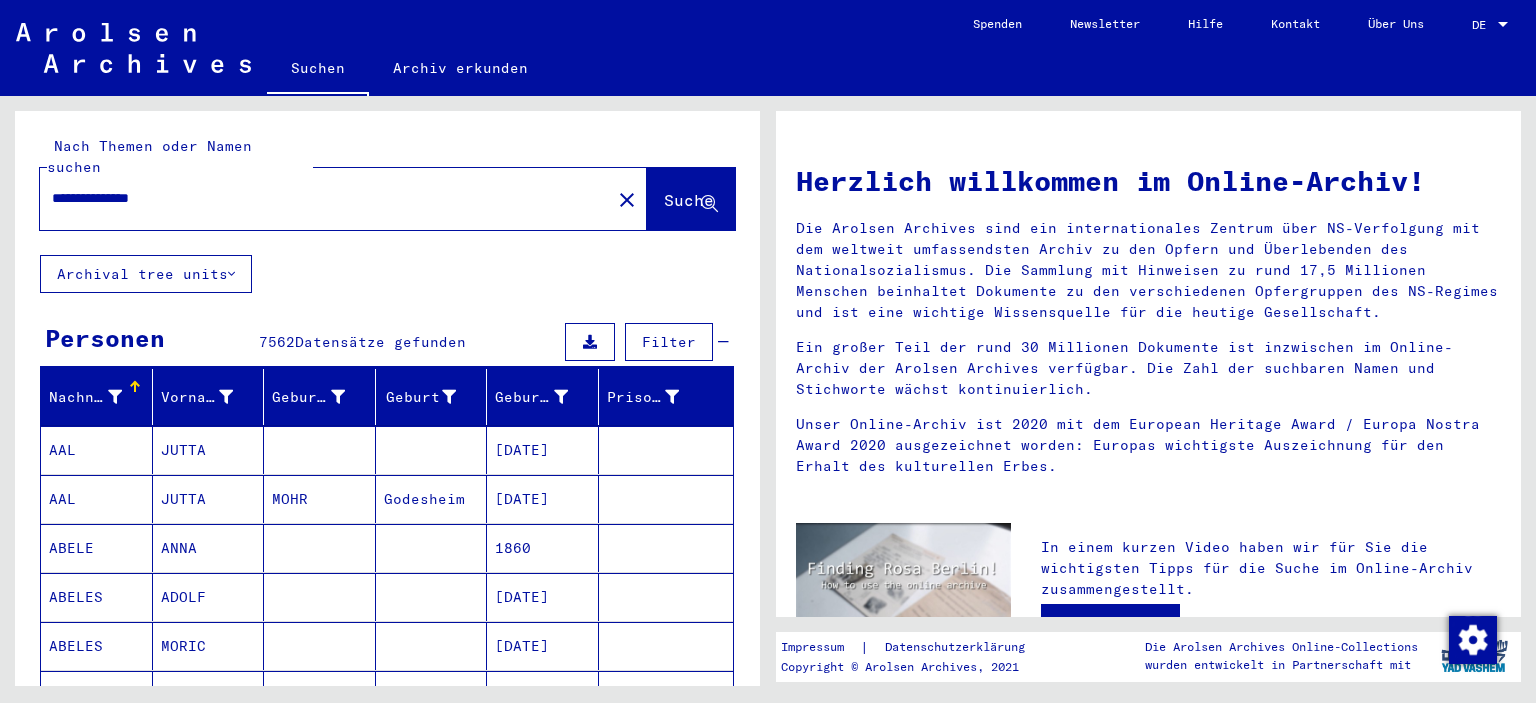 type on "**********" 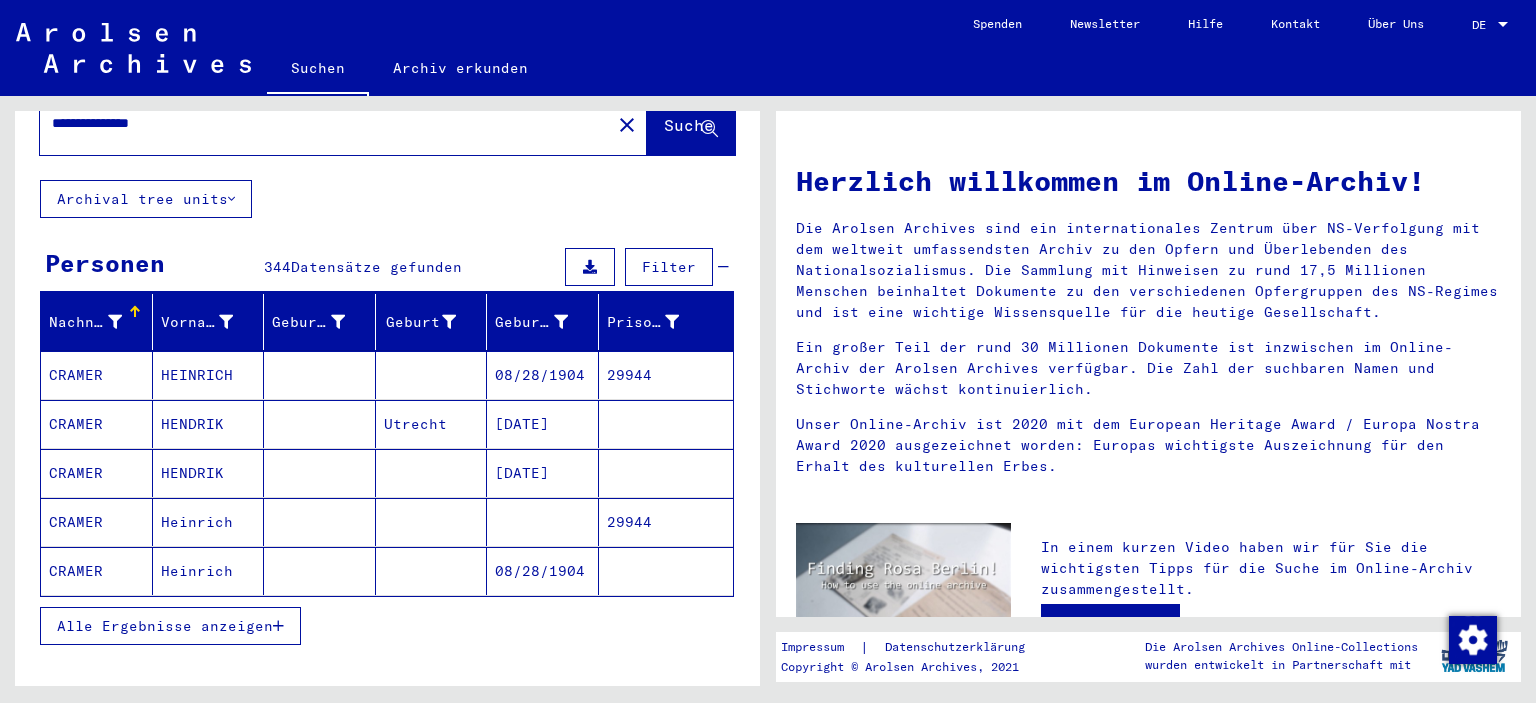 scroll, scrollTop: 154, scrollLeft: 0, axis: vertical 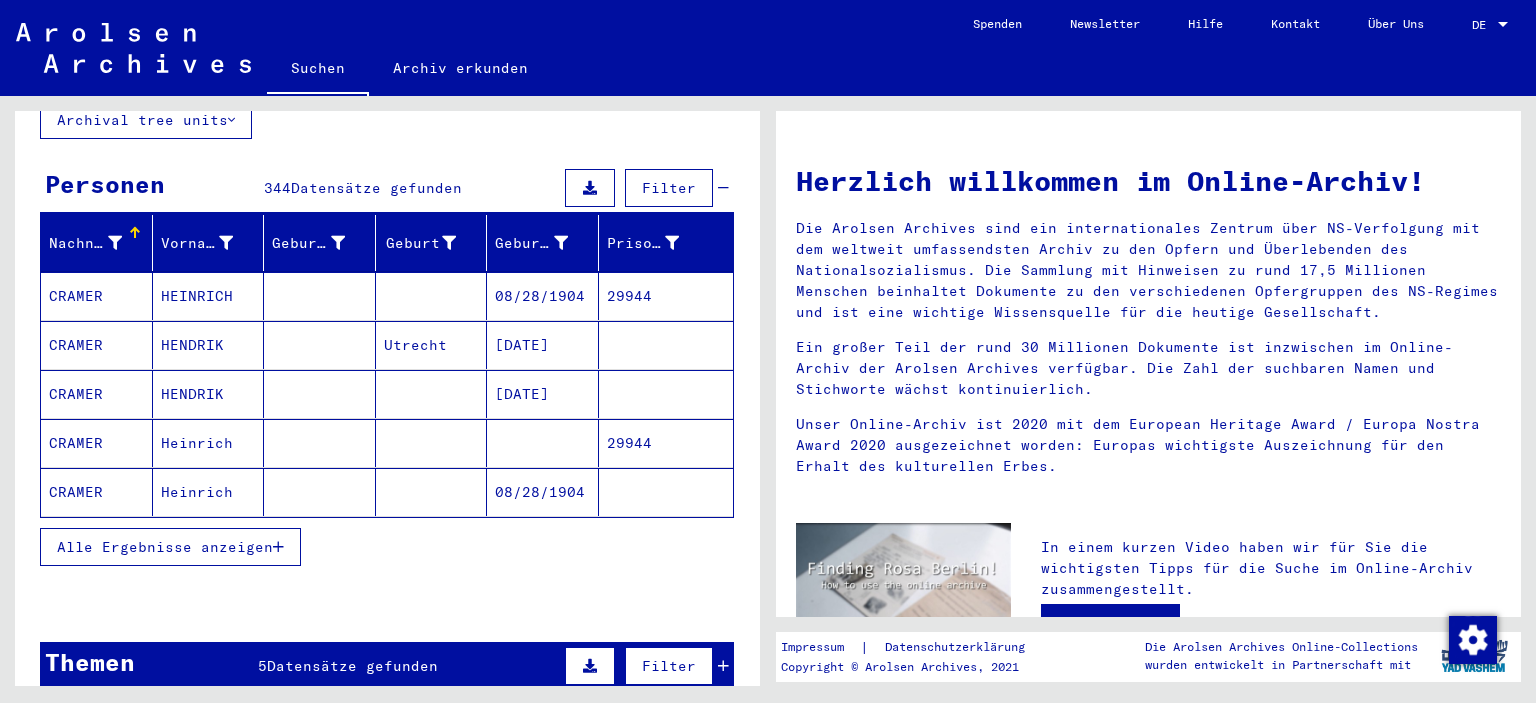 click on "Alle Ergebnisse anzeigen" at bounding box center (165, 547) 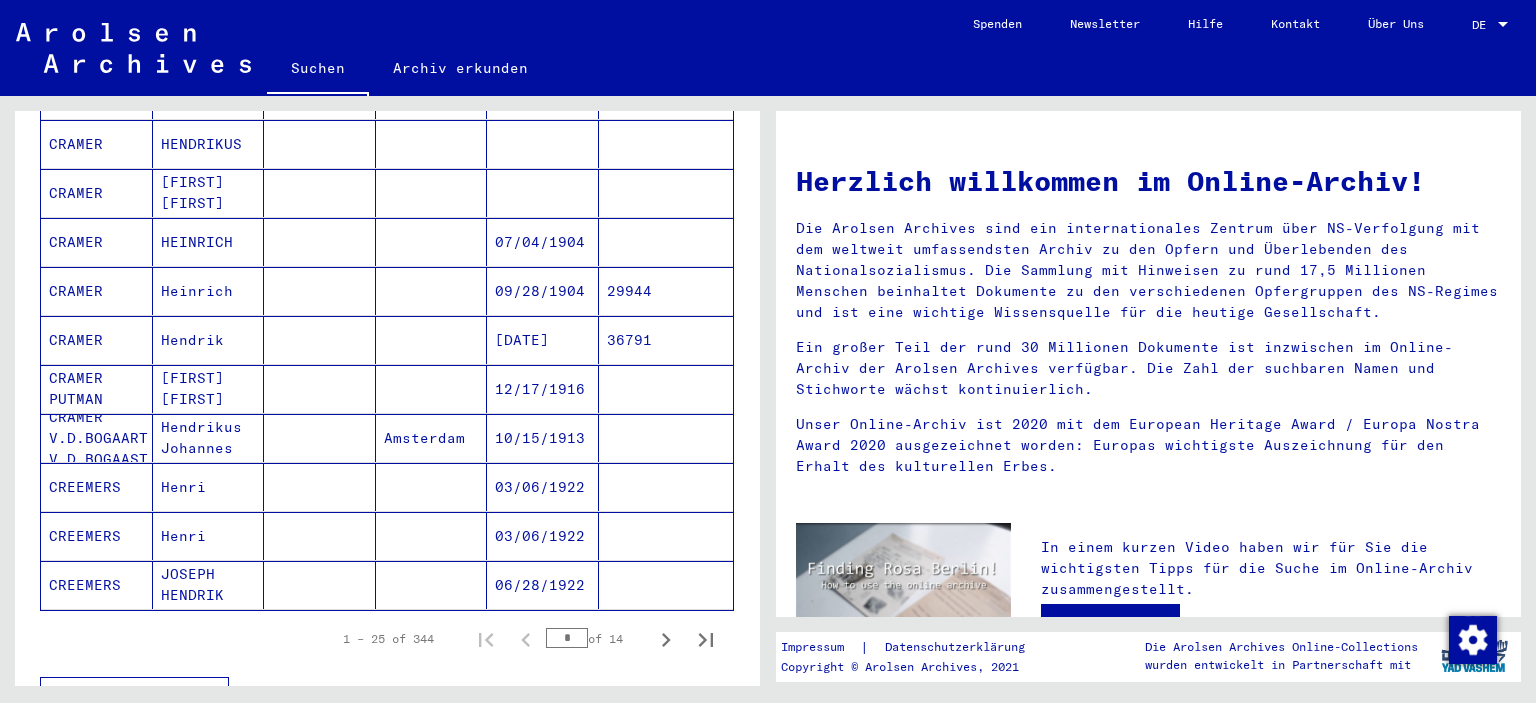 scroll, scrollTop: 1044, scrollLeft: 0, axis: vertical 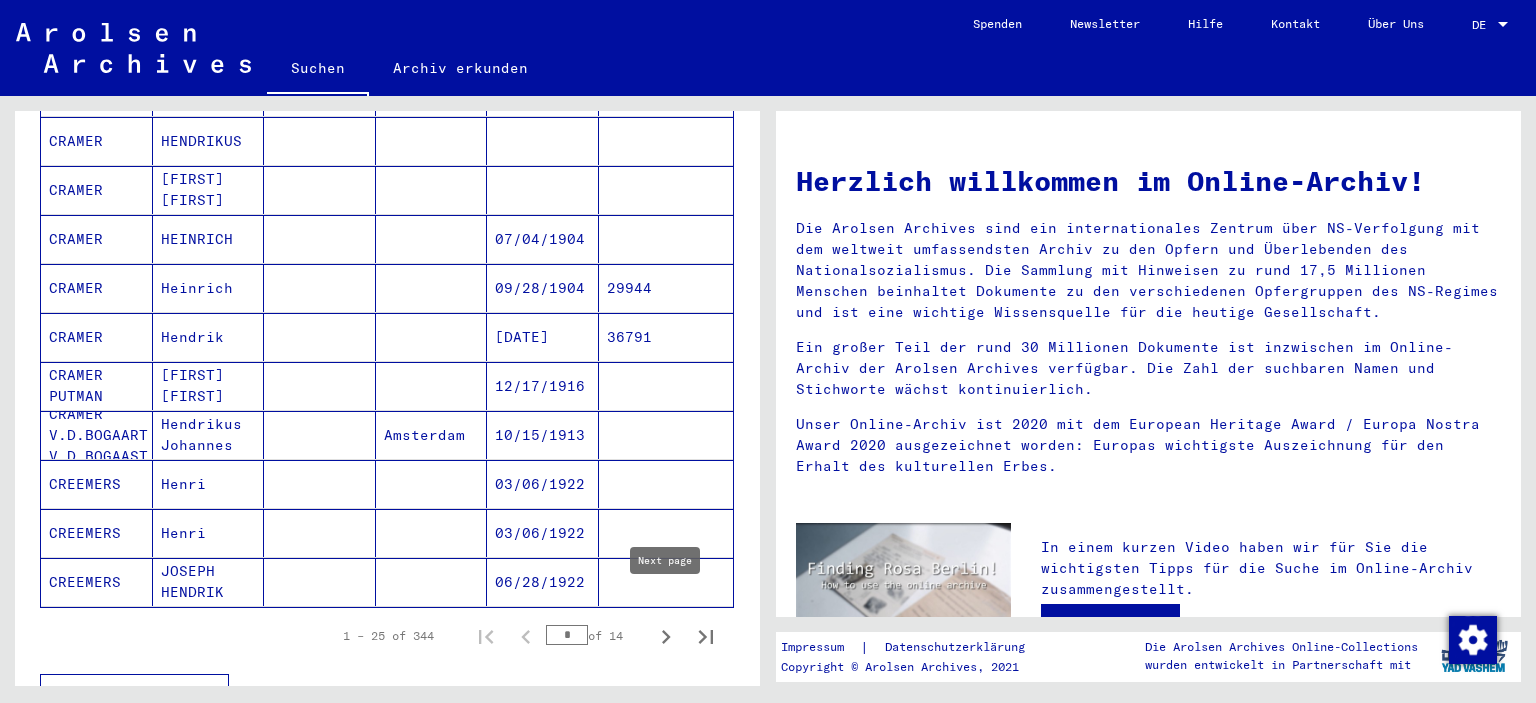 click 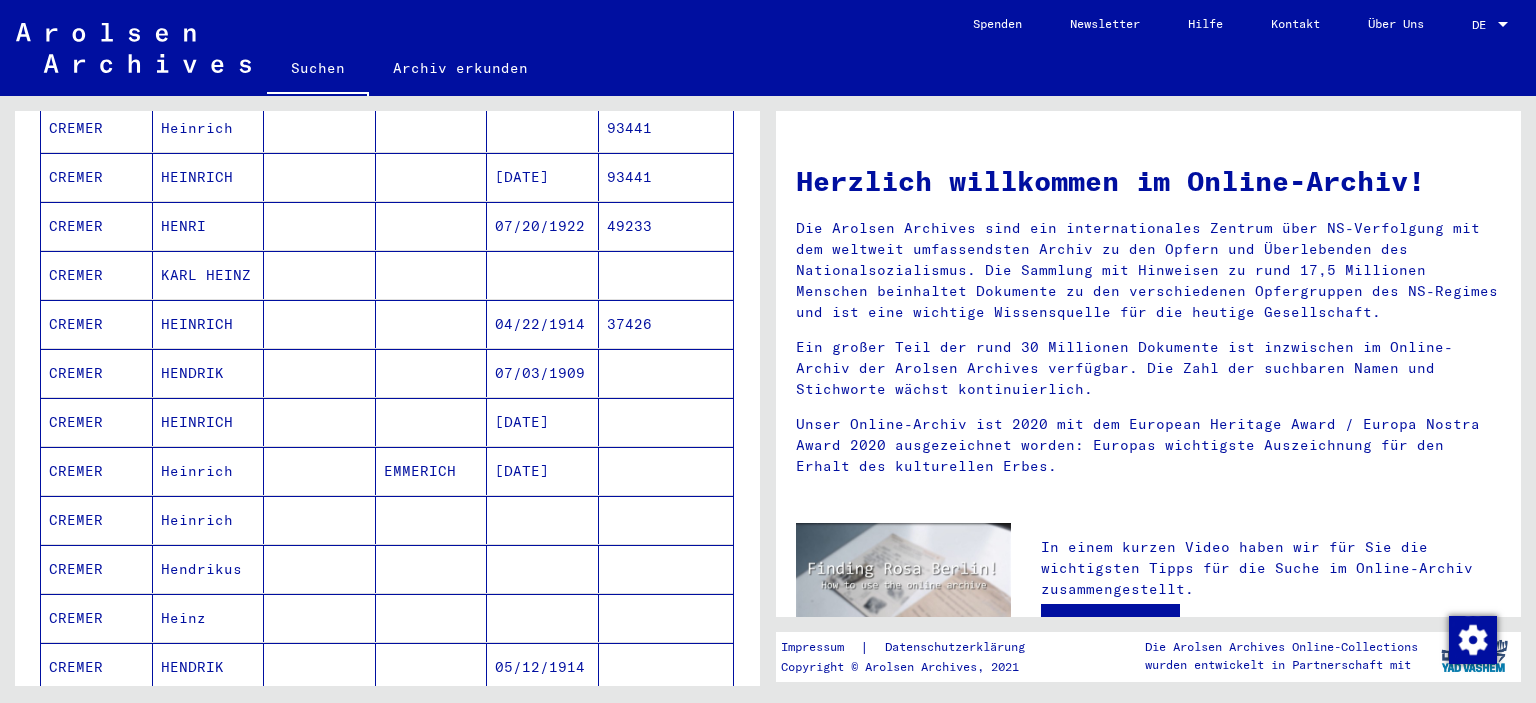 scroll, scrollTop: 607, scrollLeft: 0, axis: vertical 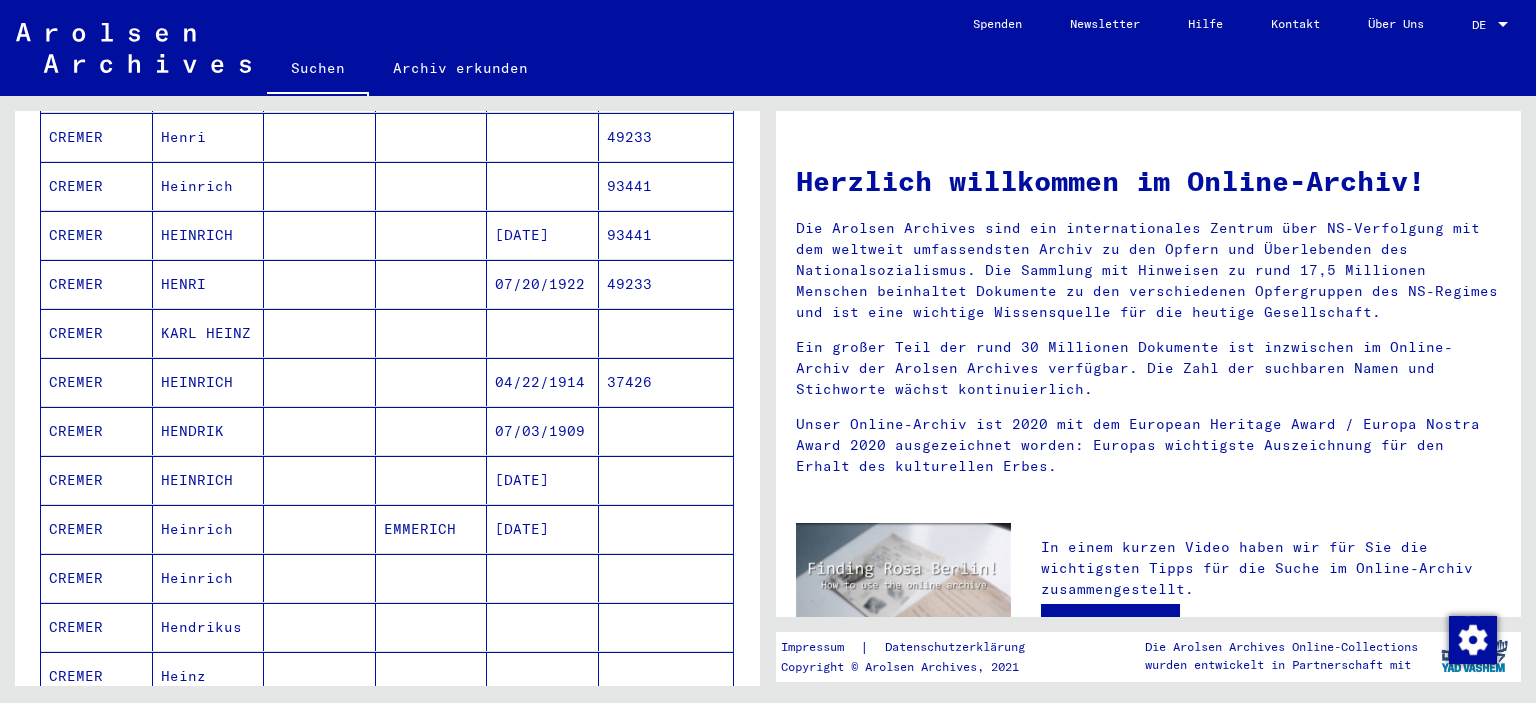 click on "37426" at bounding box center [666, 431] 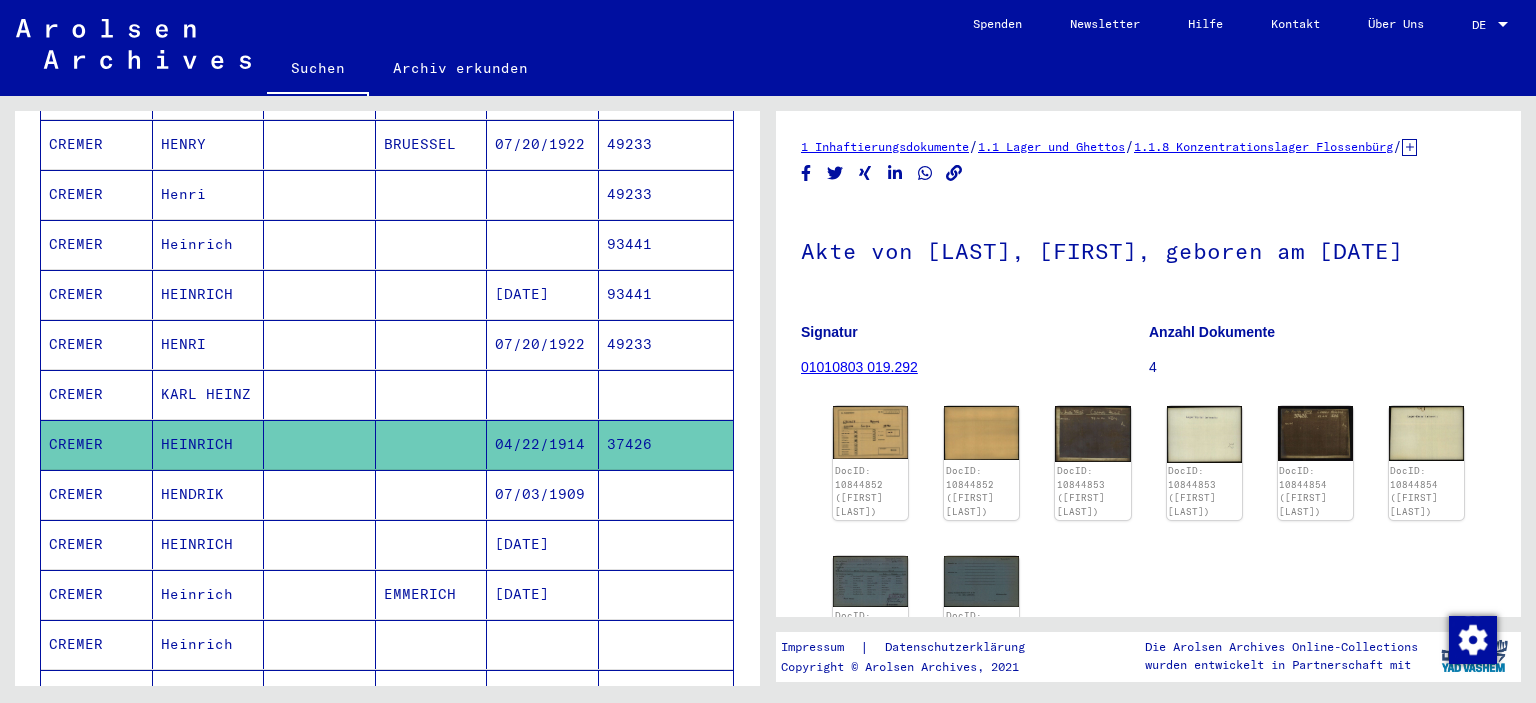 scroll, scrollTop: 553, scrollLeft: 0, axis: vertical 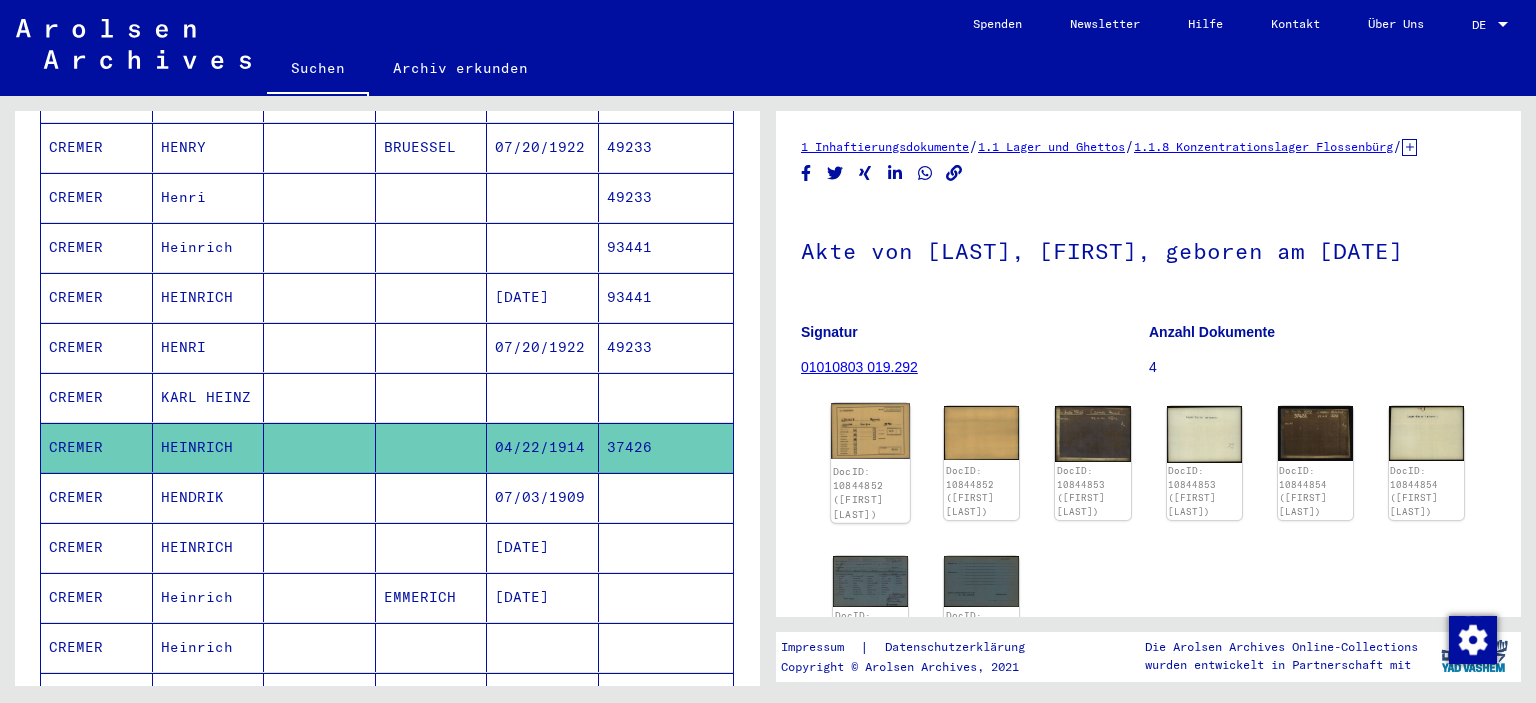 click 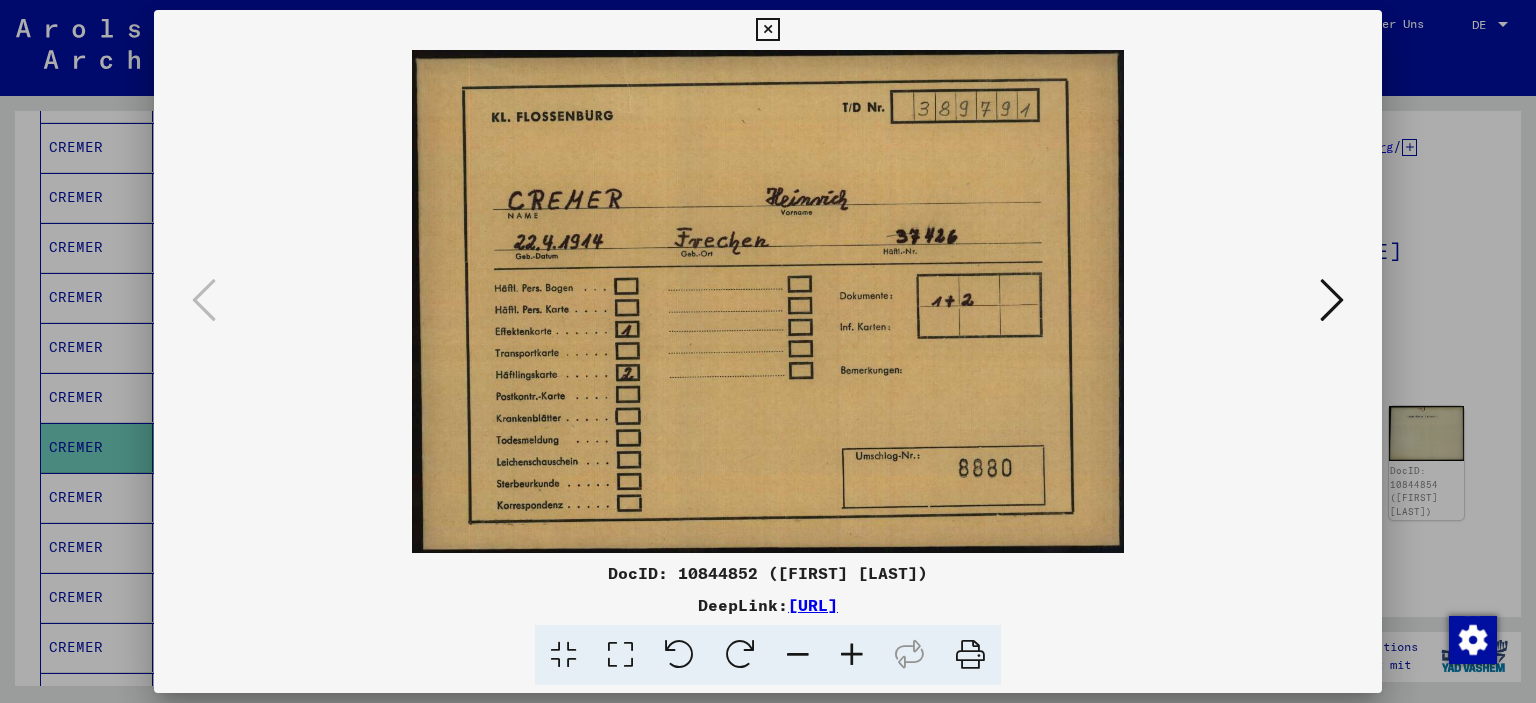 click at bounding box center [1332, 300] 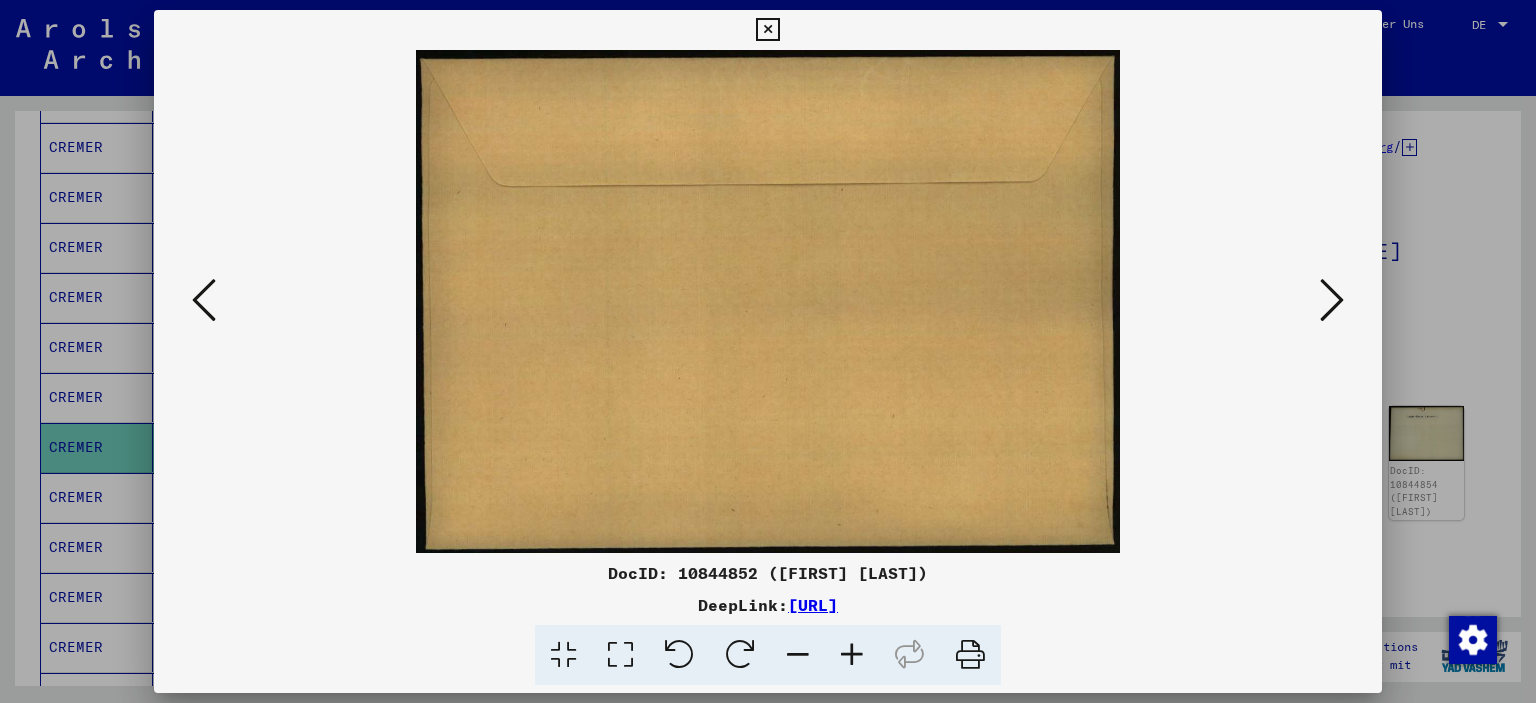 click at bounding box center [1332, 300] 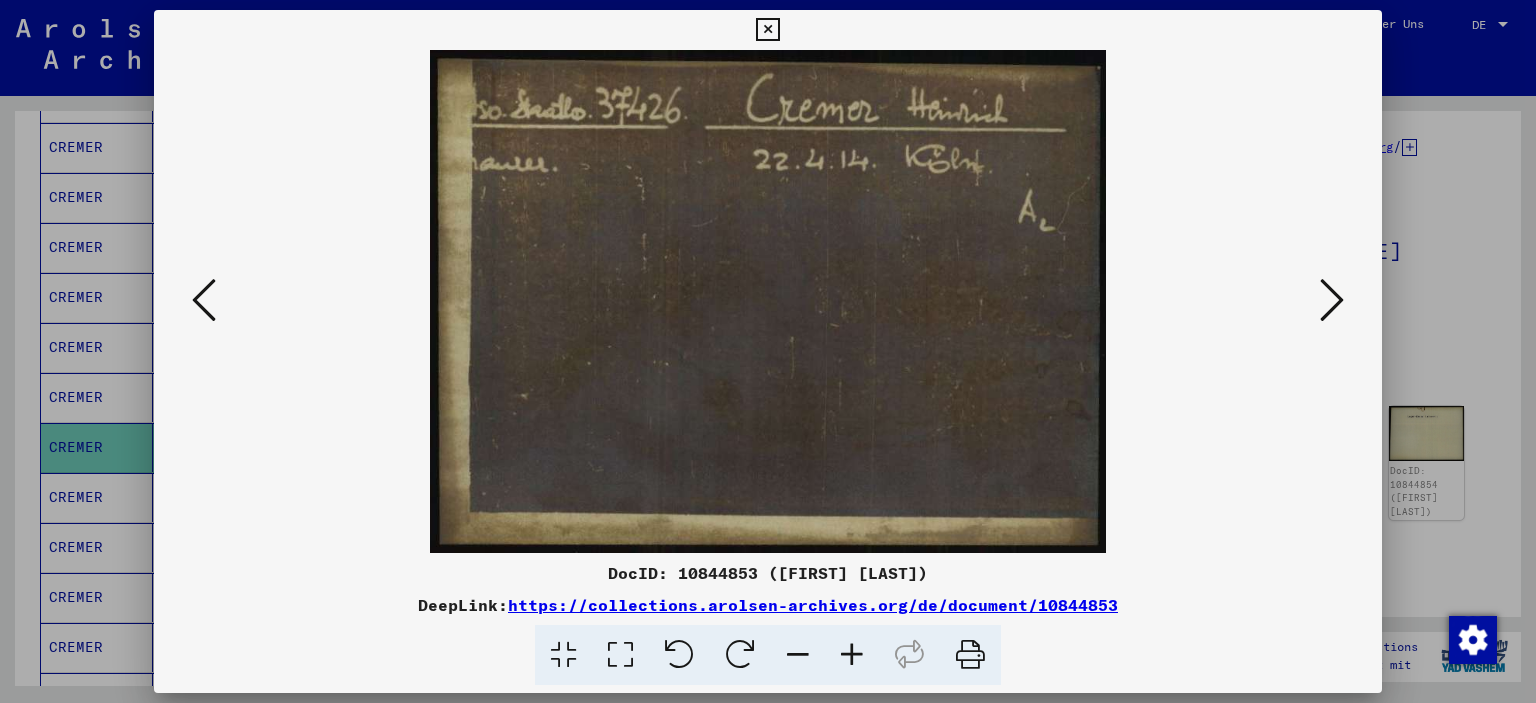 click at bounding box center (1332, 300) 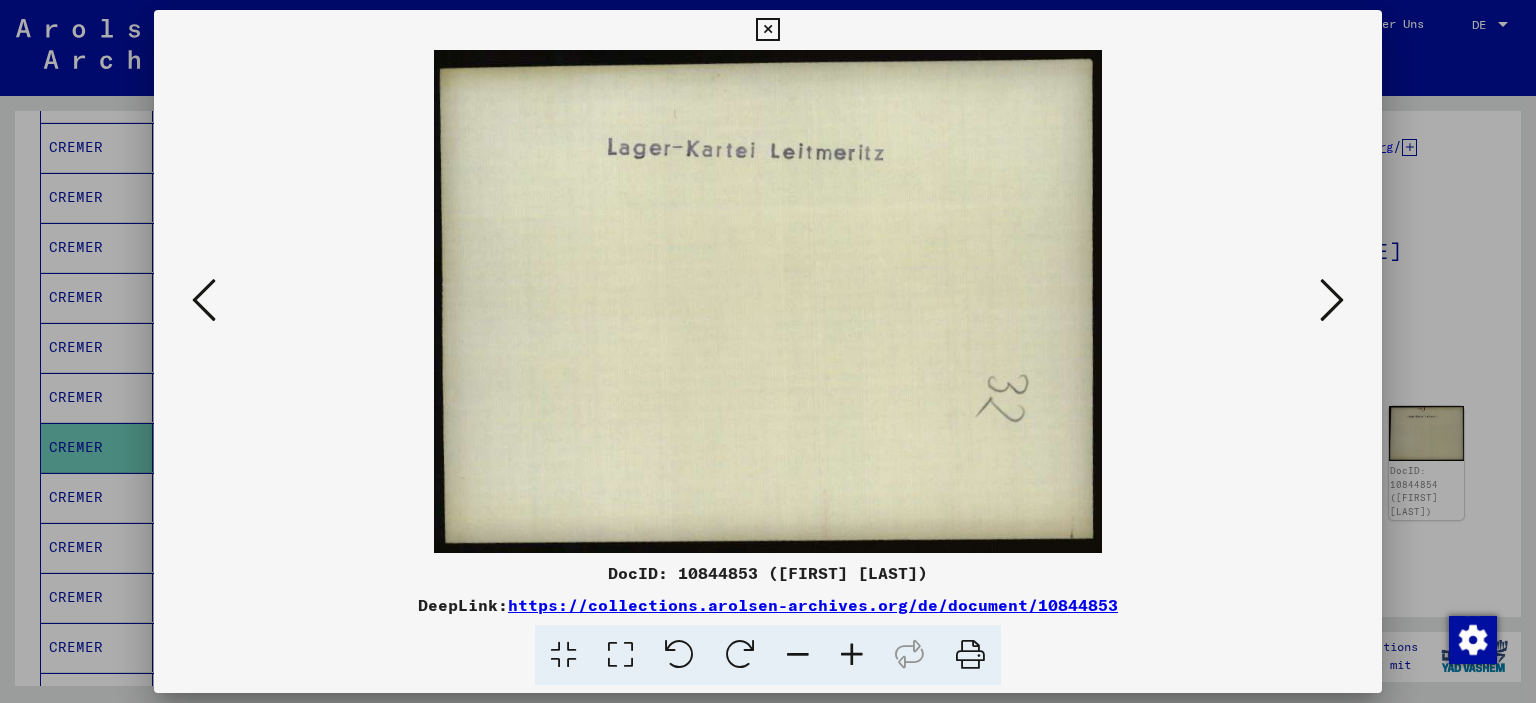 click at bounding box center (1332, 300) 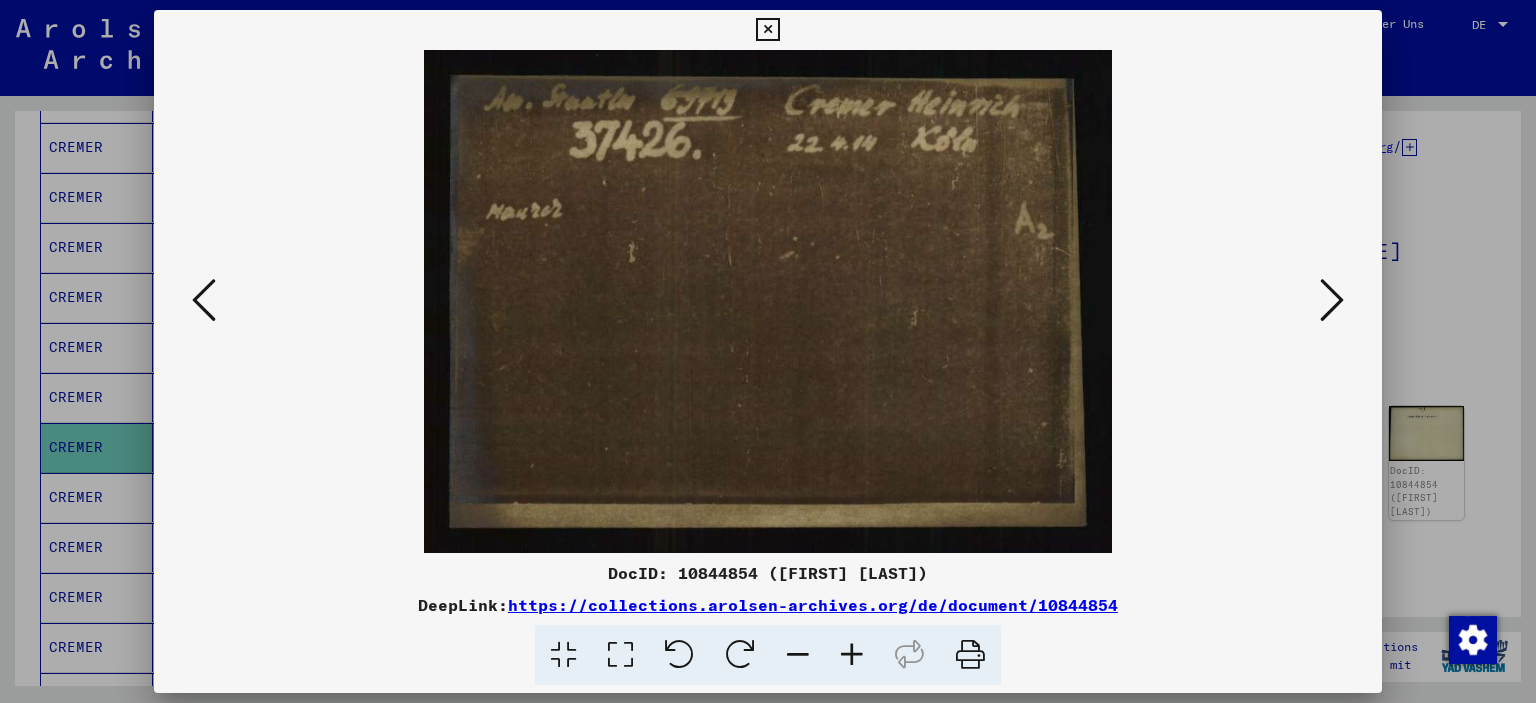 click at bounding box center [1332, 300] 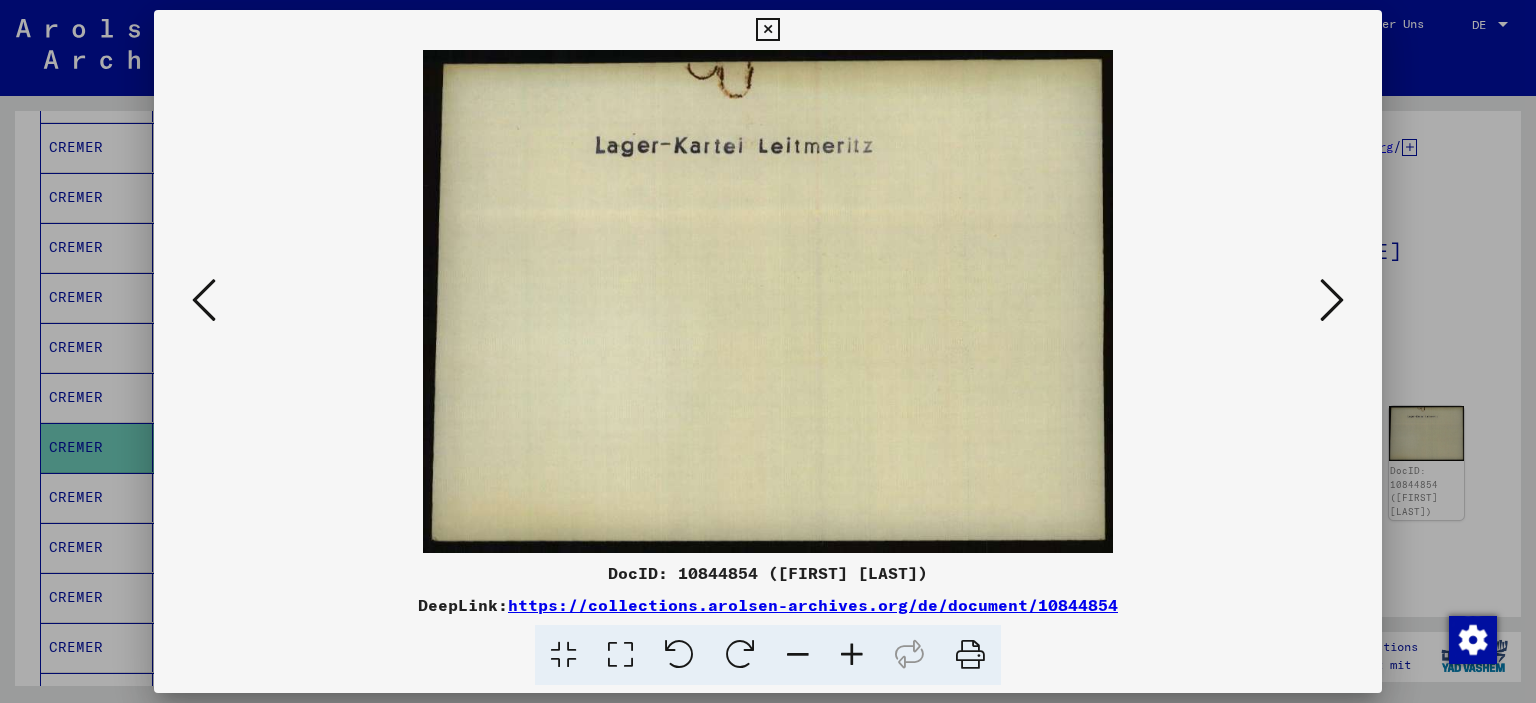 click at bounding box center (204, 300) 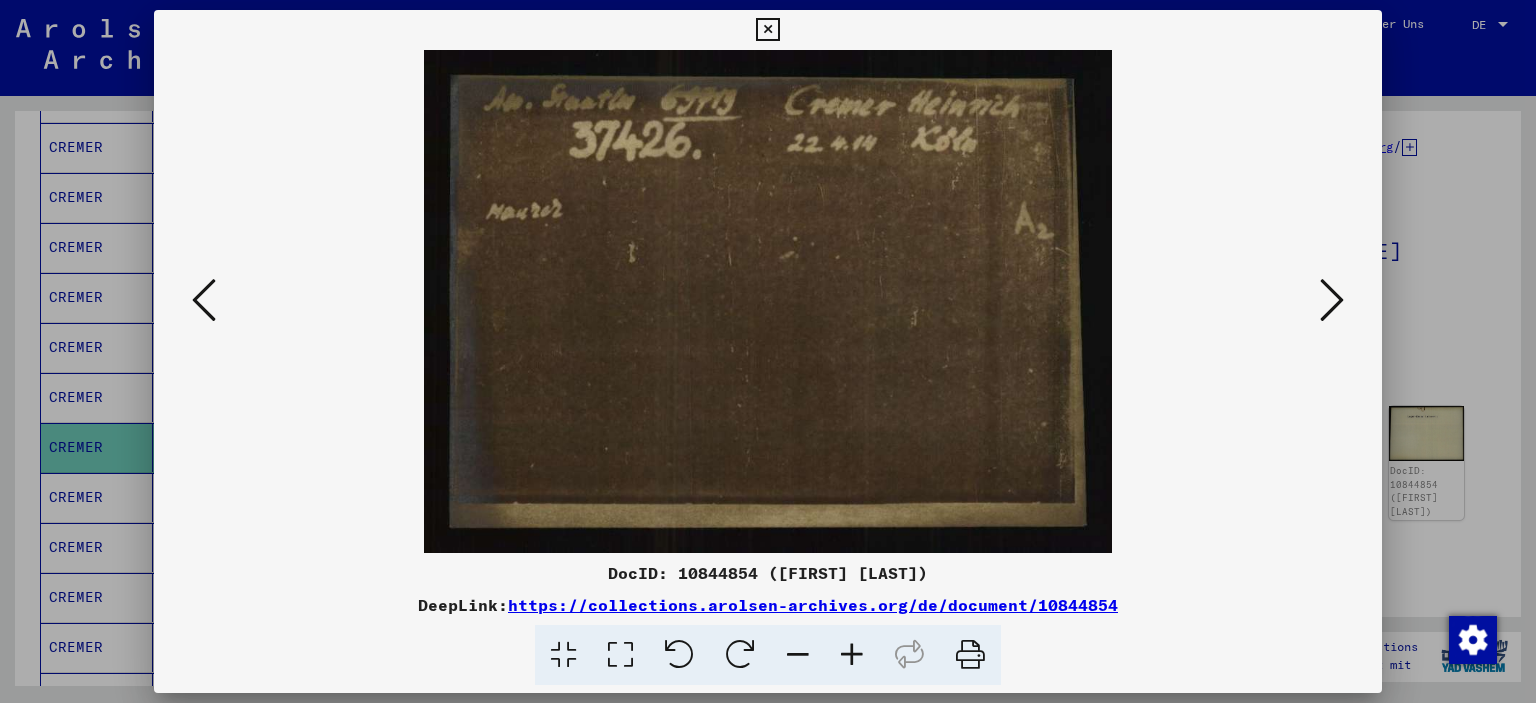 click at bounding box center [1332, 300] 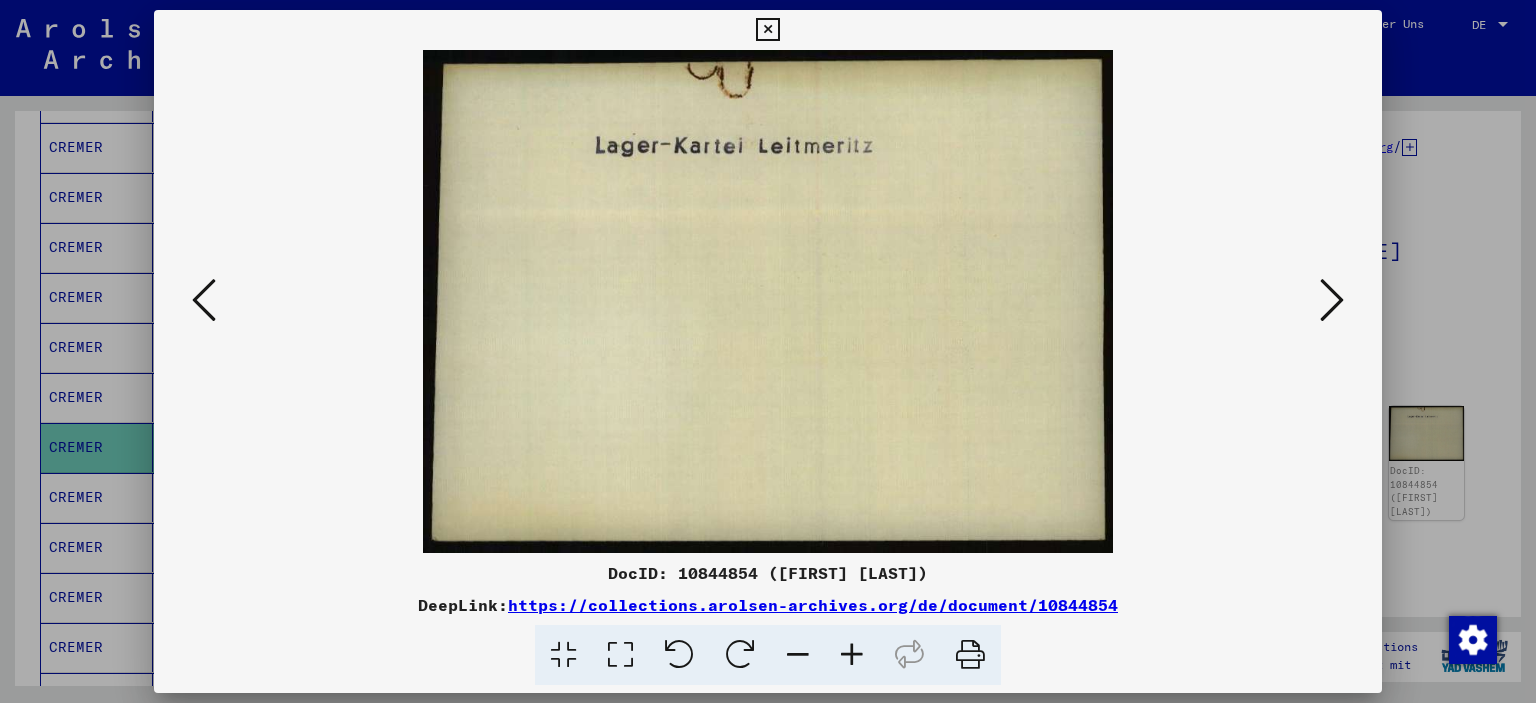 click at bounding box center [1332, 300] 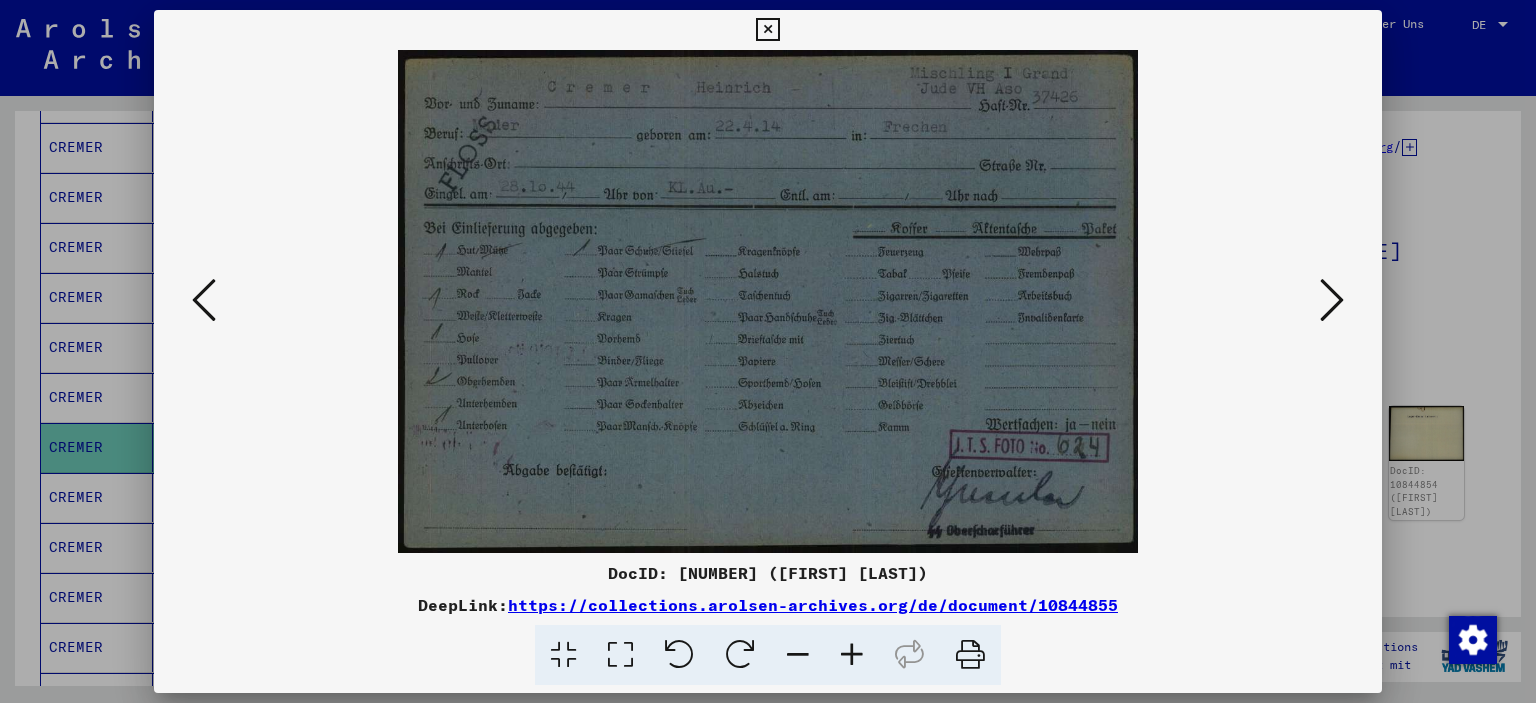click at bounding box center [1332, 301] 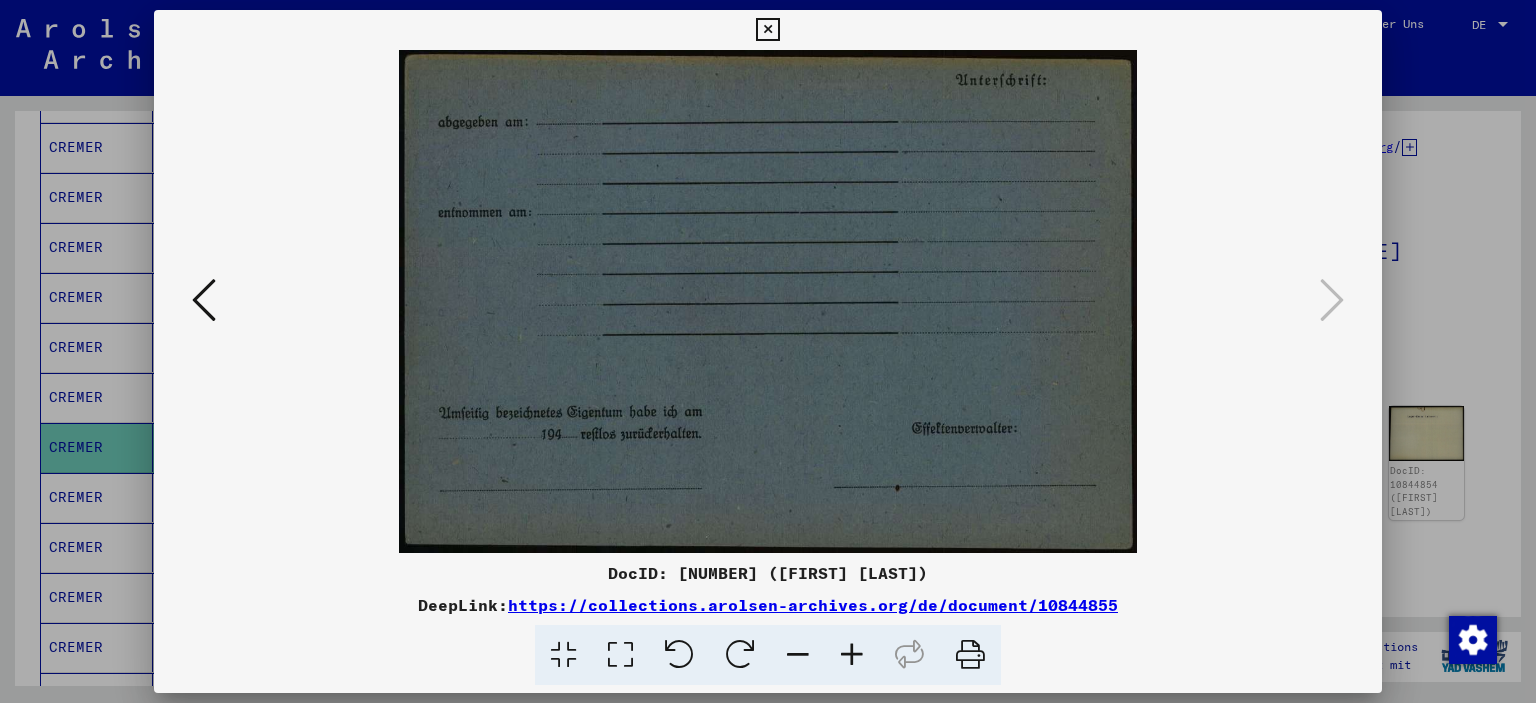 click at bounding box center (768, 301) 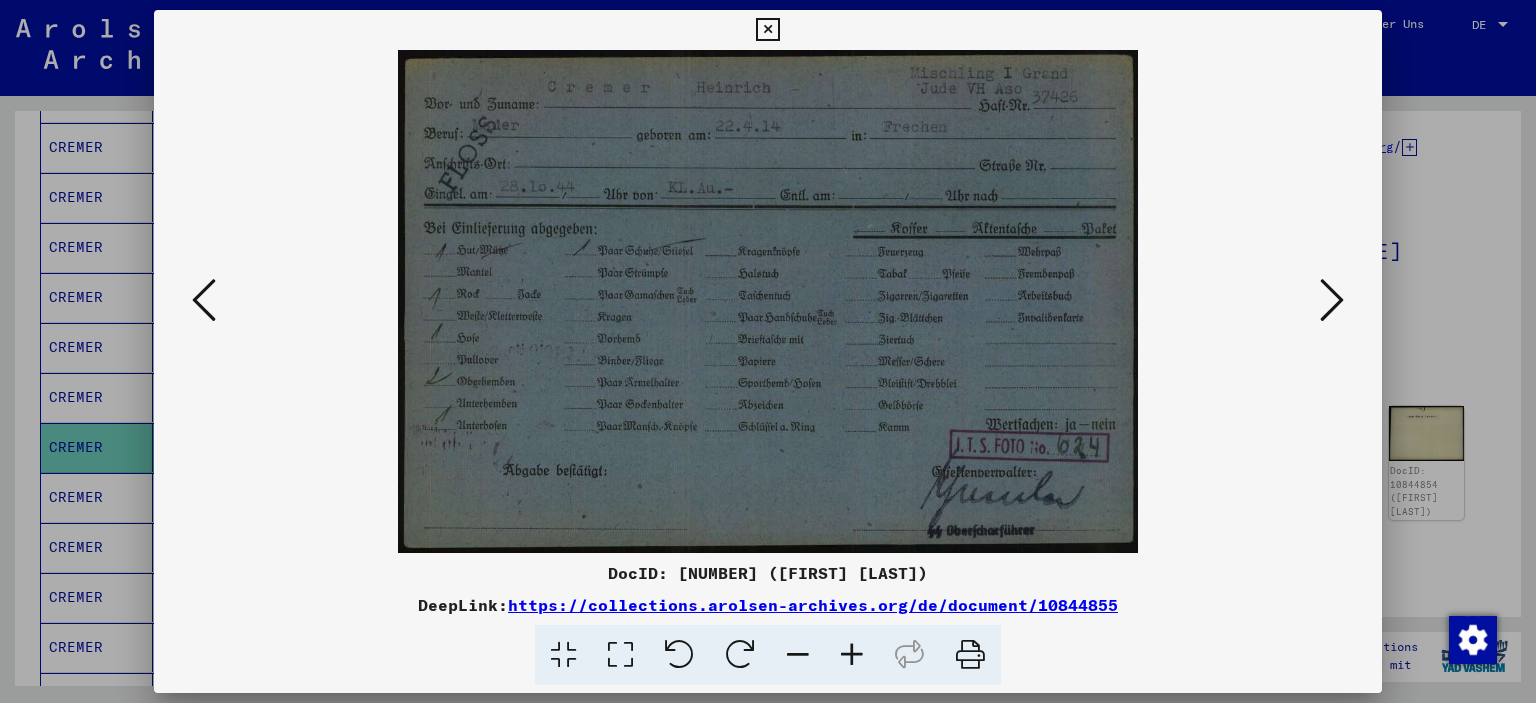 click at bounding box center (204, 300) 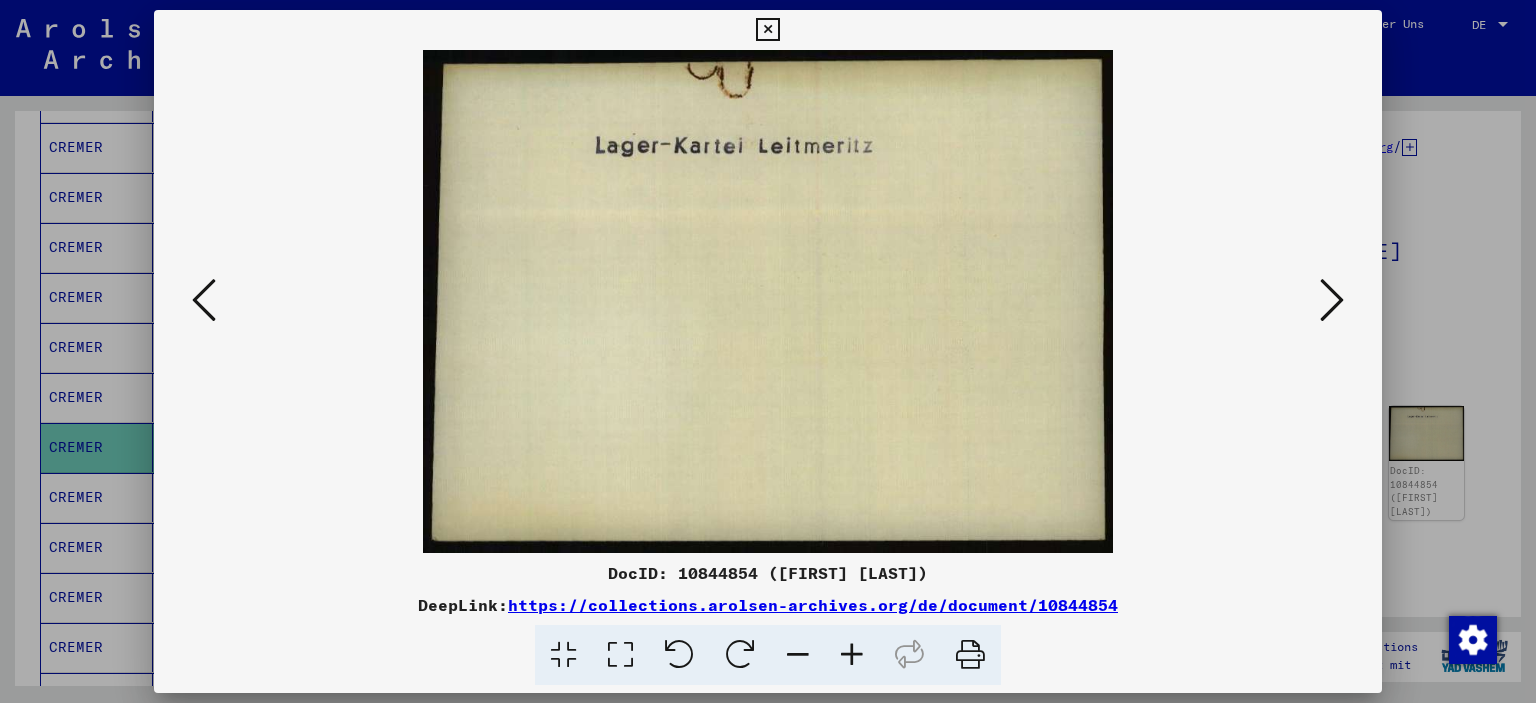 click at bounding box center (204, 300) 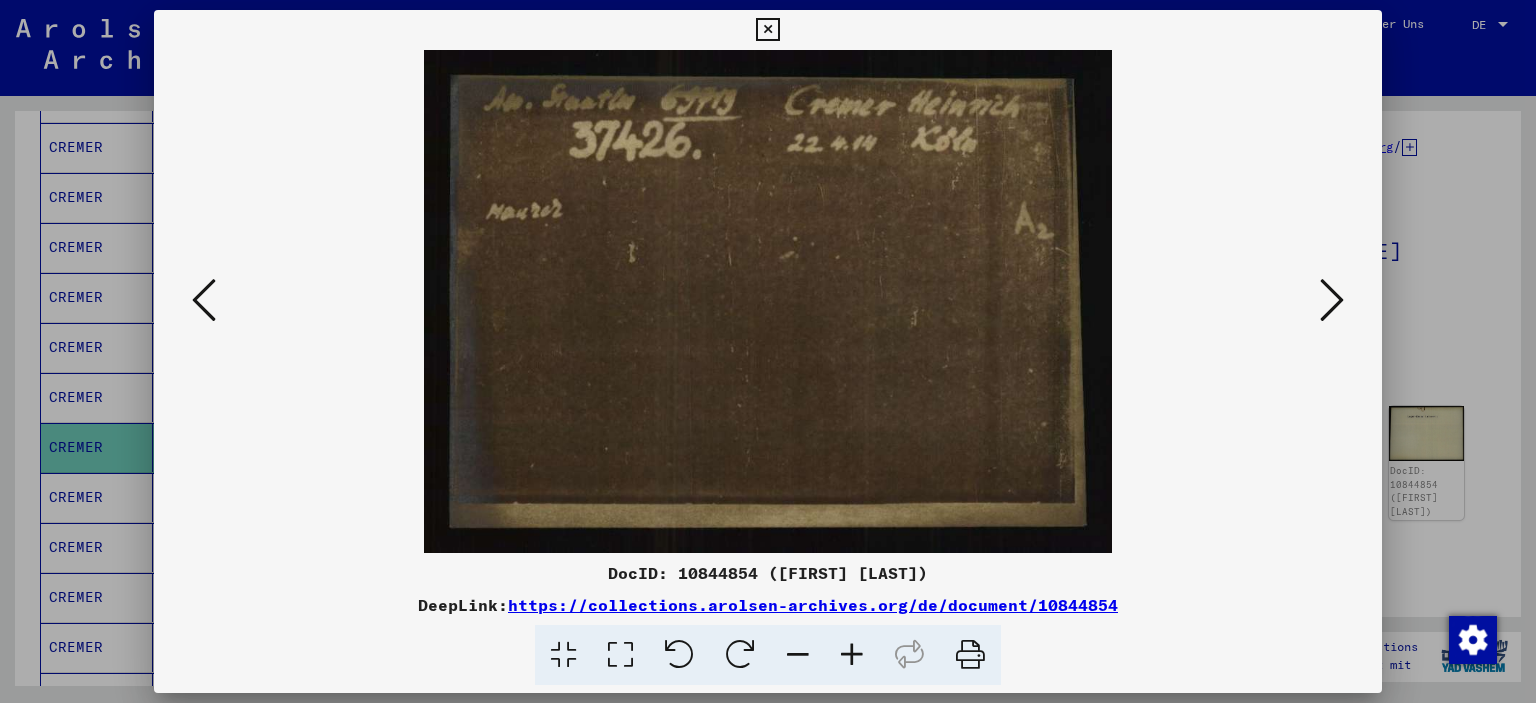 click at bounding box center [767, 30] 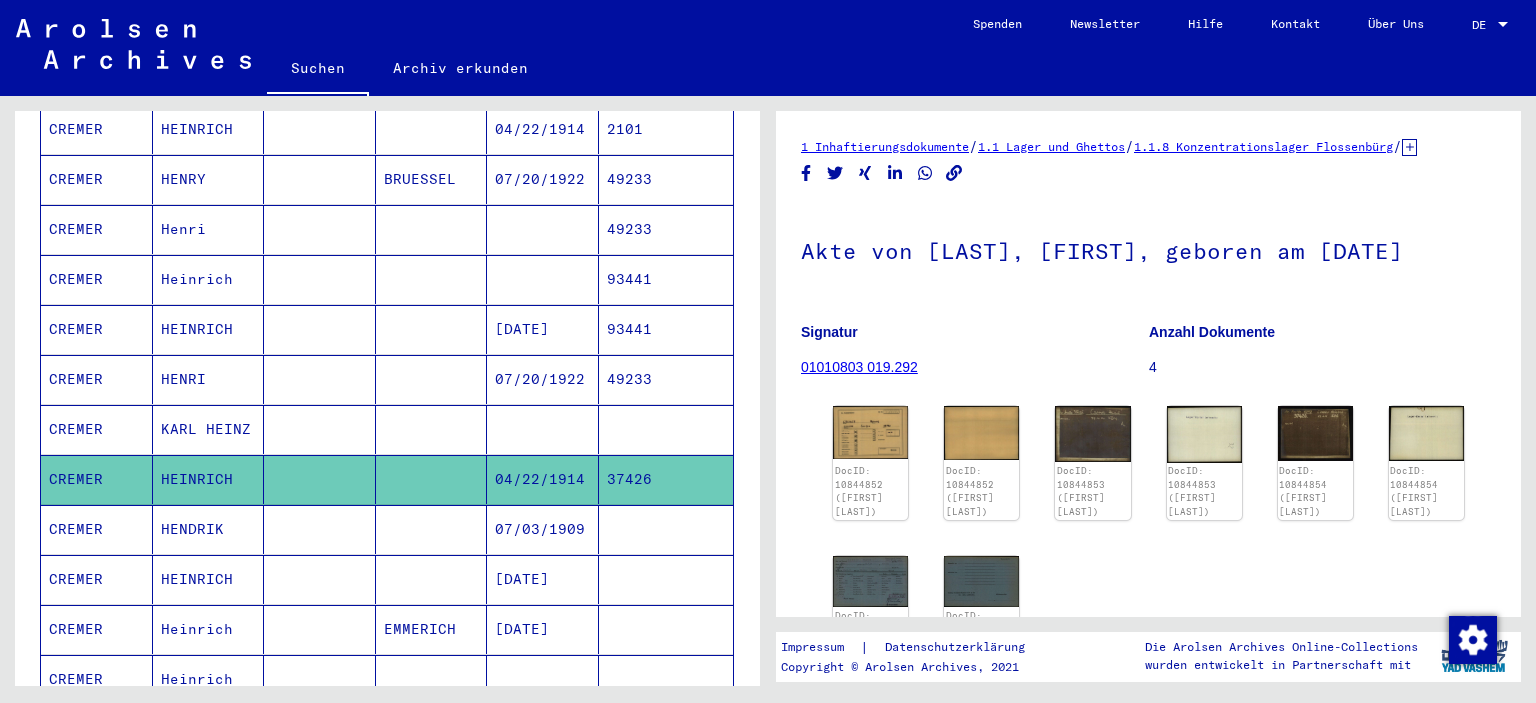 scroll, scrollTop: 512, scrollLeft: 0, axis: vertical 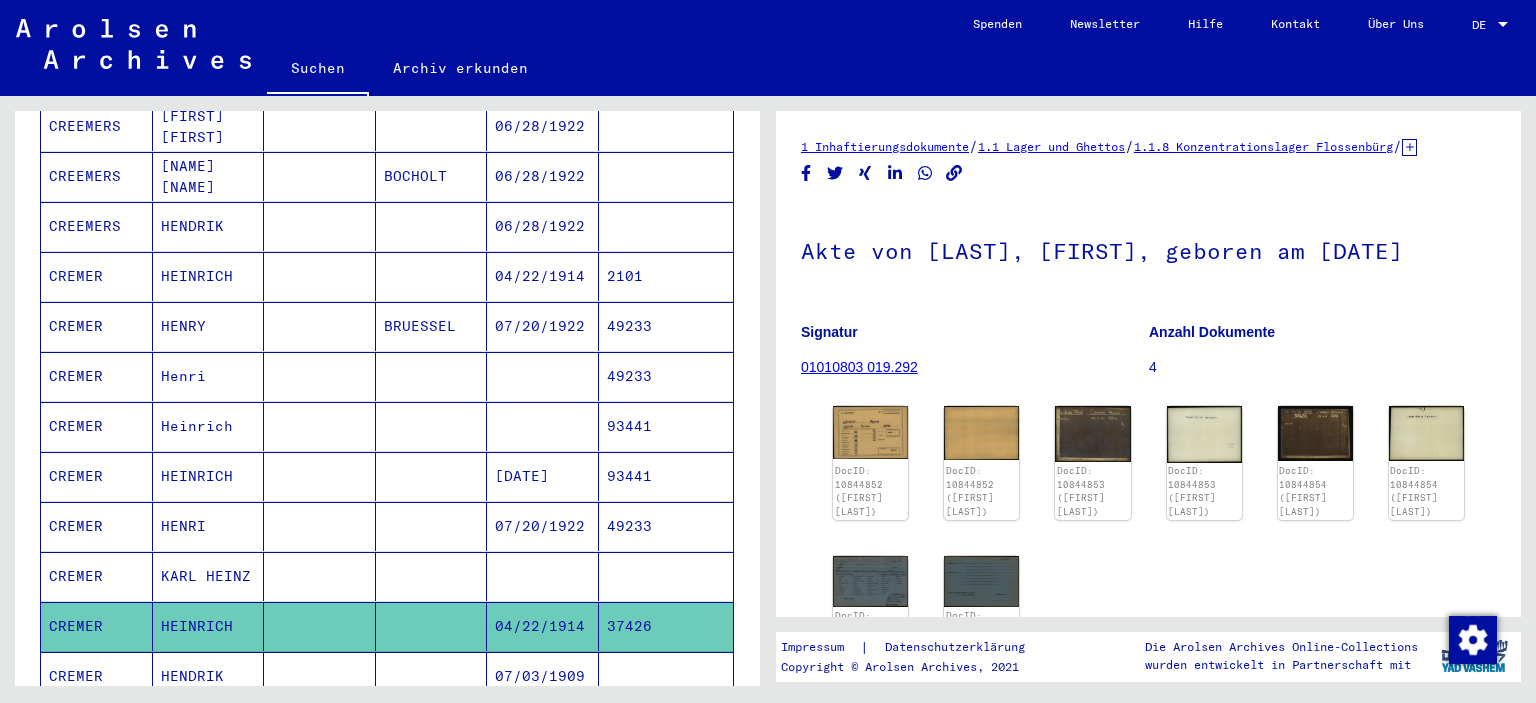 click on "2101" at bounding box center (666, 326) 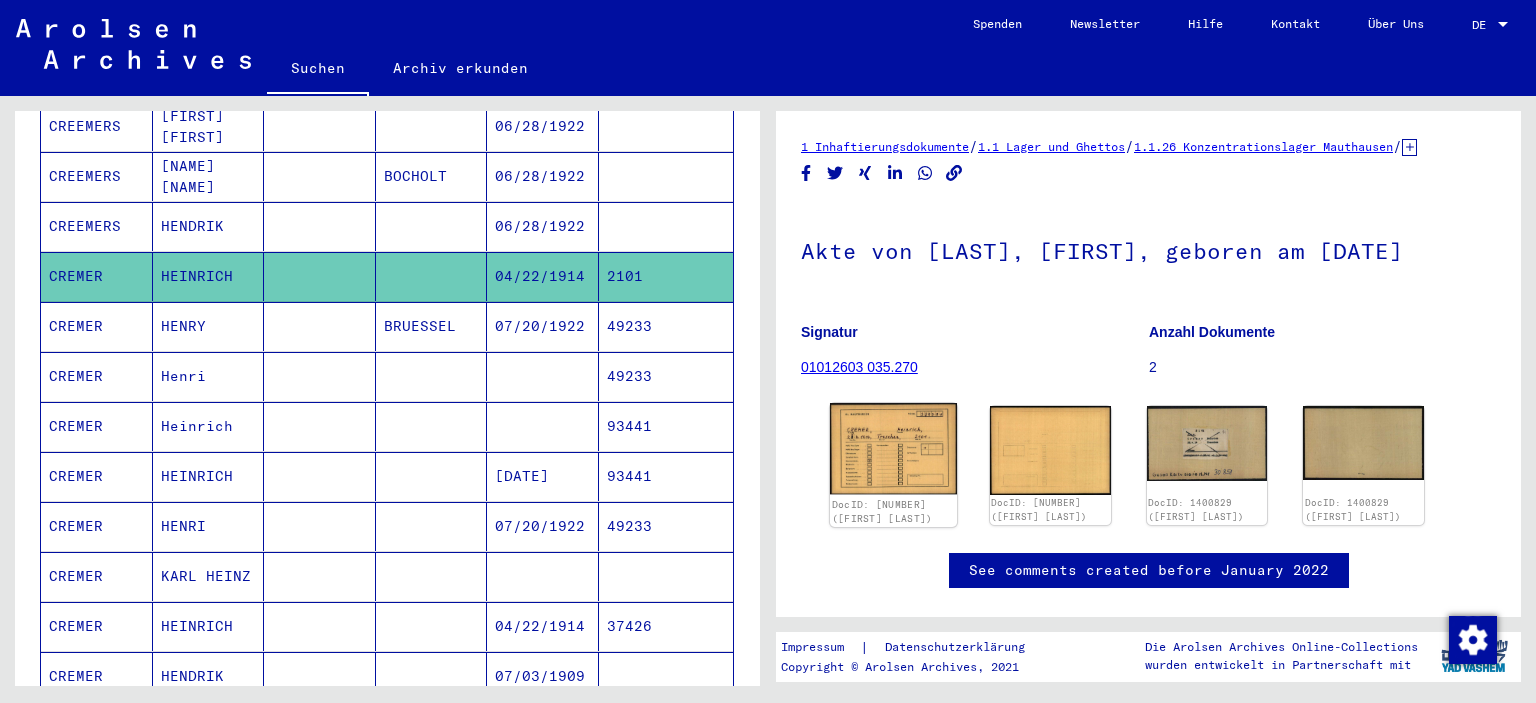 click 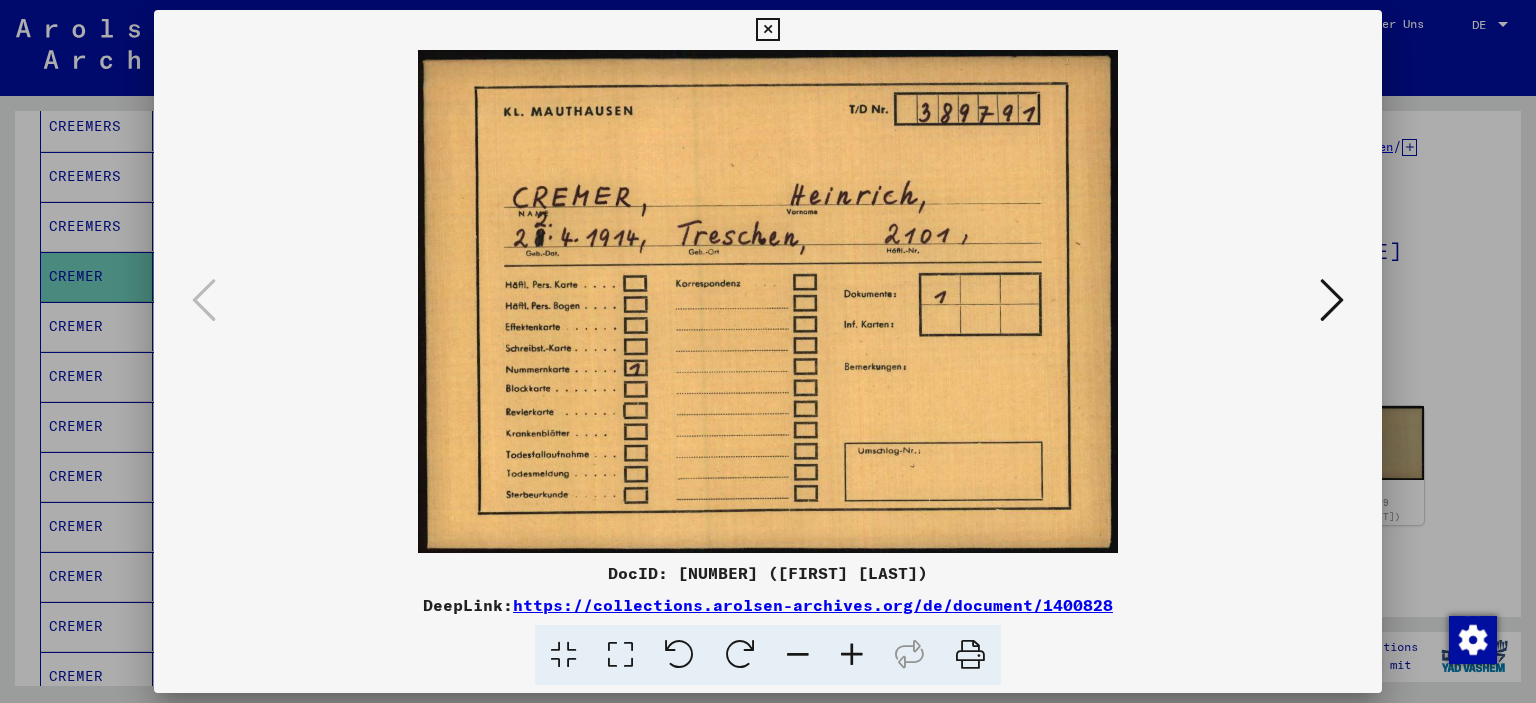 click at bounding box center (1332, 300) 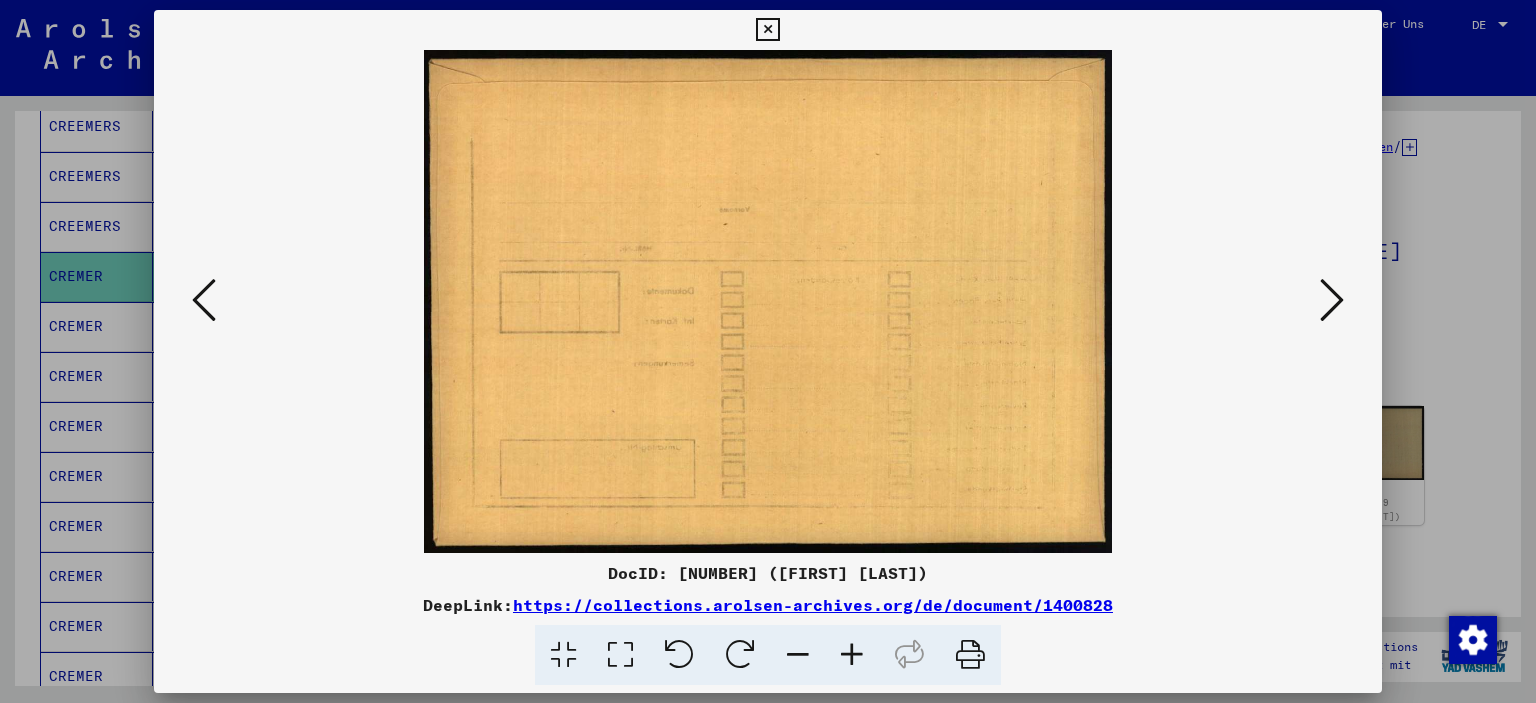 click at bounding box center (1332, 300) 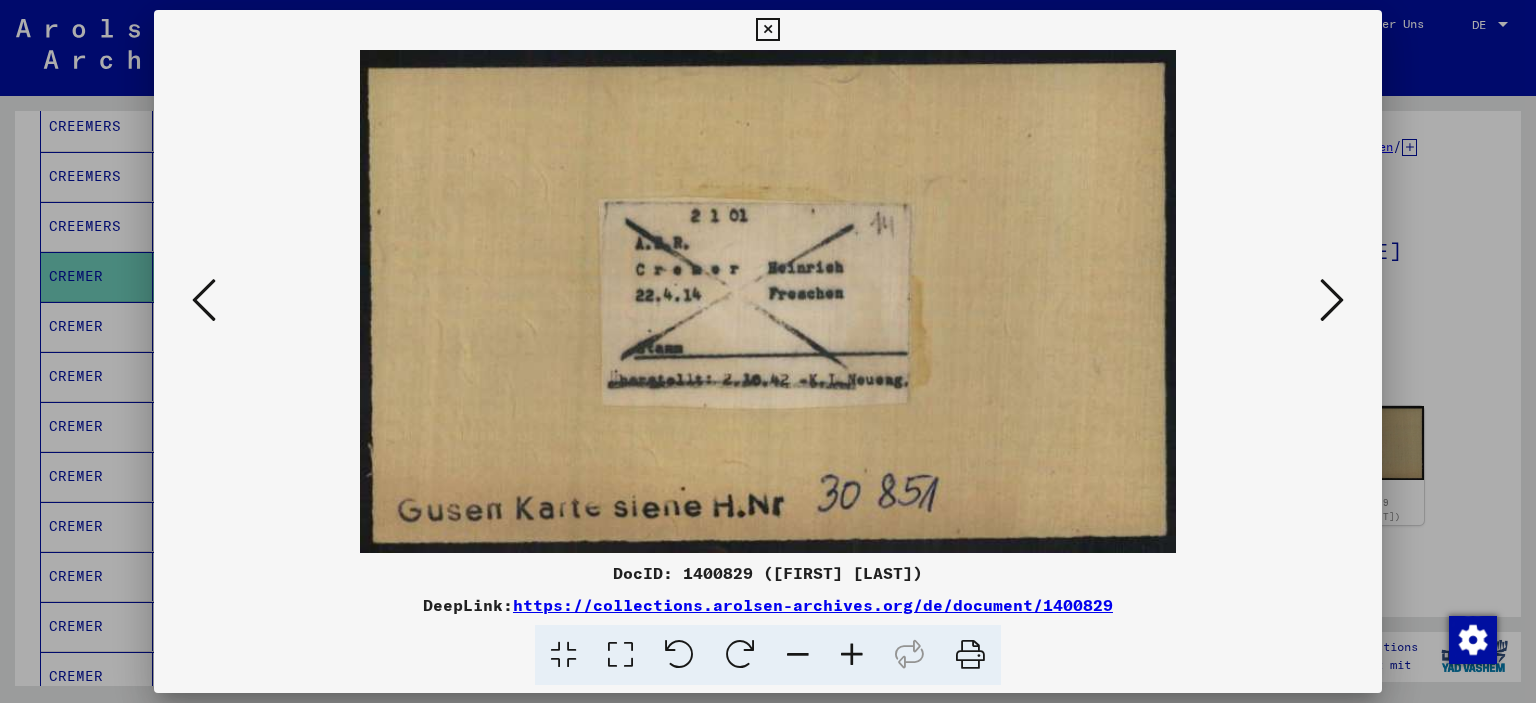 click at bounding box center [1332, 300] 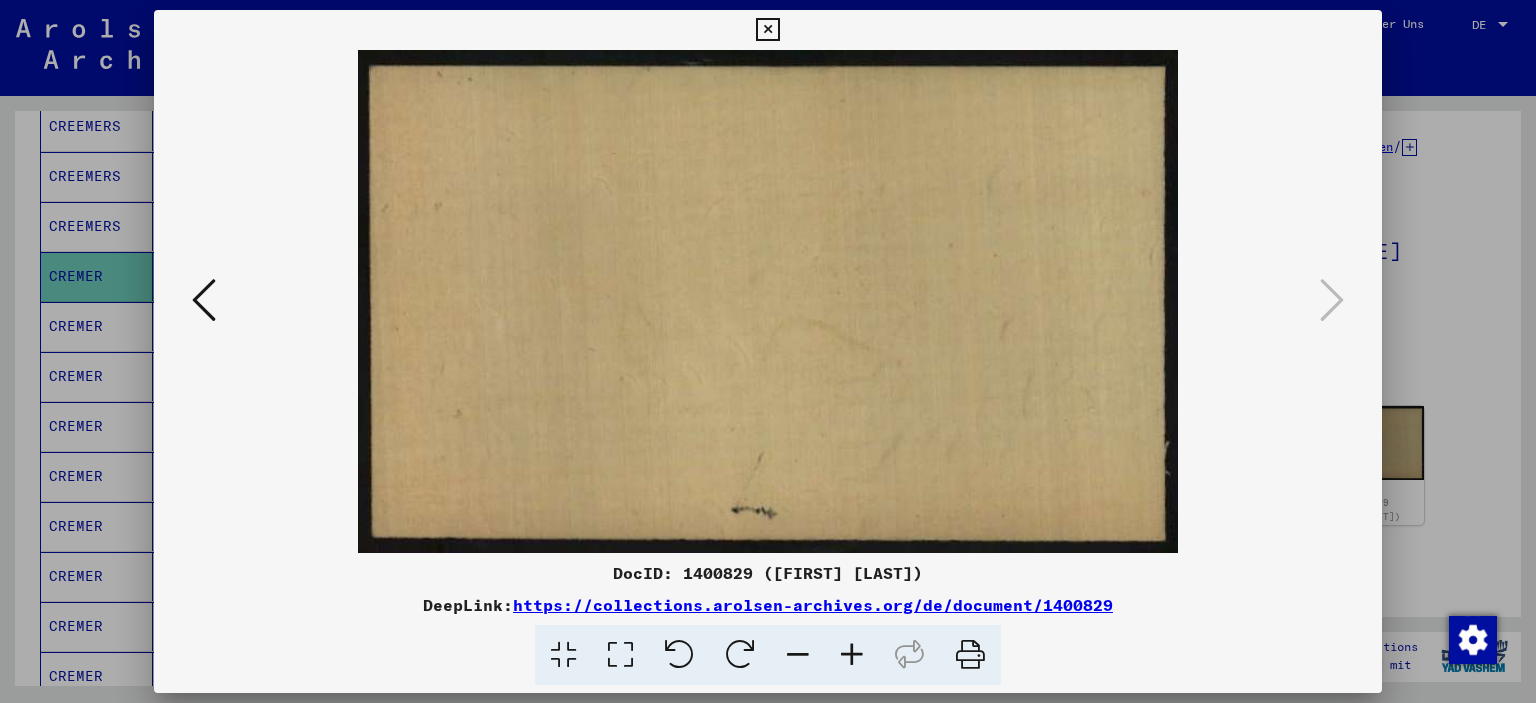 click at bounding box center [767, 30] 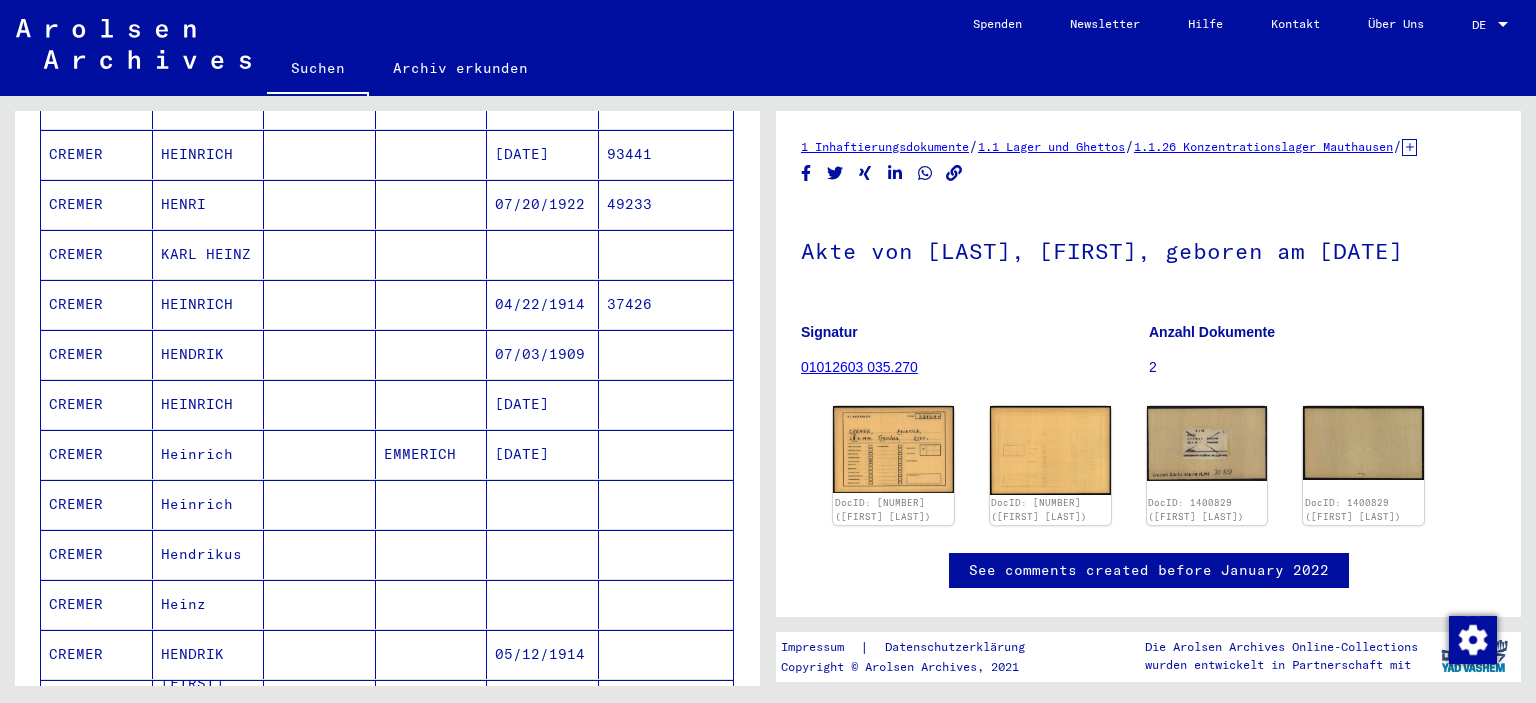 scroll, scrollTop: 754, scrollLeft: 0, axis: vertical 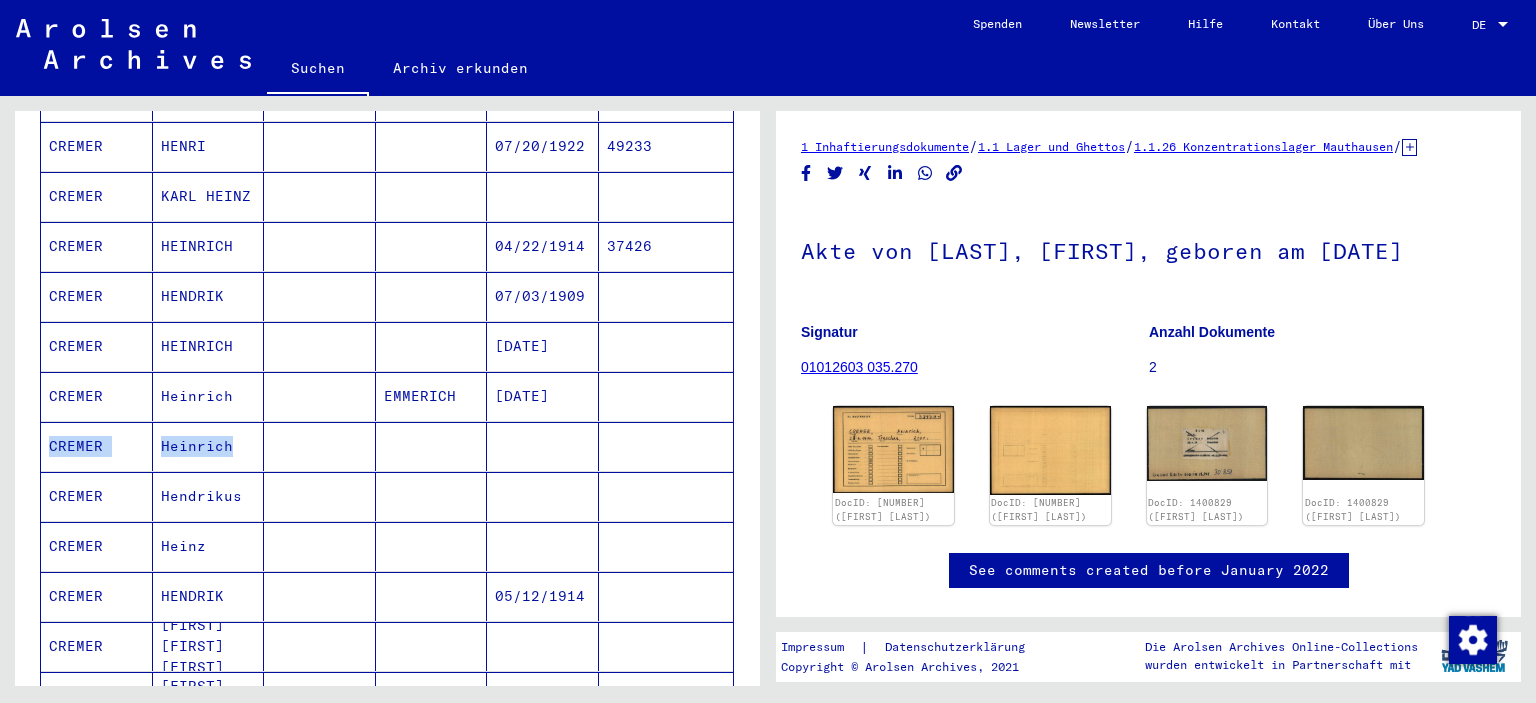 drag, startPoint x: 744, startPoint y: 382, endPoint x: 744, endPoint y: 399, distance: 17 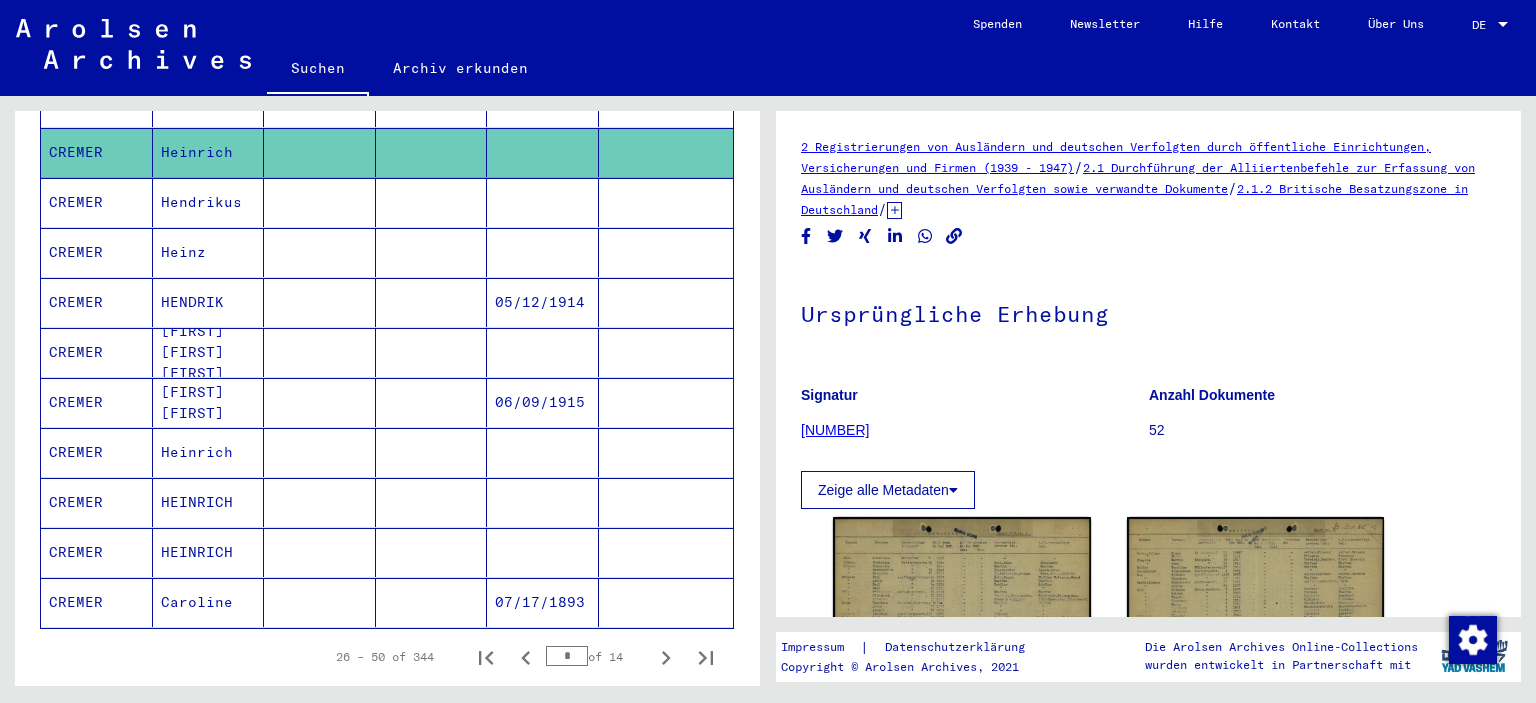scroll, scrollTop: 1052, scrollLeft: 0, axis: vertical 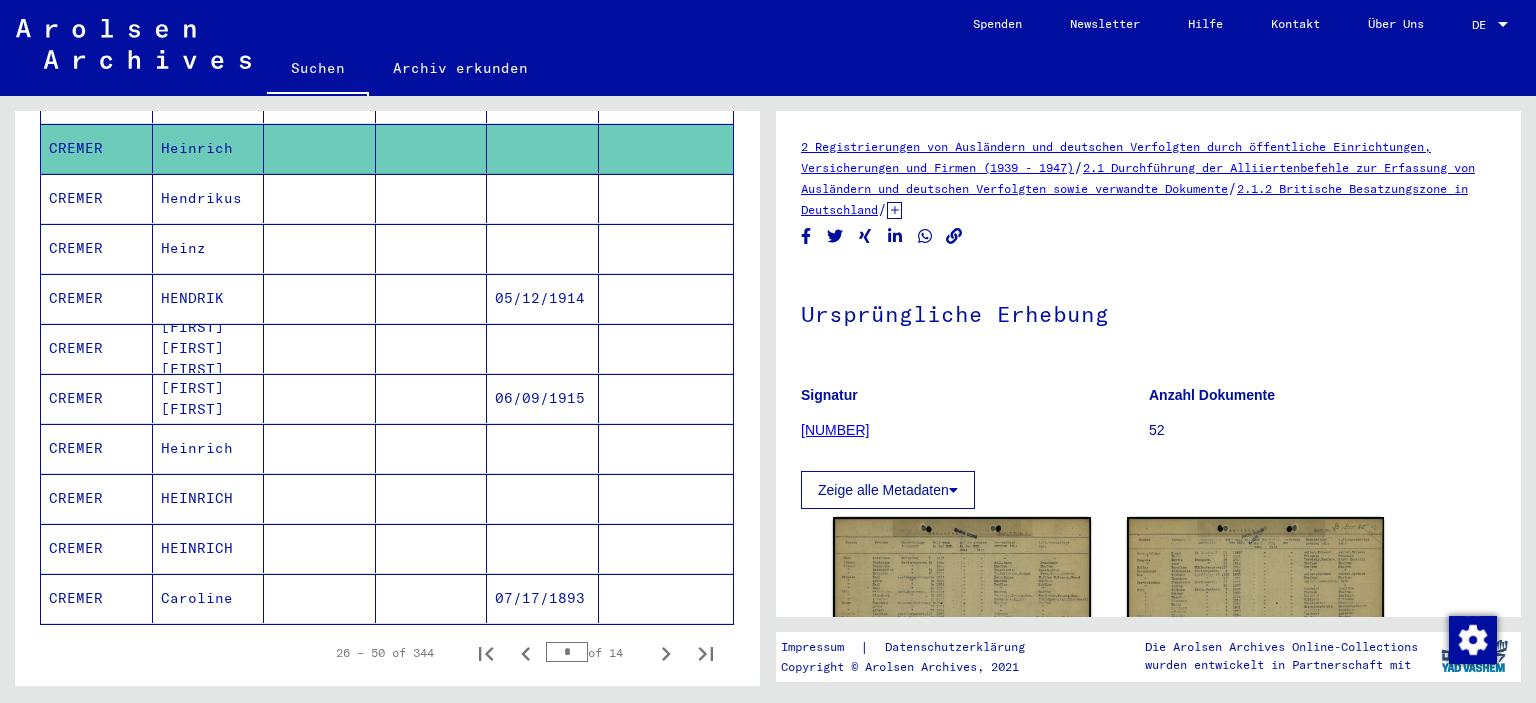 drag, startPoint x: 753, startPoint y: 348, endPoint x: 745, endPoint y: 426, distance: 78.40918 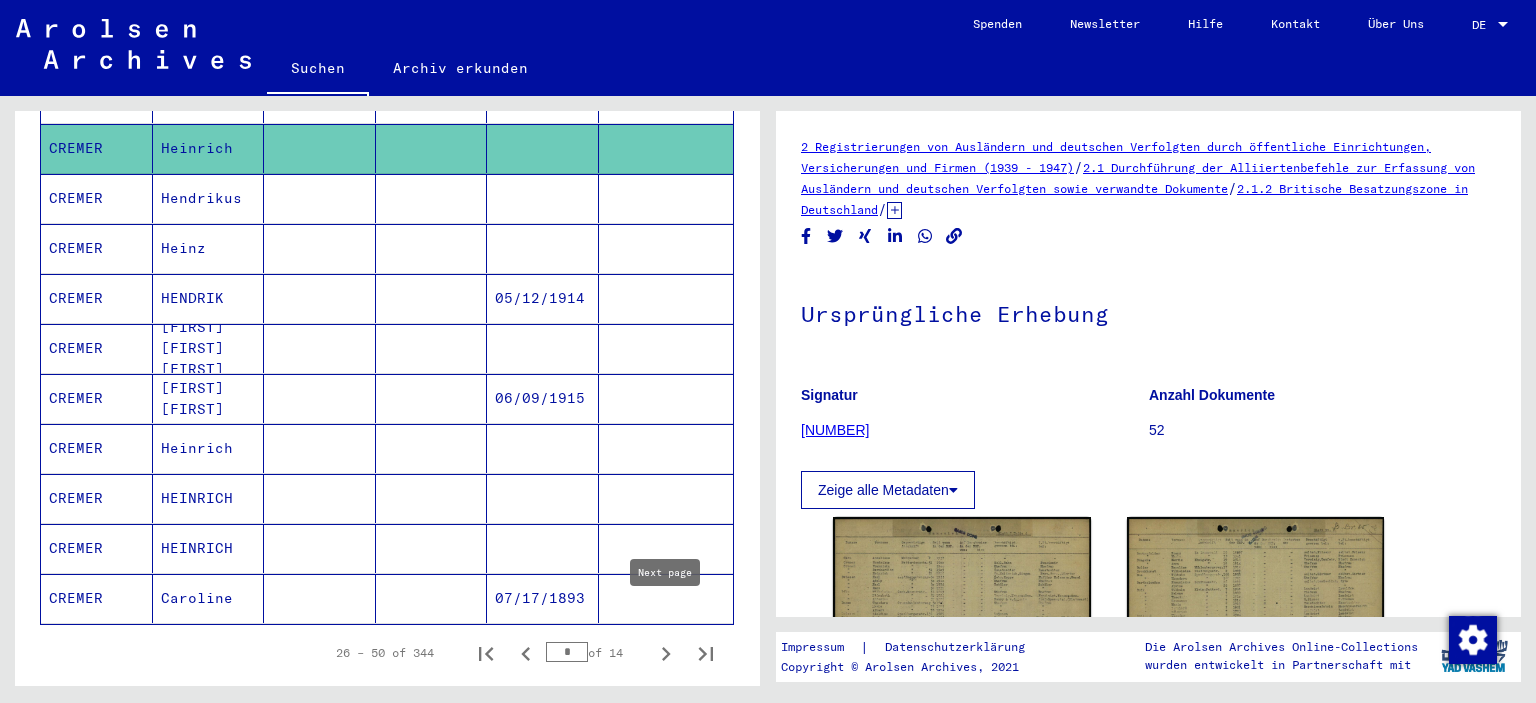 click 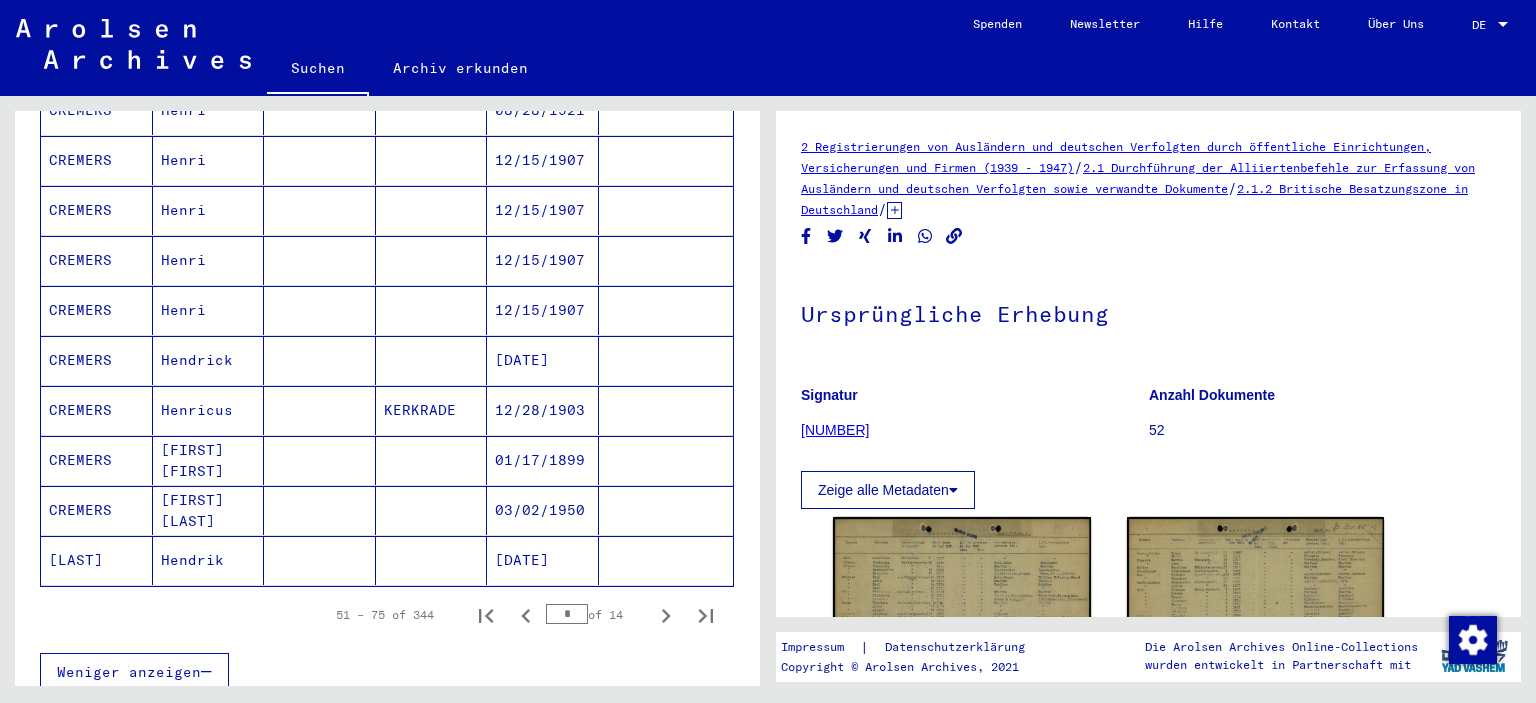 scroll, scrollTop: 1106, scrollLeft: 0, axis: vertical 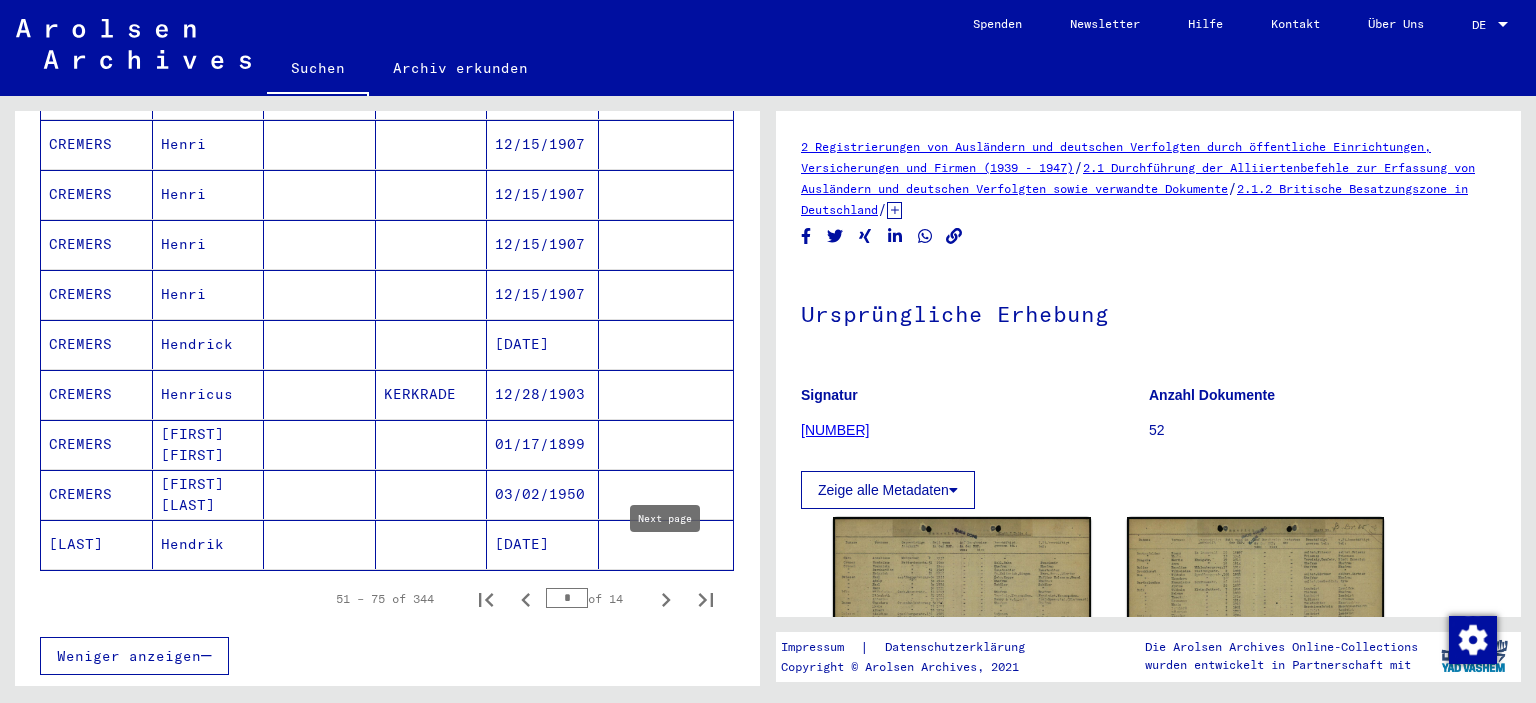 click 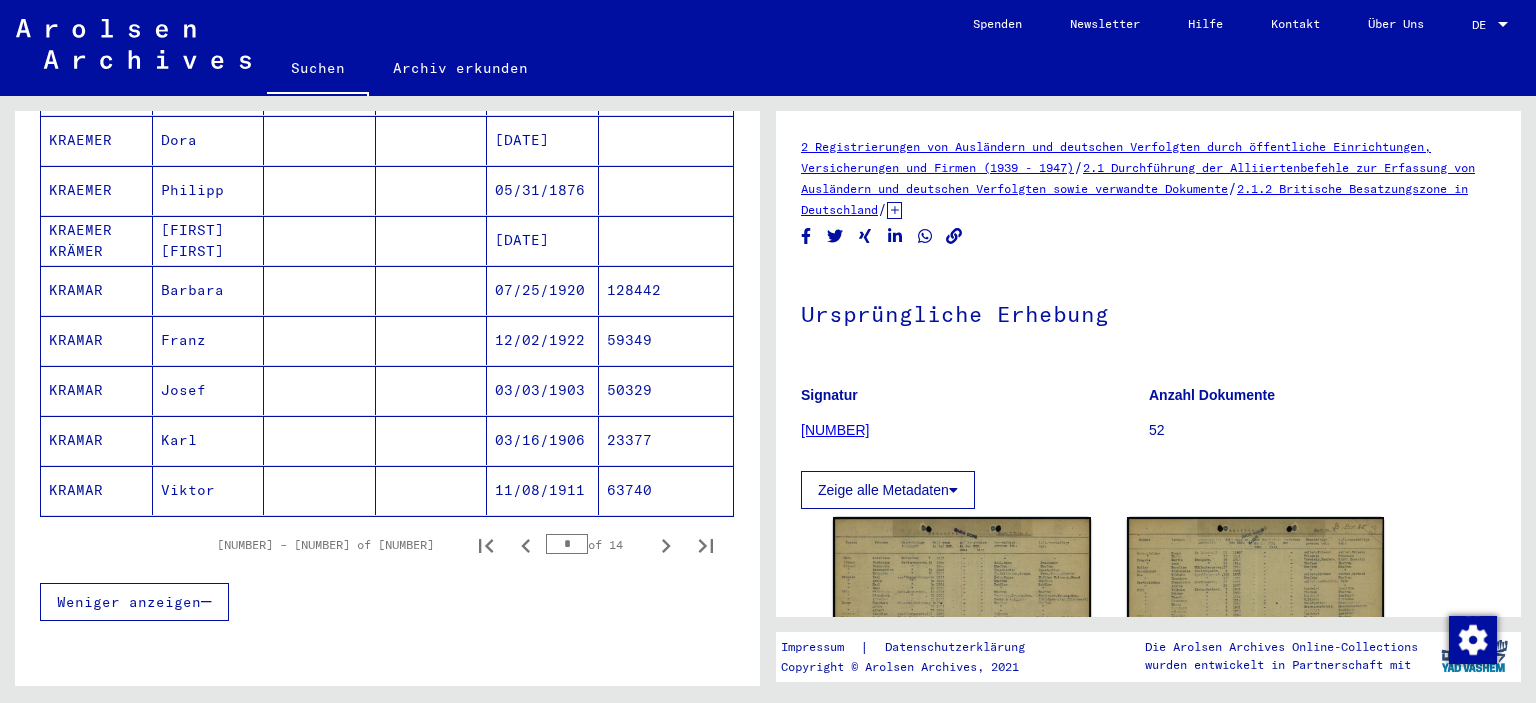 scroll, scrollTop: 1172, scrollLeft: 0, axis: vertical 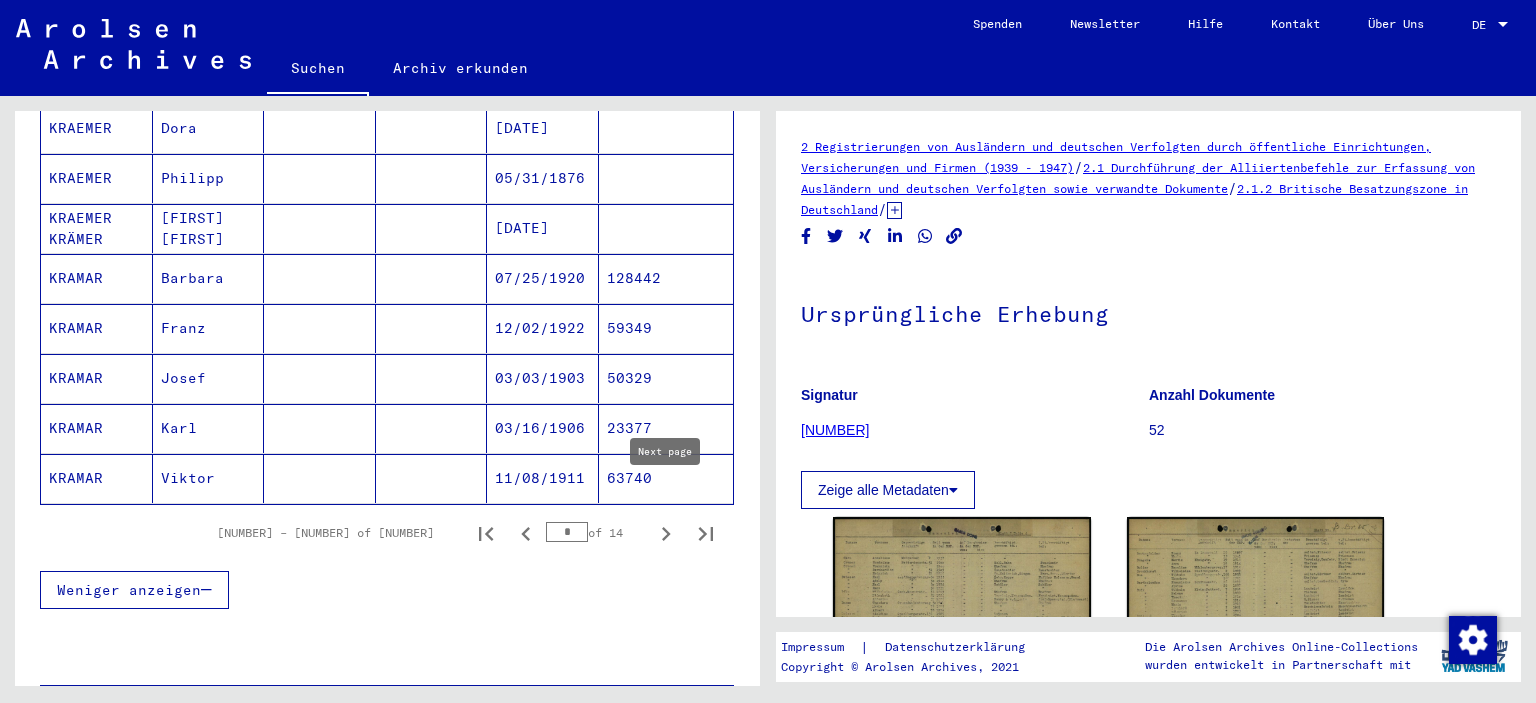 click 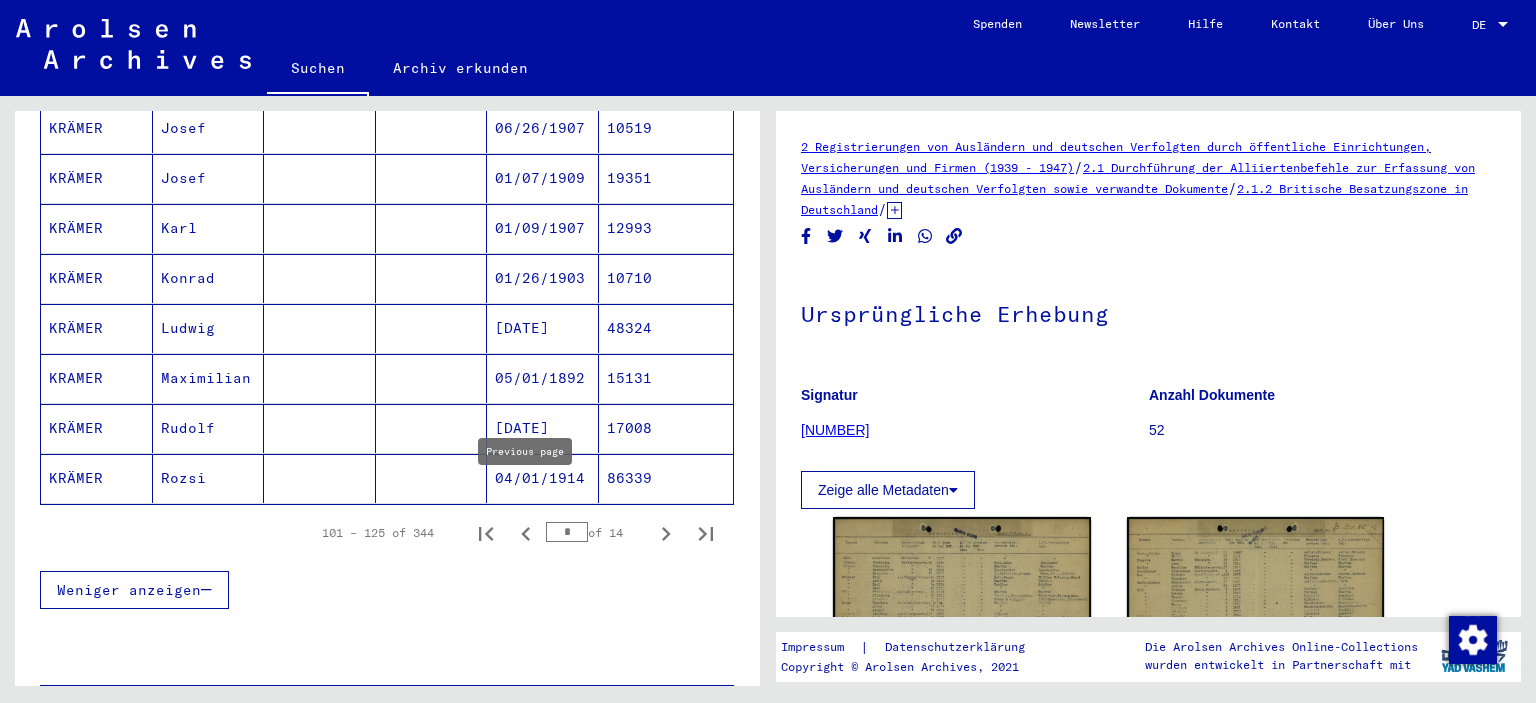 click 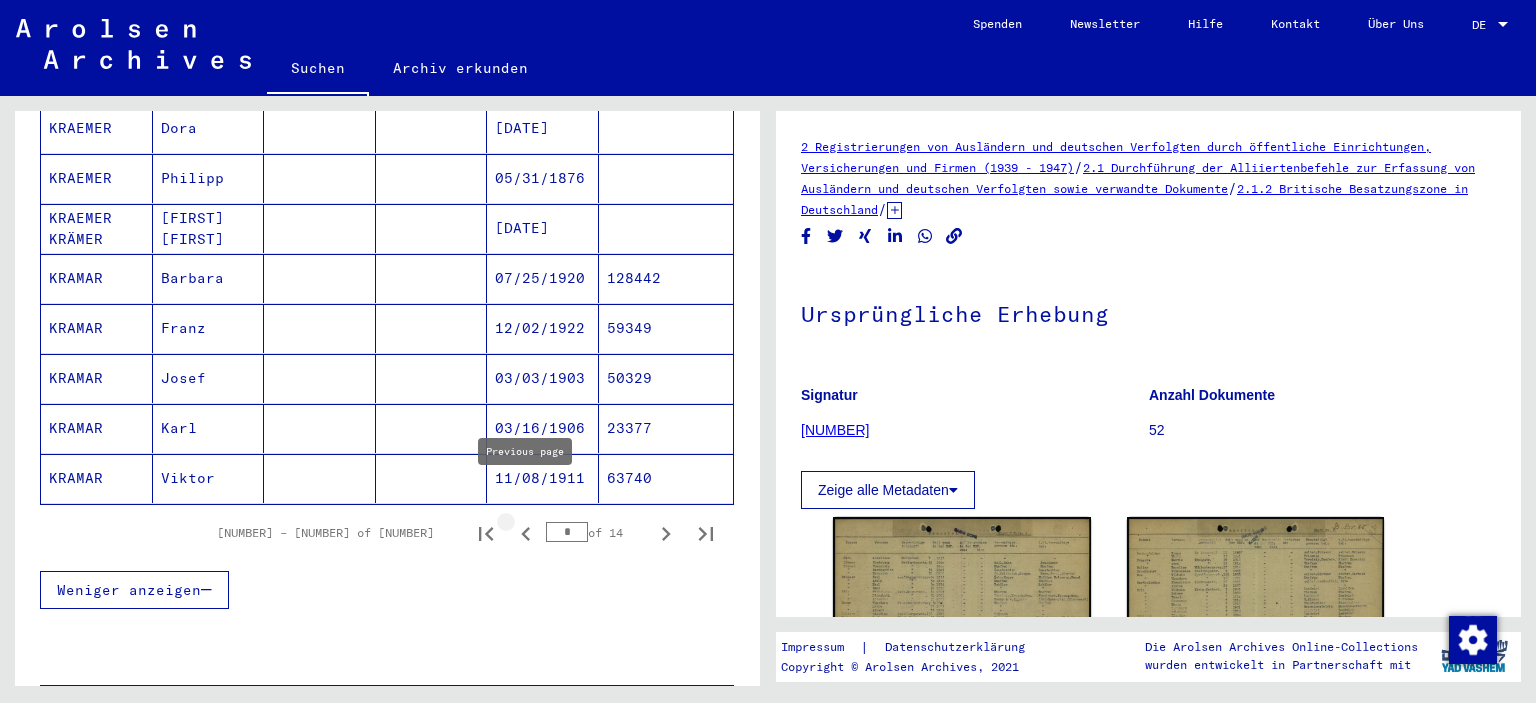 click 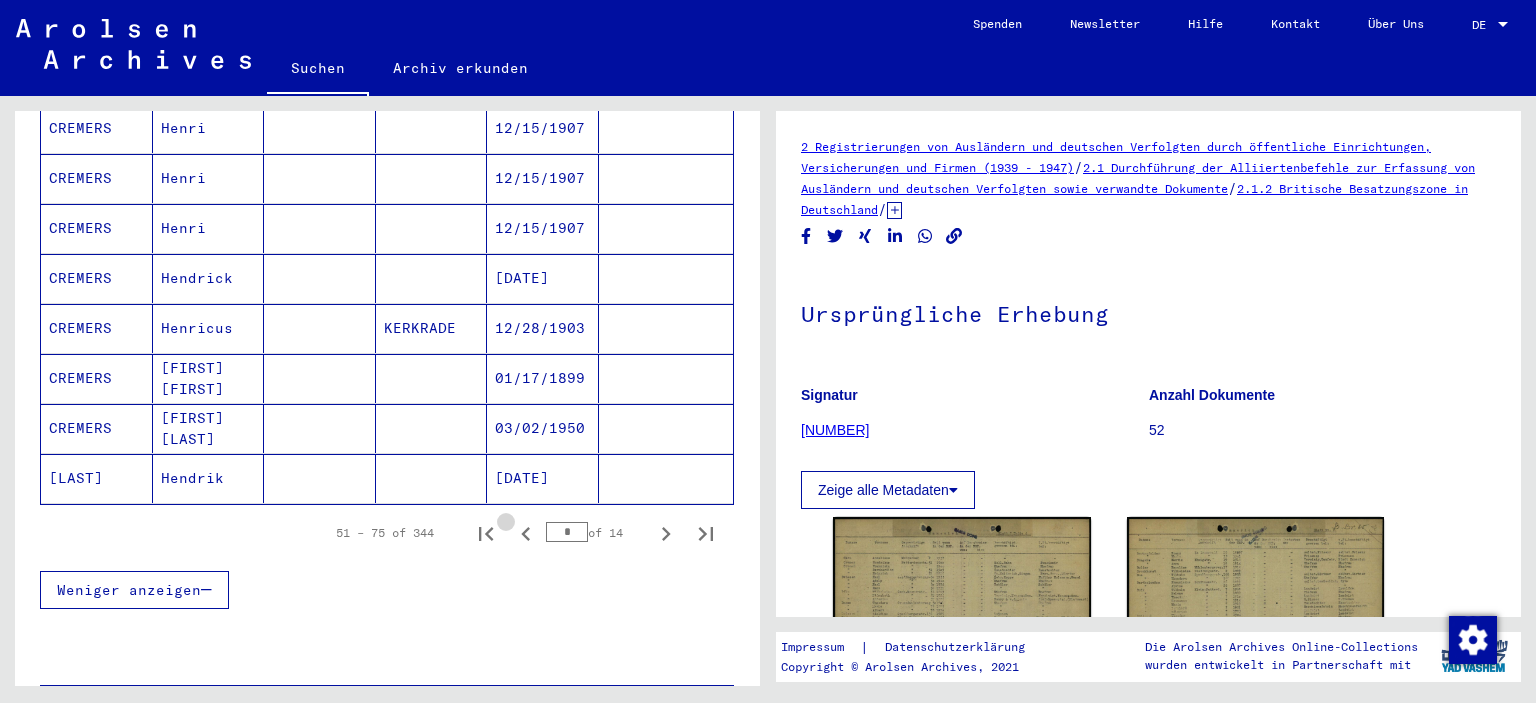 click 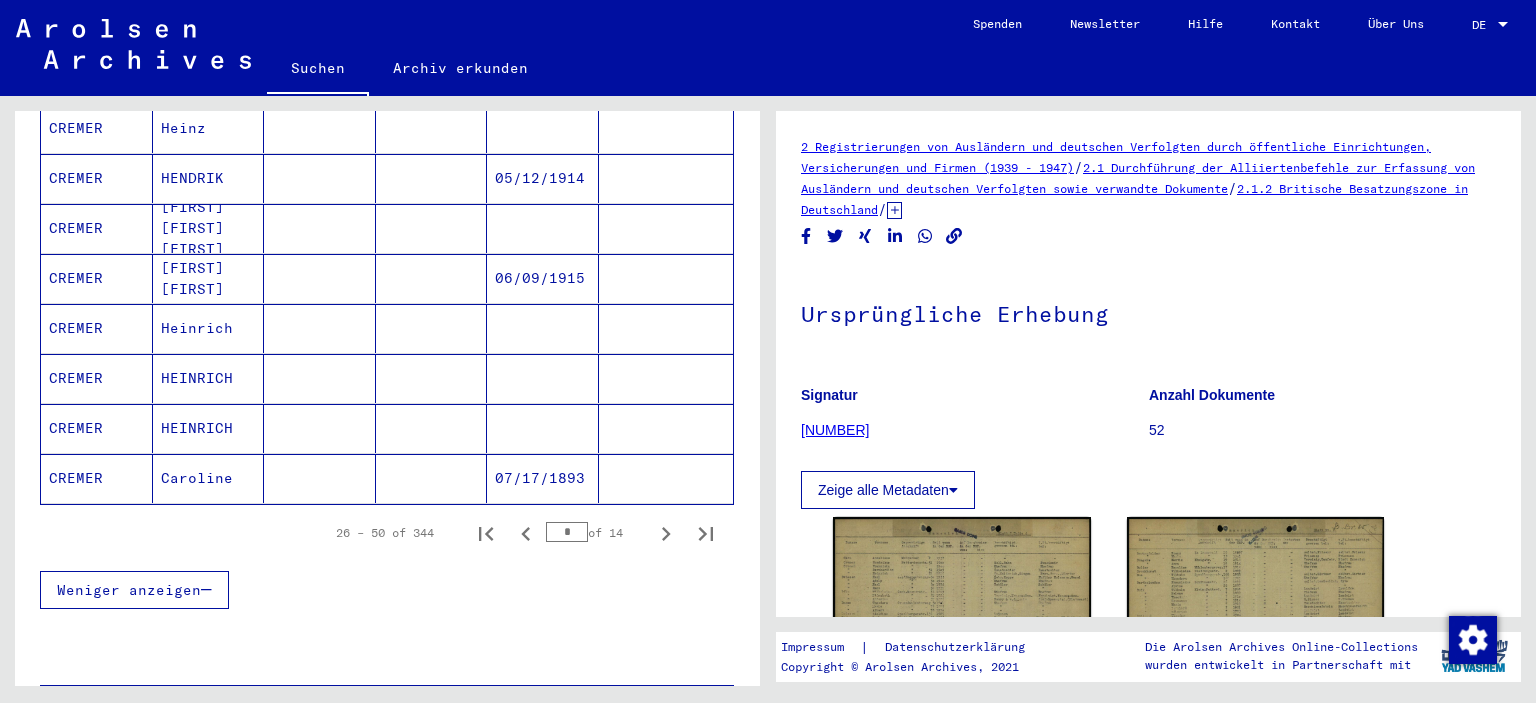 click 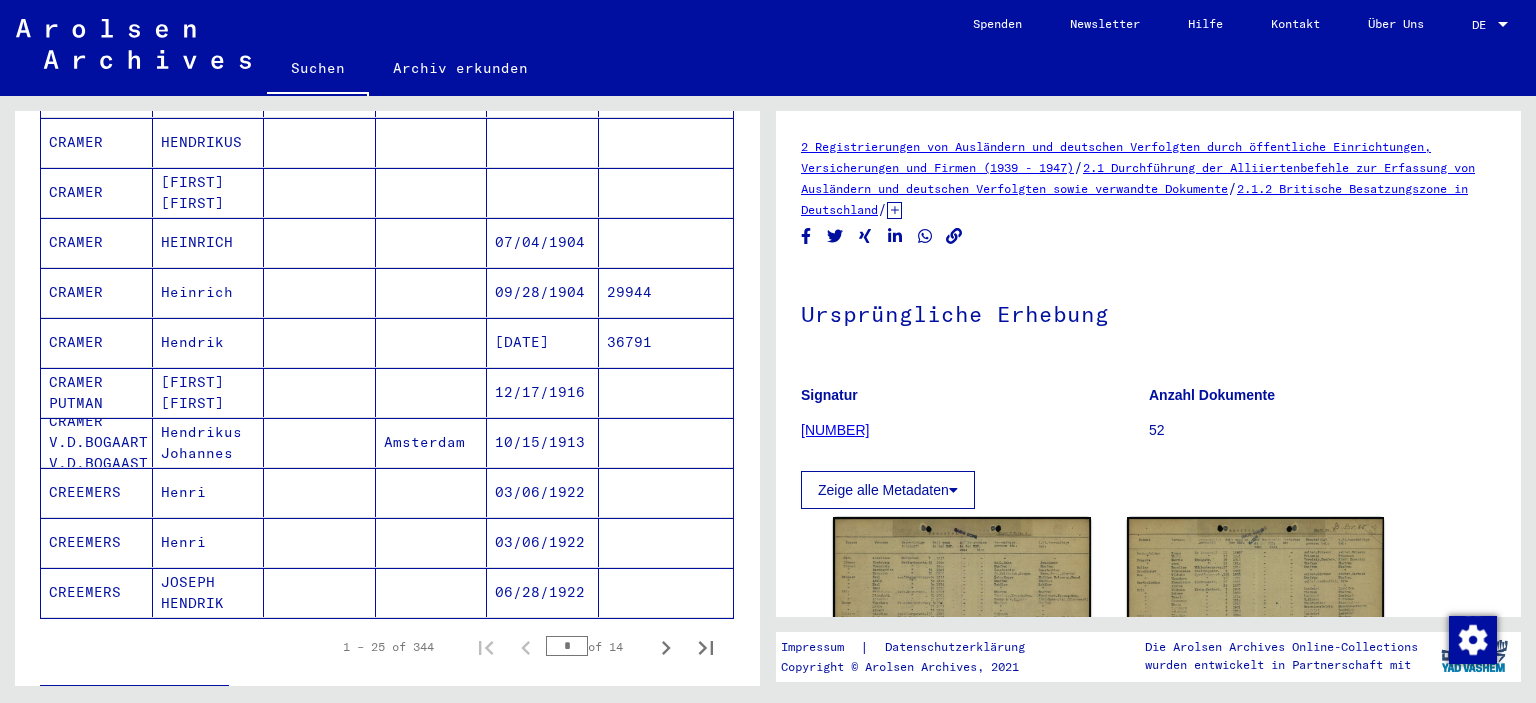 scroll, scrollTop: 0, scrollLeft: 0, axis: both 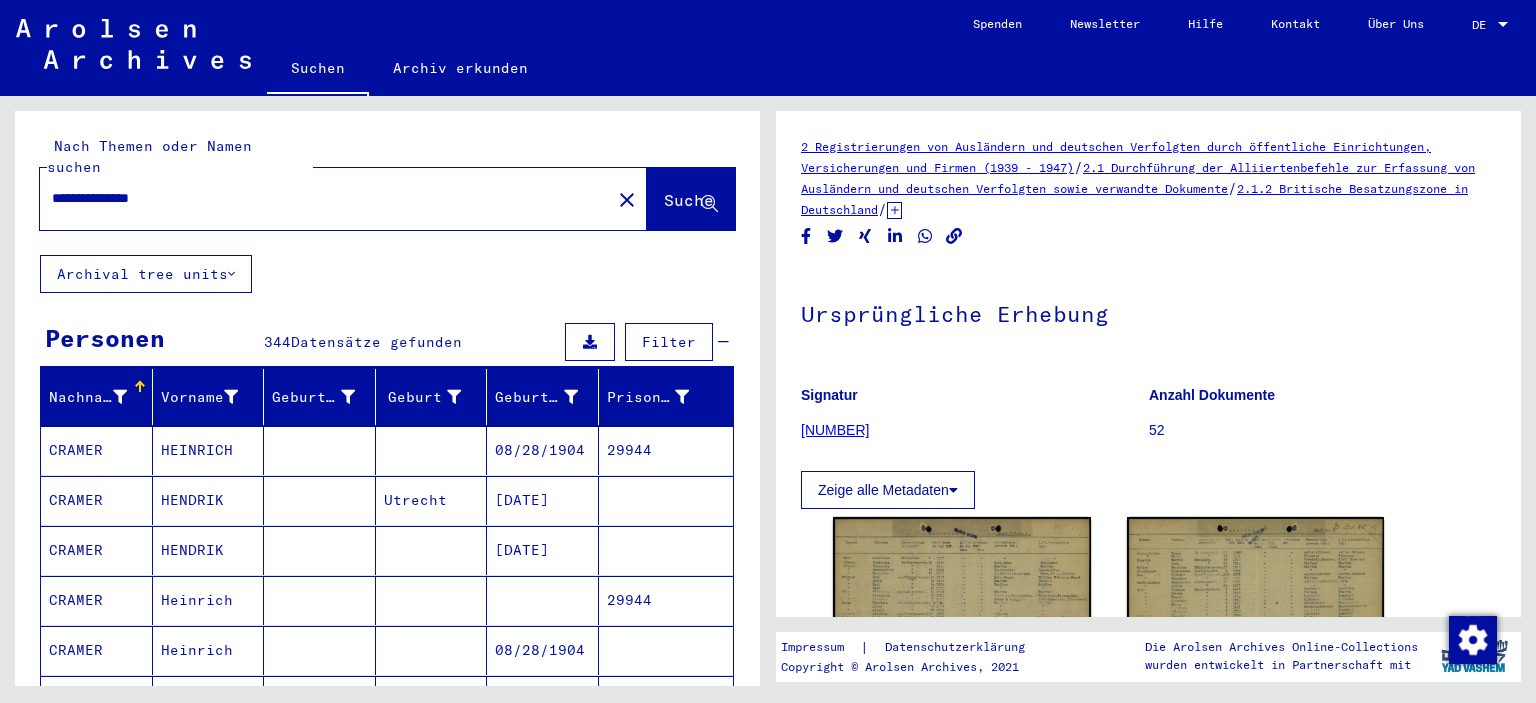 drag, startPoint x: 218, startPoint y: 179, endPoint x: 11, endPoint y: 182, distance: 207.02174 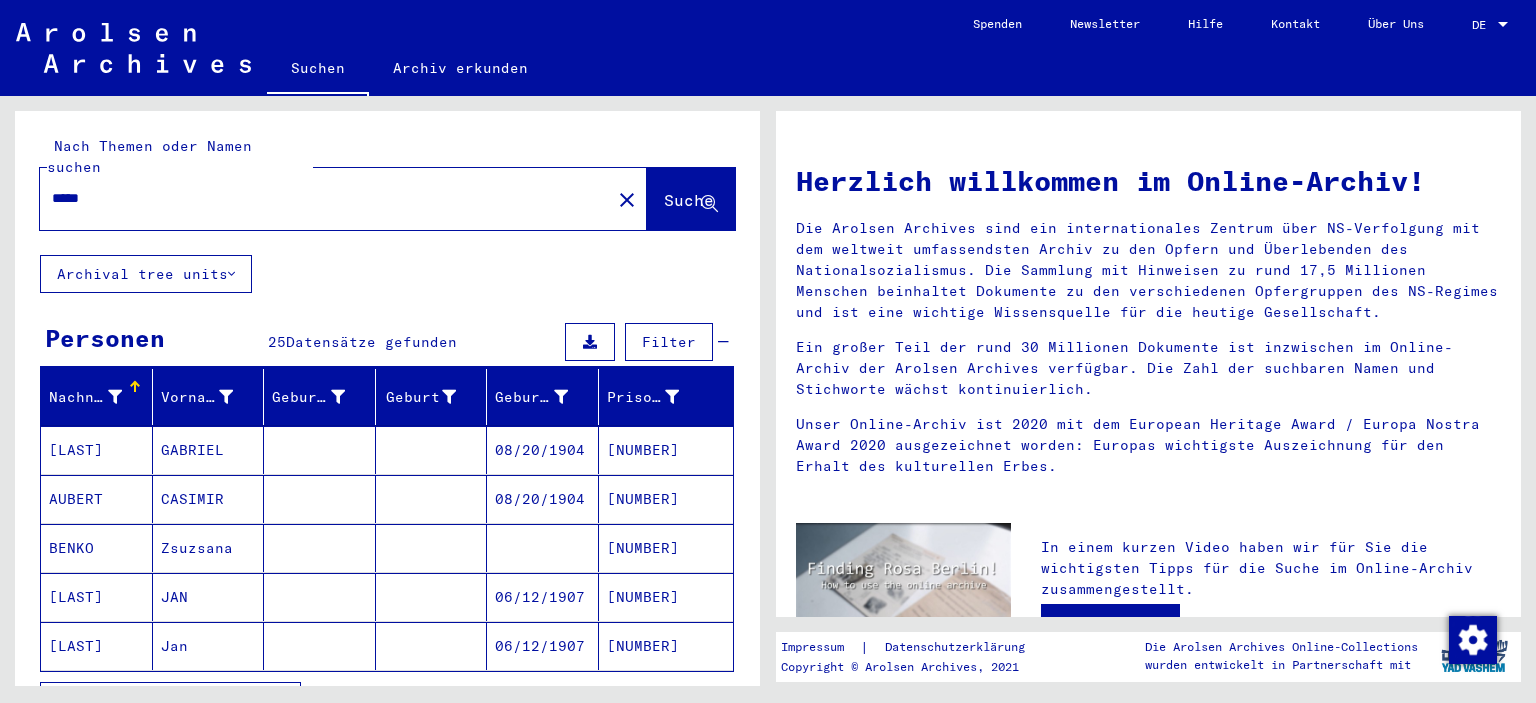click on "Alle Ergebnisse anzeigen" at bounding box center (165, 701) 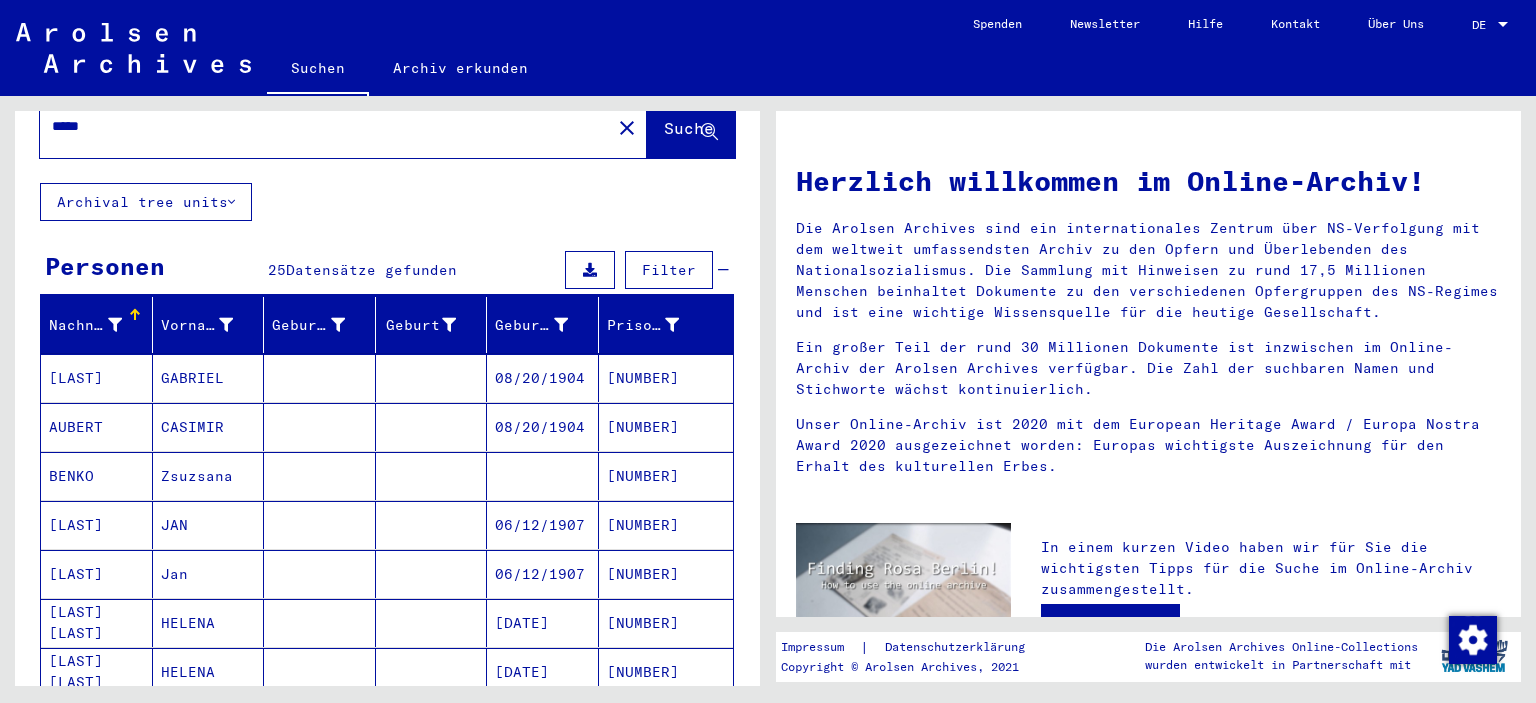 scroll, scrollTop: 0, scrollLeft: 0, axis: both 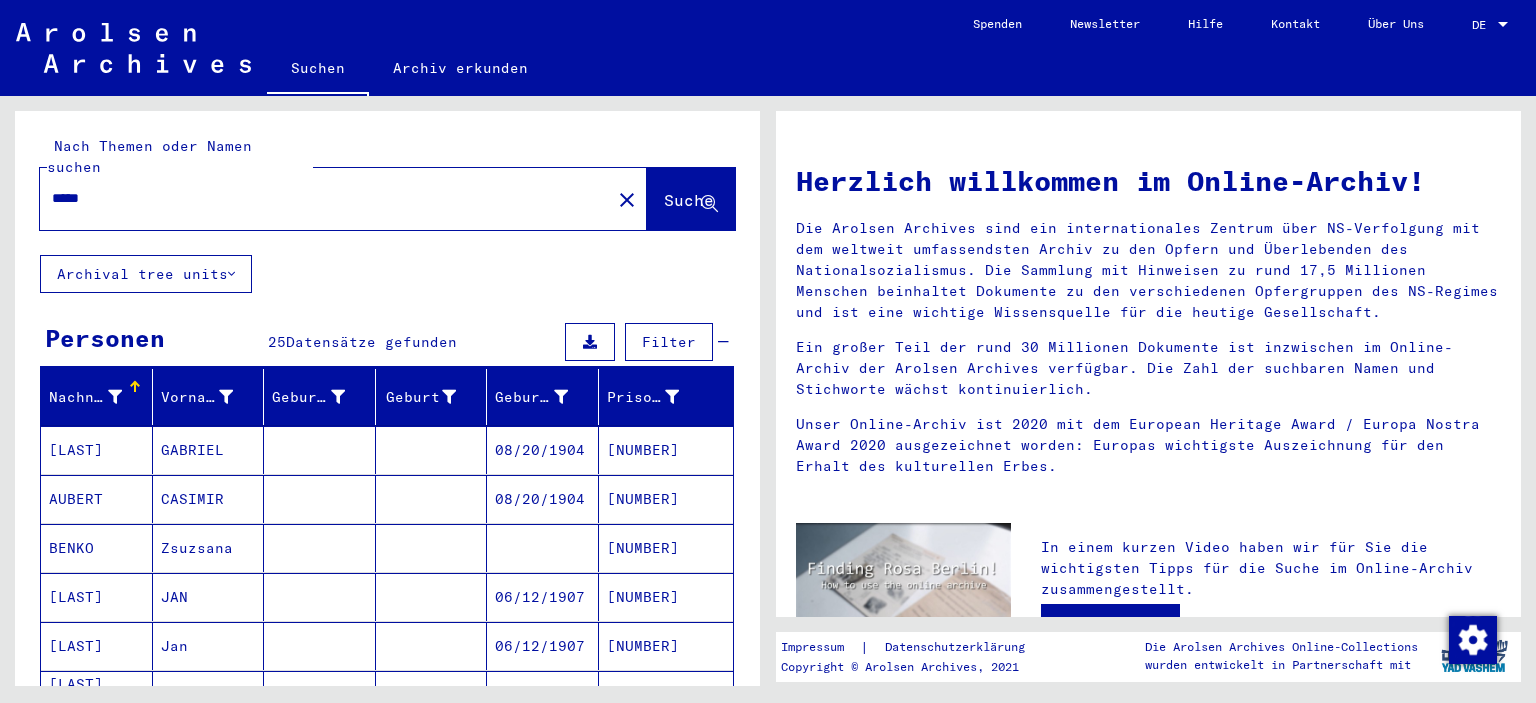 drag, startPoint x: 93, startPoint y: 182, endPoint x: 17, endPoint y: 182, distance: 76 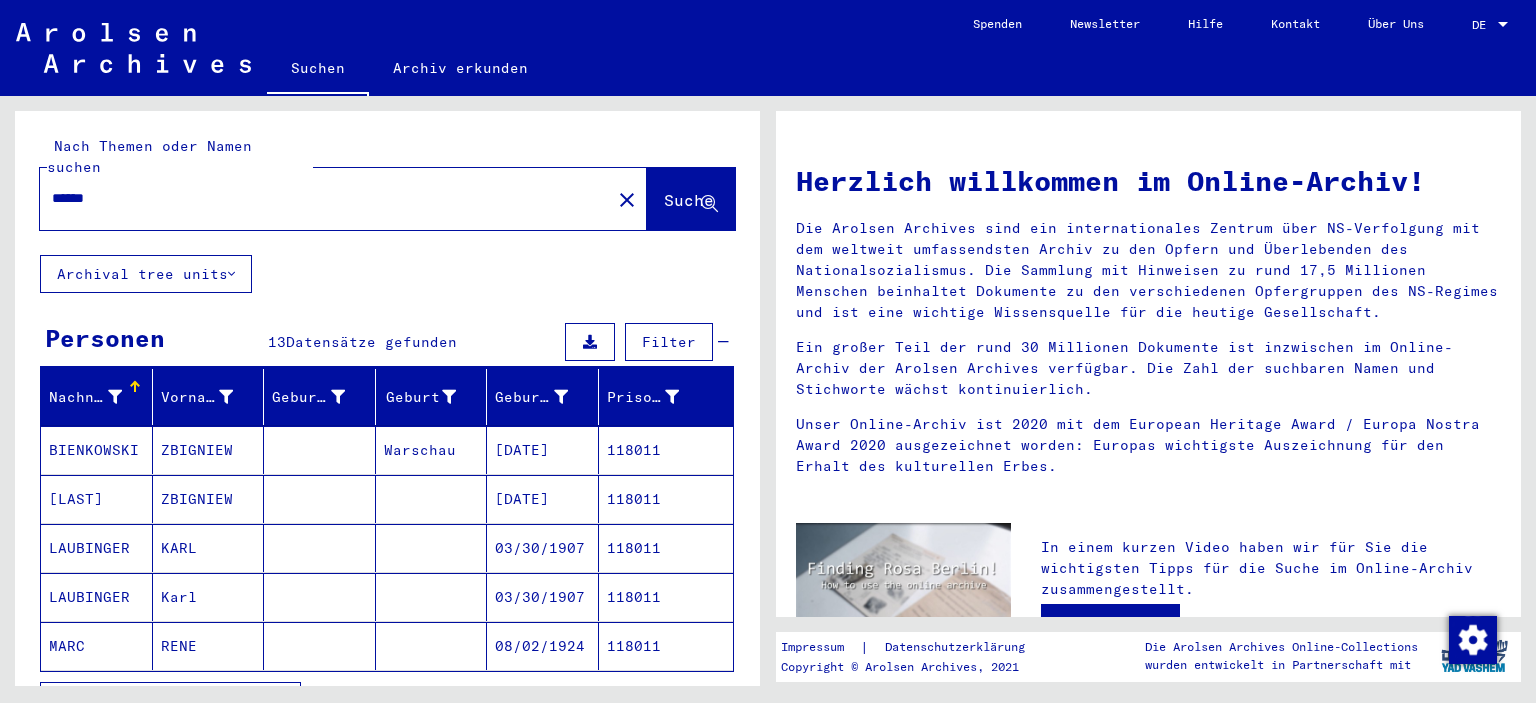 click at bounding box center [432, 597] 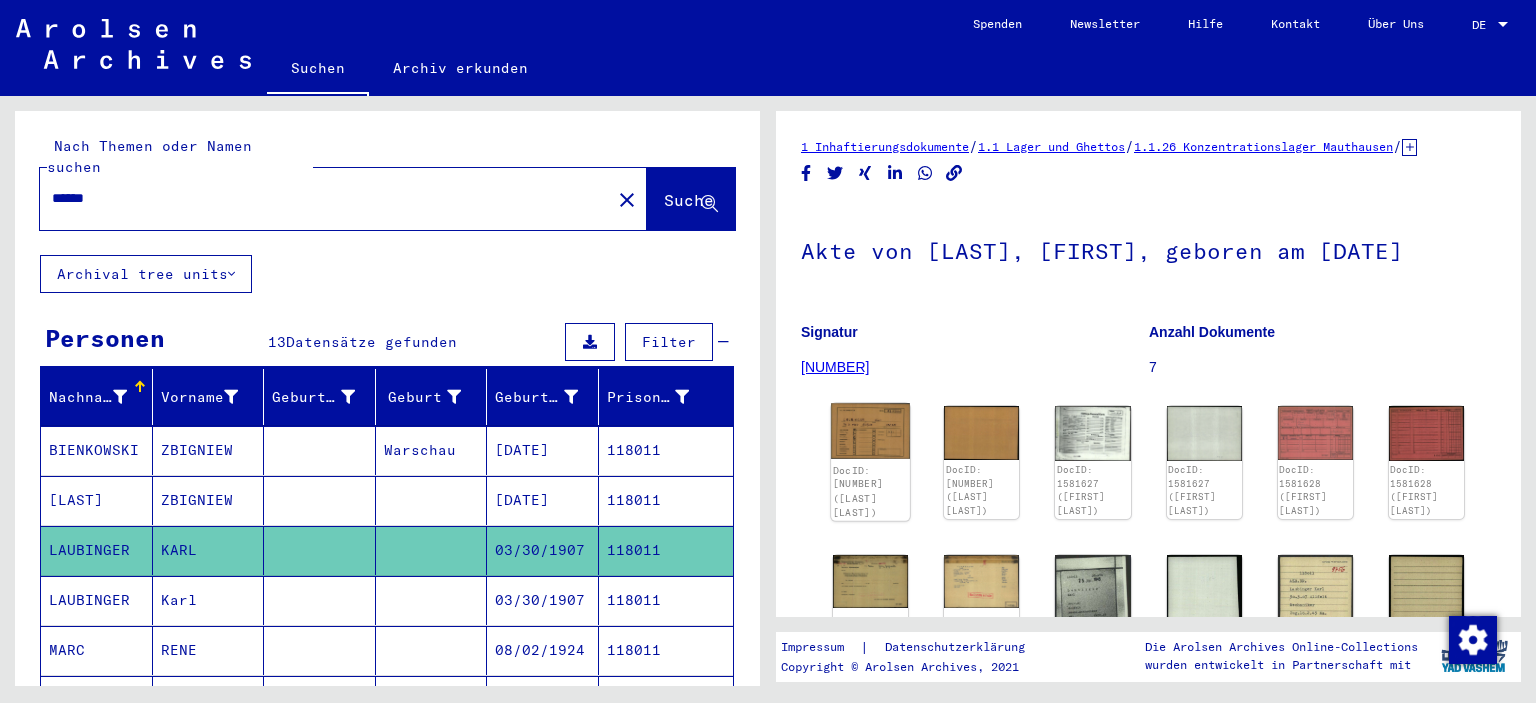 click 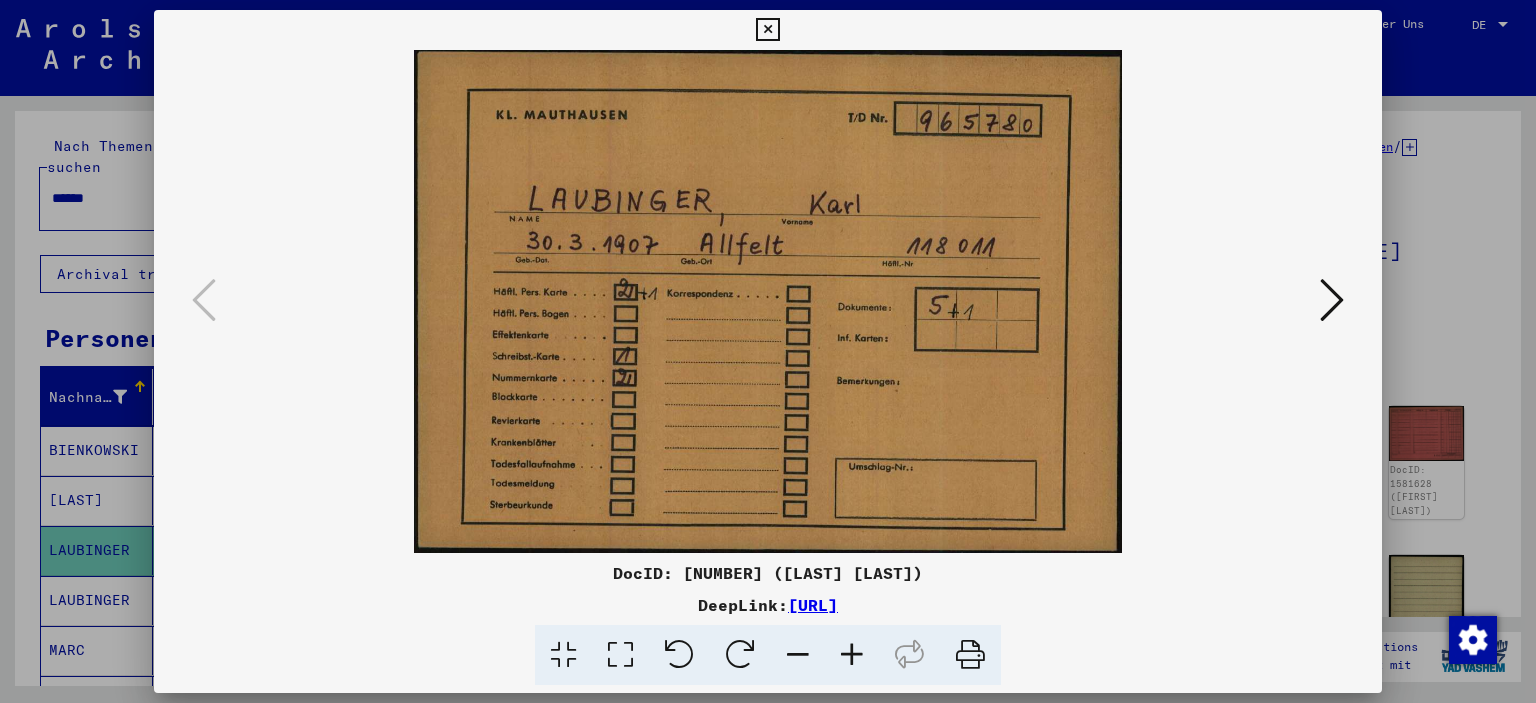click at bounding box center [1332, 300] 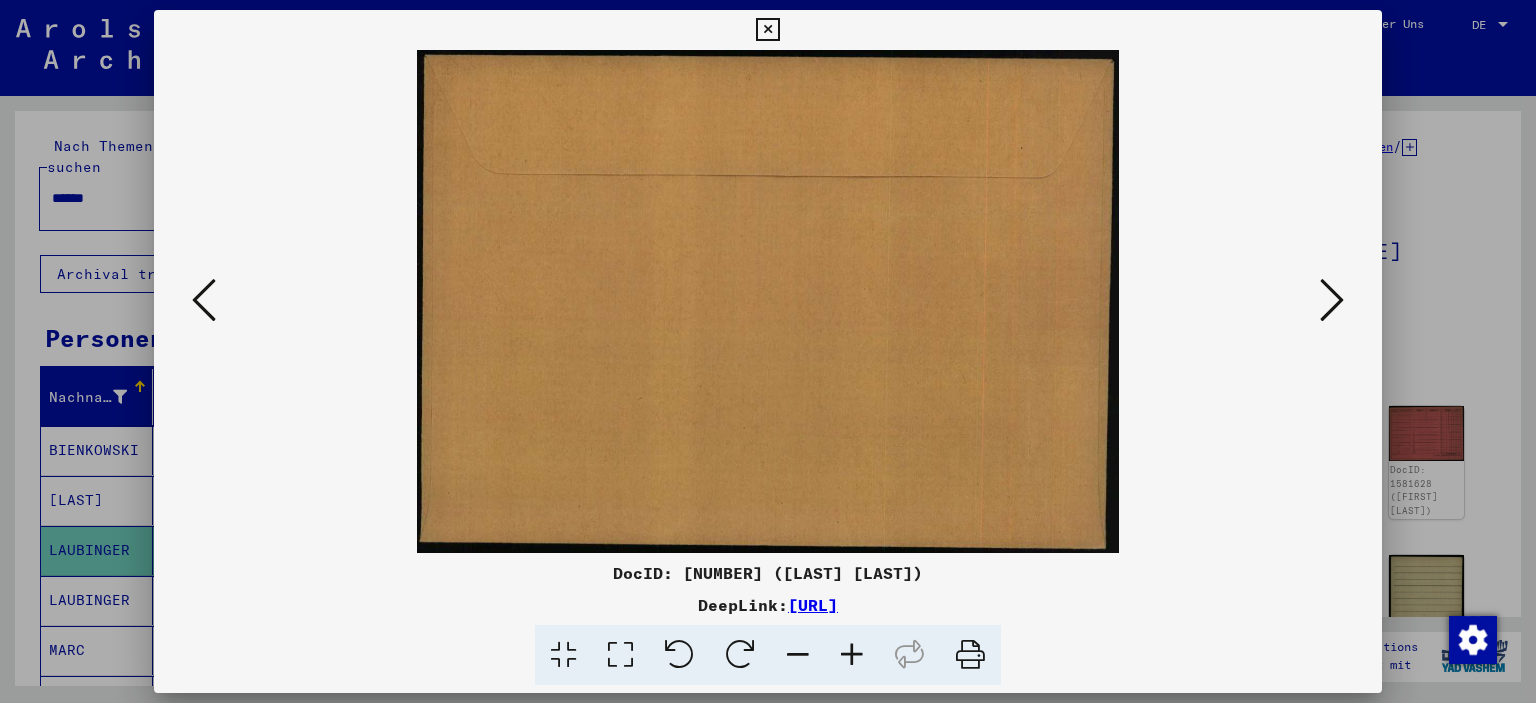 click at bounding box center [1332, 300] 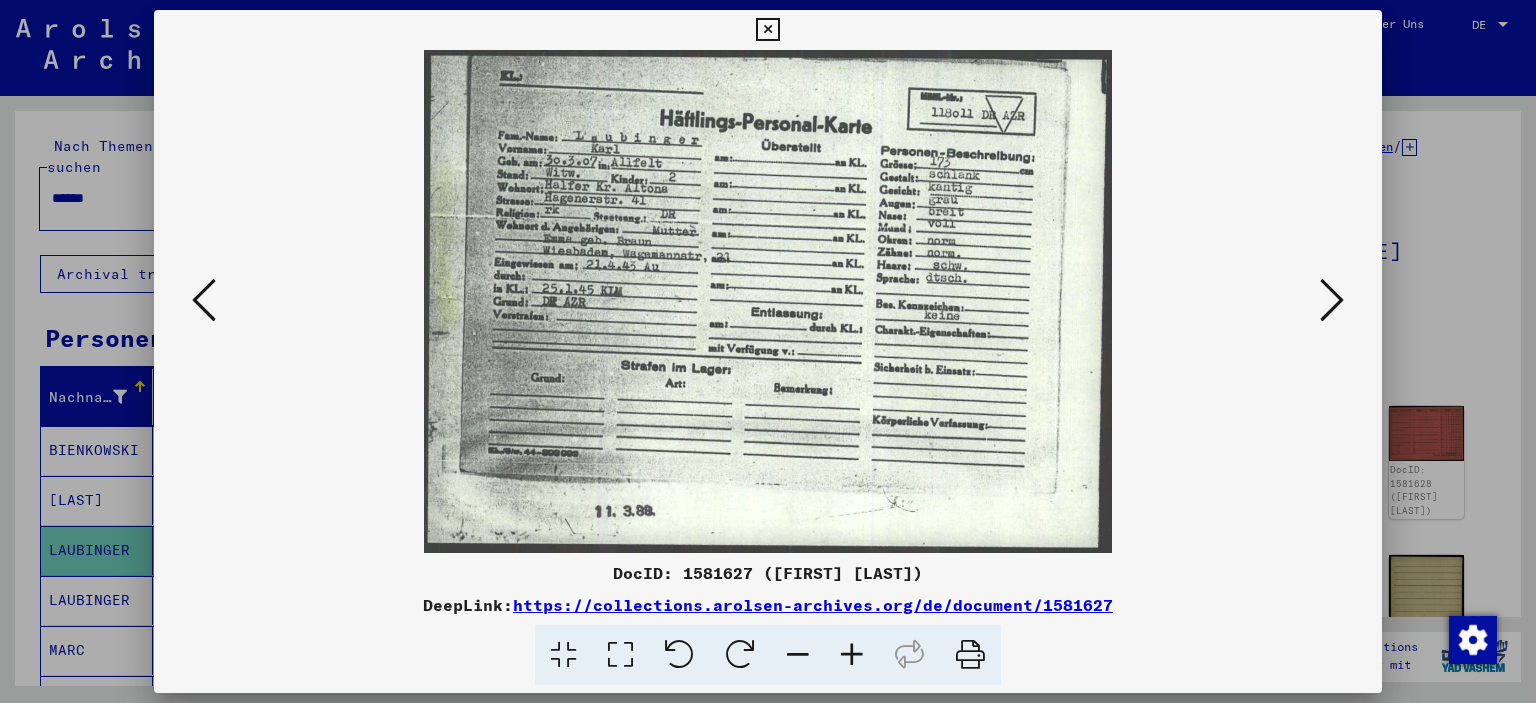 click at bounding box center (767, 30) 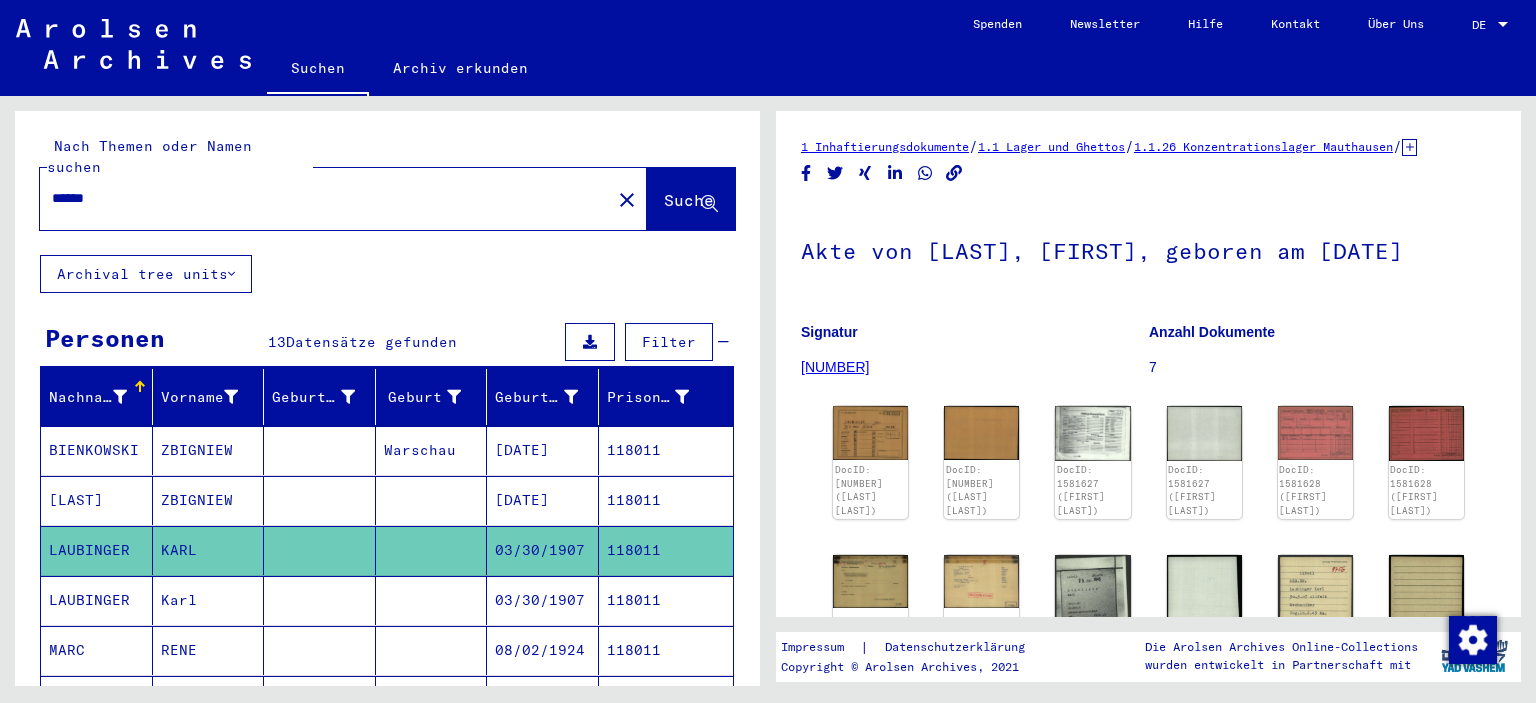 drag, startPoint x: 155, startPoint y: 185, endPoint x: 6, endPoint y: 177, distance: 149.21461 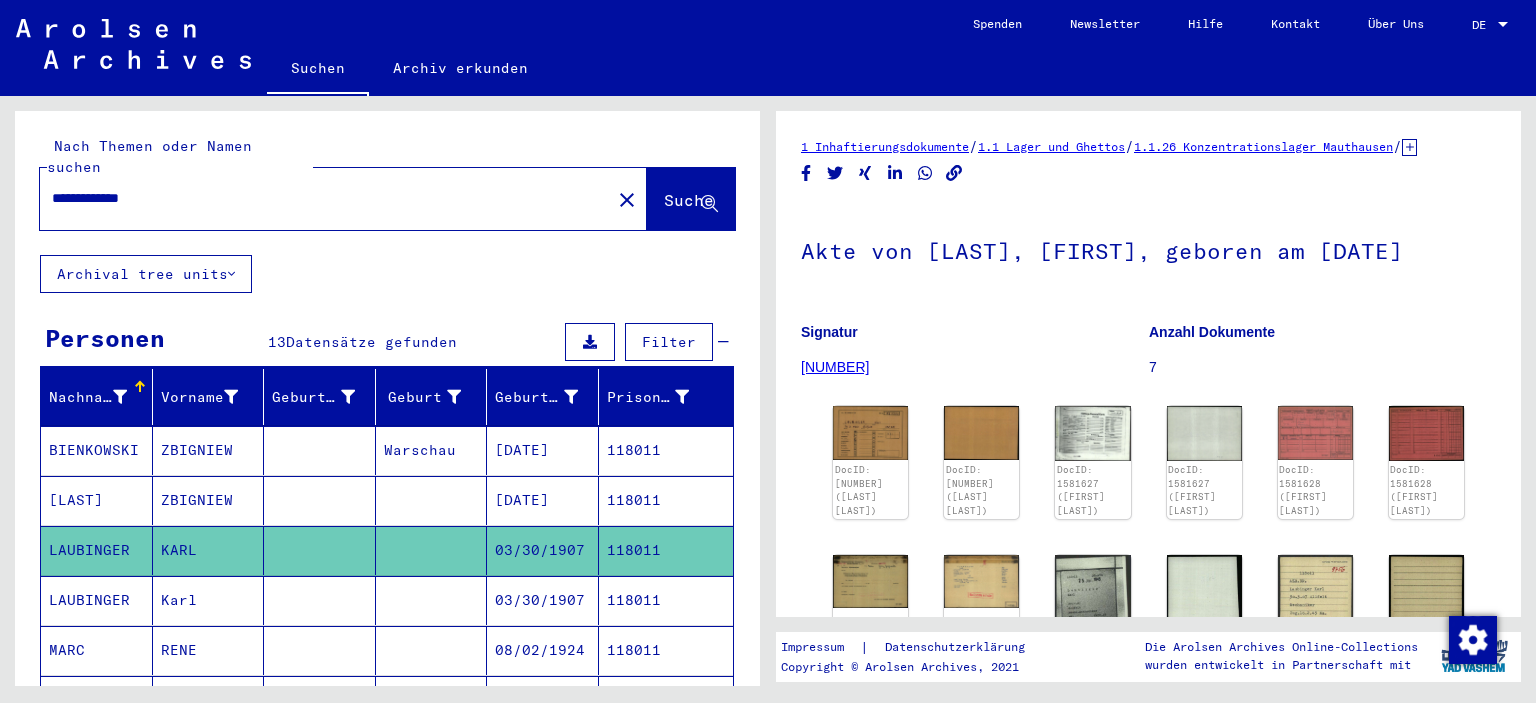 type on "**********" 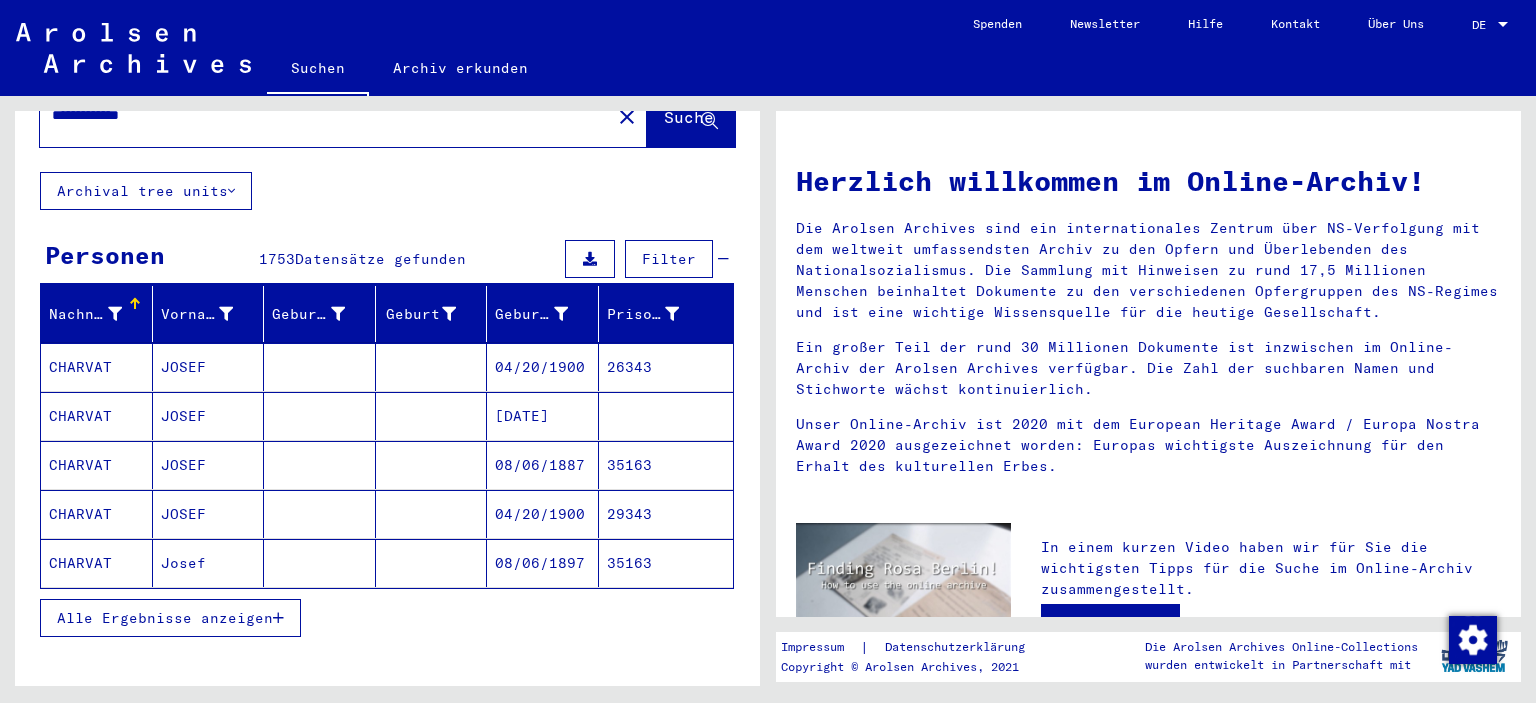 scroll, scrollTop: 122, scrollLeft: 0, axis: vertical 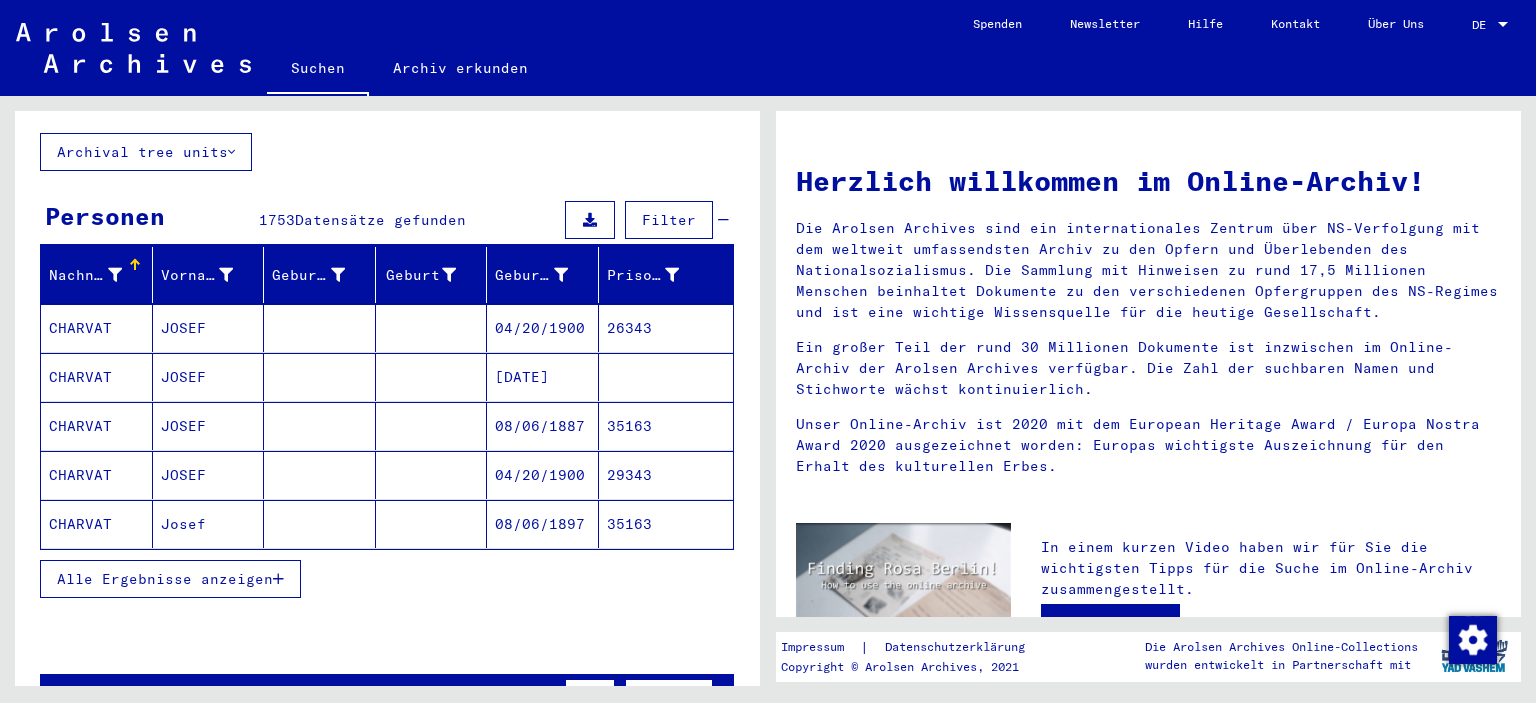 click on "Alle Ergebnisse anzeigen" at bounding box center (165, 579) 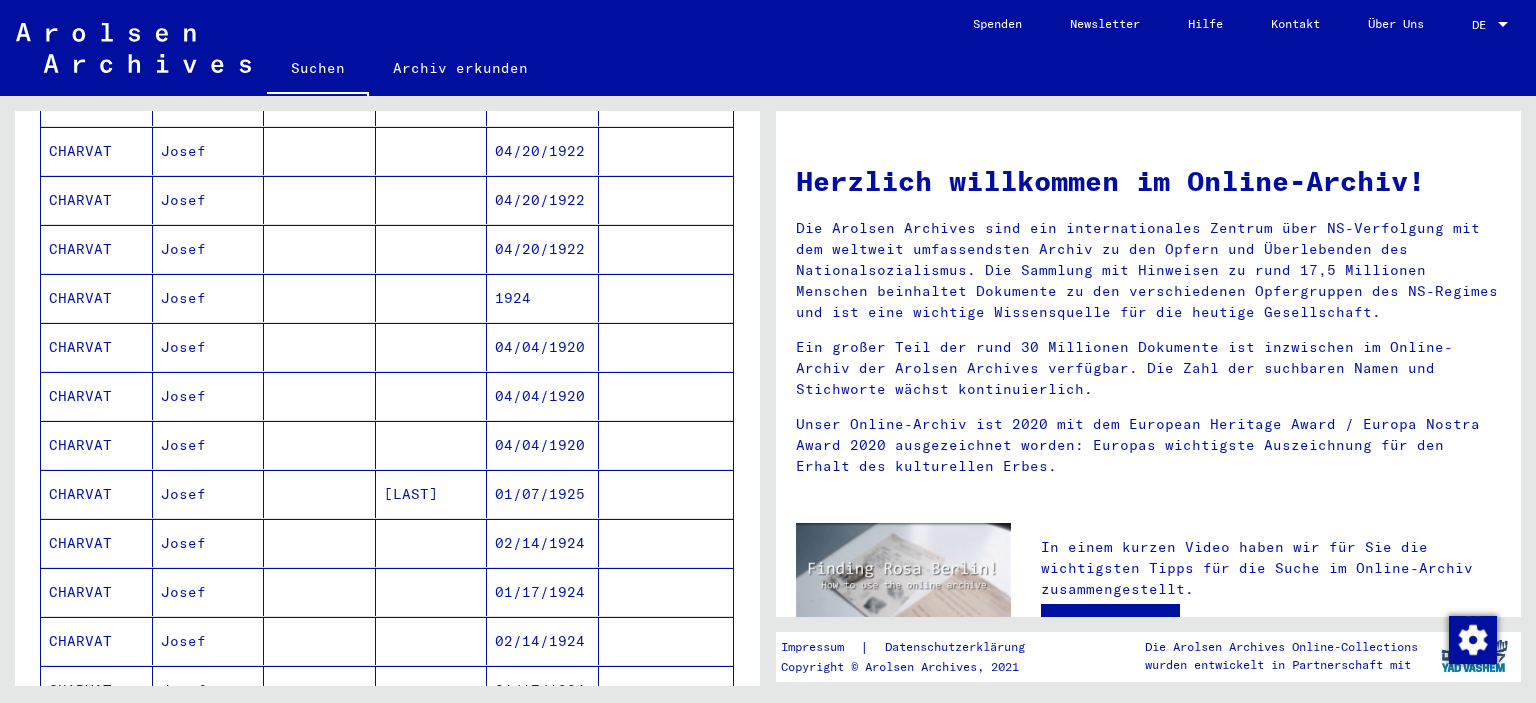 scroll, scrollTop: 658, scrollLeft: 0, axis: vertical 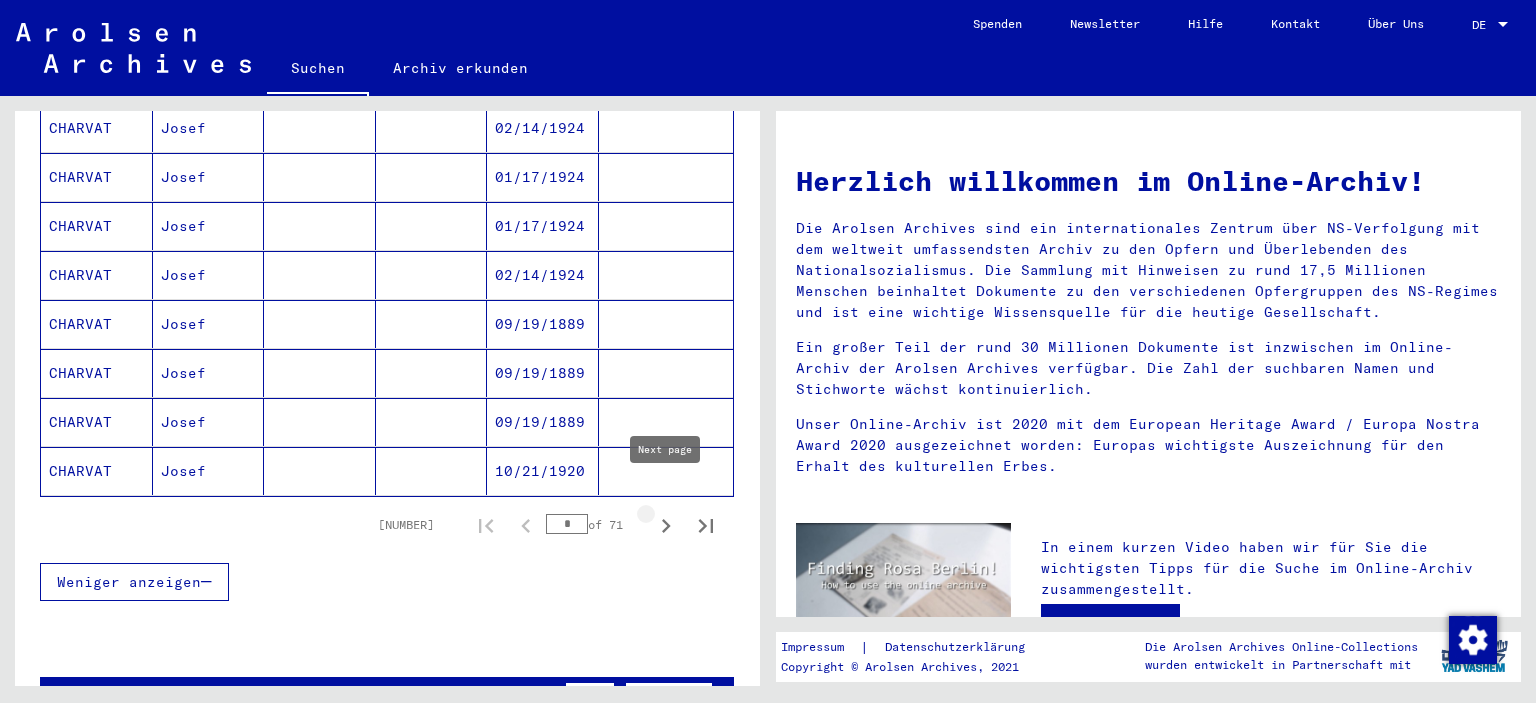 click 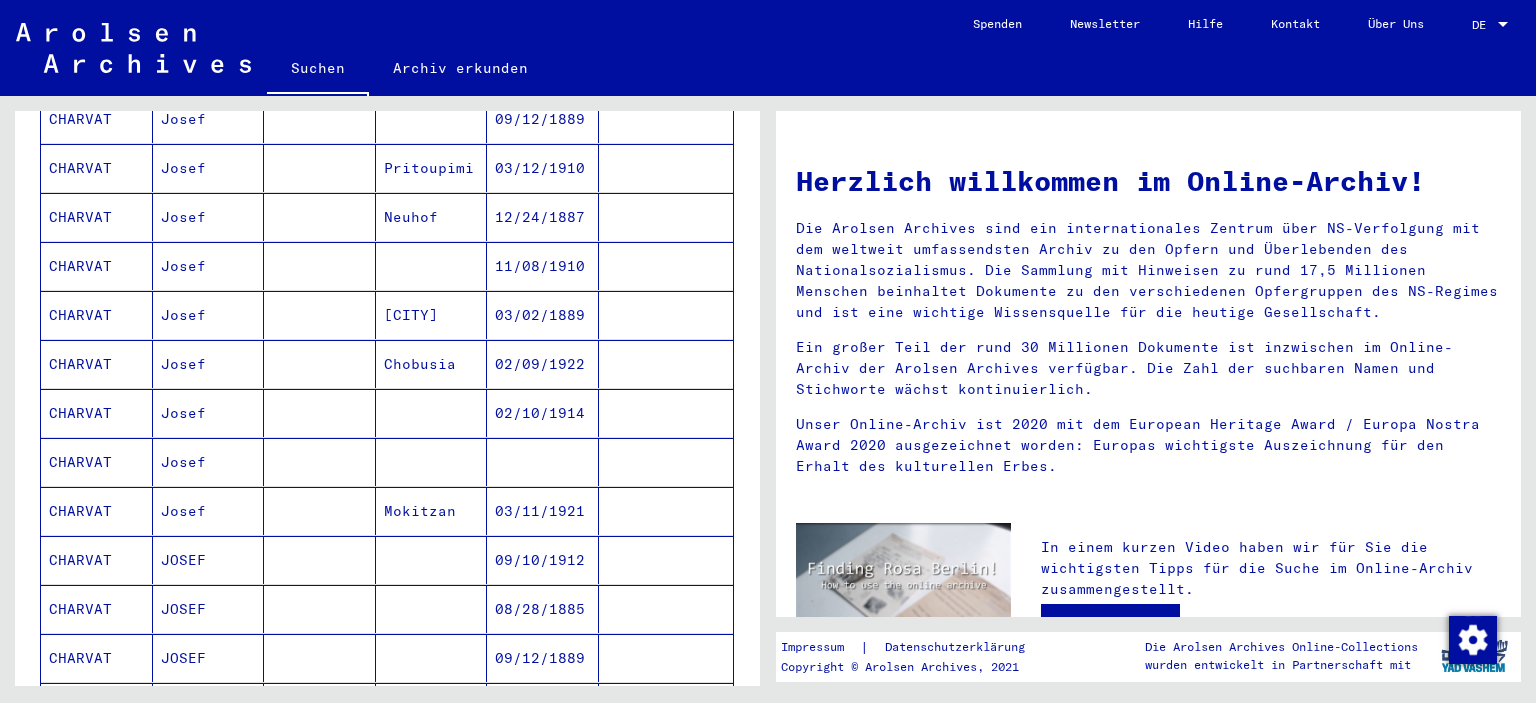scroll, scrollTop: 725, scrollLeft: 0, axis: vertical 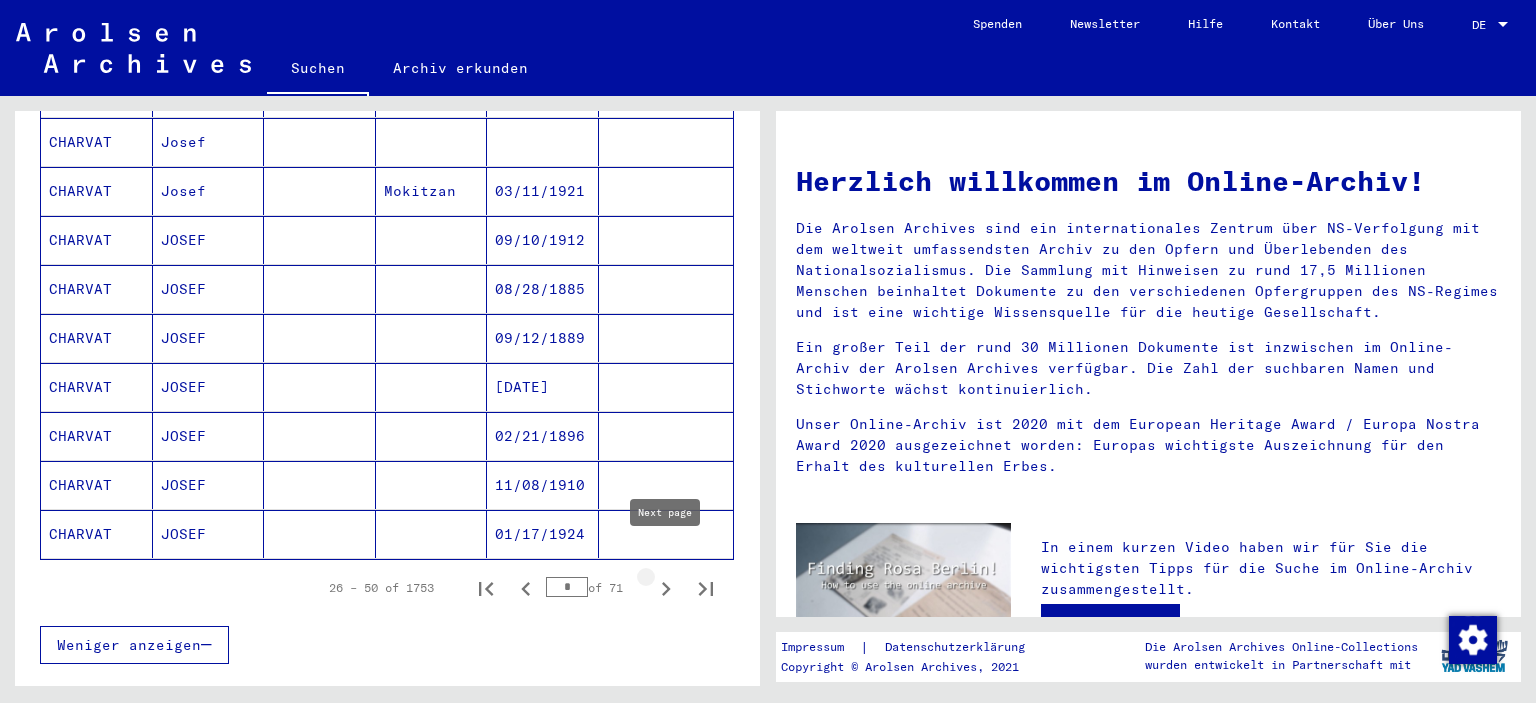 click 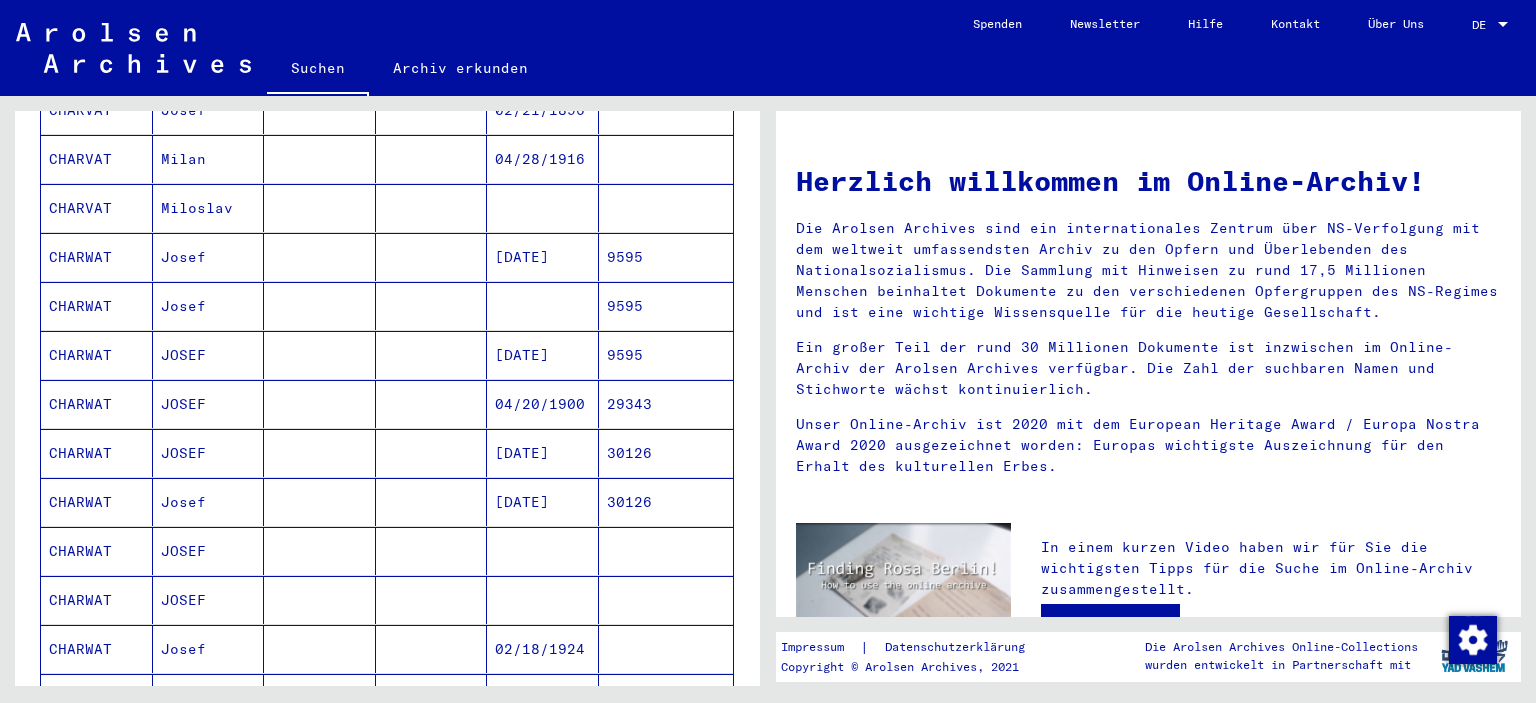 scroll, scrollTop: 500, scrollLeft: 0, axis: vertical 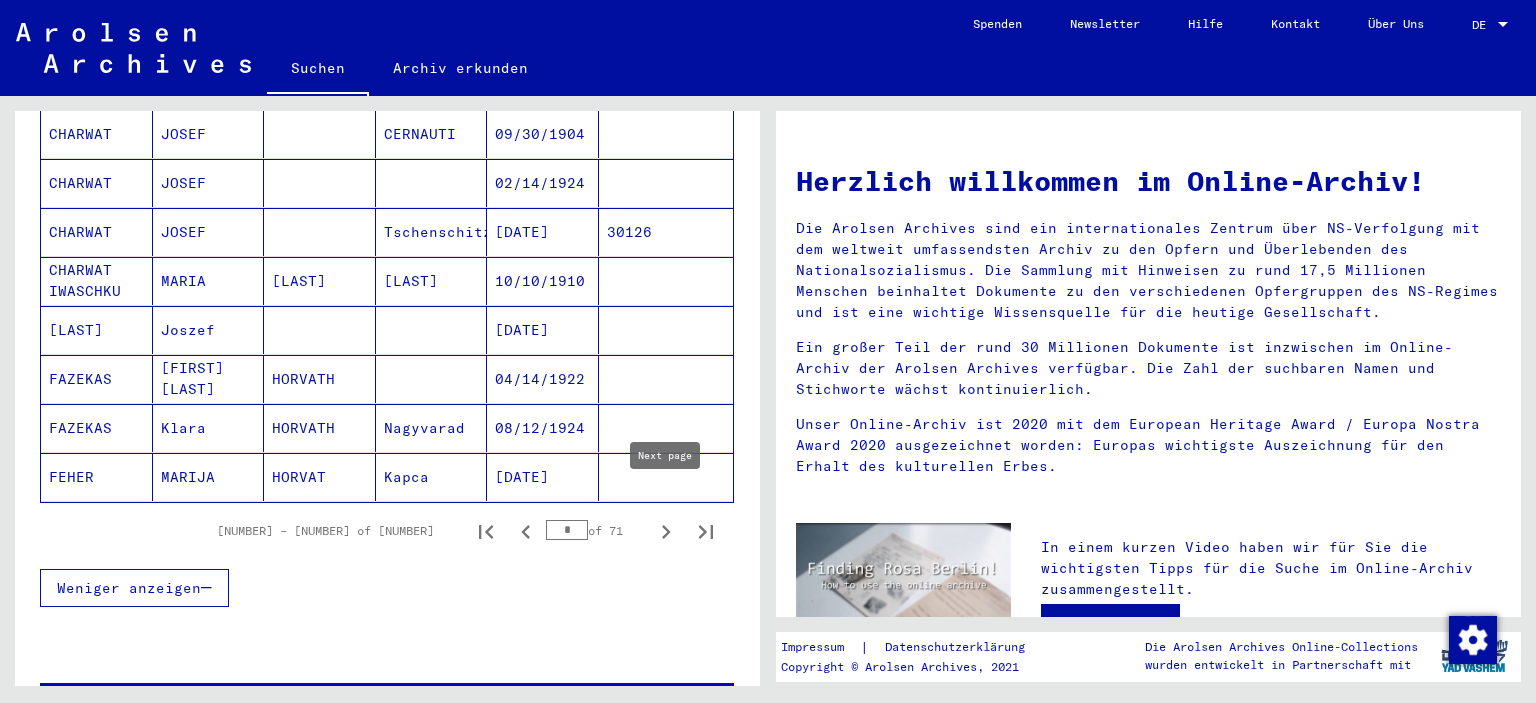 click 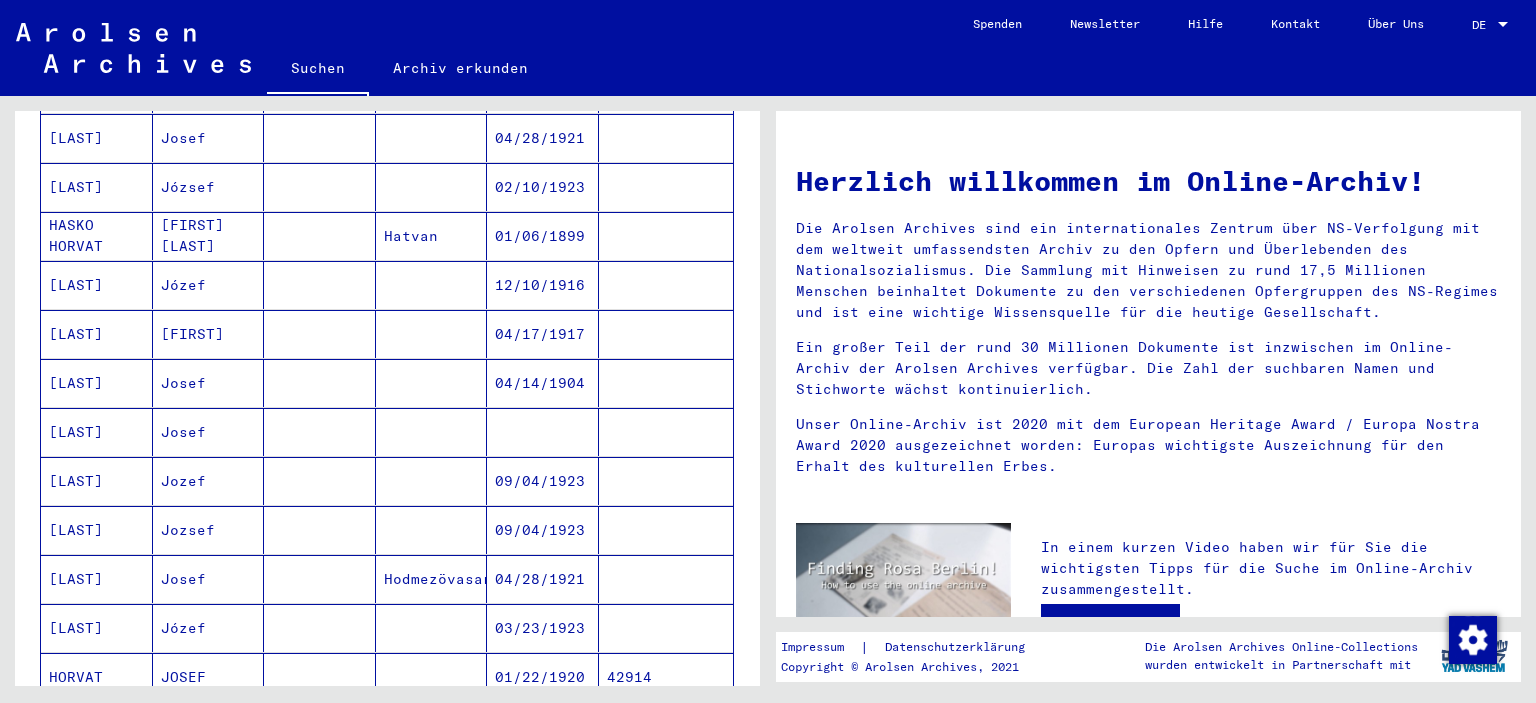 scroll, scrollTop: 686, scrollLeft: 0, axis: vertical 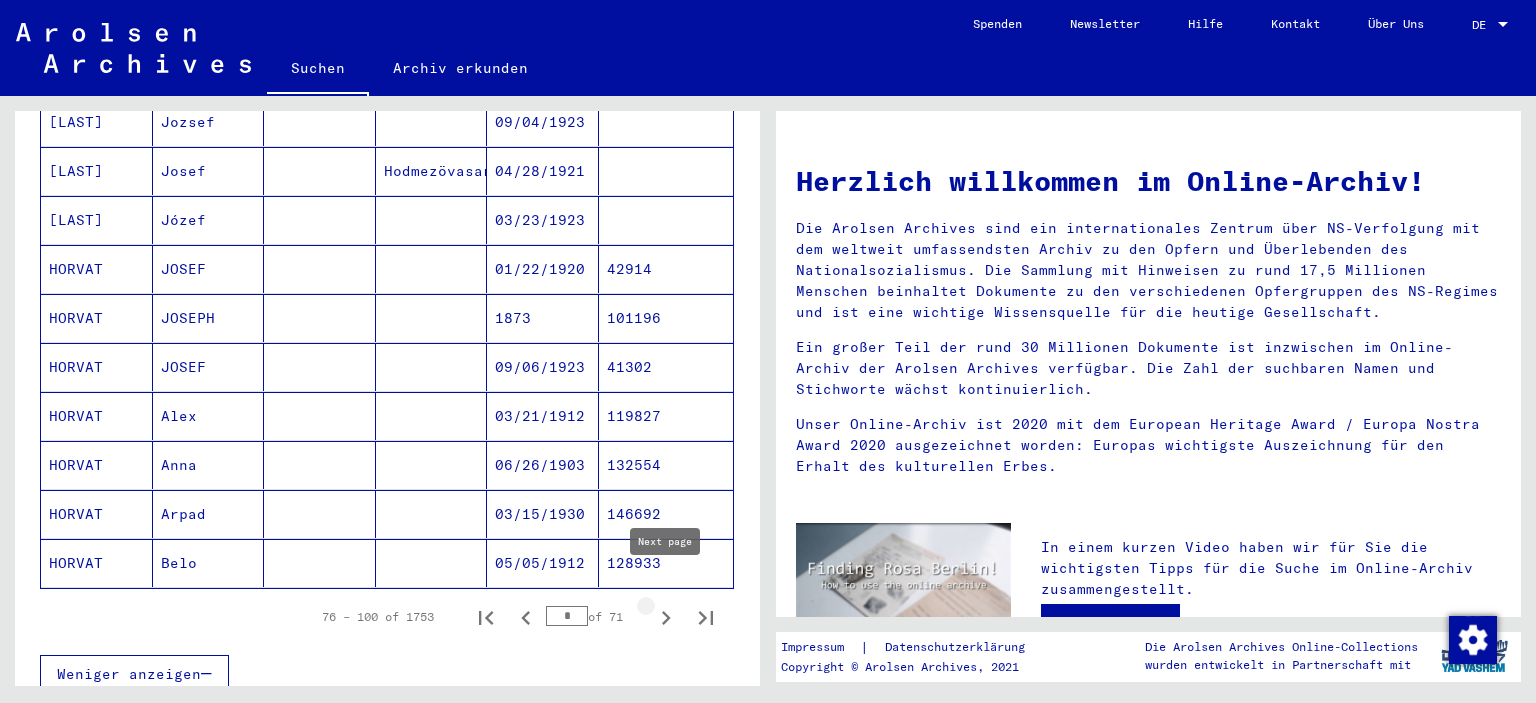 click 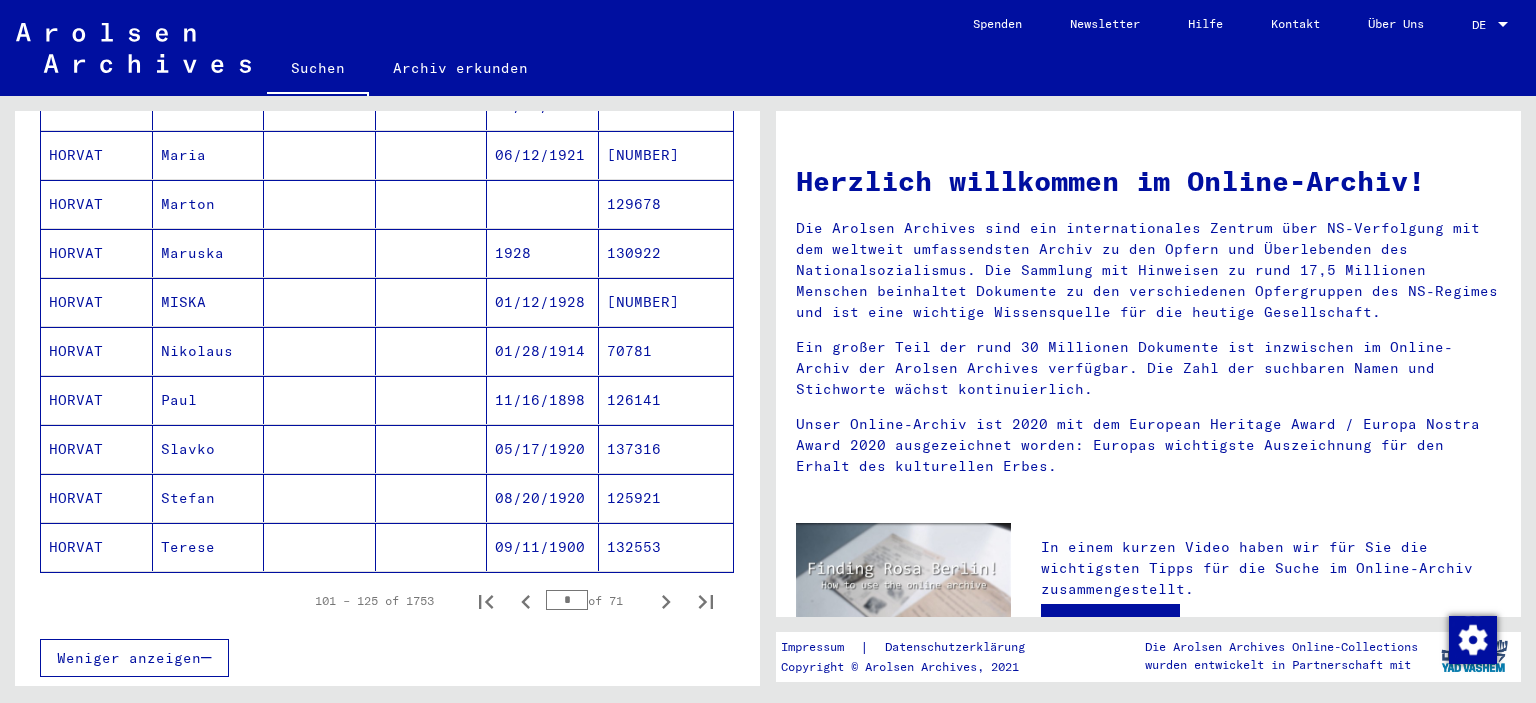 scroll, scrollTop: 1086, scrollLeft: 0, axis: vertical 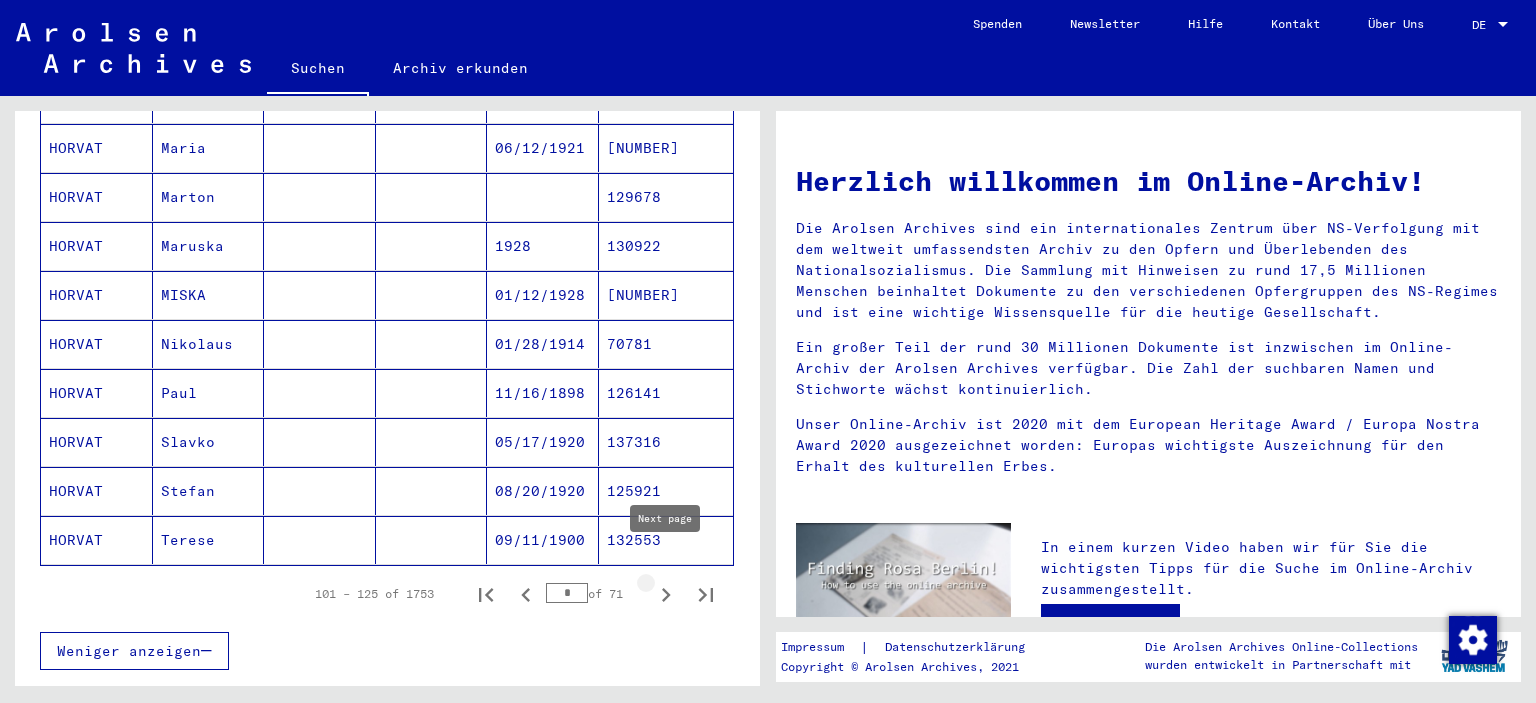 click 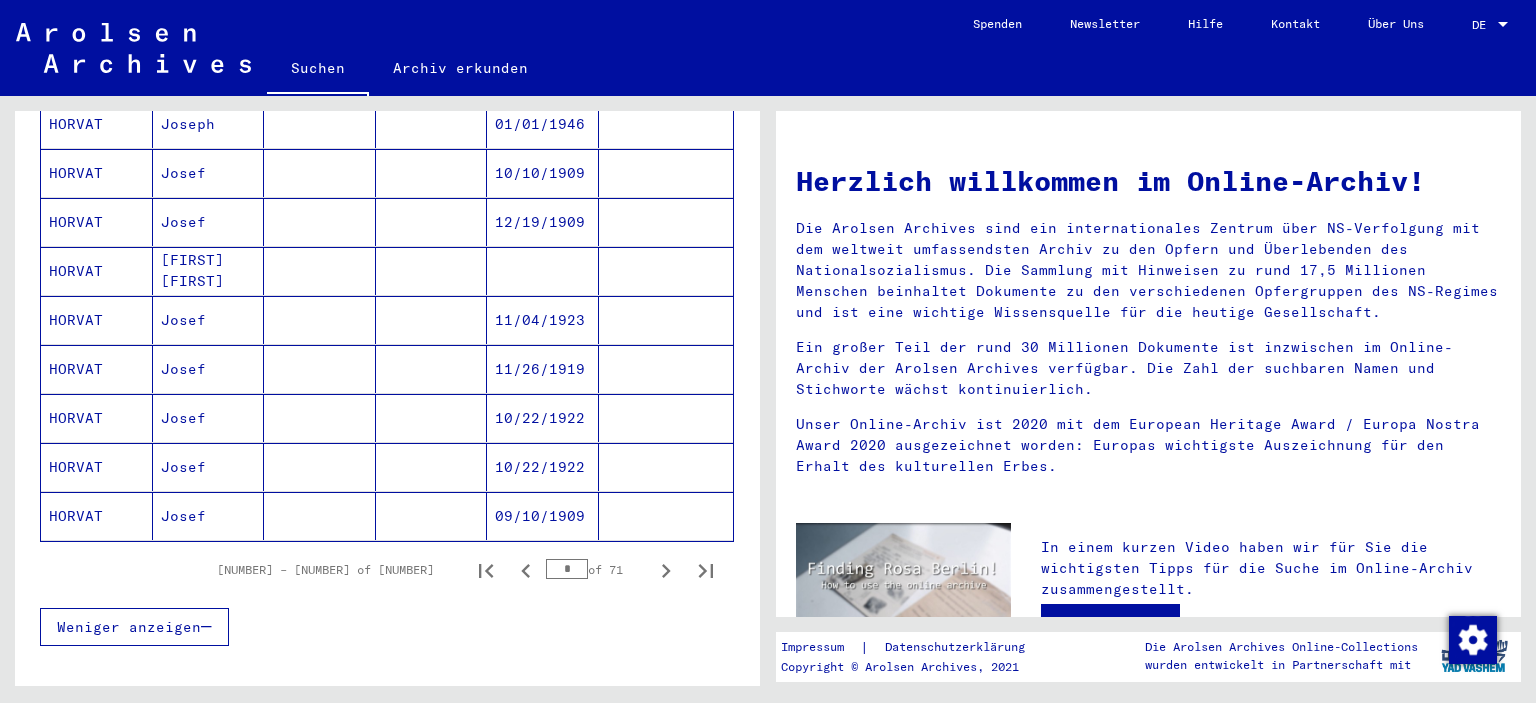 scroll, scrollTop: 1120, scrollLeft: 0, axis: vertical 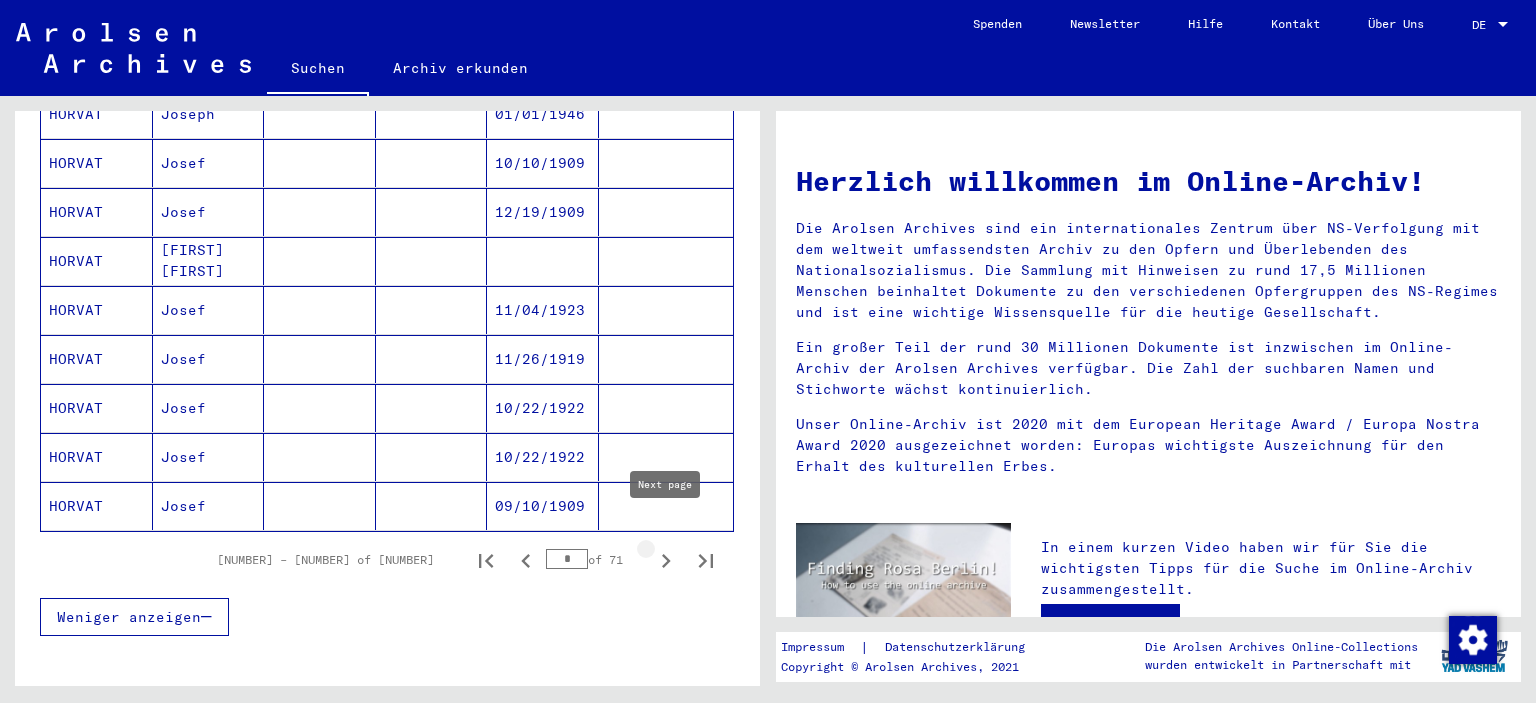 click 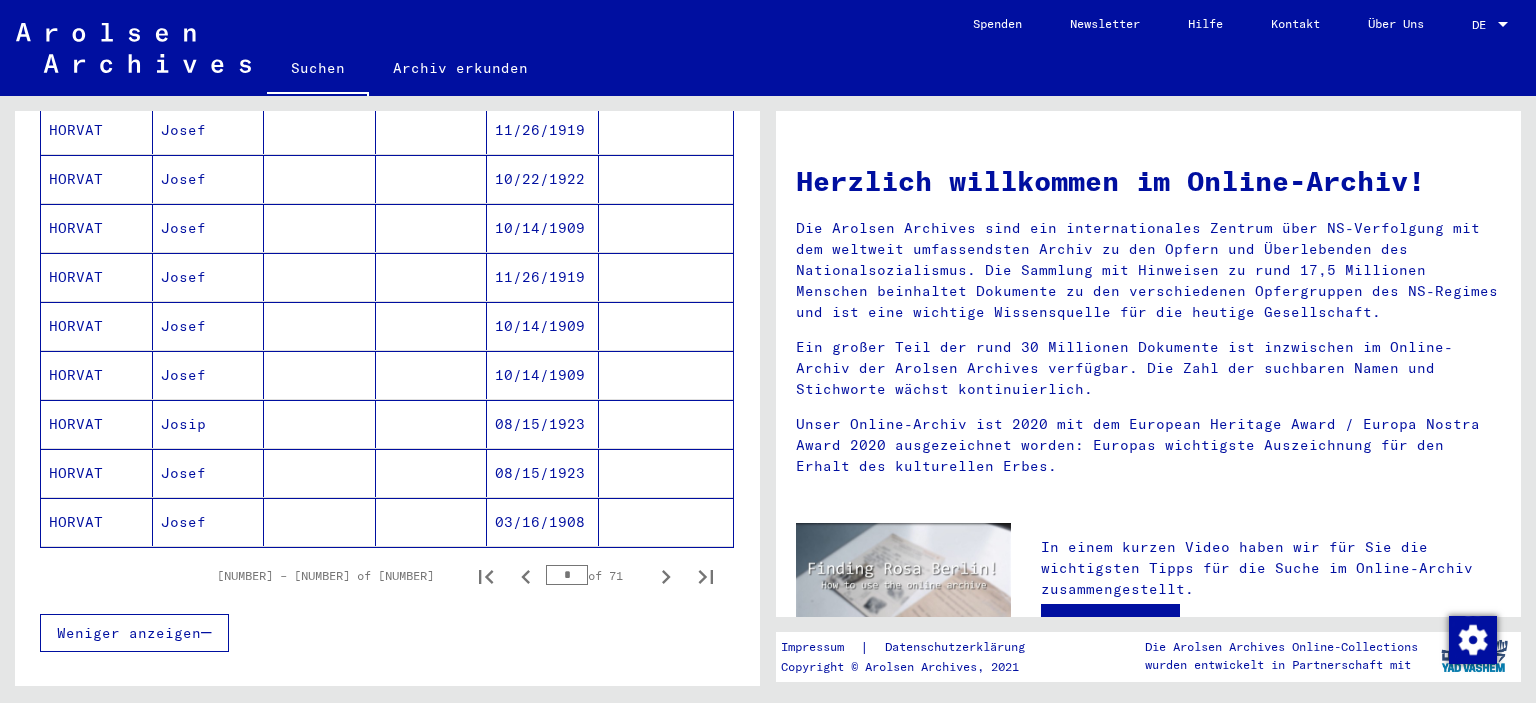 scroll, scrollTop: 1120, scrollLeft: 0, axis: vertical 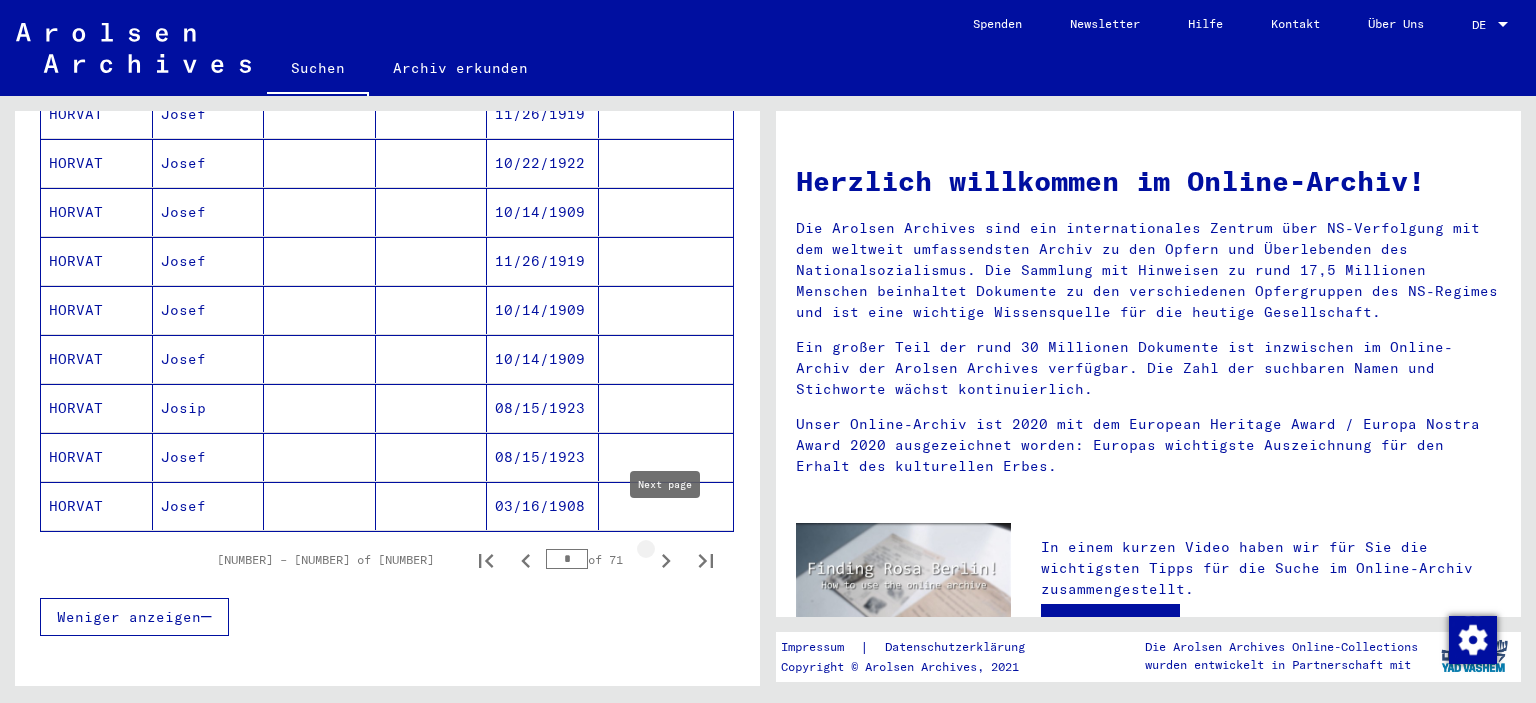 click 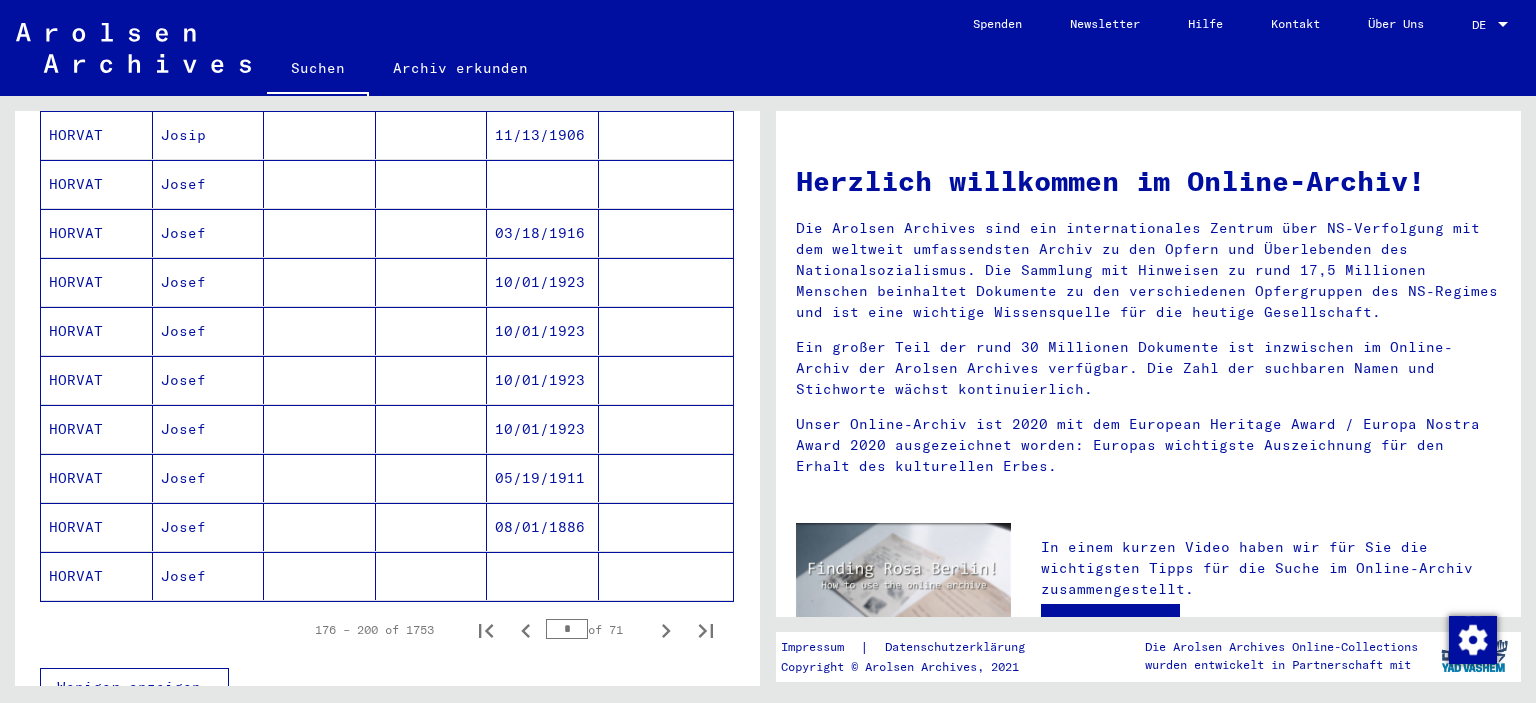 scroll, scrollTop: 1092, scrollLeft: 0, axis: vertical 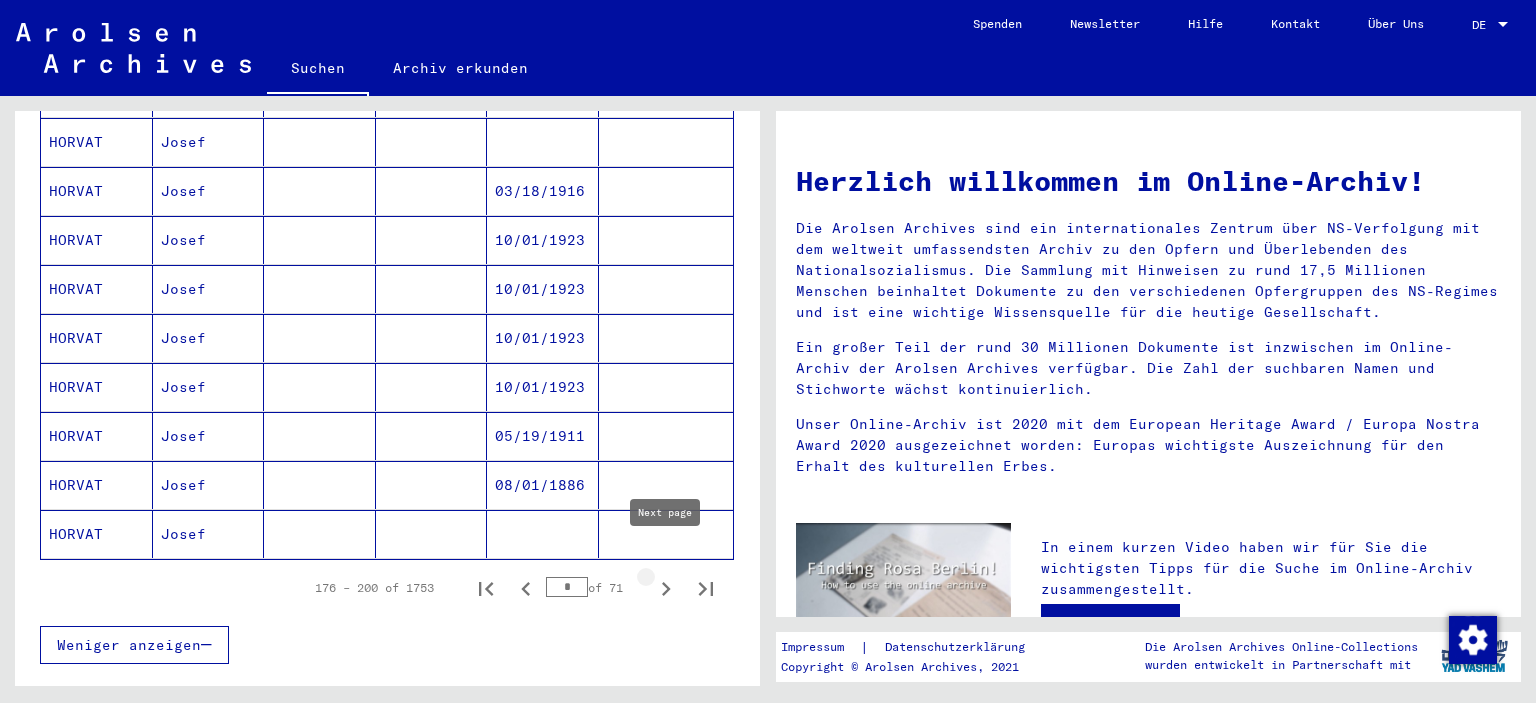 click 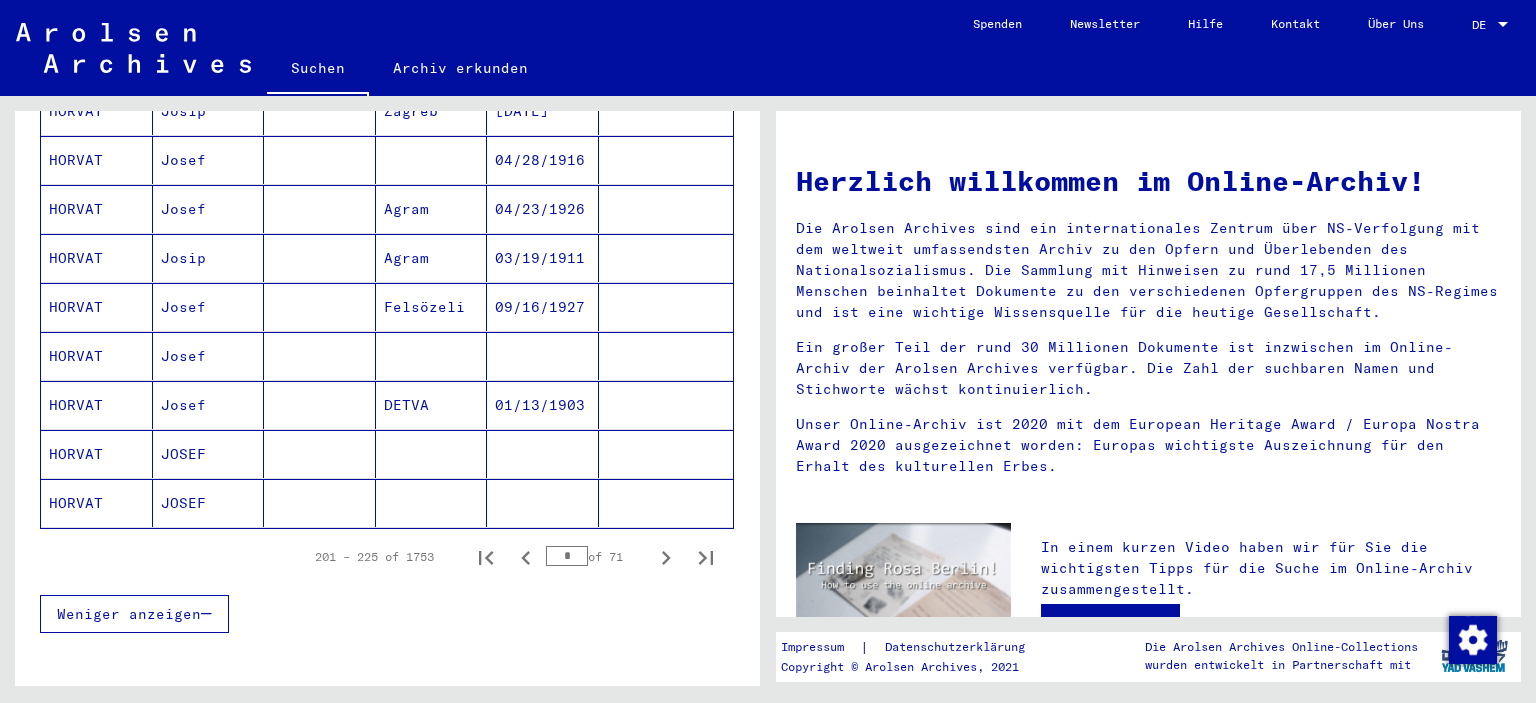 scroll, scrollTop: 1126, scrollLeft: 0, axis: vertical 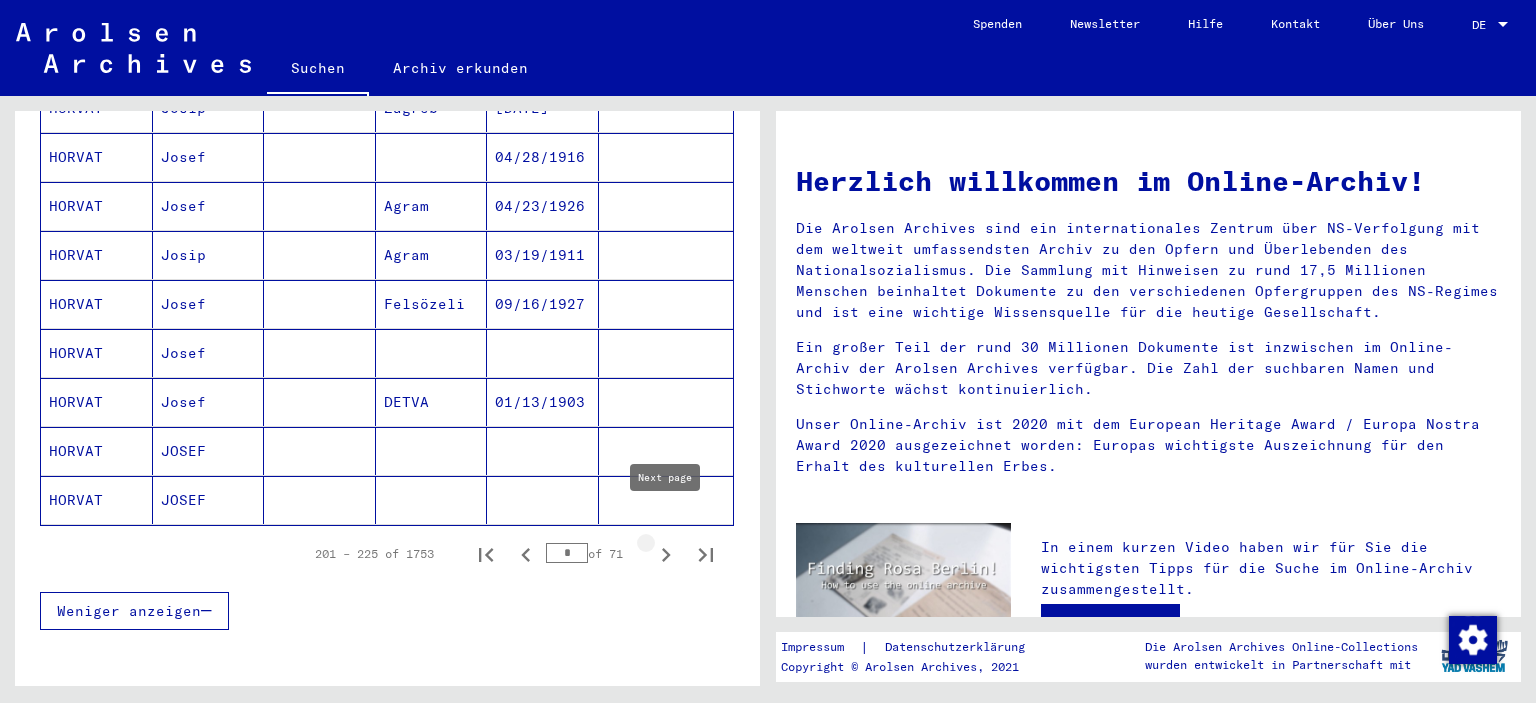 click 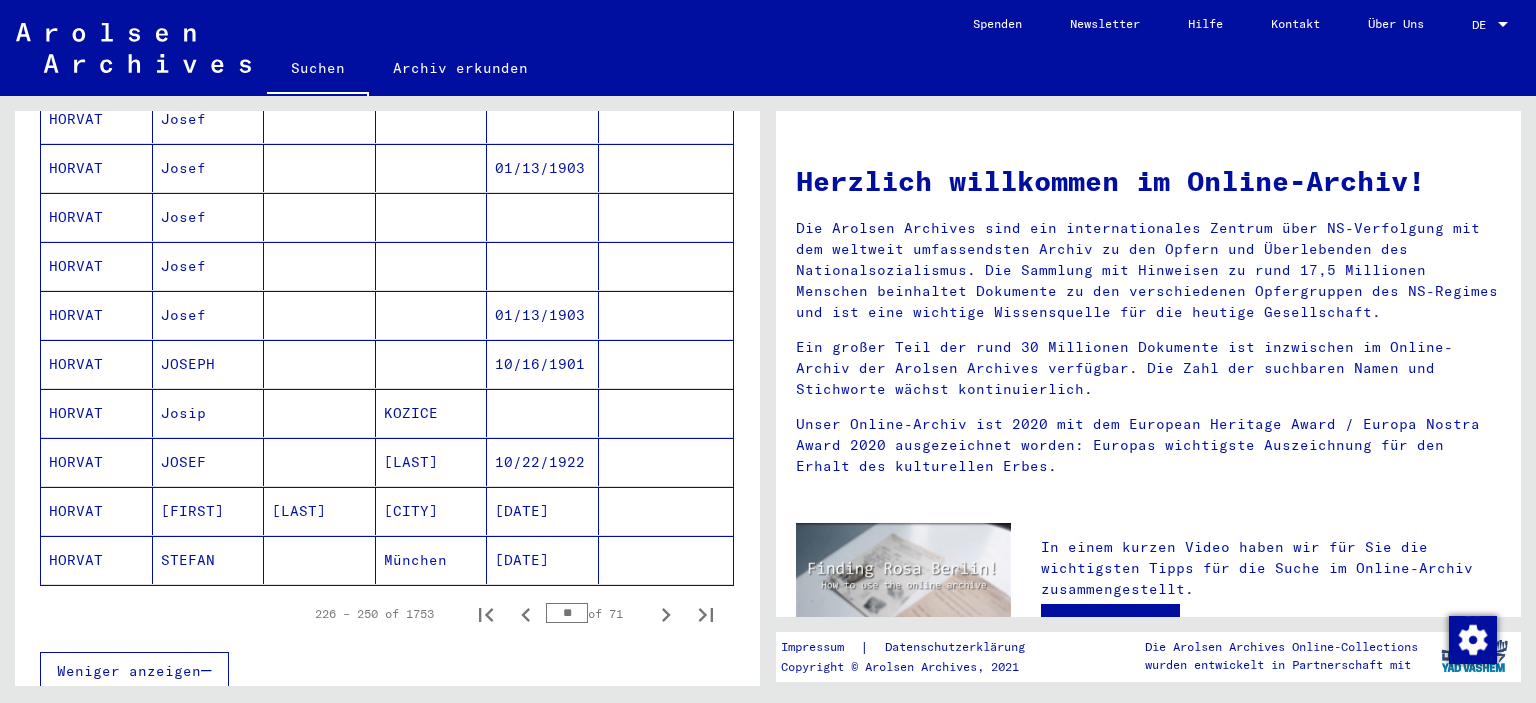 scroll, scrollTop: 1070, scrollLeft: 0, axis: vertical 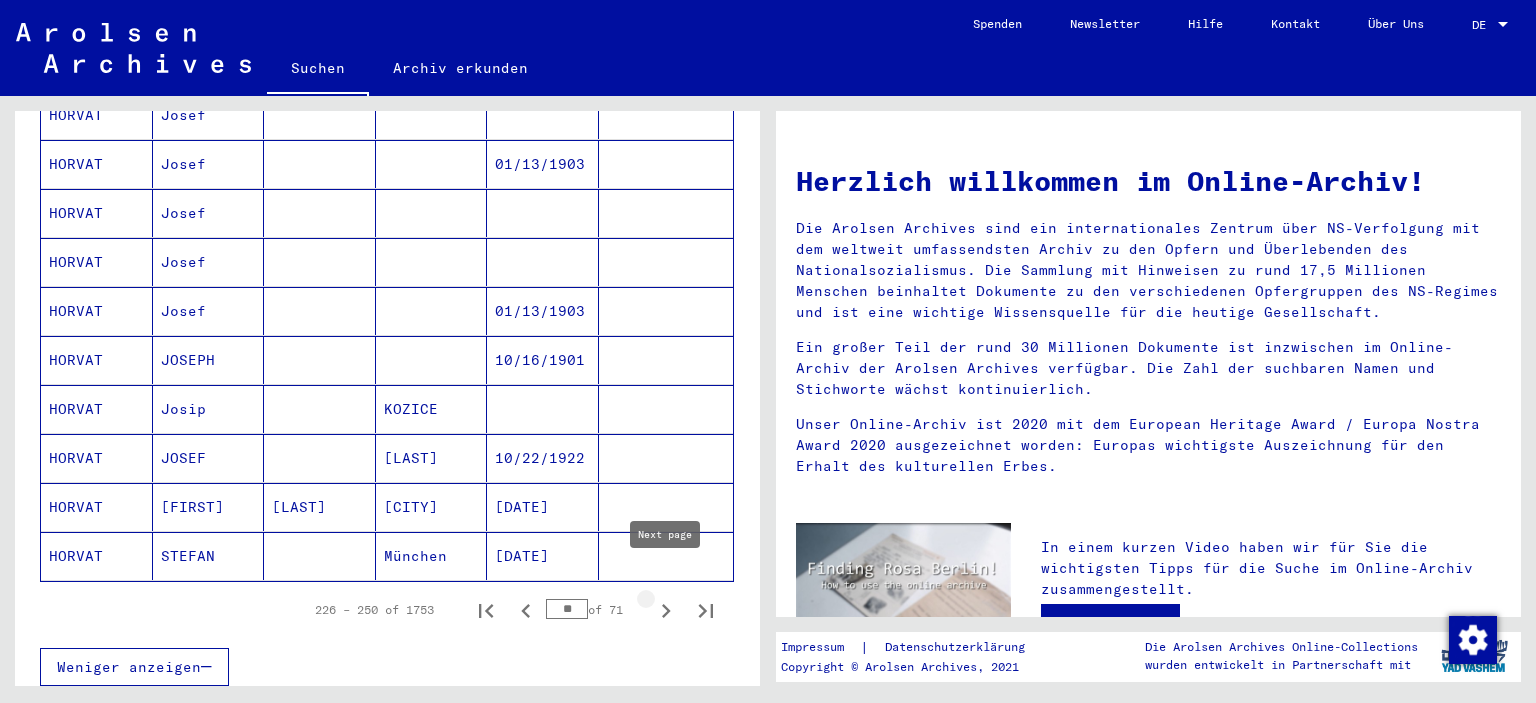 click 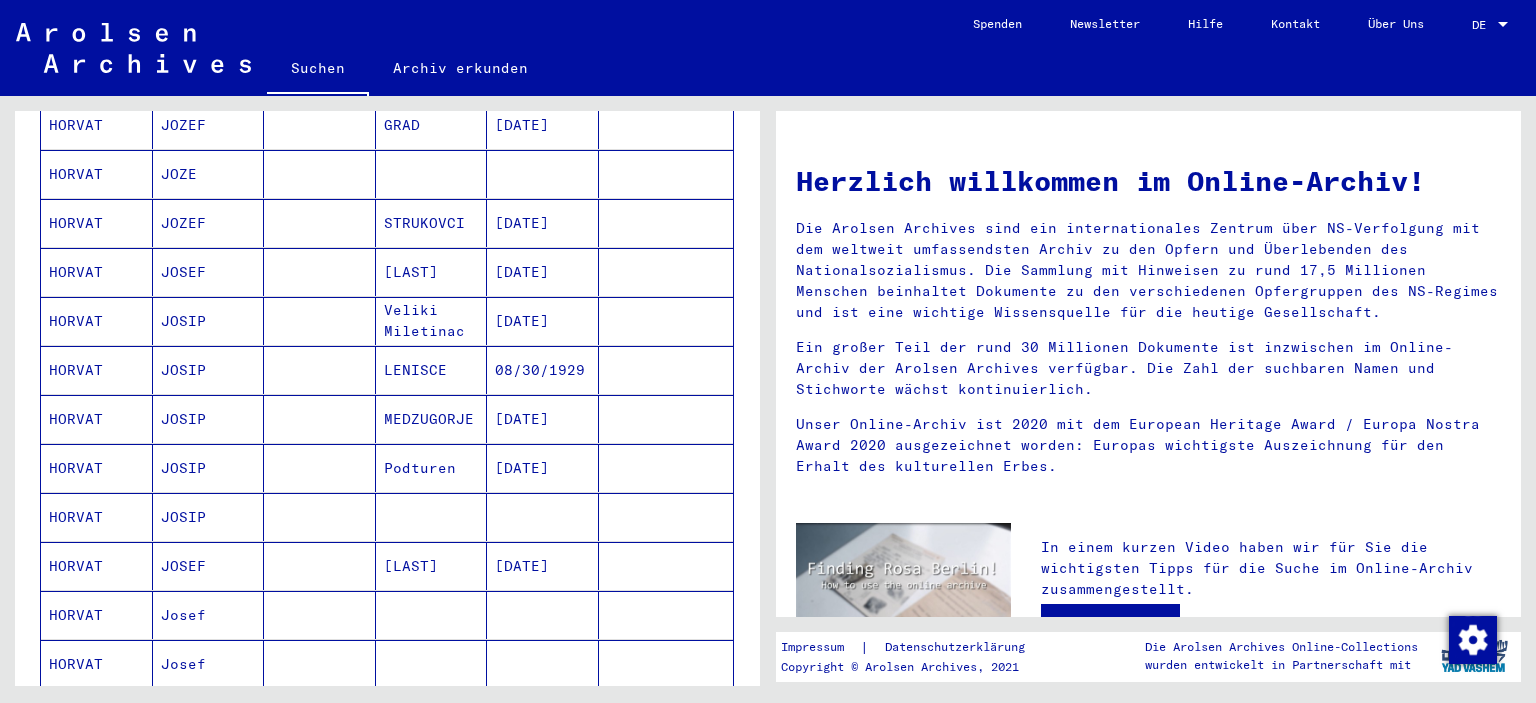 scroll, scrollTop: 1076, scrollLeft: 0, axis: vertical 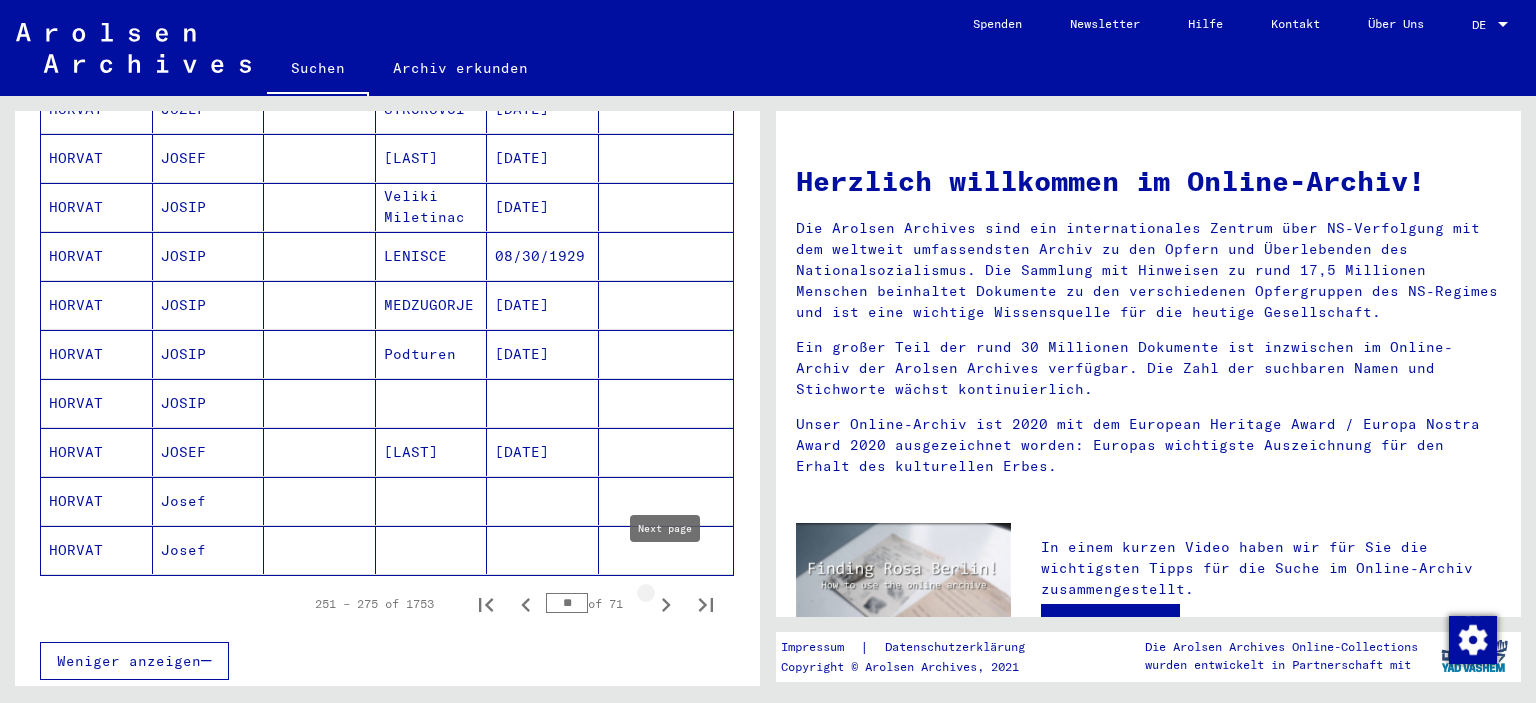 click 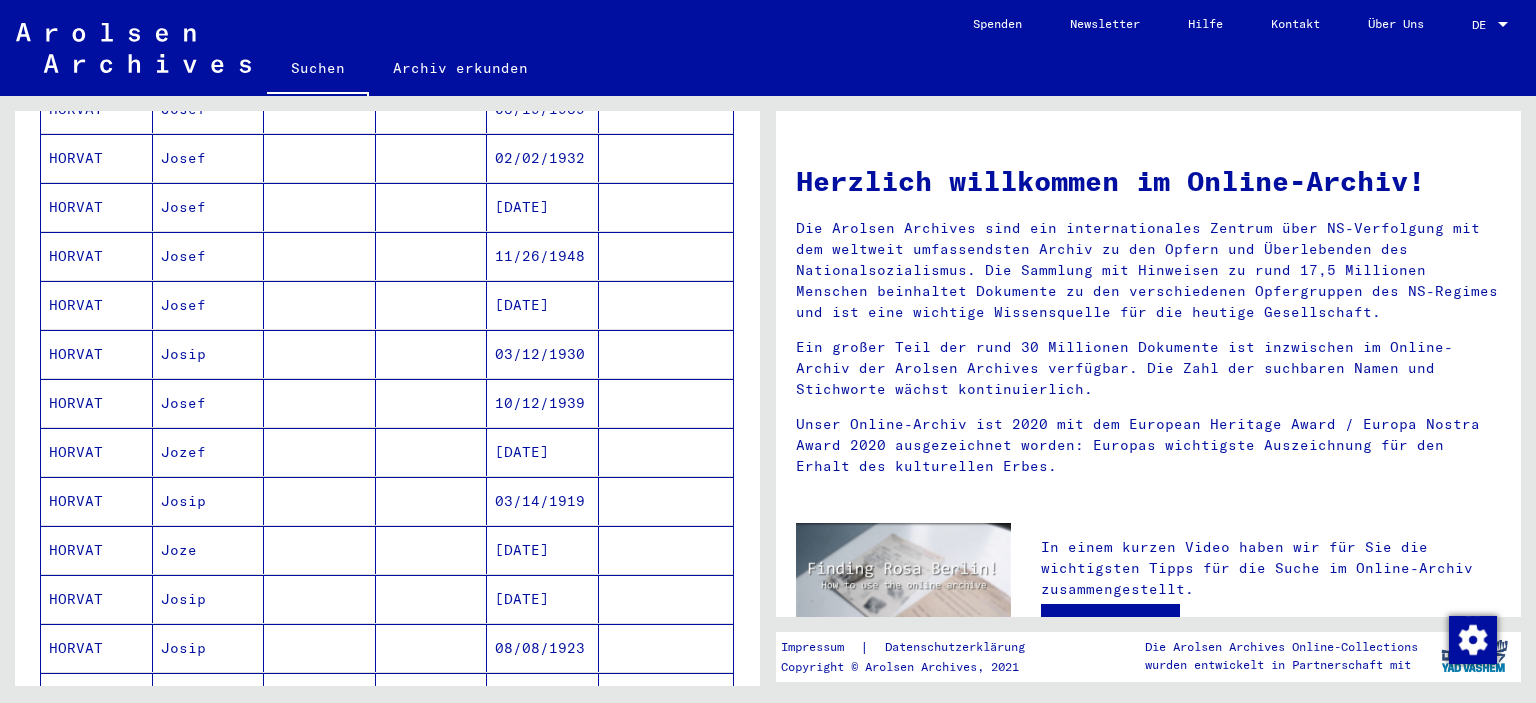 scroll, scrollTop: 383, scrollLeft: 0, axis: vertical 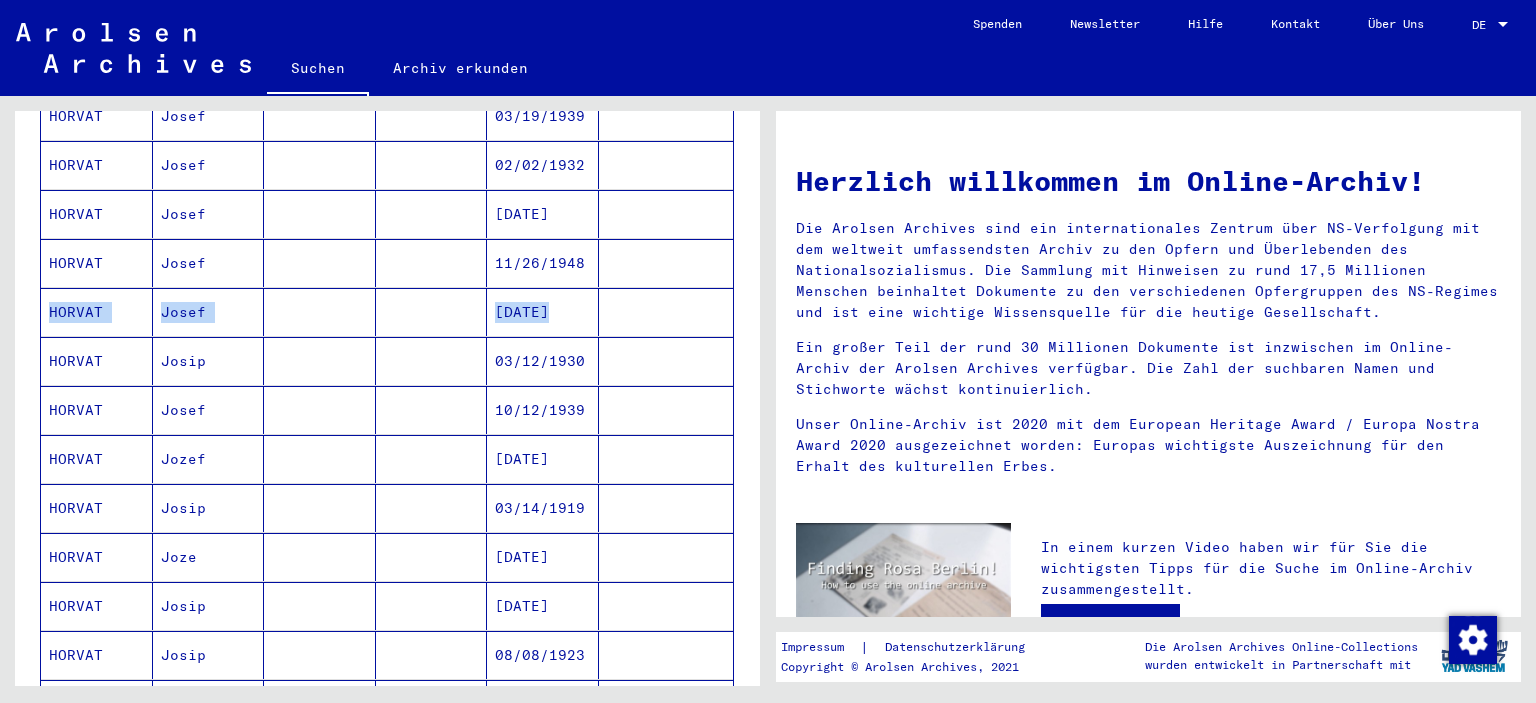 drag, startPoint x: 750, startPoint y: 466, endPoint x: 750, endPoint y: 254, distance: 212 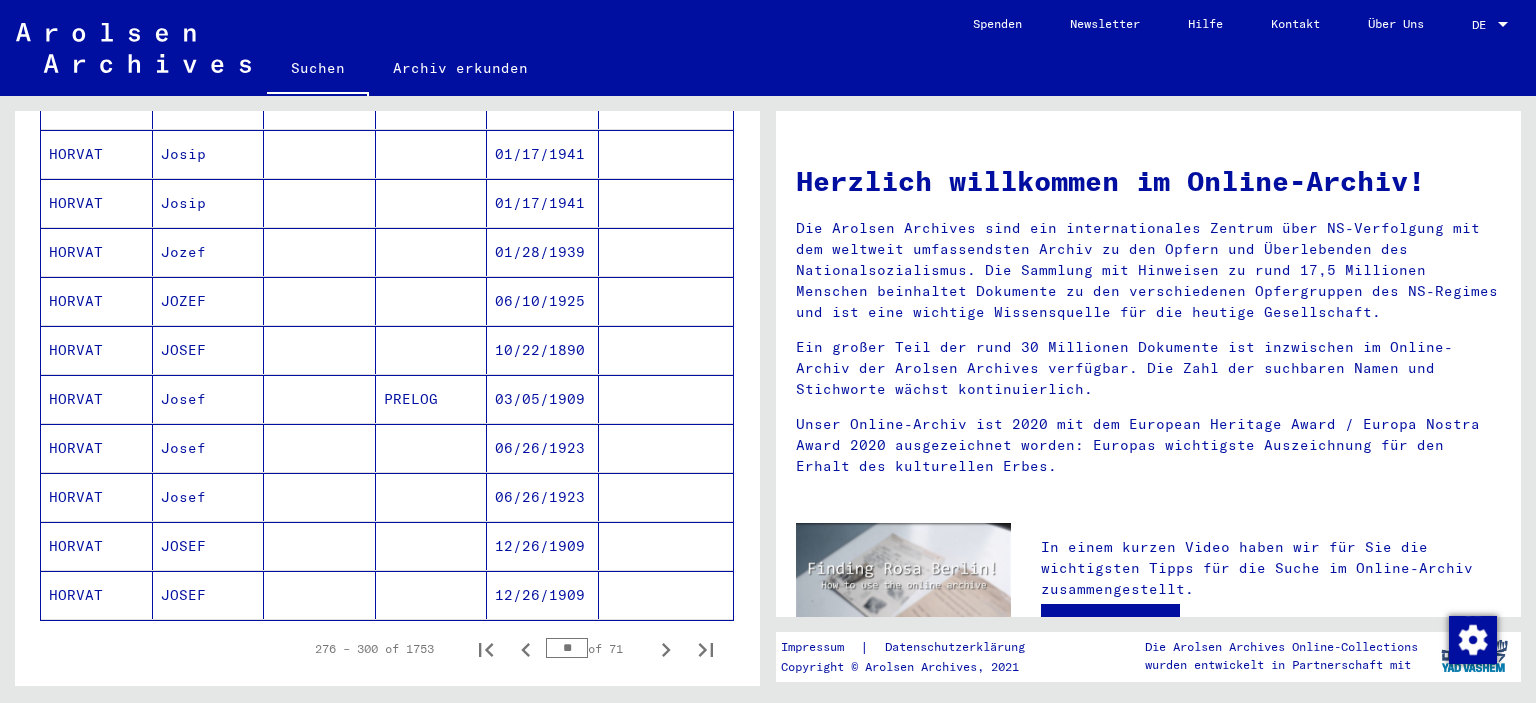 scroll, scrollTop: 1060, scrollLeft: 0, axis: vertical 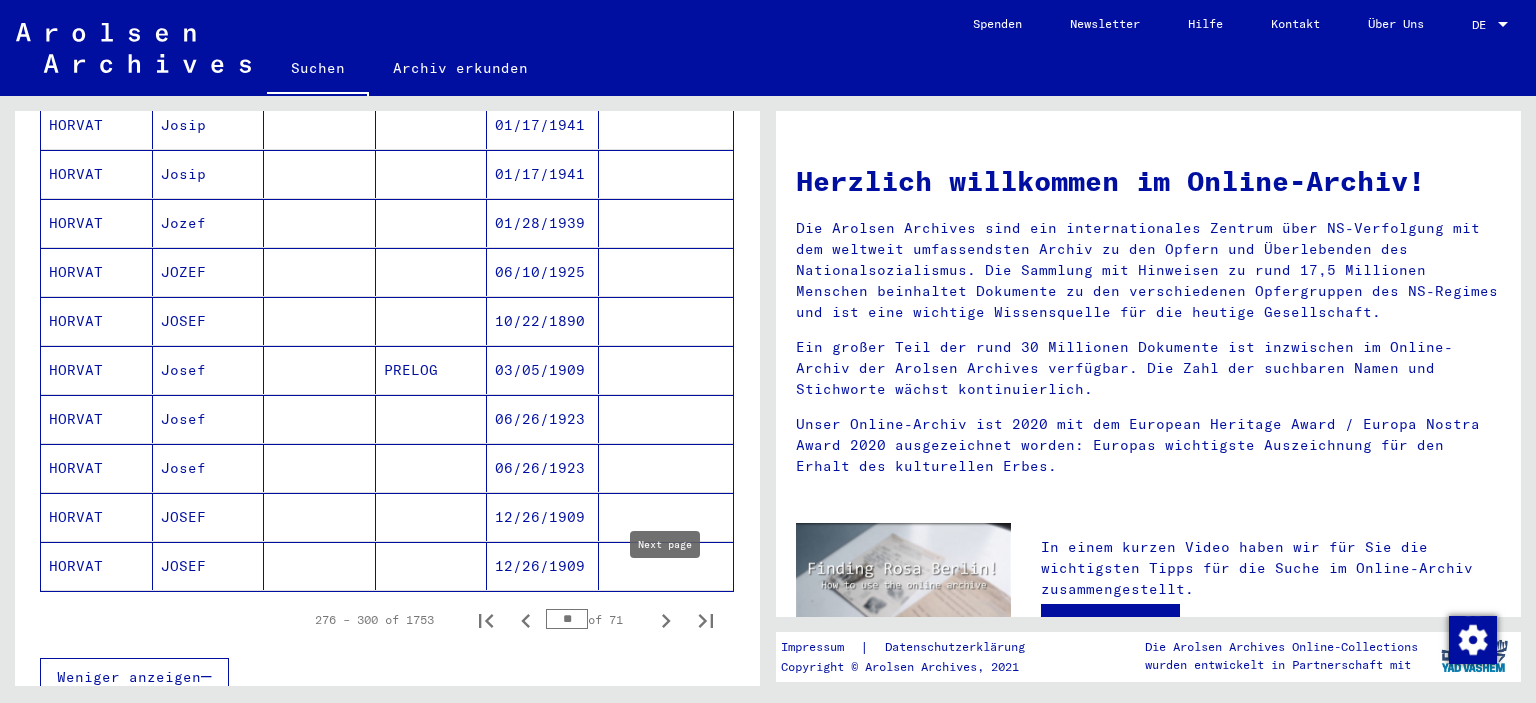 click 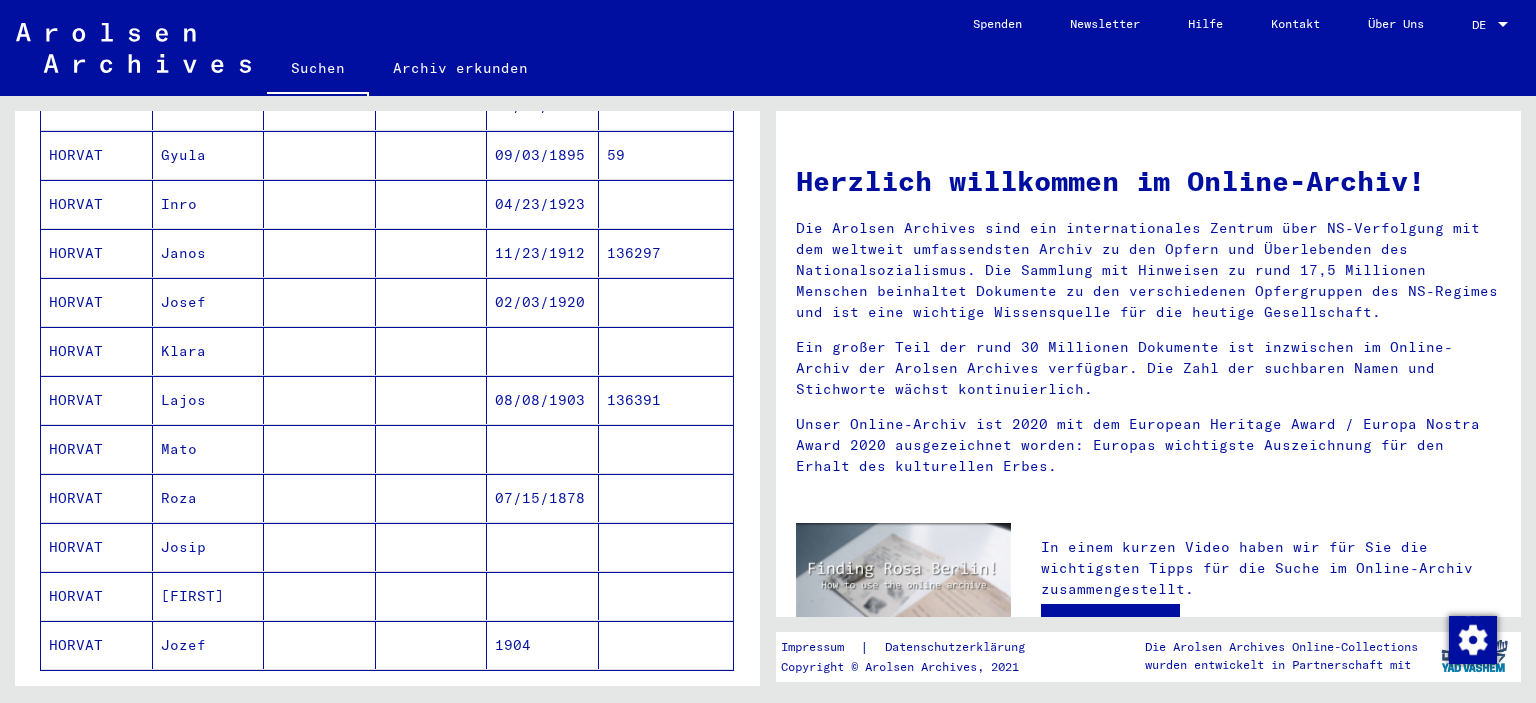 scroll, scrollTop: 1092, scrollLeft: 0, axis: vertical 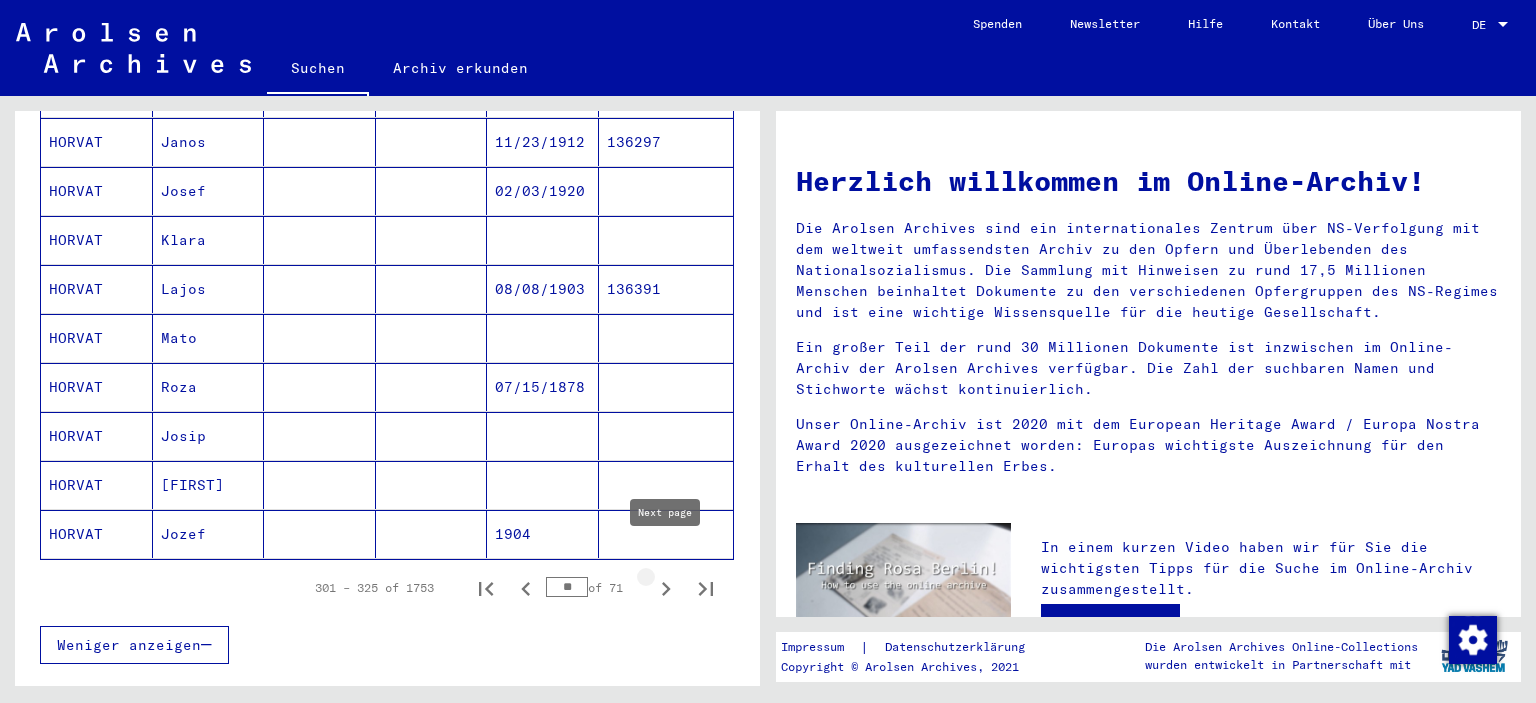 click 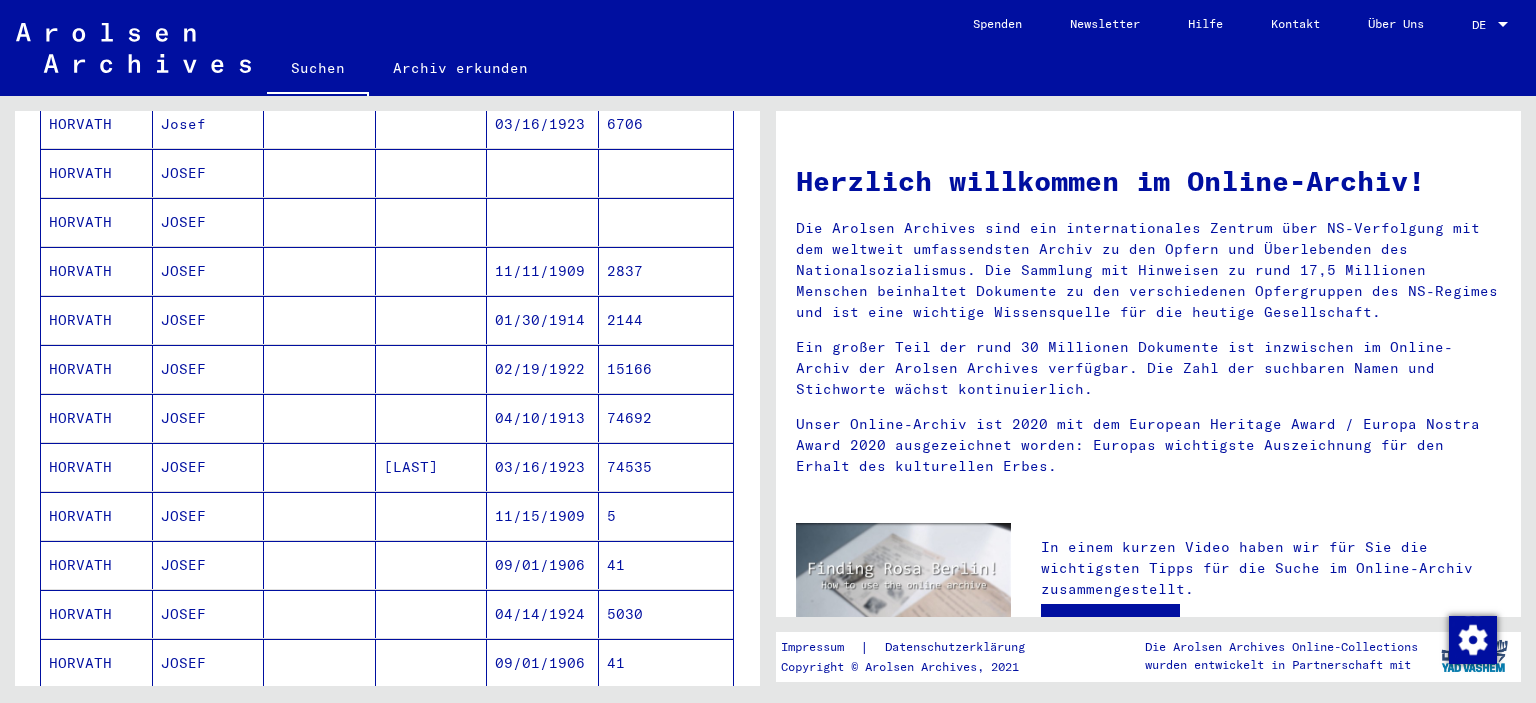 scroll, scrollTop: 610, scrollLeft: 0, axis: vertical 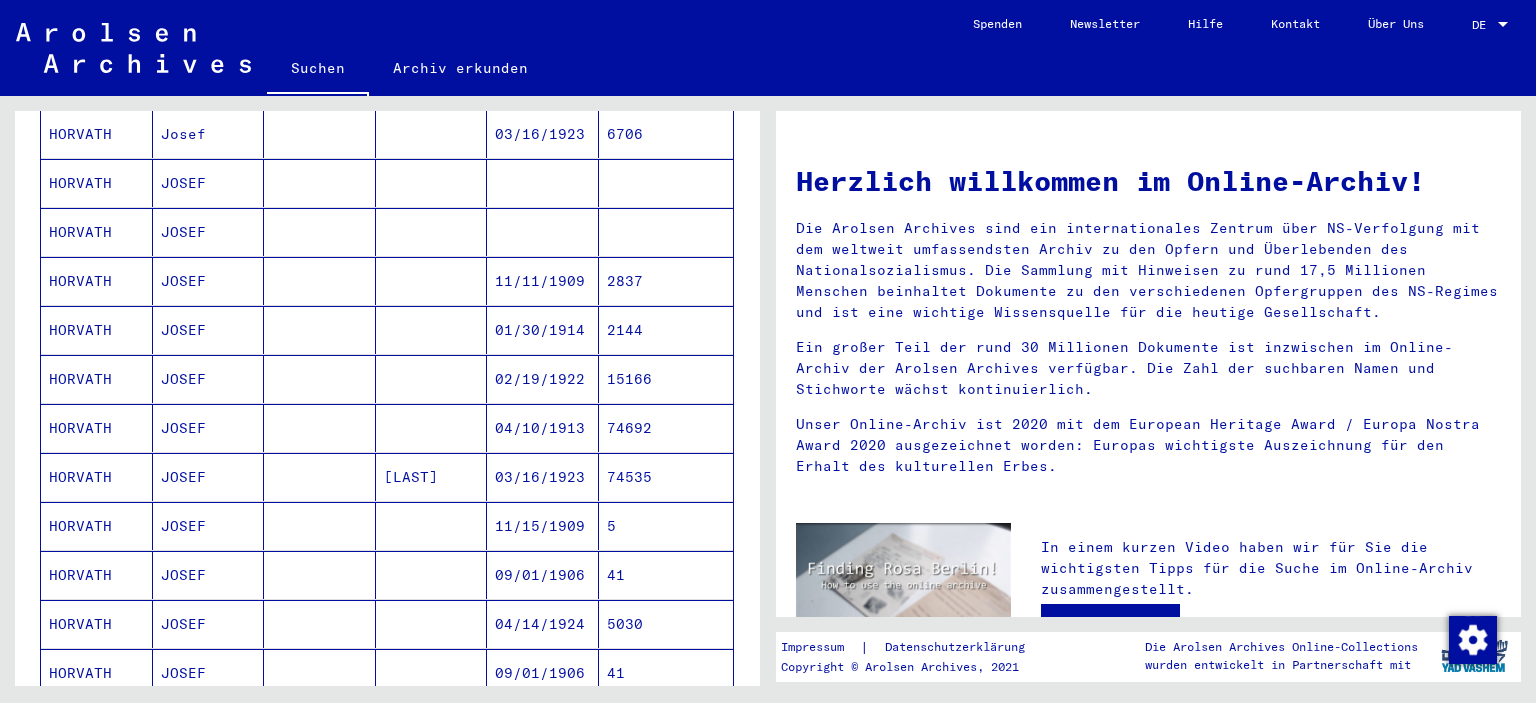 drag, startPoint x: 754, startPoint y: 442, endPoint x: 747, endPoint y: 313, distance: 129.18979 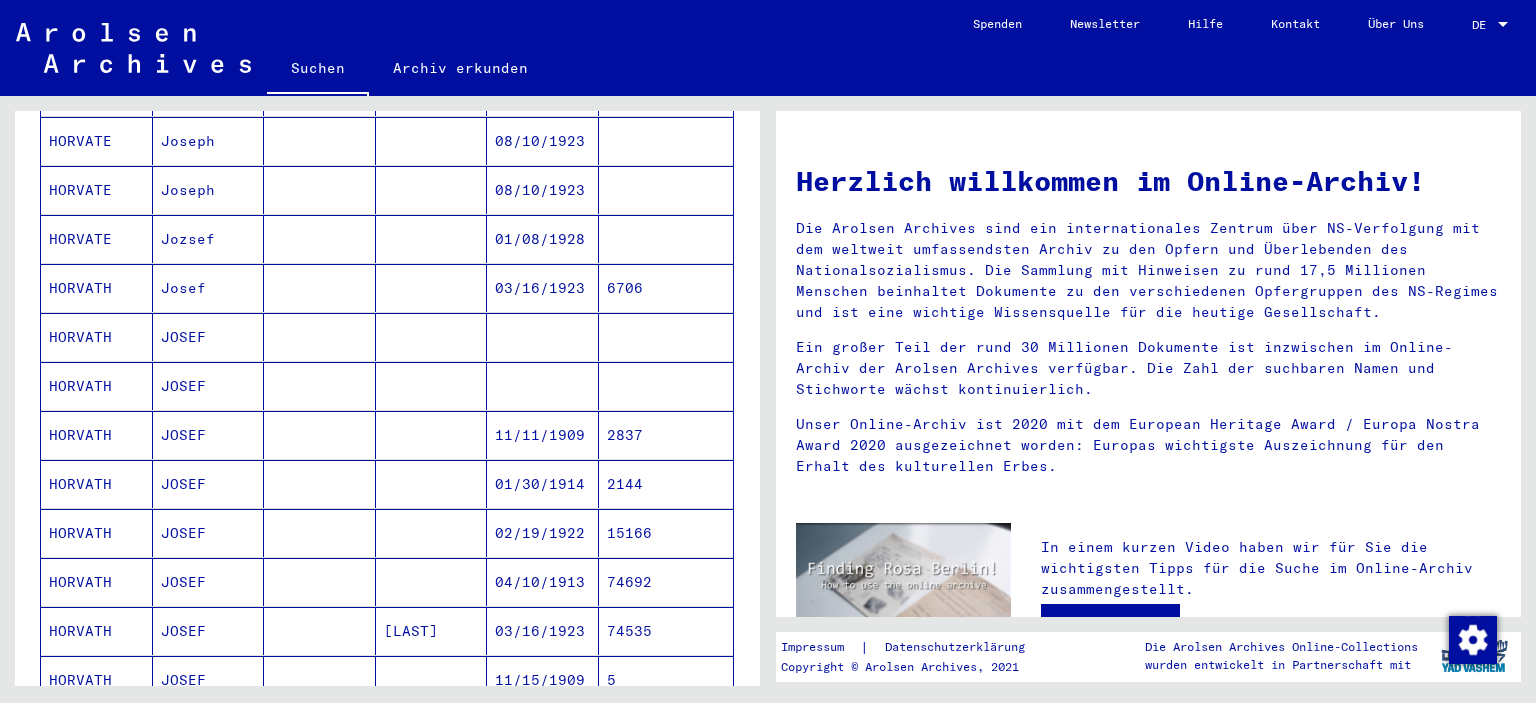 scroll, scrollTop: 450, scrollLeft: 0, axis: vertical 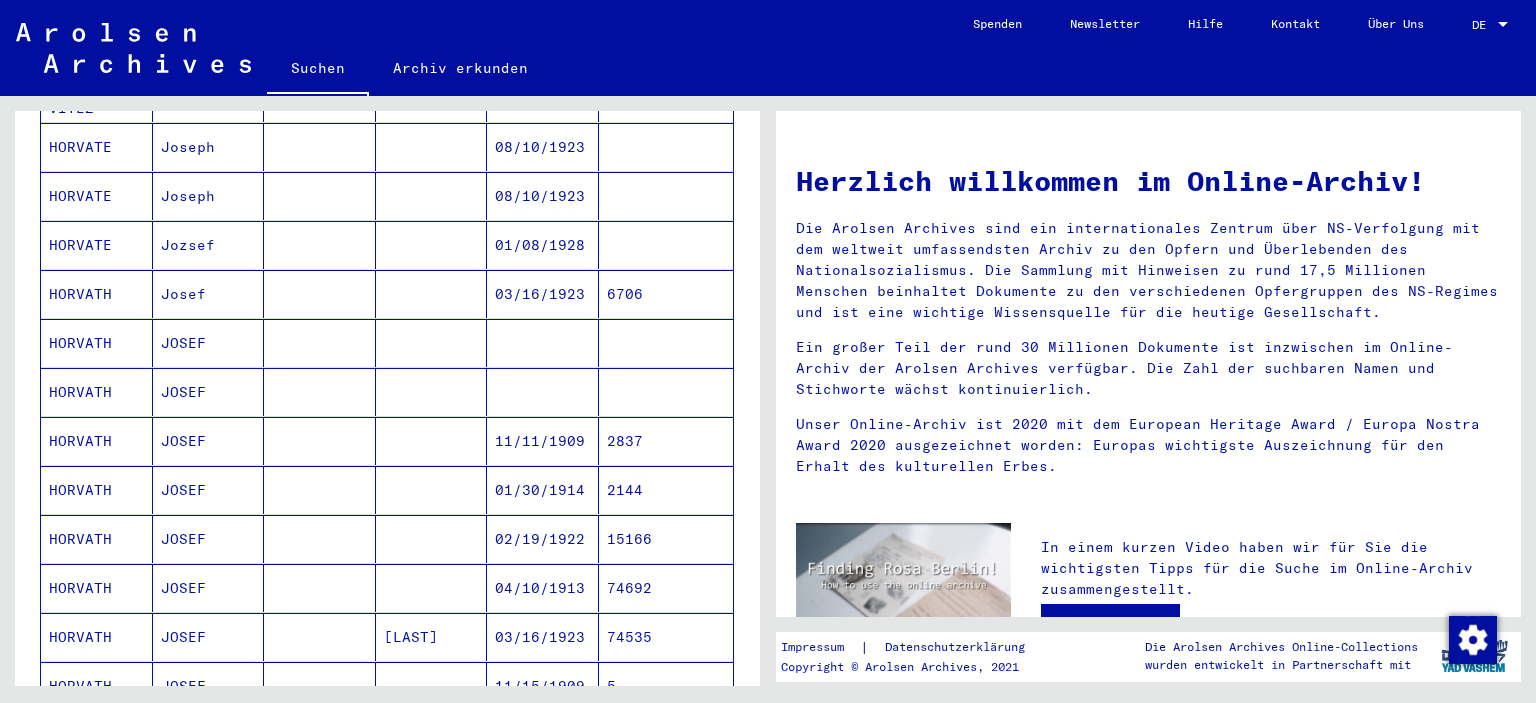 click on "2837" at bounding box center [666, 490] 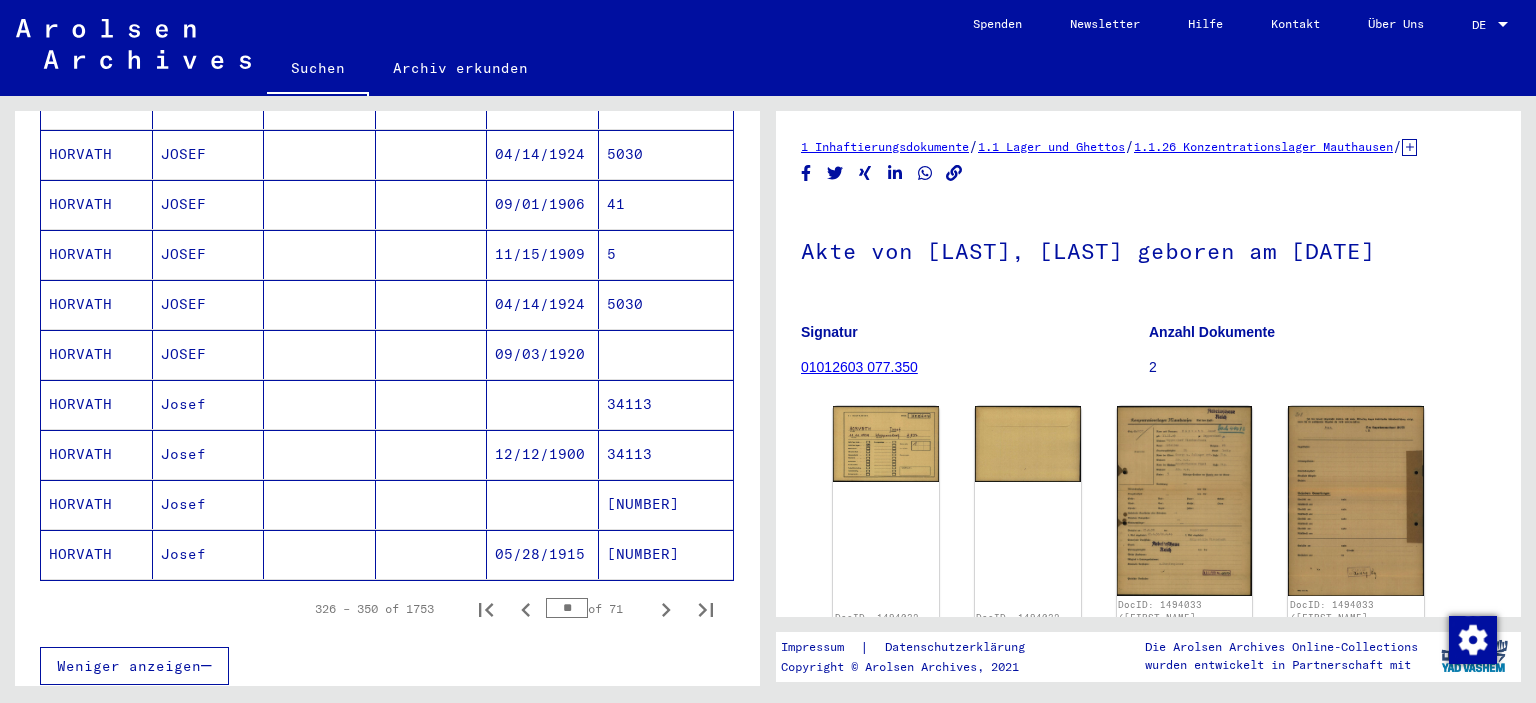 scroll, scrollTop: 1116, scrollLeft: 0, axis: vertical 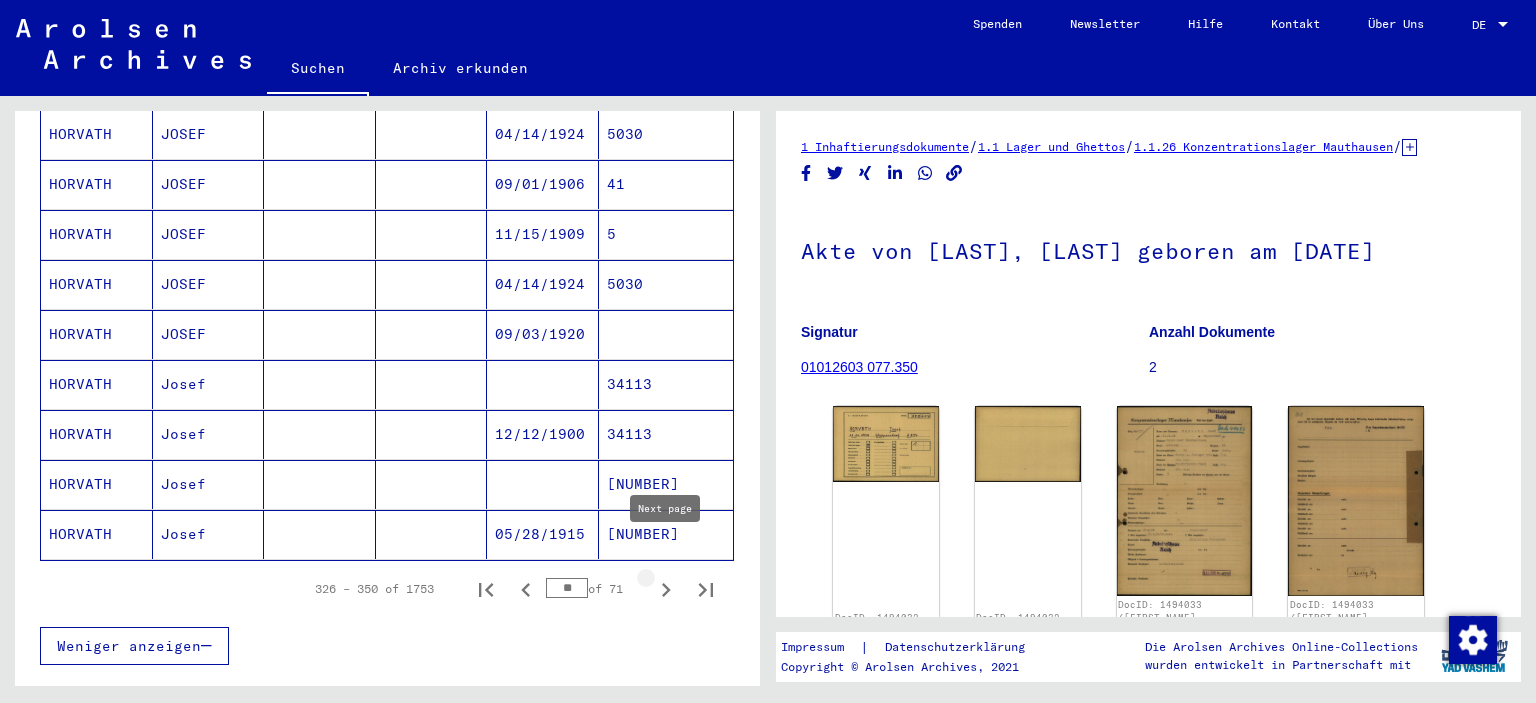 click at bounding box center (666, 589) 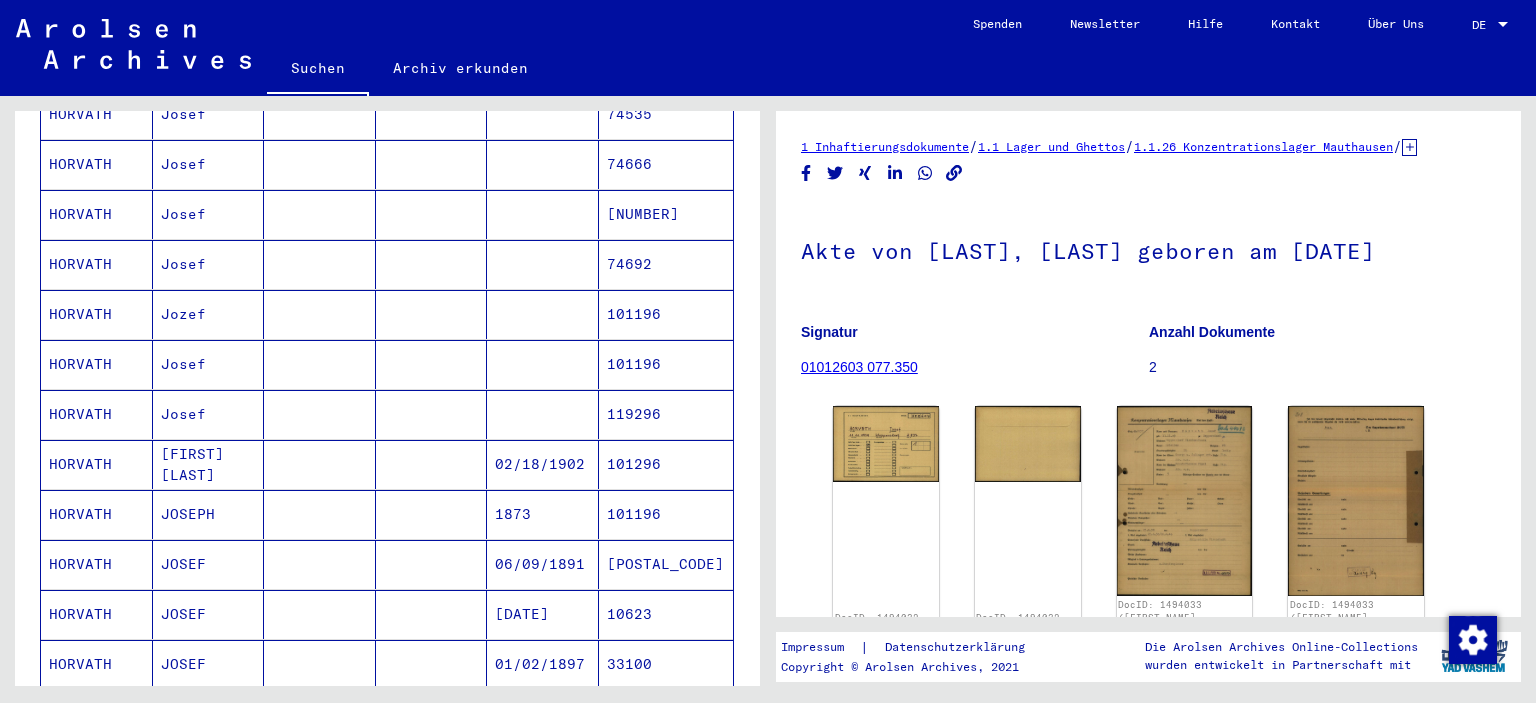 scroll, scrollTop: 933, scrollLeft: 0, axis: vertical 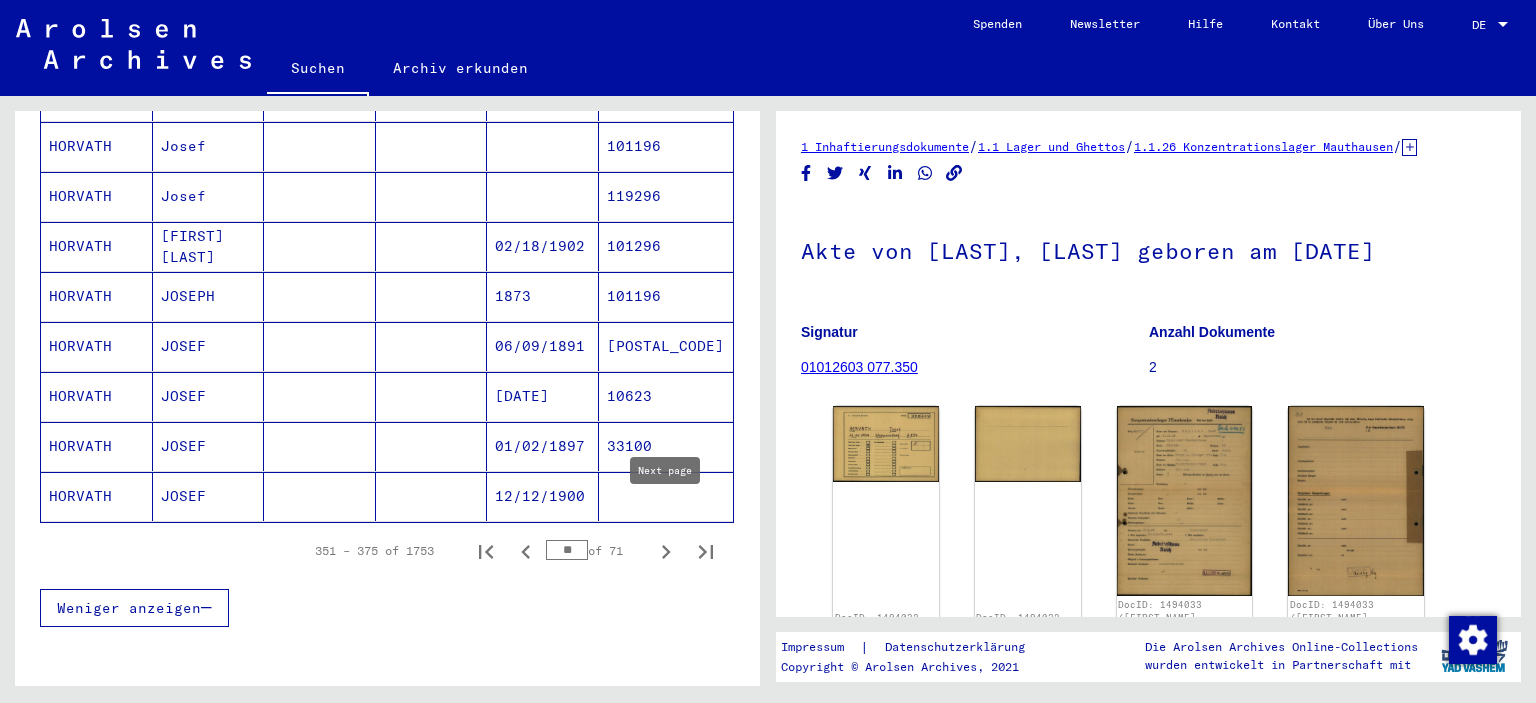 click 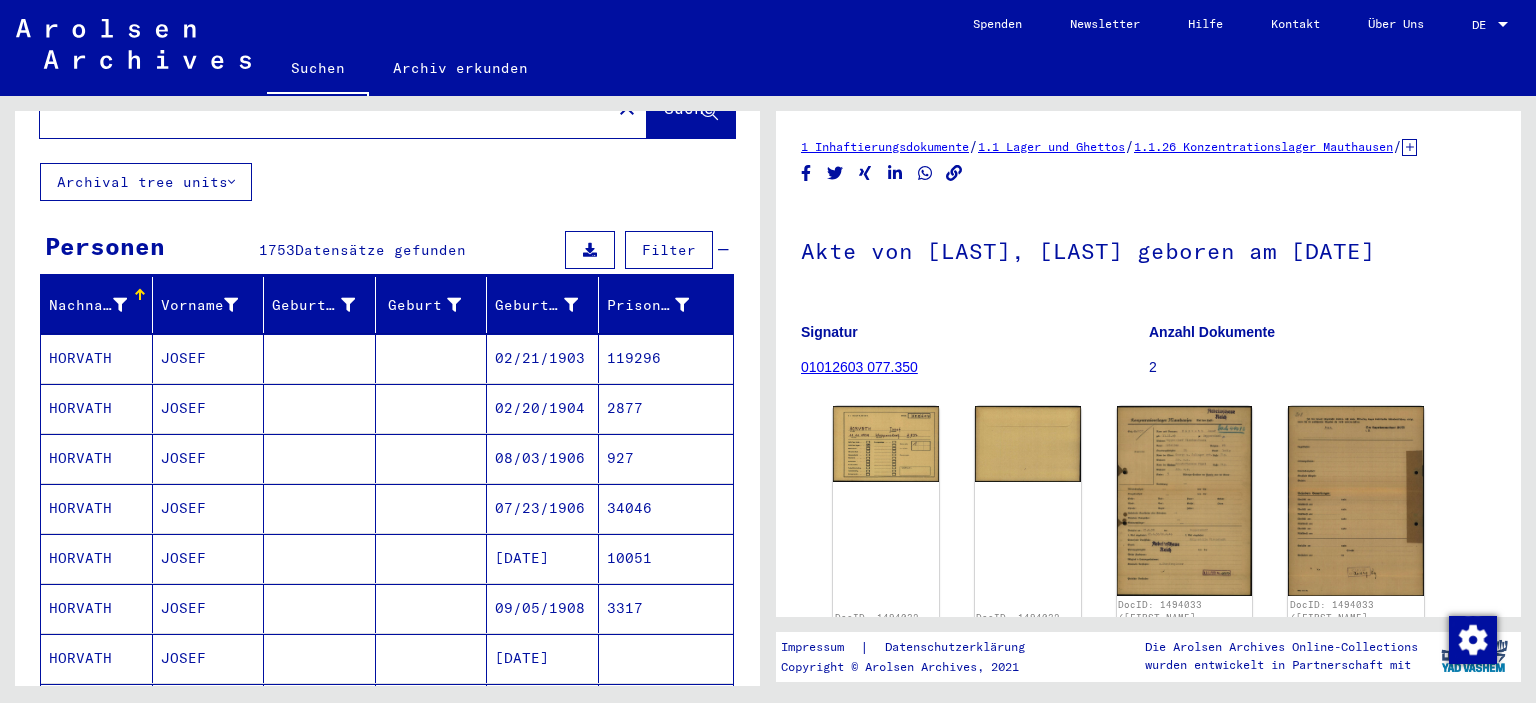 scroll, scrollTop: 0, scrollLeft: 0, axis: both 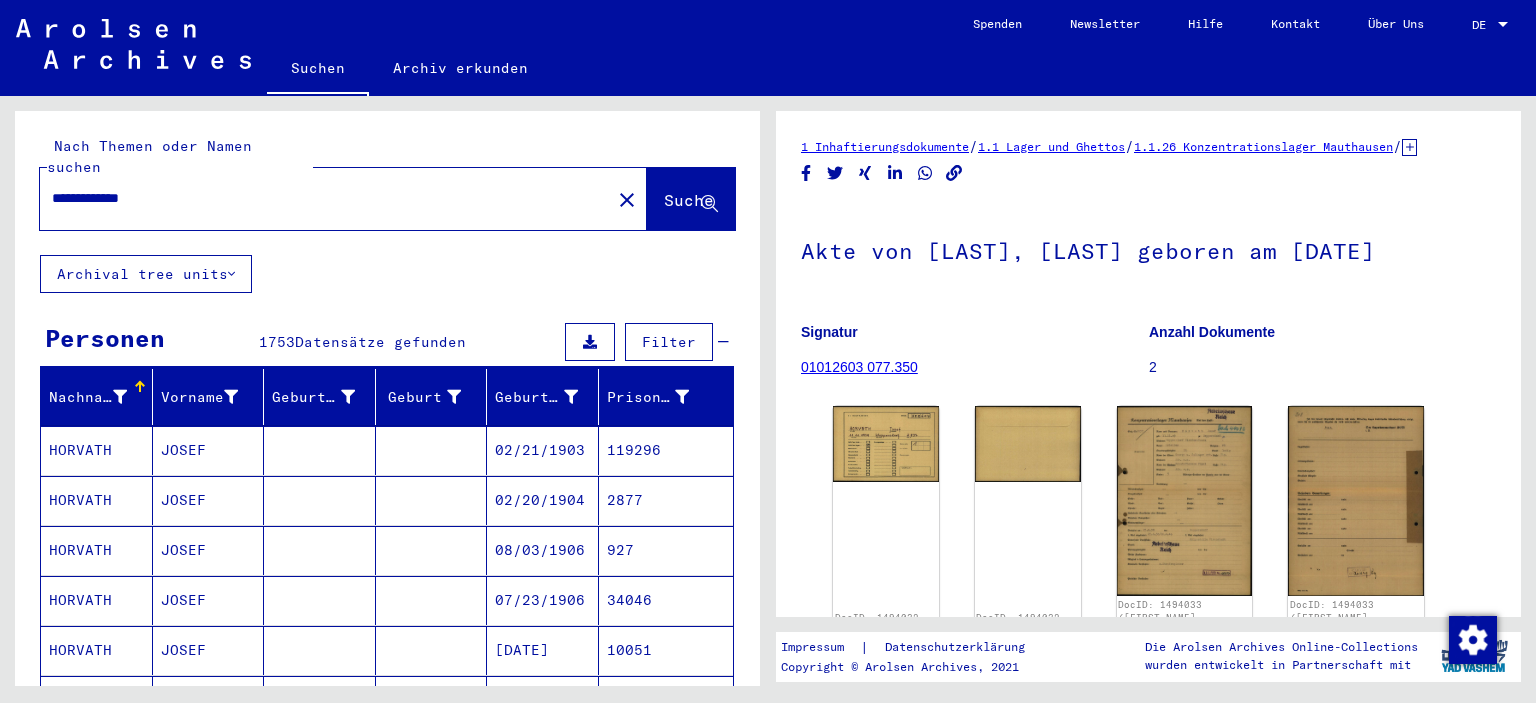 drag, startPoint x: 754, startPoint y: 468, endPoint x: 738, endPoint y: 209, distance: 259.49374 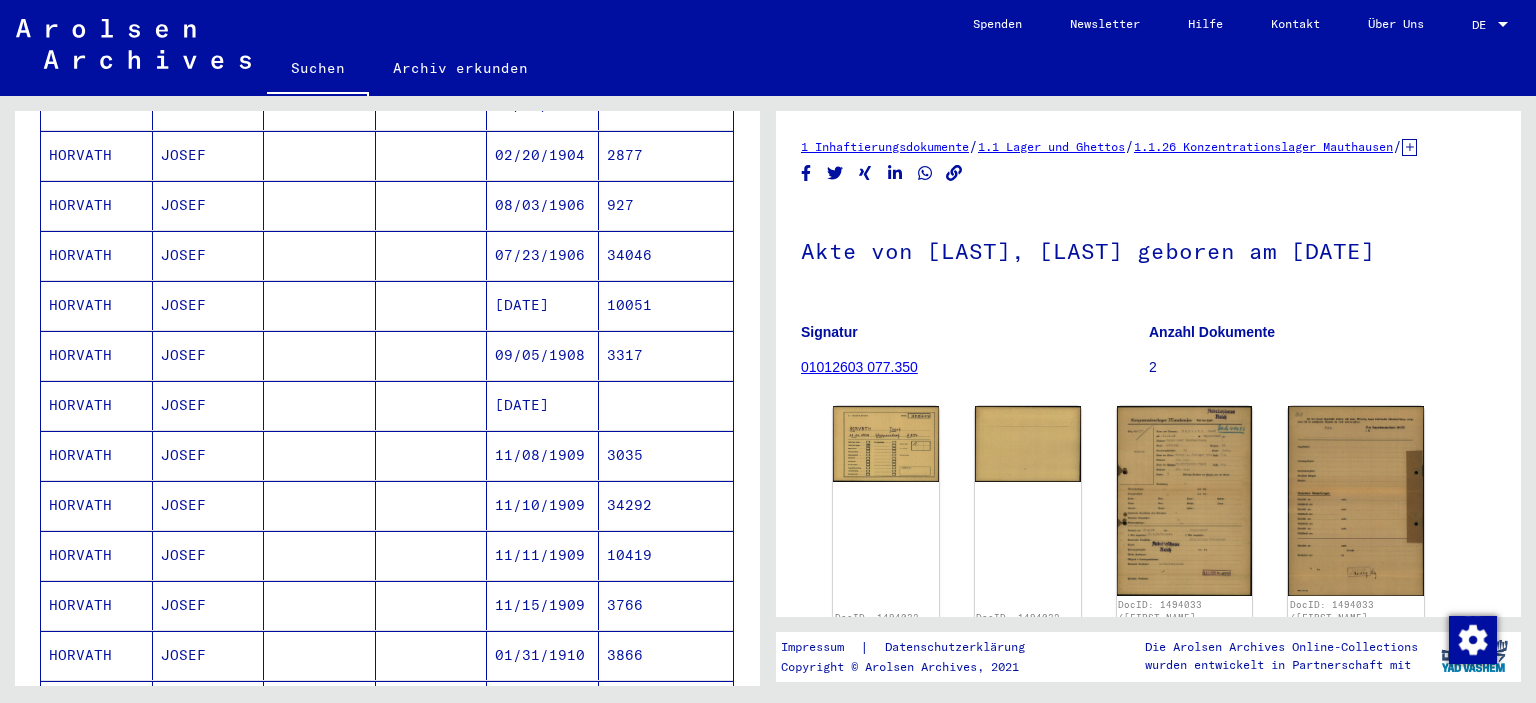 scroll, scrollTop: 399, scrollLeft: 0, axis: vertical 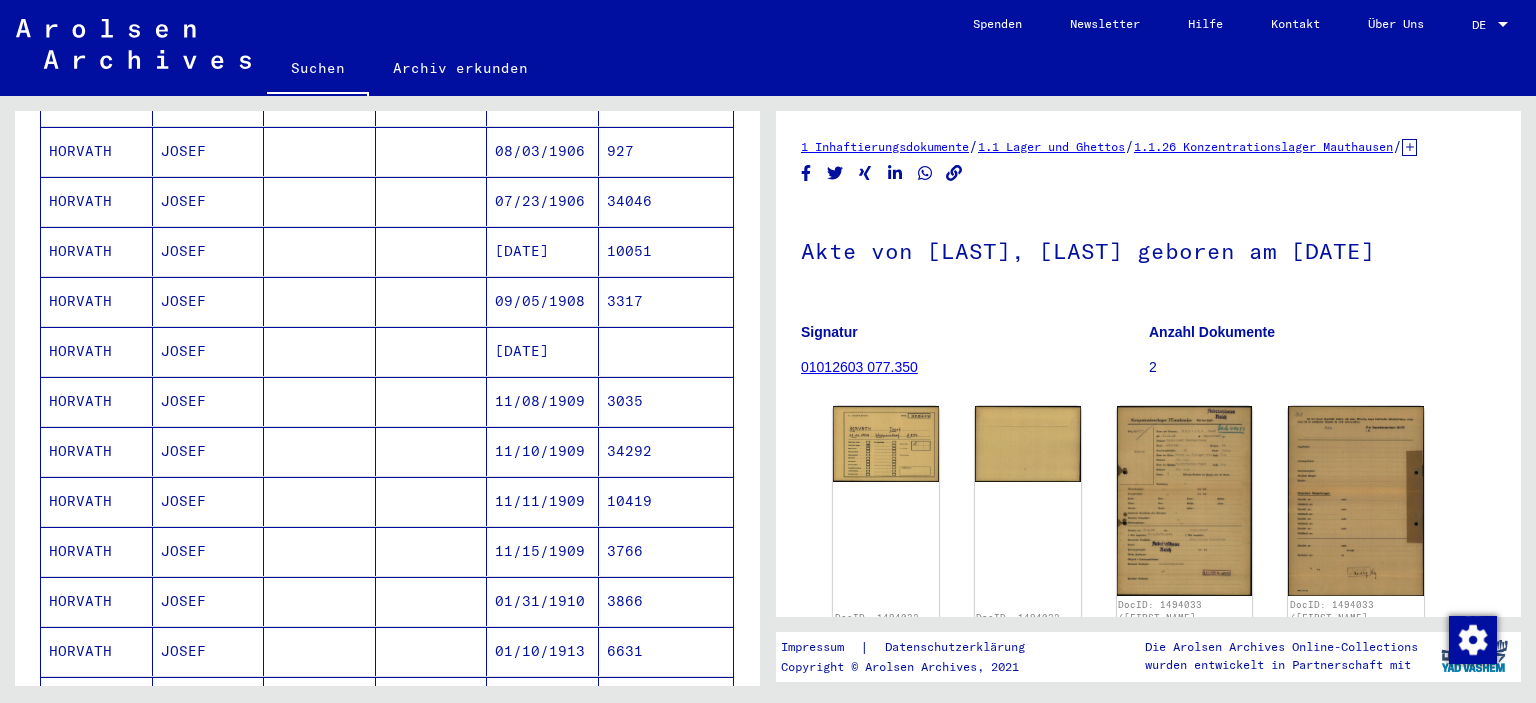 click on "11/08/1909" at bounding box center (543, 451) 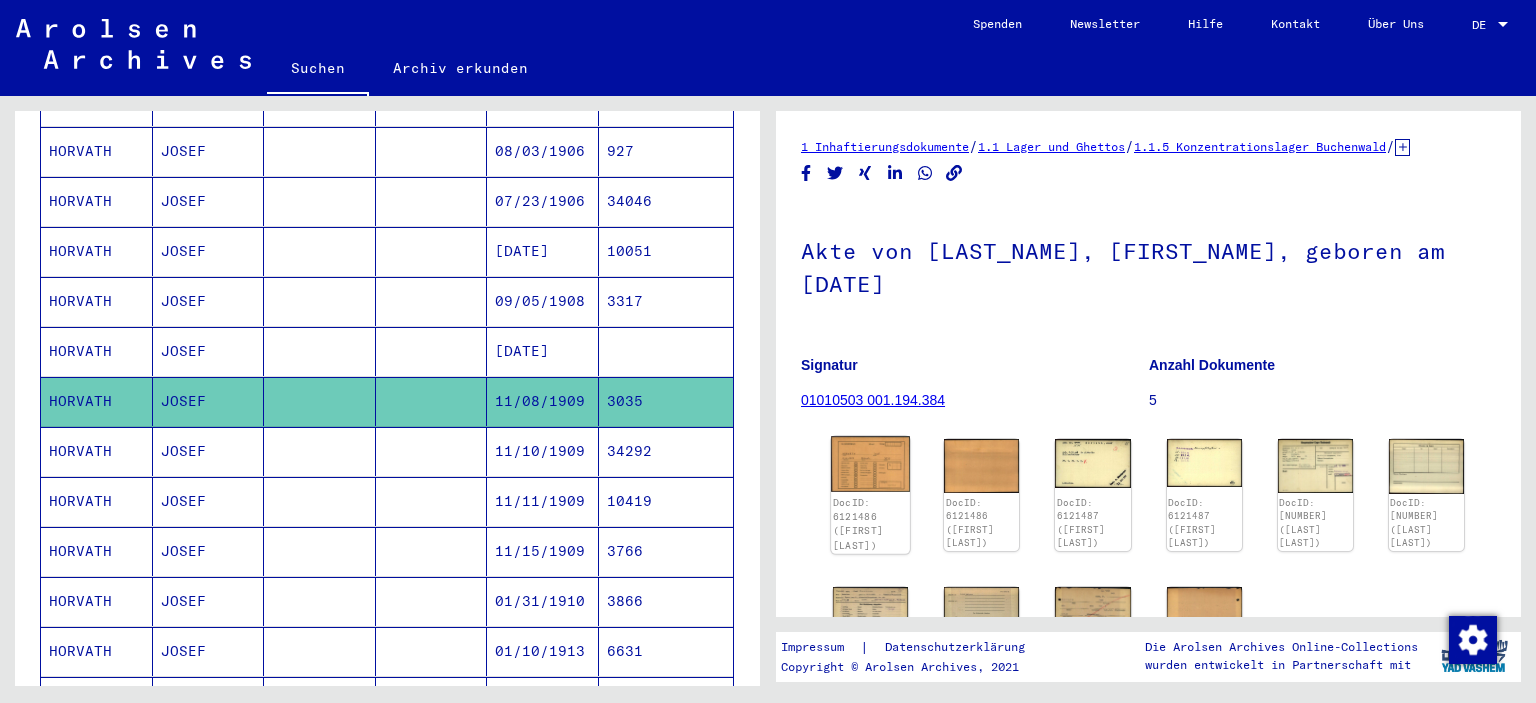 click 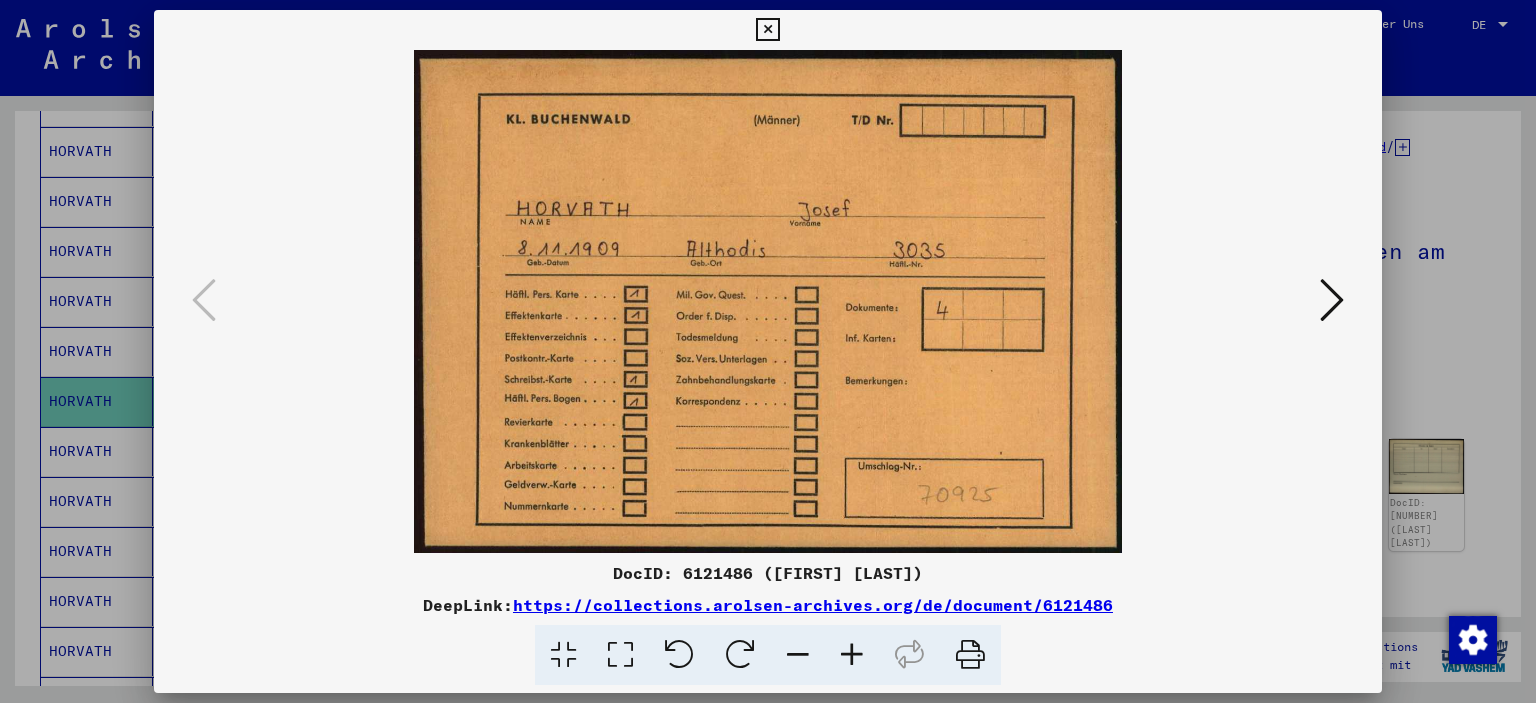 click at bounding box center [1332, 300] 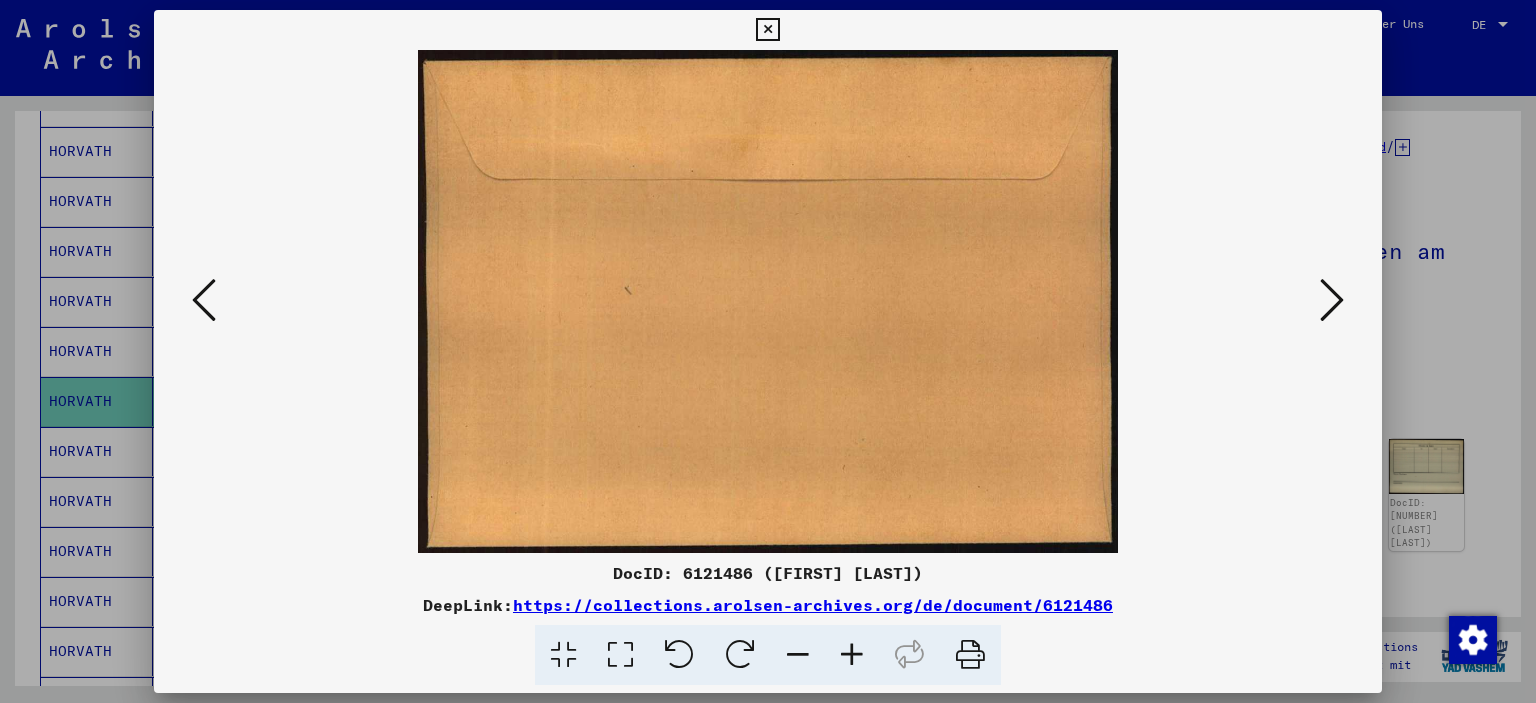 click at bounding box center [1332, 300] 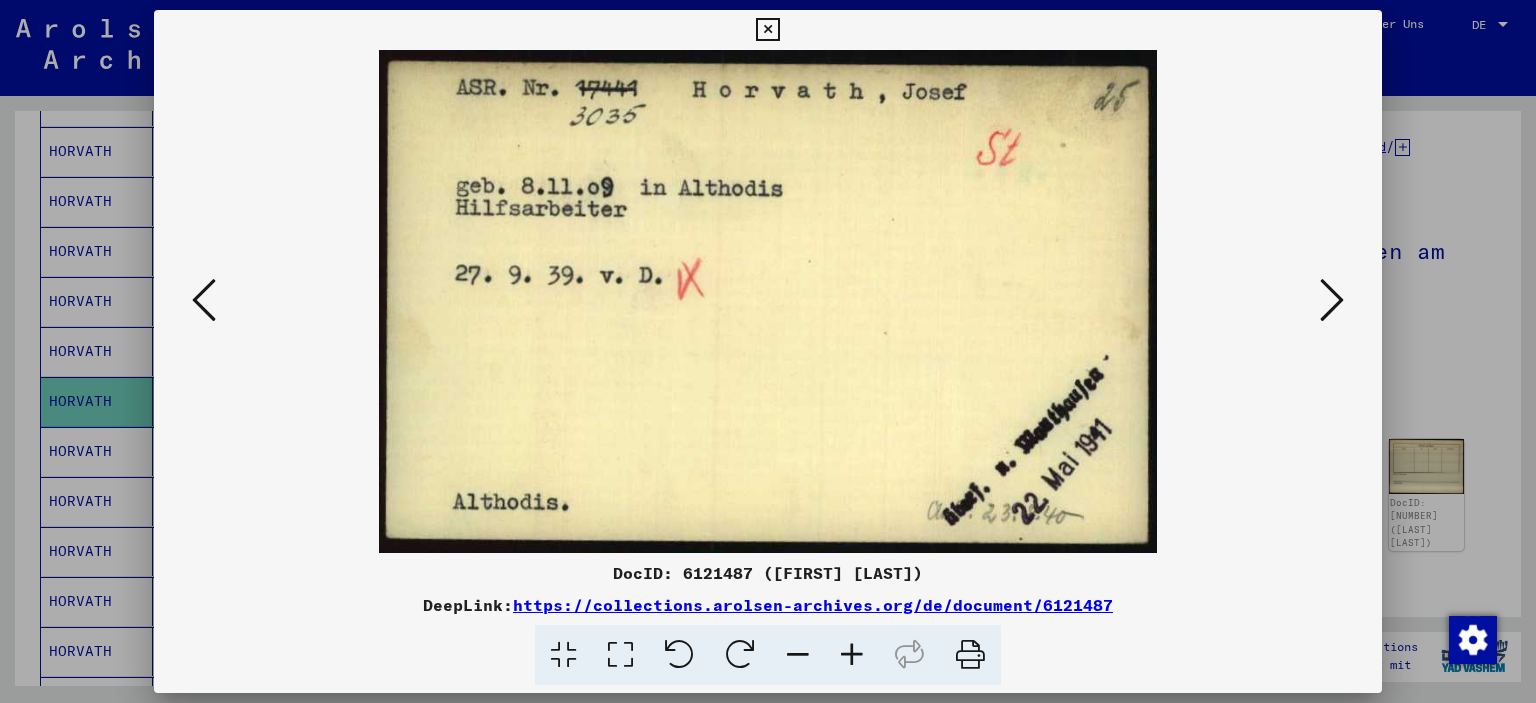 click at bounding box center (1332, 300) 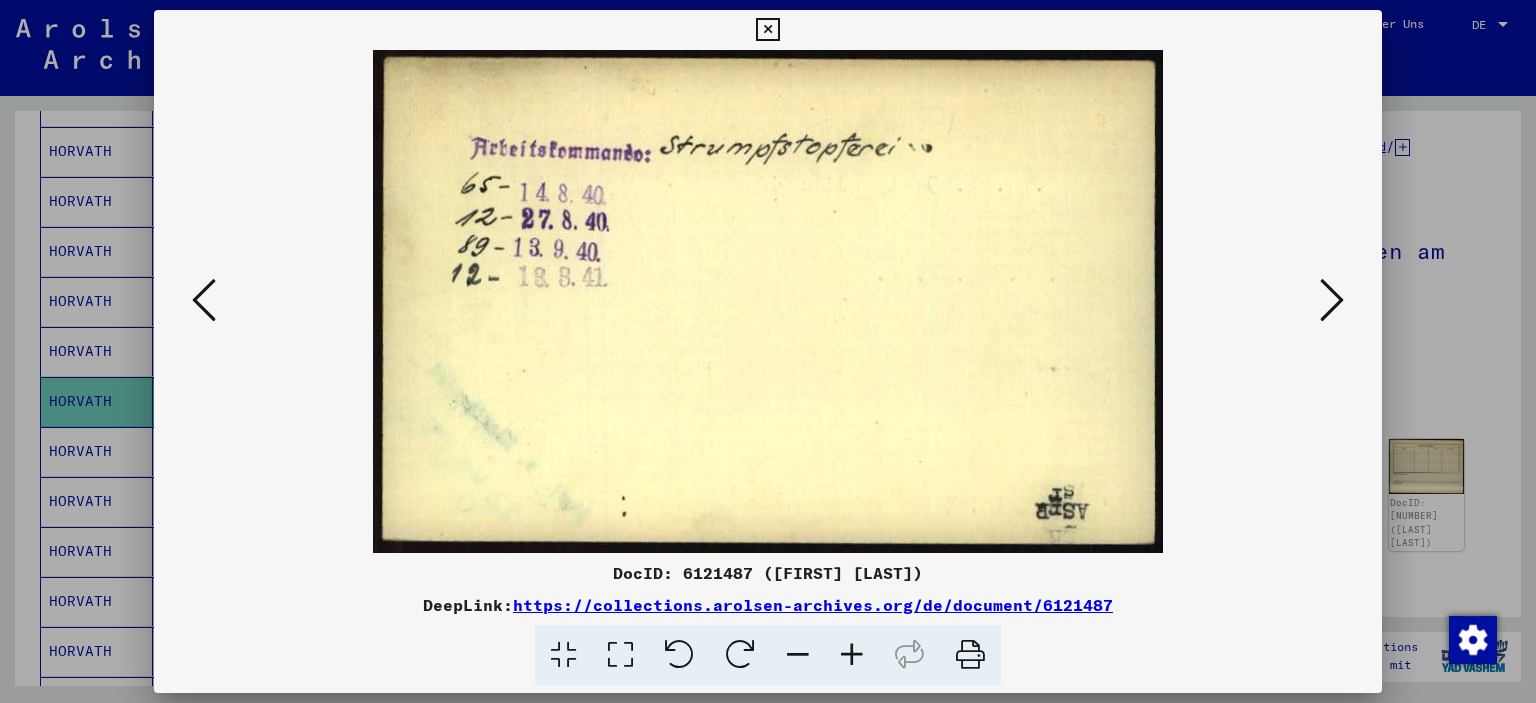 click at bounding box center [1332, 300] 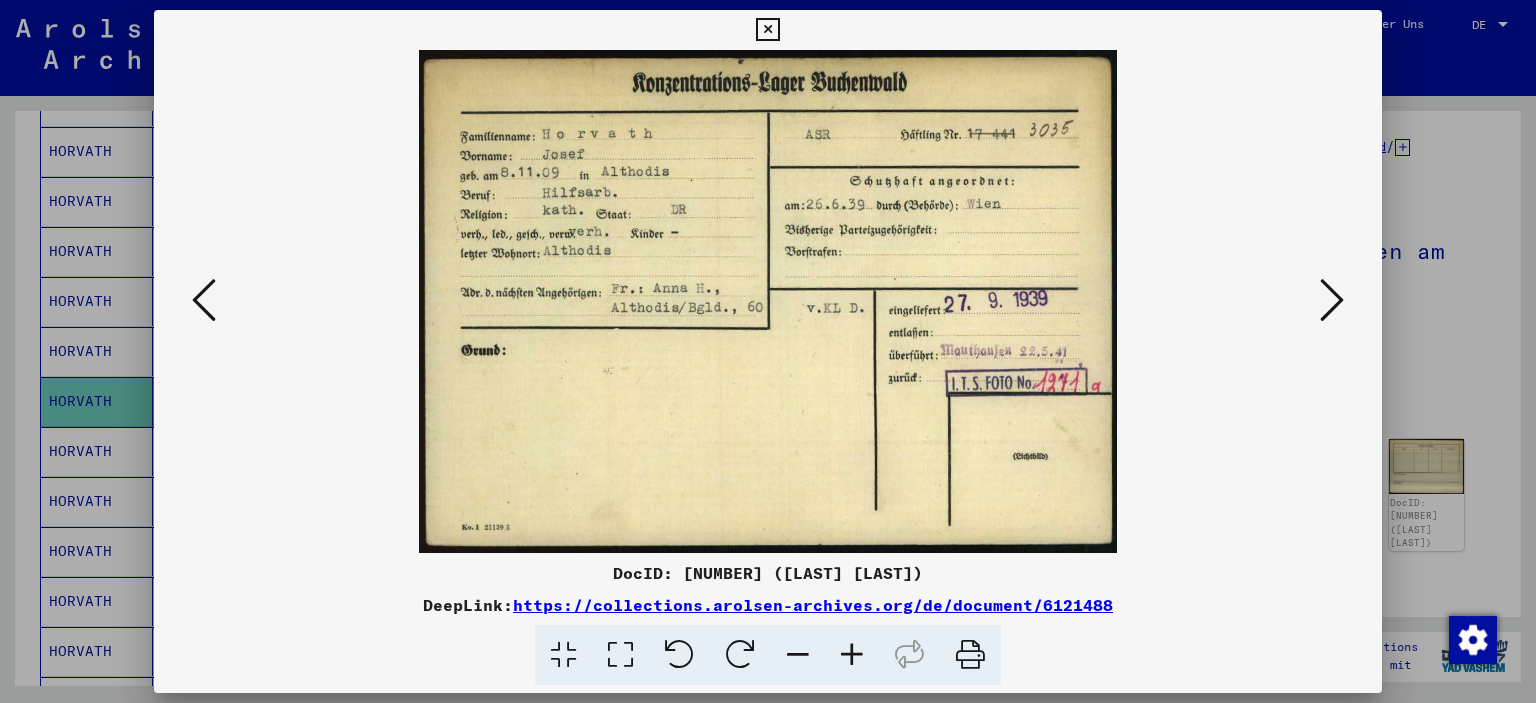 click at bounding box center [1332, 300] 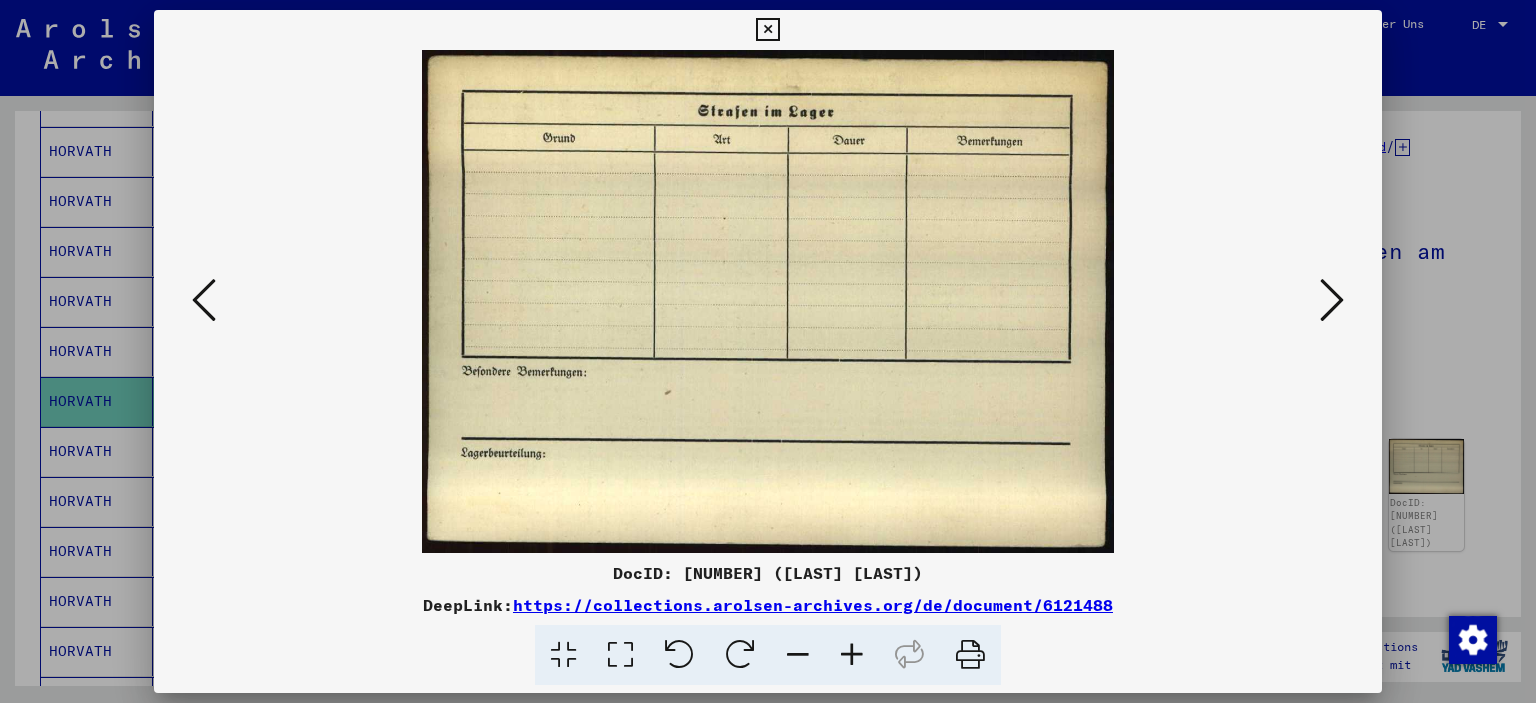click at bounding box center [767, 30] 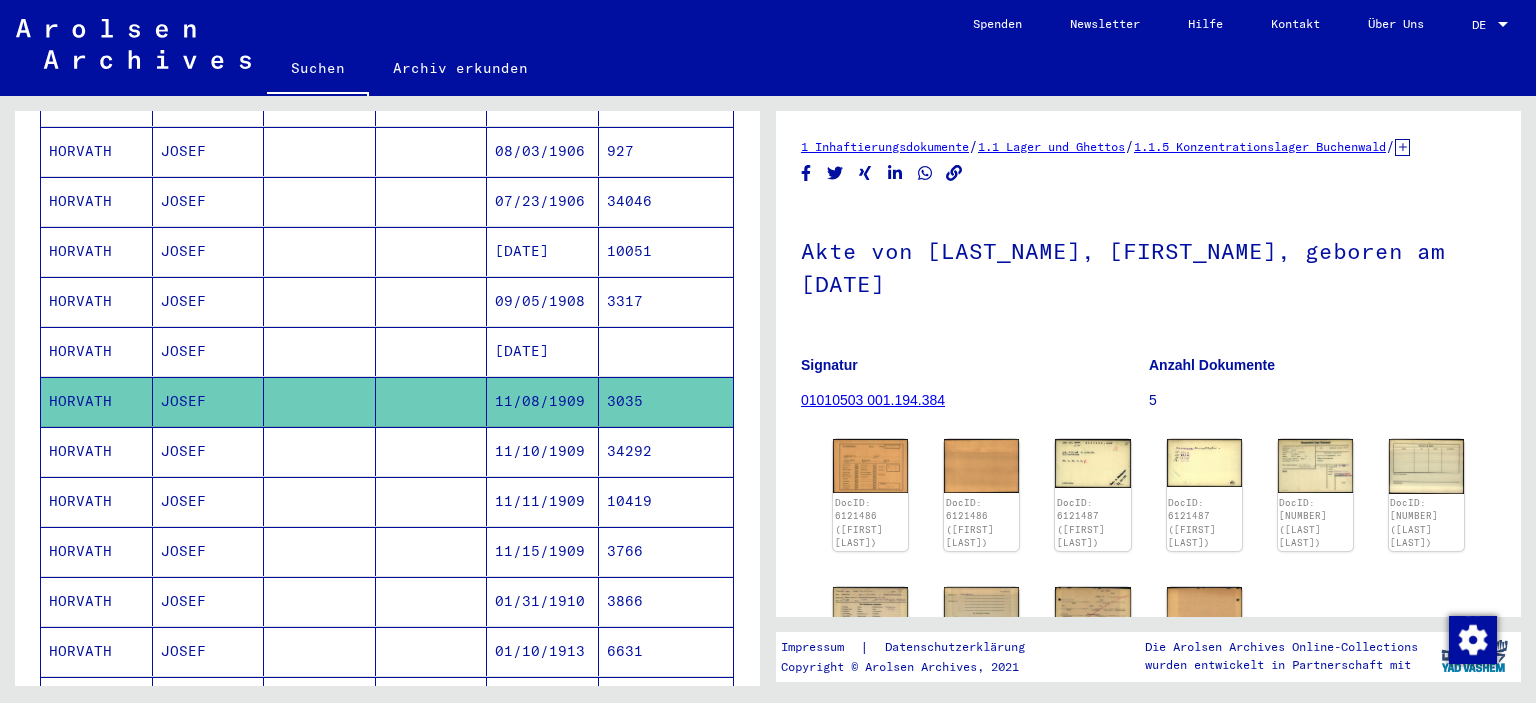 scroll, scrollTop: 0, scrollLeft: 0, axis: both 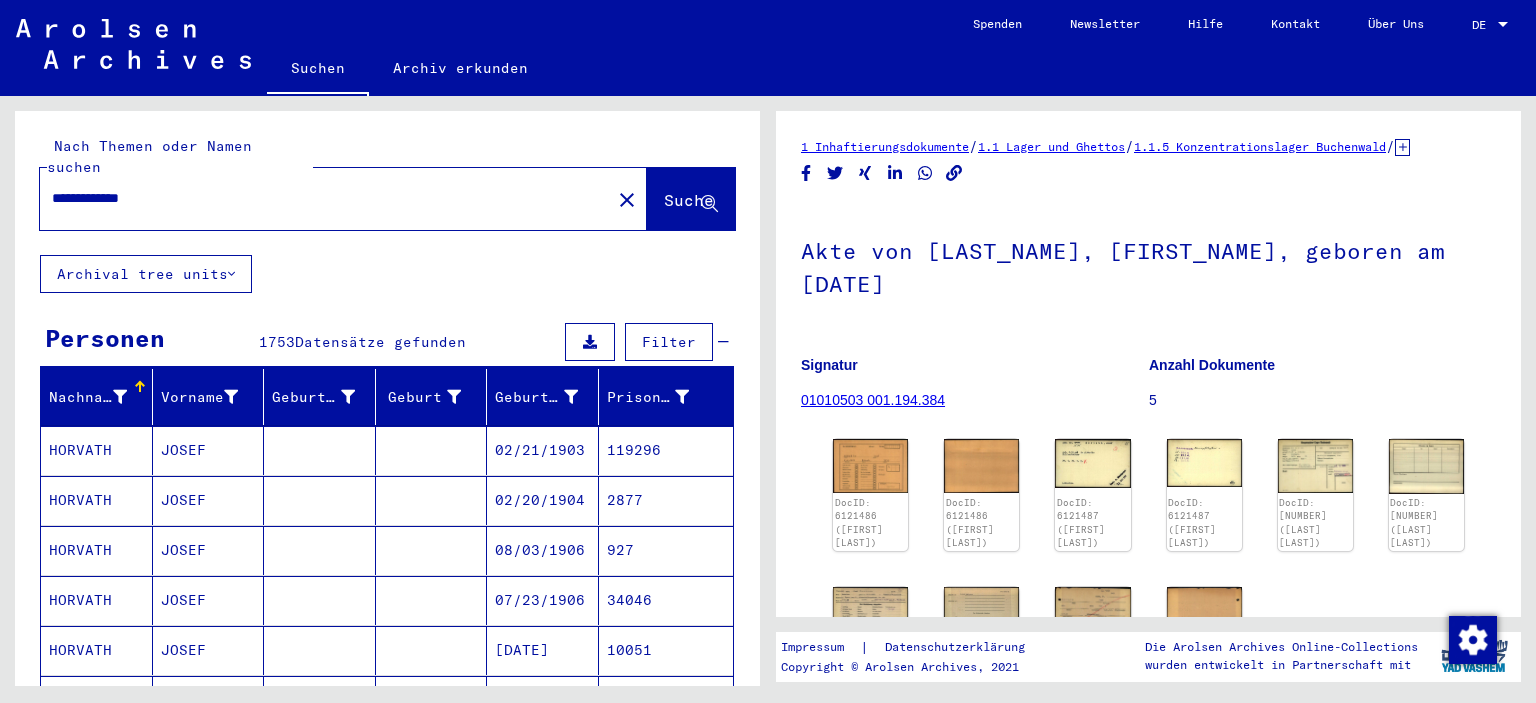 drag, startPoint x: 246, startPoint y: 180, endPoint x: 27, endPoint y: 179, distance: 219.00229 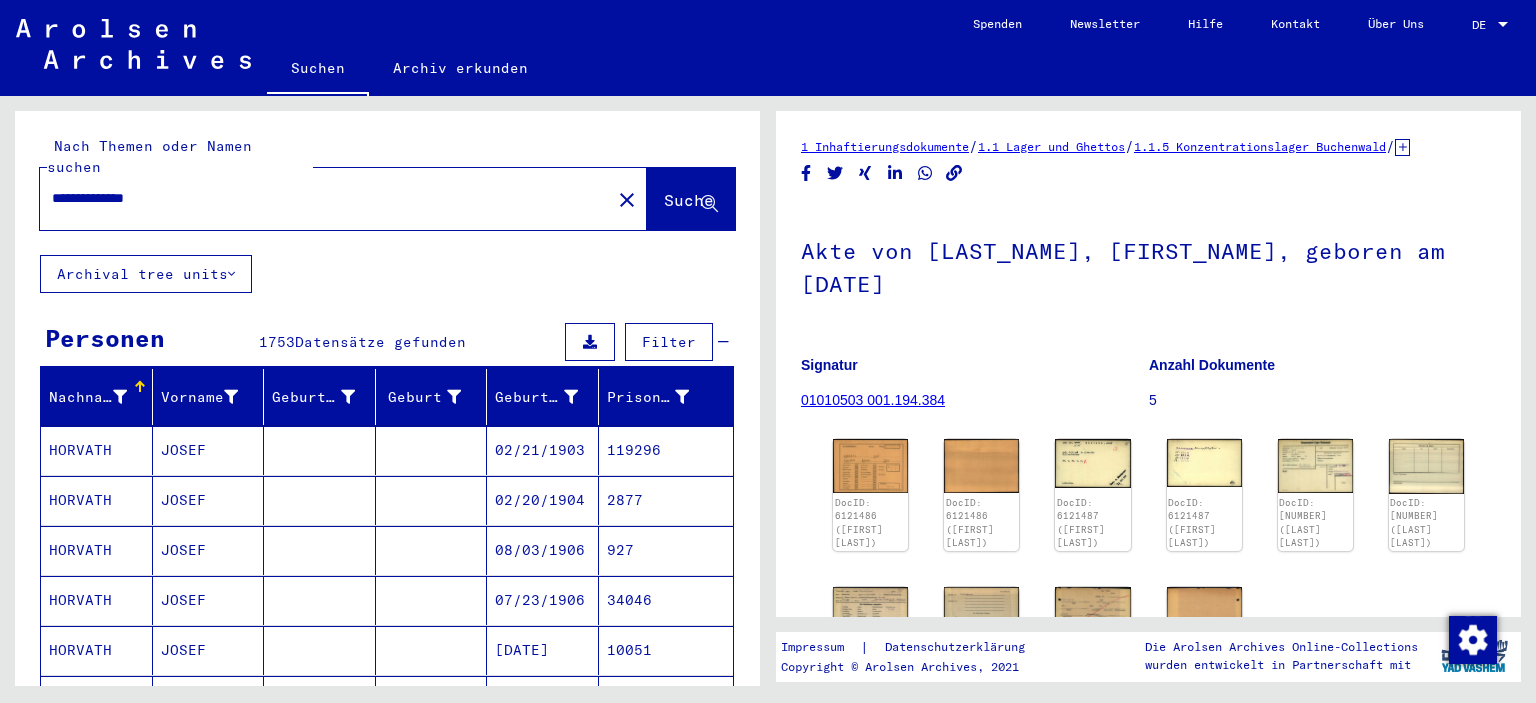 type on "**********" 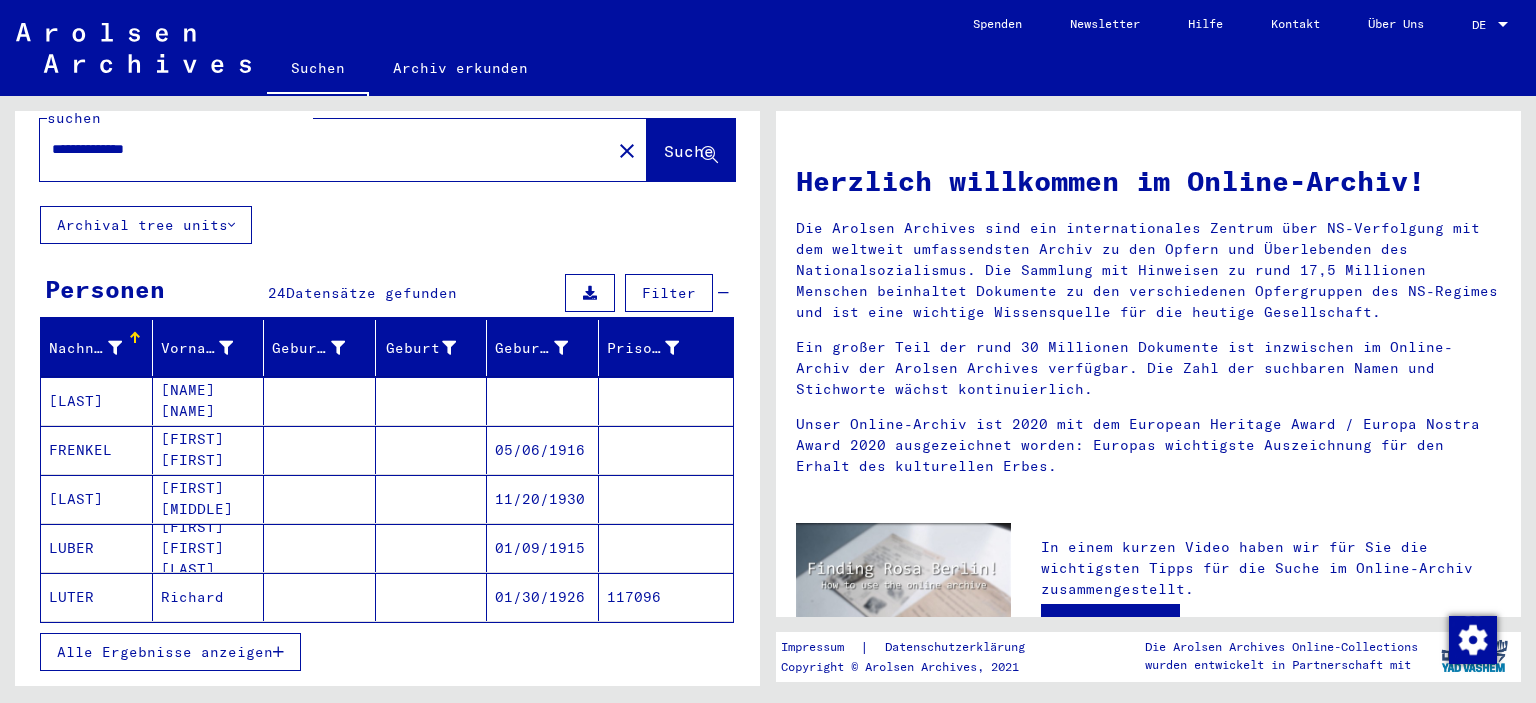 scroll, scrollTop: 62, scrollLeft: 0, axis: vertical 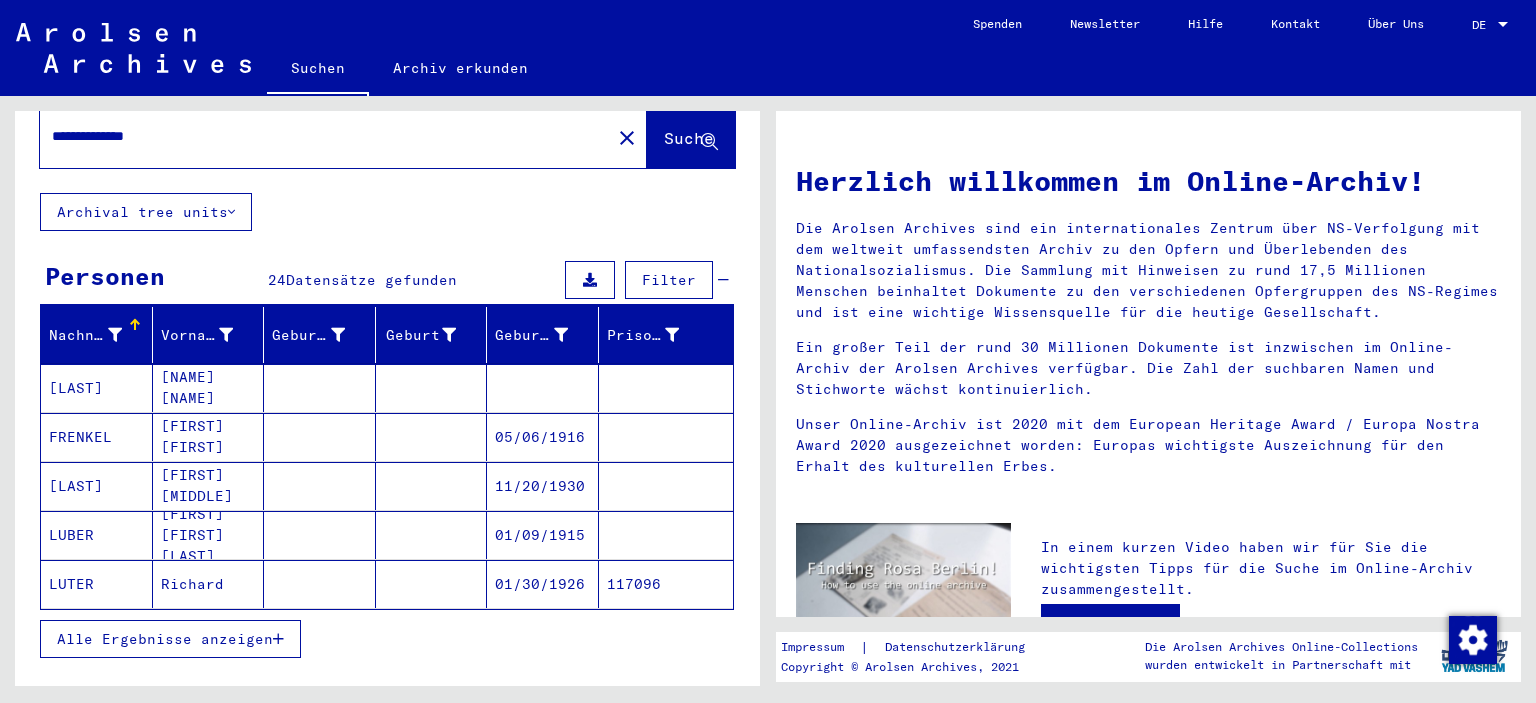 click on "Alle Ergebnisse anzeigen" at bounding box center [170, 639] 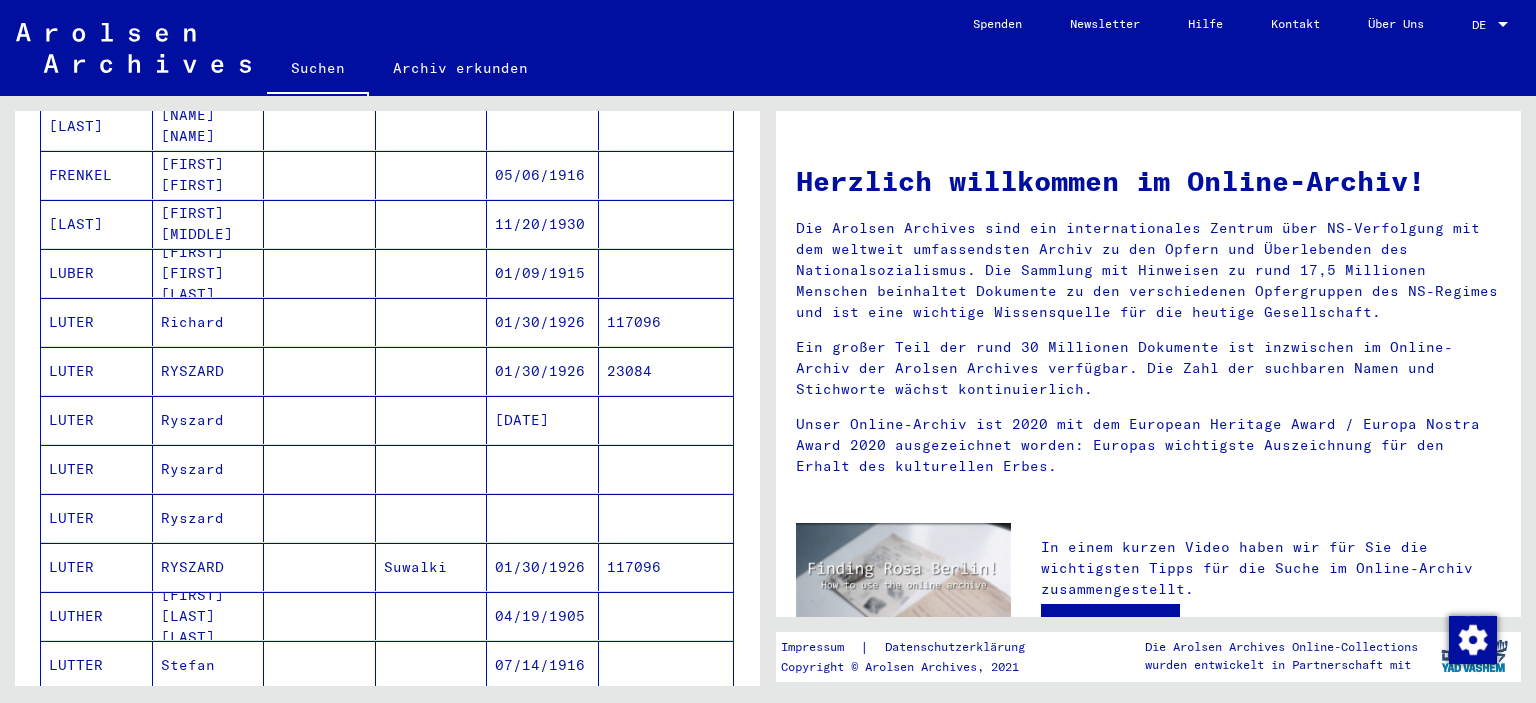 scroll, scrollTop: 329, scrollLeft: 0, axis: vertical 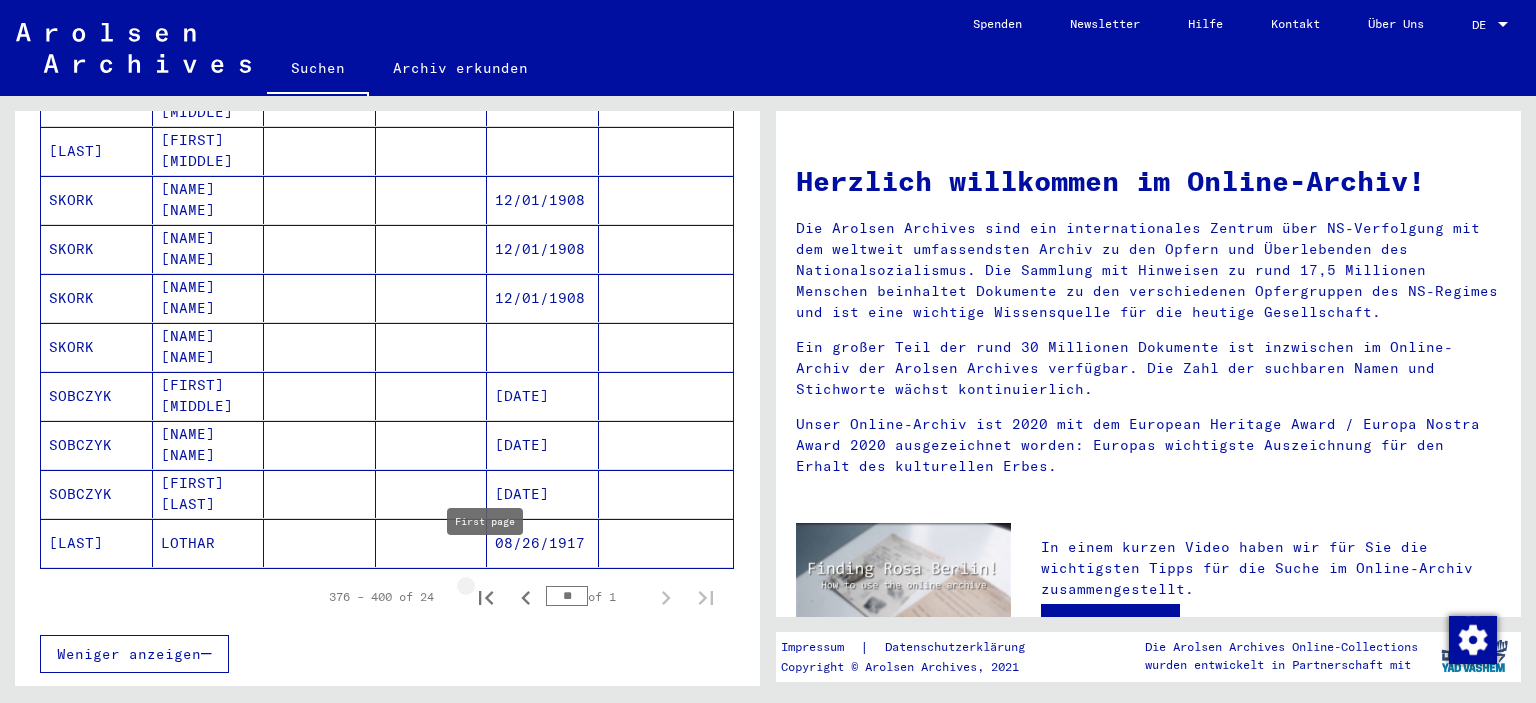 click 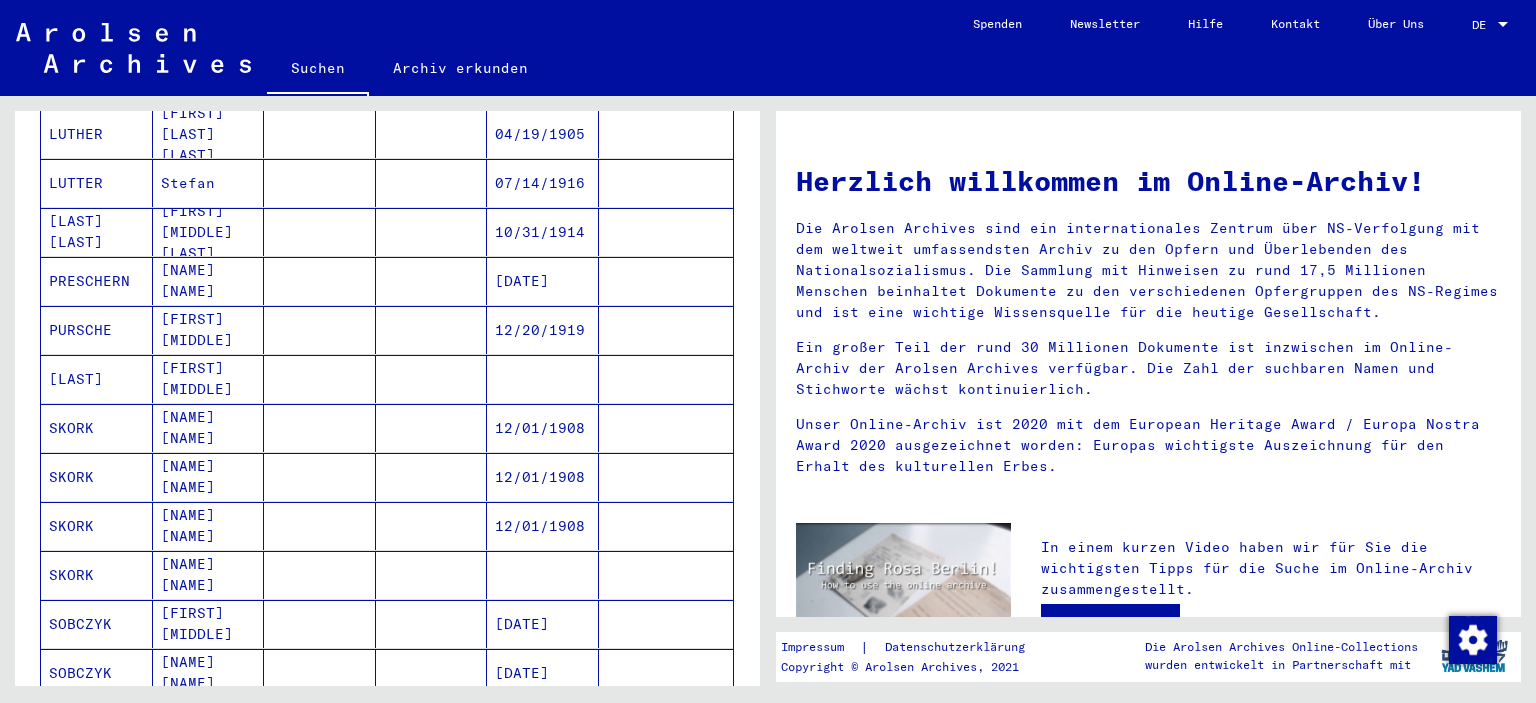 scroll, scrollTop: 754, scrollLeft: 0, axis: vertical 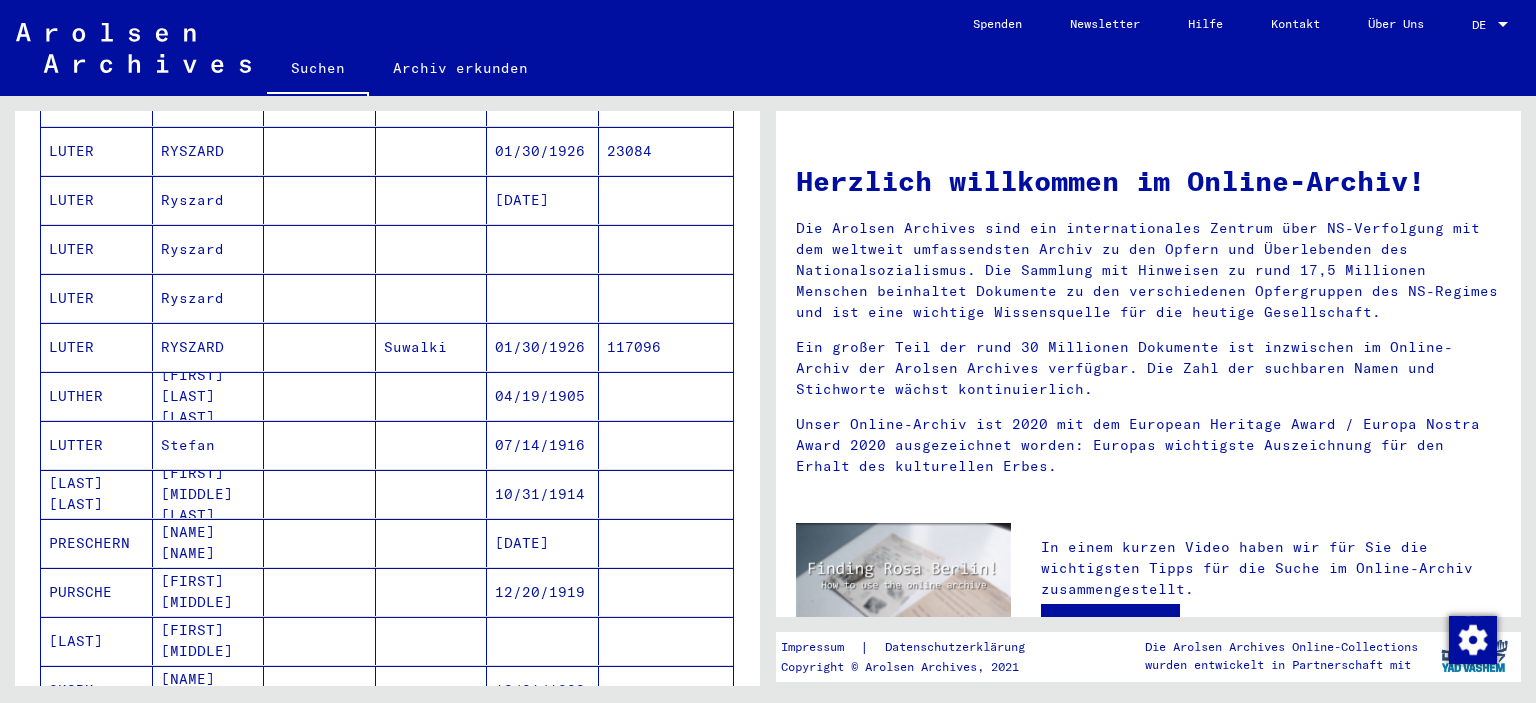 drag, startPoint x: 747, startPoint y: 377, endPoint x: 747, endPoint y: 363, distance: 14 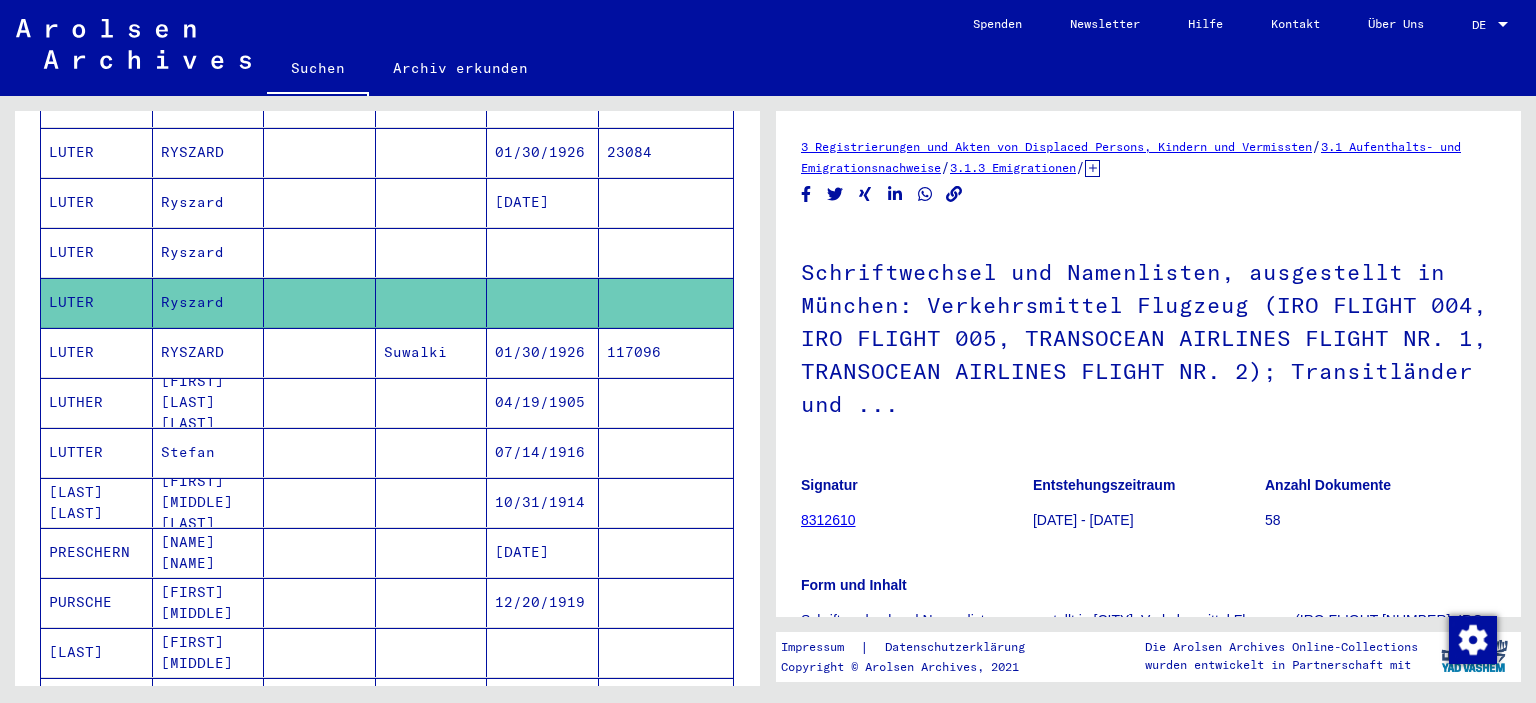 click at bounding box center [543, 302] 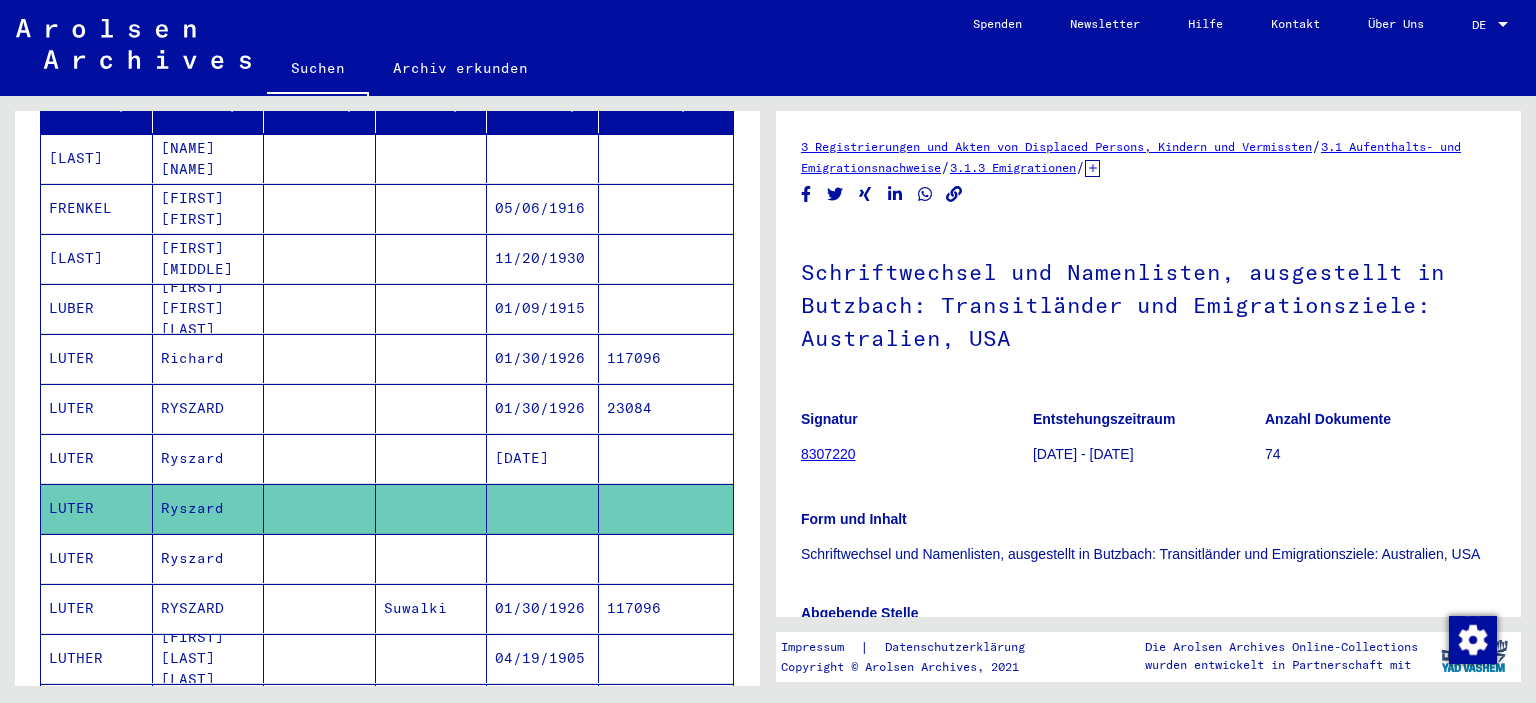 scroll, scrollTop: 261, scrollLeft: 0, axis: vertical 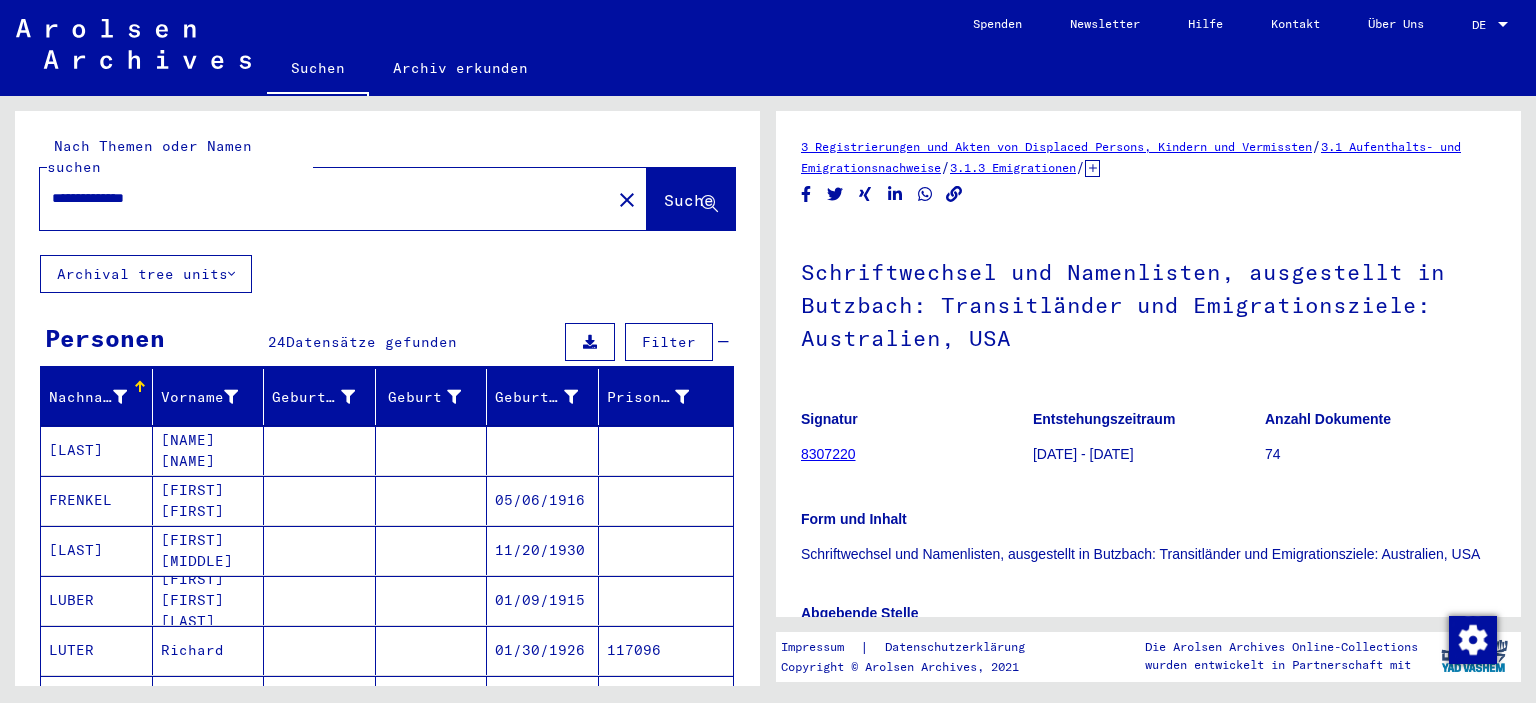 drag, startPoint x: 235, startPoint y: 184, endPoint x: 10, endPoint y: 179, distance: 225.05554 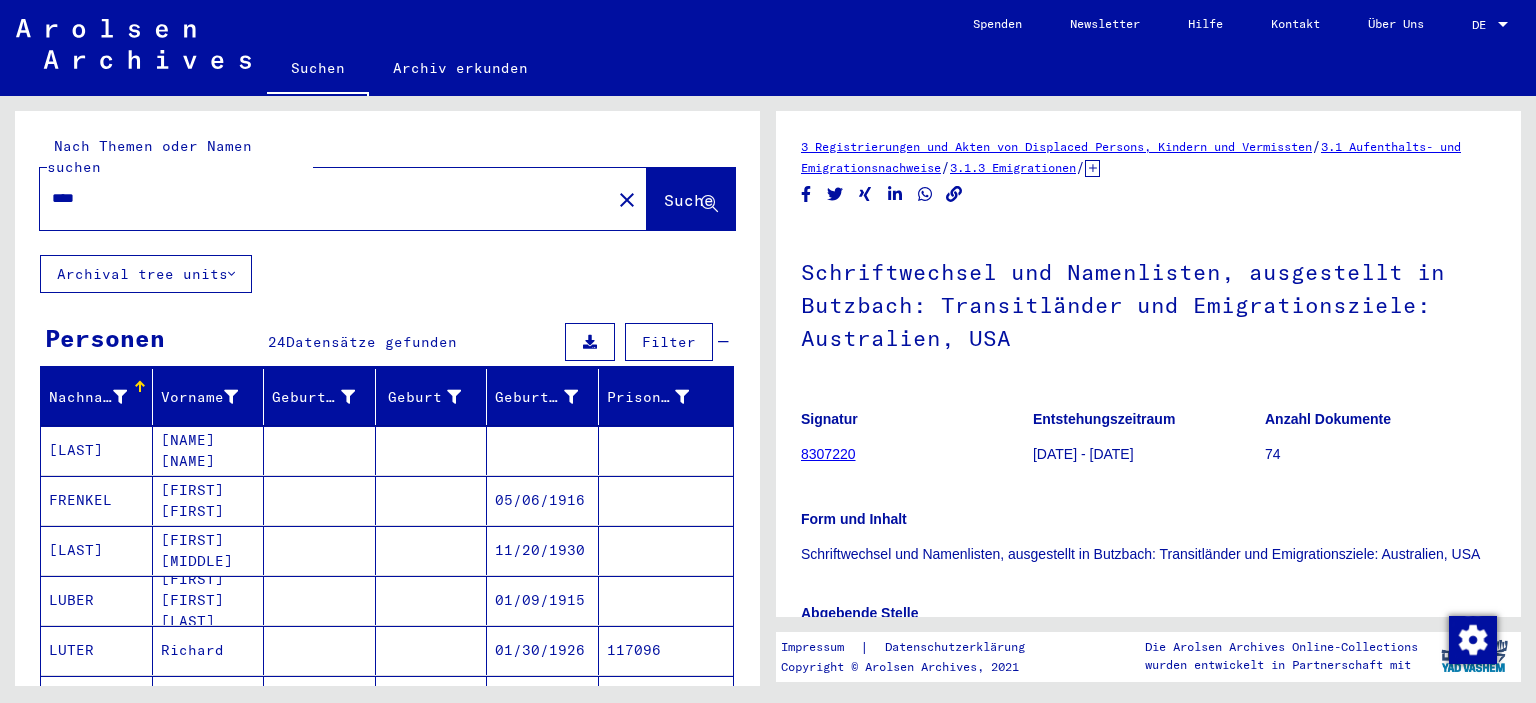 type on "****" 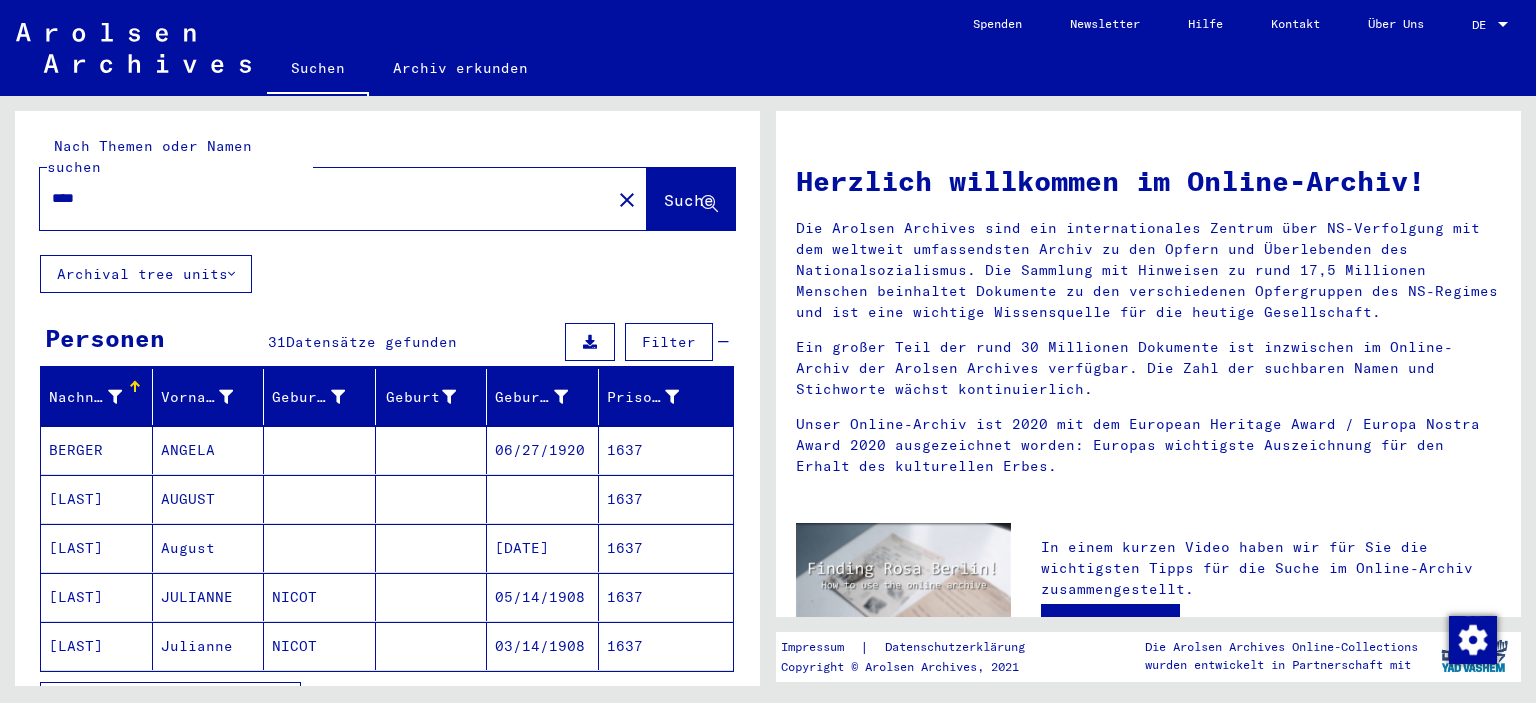 click at bounding box center [278, 701] 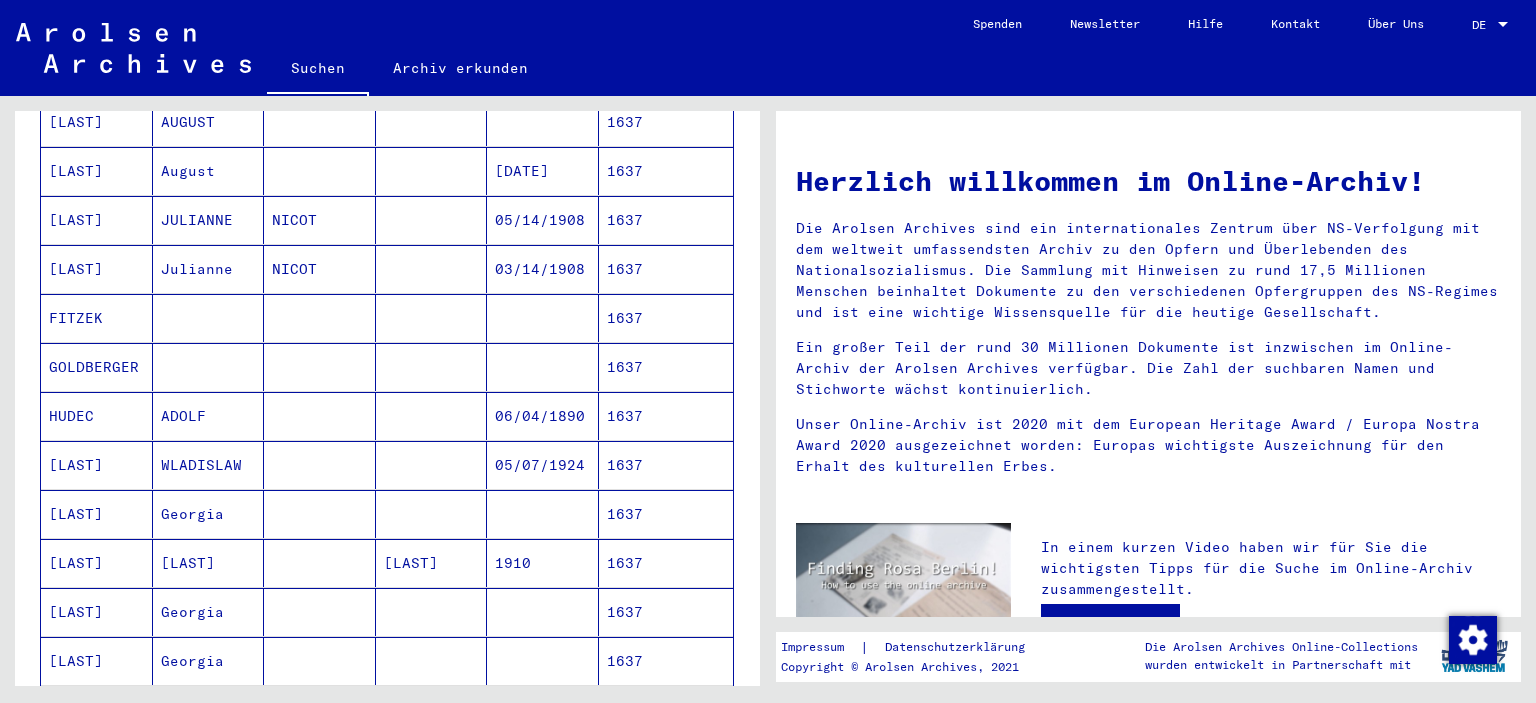 scroll, scrollTop: 383, scrollLeft: 0, axis: vertical 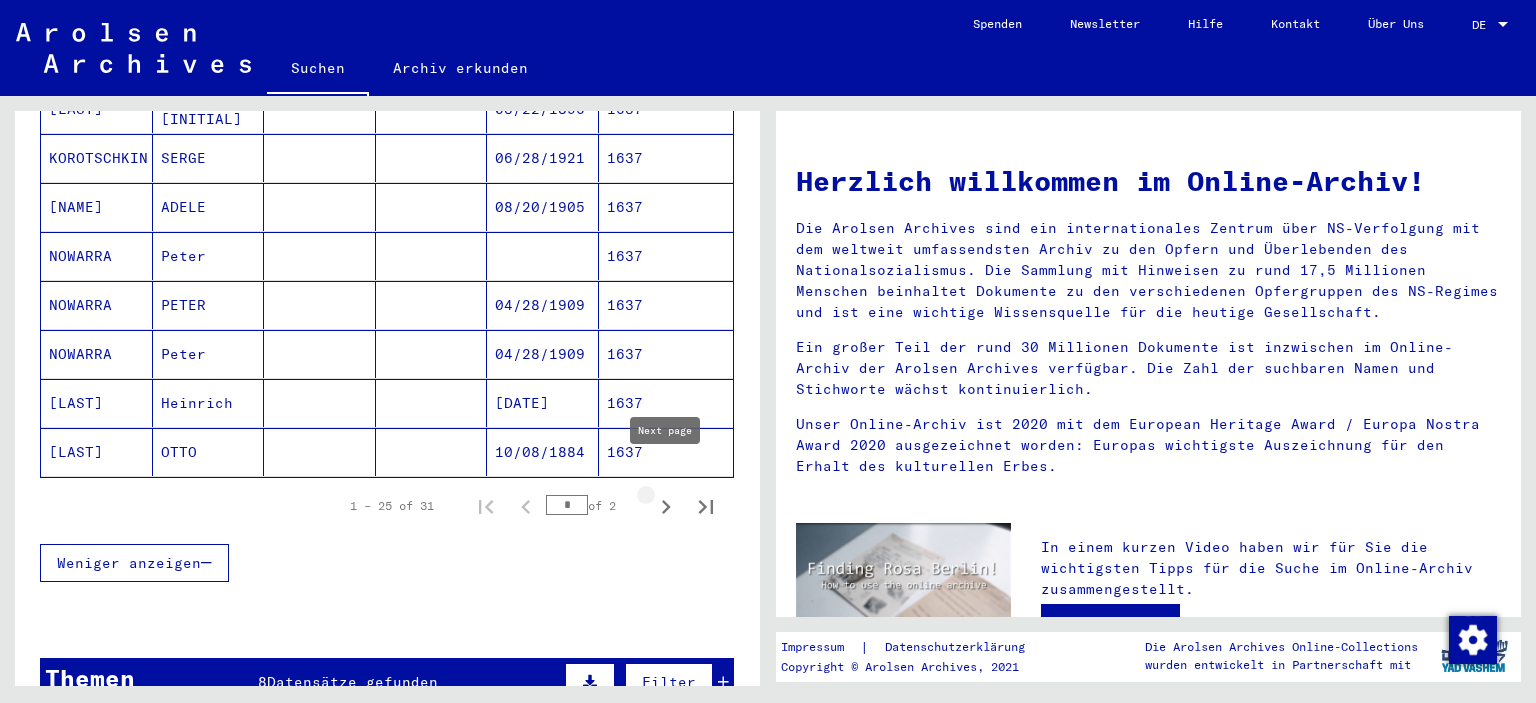 click 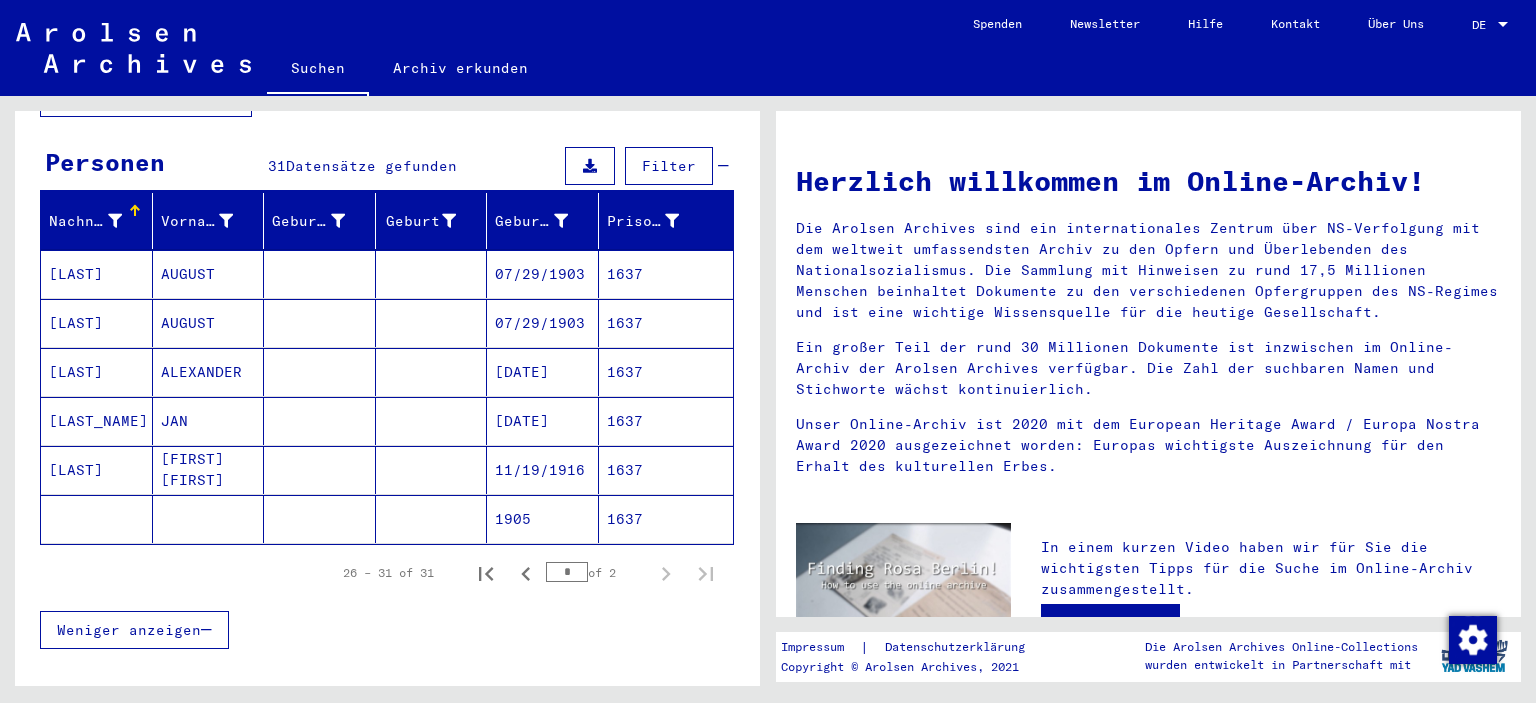 scroll, scrollTop: 128, scrollLeft: 0, axis: vertical 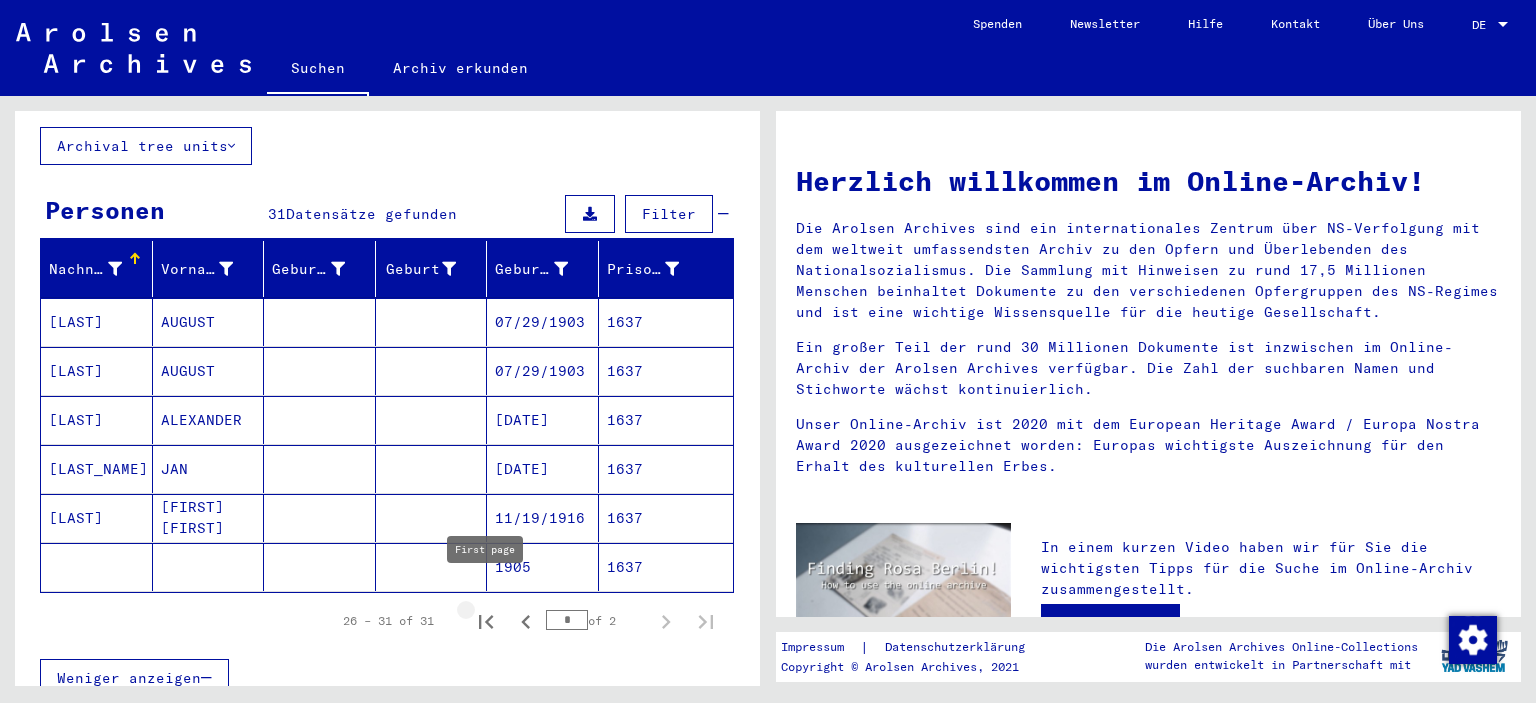 click at bounding box center (486, 621) 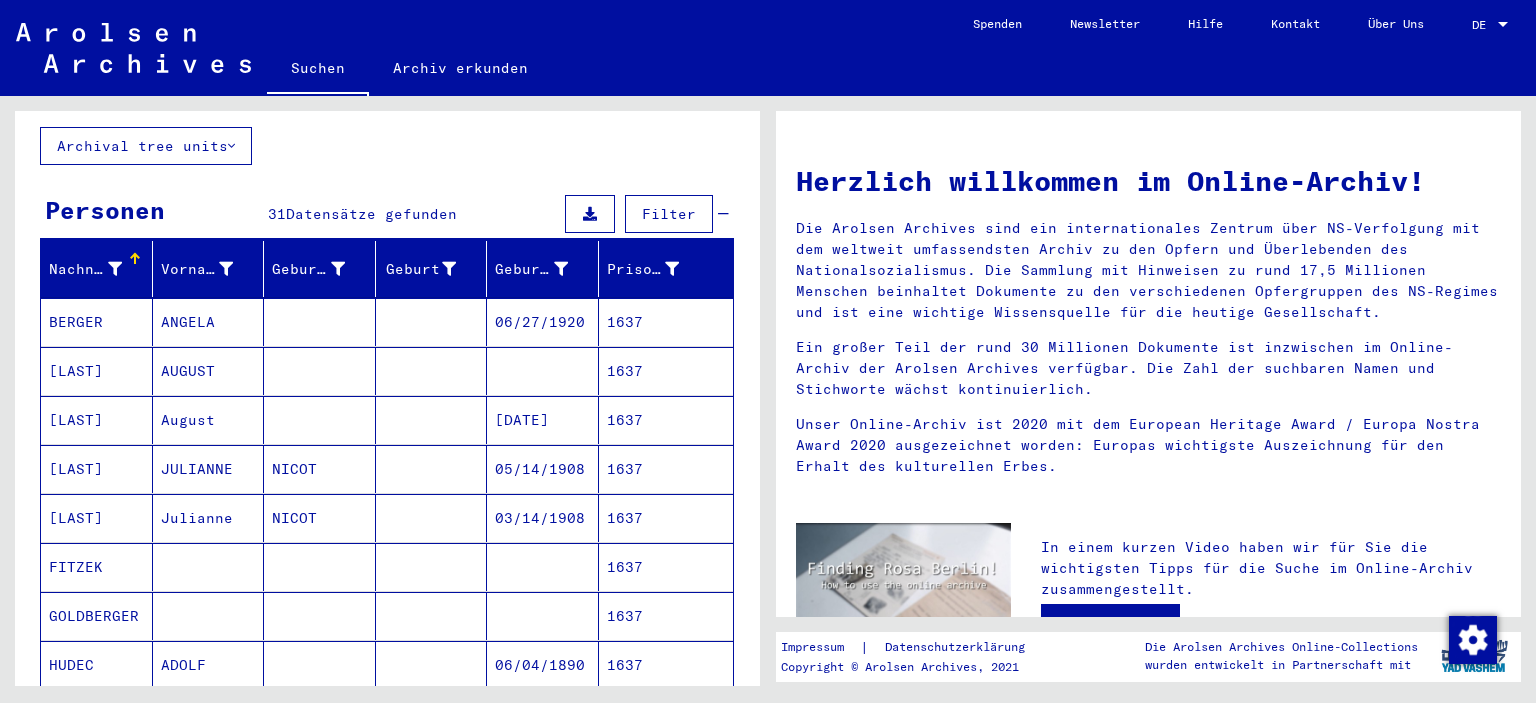 scroll, scrollTop: 0, scrollLeft: 0, axis: both 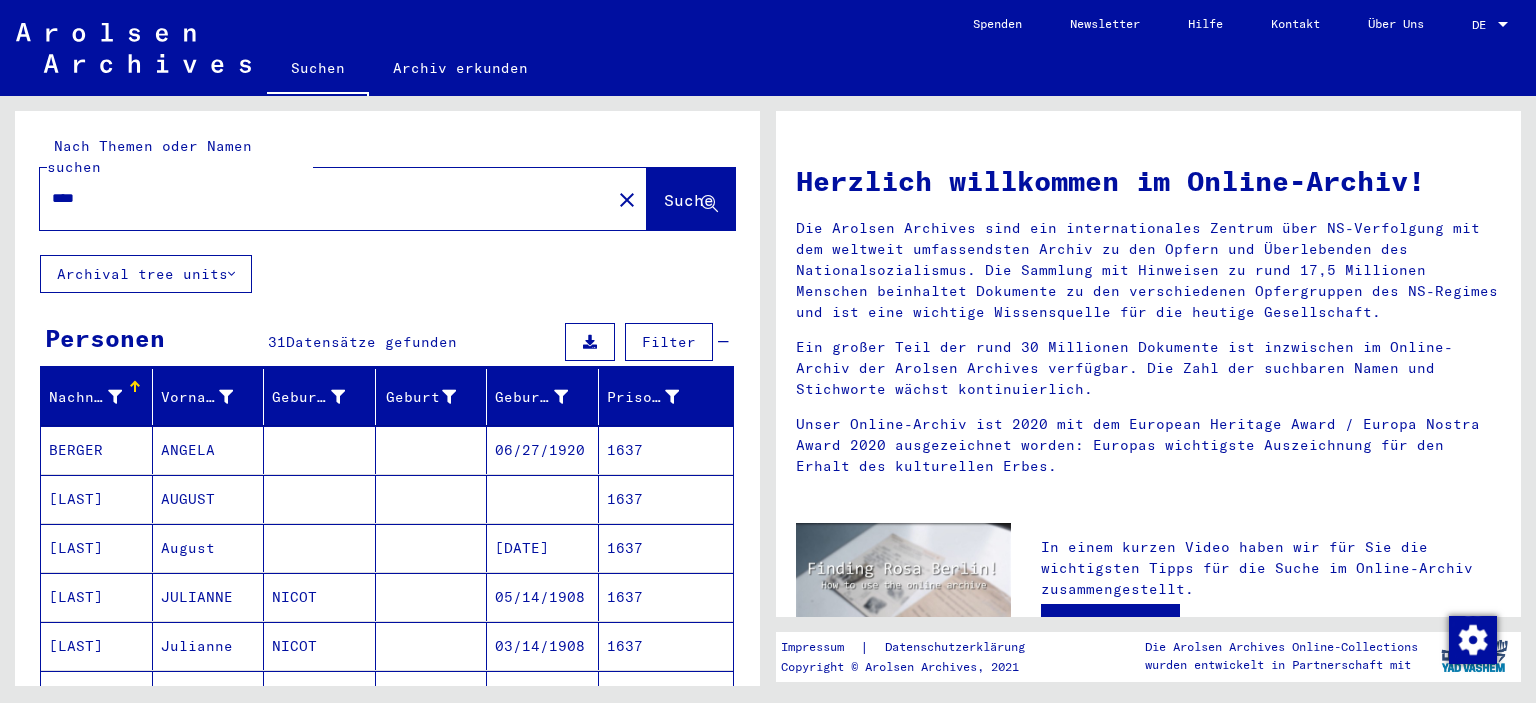 drag, startPoint x: 166, startPoint y: 177, endPoint x: 1, endPoint y: 183, distance: 165.10905 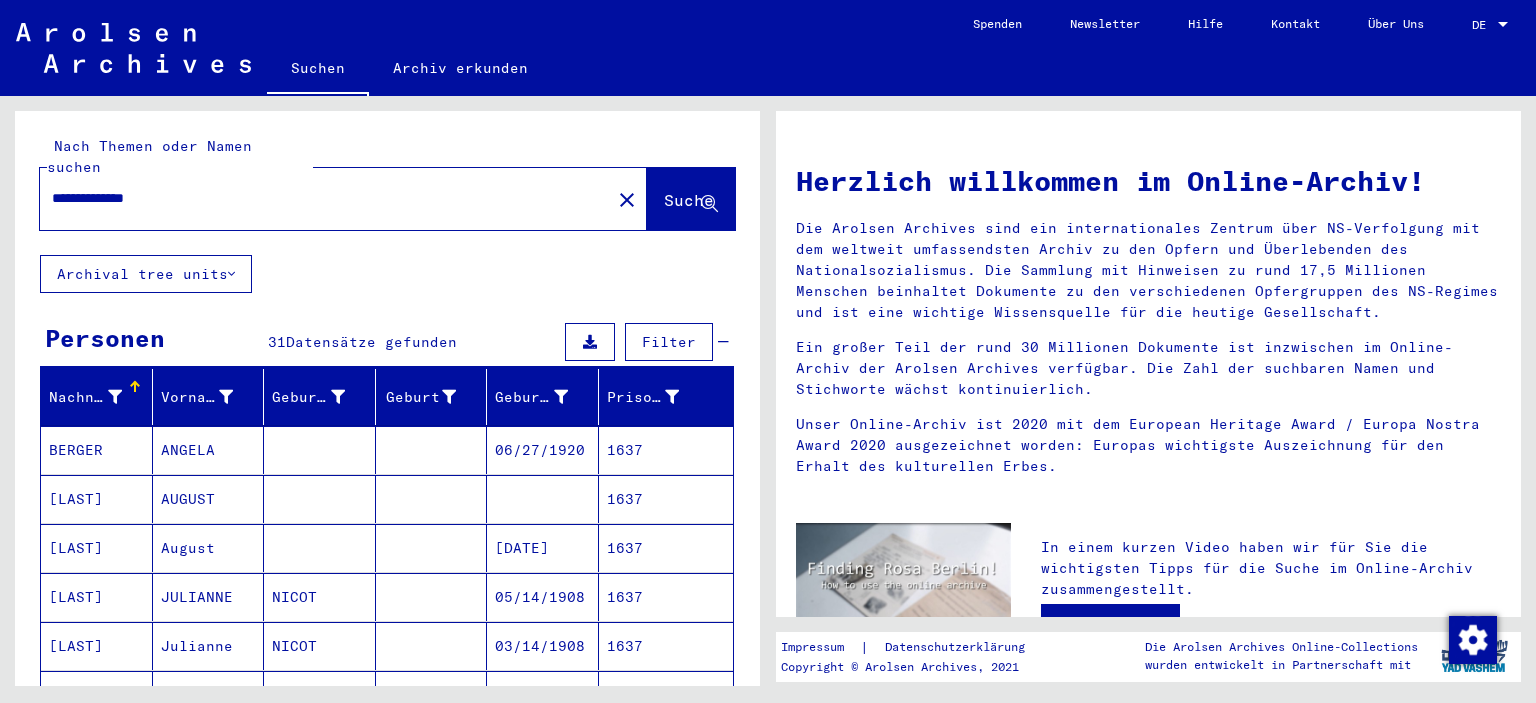 type on "**********" 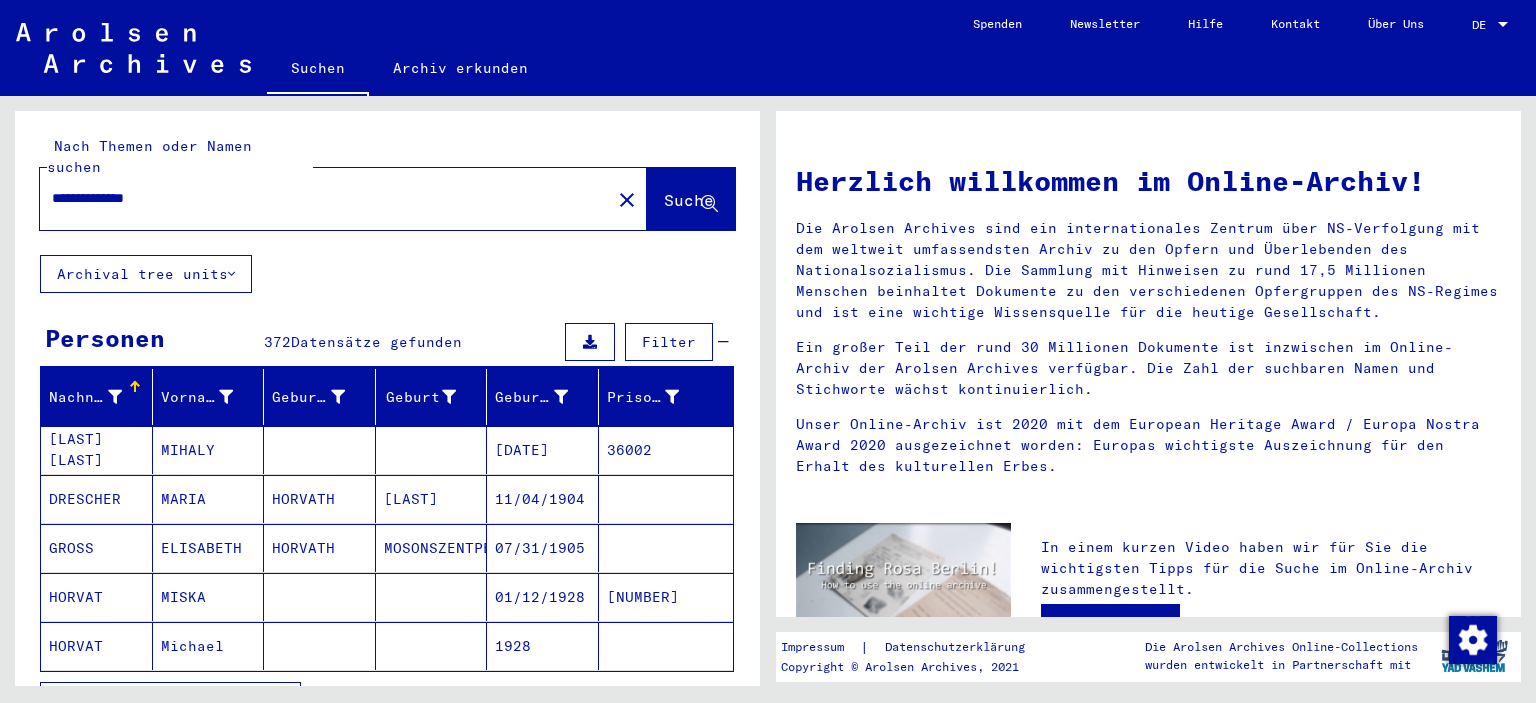 click on "Alle Ergebnisse anzeigen" at bounding box center [170, 701] 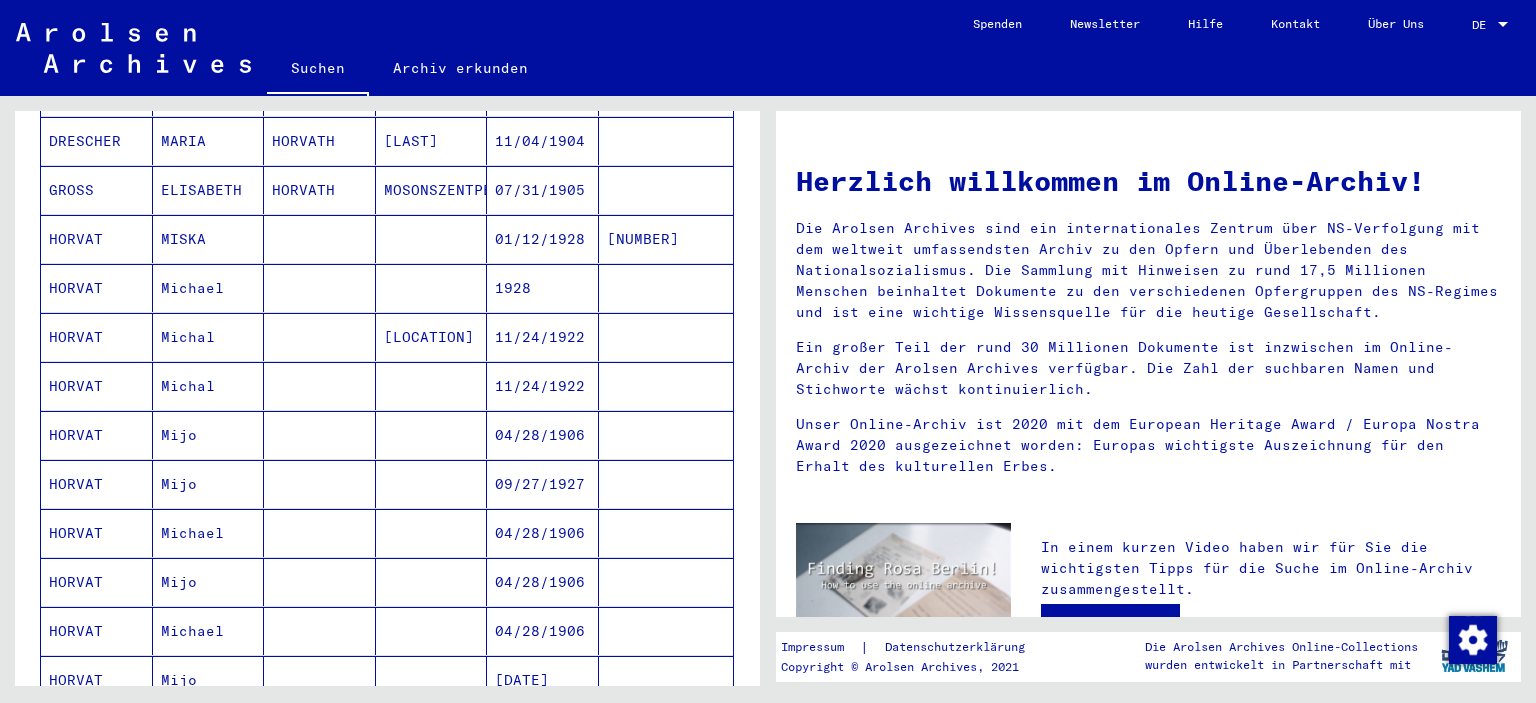 scroll, scrollTop: 408, scrollLeft: 0, axis: vertical 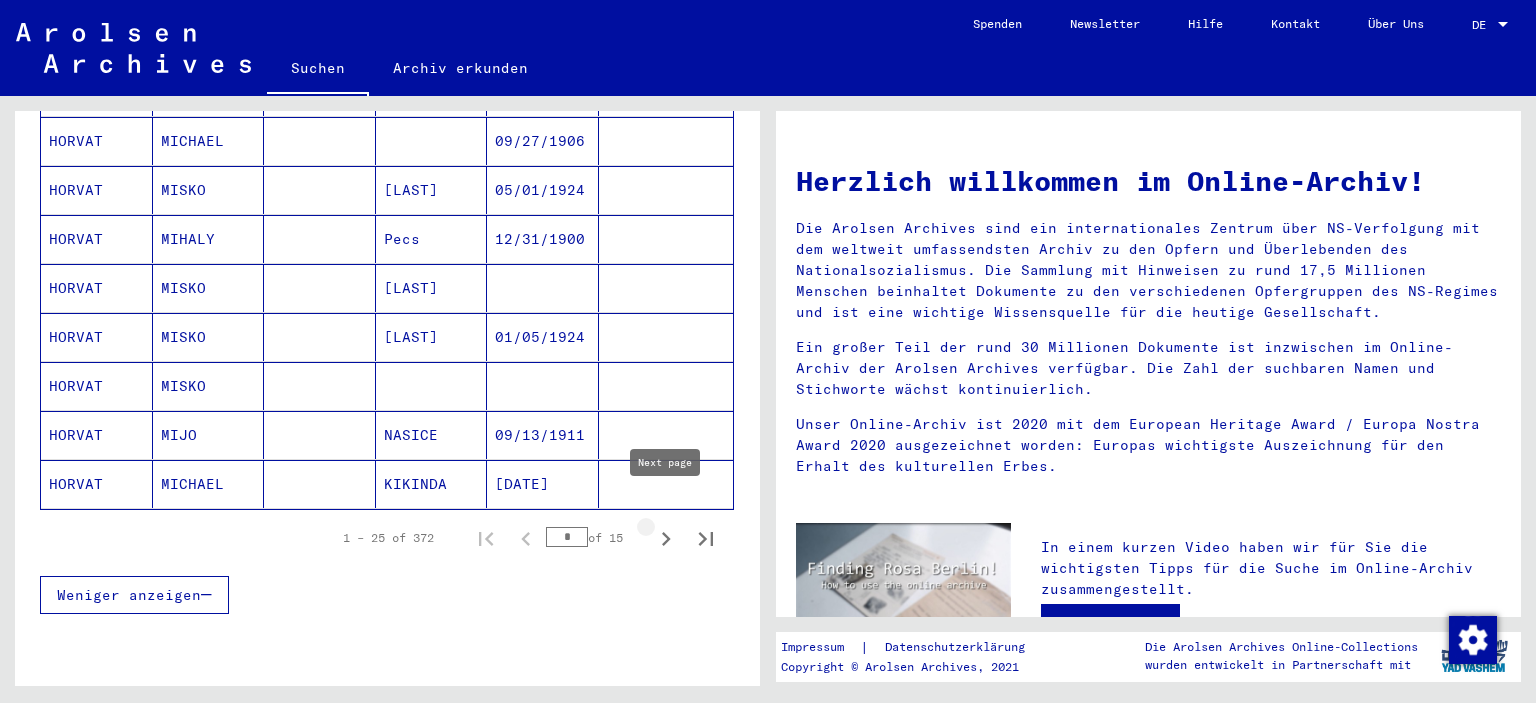 click 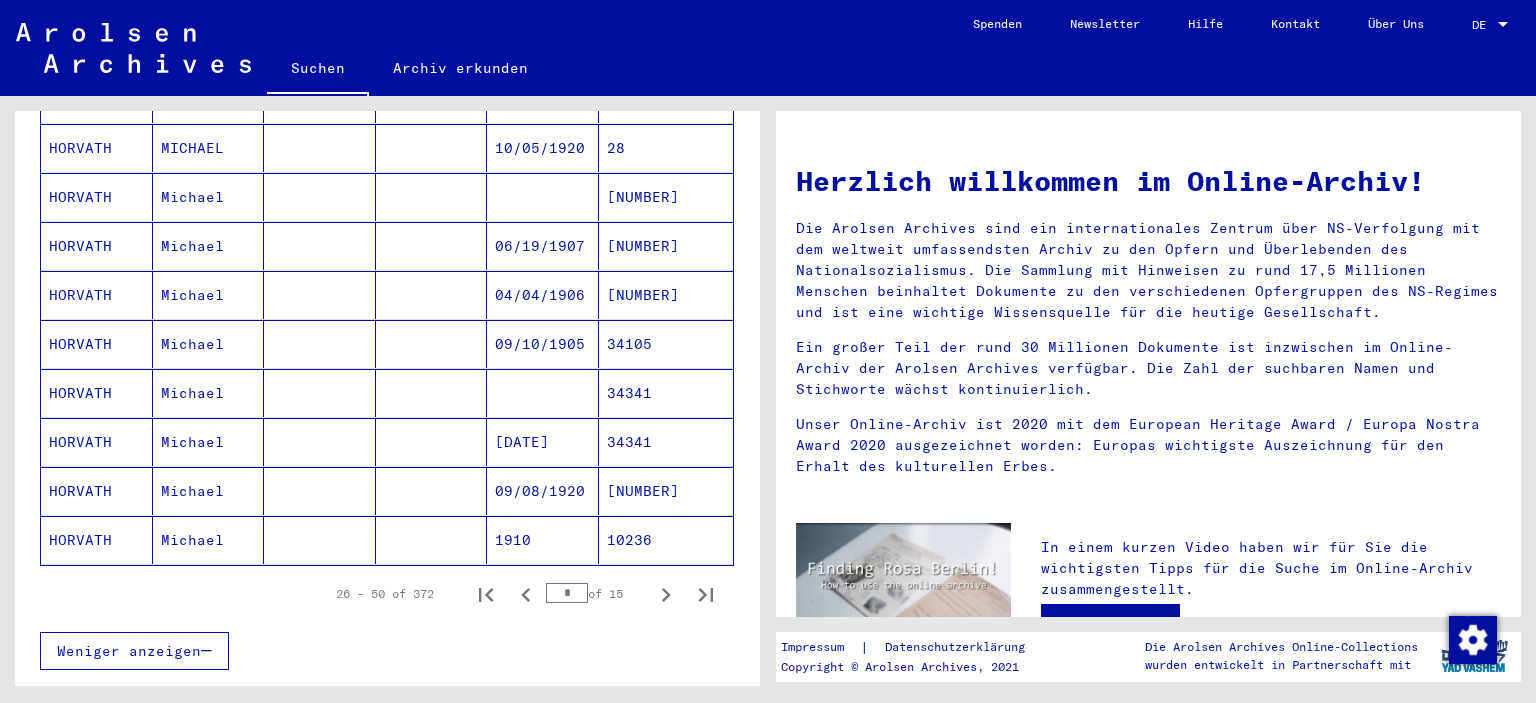 scroll, scrollTop: 1164, scrollLeft: 0, axis: vertical 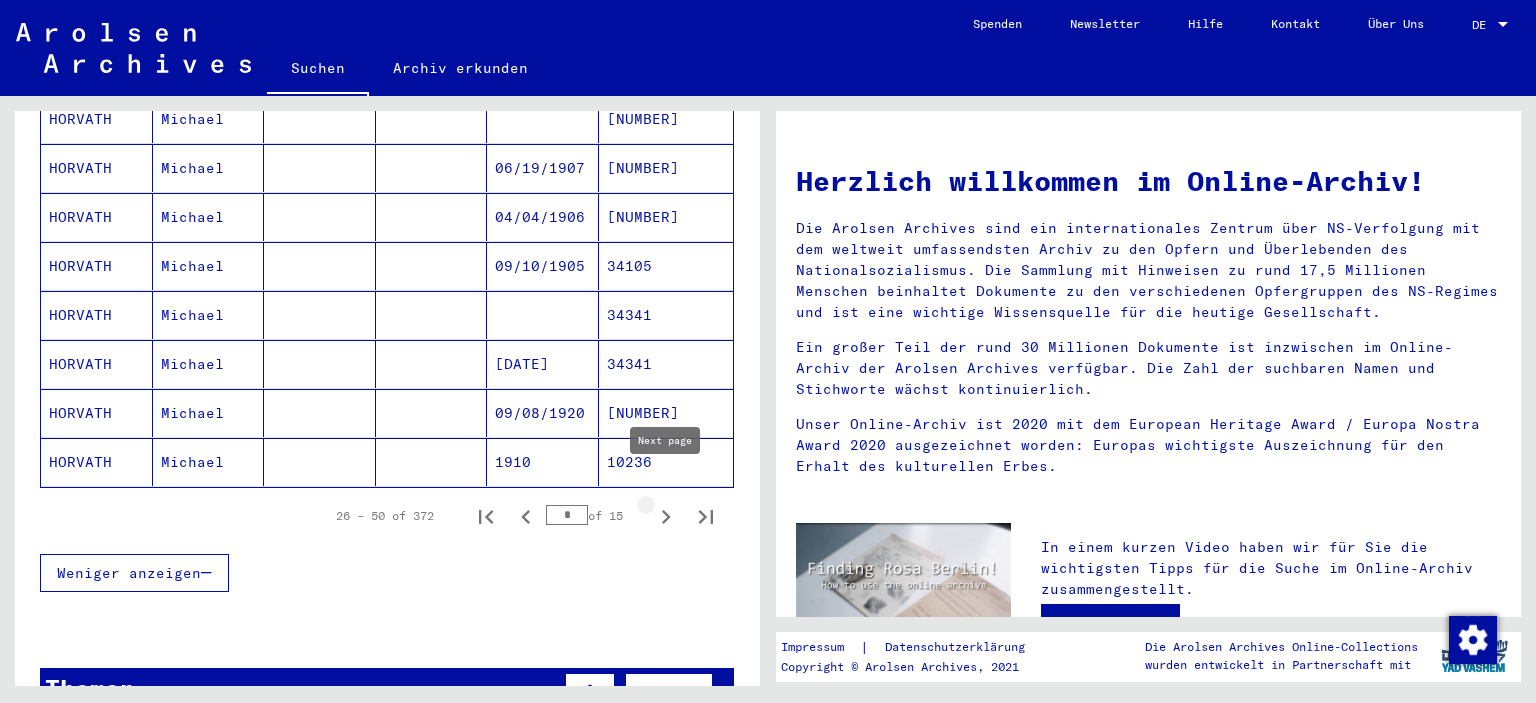 click 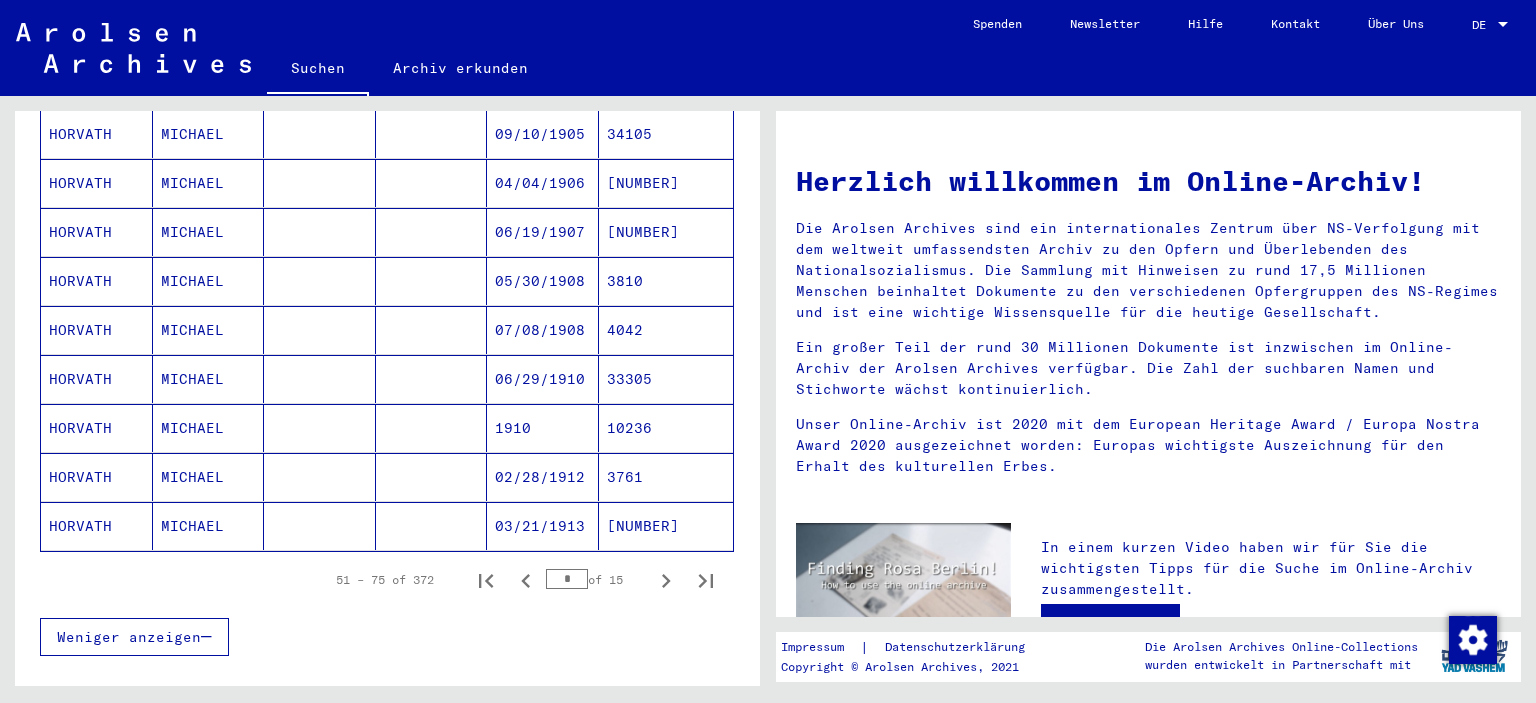 scroll, scrollTop: 1091, scrollLeft: 0, axis: vertical 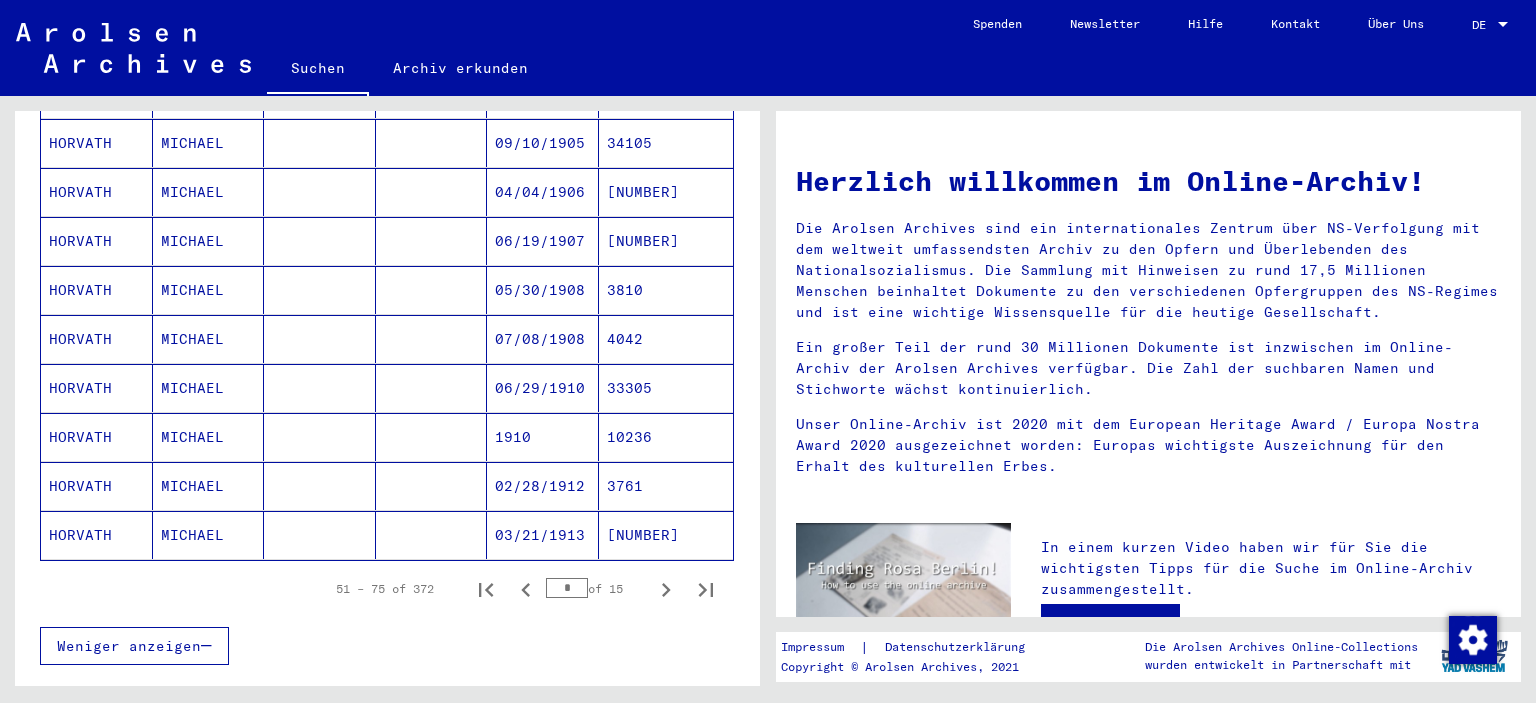 click on "4042" at bounding box center [666, 388] 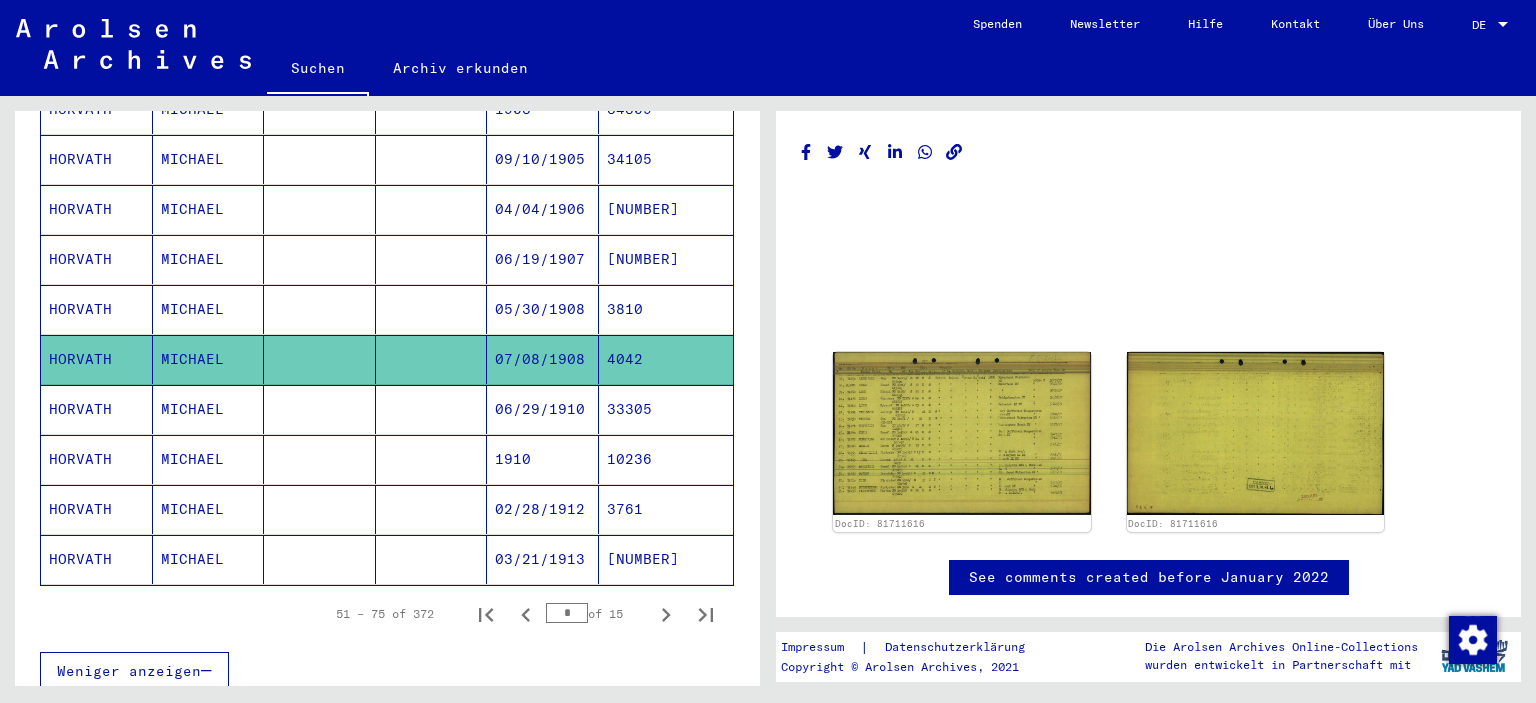 scroll, scrollTop: 1104, scrollLeft: 0, axis: vertical 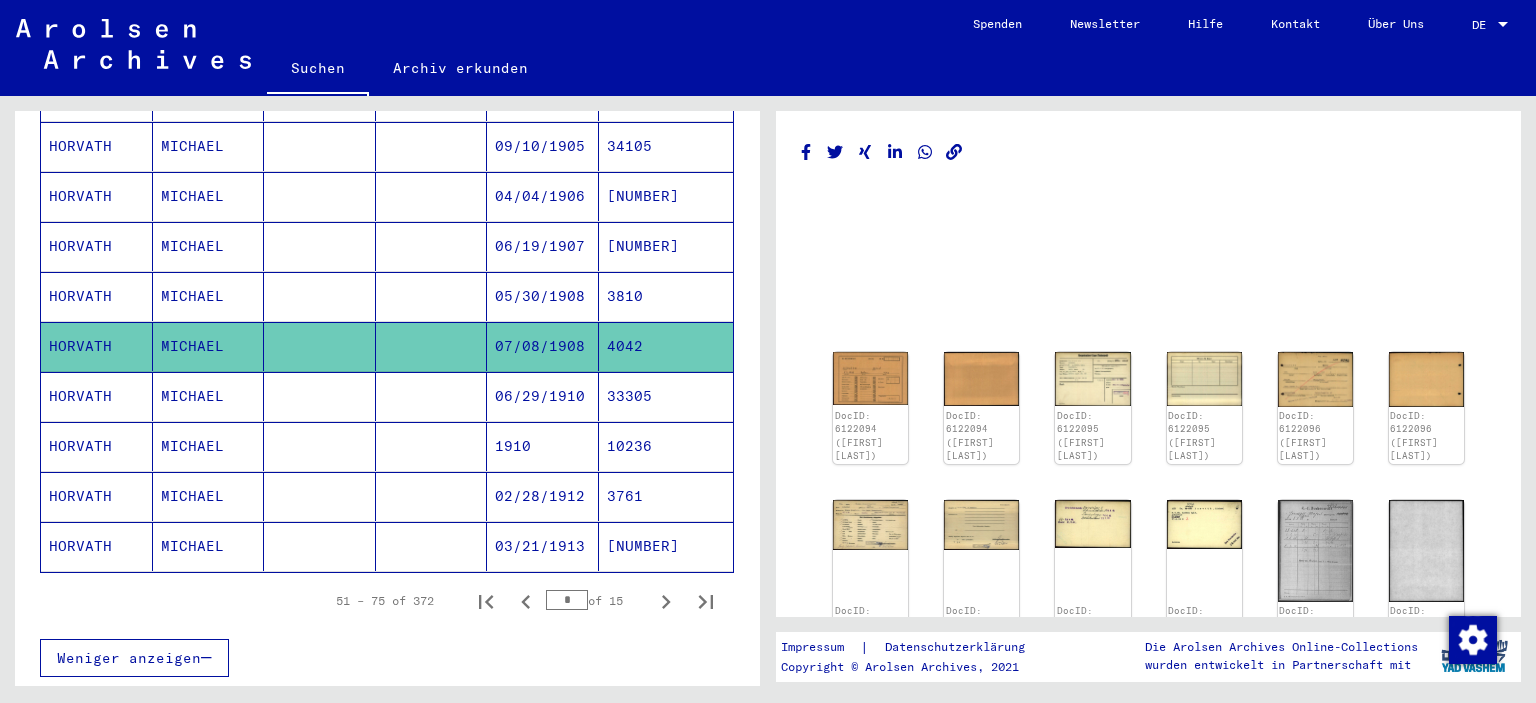 click on "DocID: [NUMBER] ([FIRST] [LAST]) DocID: [NUMBER] ([FIRST] [LAST]) DocID: [NUMBER] ([FIRST] [LAST]) DocID: [NUMBER] ([FIRST] [LAST]) DocID: [NUMBER] ([FIRST] [LAST]) DocID: [NUMBER] ([FIRST] [LAST]) DocID: [NUMBER] ([FIRST] [LAST]) DocID: [NUMBER] ([FIRST] [LAST]) DocID: [NUMBER] ([FIRST] [LAST]) DocID: [NUMBER] ([FIRST] [LAST]) DocID: [NUMBER] ([FIRST] [LAST]) DocID: [NUMBER] ([FIRST] [LAST])" 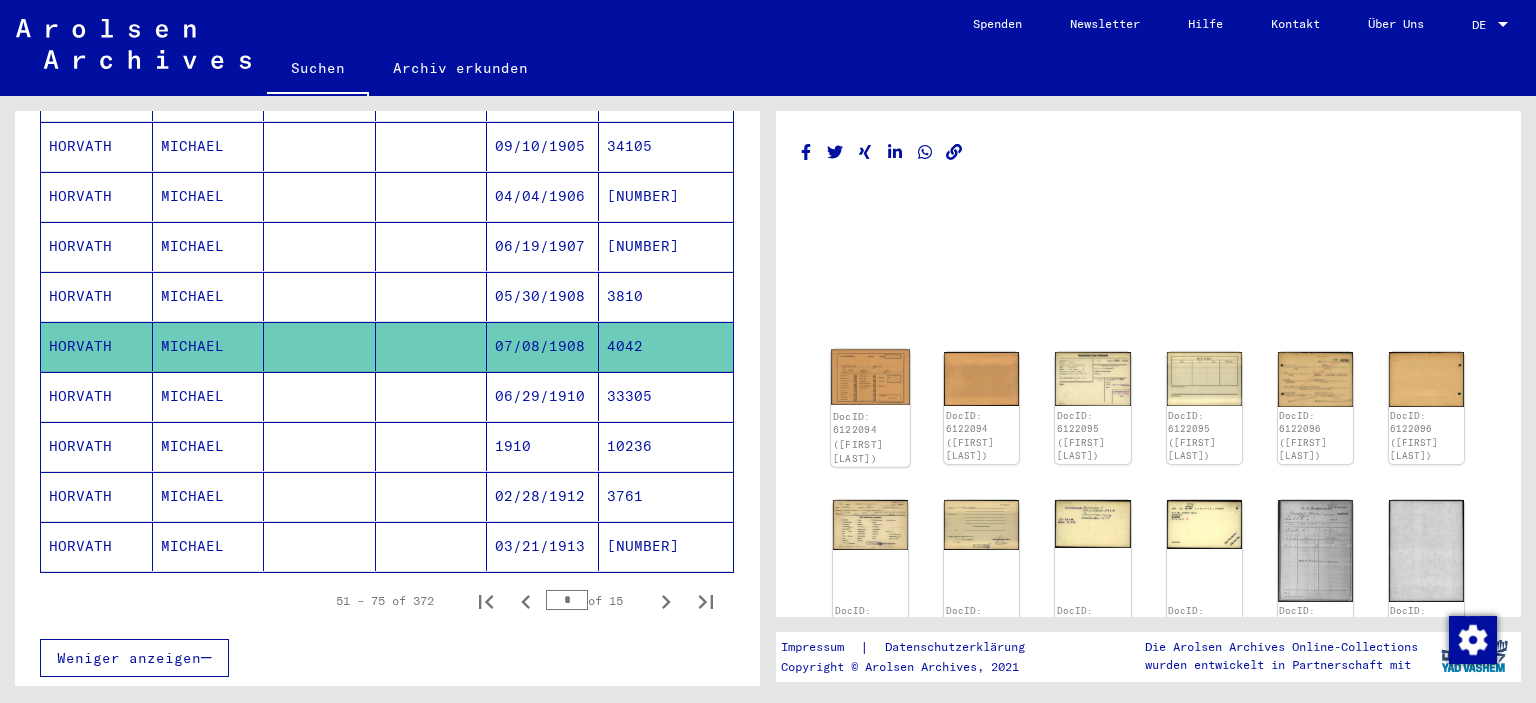 click 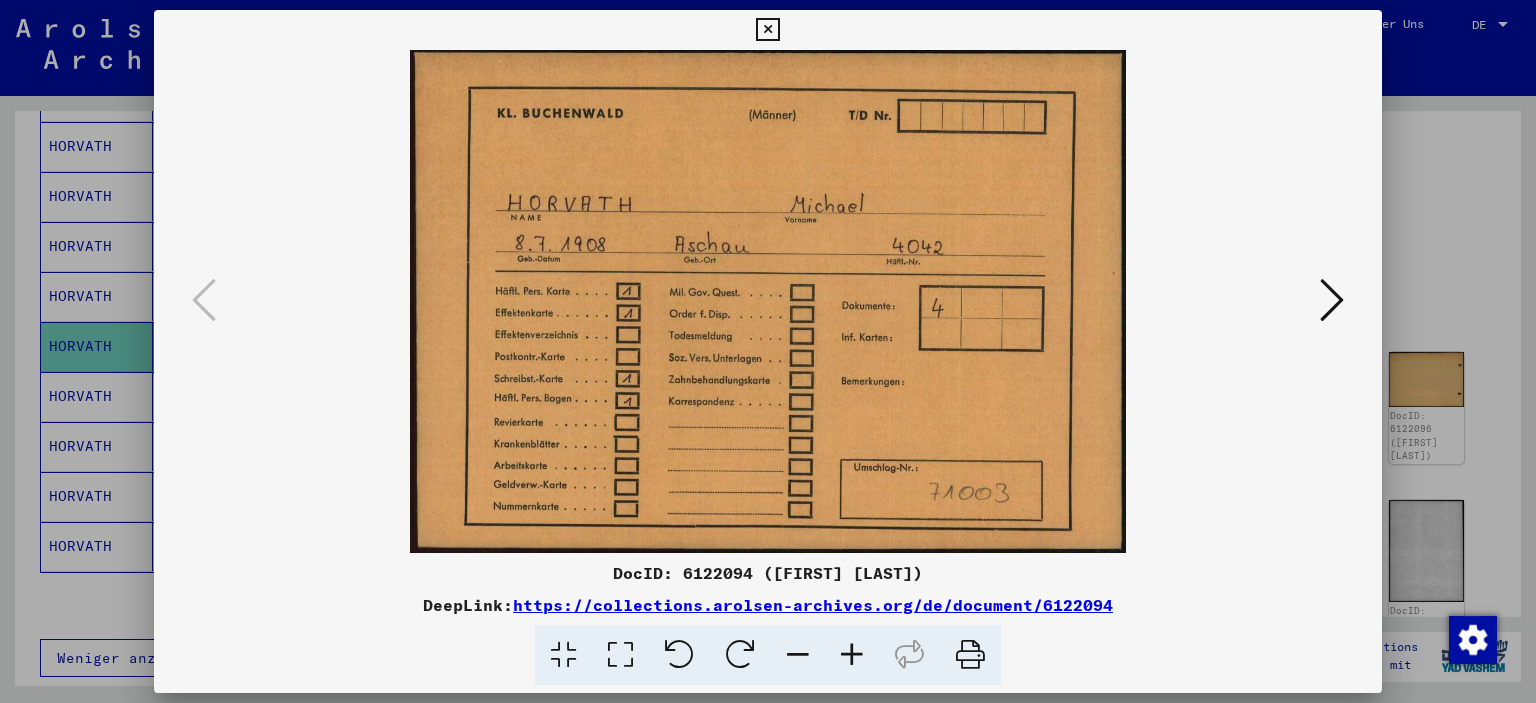 click at bounding box center [1332, 300] 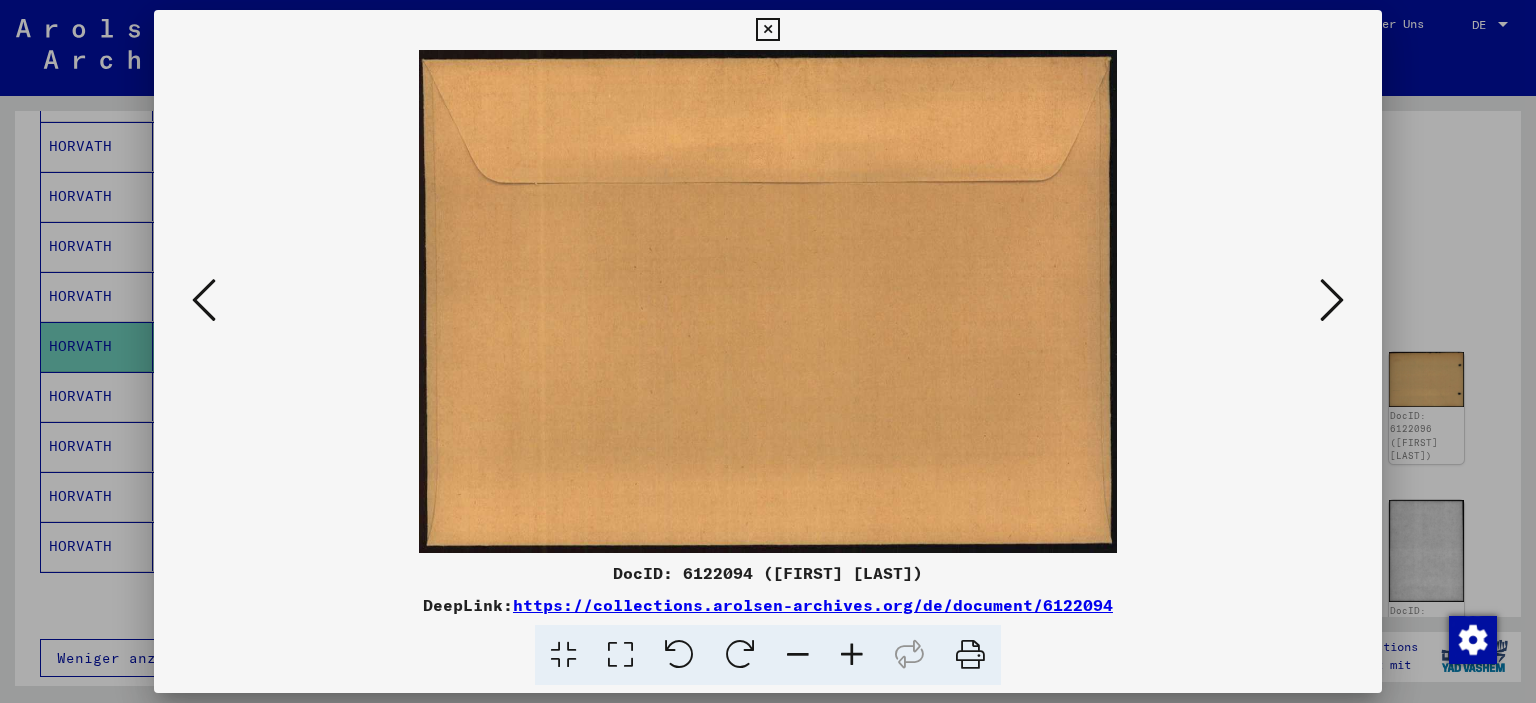 click at bounding box center (1332, 300) 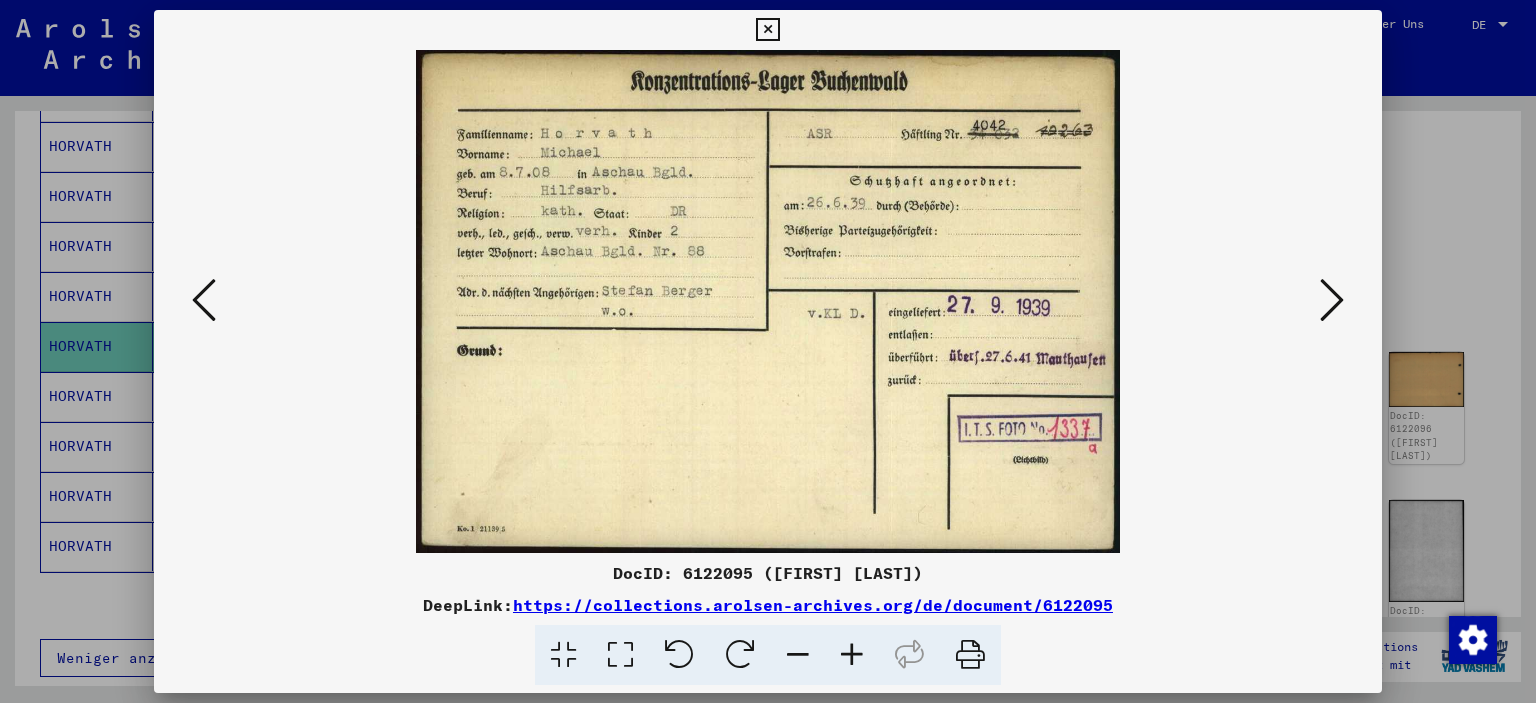 click at bounding box center [767, 30] 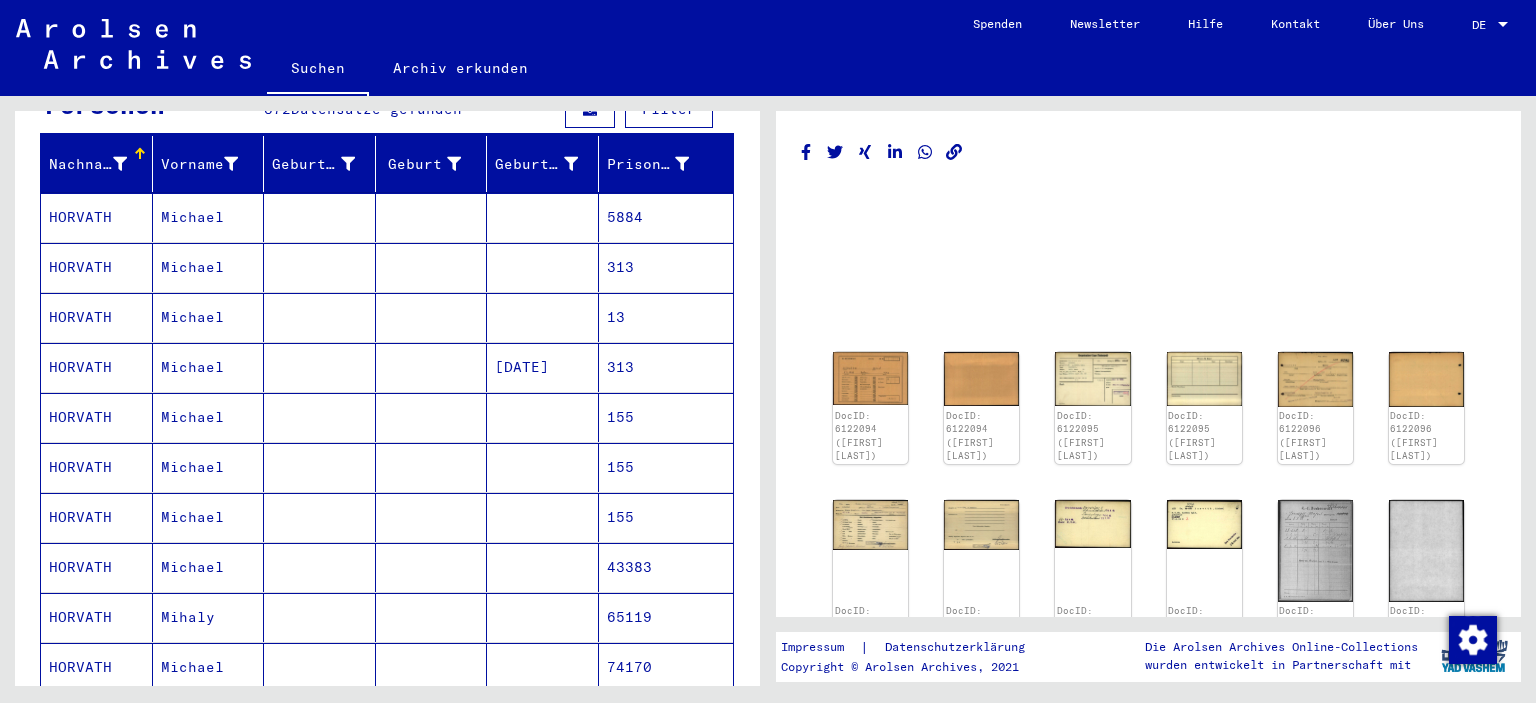 scroll, scrollTop: 157, scrollLeft: 0, axis: vertical 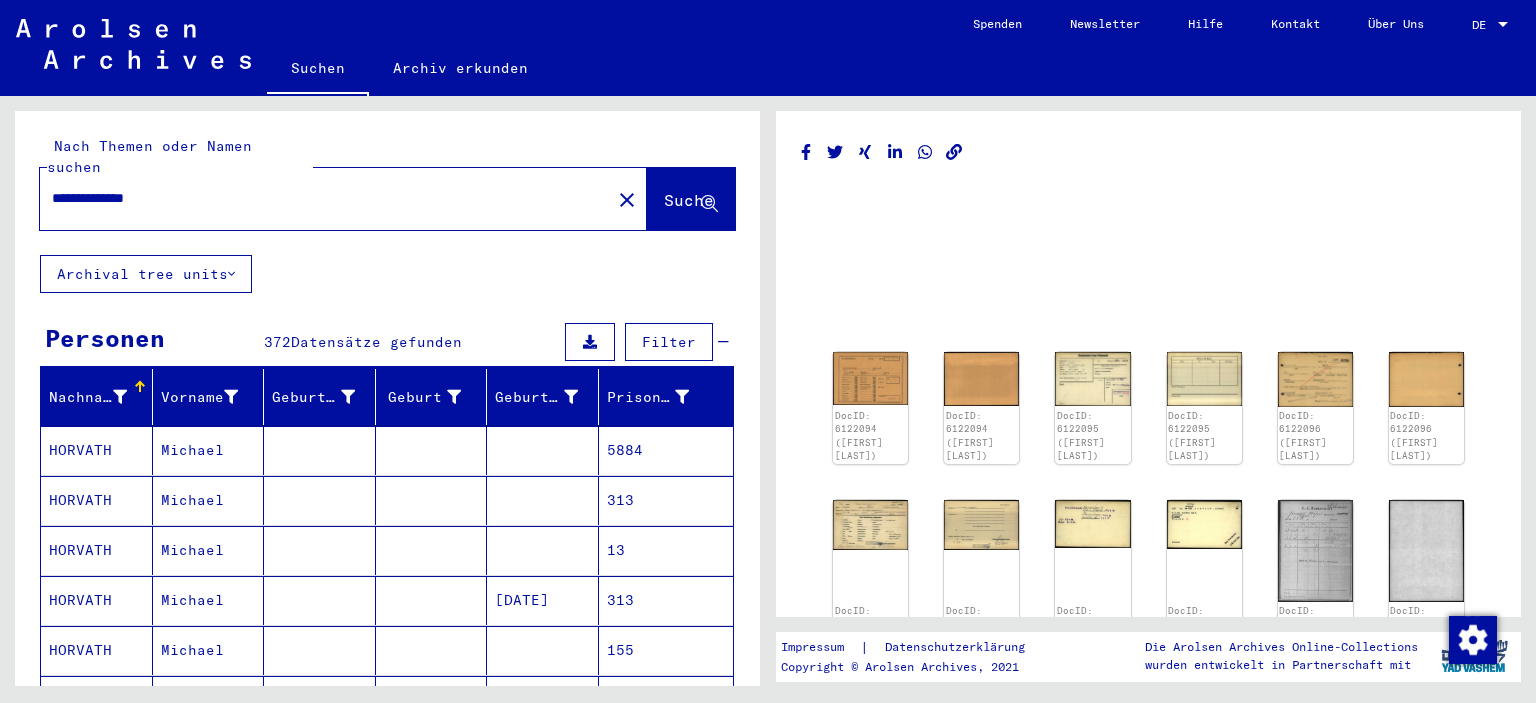 click on "**********" at bounding box center [325, 198] 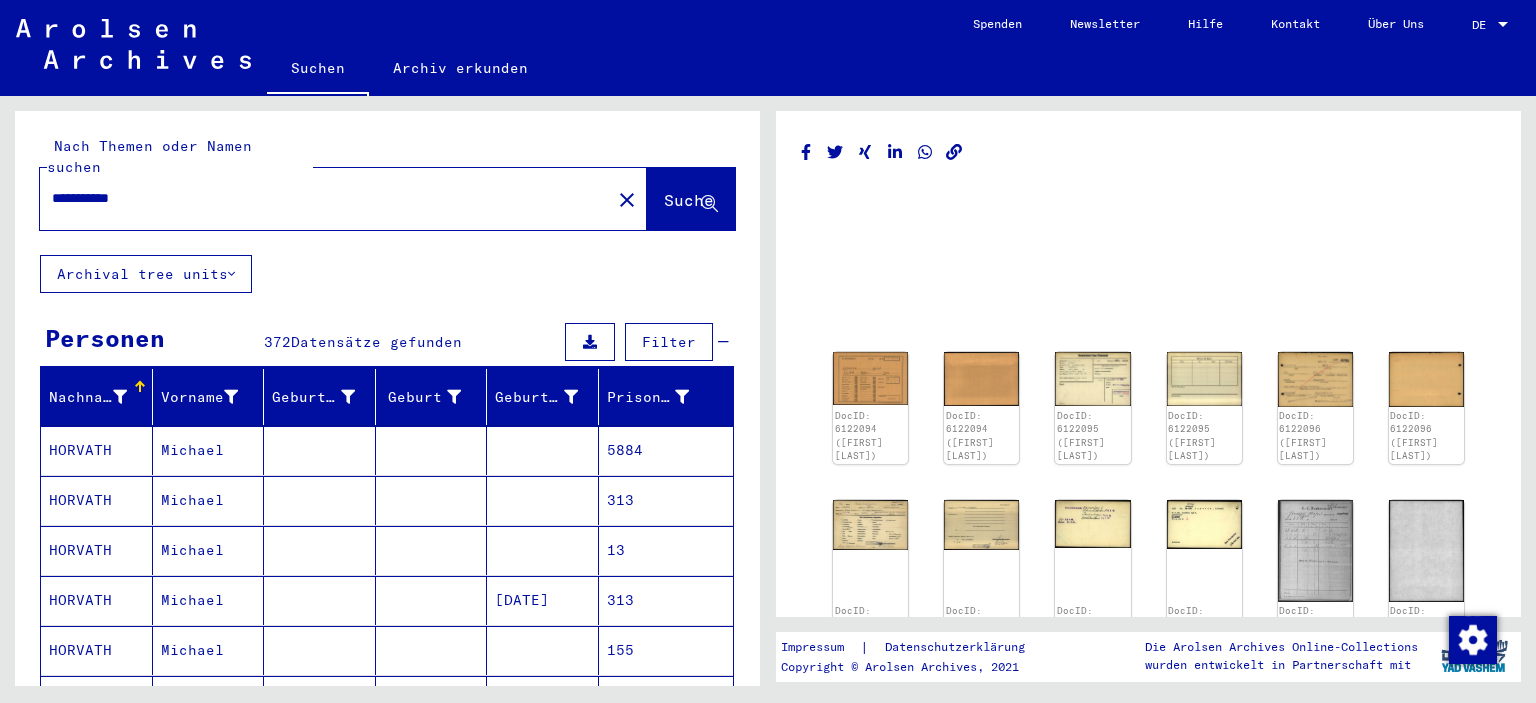 click on "**********" at bounding box center [325, 198] 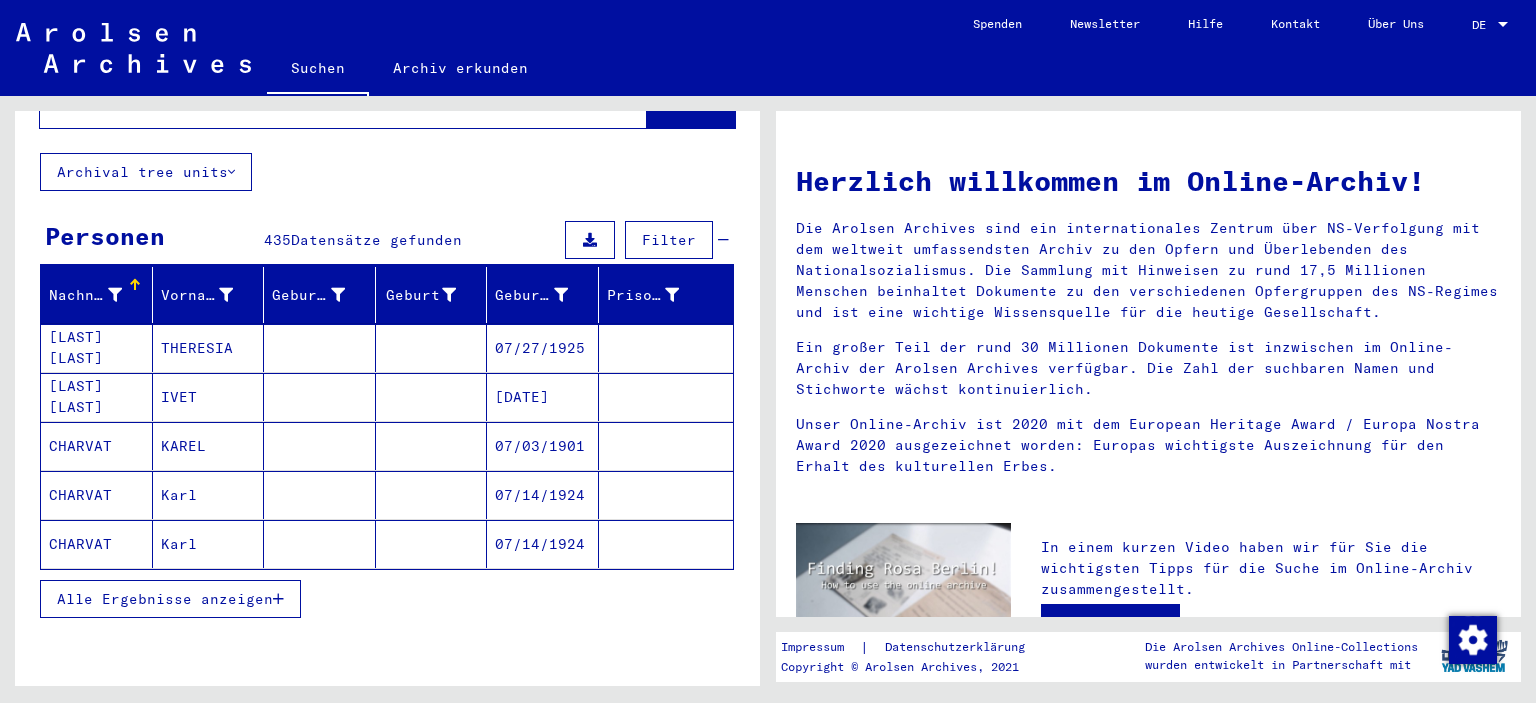 scroll, scrollTop: 102, scrollLeft: 0, axis: vertical 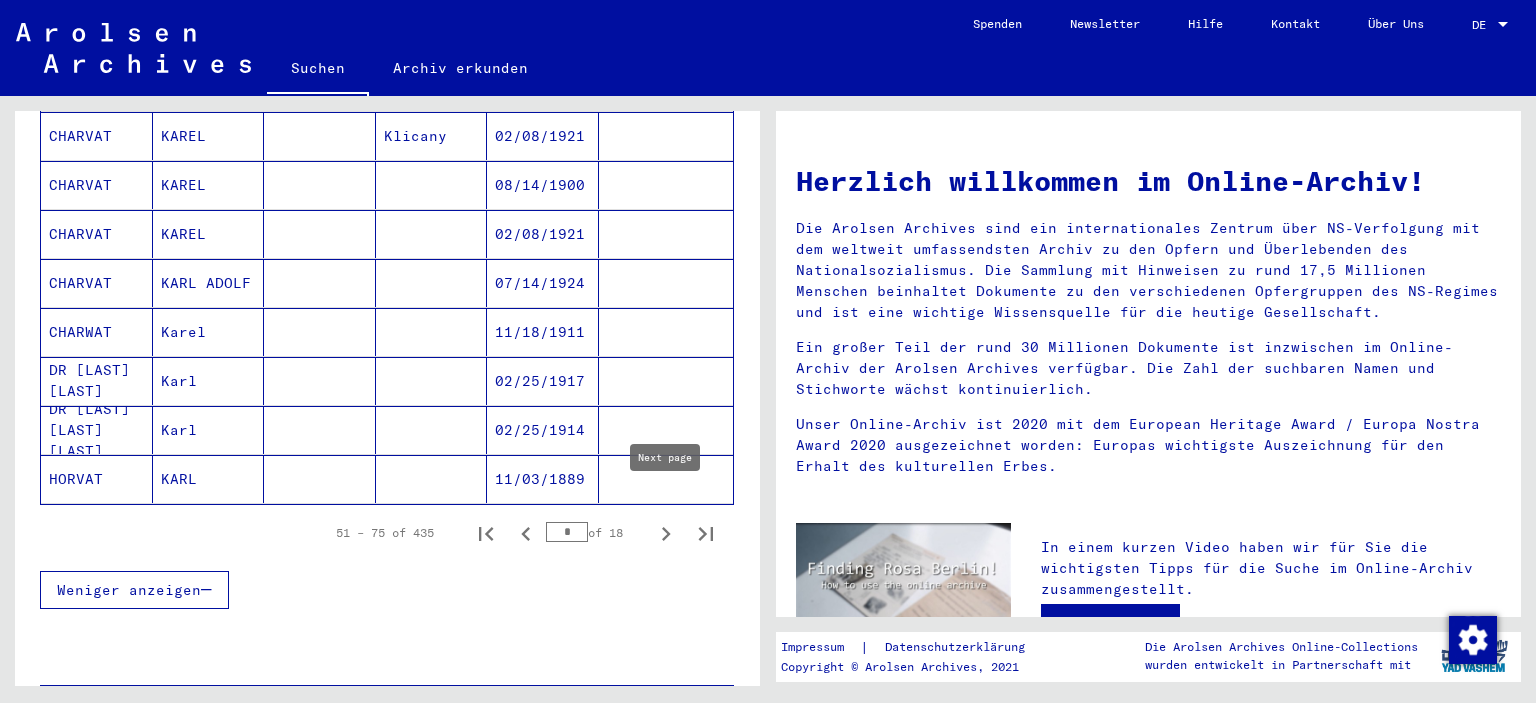 click 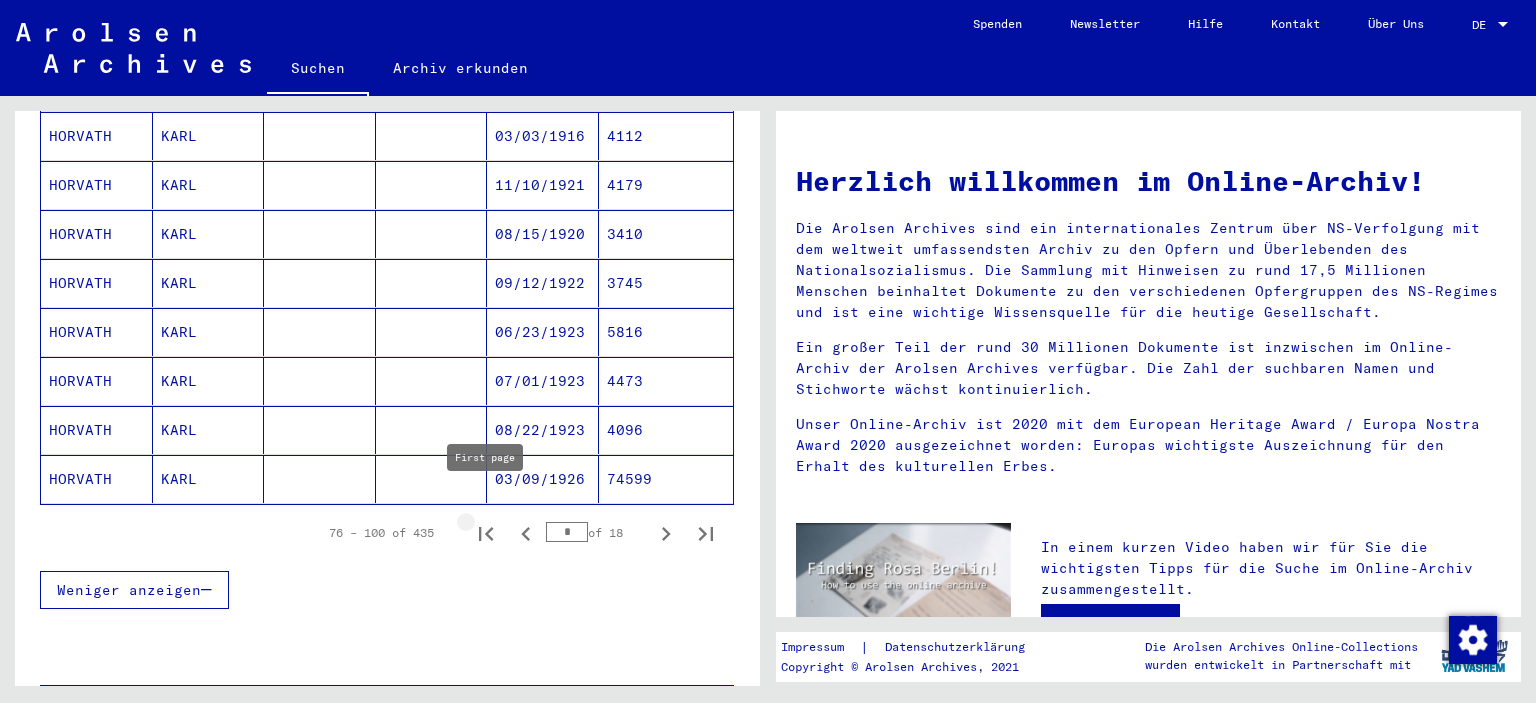 click 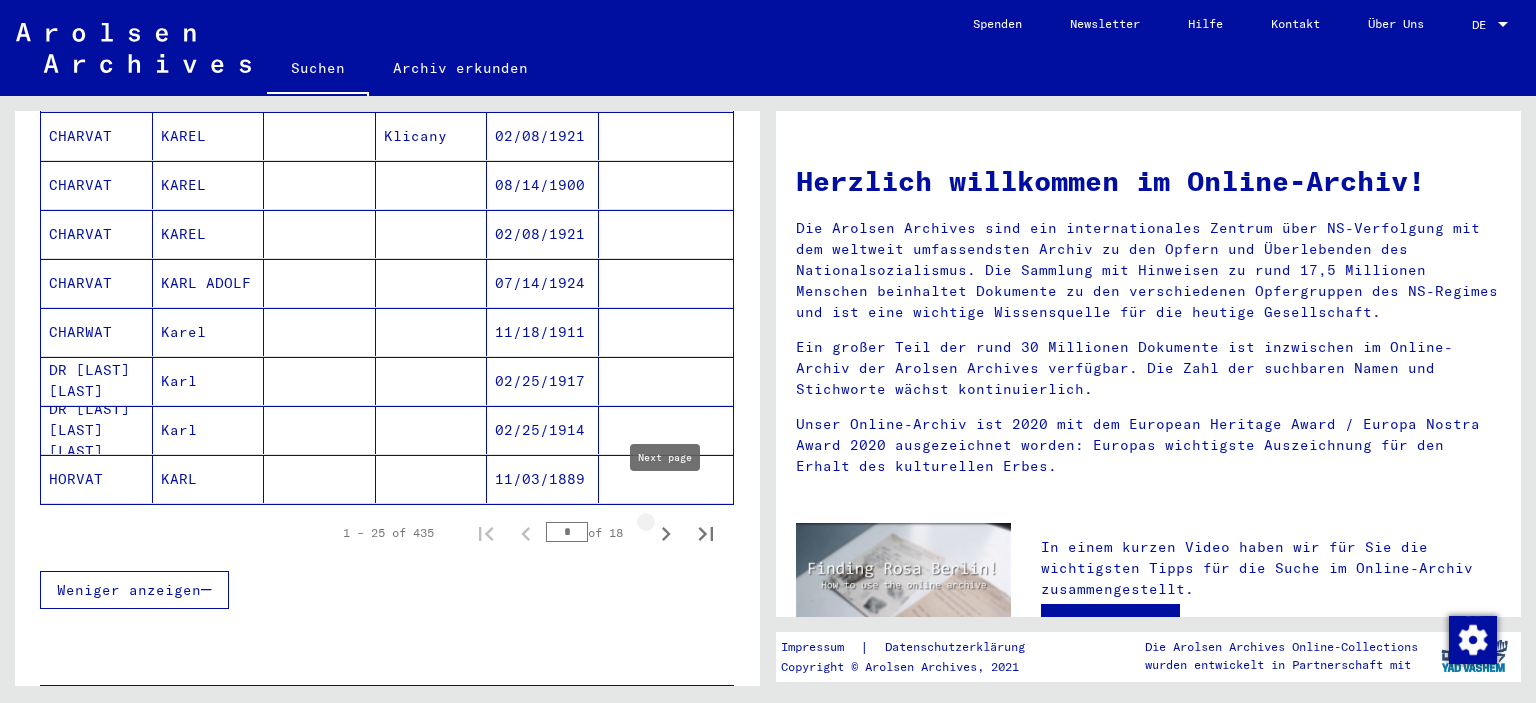click 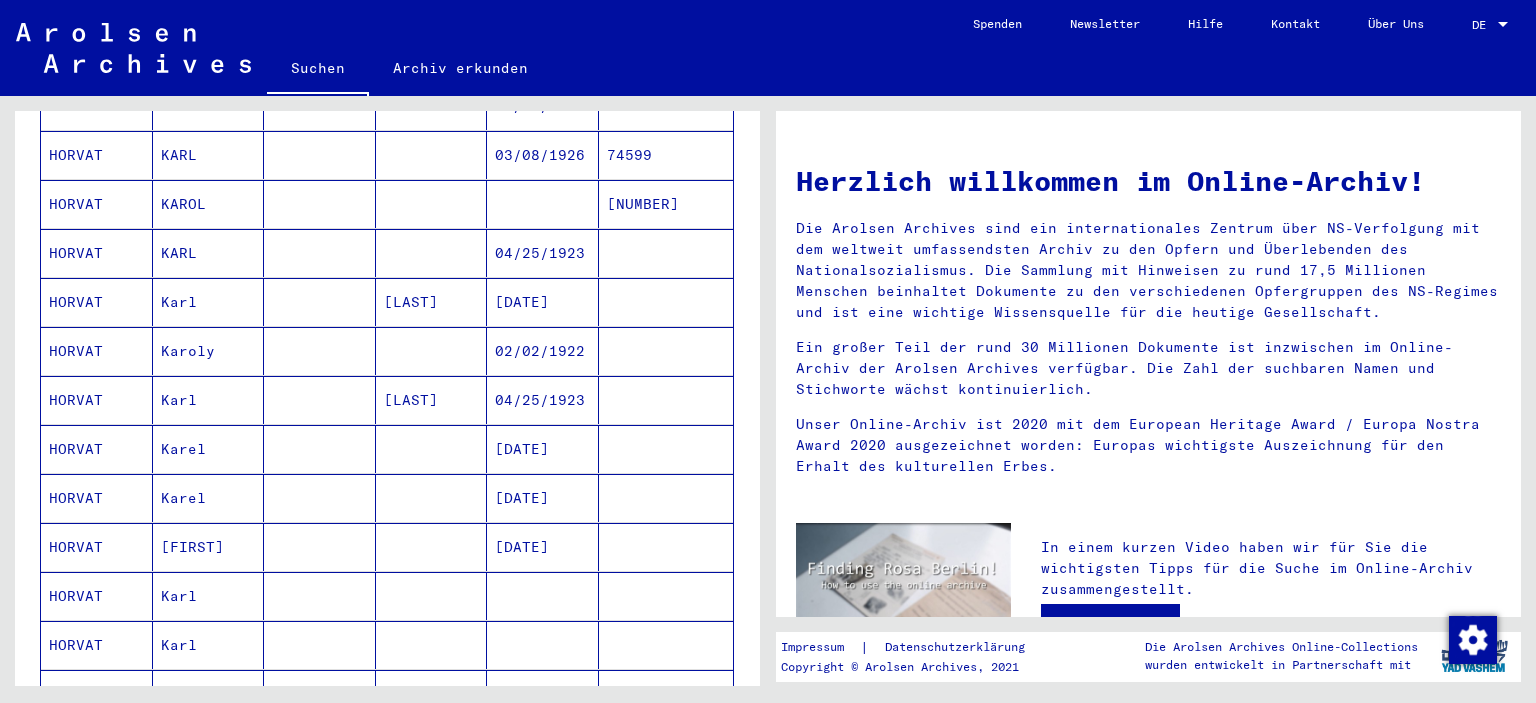 scroll, scrollTop: 350, scrollLeft: 0, axis: vertical 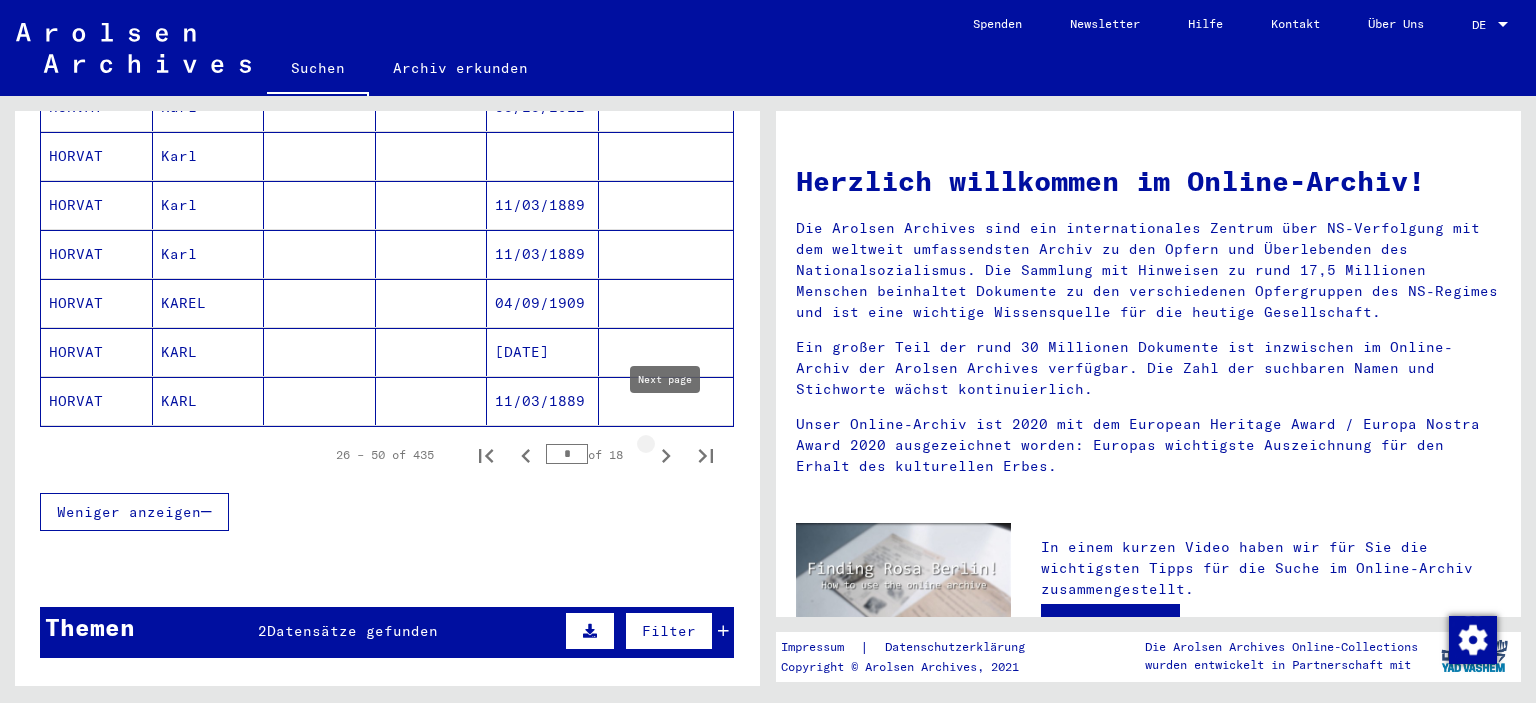 click 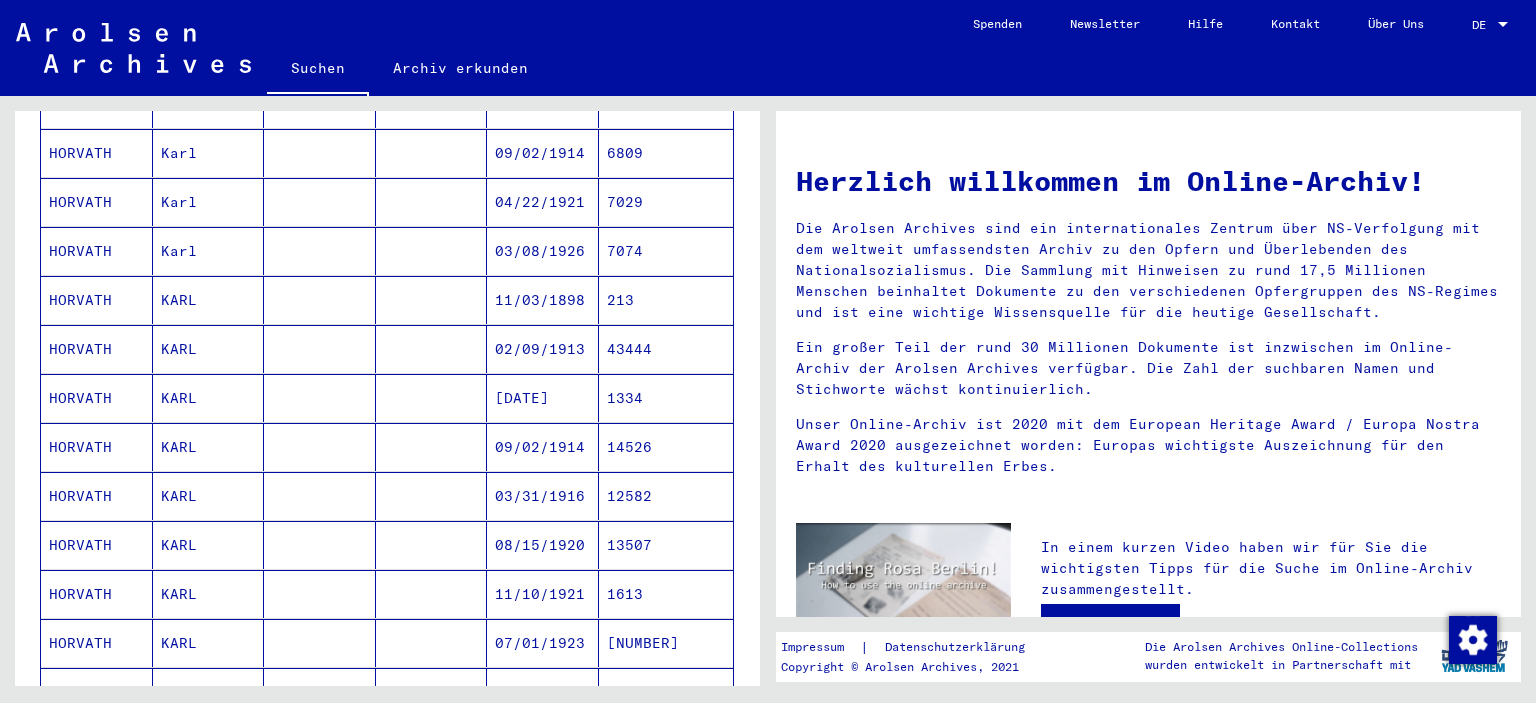 scroll, scrollTop: 717, scrollLeft: 0, axis: vertical 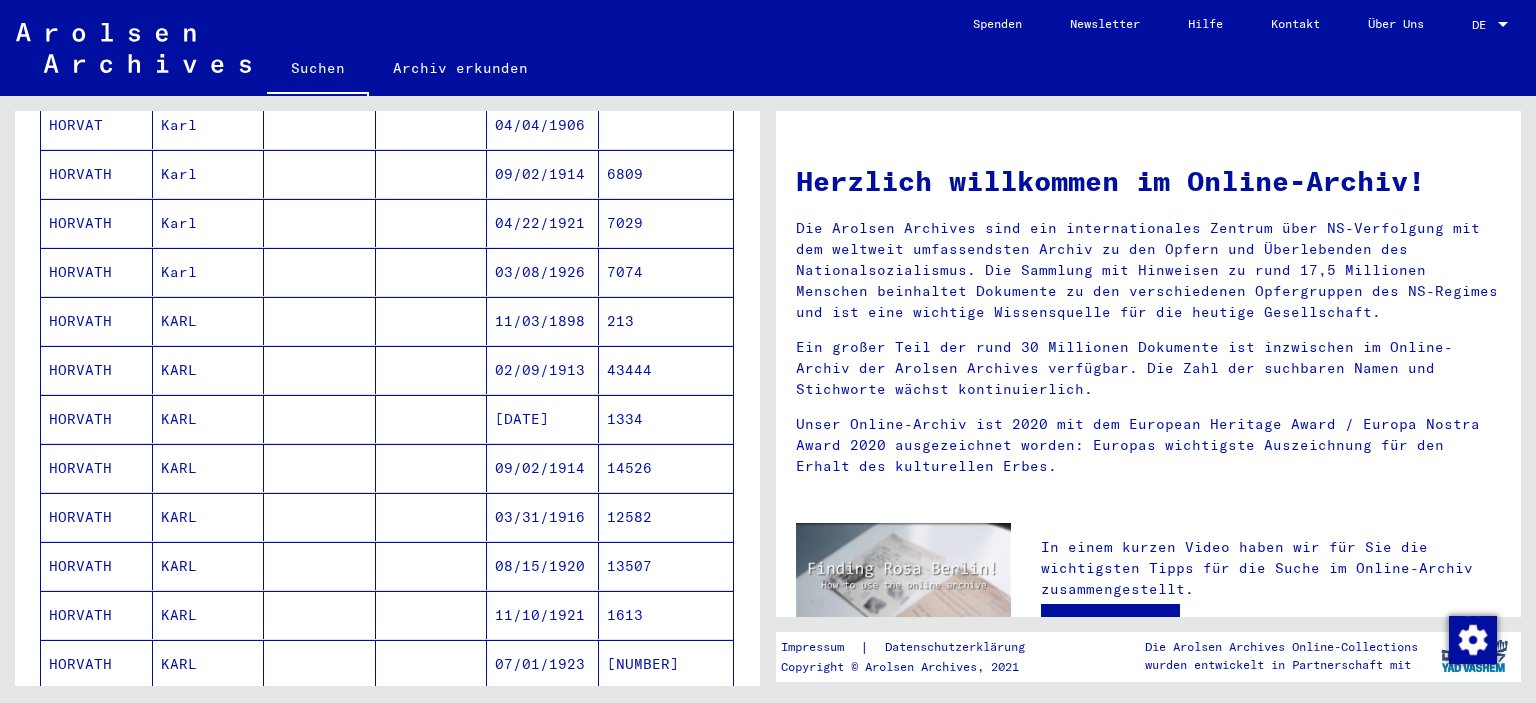 click on "43444" at bounding box center [666, 419] 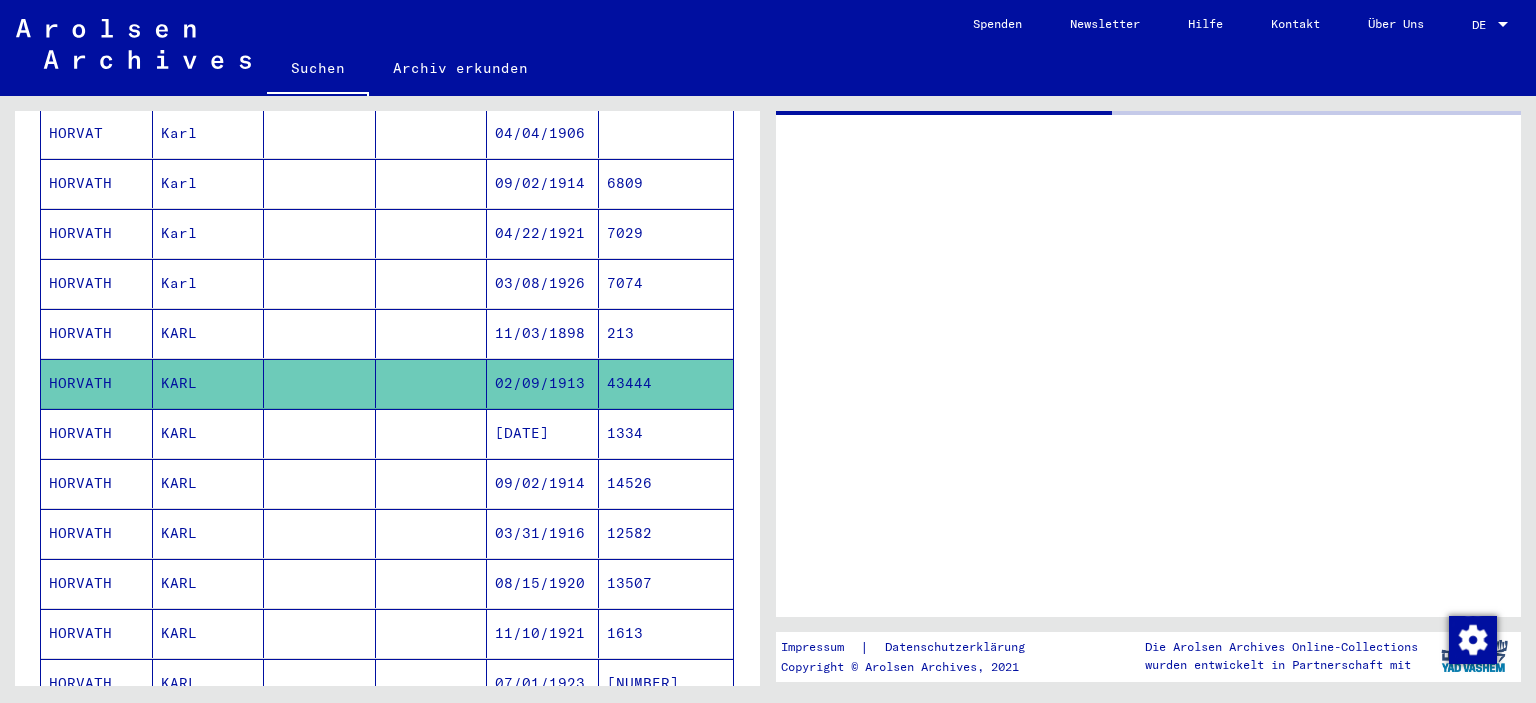 scroll, scrollTop: 723, scrollLeft: 0, axis: vertical 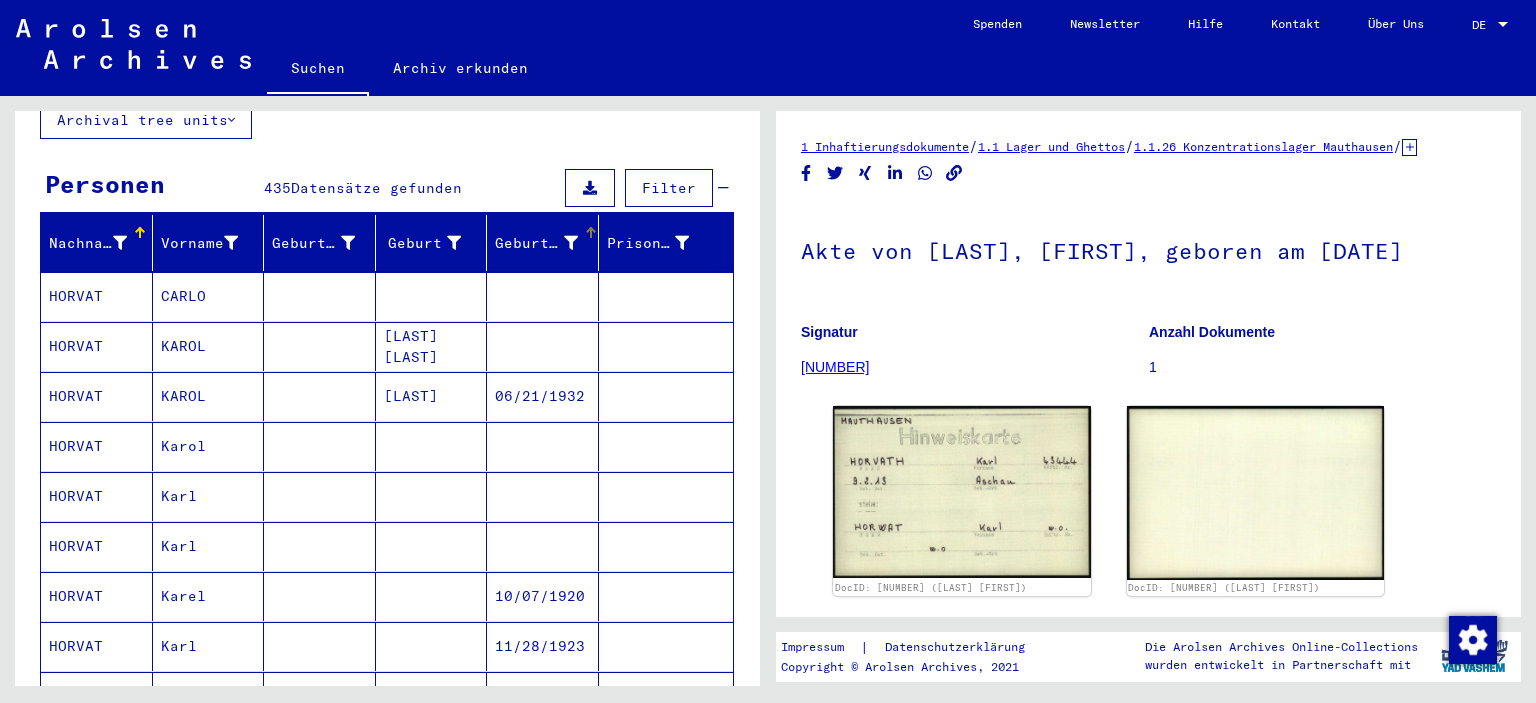 click on "Geburtsdatum" at bounding box center (536, 243) 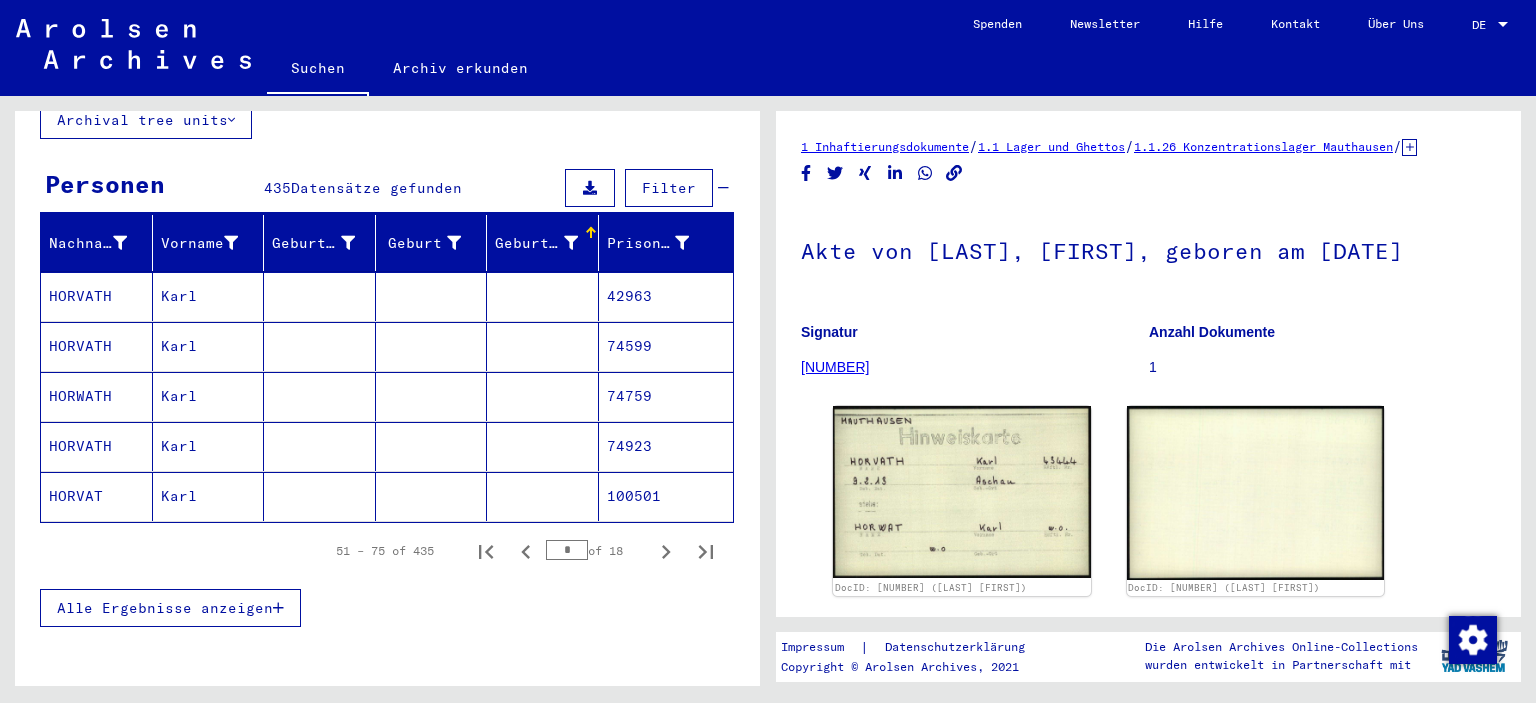 click on "Geburtsdatum" at bounding box center [536, 243] 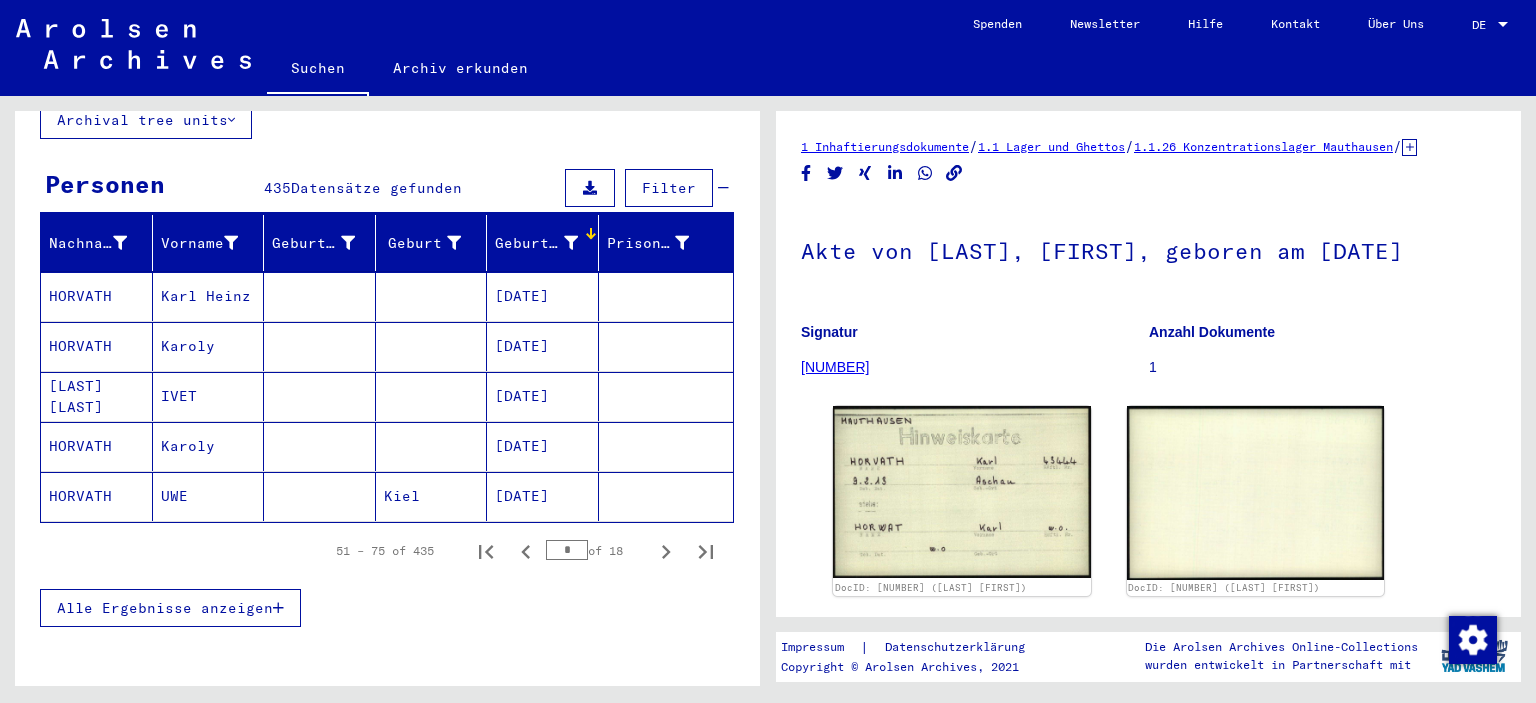 click on "Filter" at bounding box center [669, 188] 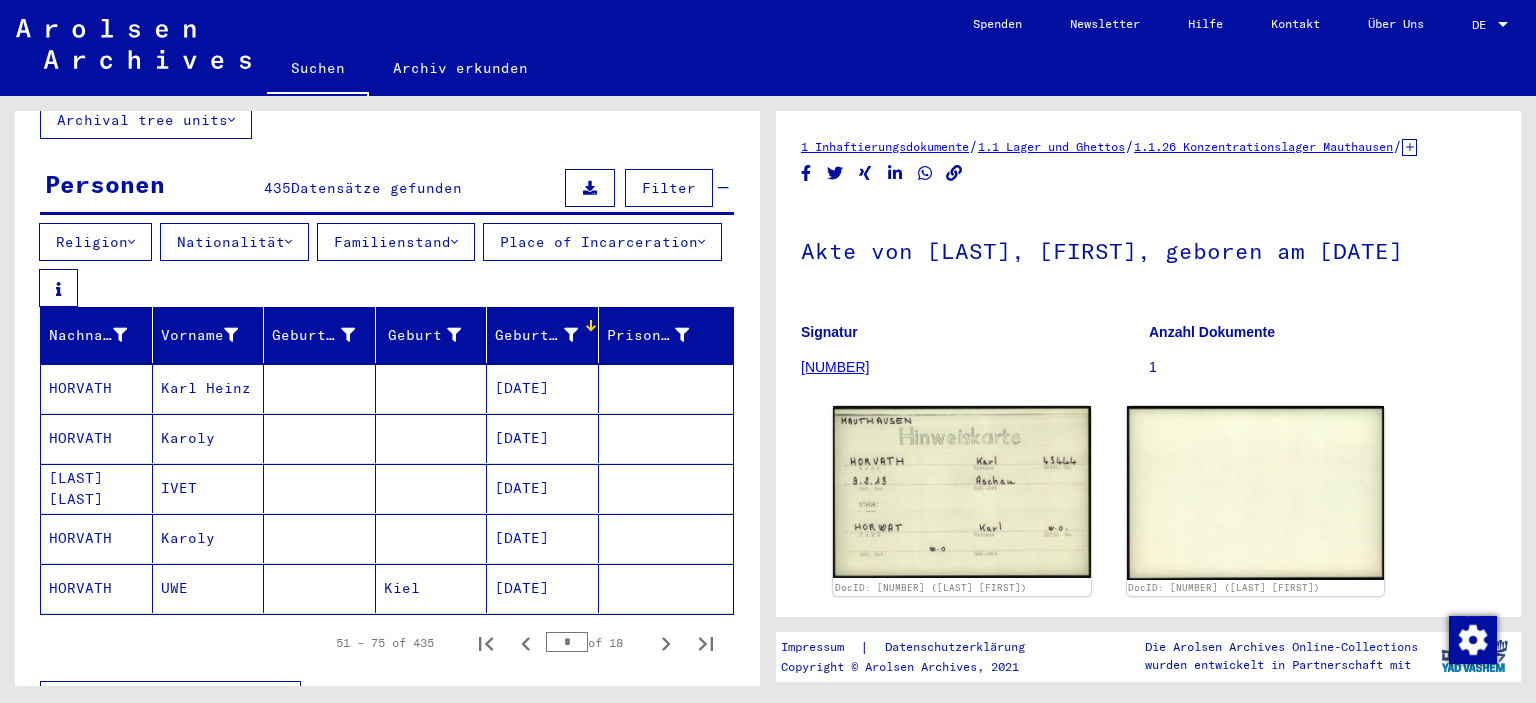 click on "Geburtsdatum" at bounding box center (536, 335) 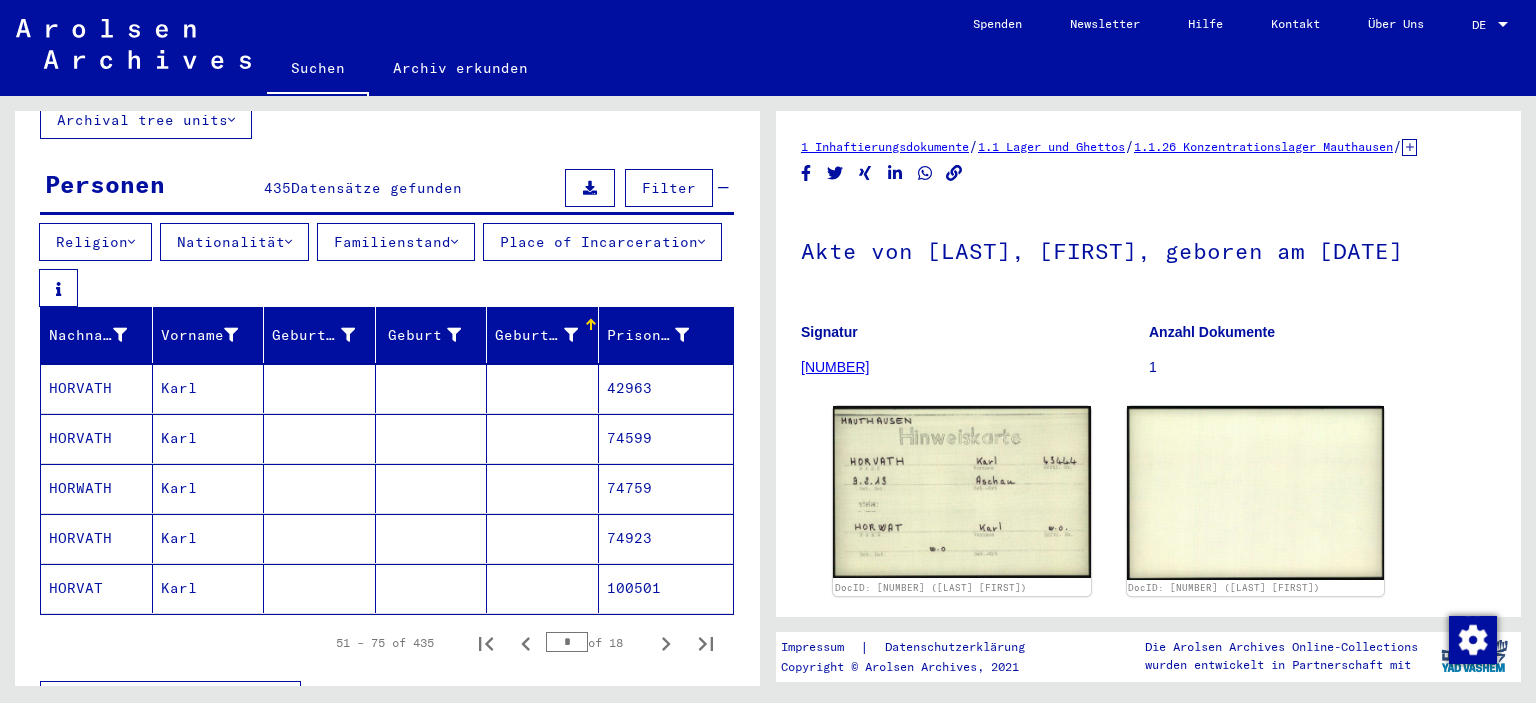 click on "Geburtsdatum" at bounding box center [536, 335] 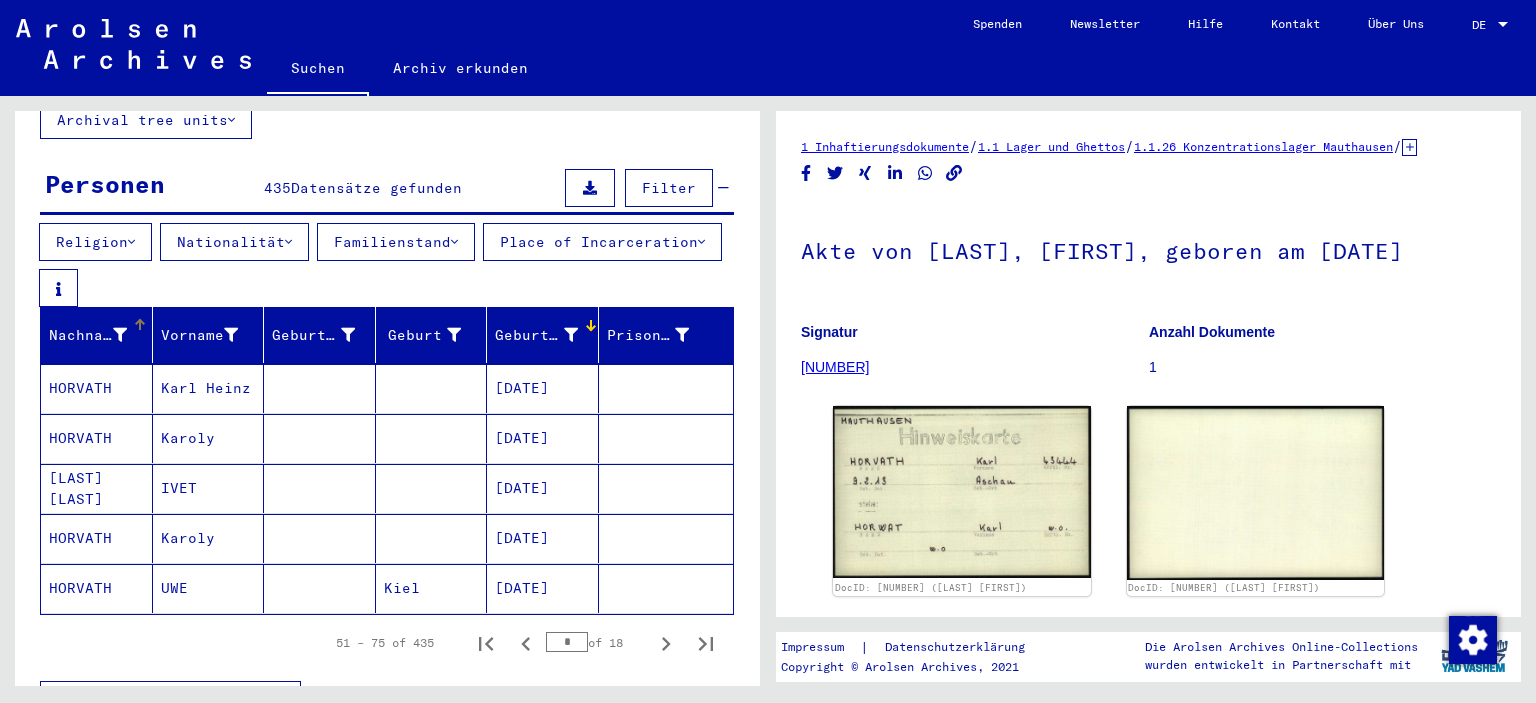 click on "Nachname" at bounding box center (88, 335) 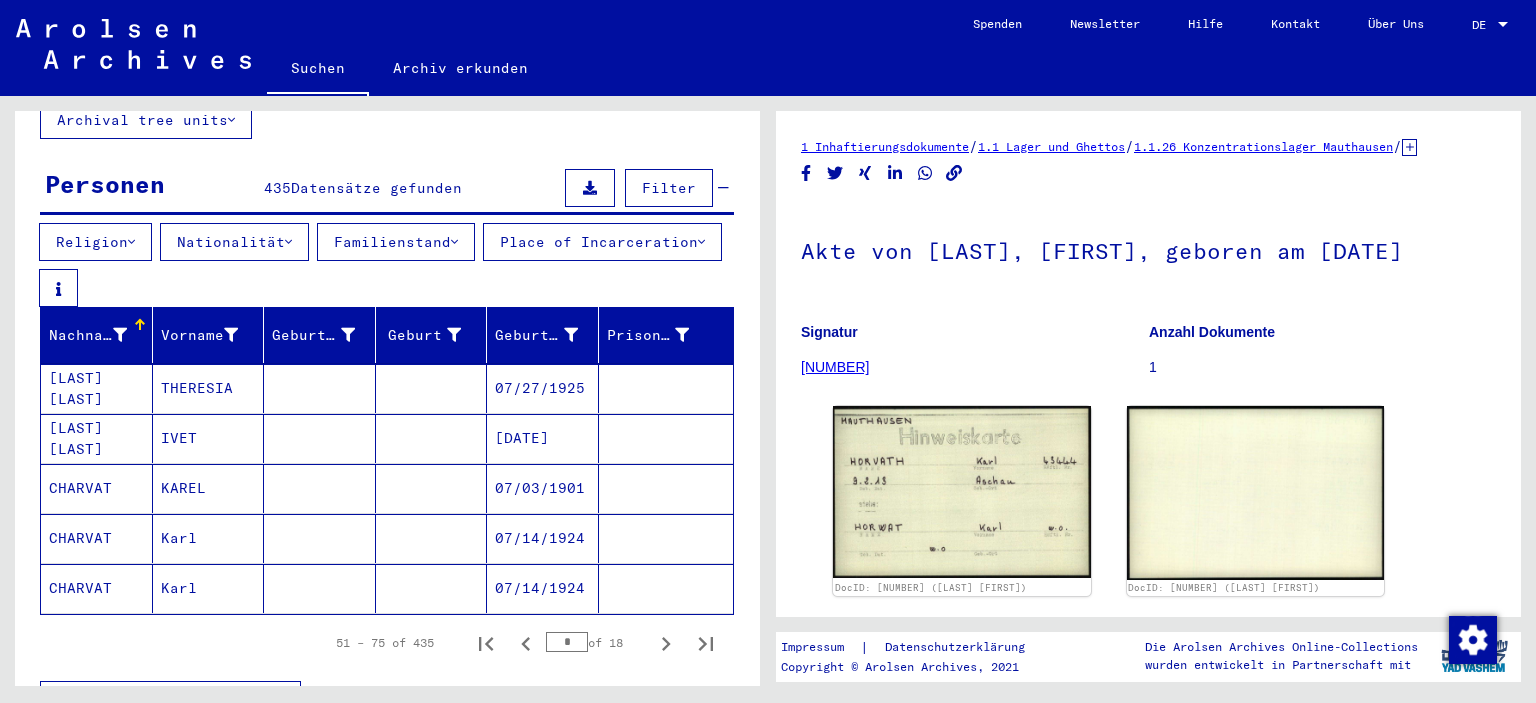 click on "Nachname" at bounding box center [88, 335] 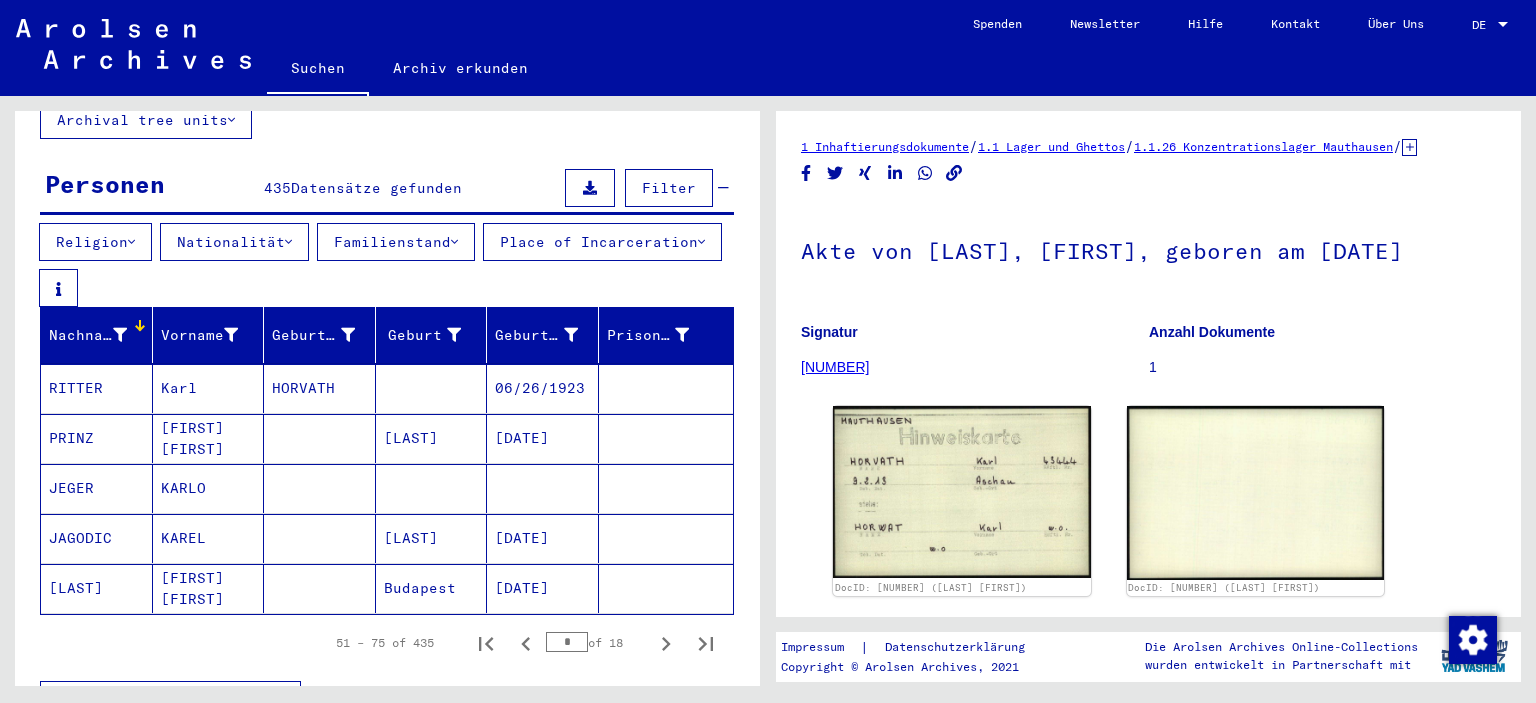 click on "Nachname" at bounding box center [88, 335] 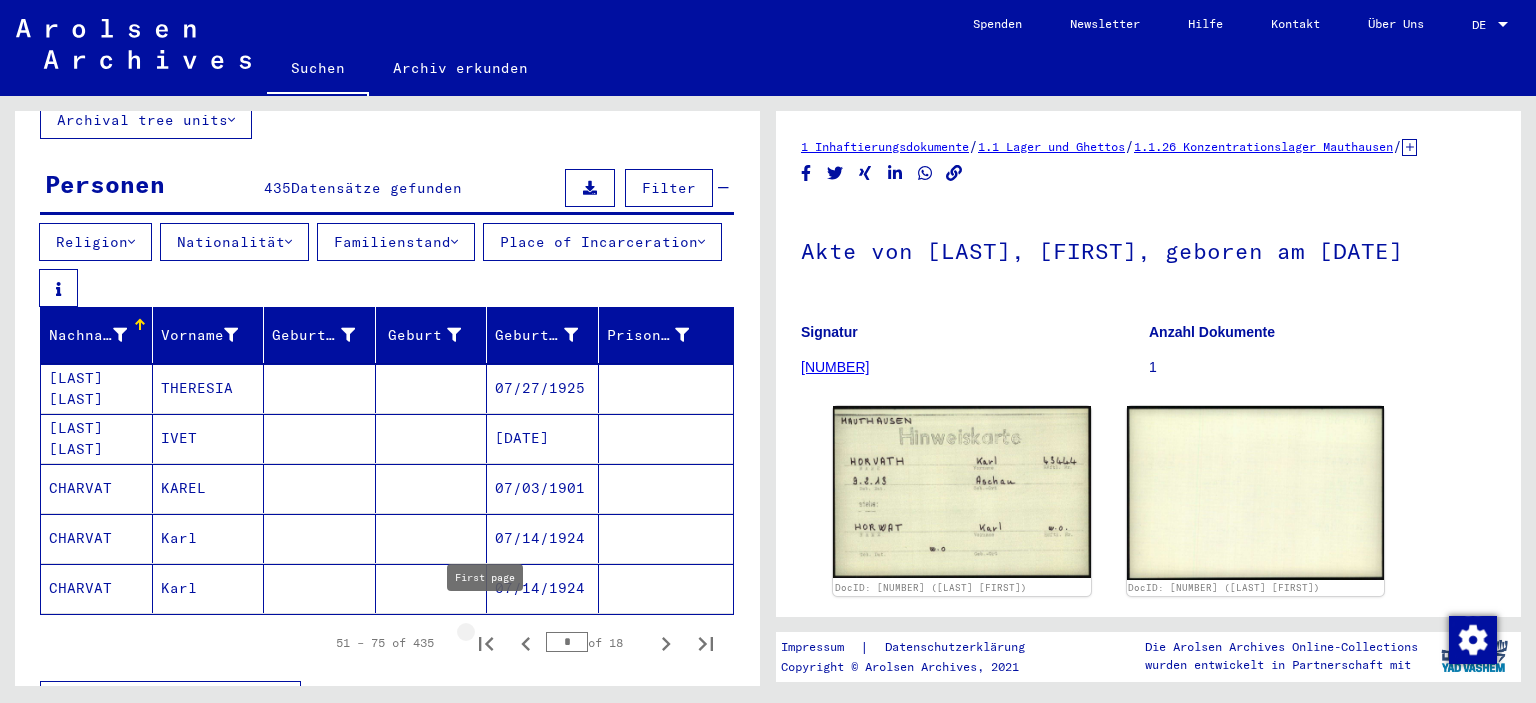 click 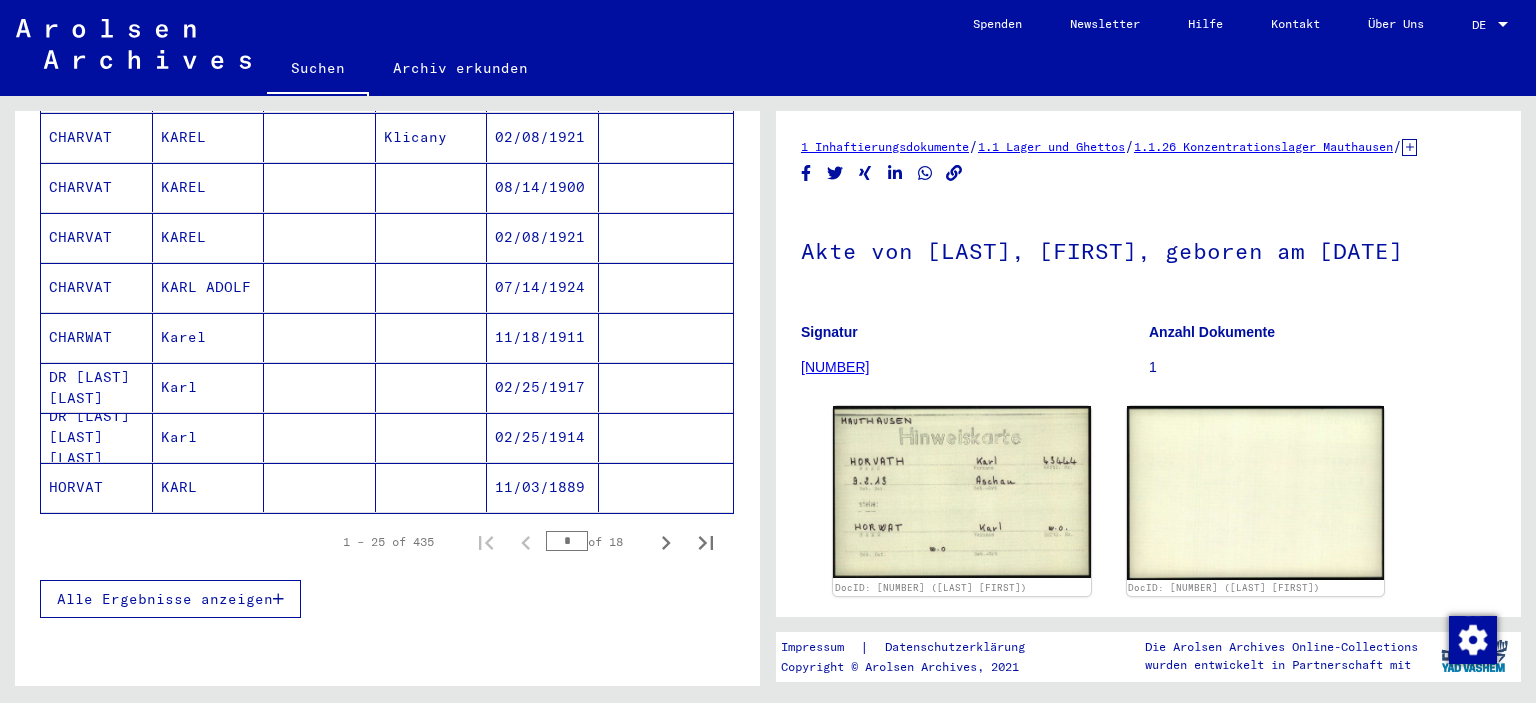 scroll, scrollTop: 1302, scrollLeft: 0, axis: vertical 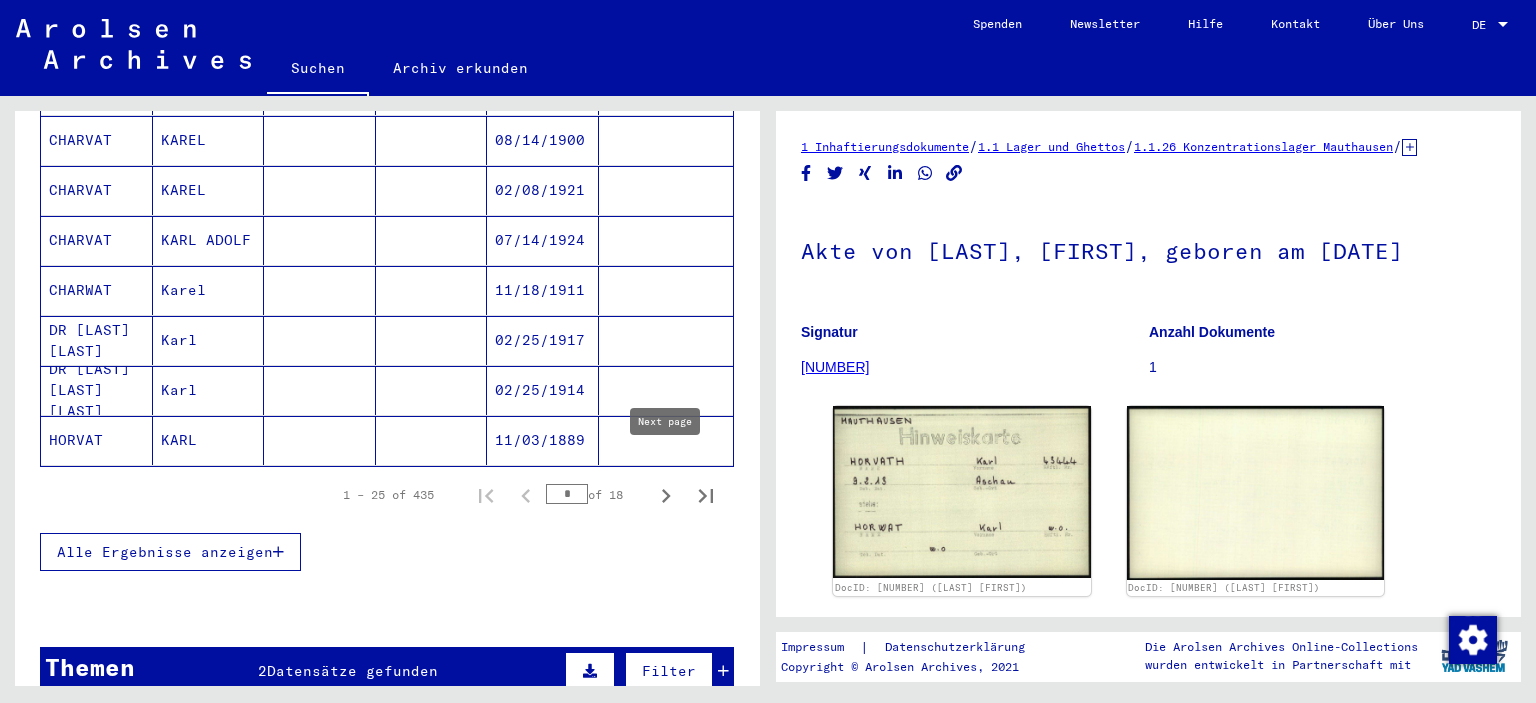 click 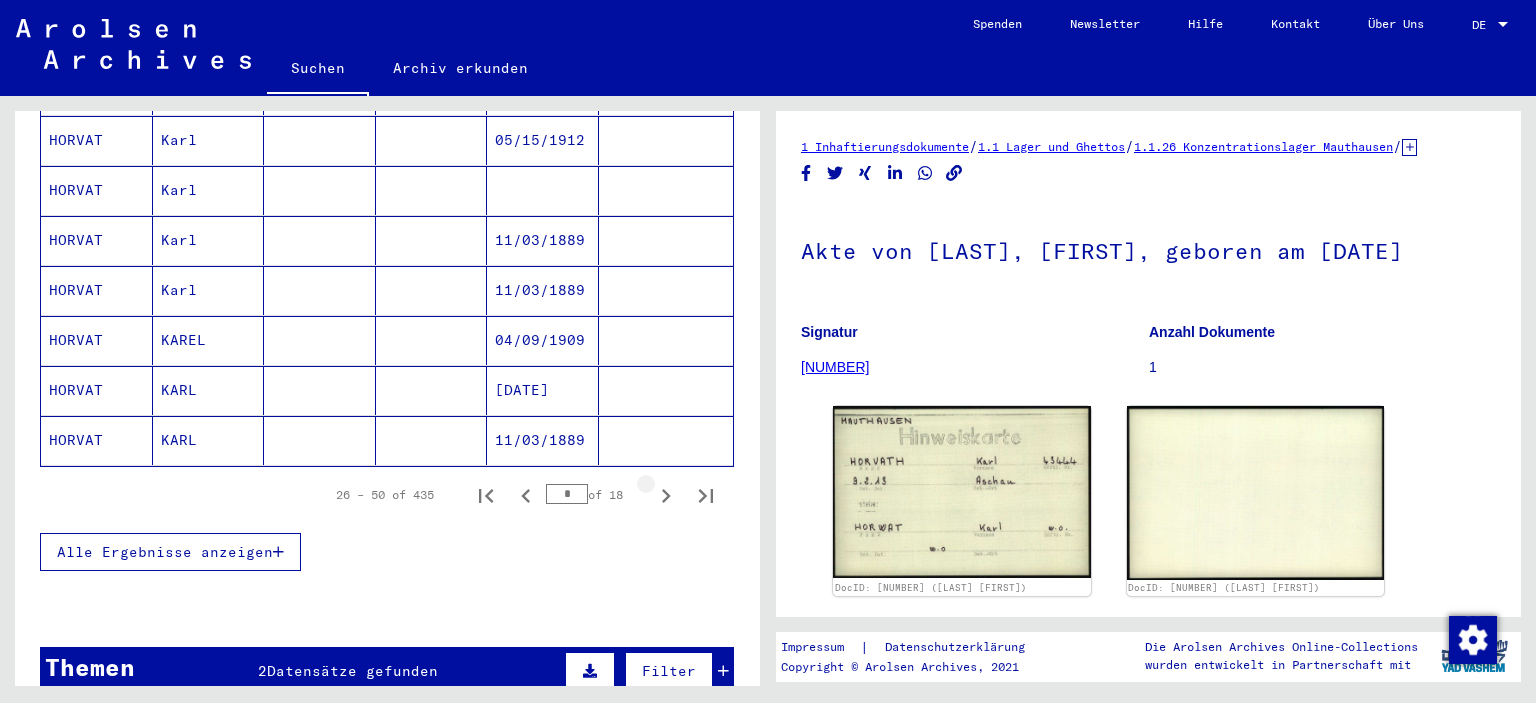 click 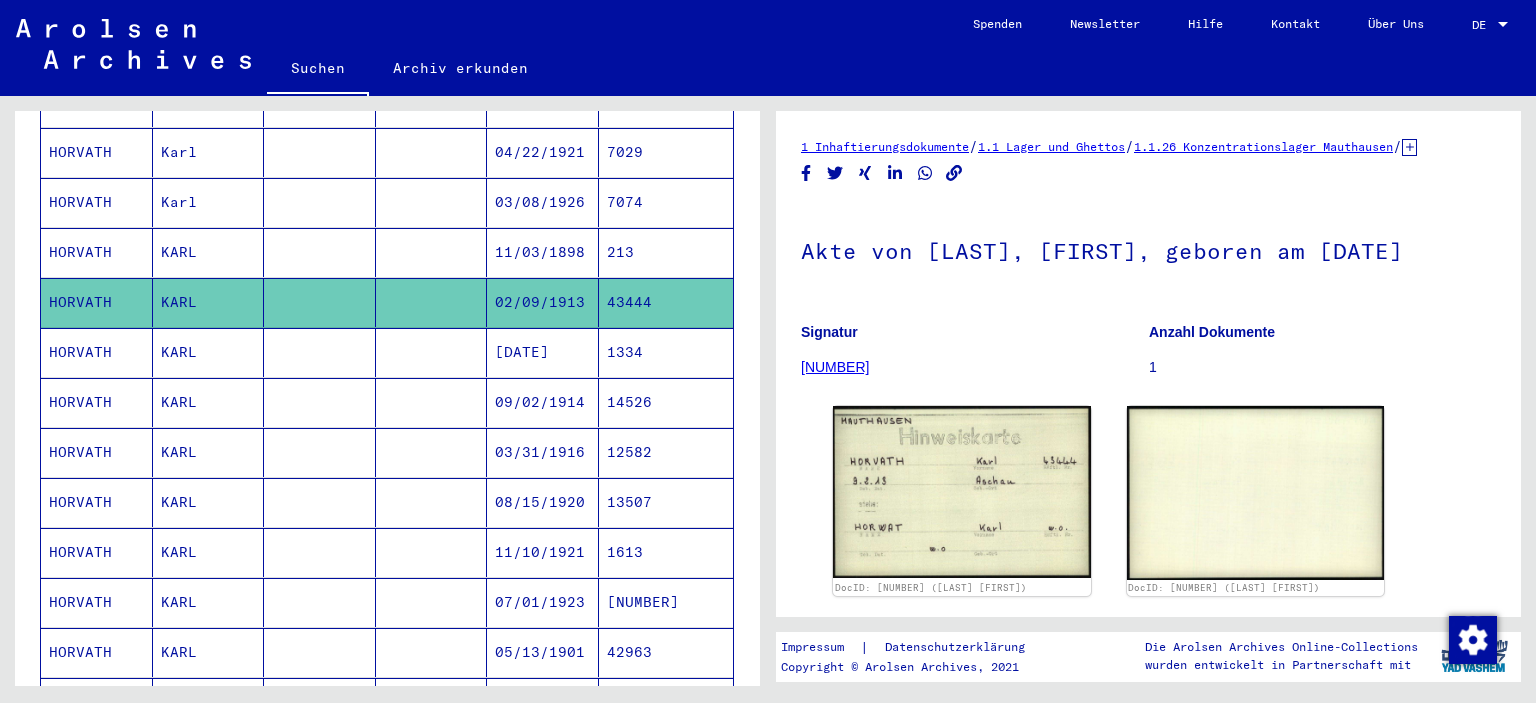 scroll, scrollTop: 858, scrollLeft: 0, axis: vertical 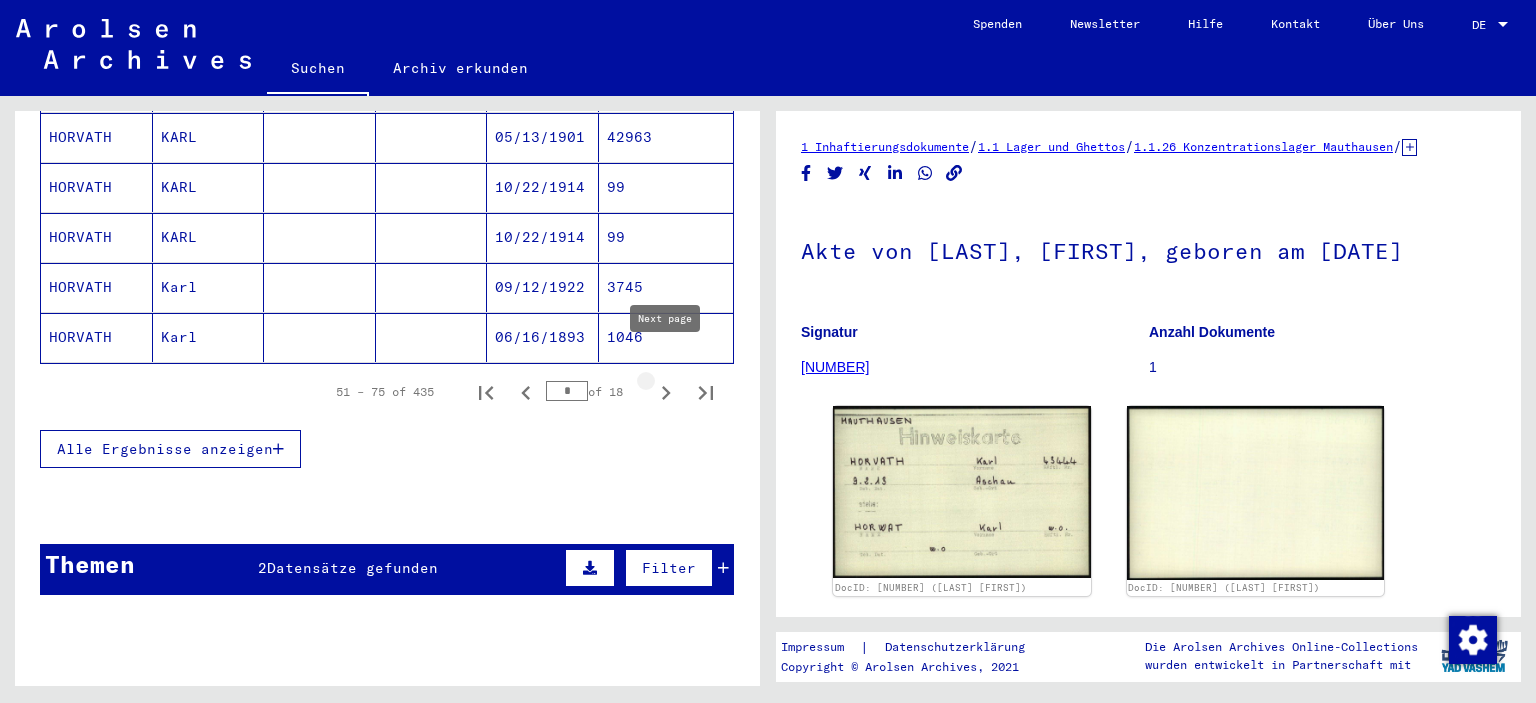 click 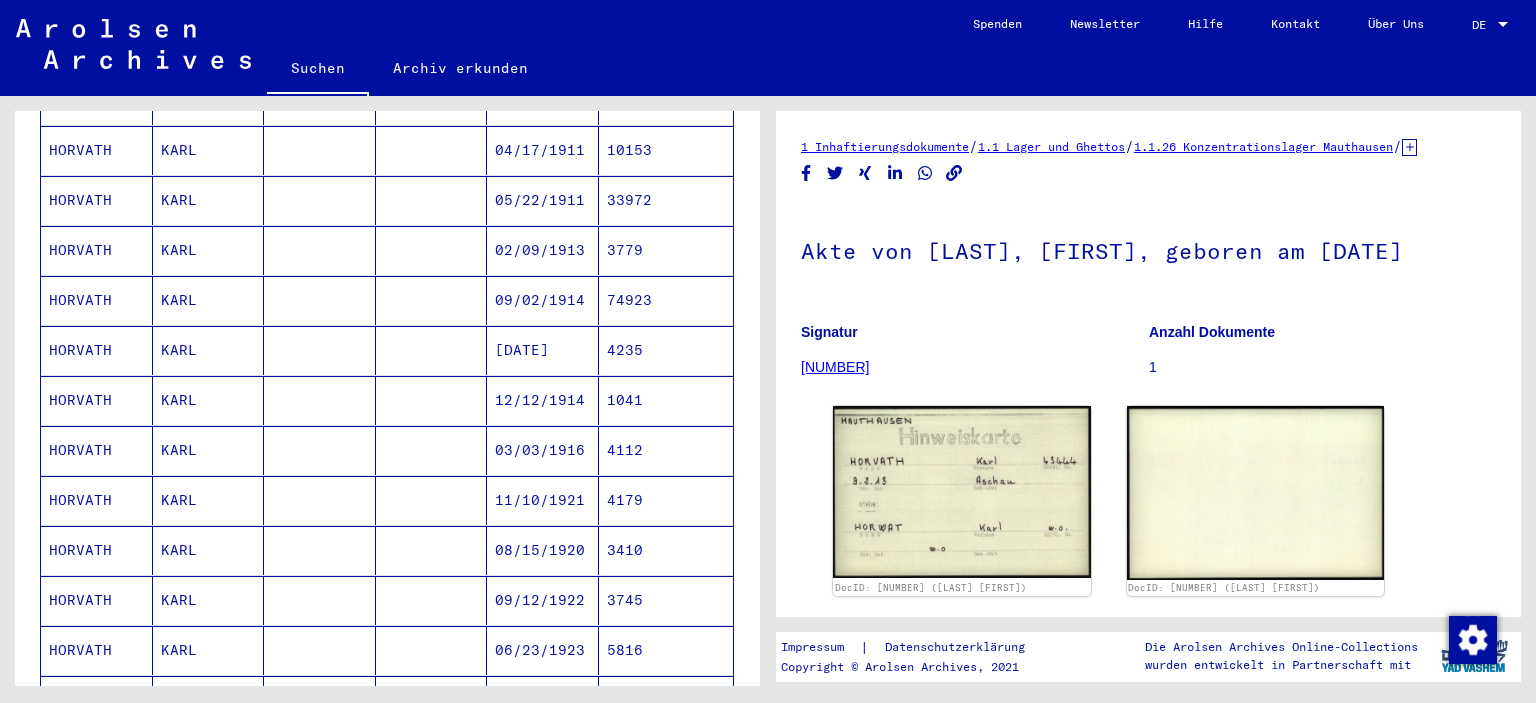 scroll, scrollTop: 910, scrollLeft: 0, axis: vertical 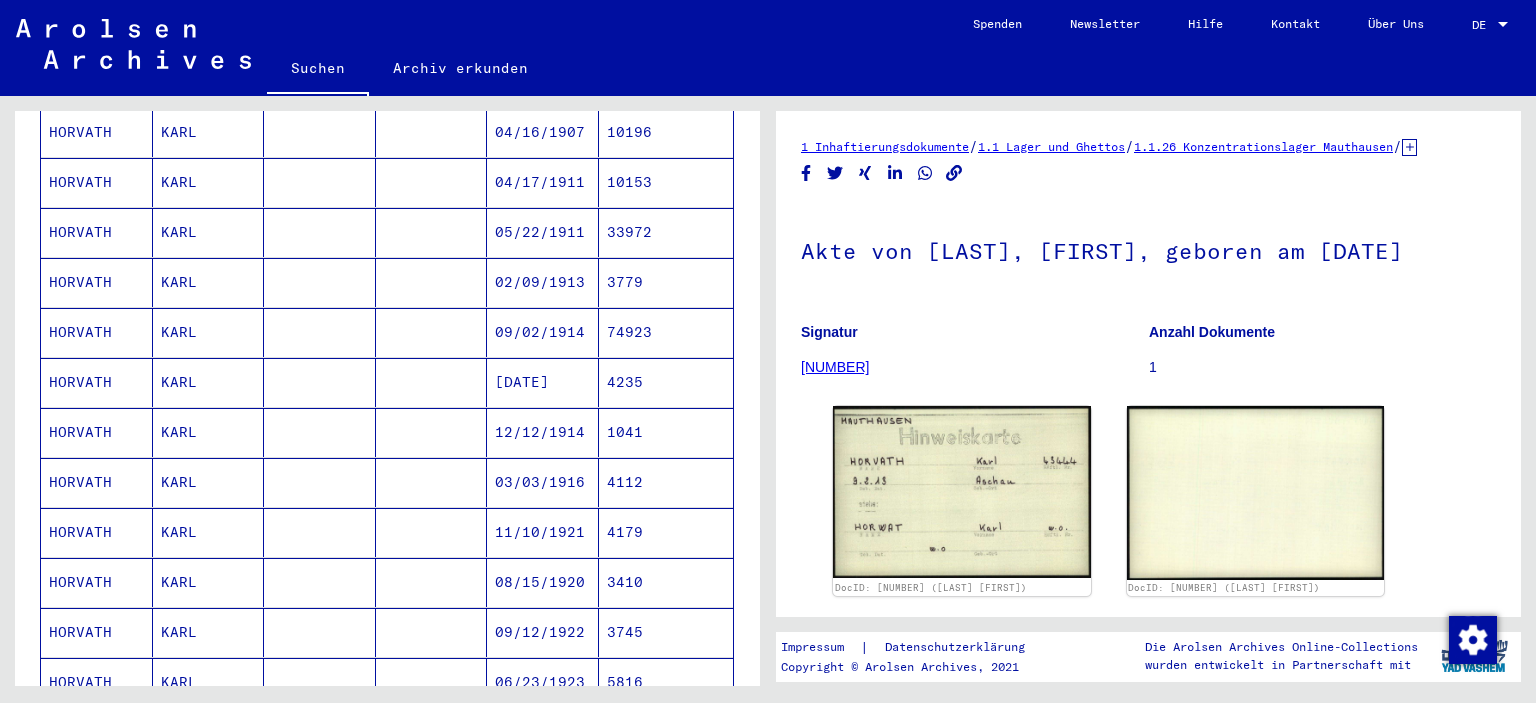 click on "3779" at bounding box center (666, 332) 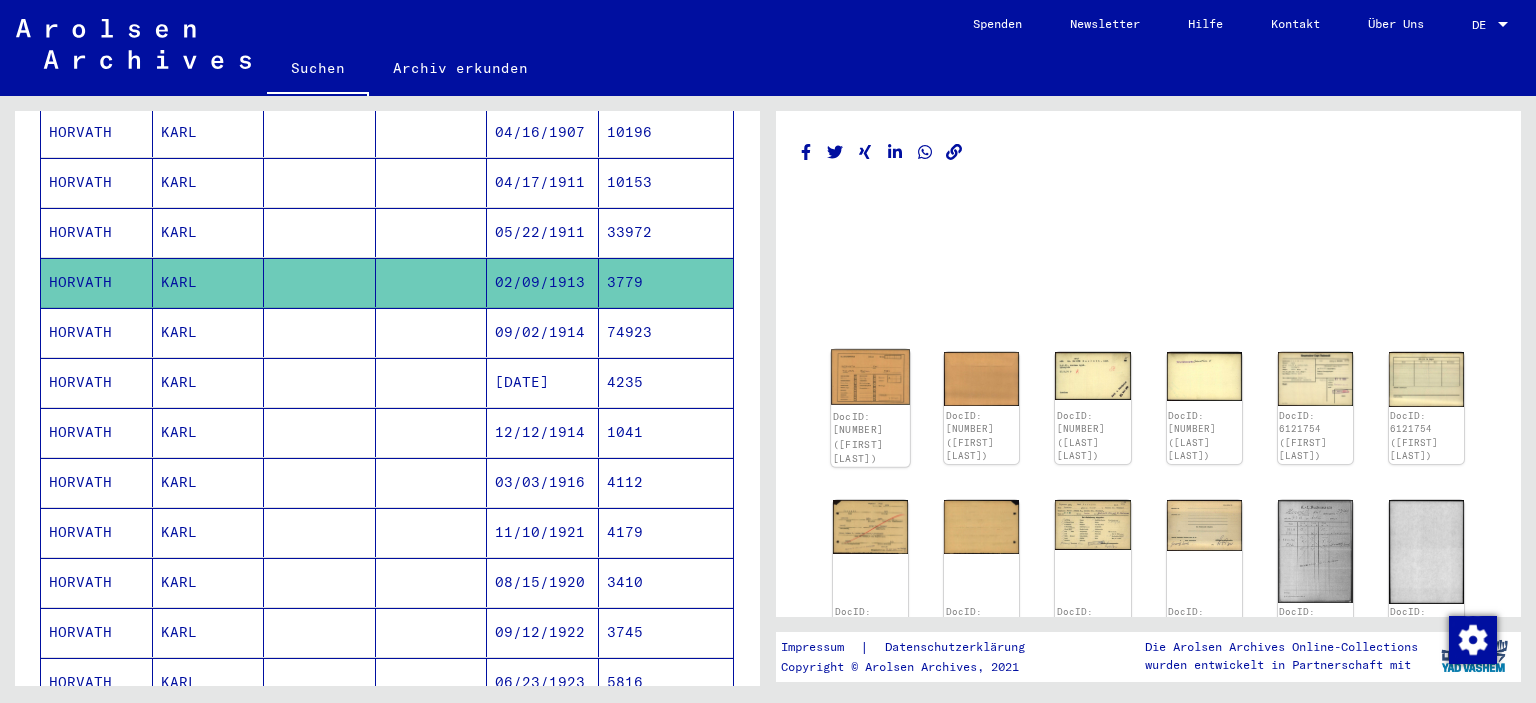 click on "DocID: [NUMBER] ([FIRST] [LAST])" 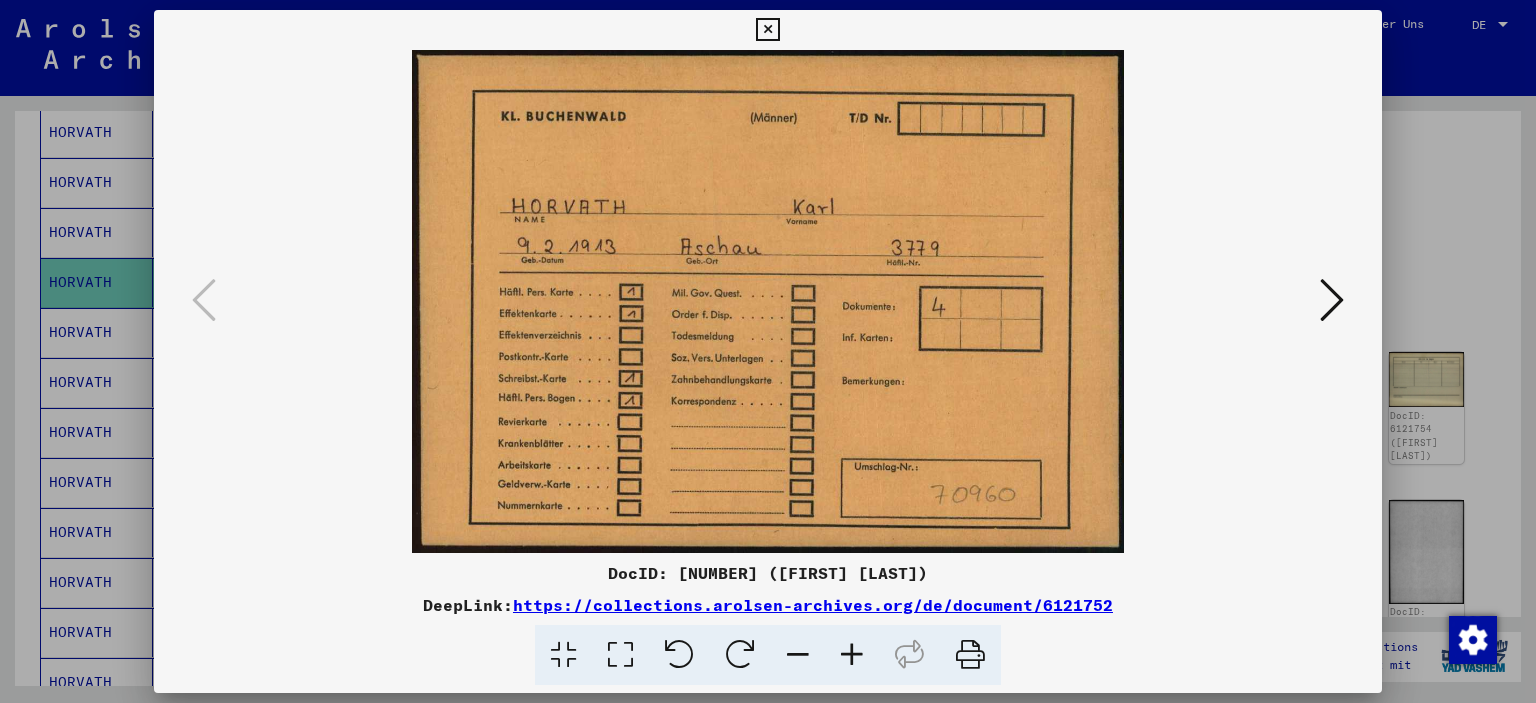 click at bounding box center [1332, 300] 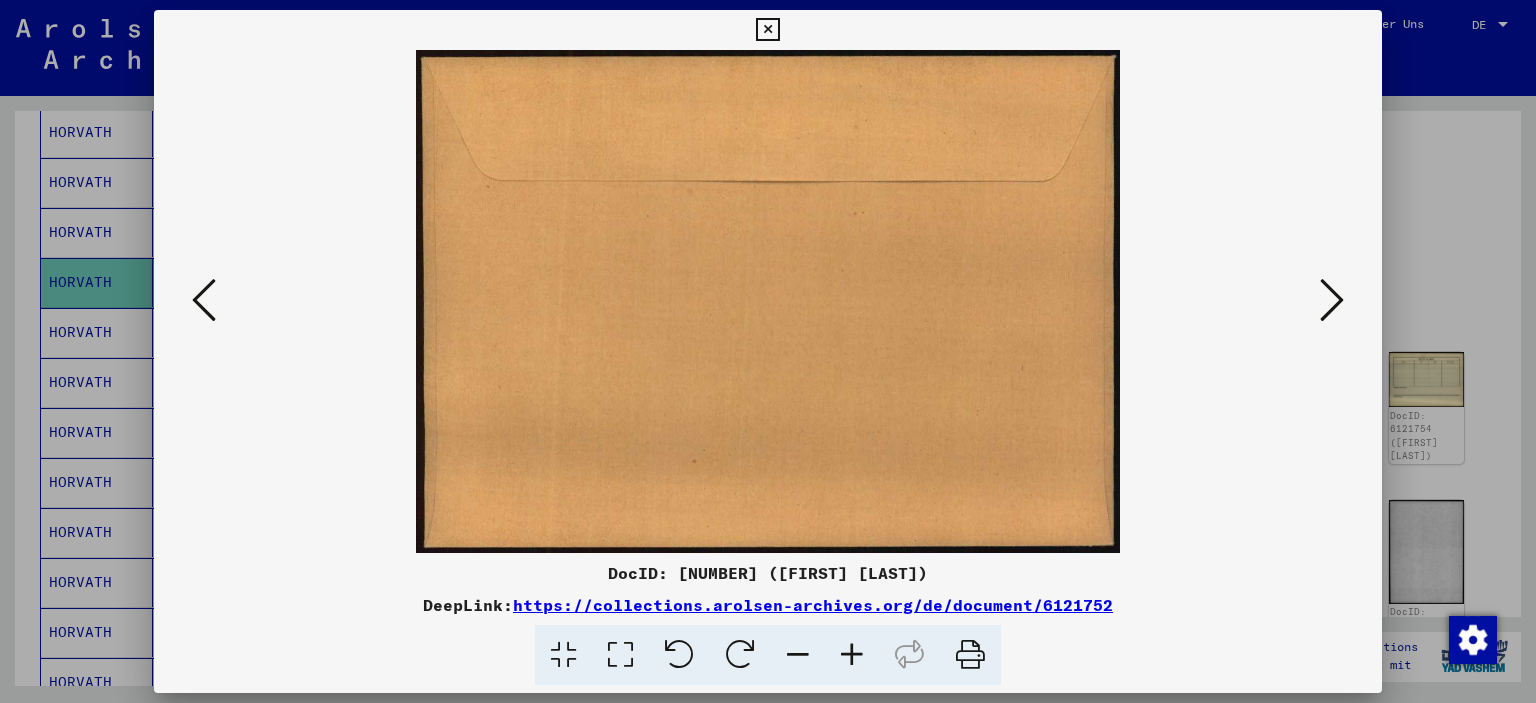 click at bounding box center (1332, 300) 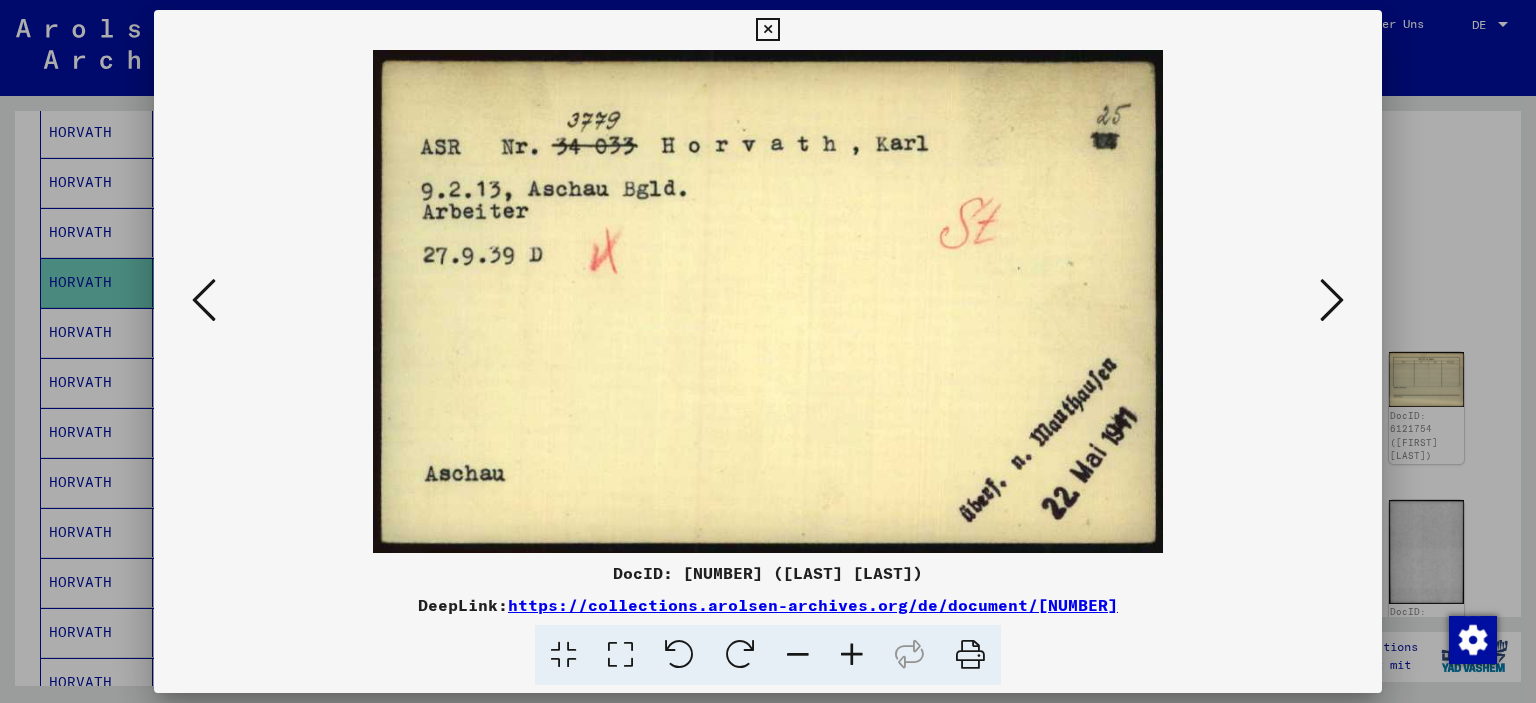 click at bounding box center (767, 30) 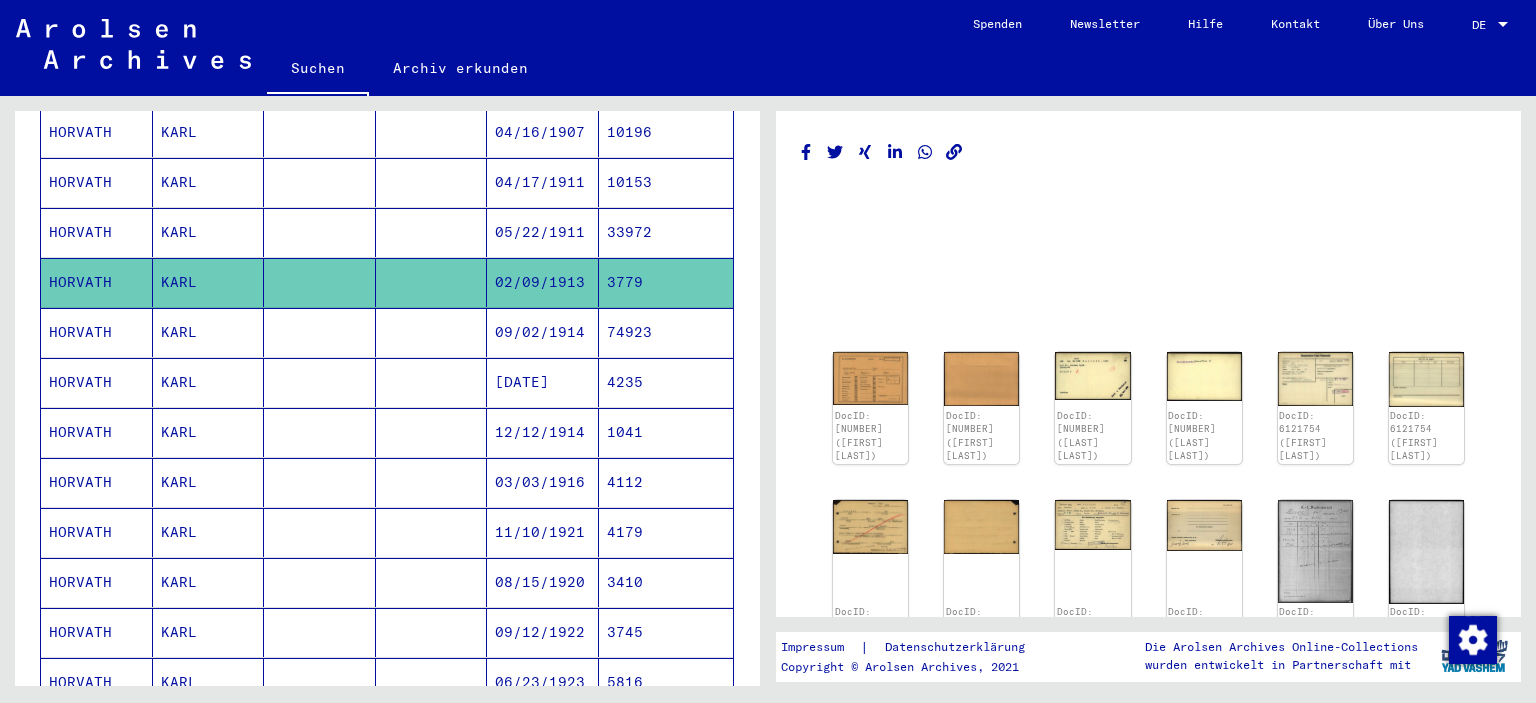 scroll, scrollTop: 0, scrollLeft: 0, axis: both 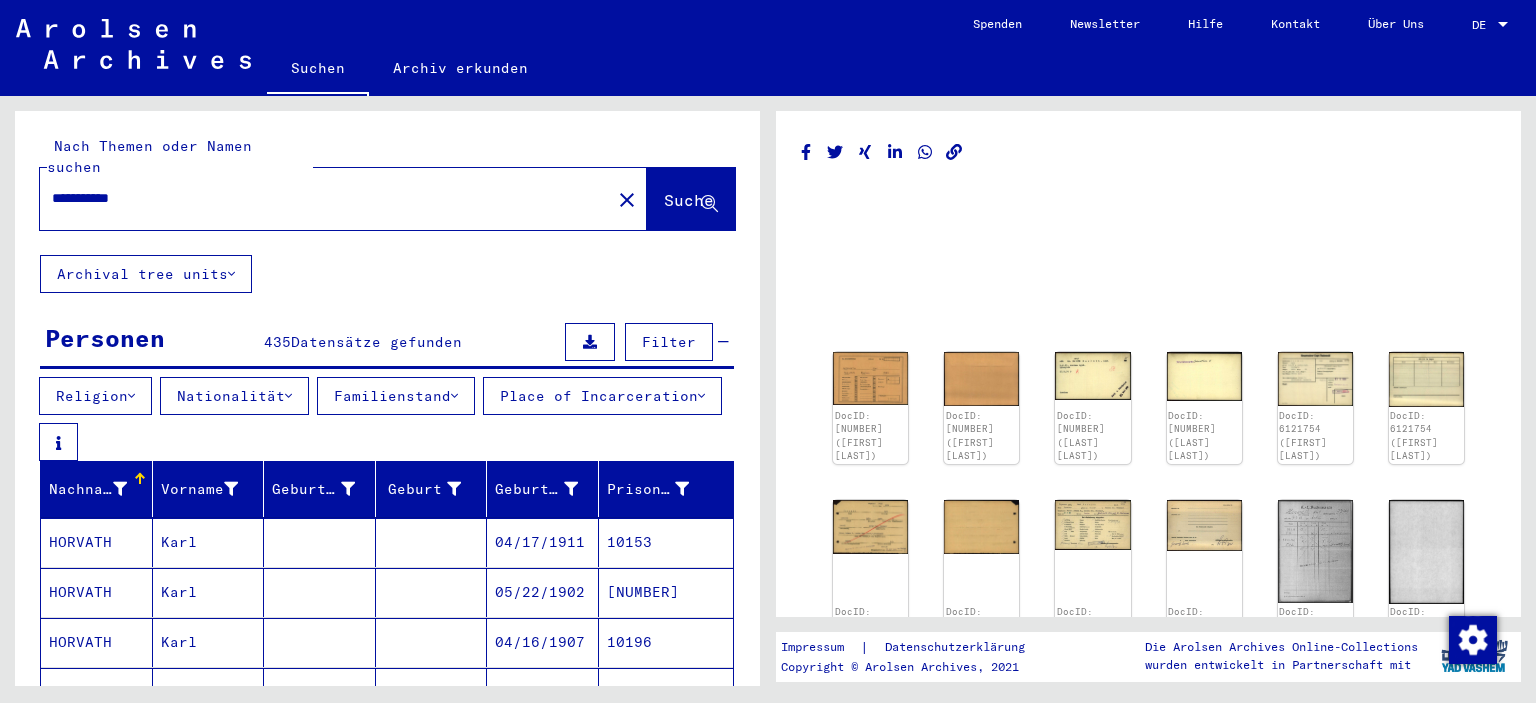 drag, startPoint x: 158, startPoint y: 185, endPoint x: 56, endPoint y: 178, distance: 102.239914 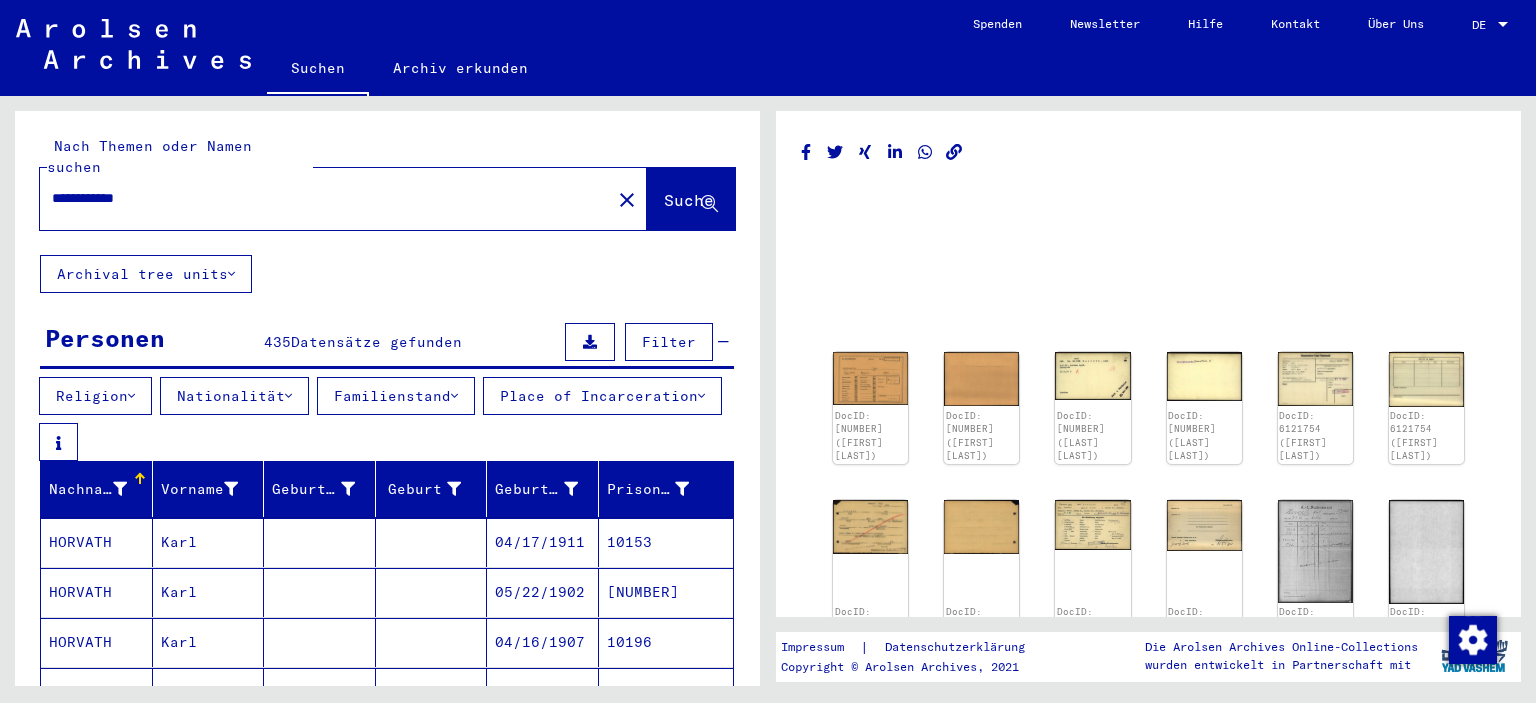type on "**********" 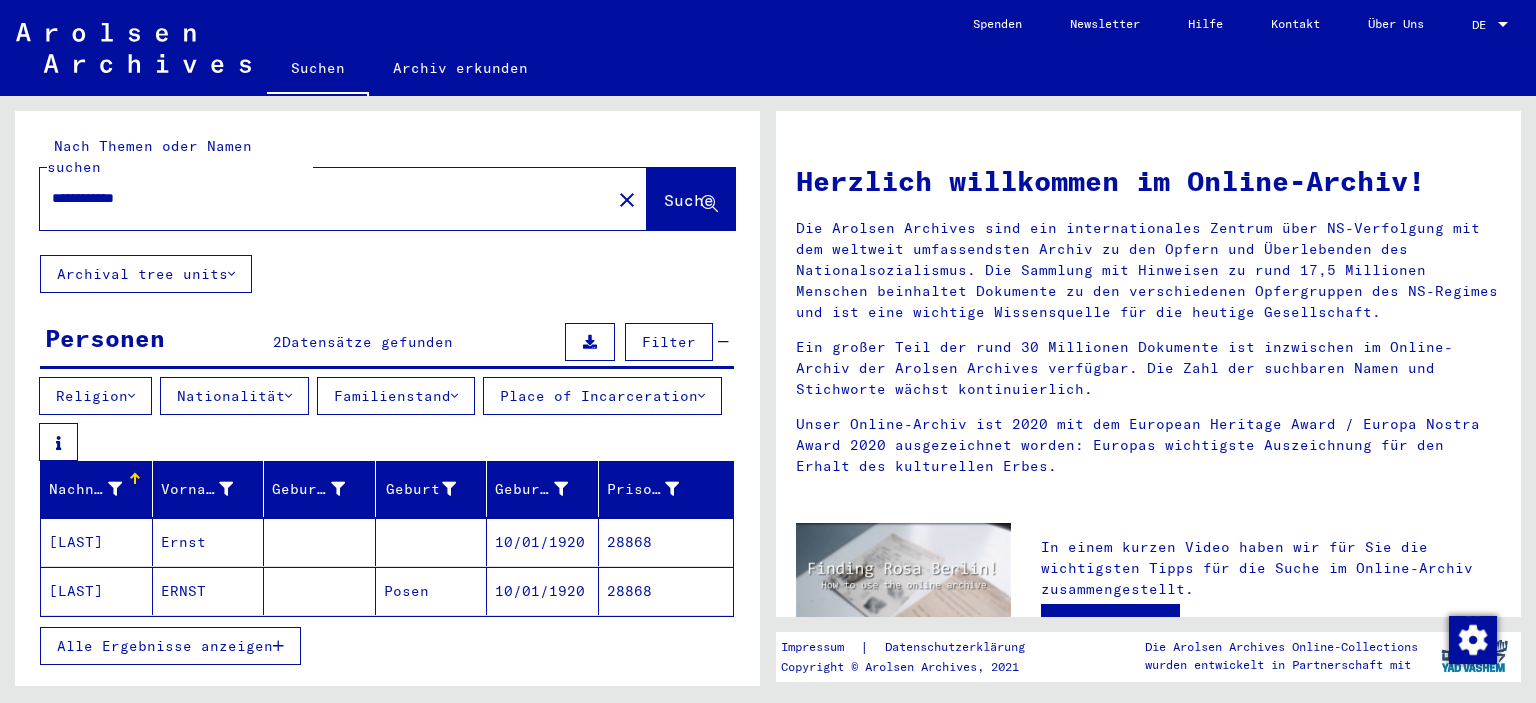 click on "28868" at bounding box center (666, 591) 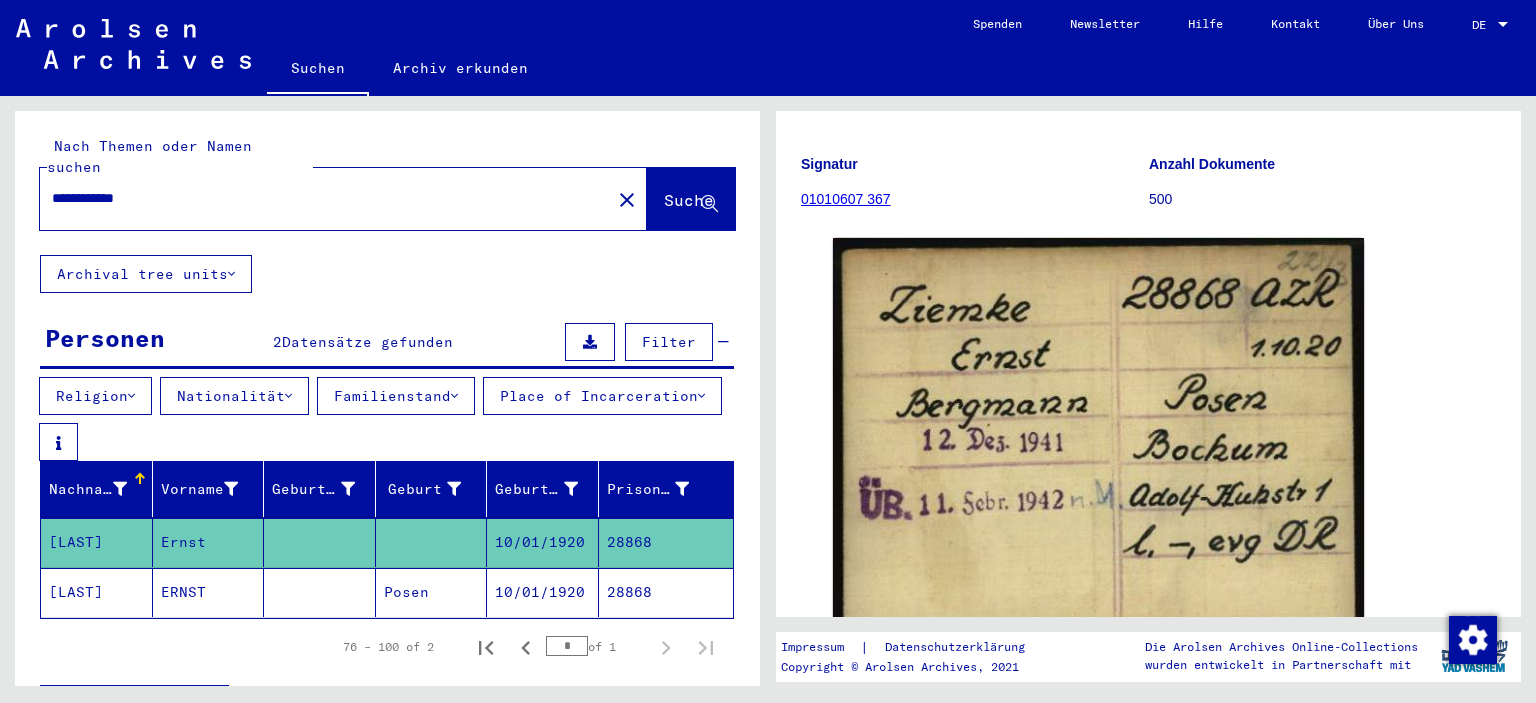 scroll, scrollTop: 187, scrollLeft: 0, axis: vertical 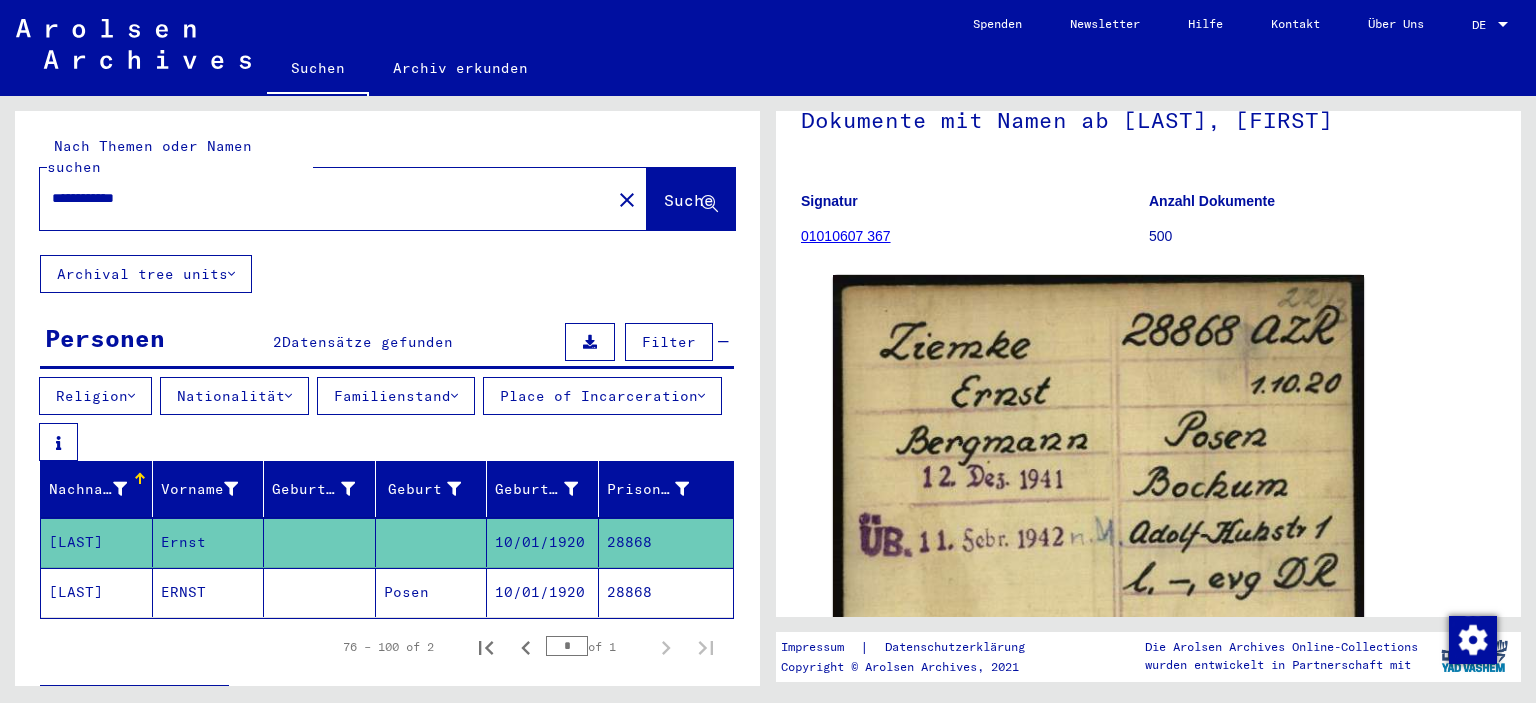 click on "Posen" 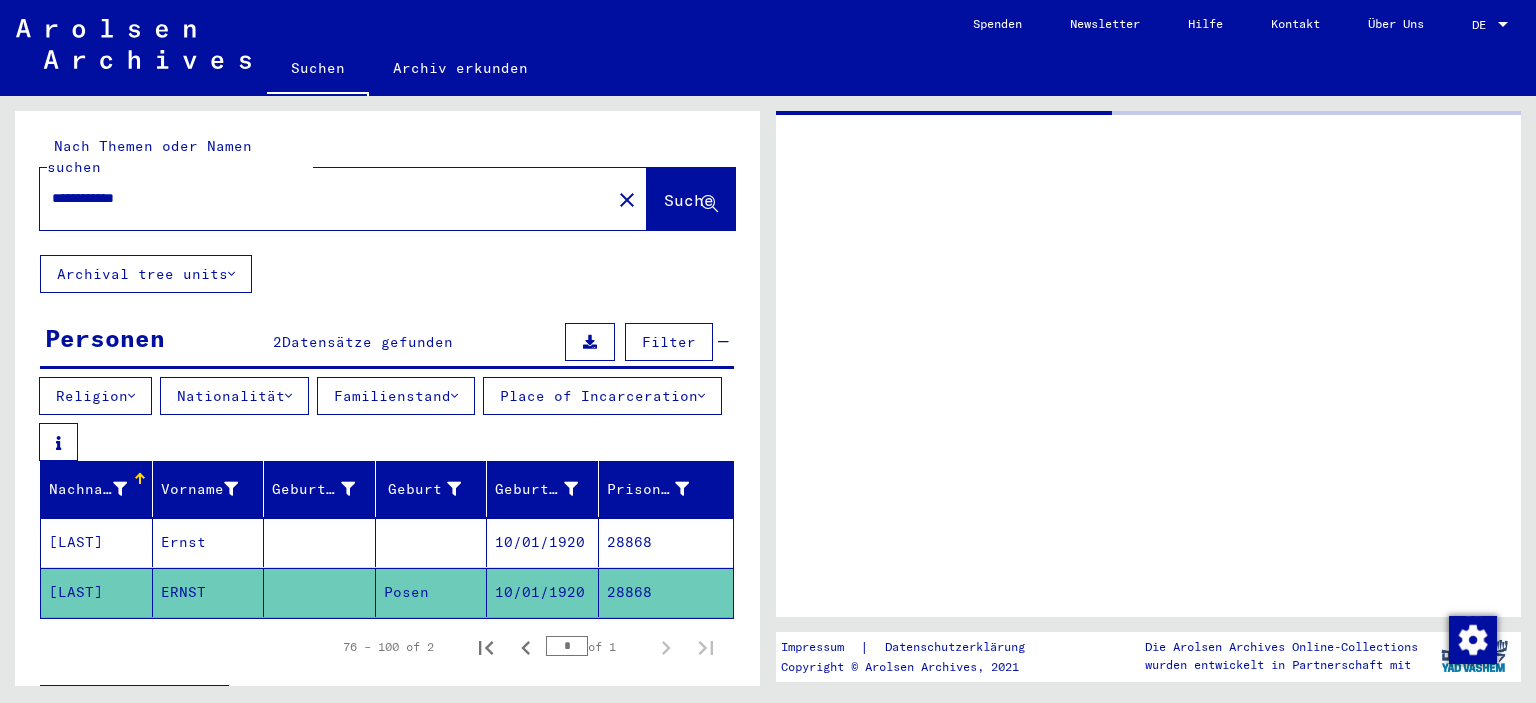 scroll, scrollTop: 0, scrollLeft: 0, axis: both 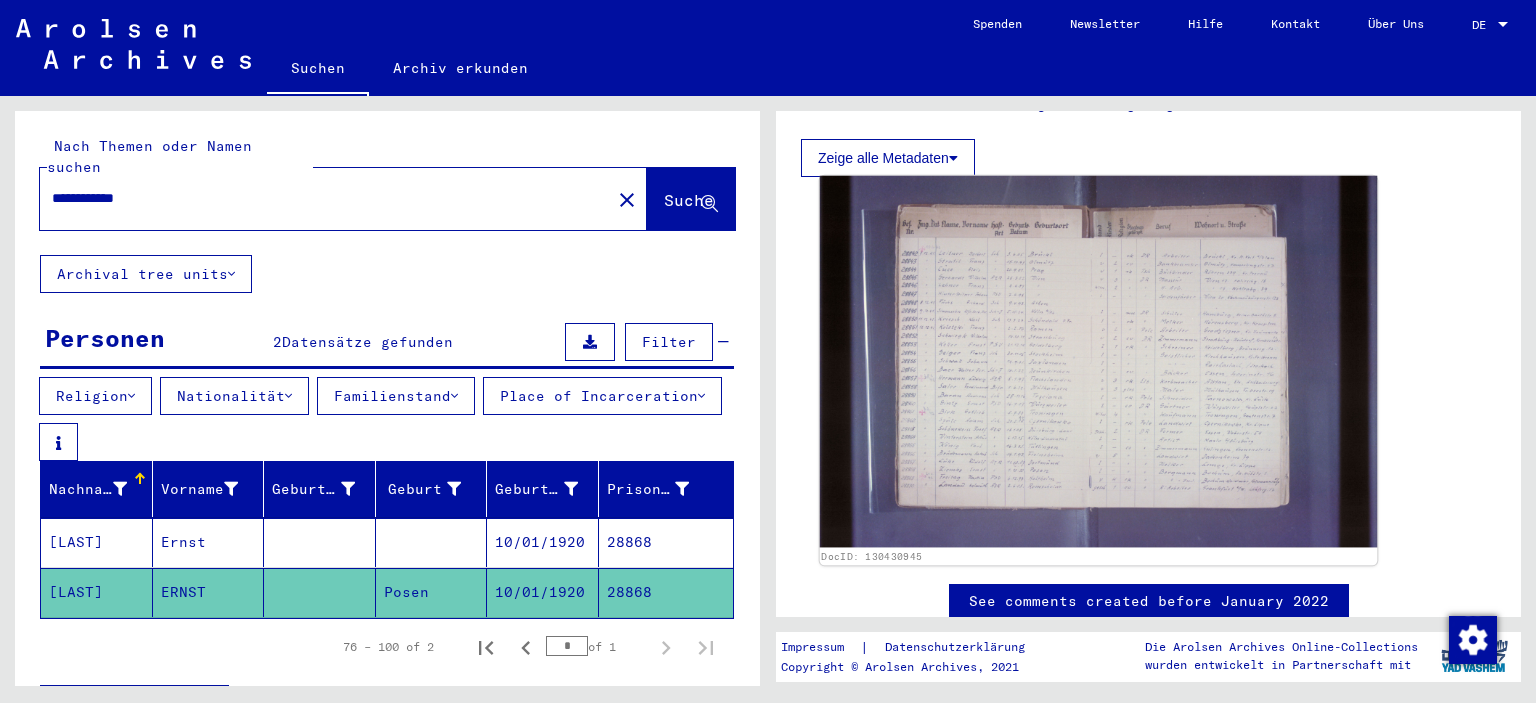 click 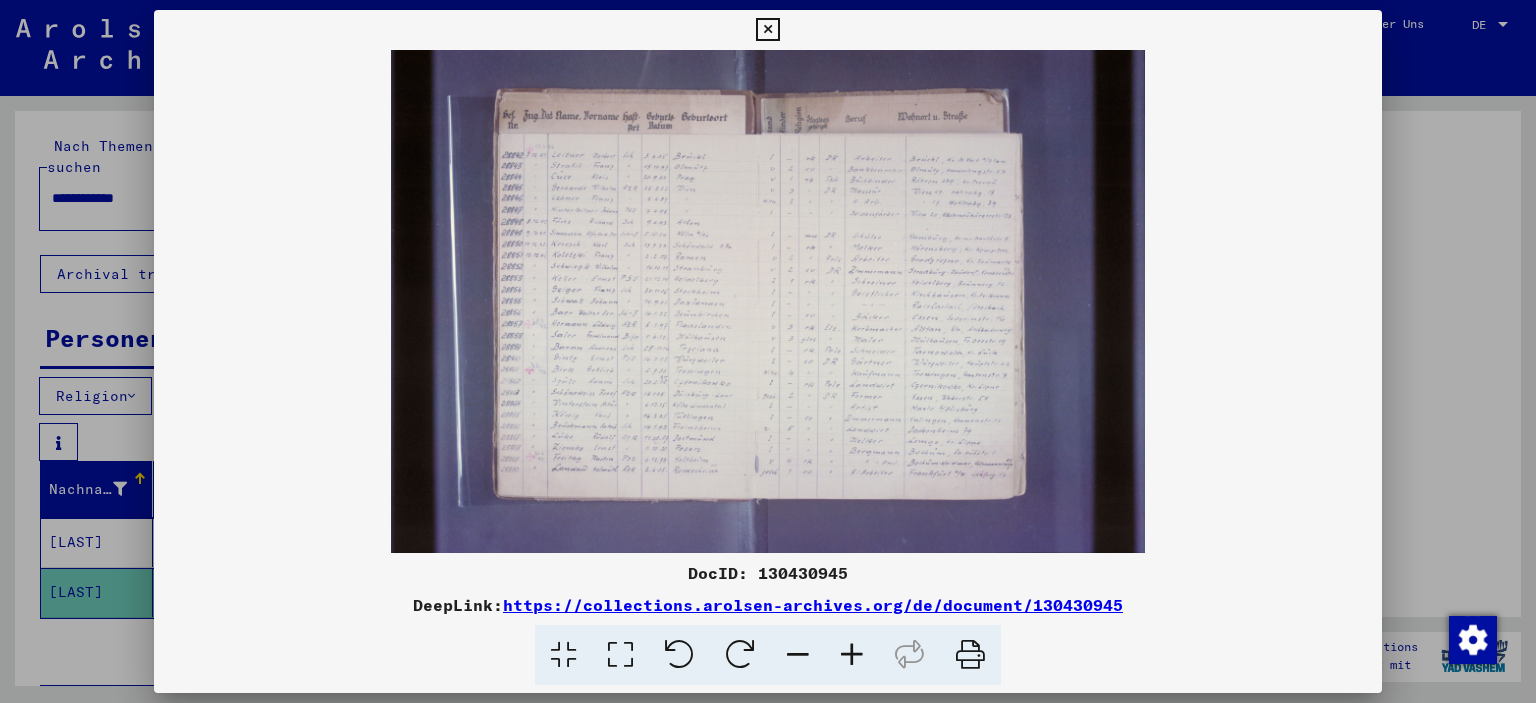click at bounding box center [768, 301] 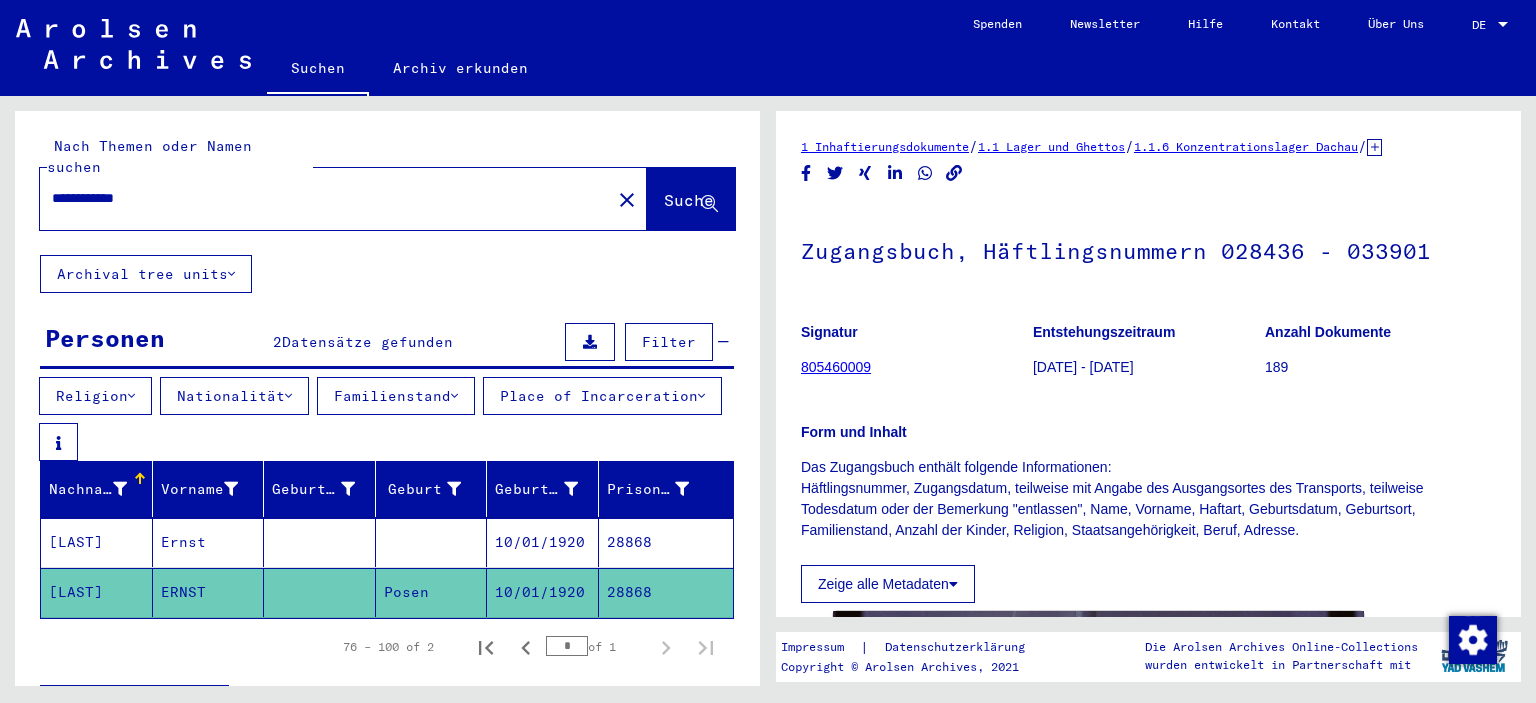 scroll, scrollTop: 0, scrollLeft: 0, axis: both 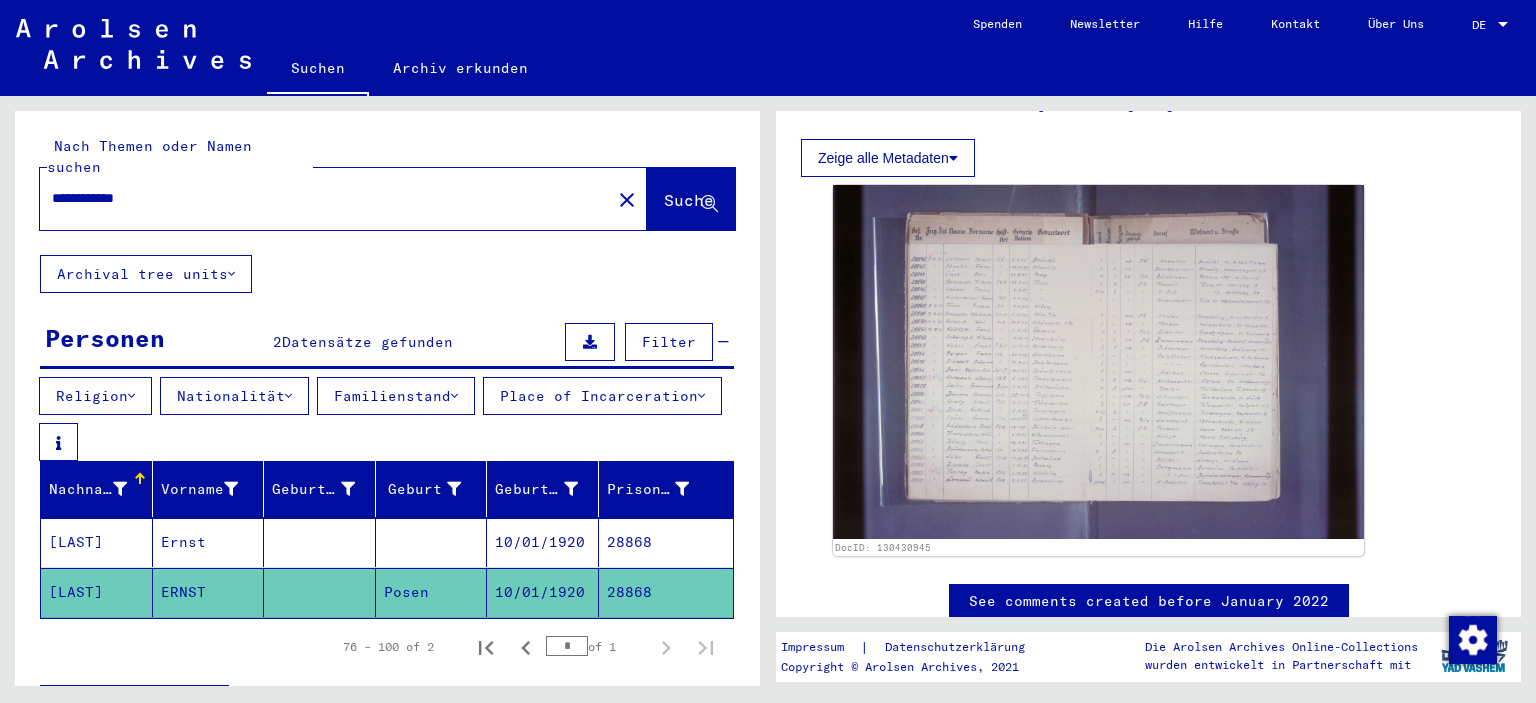 drag, startPoint x: 209, startPoint y: 190, endPoint x: 0, endPoint y: 176, distance: 209.46837 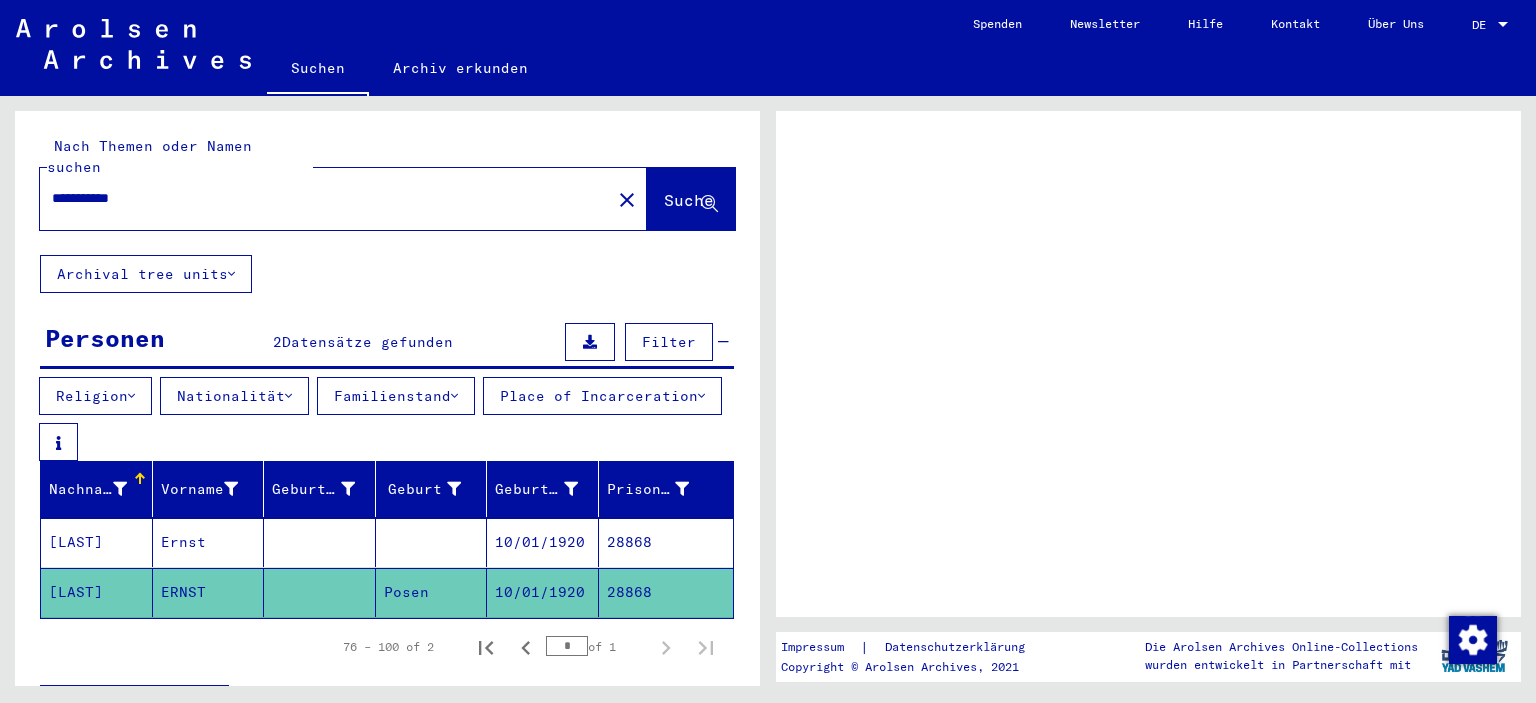 scroll, scrollTop: 0, scrollLeft: 0, axis: both 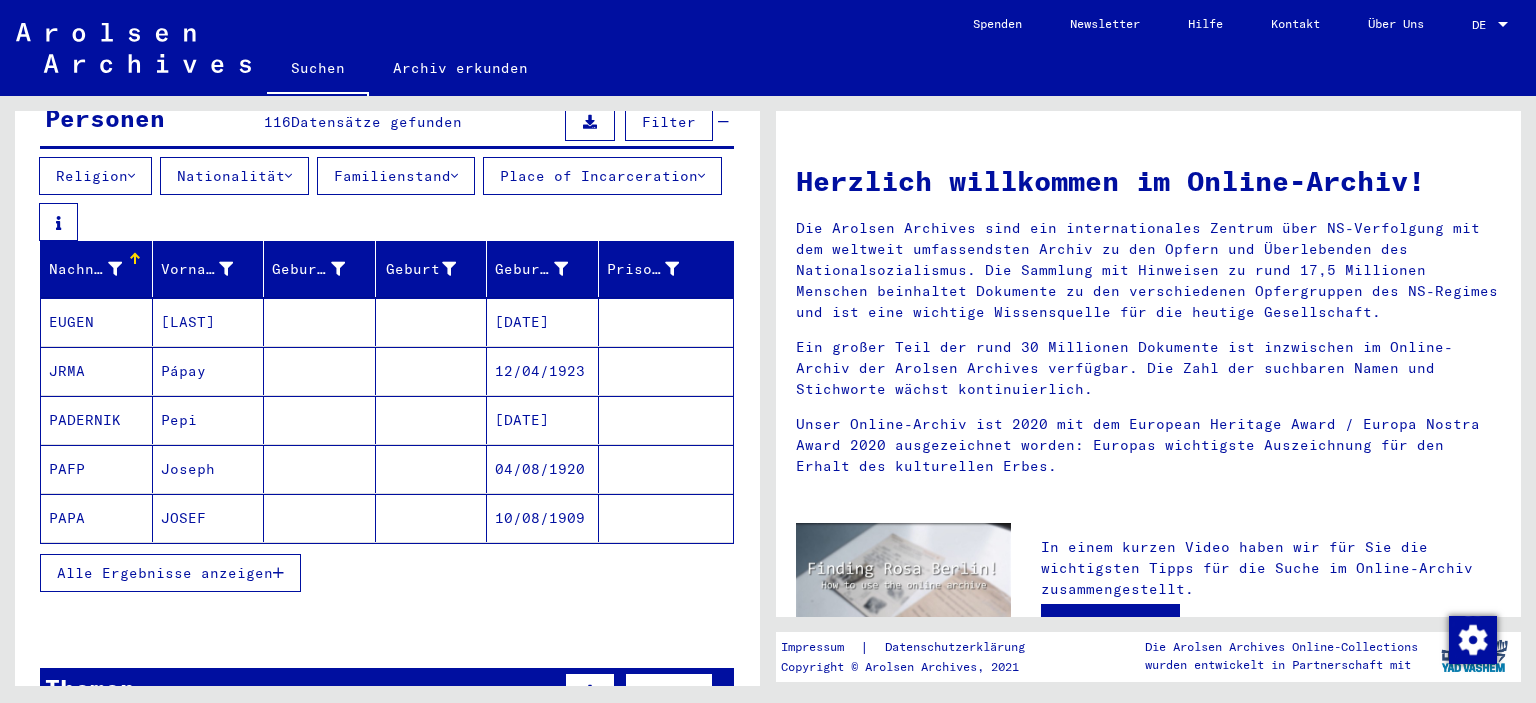 click on "Alle Ergebnisse anzeigen" at bounding box center (170, 573) 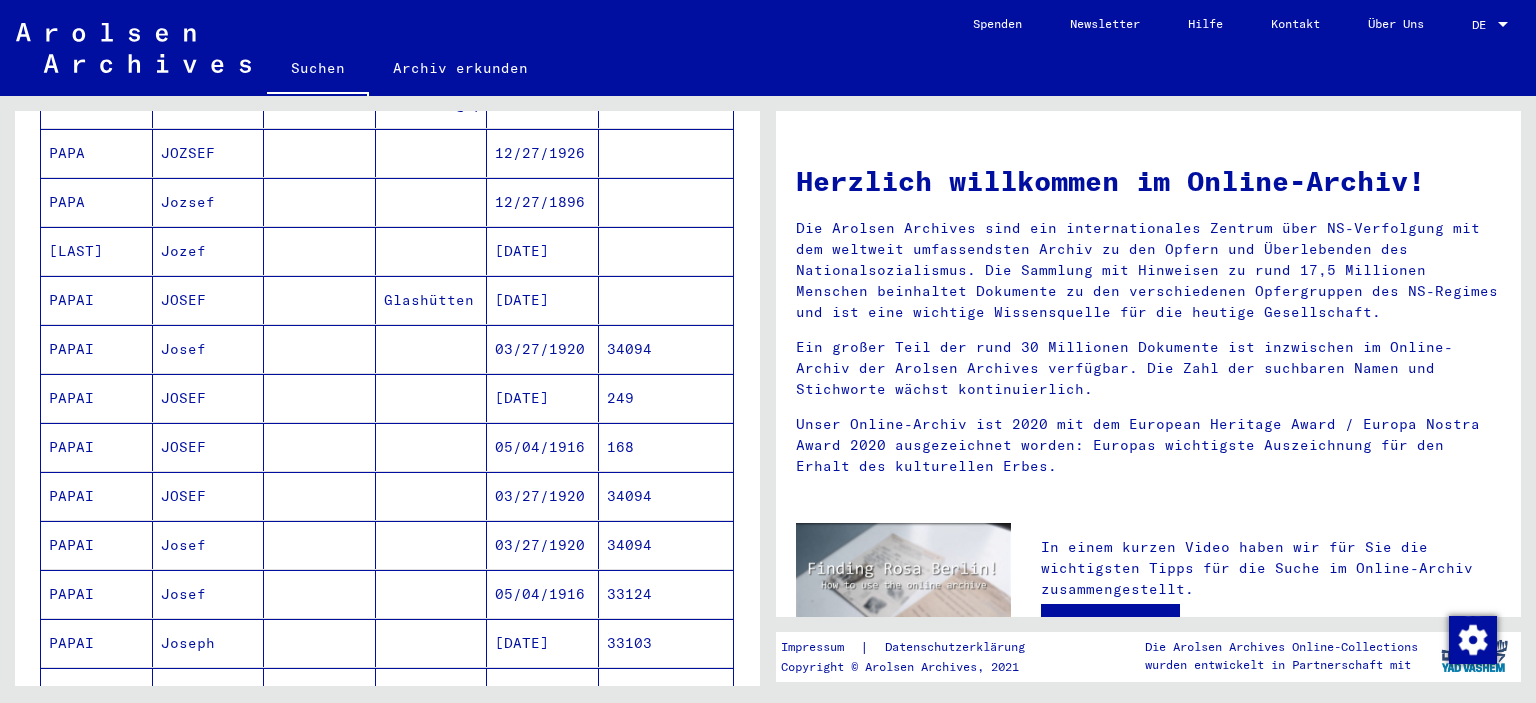 scroll, scrollTop: 893, scrollLeft: 0, axis: vertical 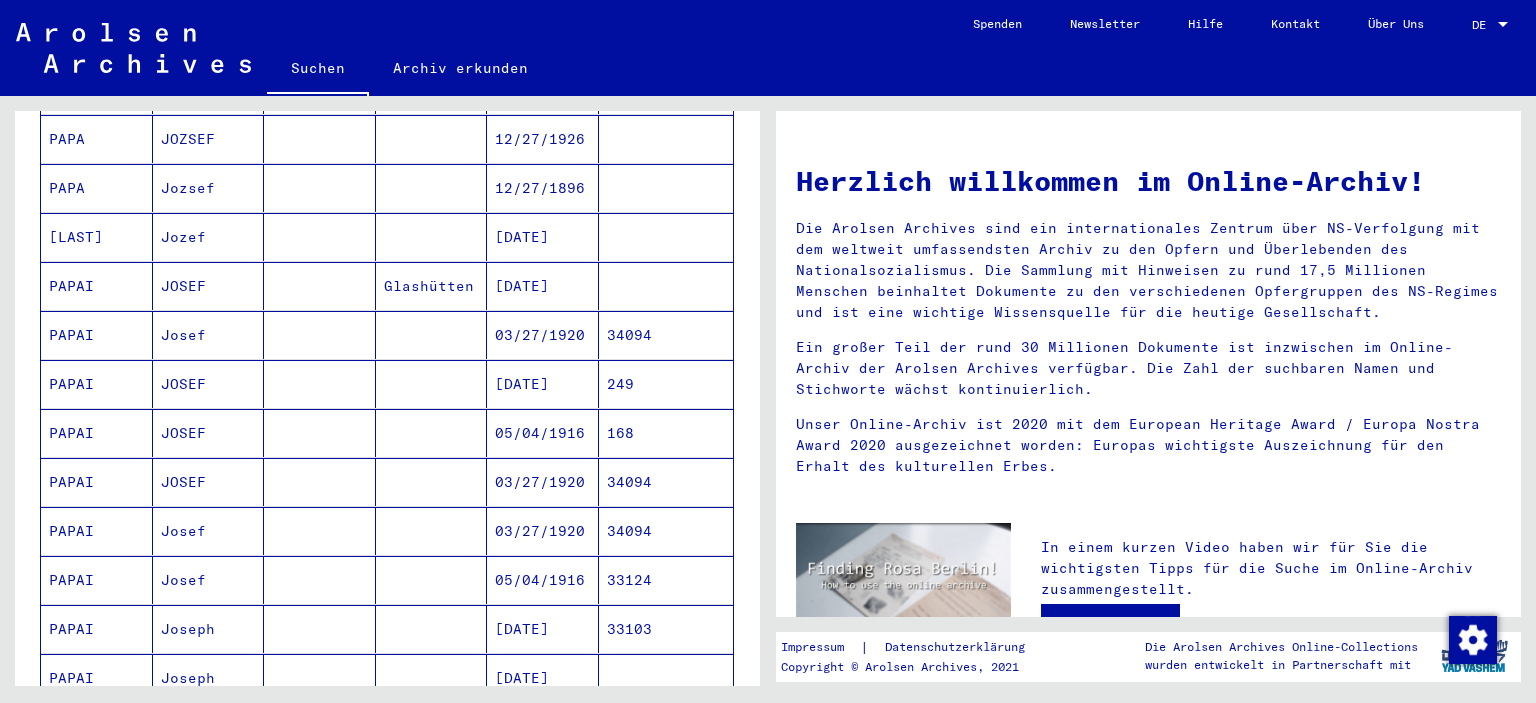 click on "249" at bounding box center (666, 433) 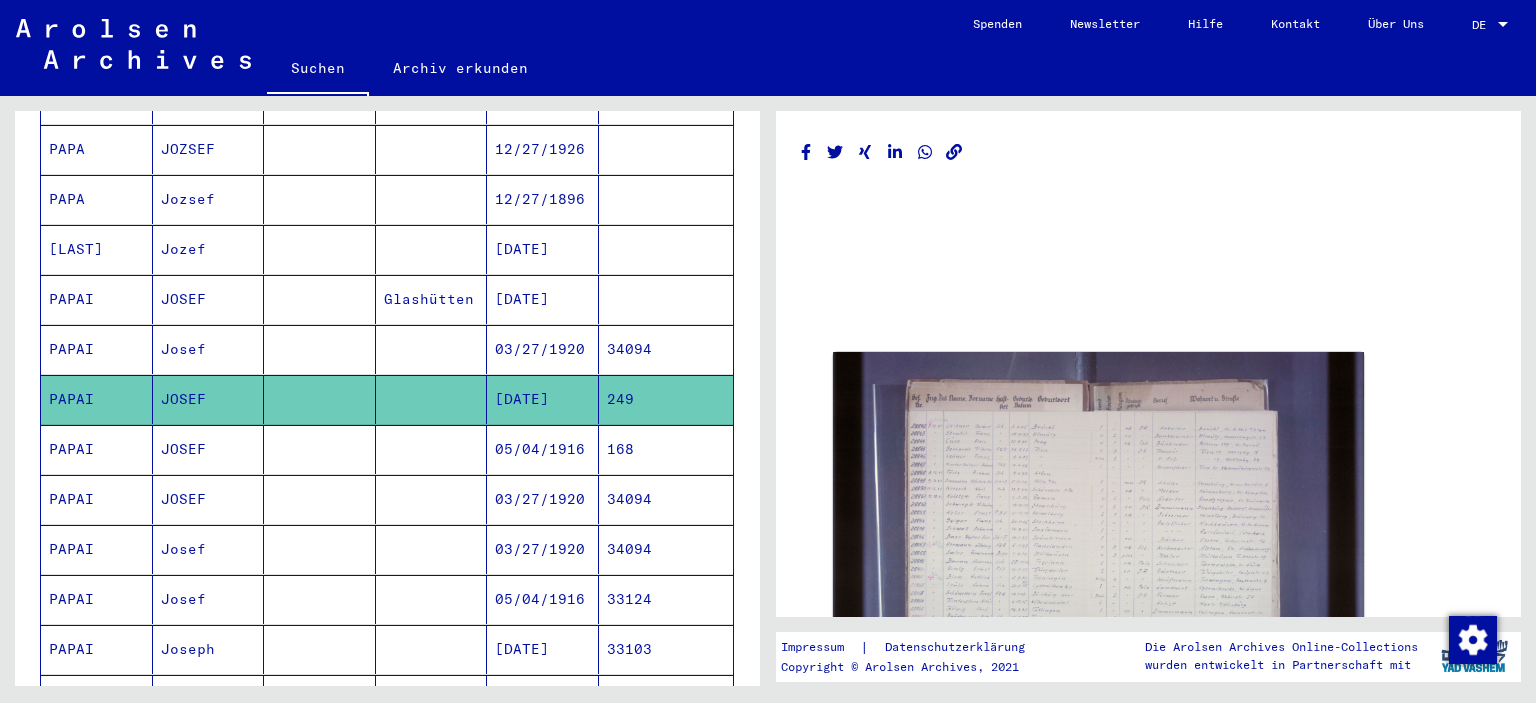 scroll, scrollTop: 901, scrollLeft: 0, axis: vertical 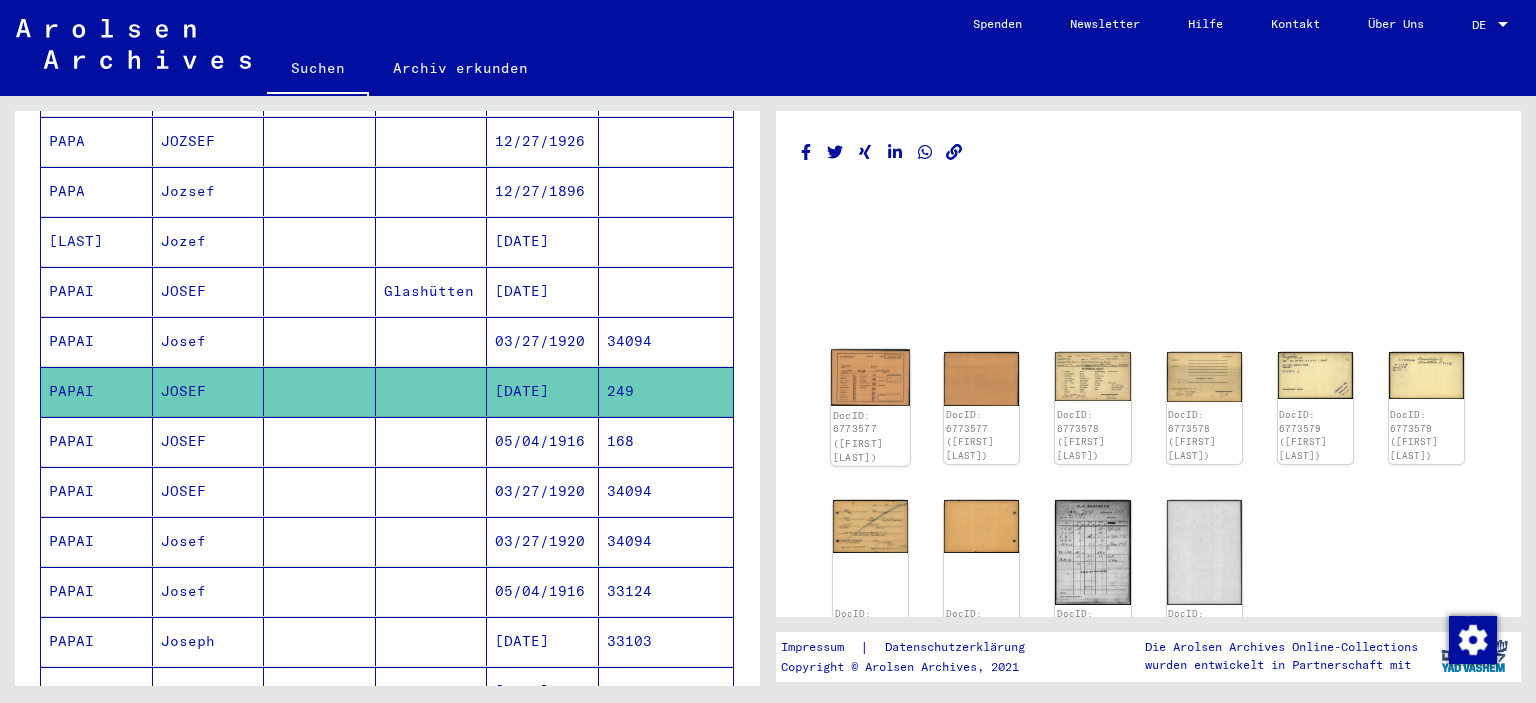 click 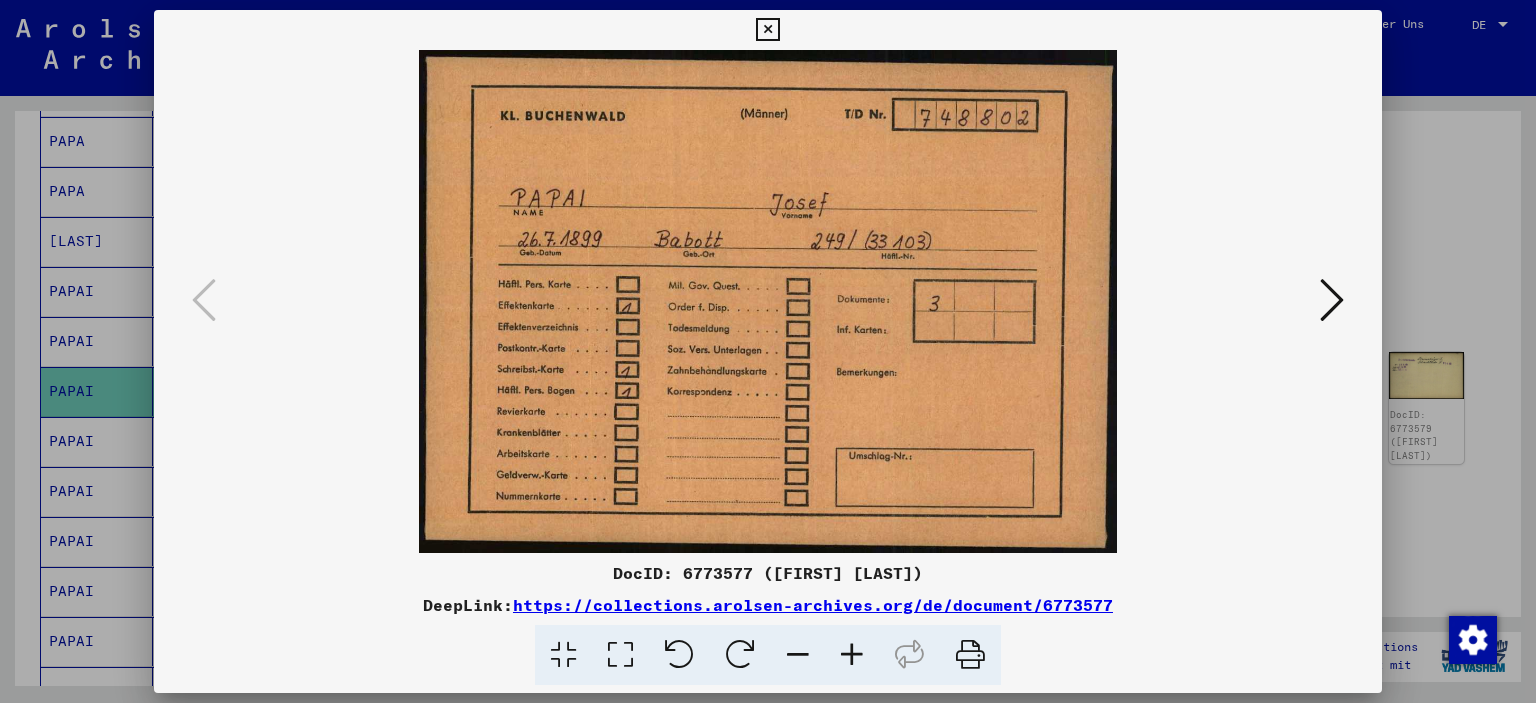click at bounding box center (1332, 300) 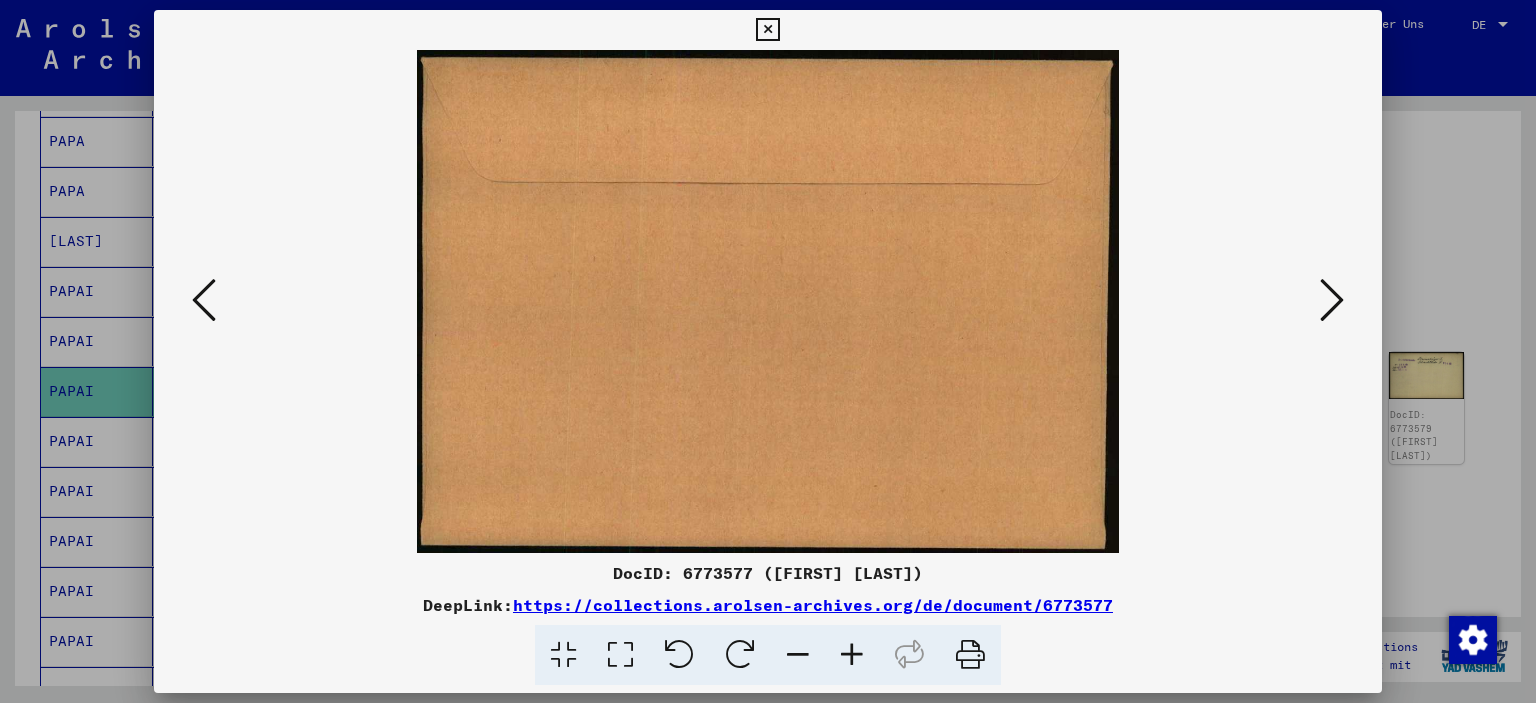 click at bounding box center (1332, 300) 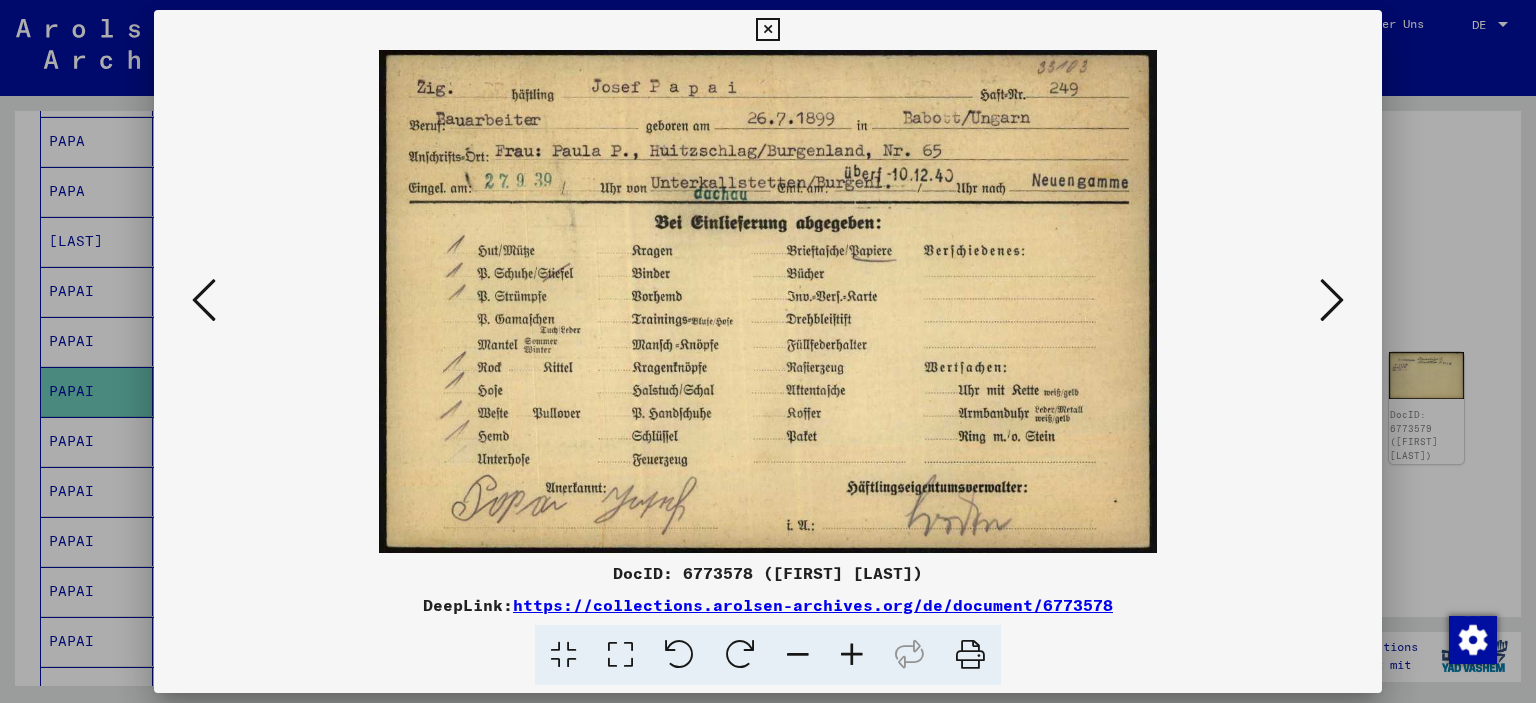 click at bounding box center [767, 30] 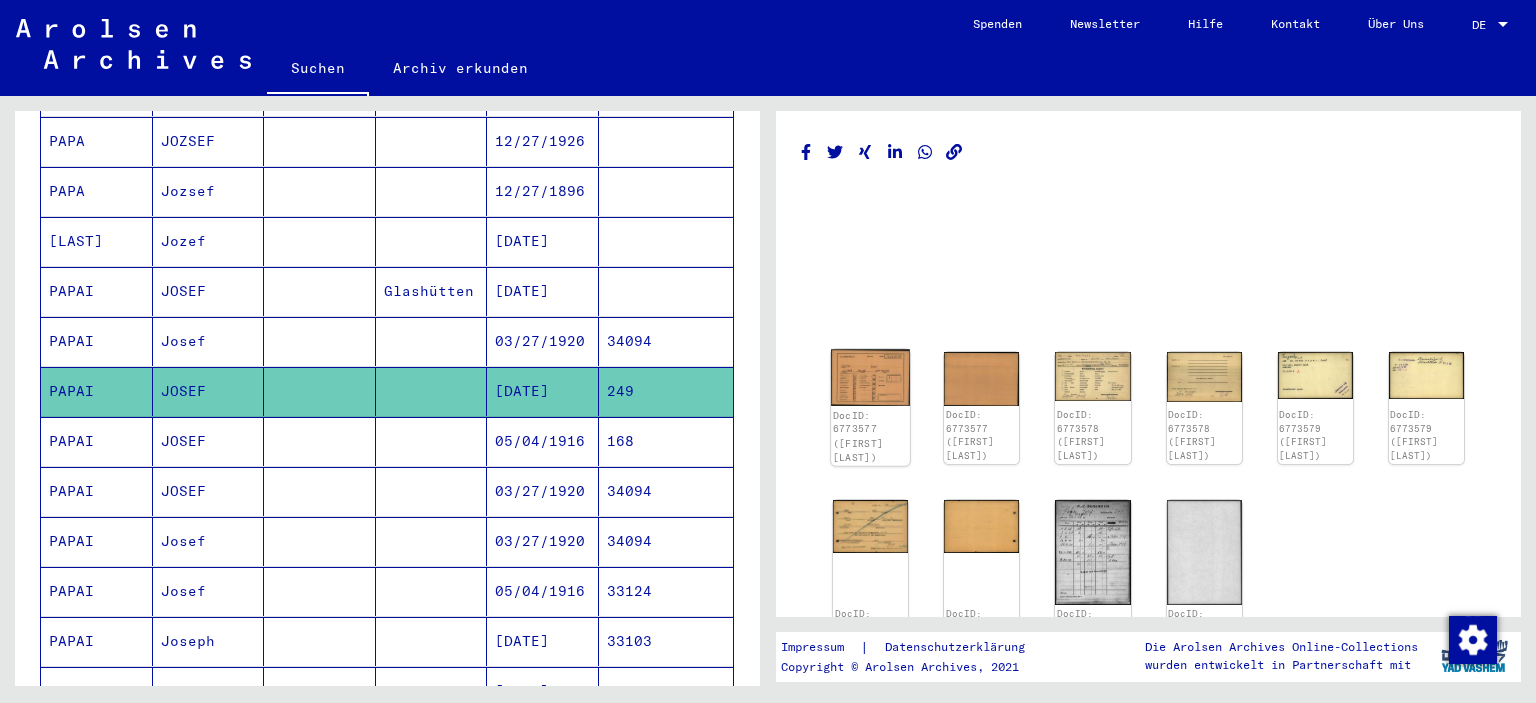 click 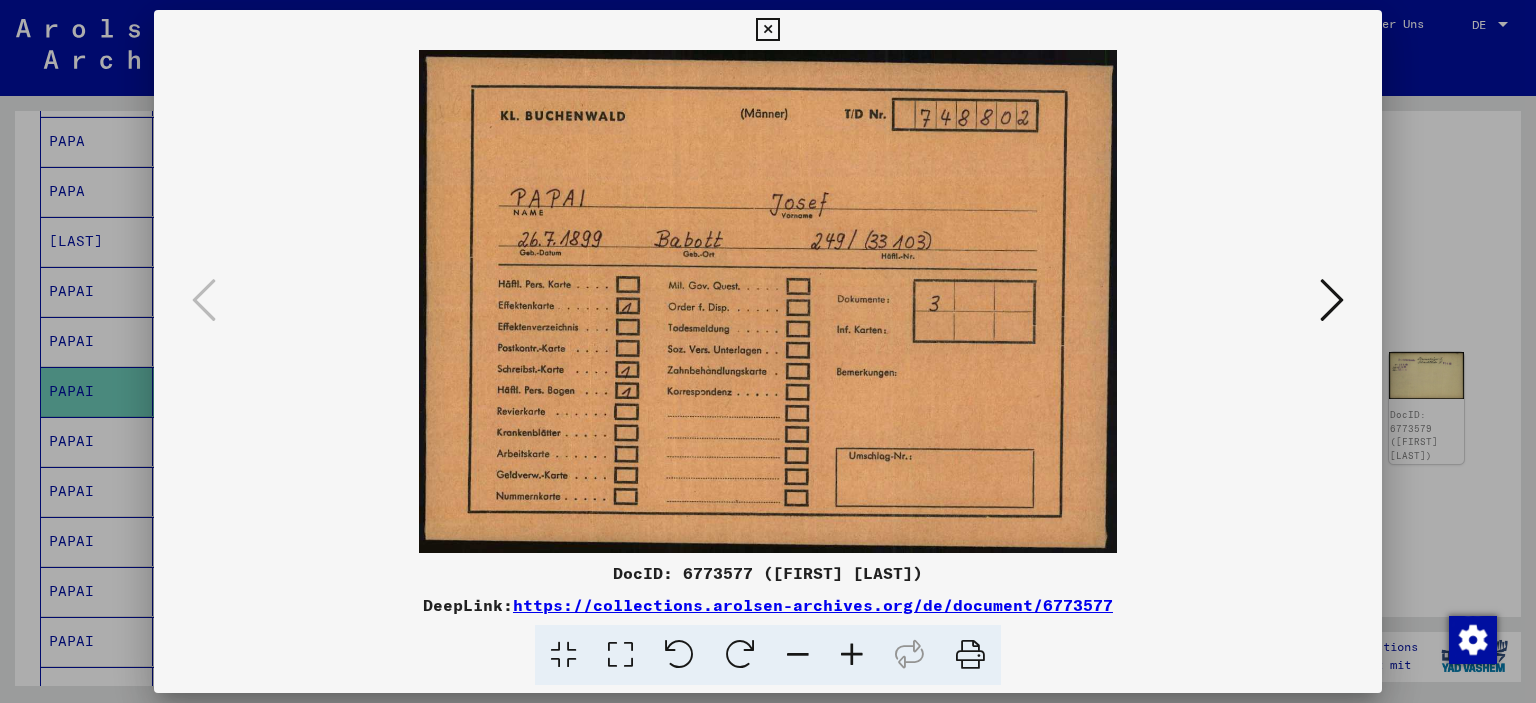 click at bounding box center (767, 30) 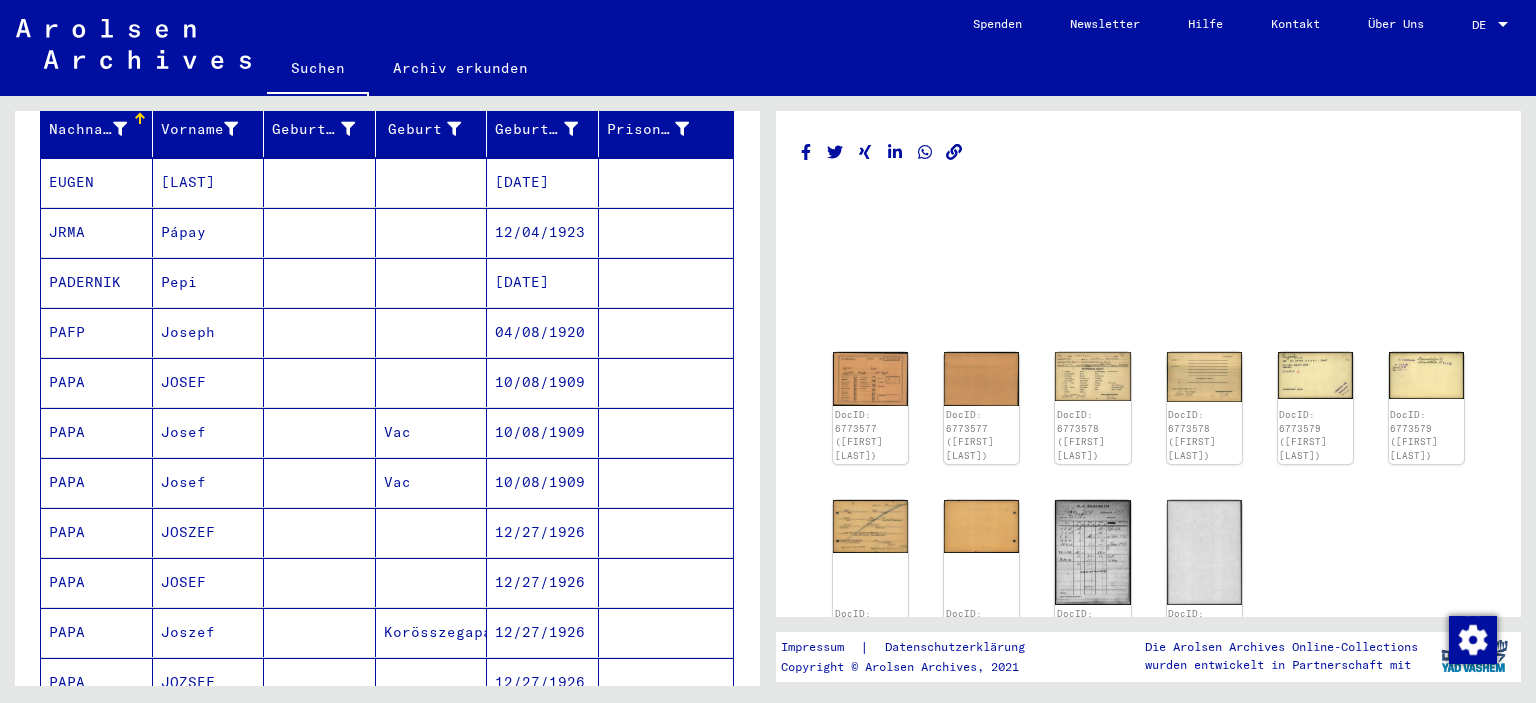 scroll, scrollTop: 0, scrollLeft: 0, axis: both 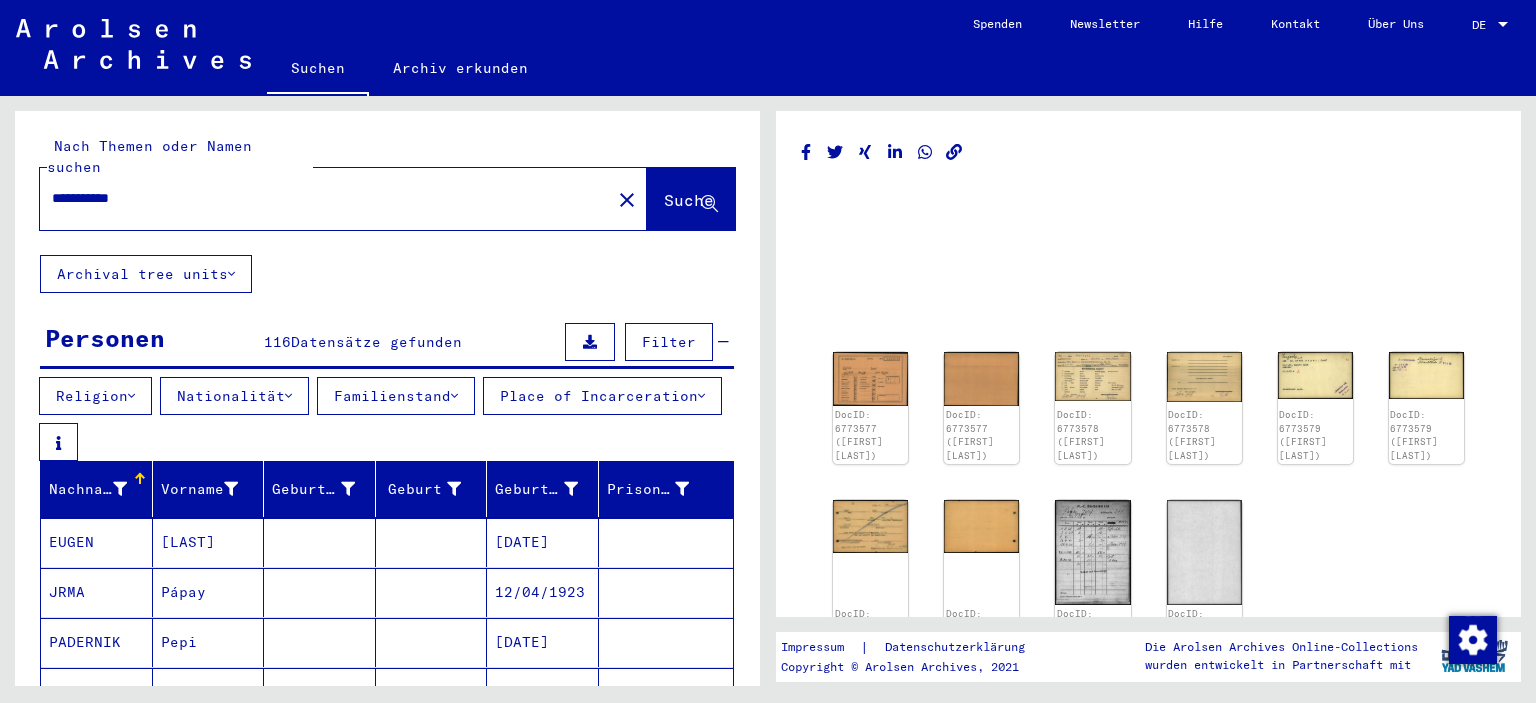 drag, startPoint x: 222, startPoint y: 169, endPoint x: 30, endPoint y: 186, distance: 192.75113 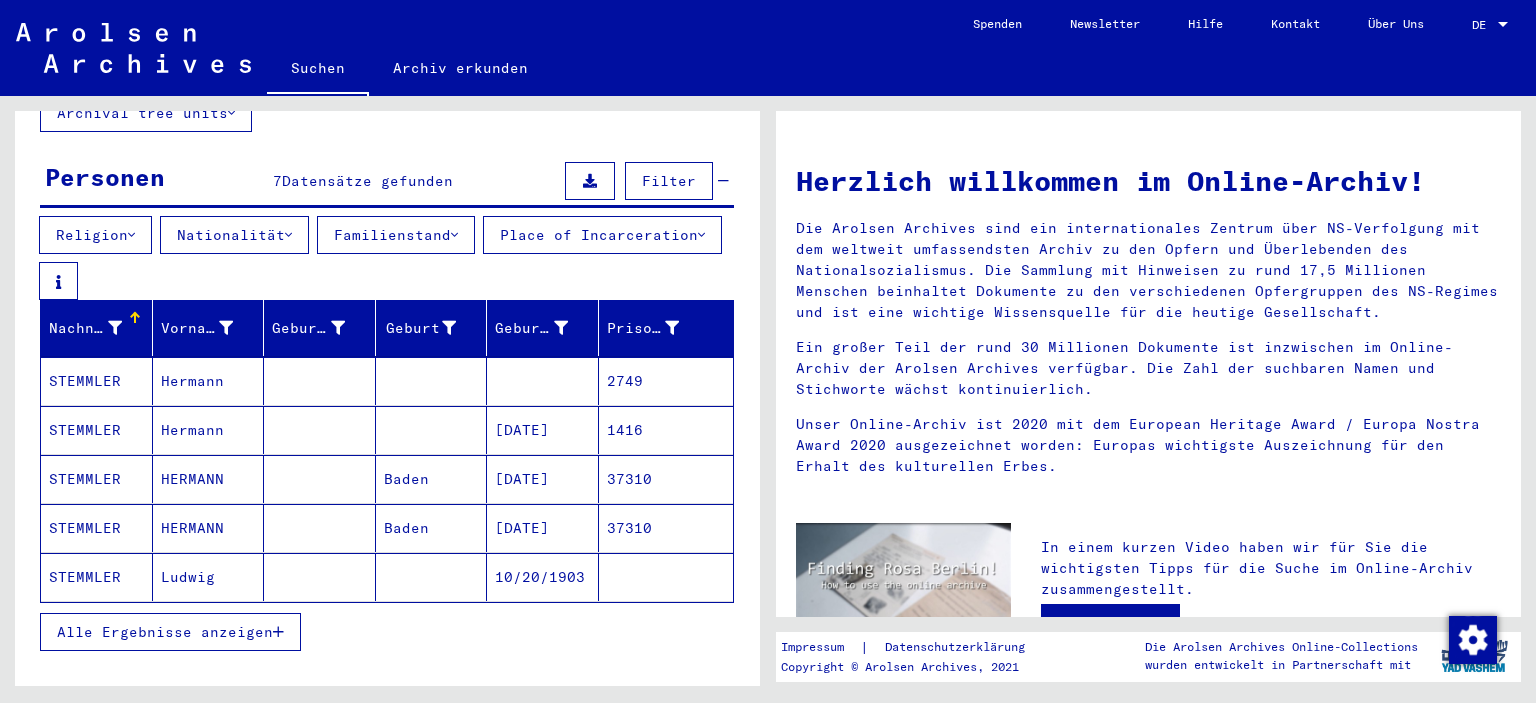 scroll, scrollTop: 173, scrollLeft: 0, axis: vertical 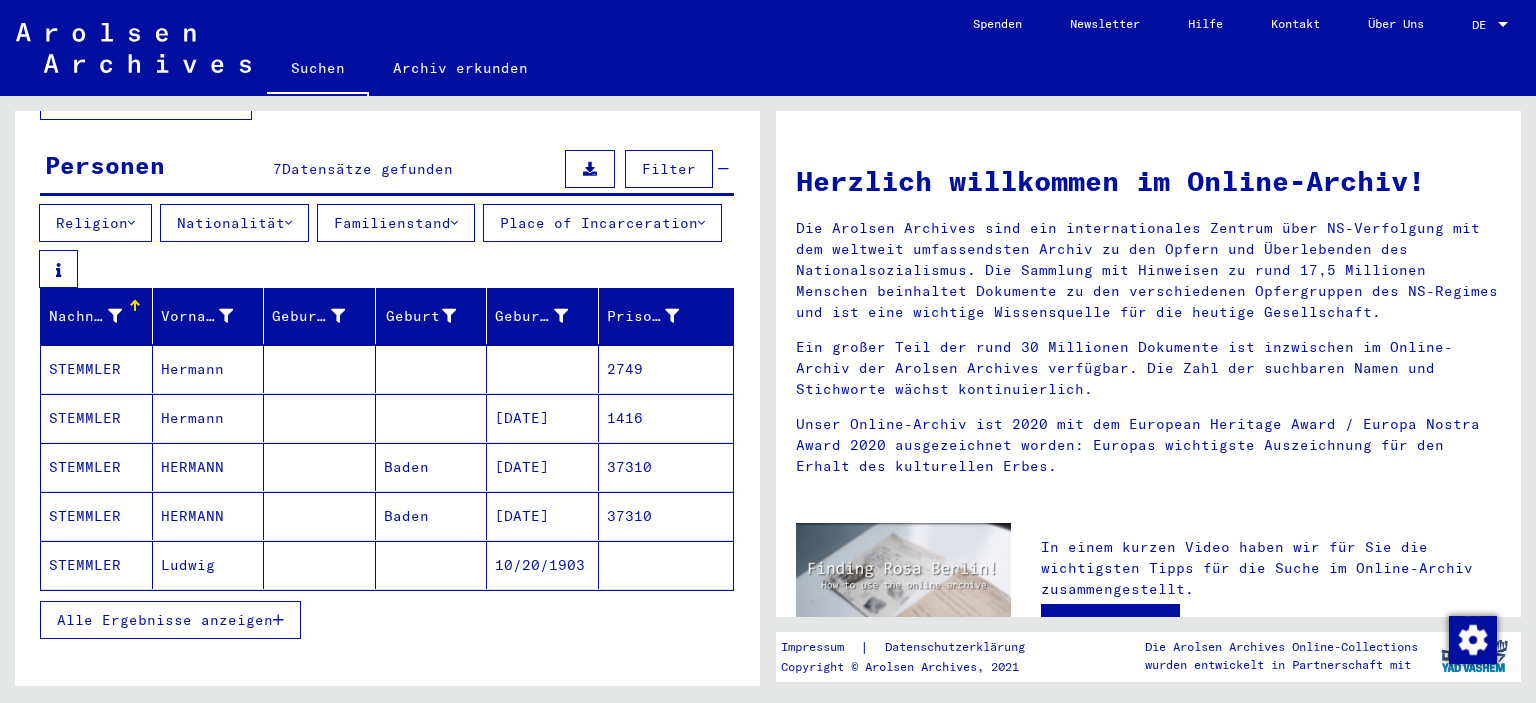 click on "1416" at bounding box center [666, 467] 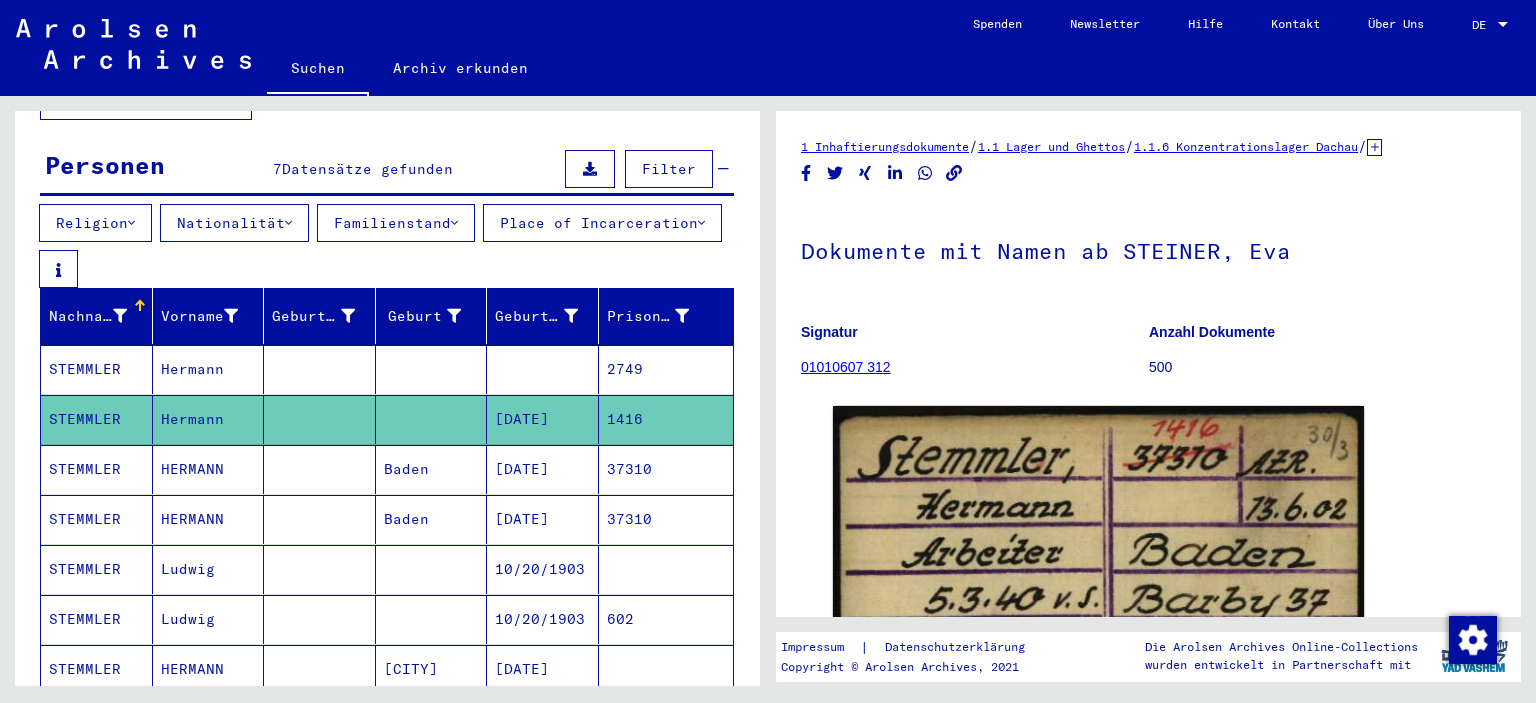 click on "37310" at bounding box center (666, 519) 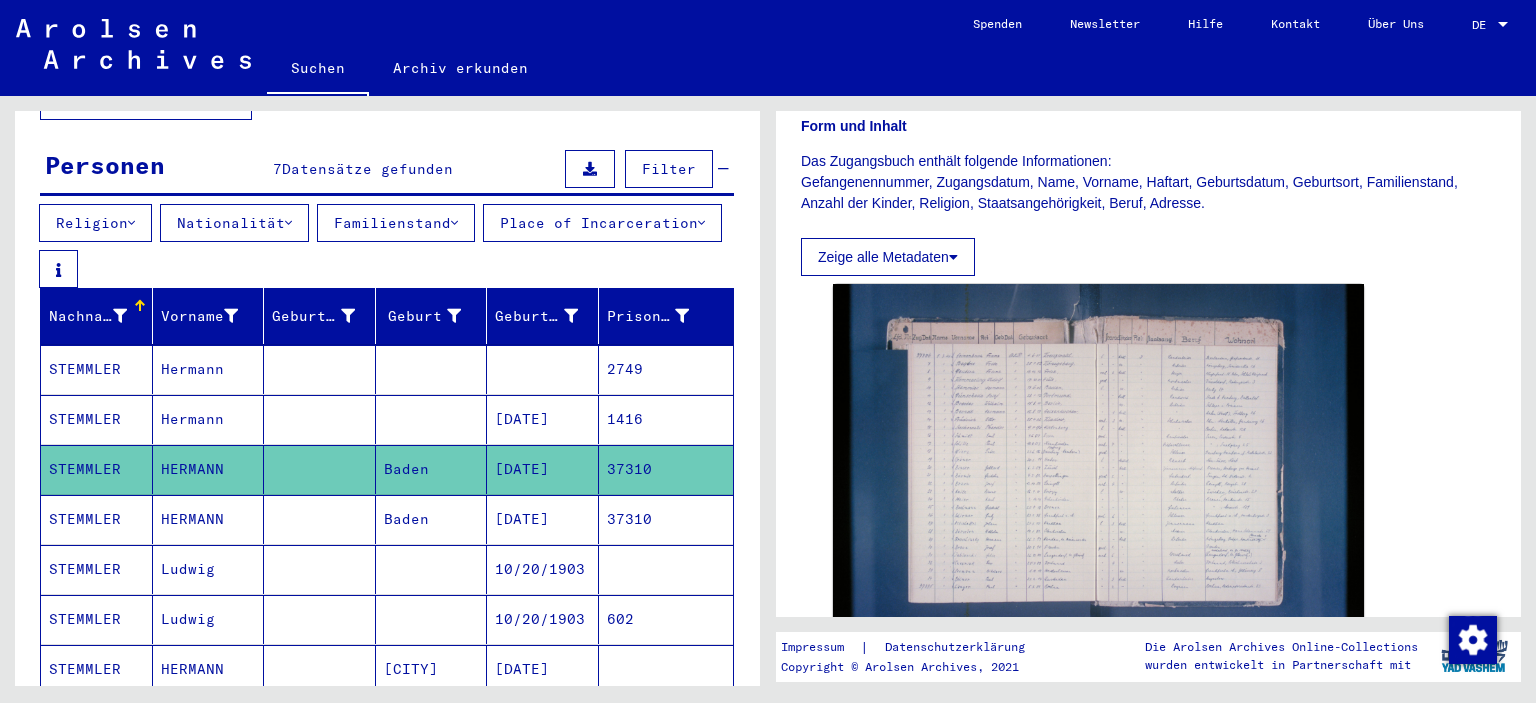 scroll, scrollTop: 372, scrollLeft: 0, axis: vertical 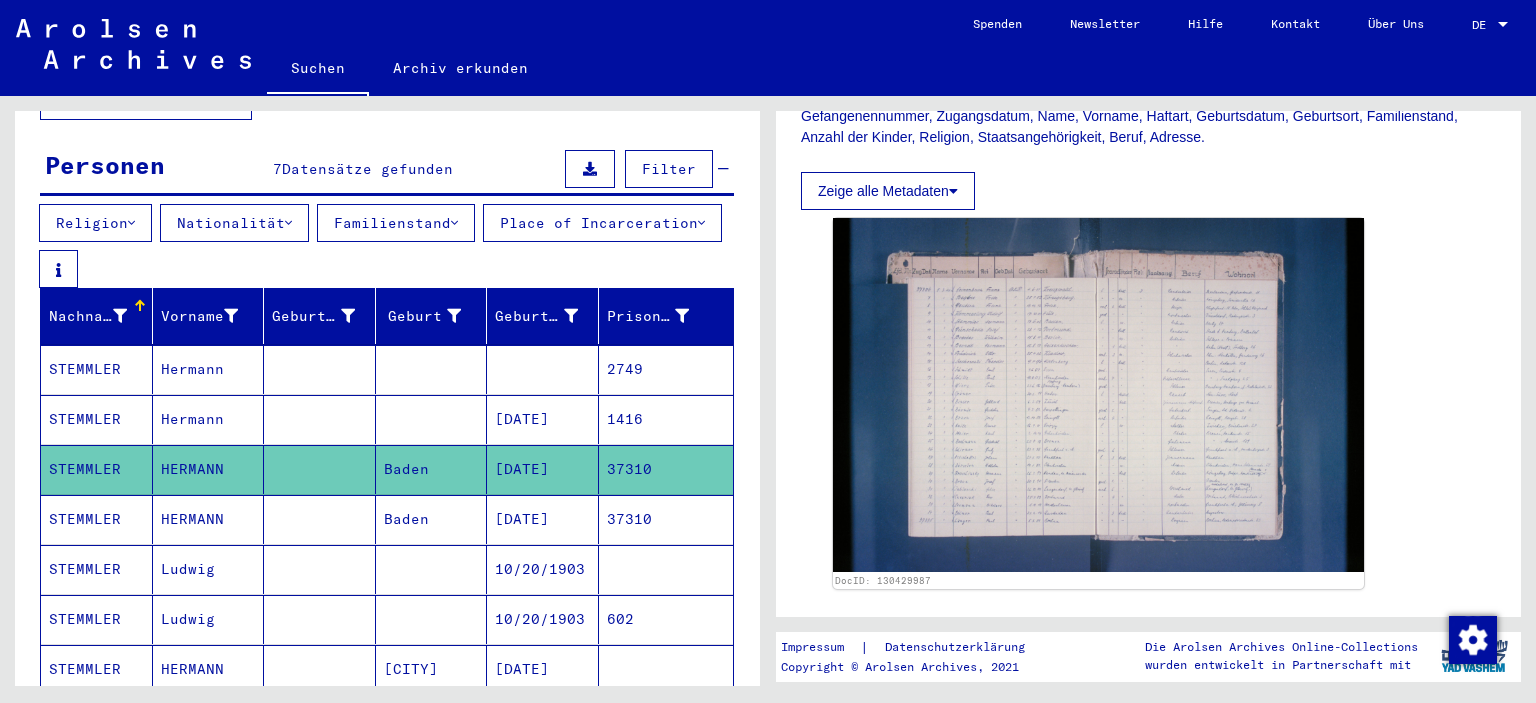 click on "37310" at bounding box center [666, 569] 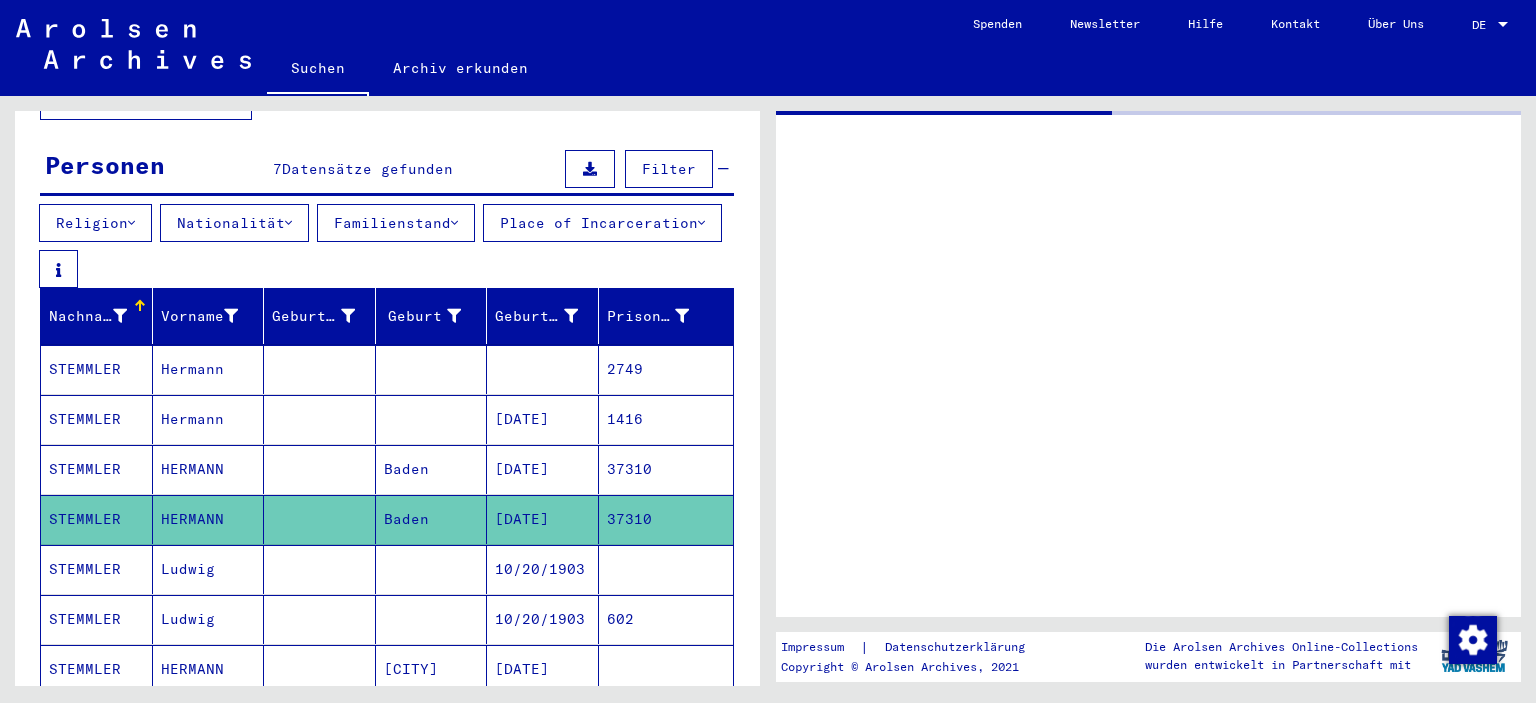 scroll, scrollTop: 0, scrollLeft: 0, axis: both 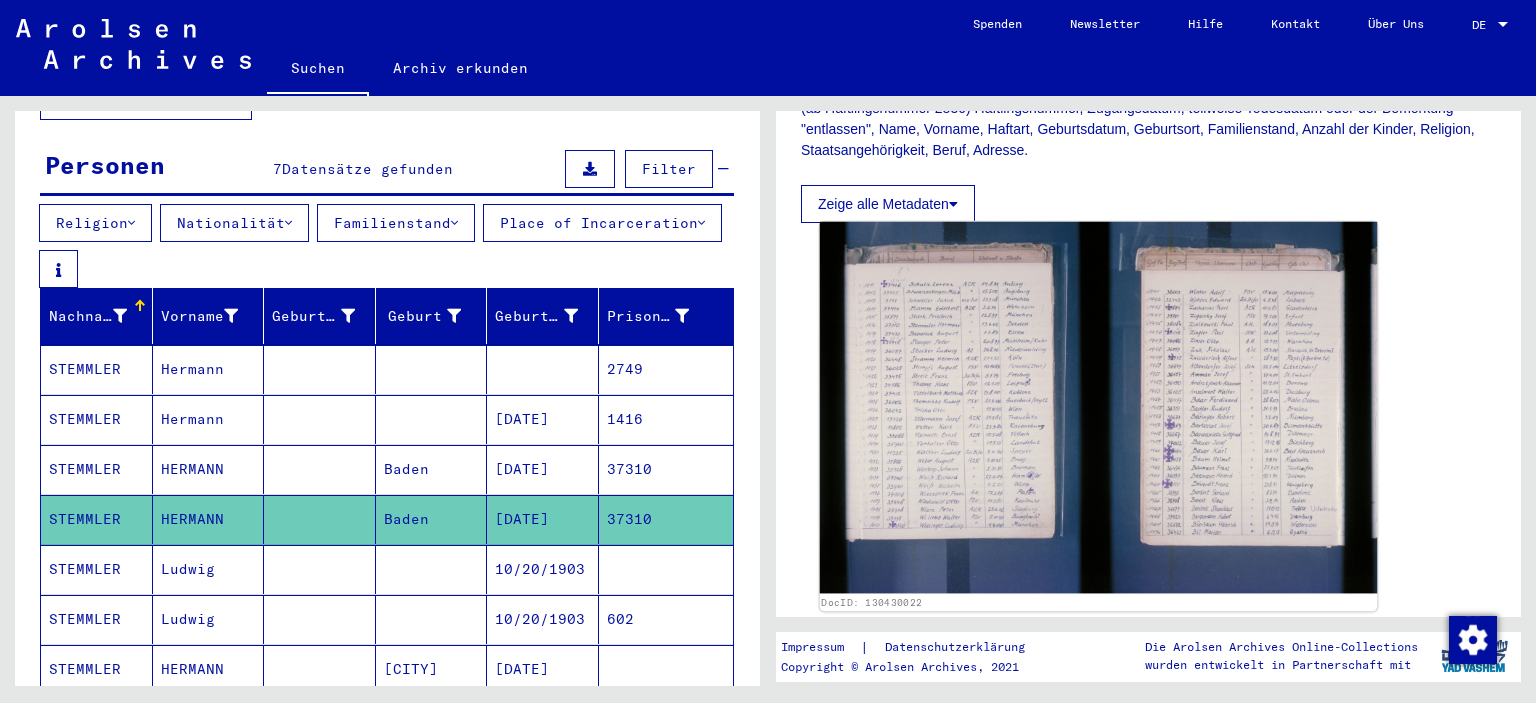 click 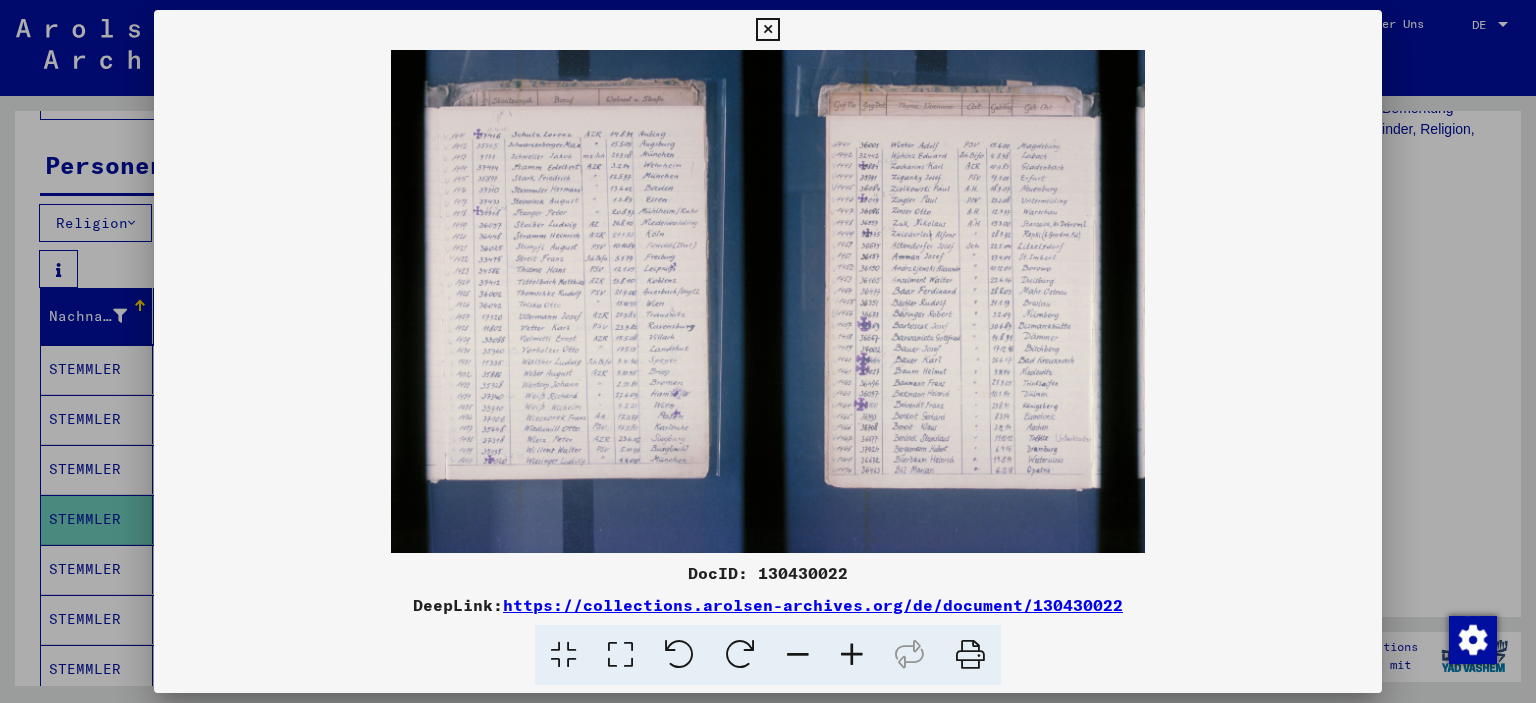 click at bounding box center (767, 30) 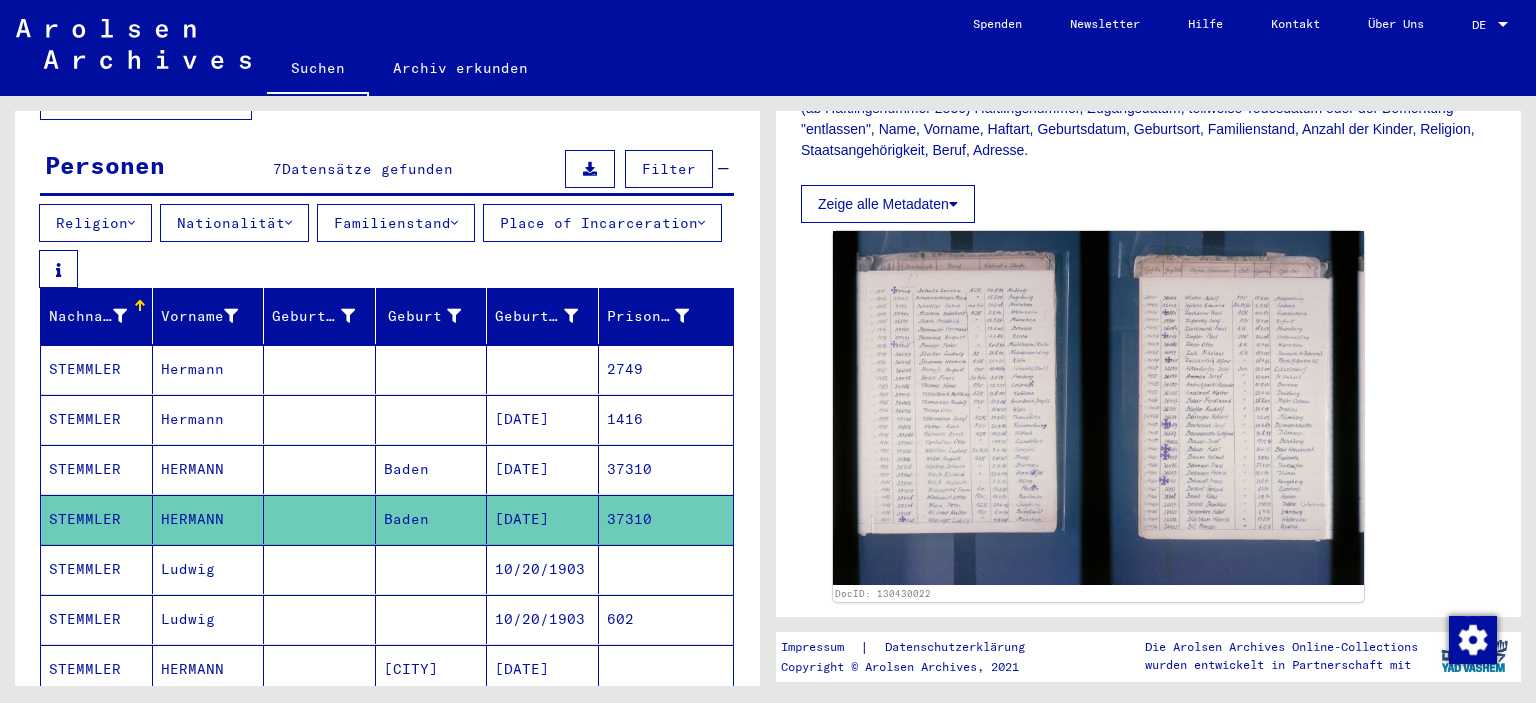 click 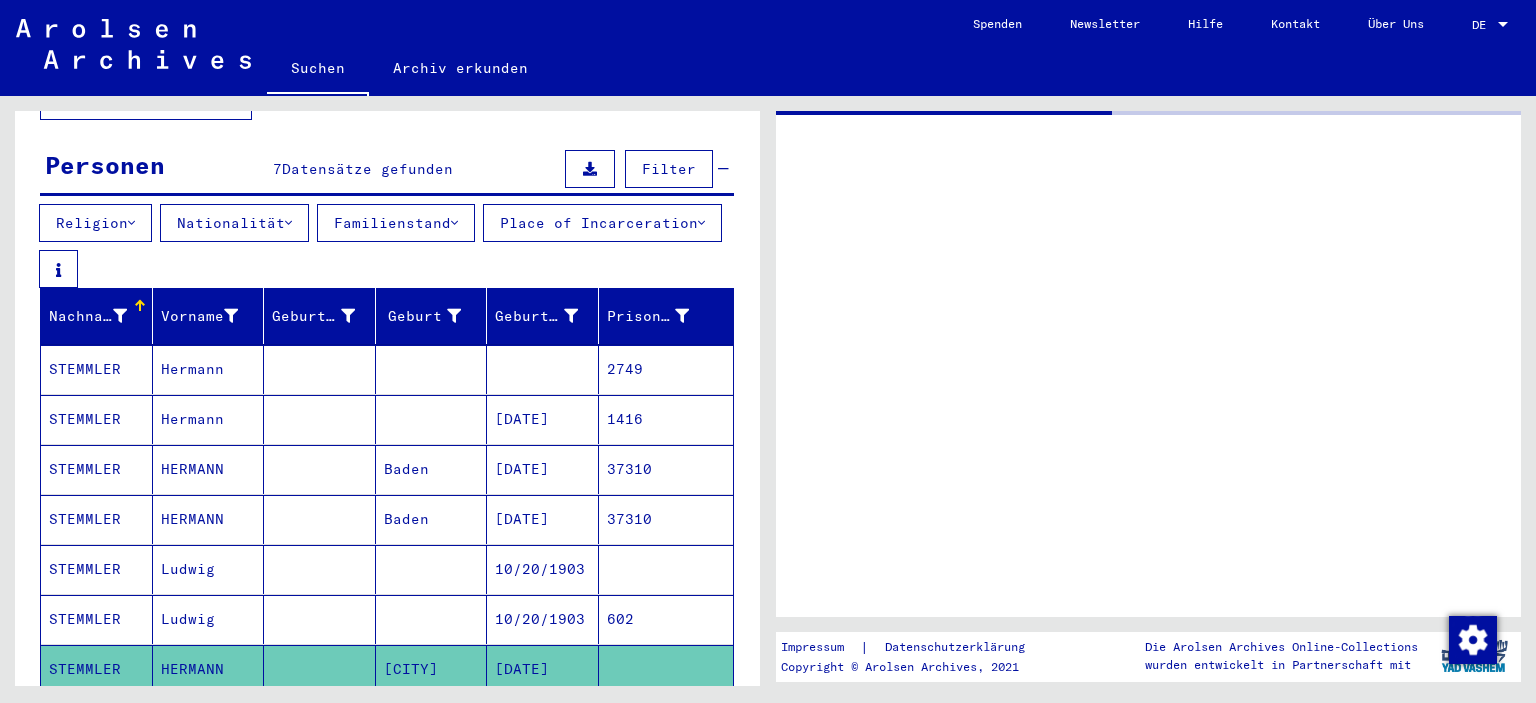 scroll, scrollTop: 0, scrollLeft: 0, axis: both 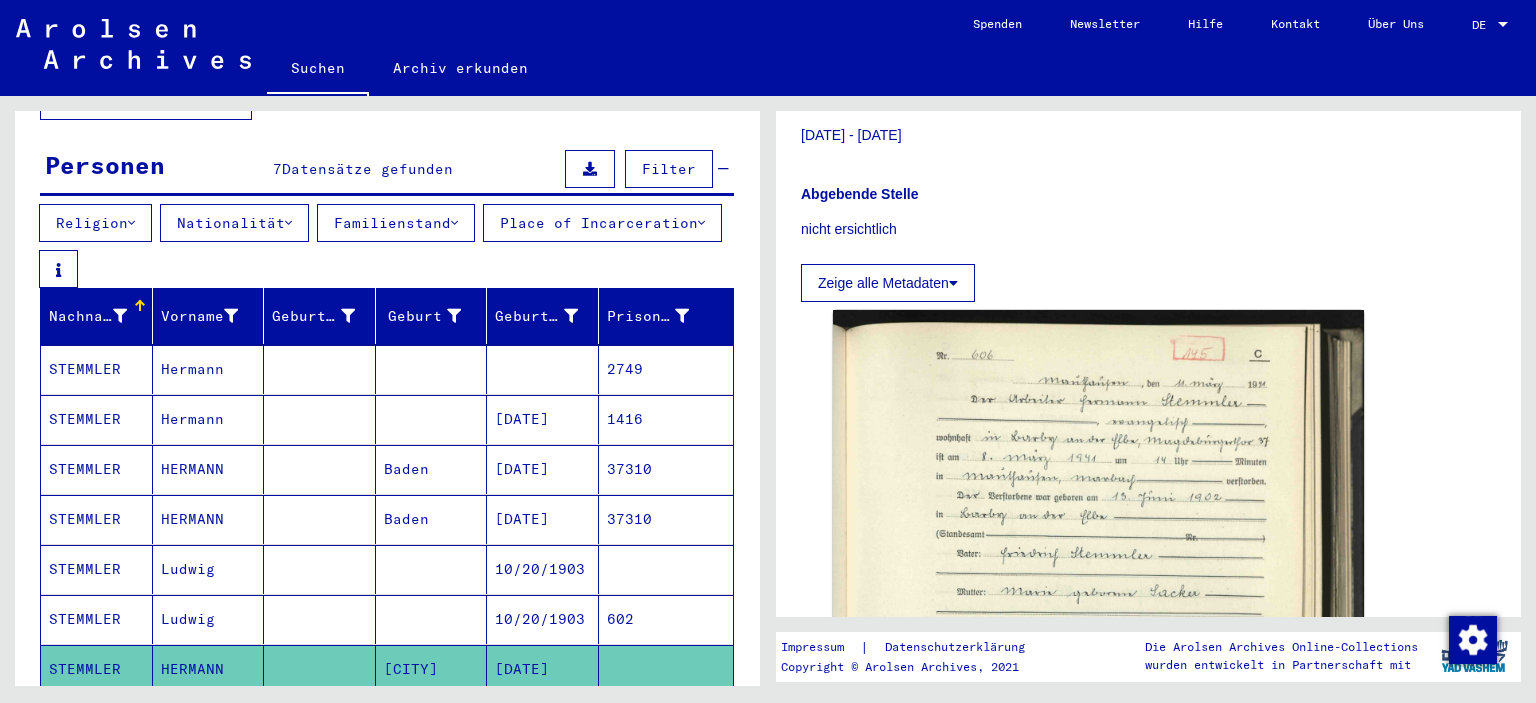 click on "1416" at bounding box center (666, 469) 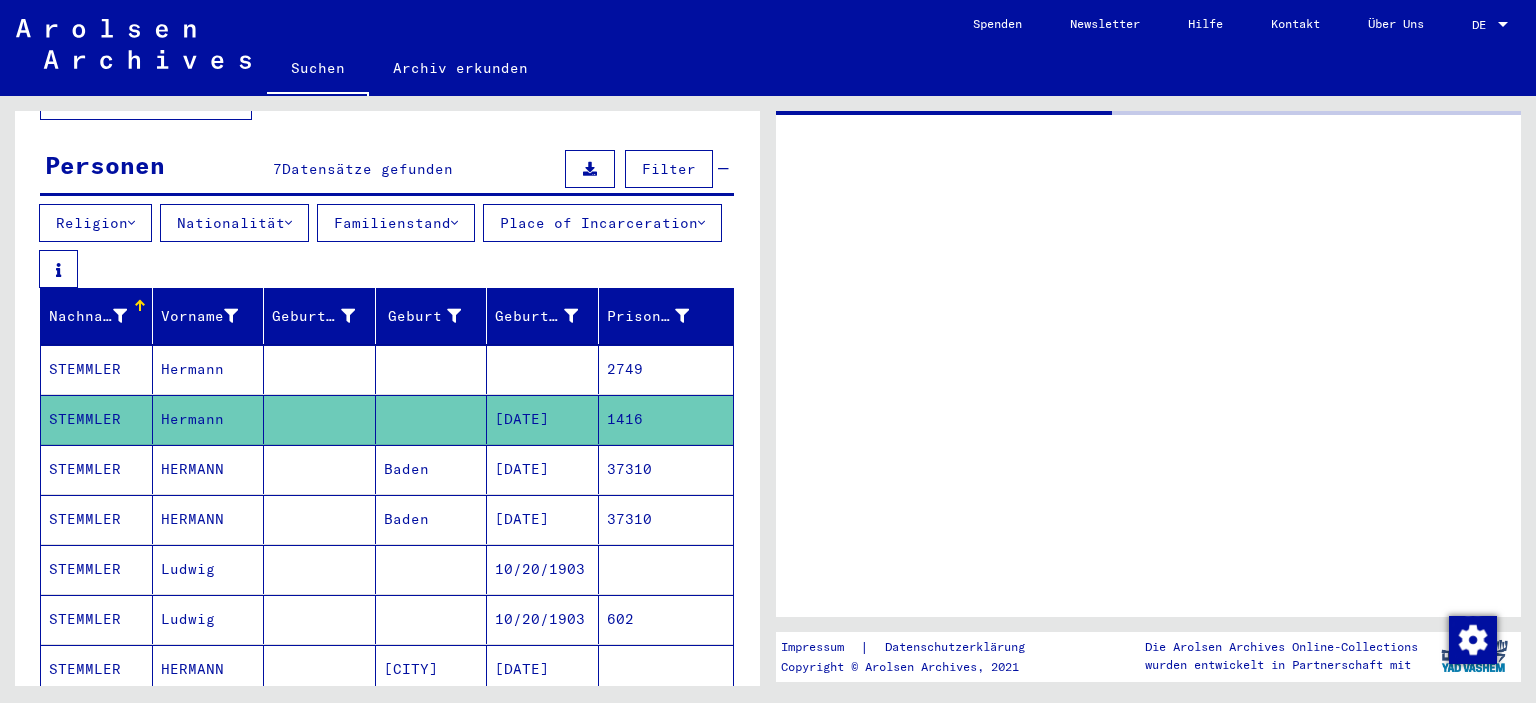 scroll, scrollTop: 0, scrollLeft: 0, axis: both 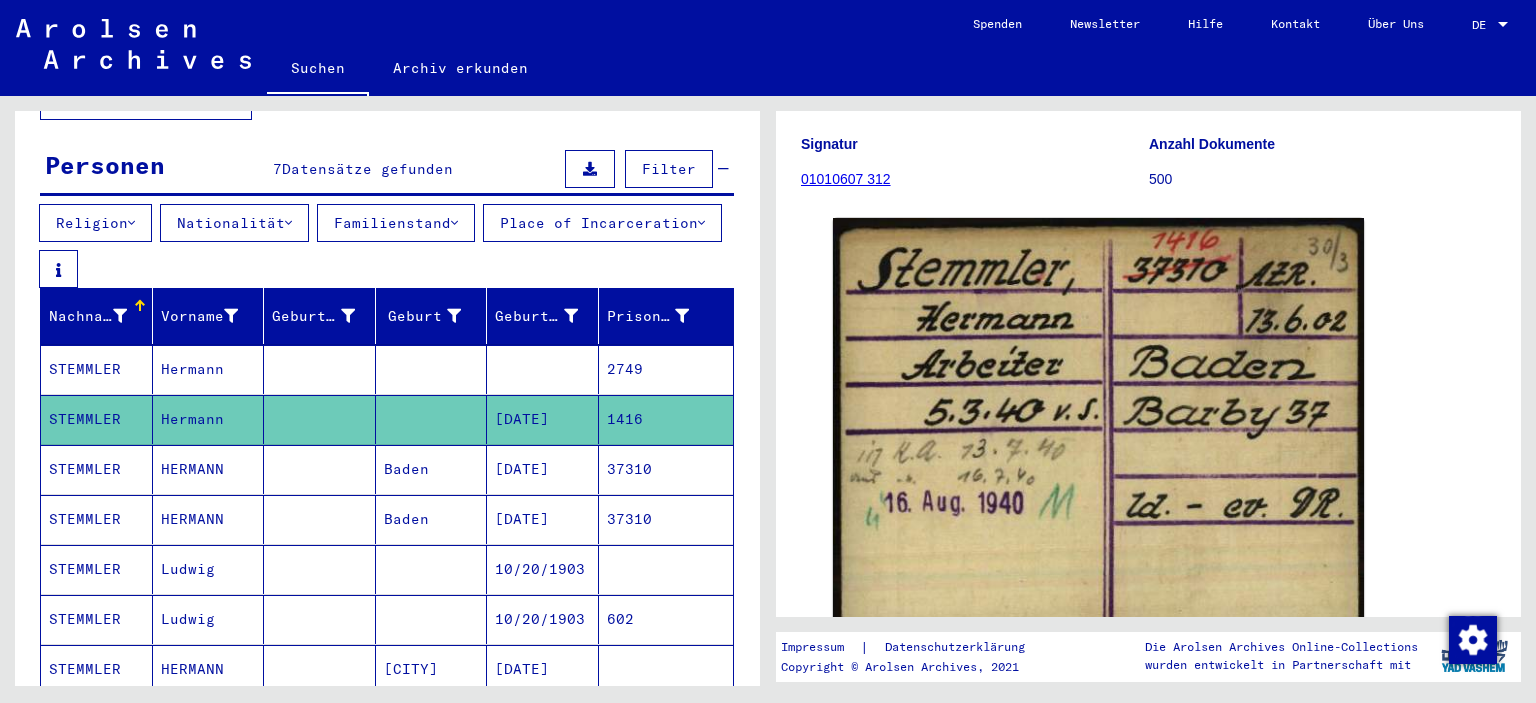 click on "2749" at bounding box center [666, 419] 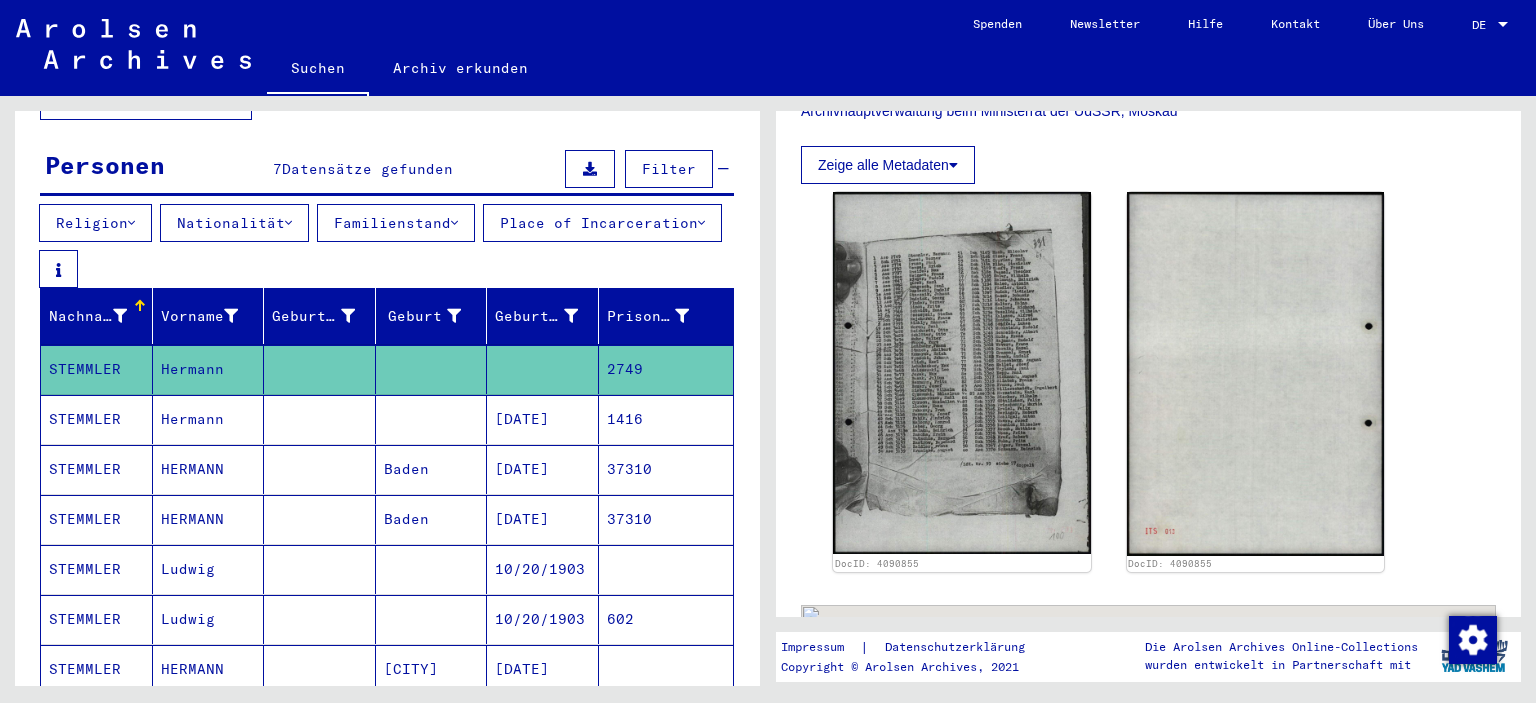 scroll, scrollTop: 544, scrollLeft: 0, axis: vertical 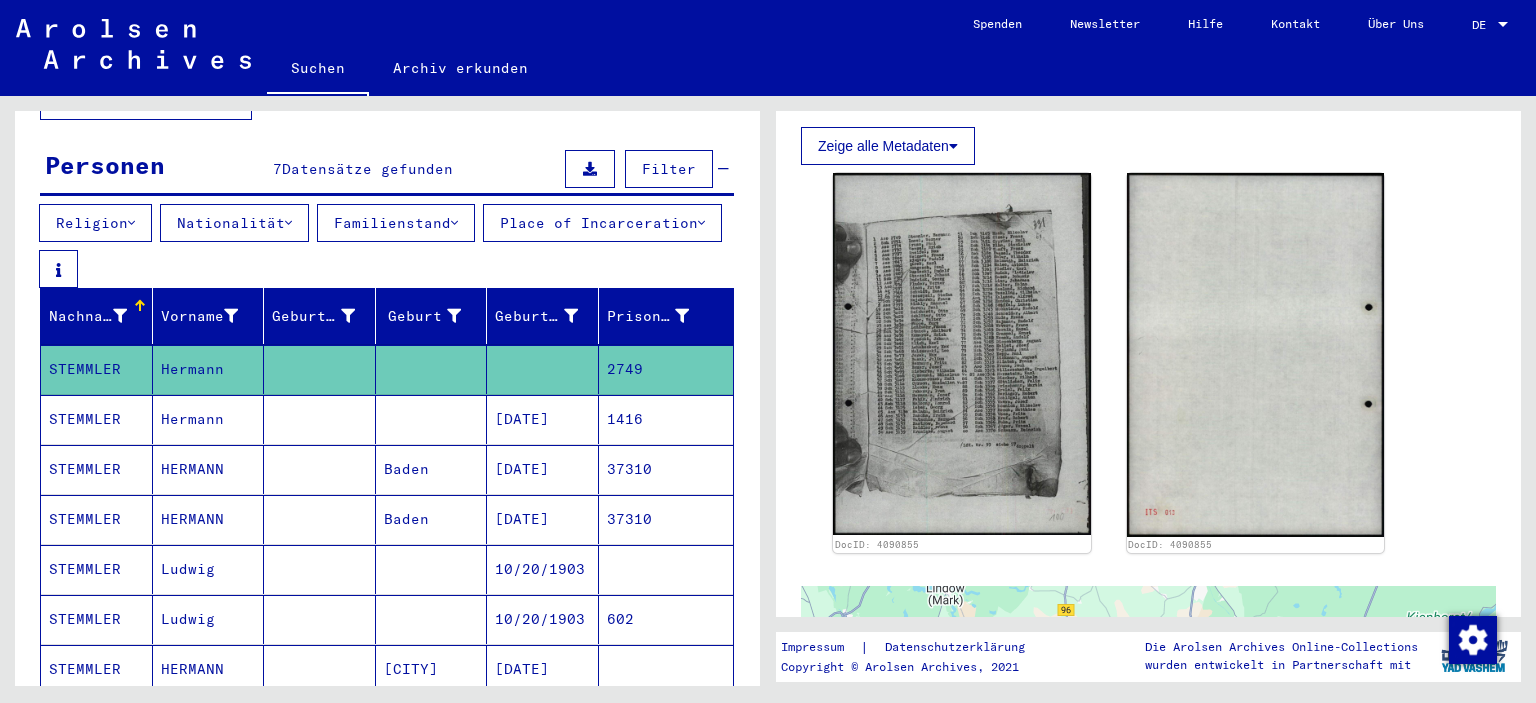 click on "37310" at bounding box center [666, 519] 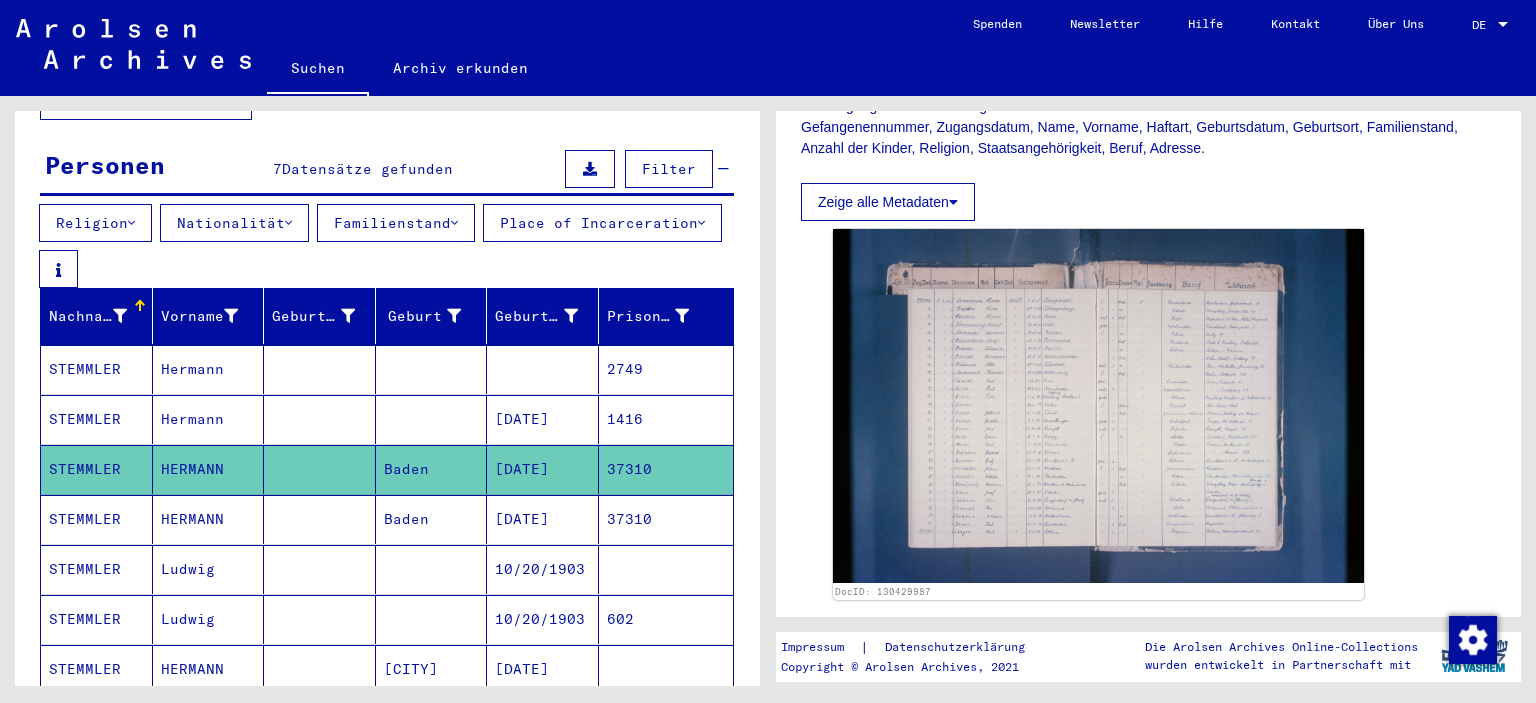 scroll, scrollTop: 2, scrollLeft: 0, axis: vertical 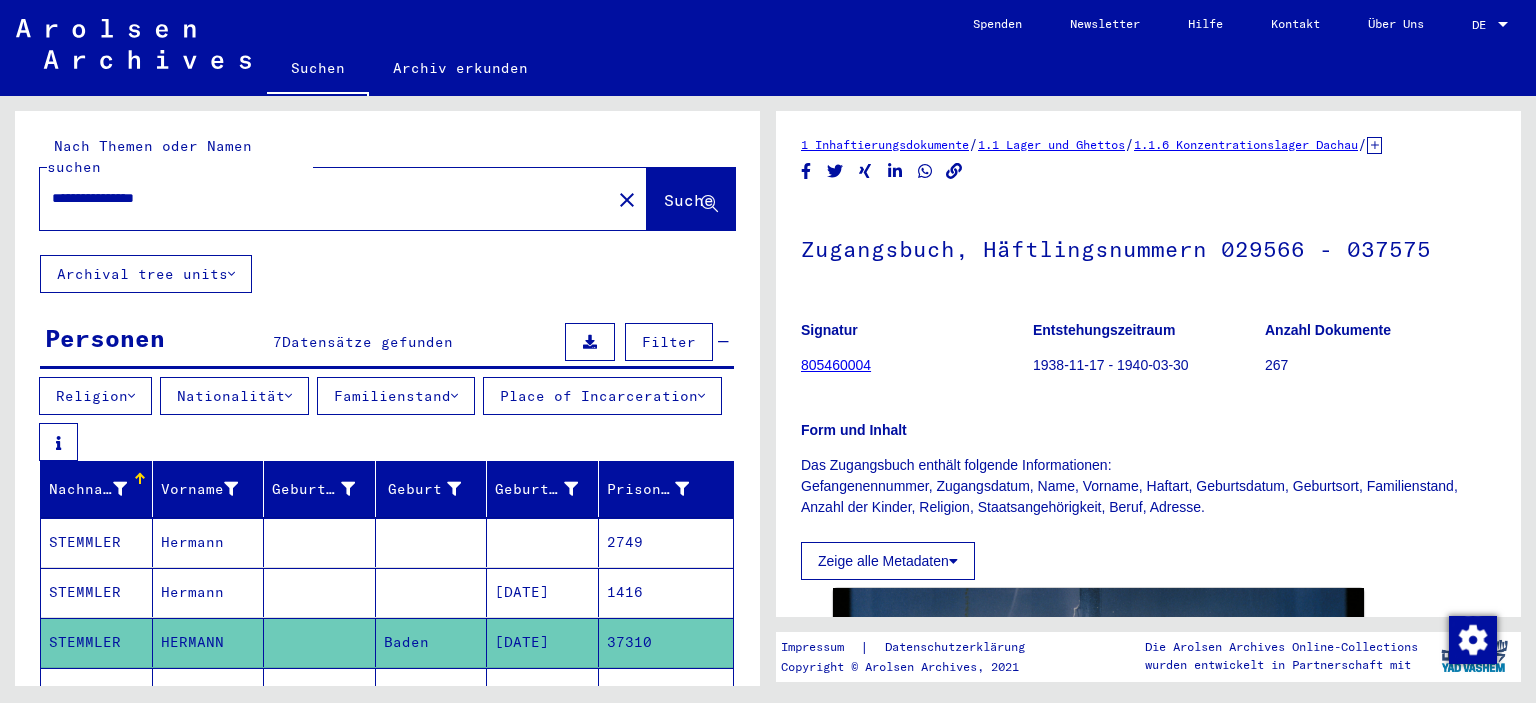 drag, startPoint x: 195, startPoint y: 174, endPoint x: 0, endPoint y: 190, distance: 195.6553 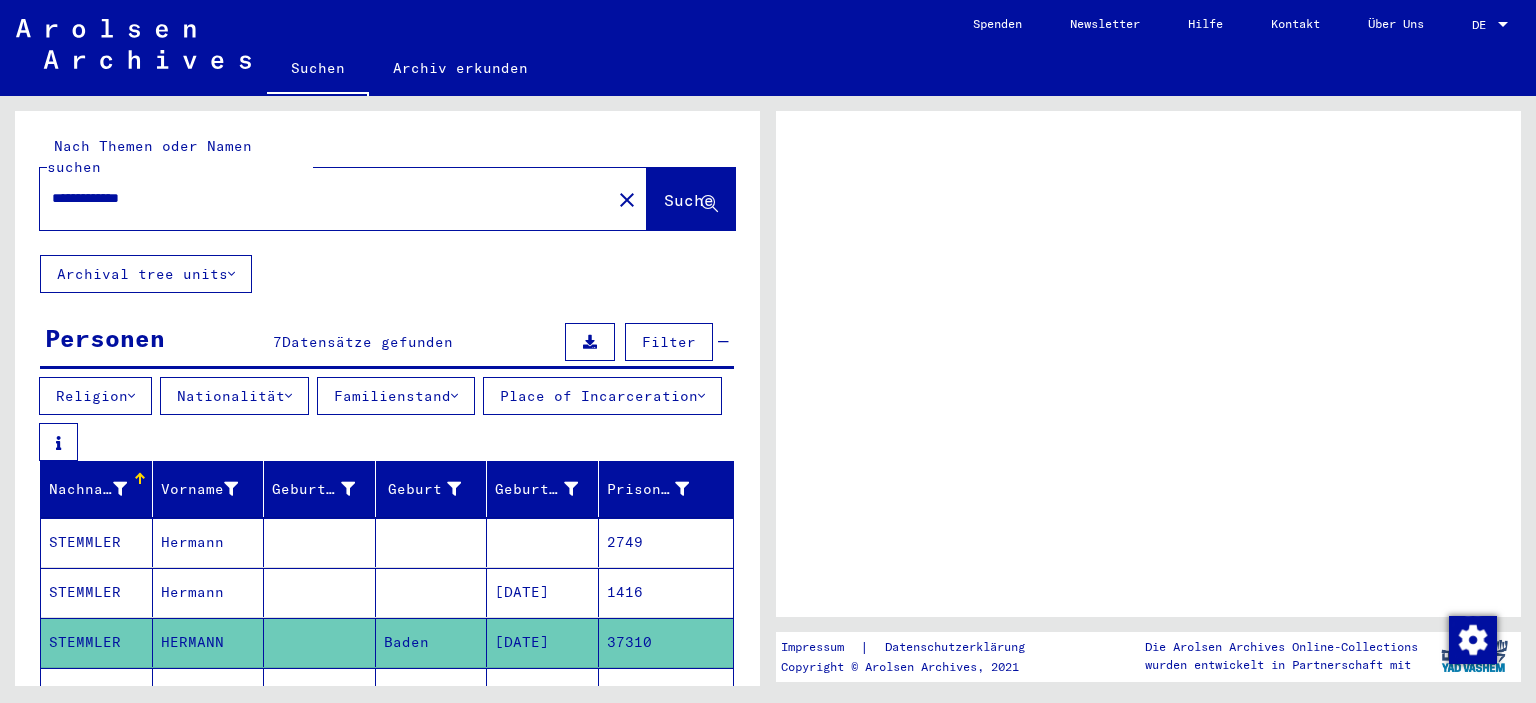 scroll, scrollTop: 0, scrollLeft: 0, axis: both 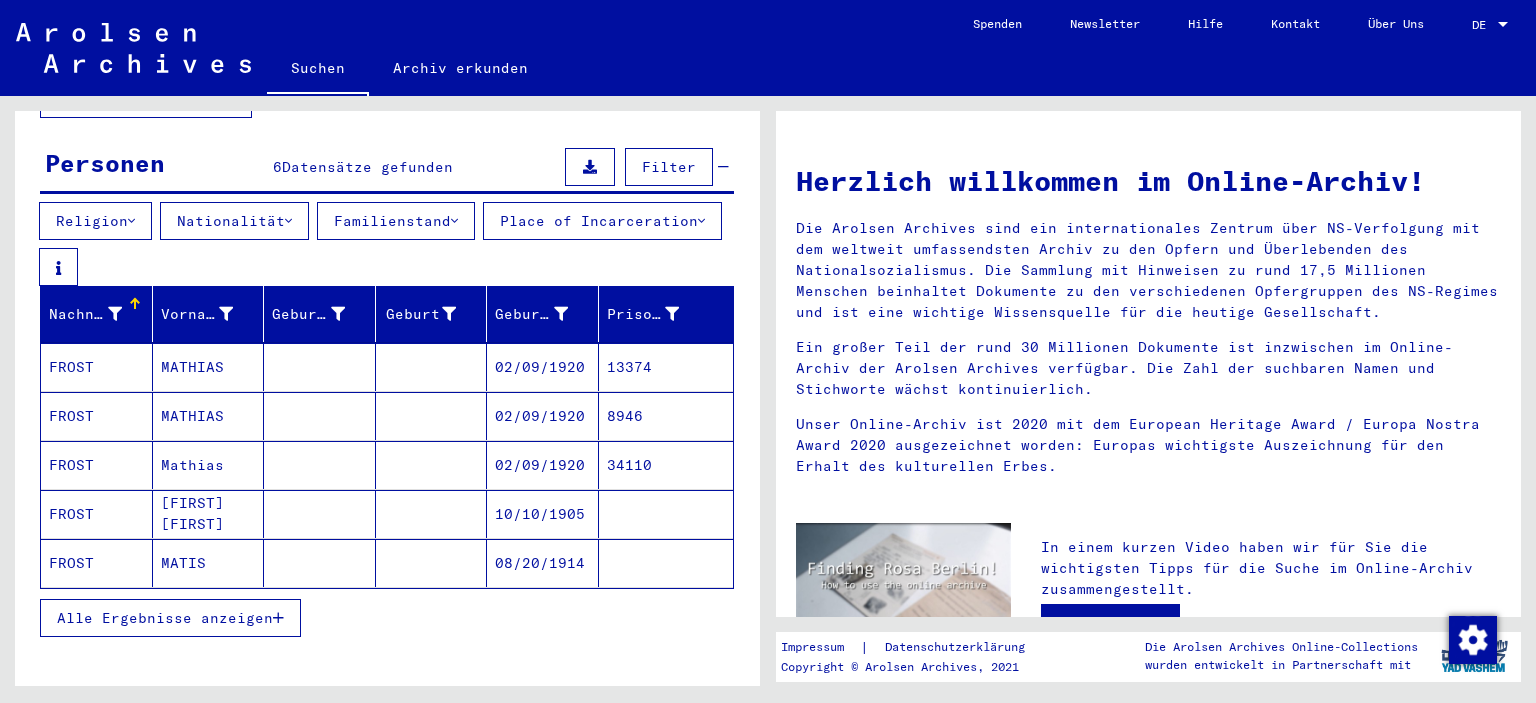 click on "Alle Ergebnisse anzeigen" at bounding box center [165, 618] 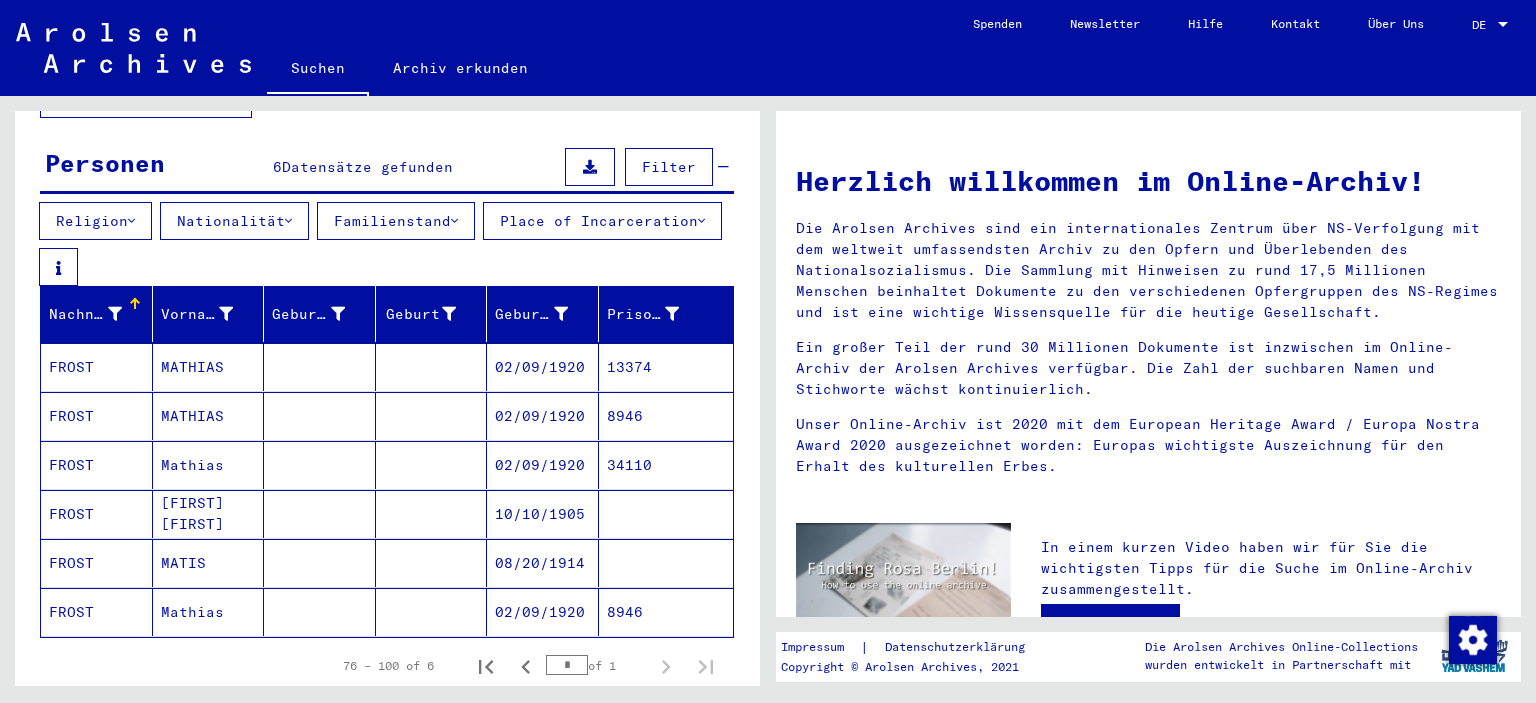 click on "13374" at bounding box center (666, 416) 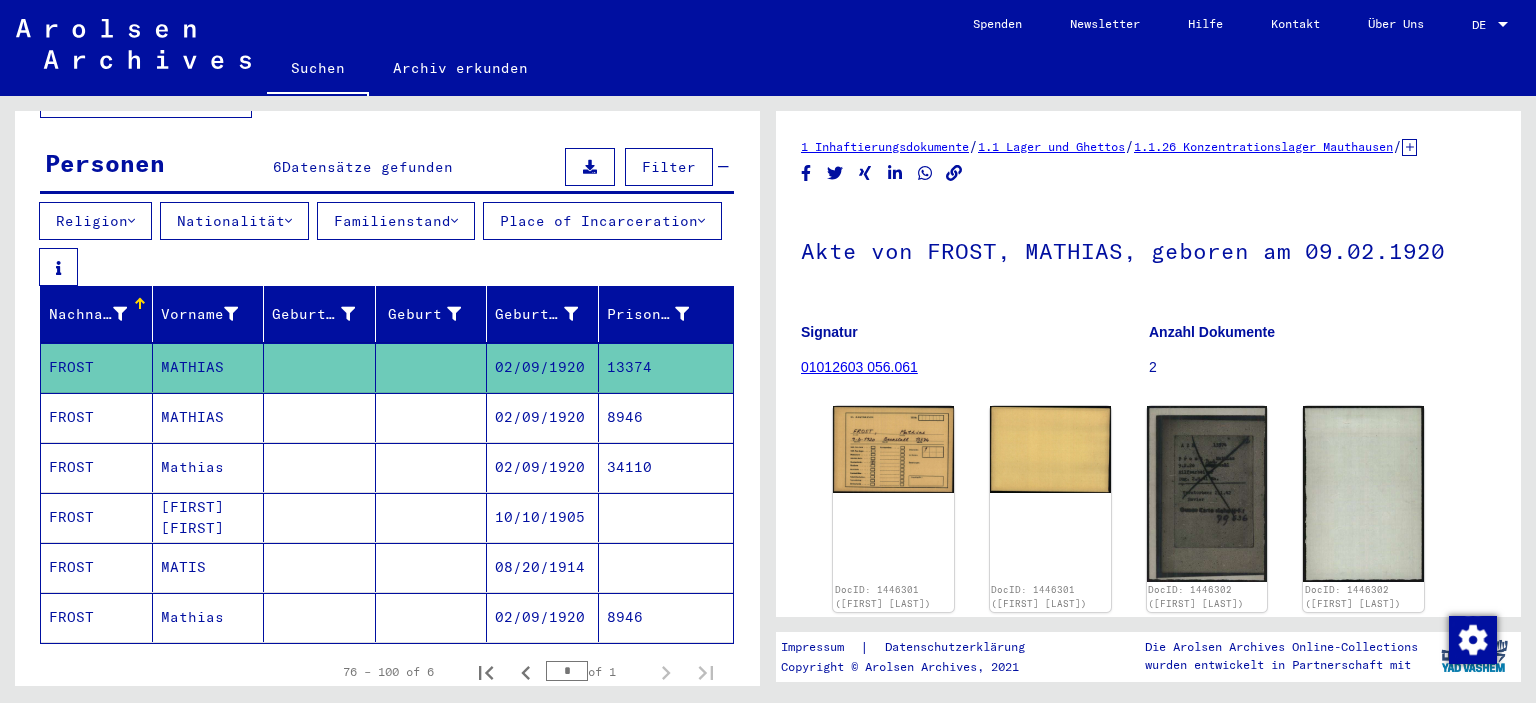 click on "8946" at bounding box center [666, 467] 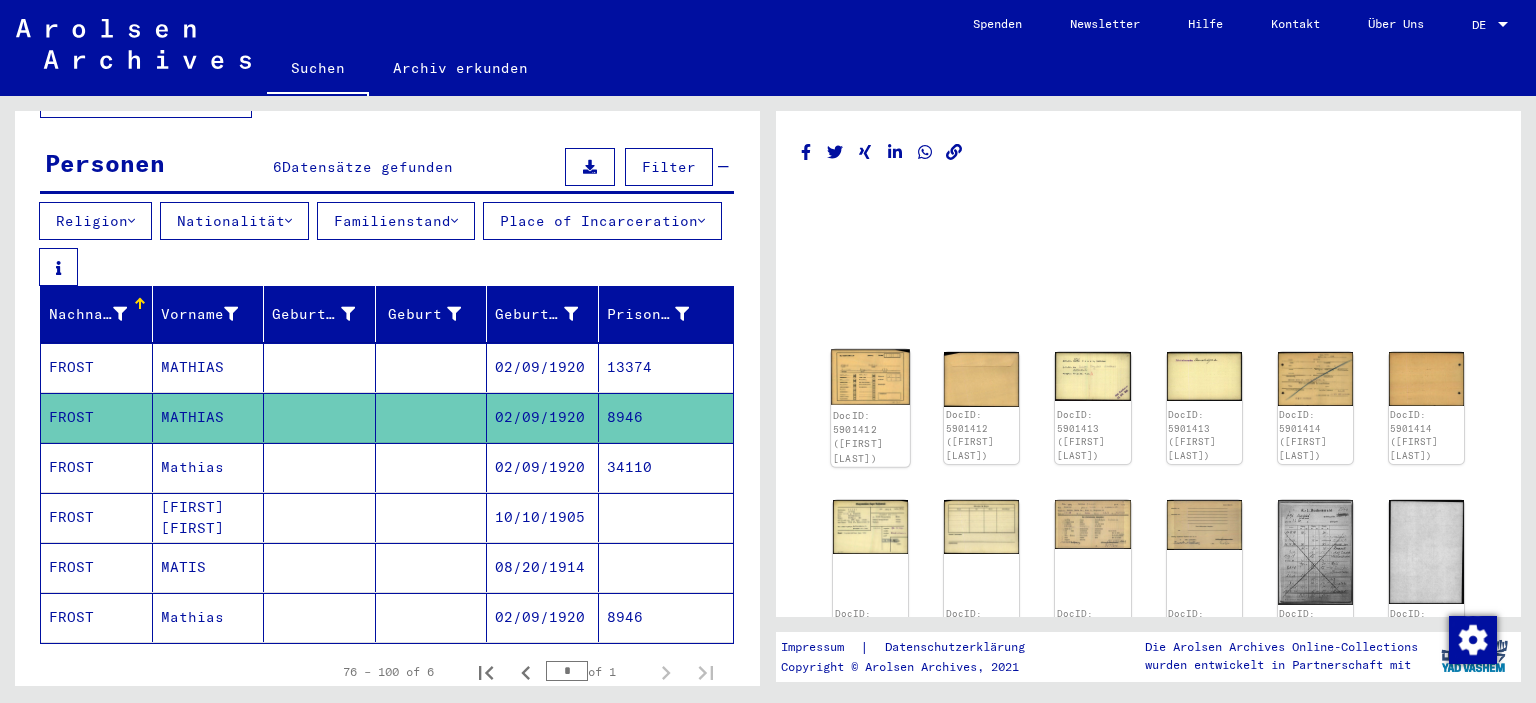 click 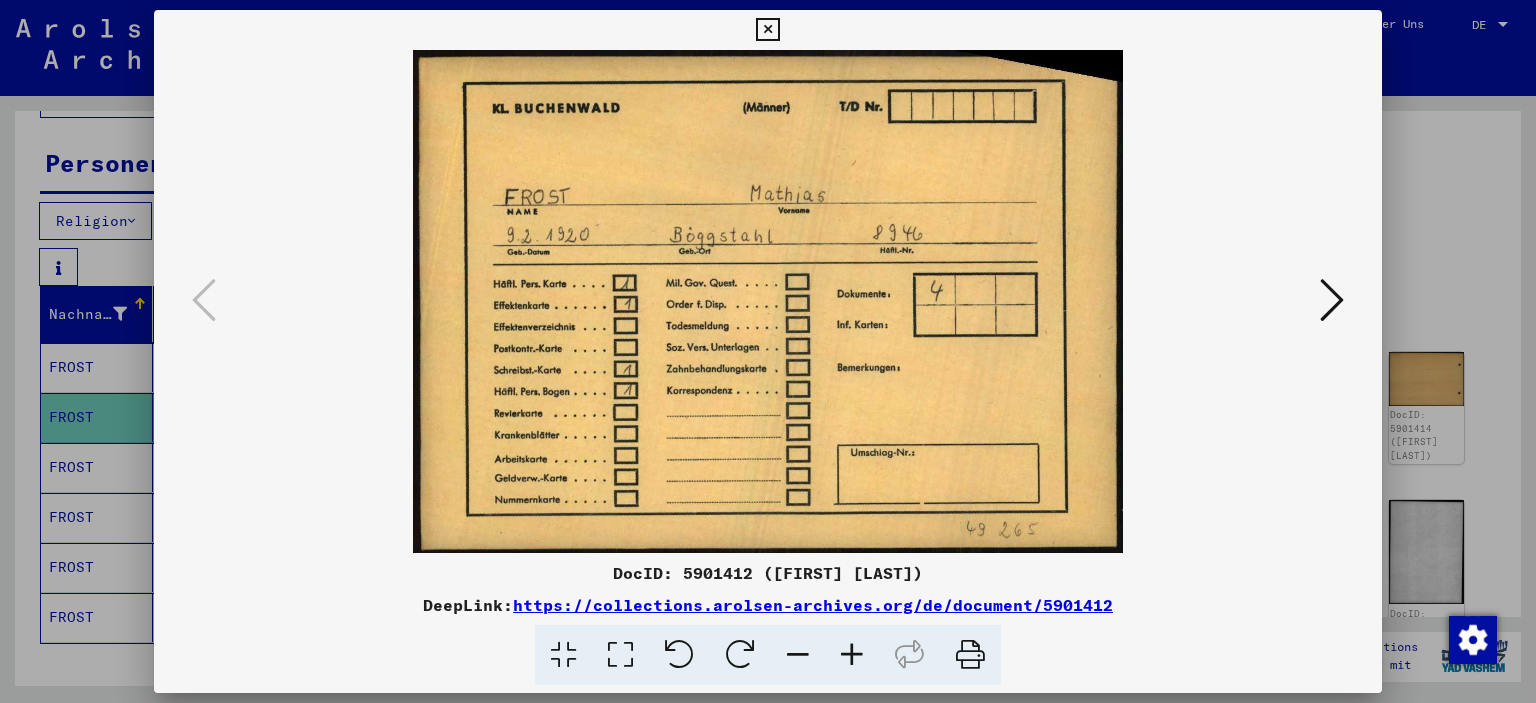 click at bounding box center [1332, 300] 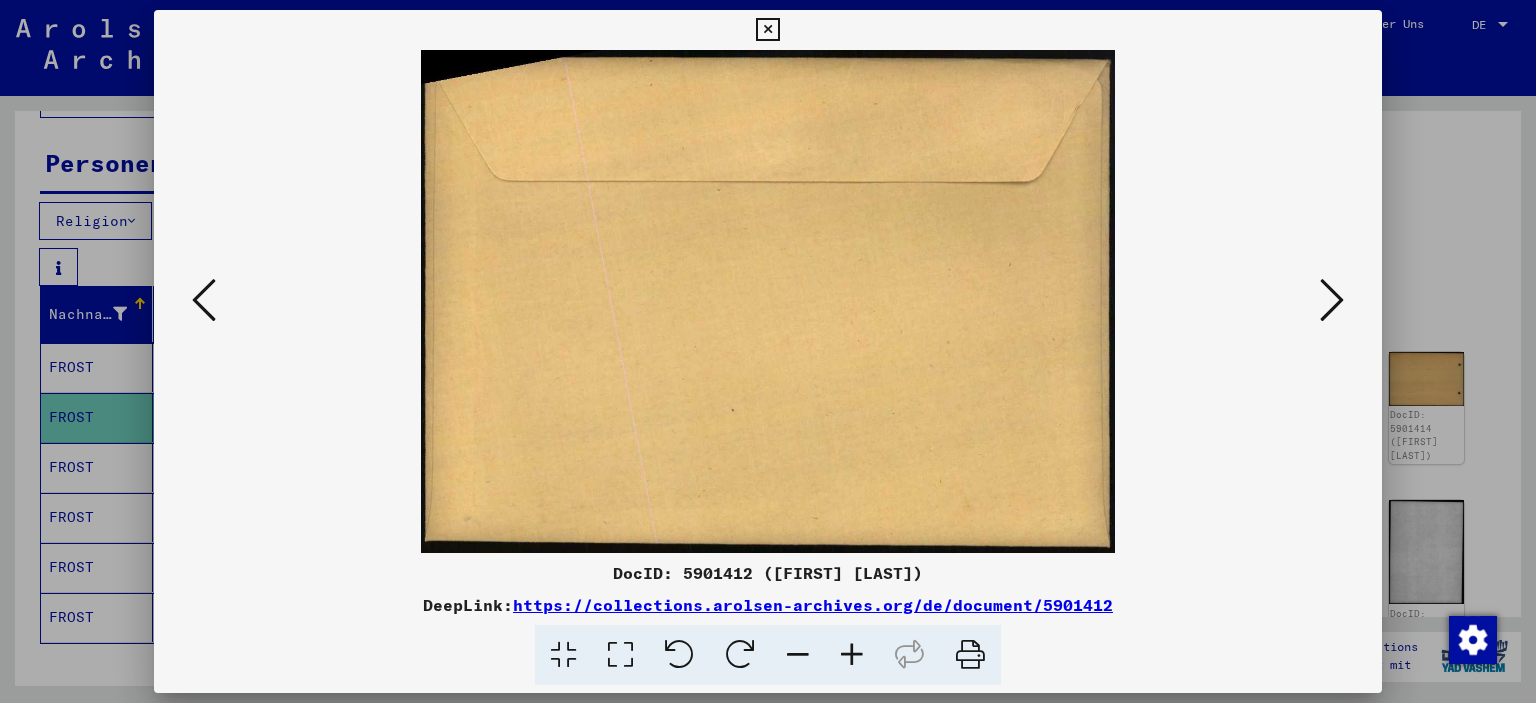 click at bounding box center [1332, 300] 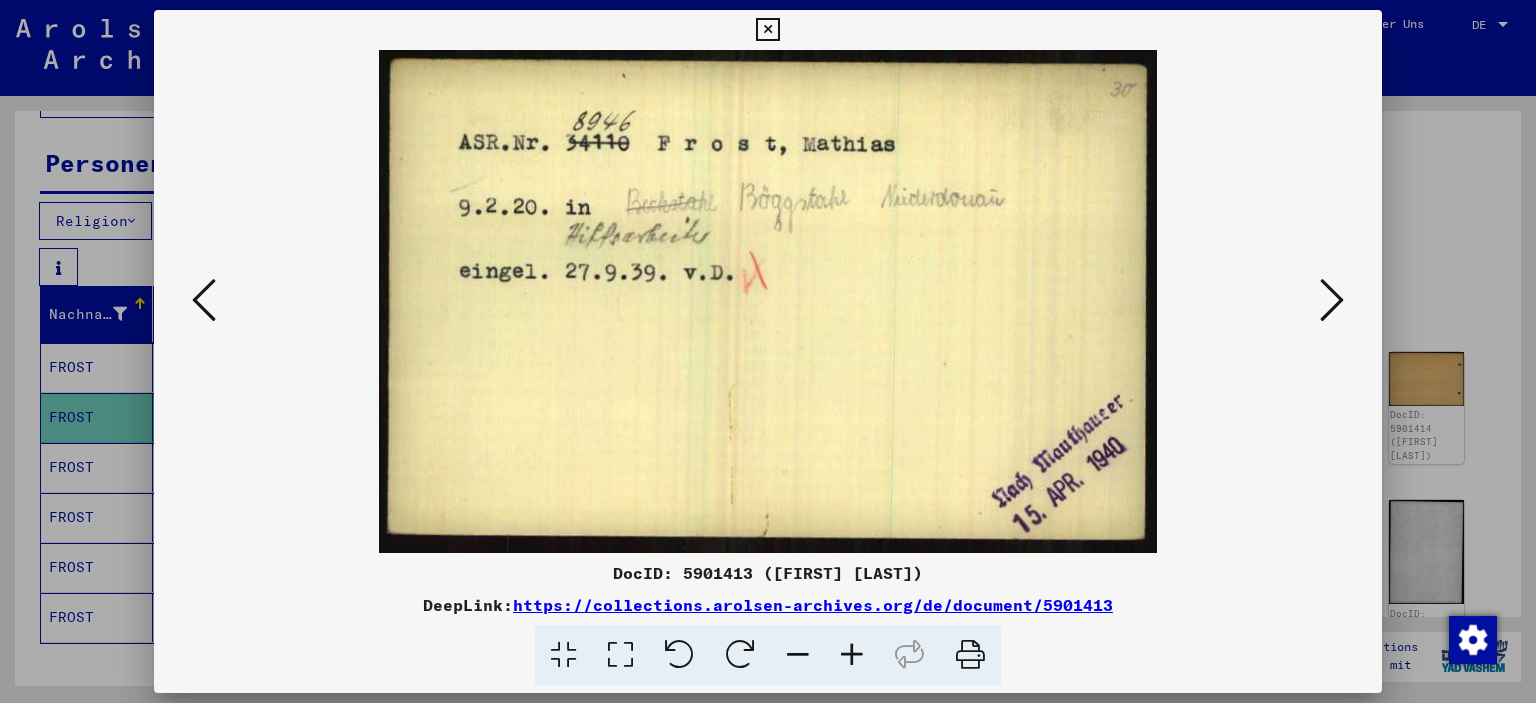 click at bounding box center [1332, 300] 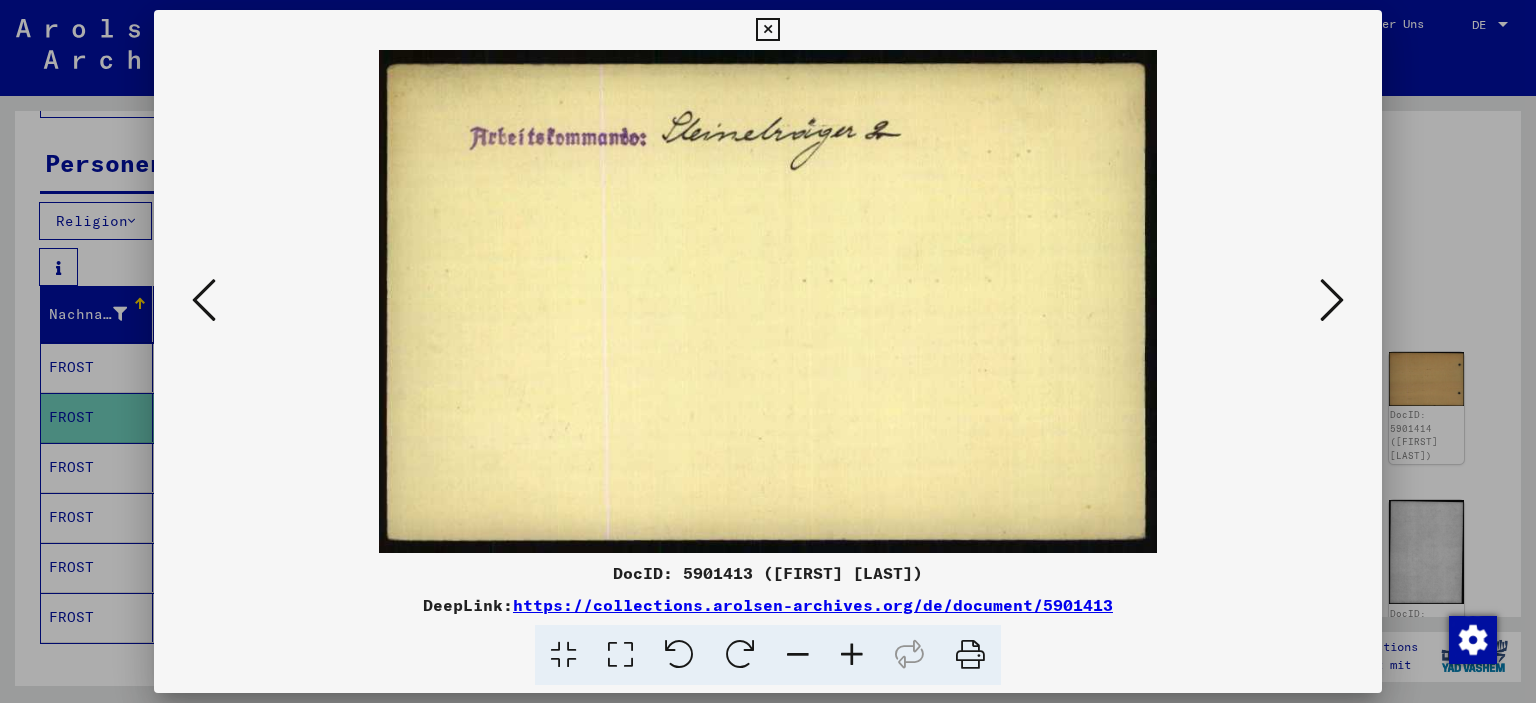 click at bounding box center [1332, 300] 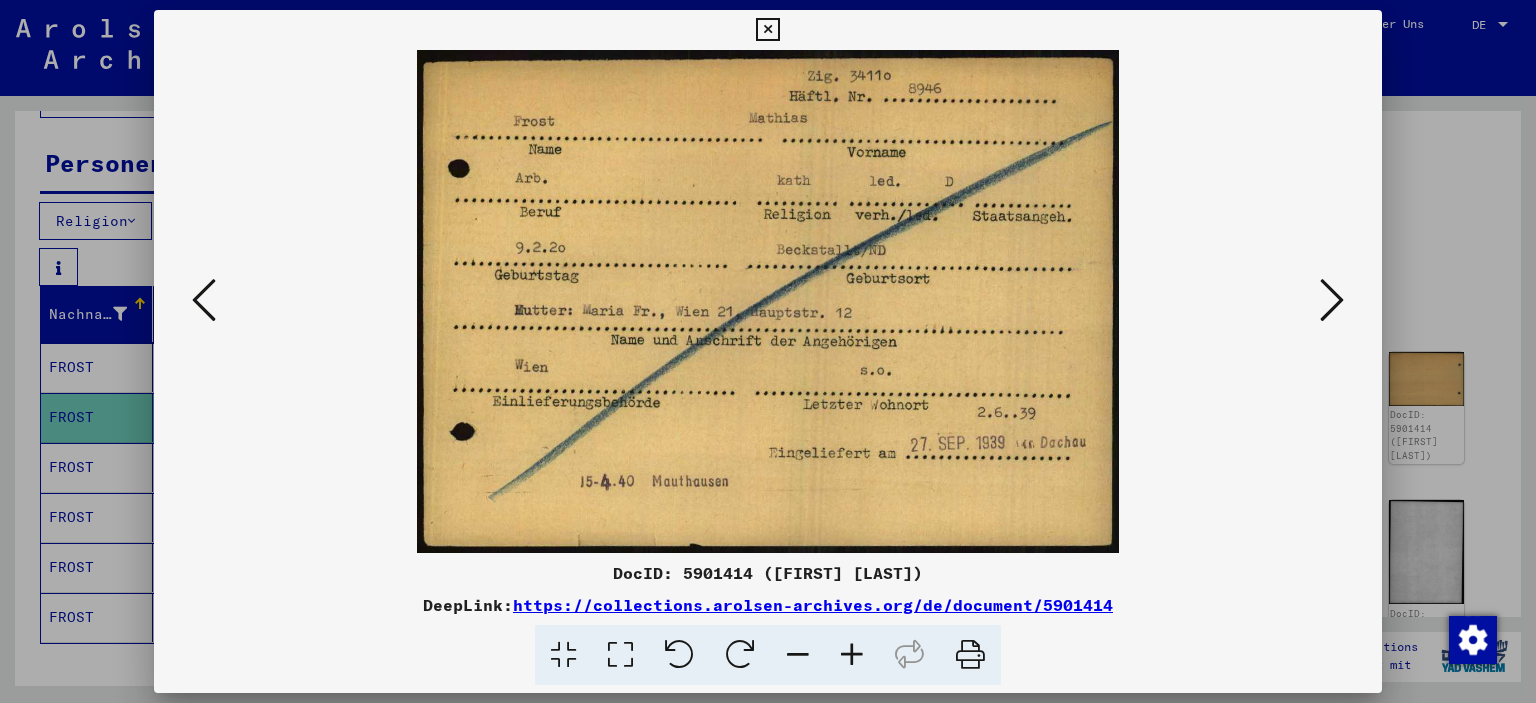 click at bounding box center (1332, 301) 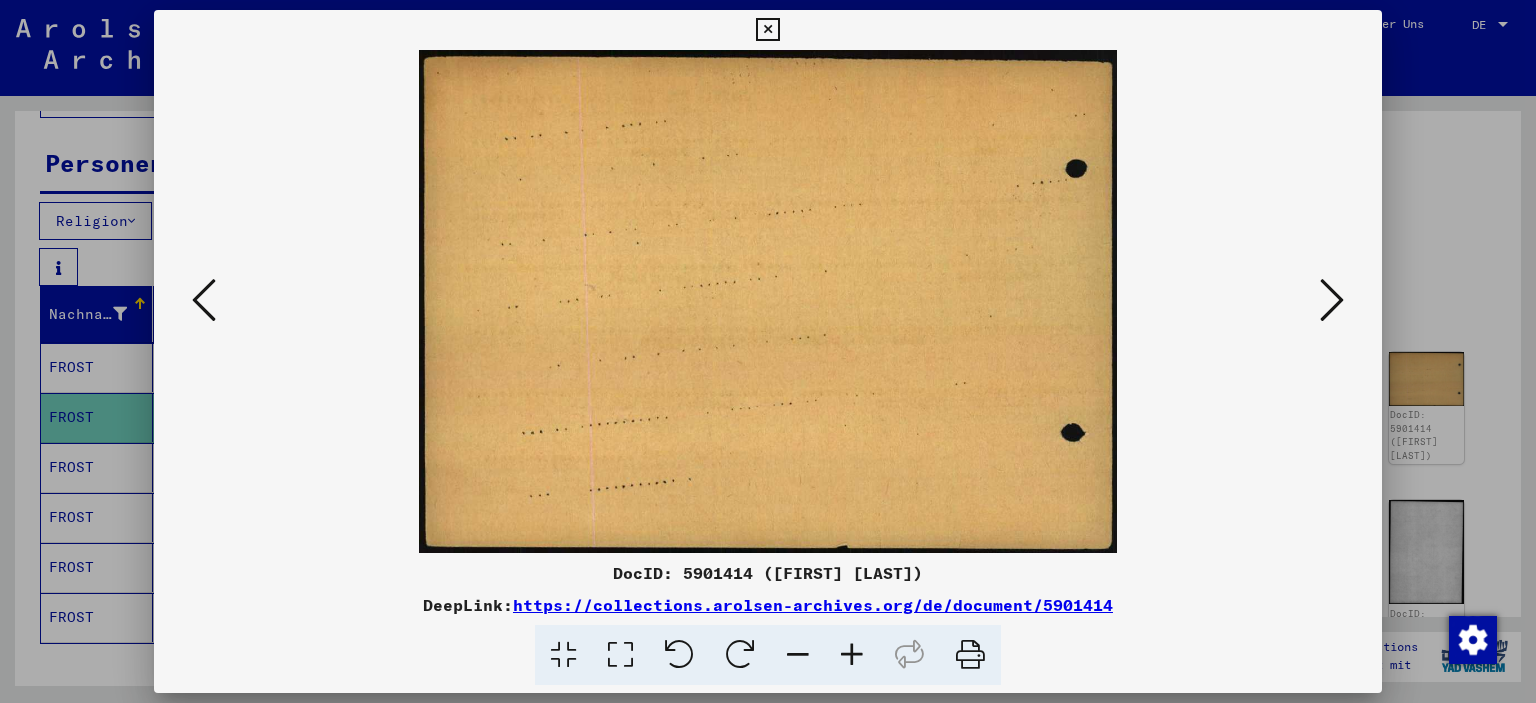 click at bounding box center [204, 300] 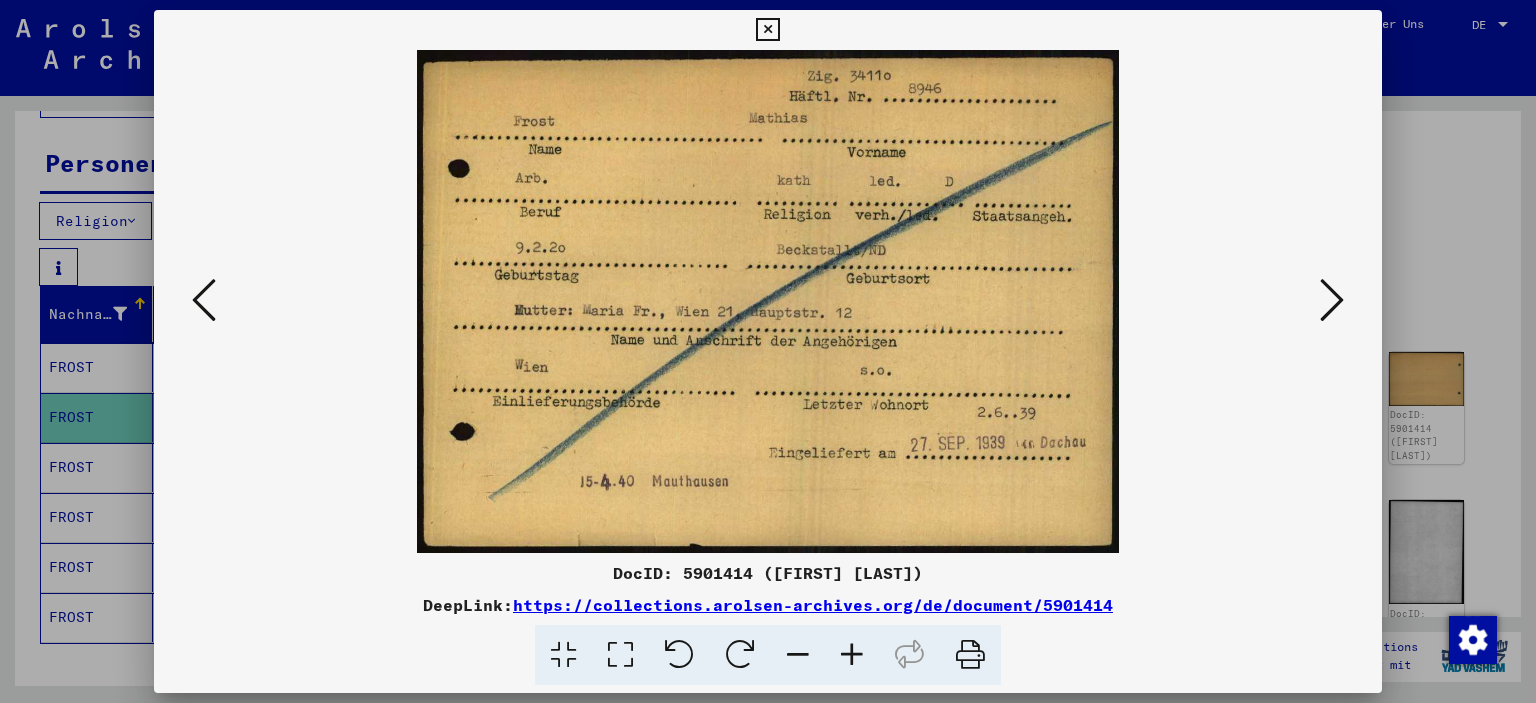 click at bounding box center [767, 30] 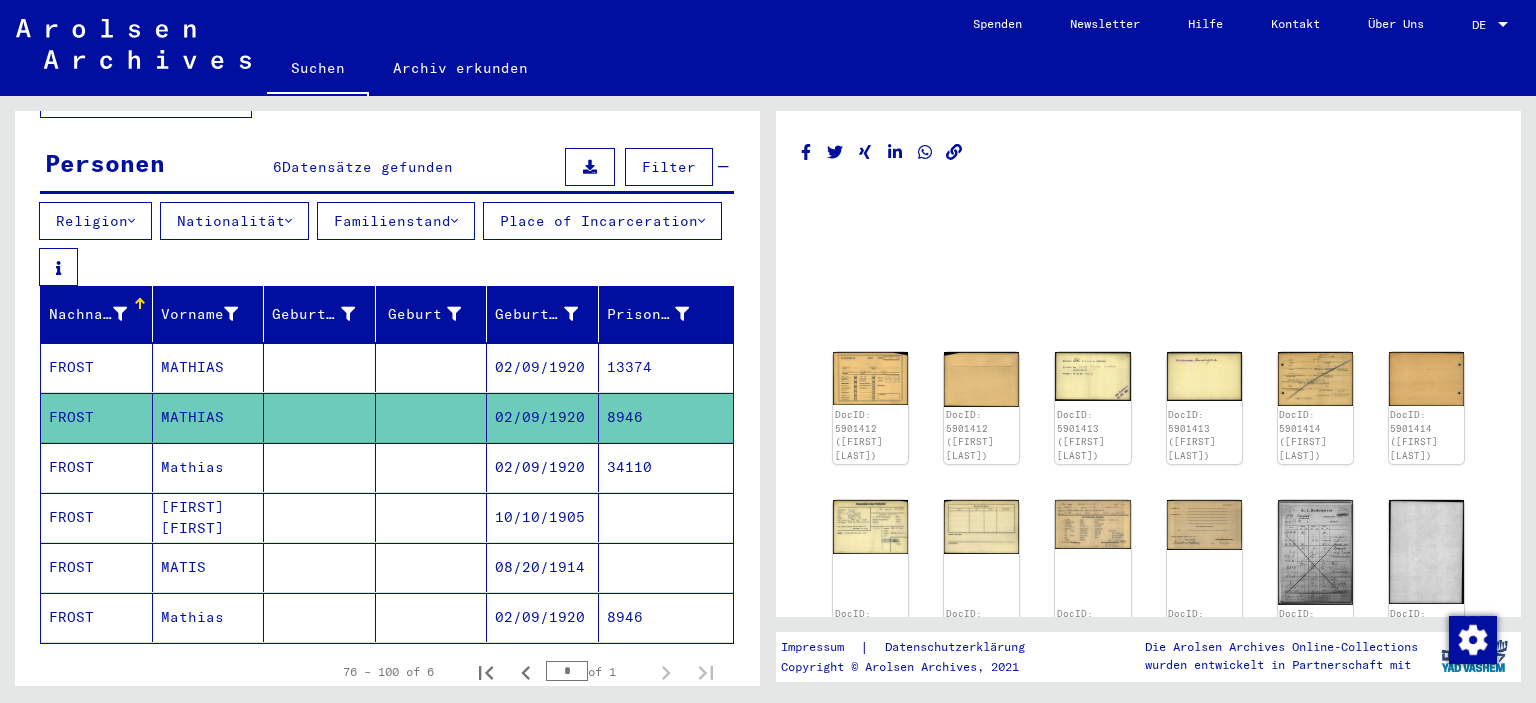 click on "34110" at bounding box center (666, 517) 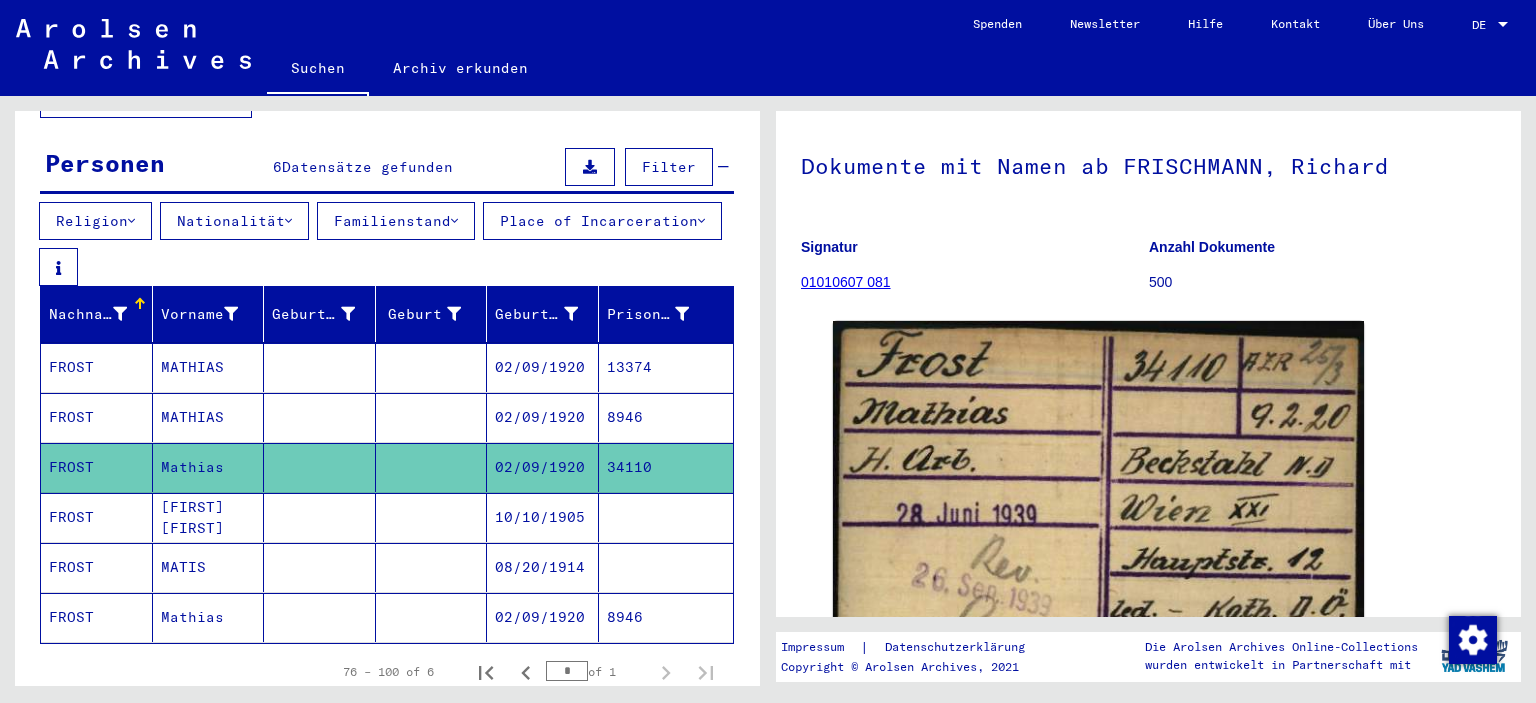 scroll, scrollTop: 102, scrollLeft: 0, axis: vertical 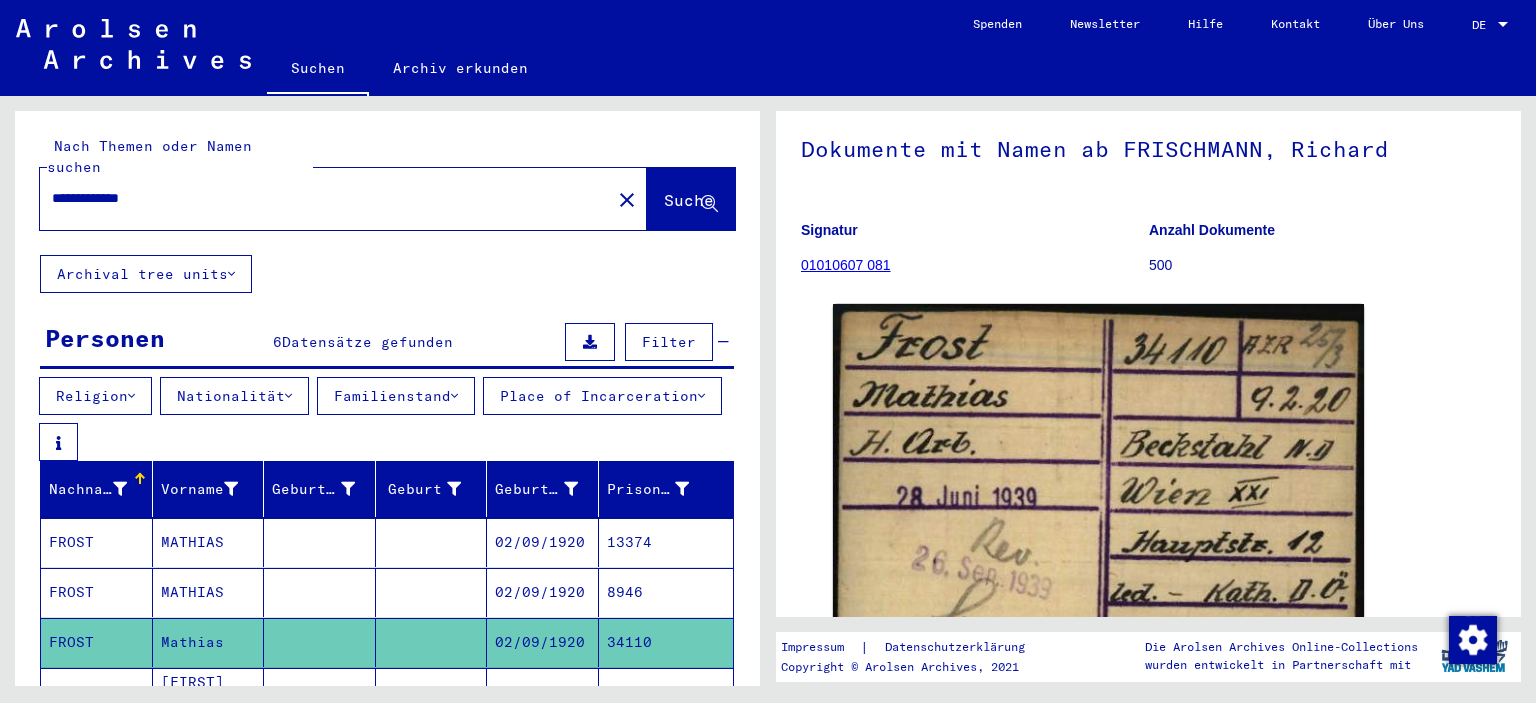 drag, startPoint x: 206, startPoint y: 182, endPoint x: 0, endPoint y: 184, distance: 206.0097 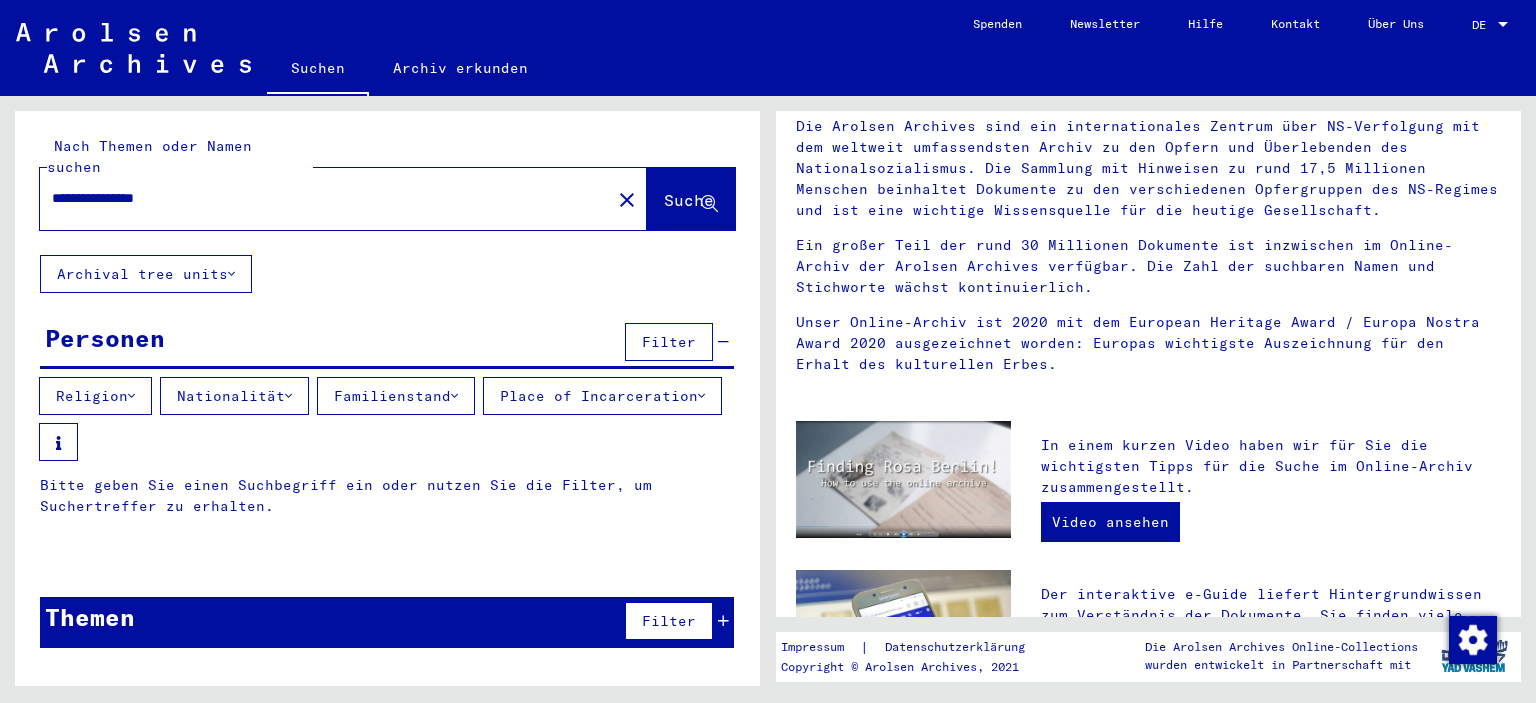 scroll, scrollTop: 0, scrollLeft: 0, axis: both 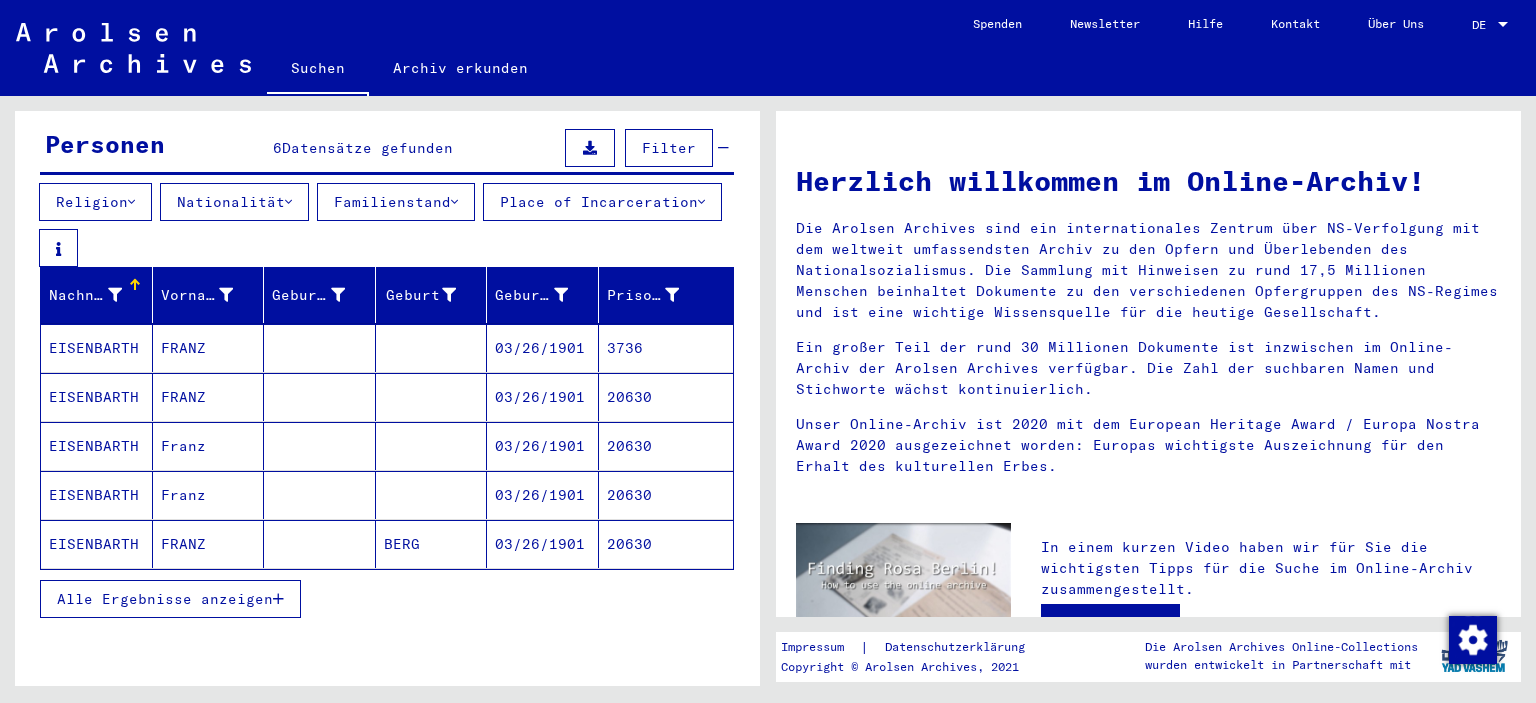 click on "Alle Ergebnisse anzeigen" at bounding box center [170, 599] 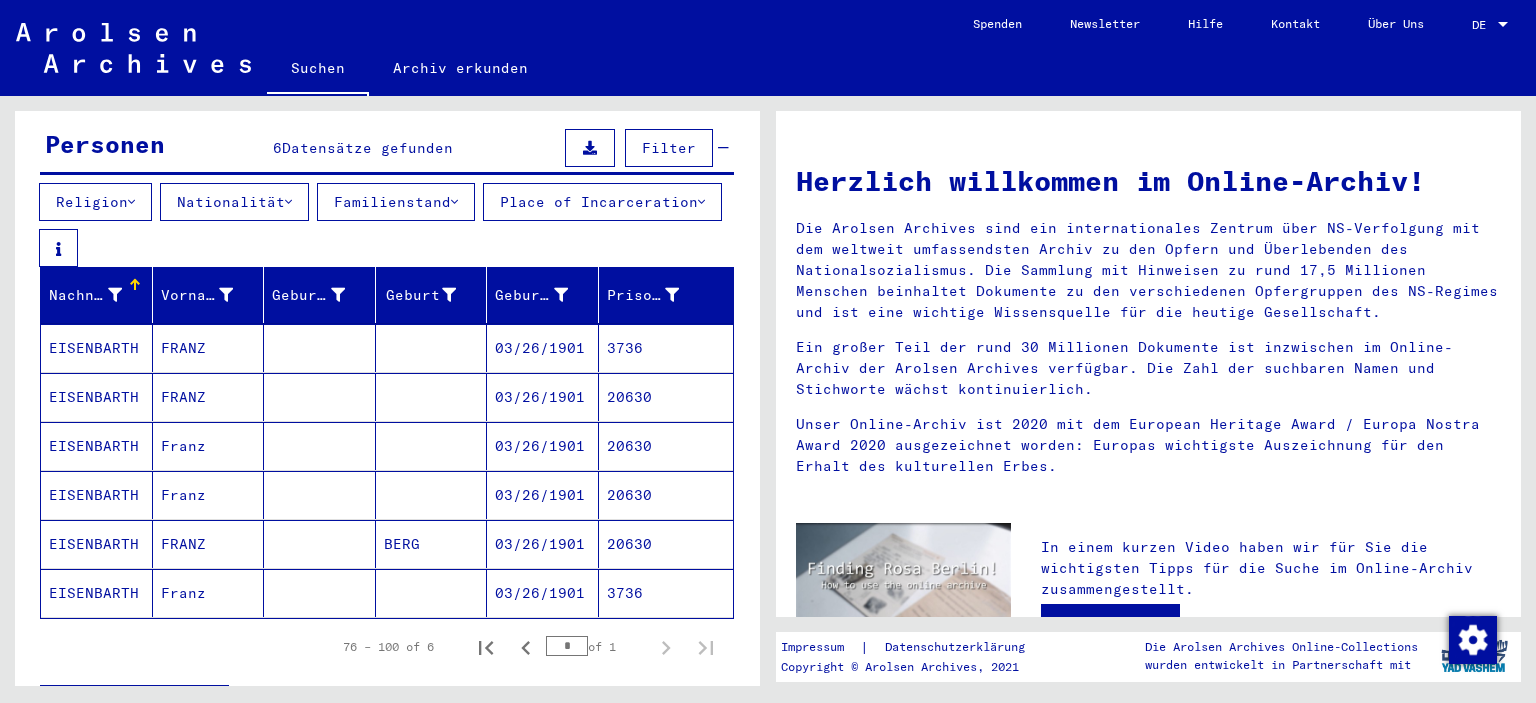 click on "3736" at bounding box center [666, 397] 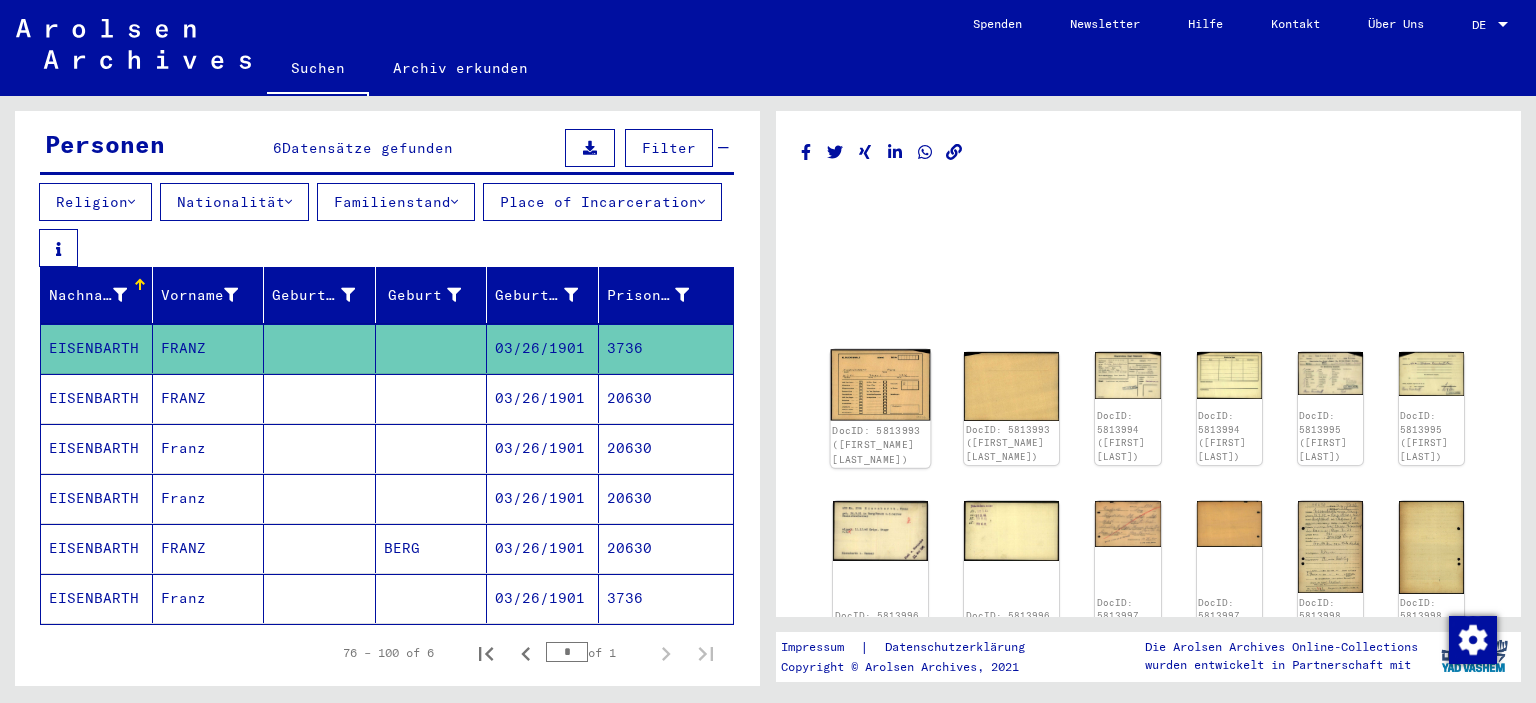click 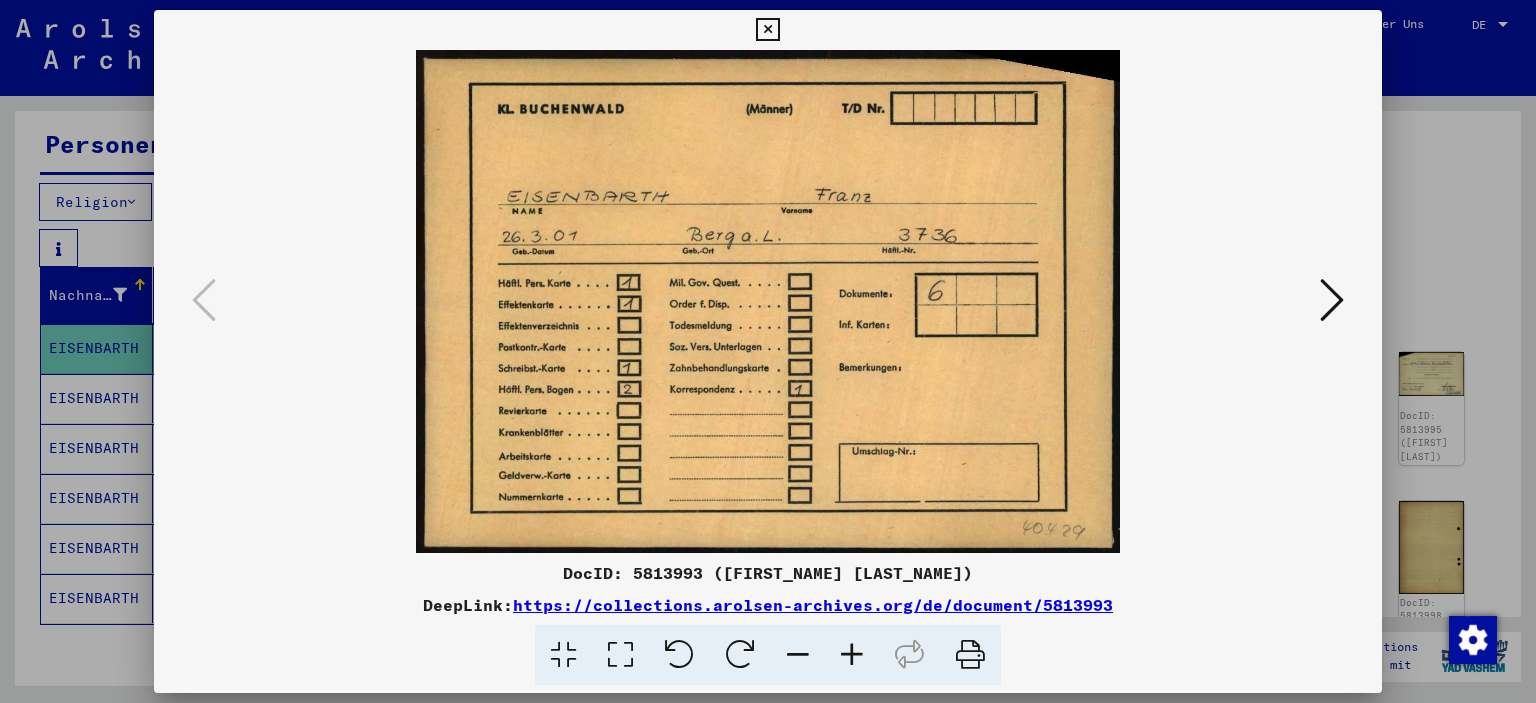 click at bounding box center (1332, 300) 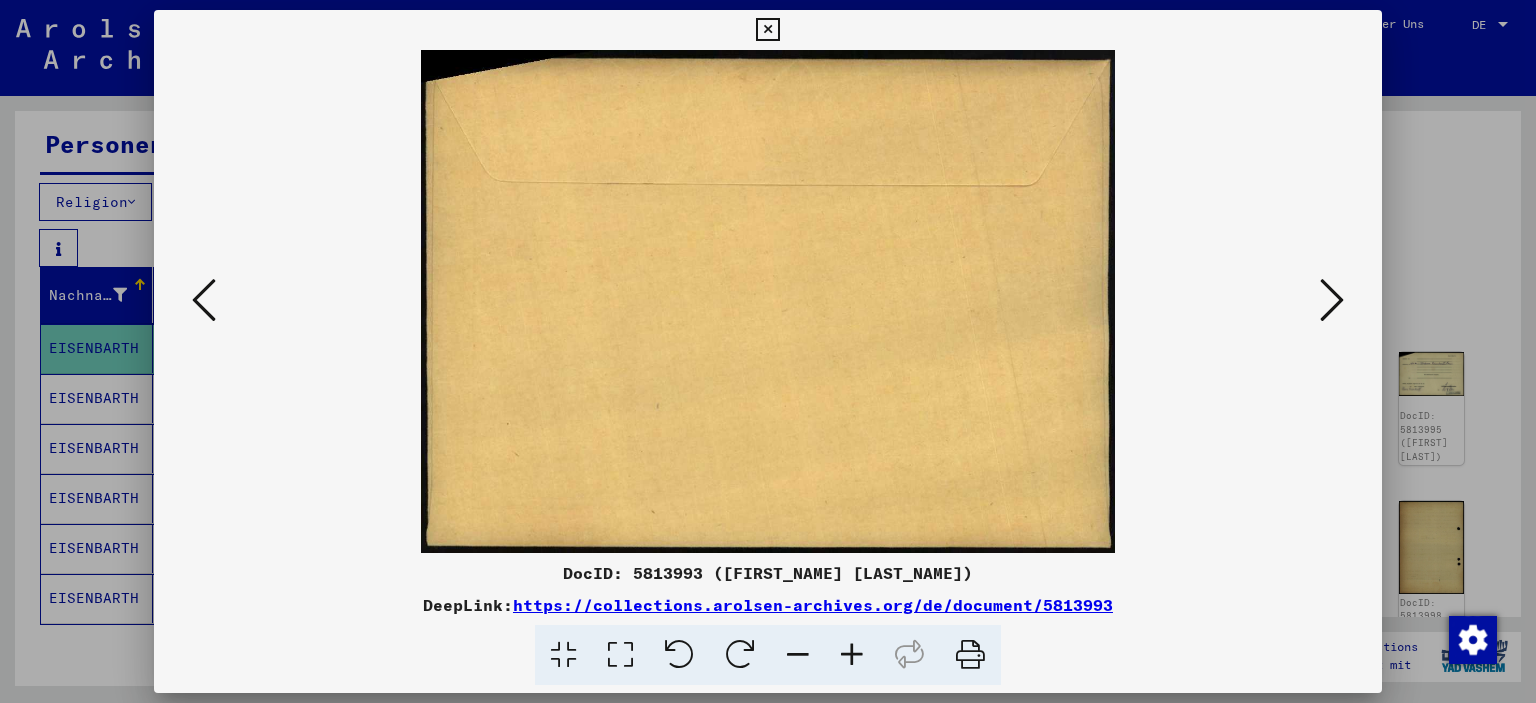 click at bounding box center [1332, 300] 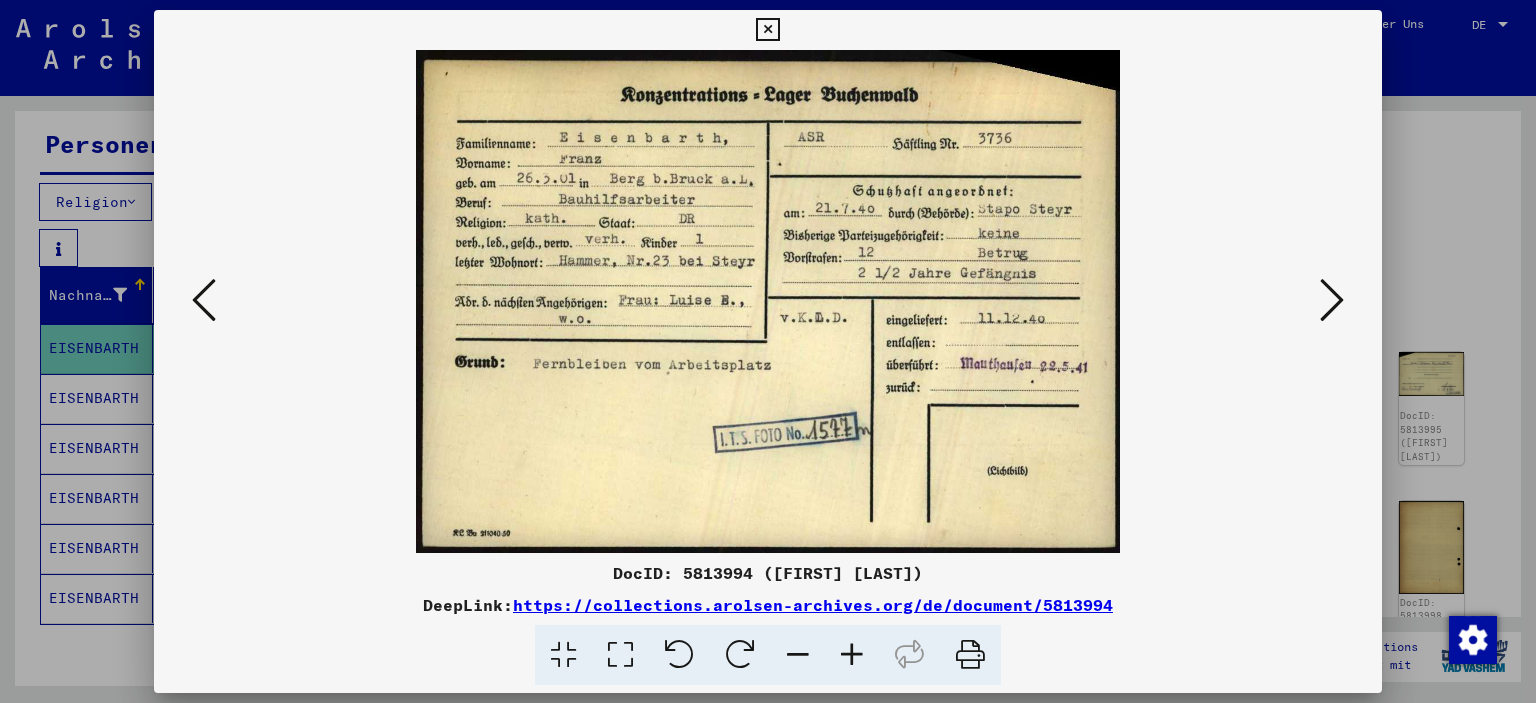 click at bounding box center (1332, 301) 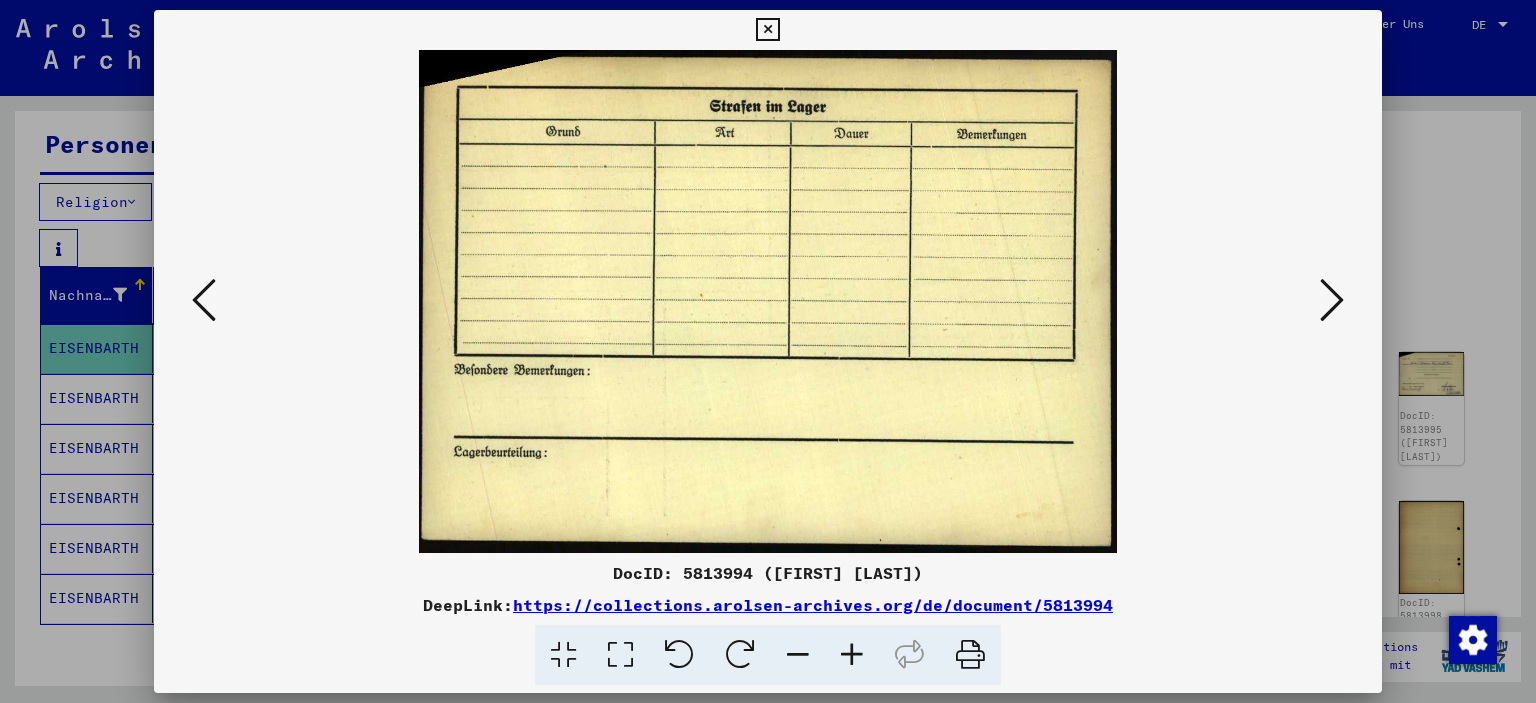 click at bounding box center (767, 30) 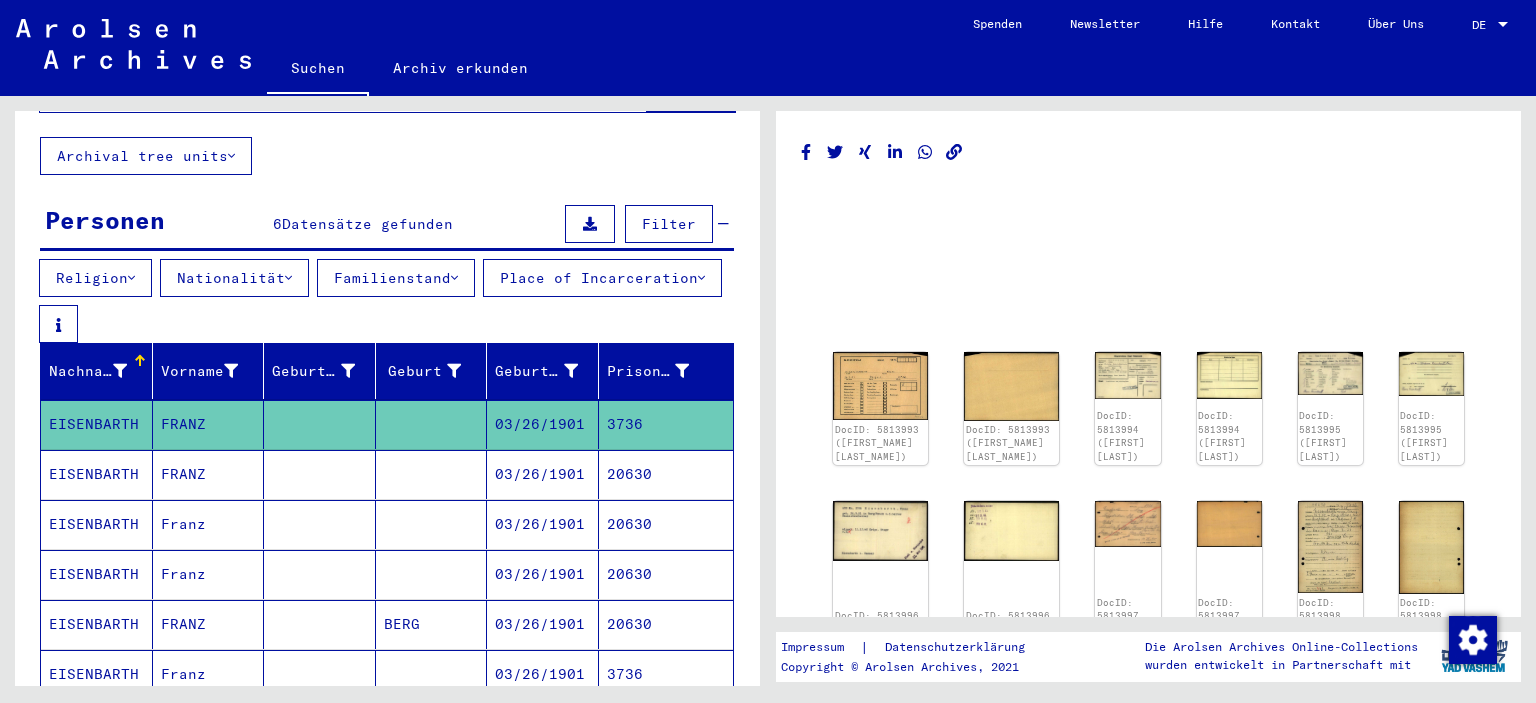 scroll, scrollTop: 0, scrollLeft: 0, axis: both 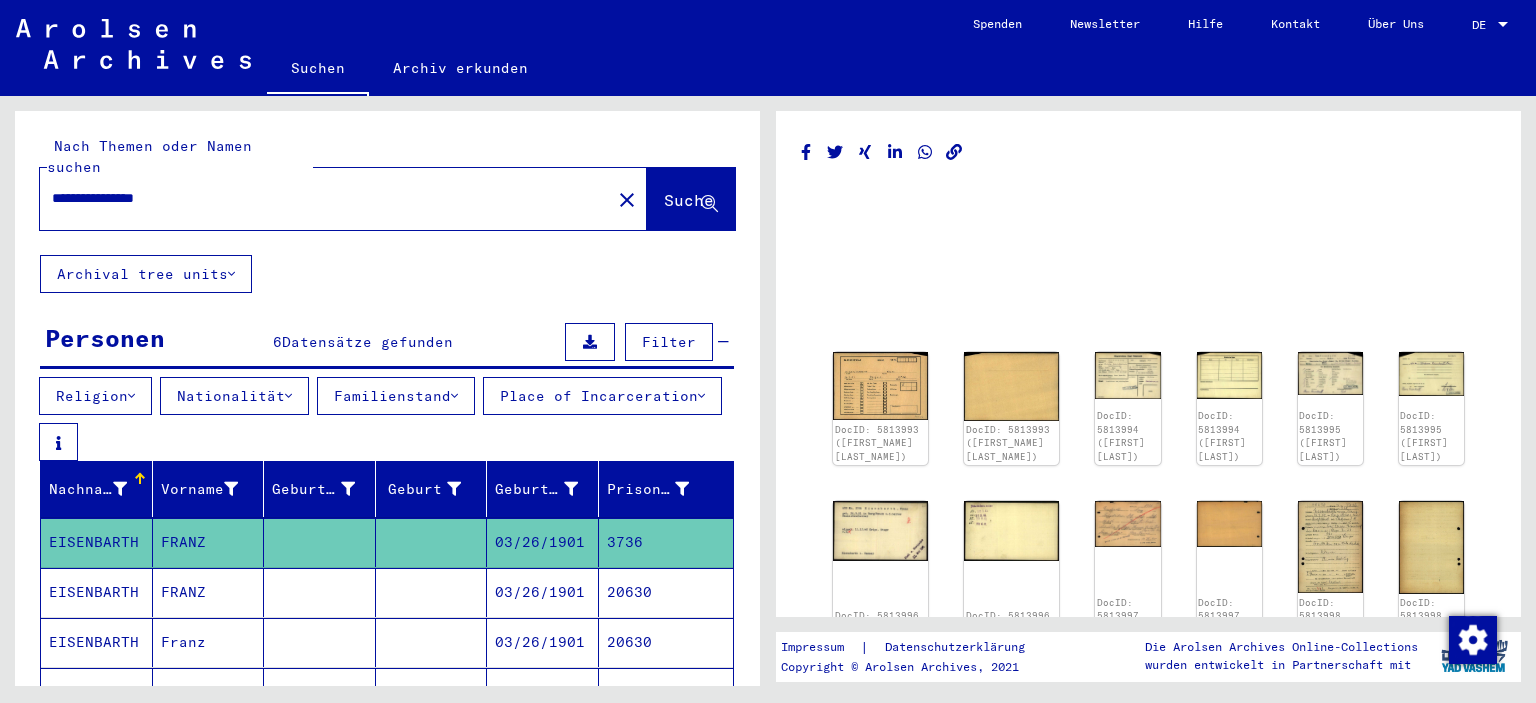 drag, startPoint x: 231, startPoint y: 186, endPoint x: 0, endPoint y: 187, distance: 231.00217 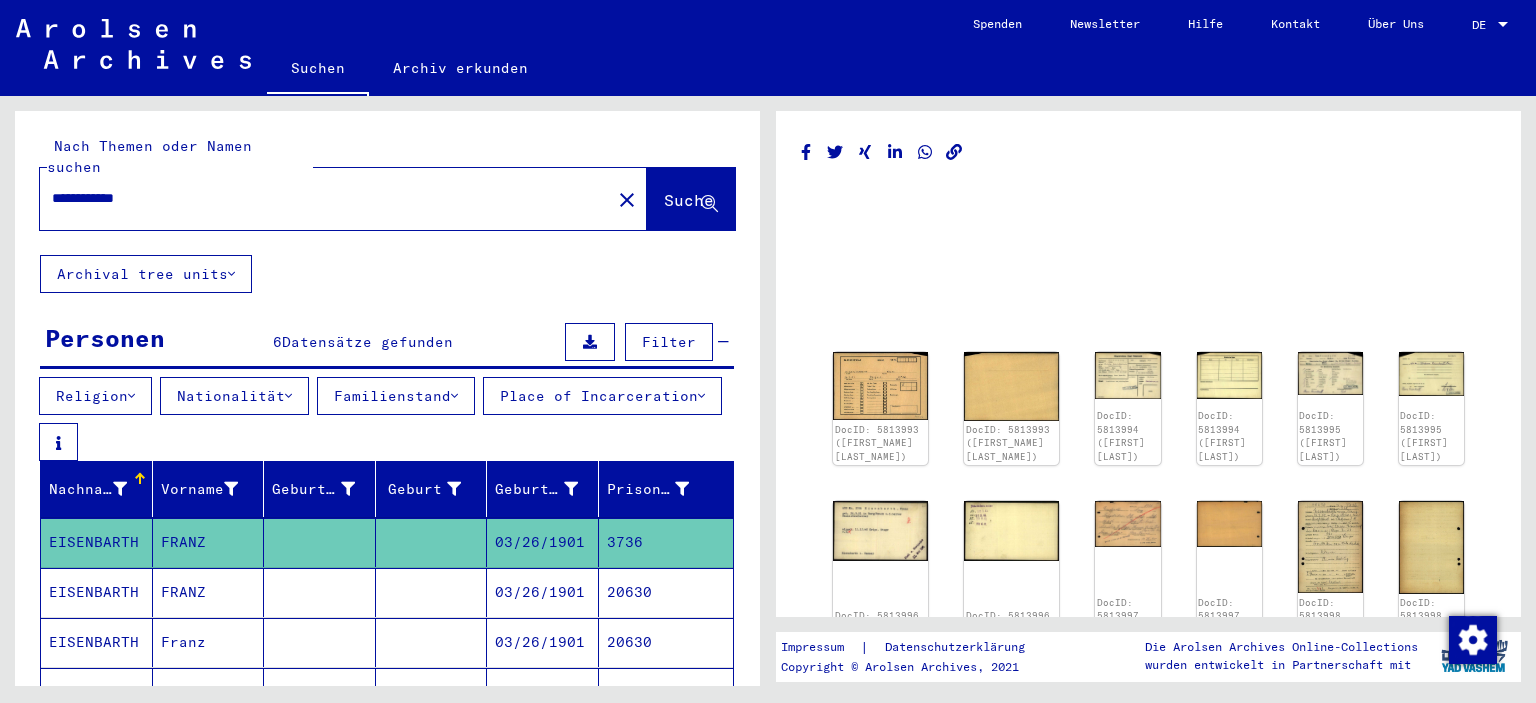 type on "**********" 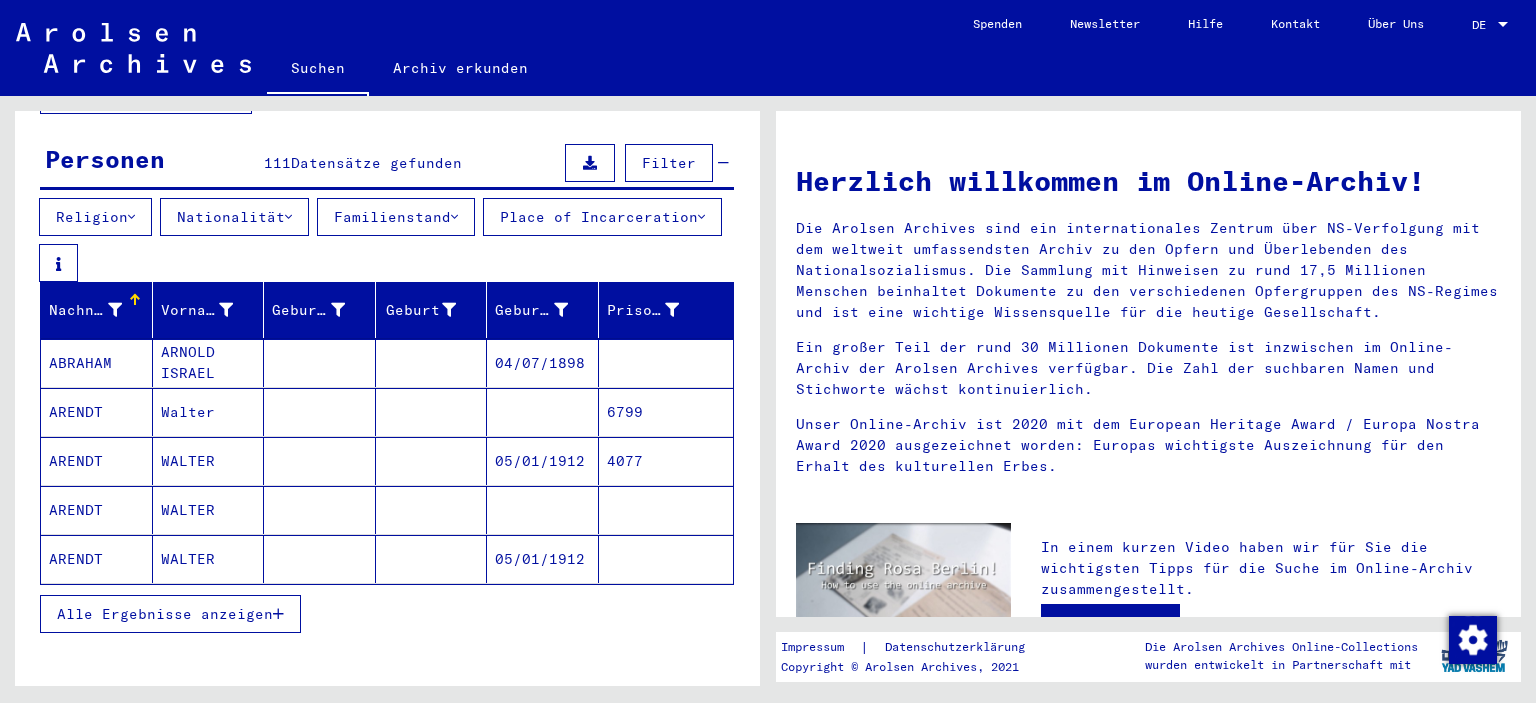 scroll, scrollTop: 183, scrollLeft: 0, axis: vertical 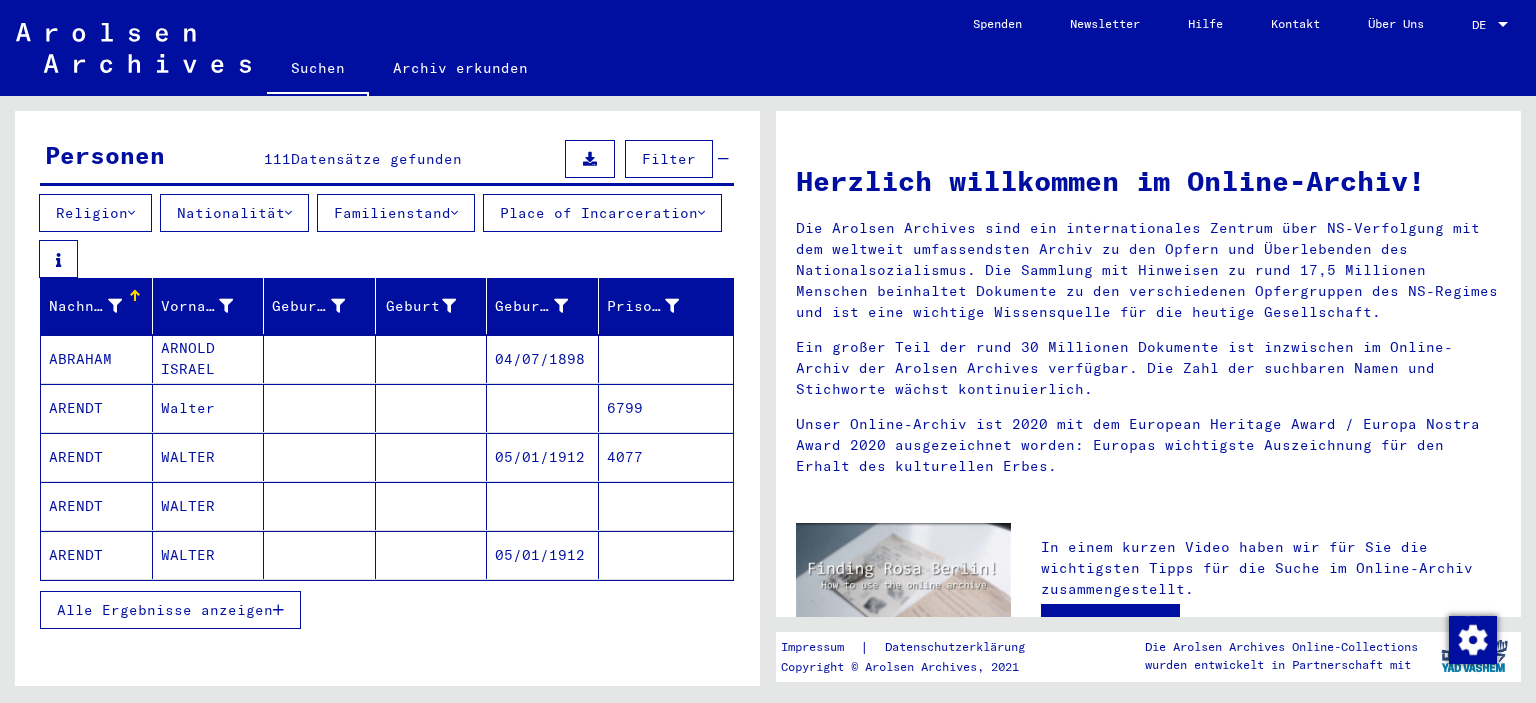 click on "Alle Ergebnisse anzeigen" at bounding box center [170, 610] 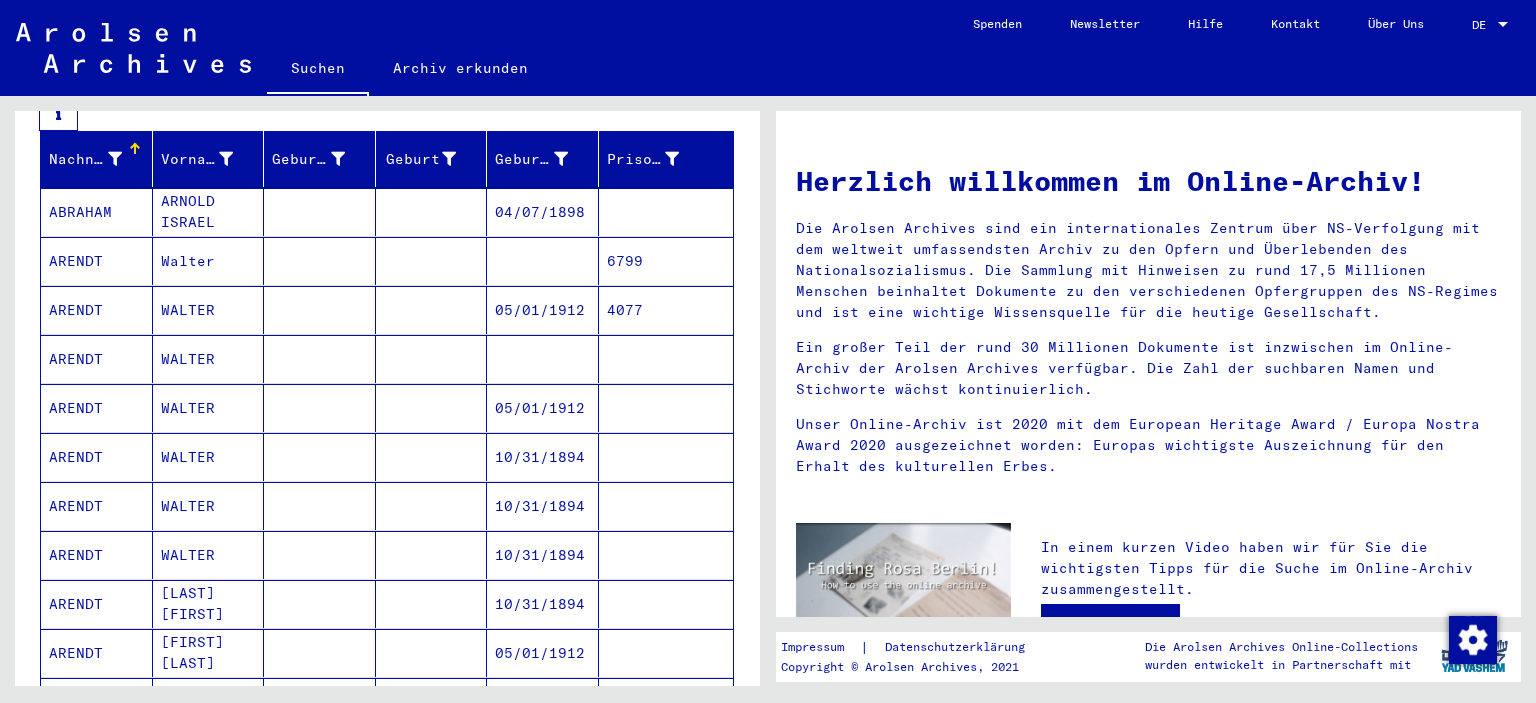 scroll, scrollTop: 337, scrollLeft: 0, axis: vertical 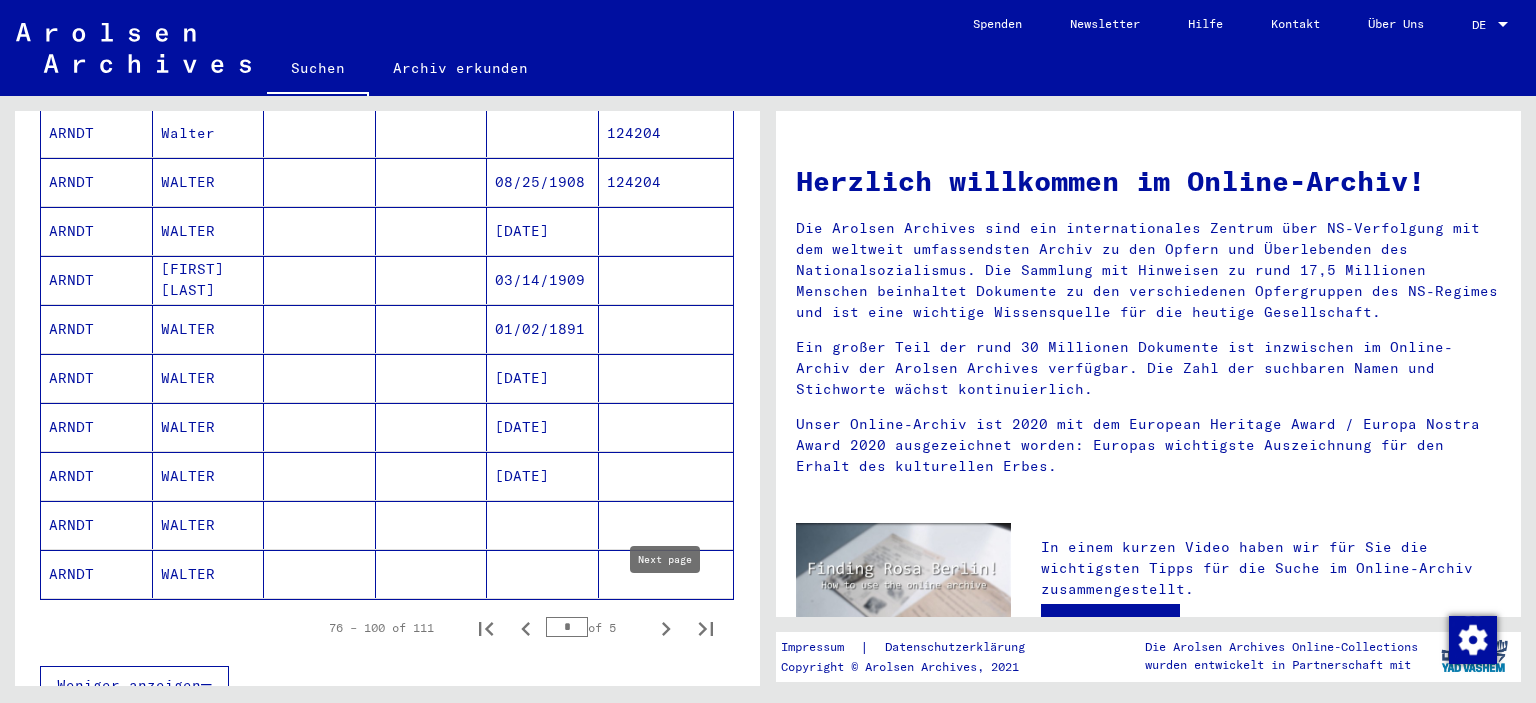 click 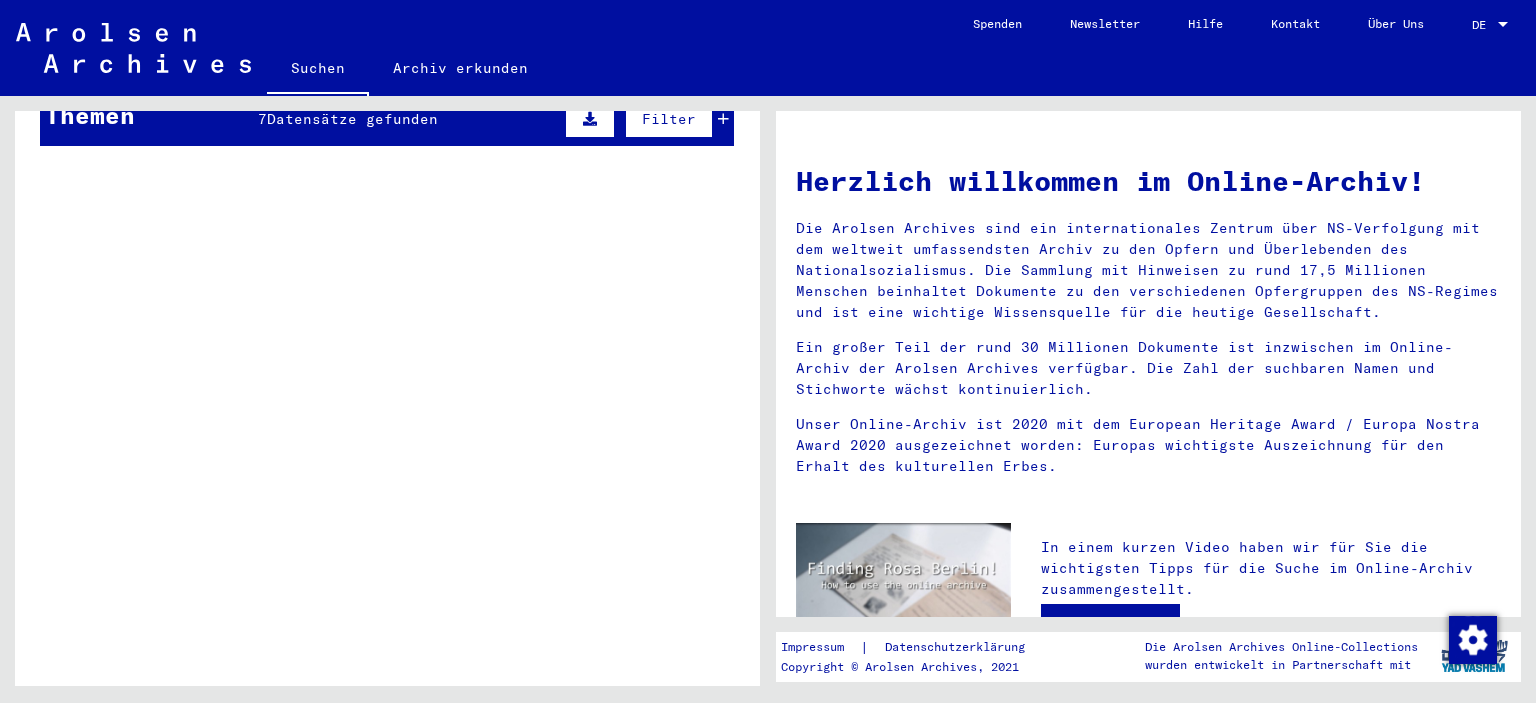 scroll, scrollTop: 1121, scrollLeft: 0, axis: vertical 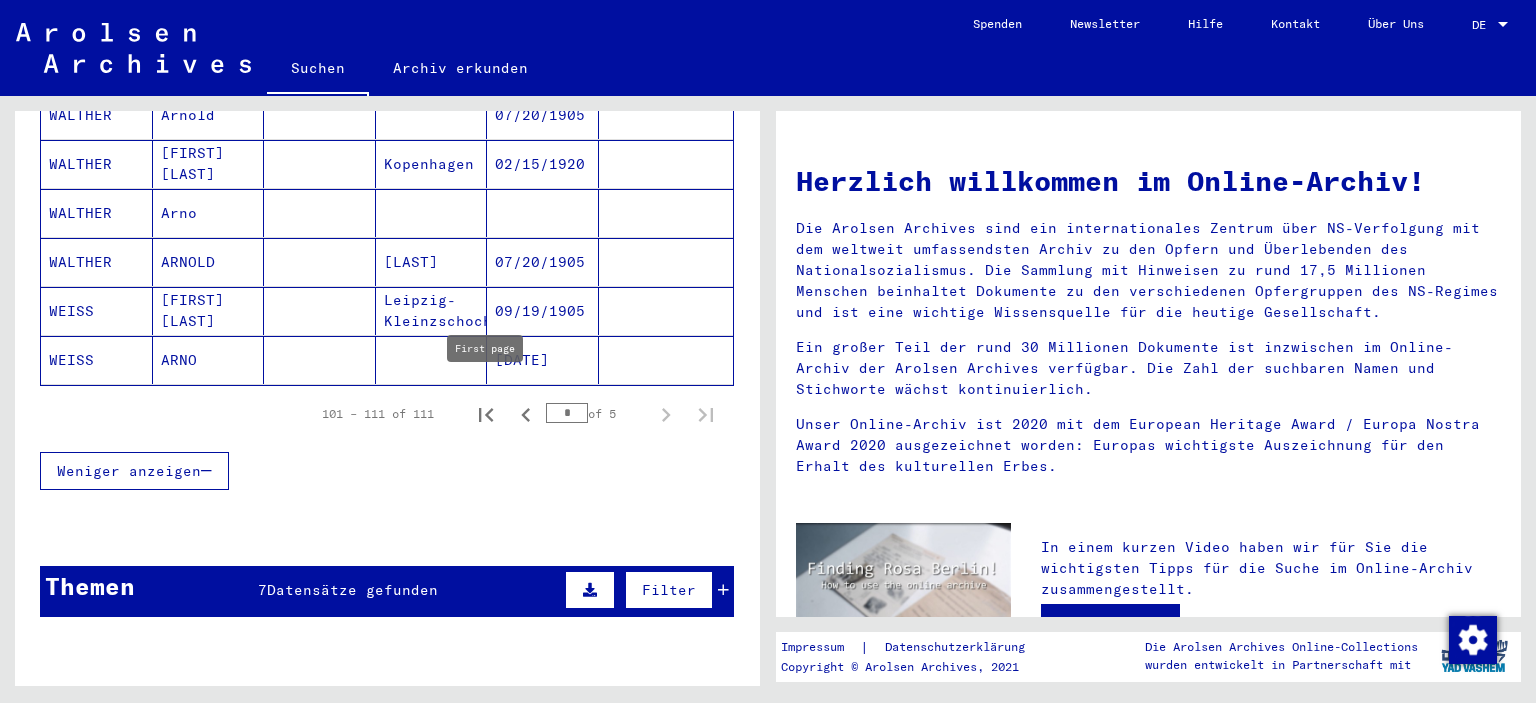 click 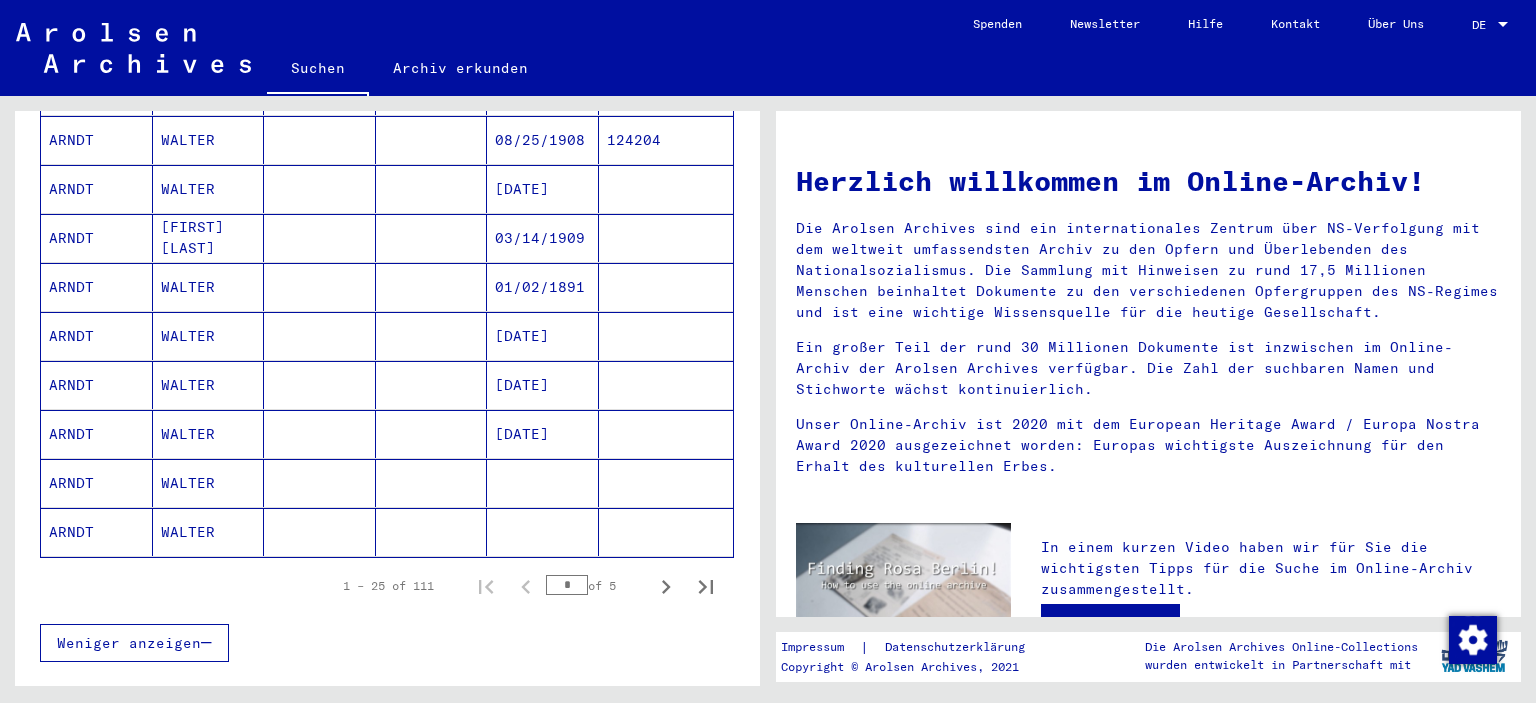 scroll, scrollTop: 1243, scrollLeft: 0, axis: vertical 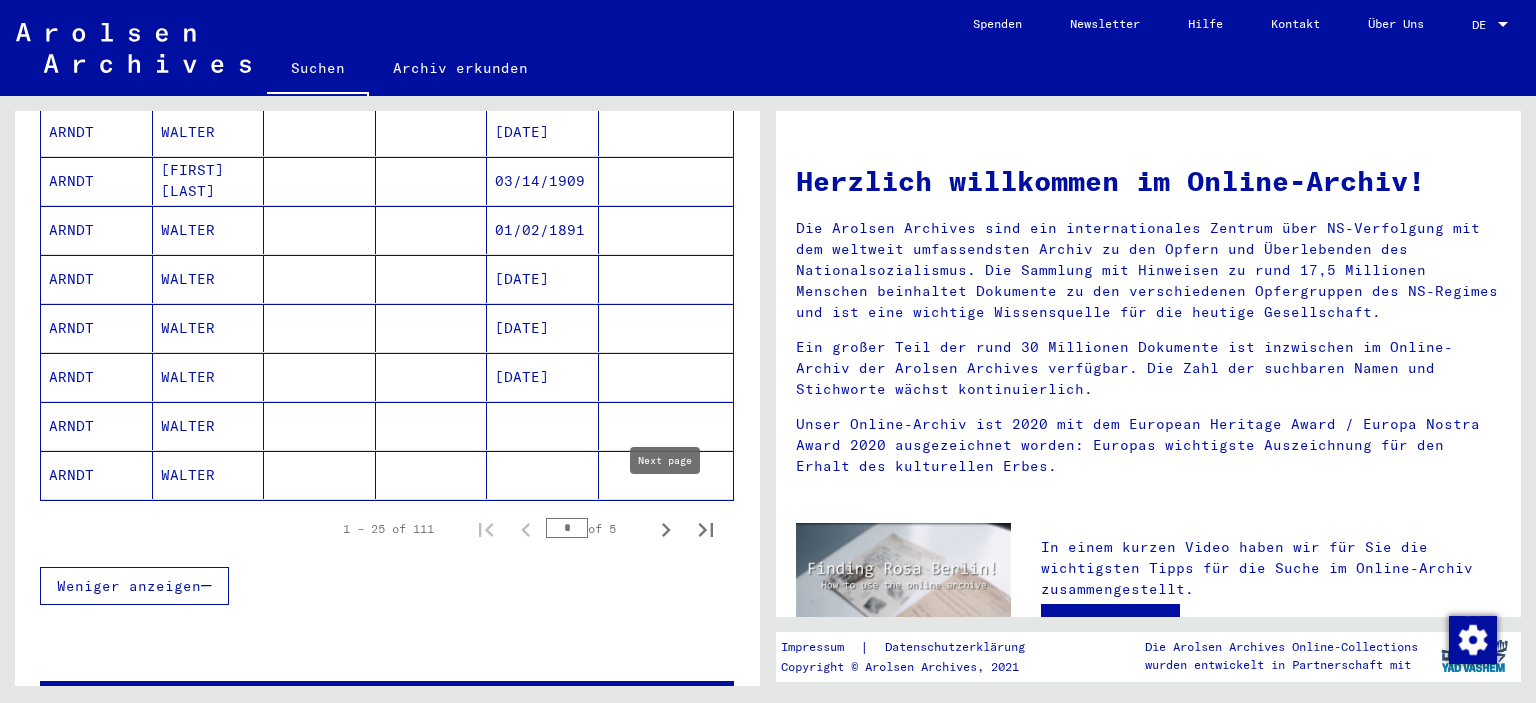 click 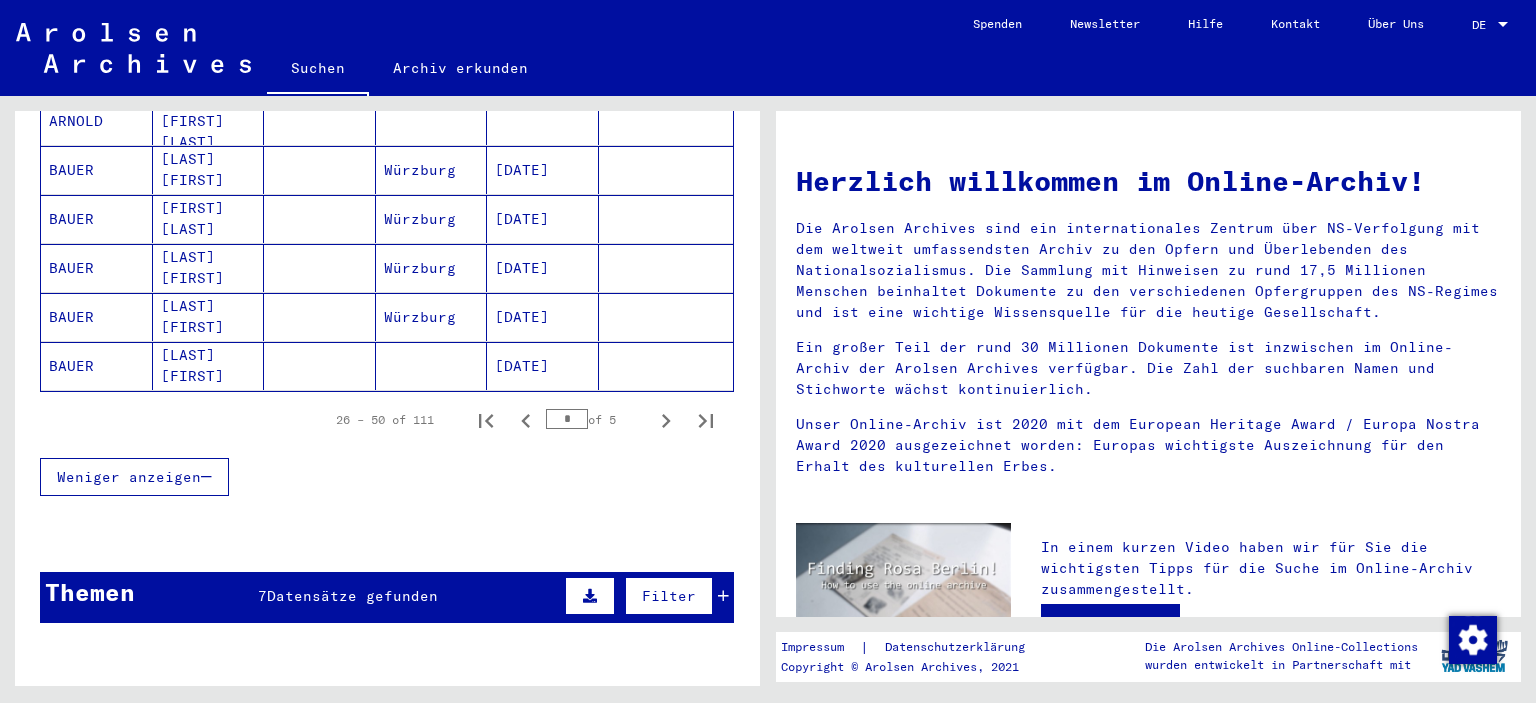 scroll, scrollTop: 1355, scrollLeft: 0, axis: vertical 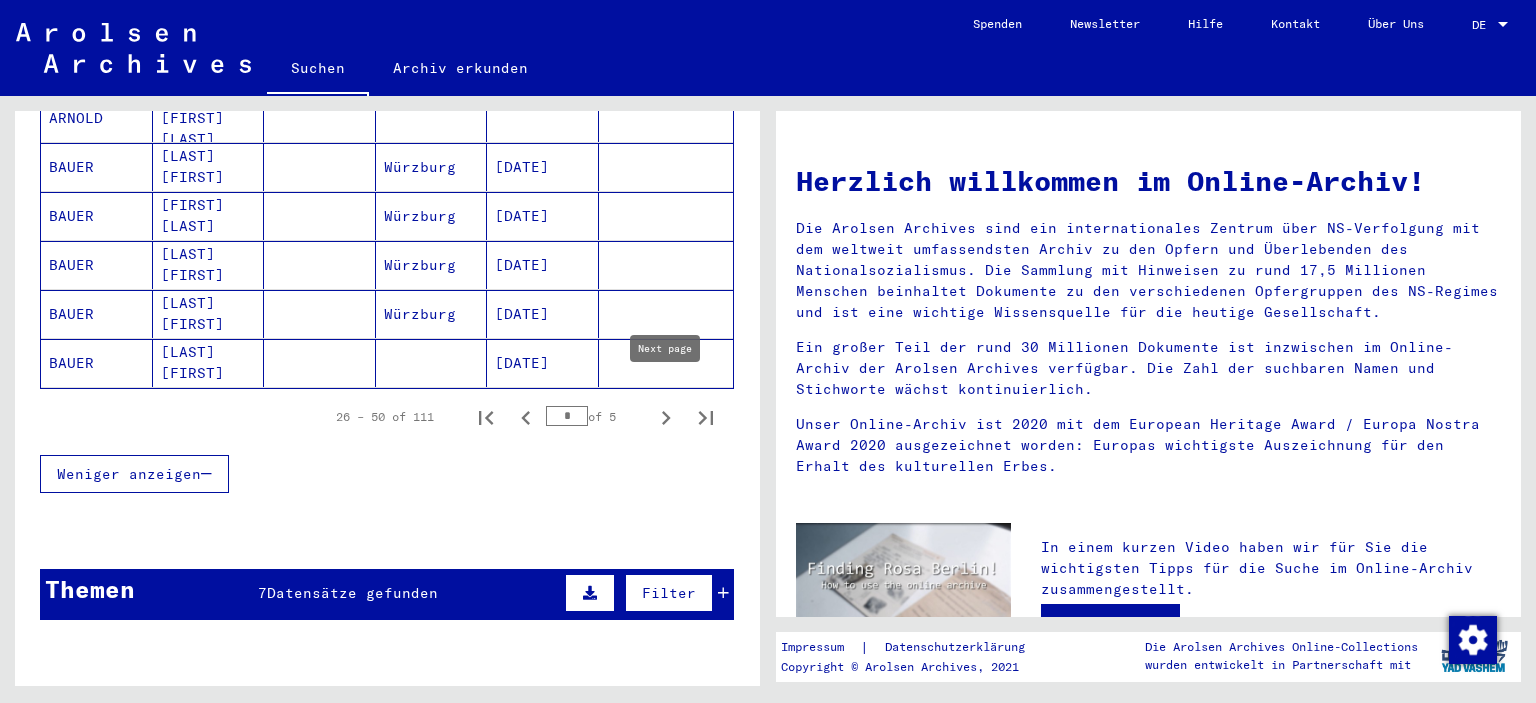 click 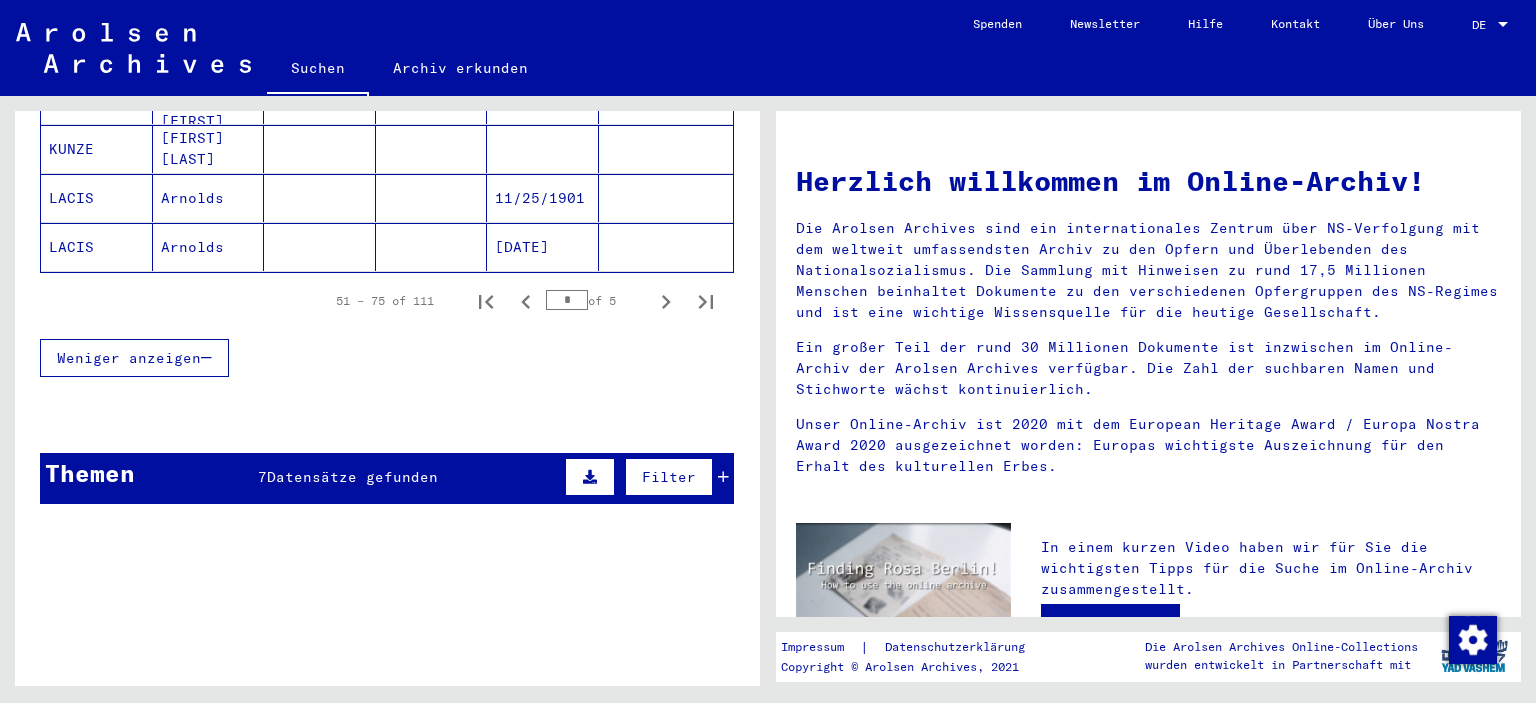 scroll, scrollTop: 1349, scrollLeft: 0, axis: vertical 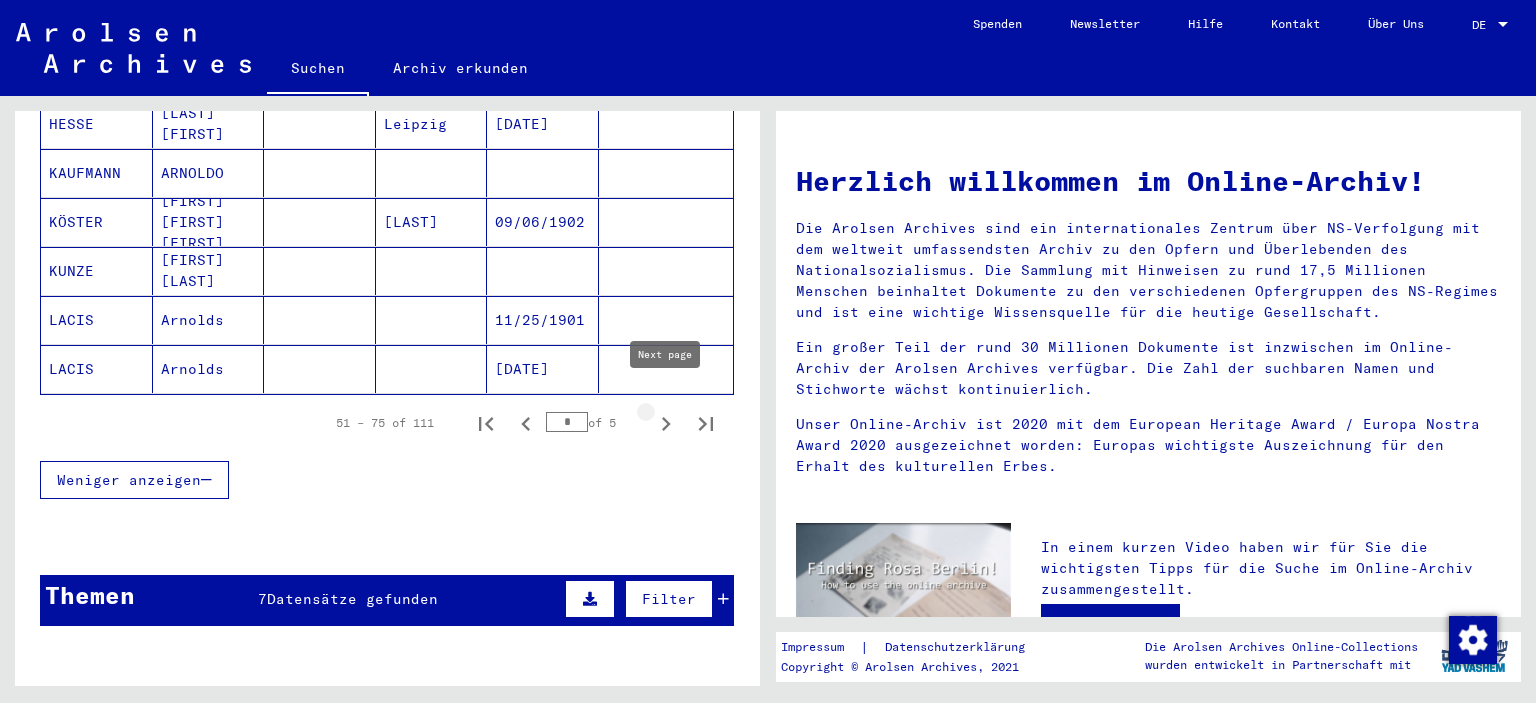 click 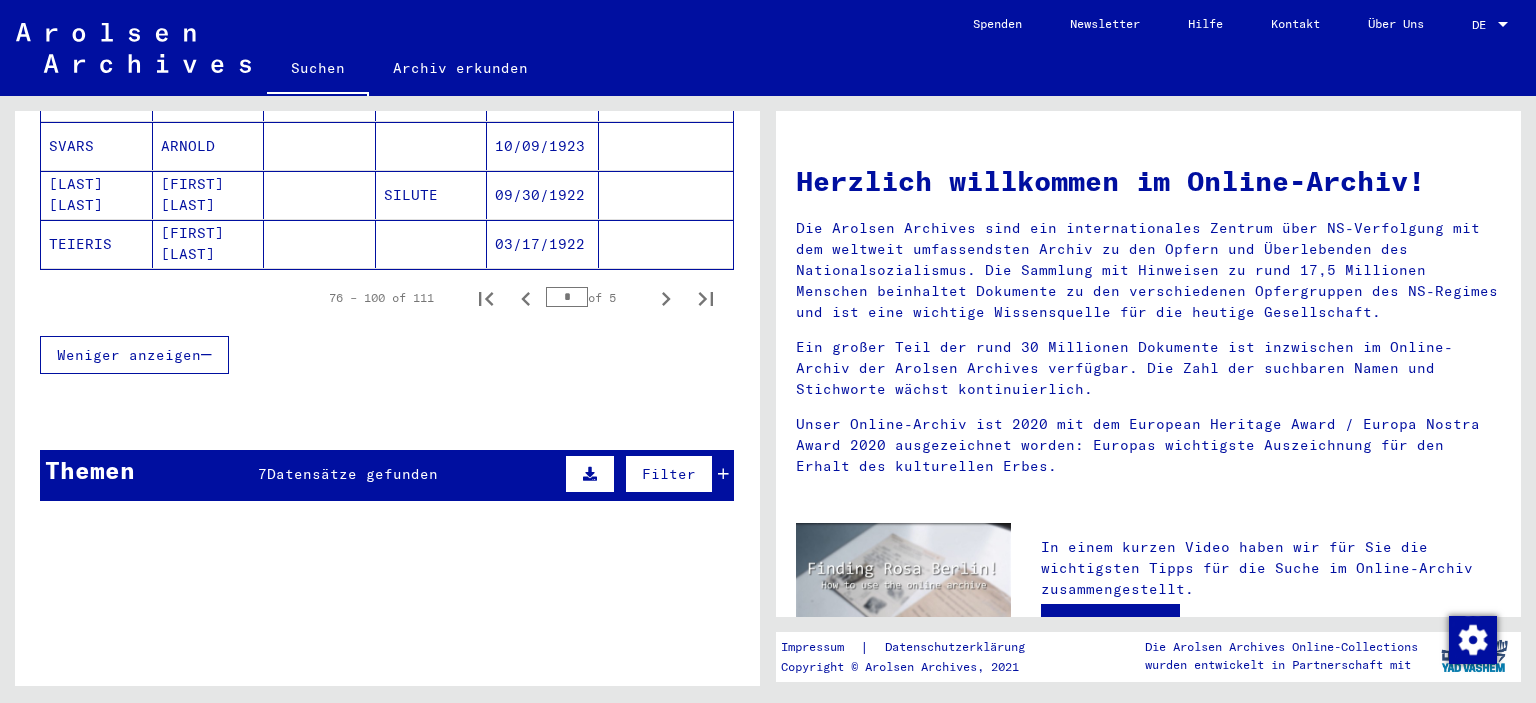 scroll, scrollTop: 1484, scrollLeft: 0, axis: vertical 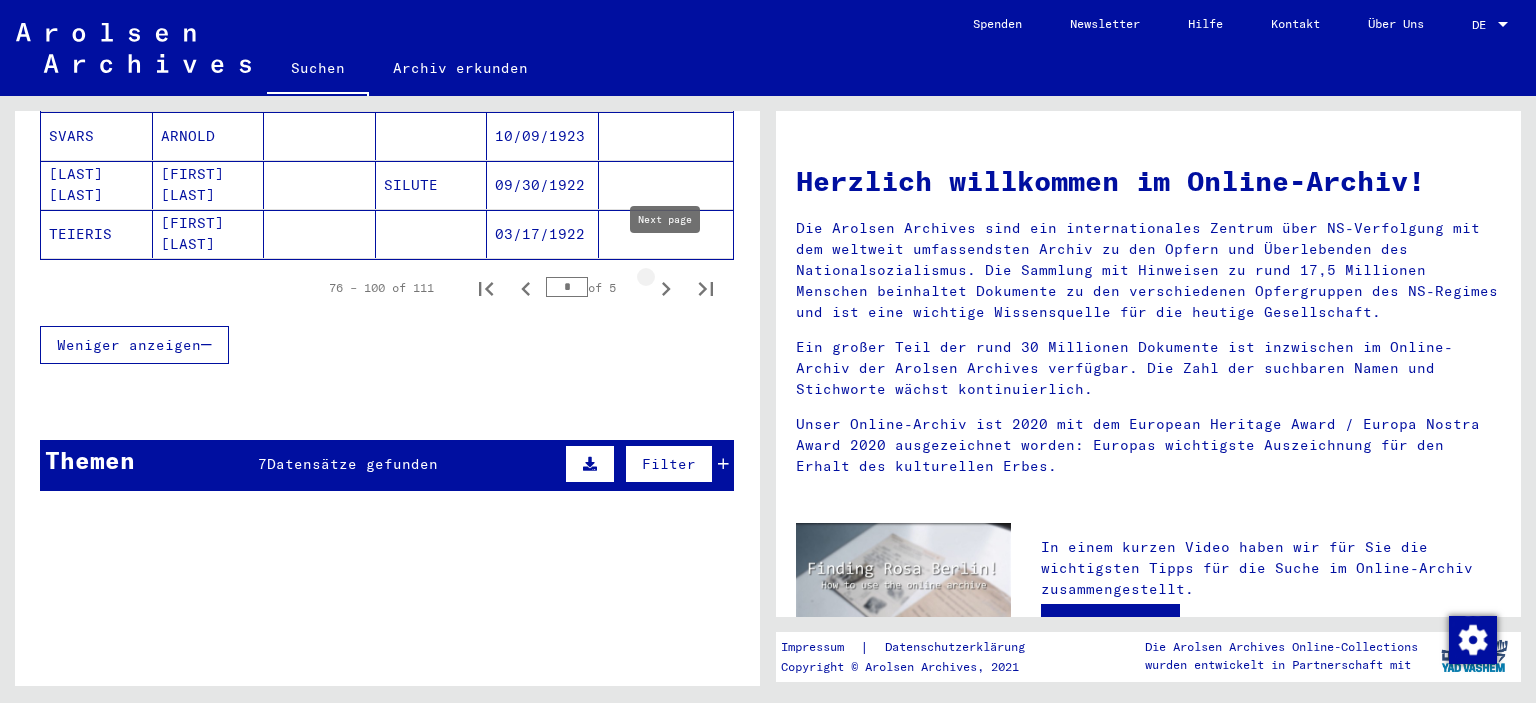 click 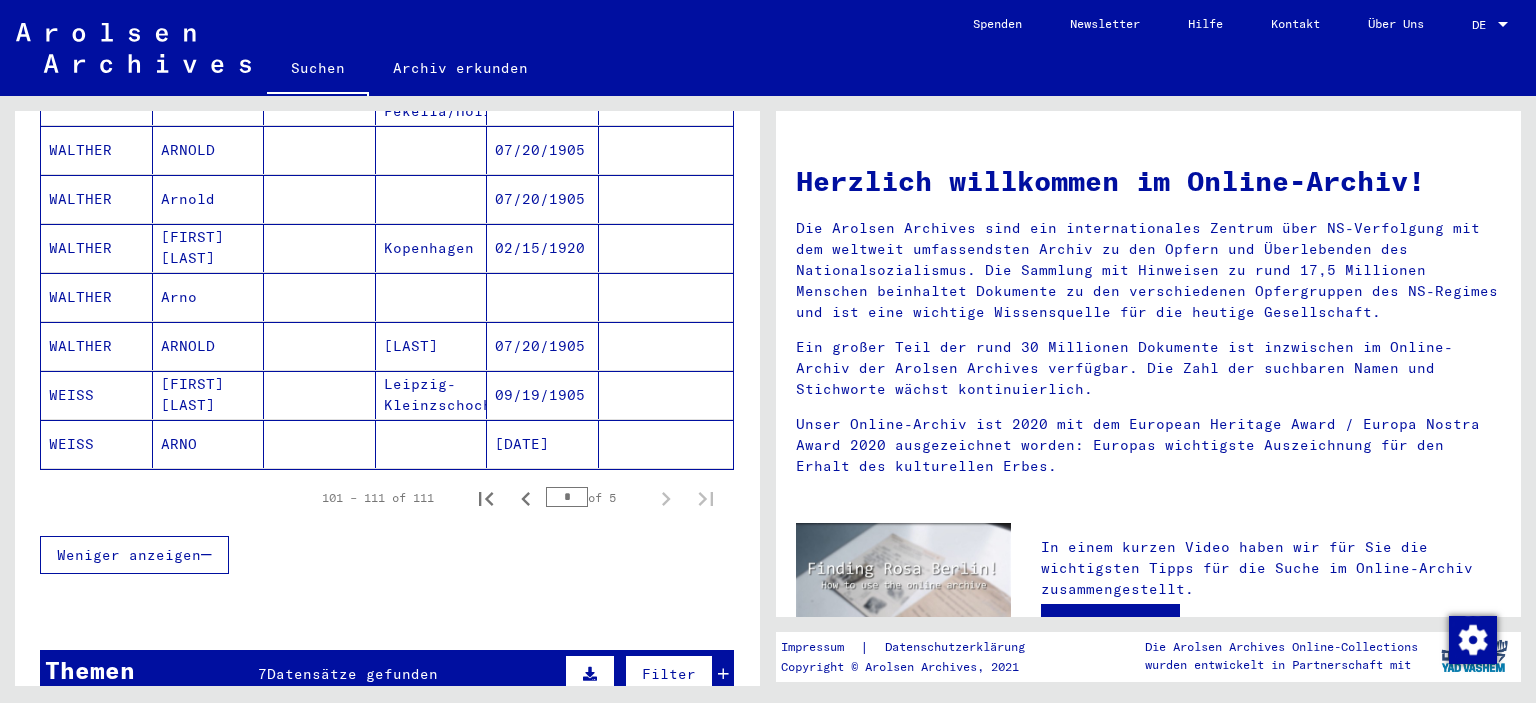 scroll, scrollTop: 622, scrollLeft: 0, axis: vertical 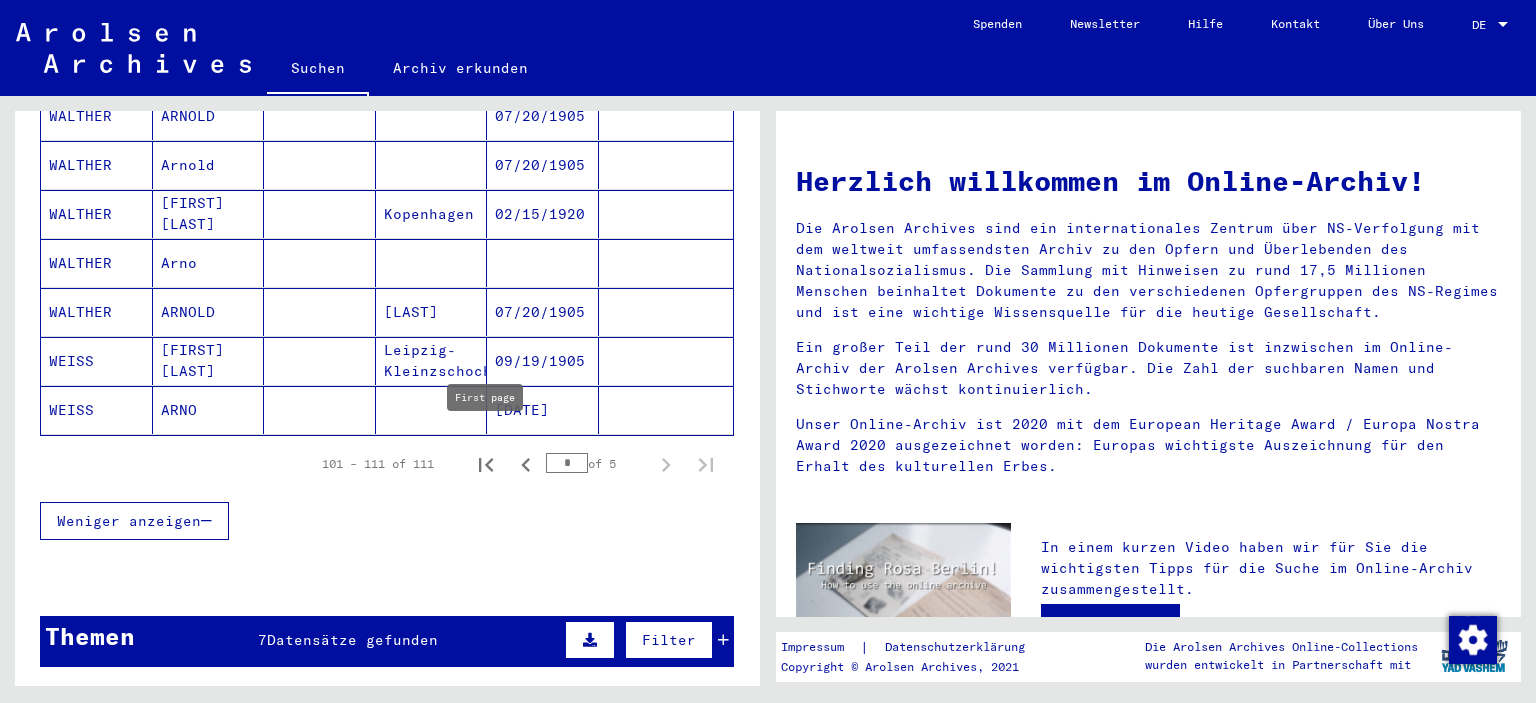 click 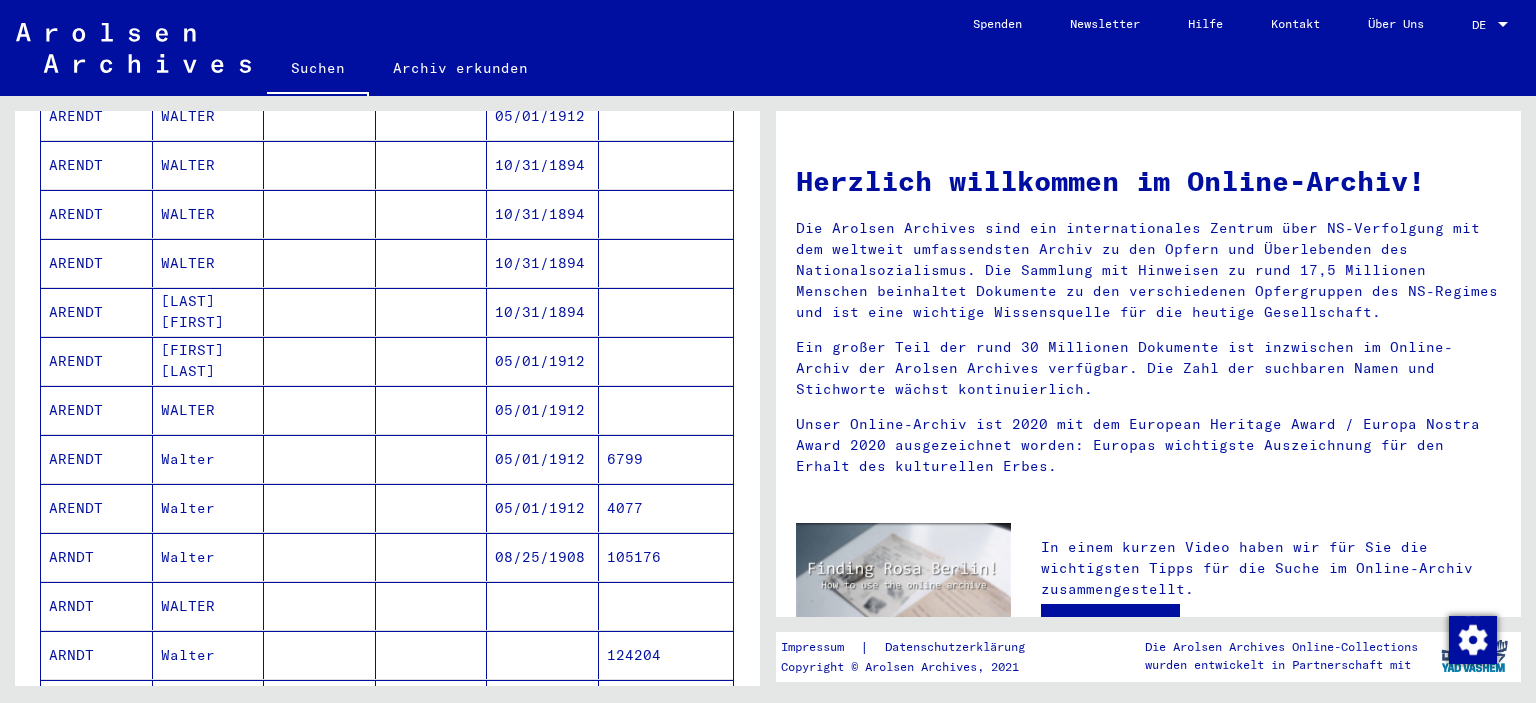 scroll, scrollTop: 0, scrollLeft: 0, axis: both 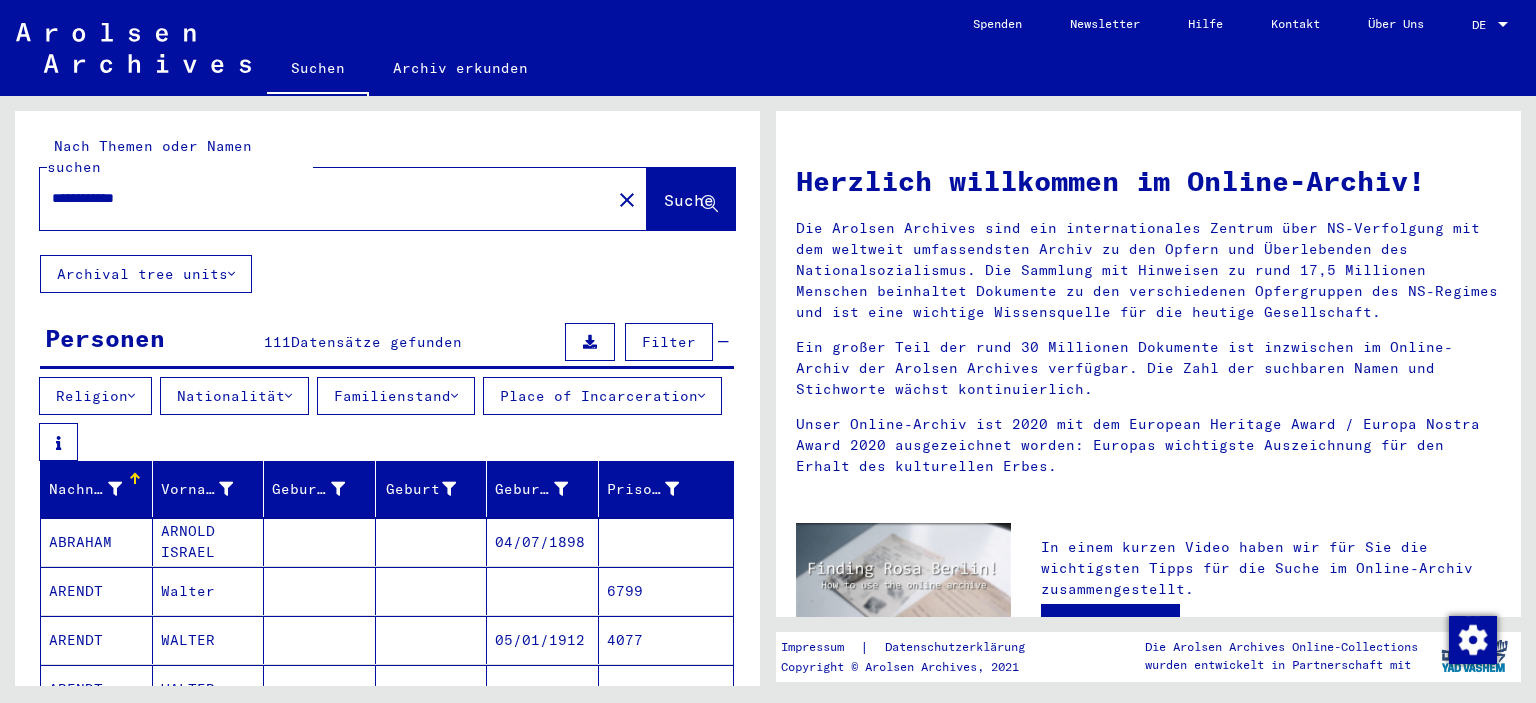 drag, startPoint x: 230, startPoint y: 181, endPoint x: 0, endPoint y: 194, distance: 230.3671 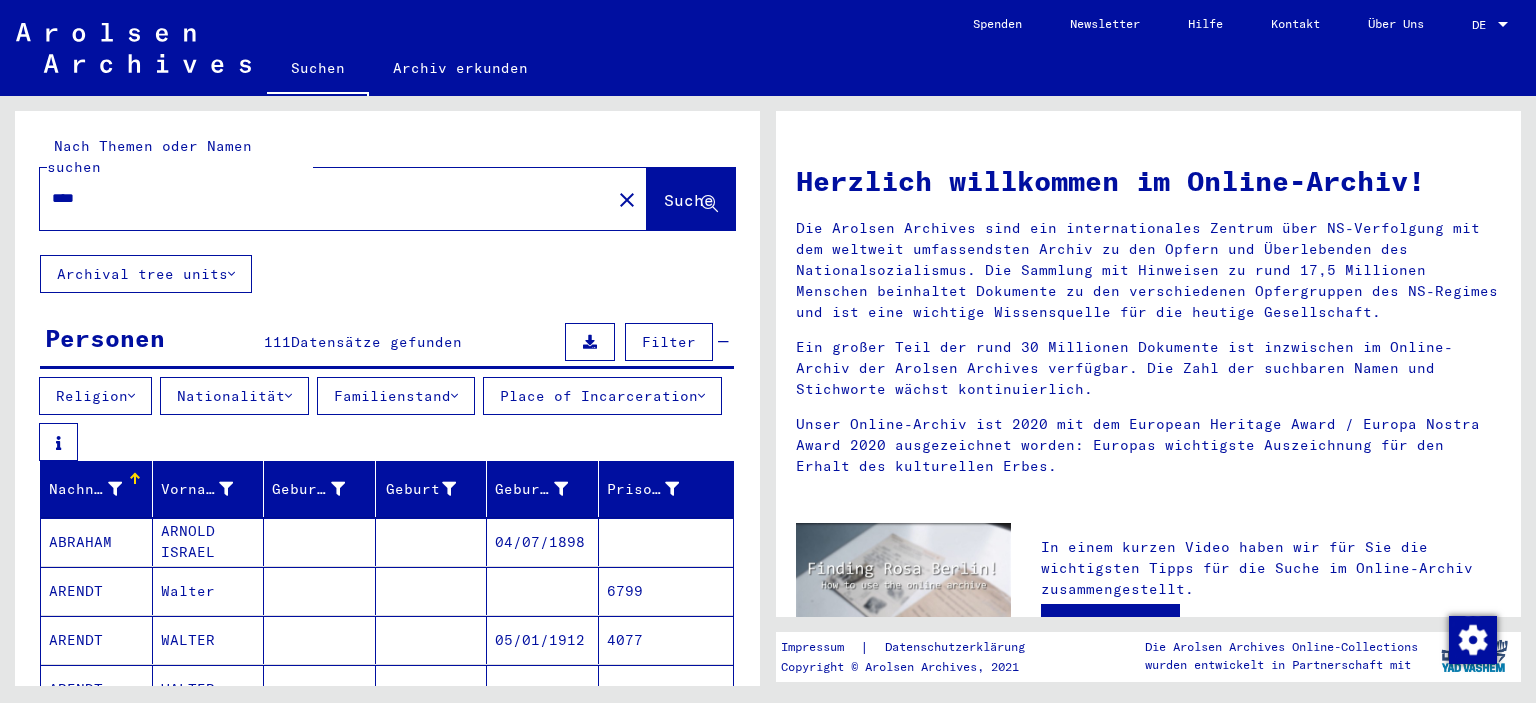 type on "****" 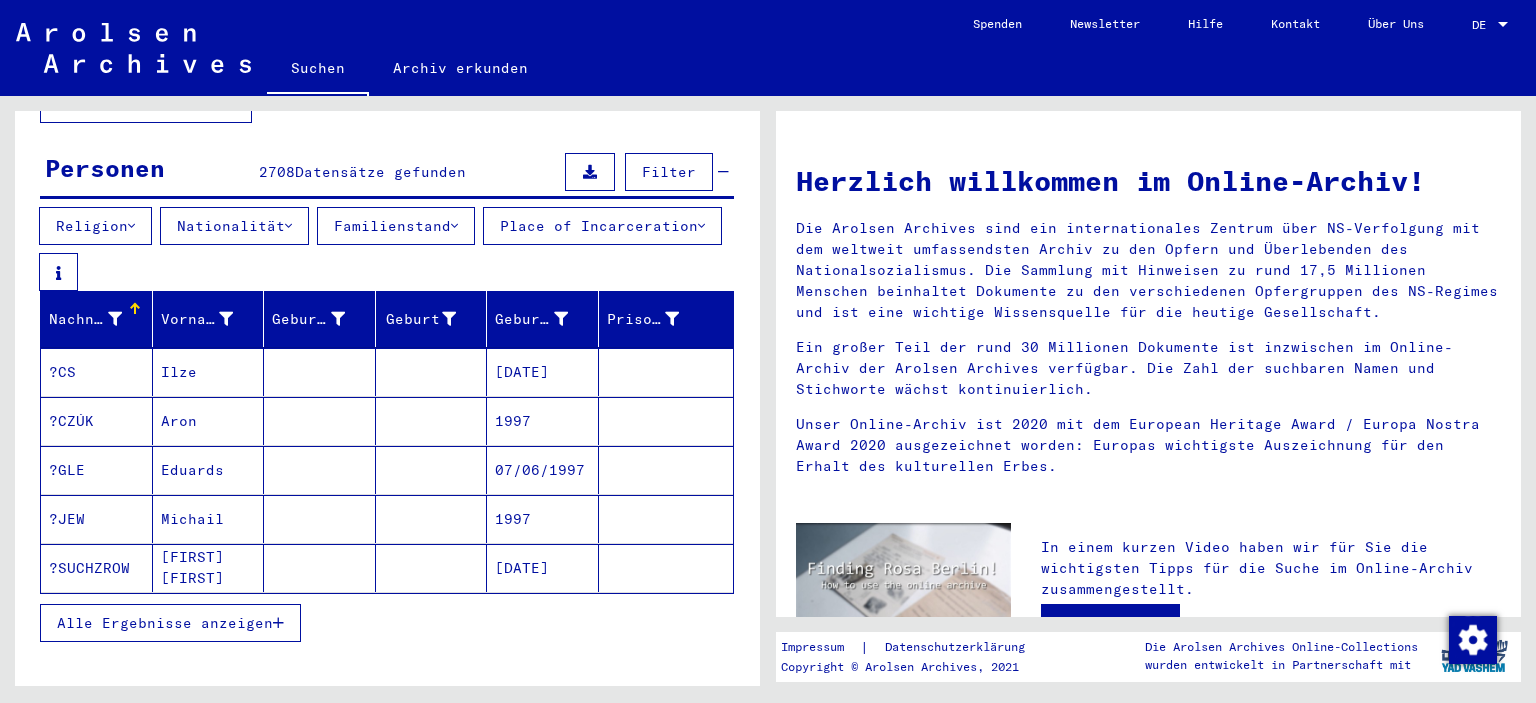 scroll, scrollTop: 172, scrollLeft: 0, axis: vertical 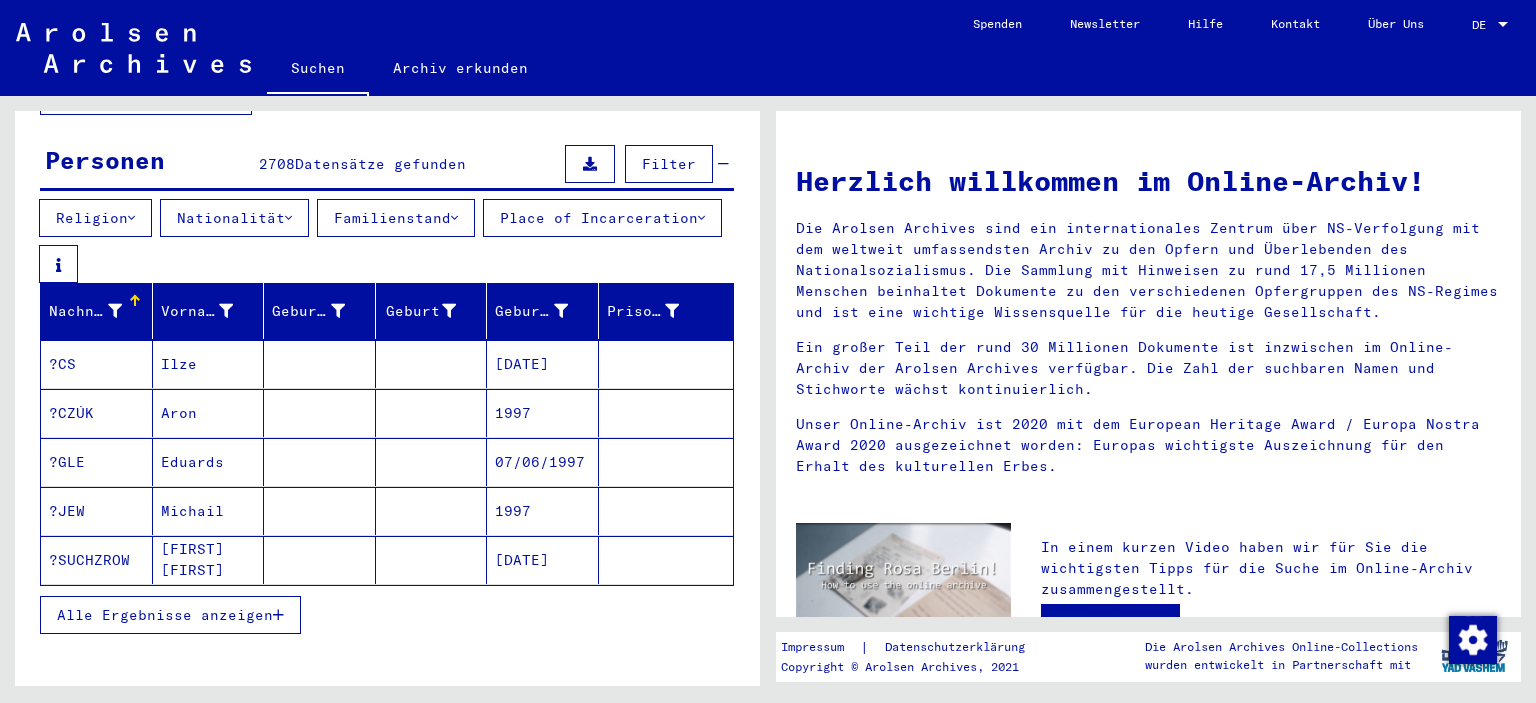click on "Alle Ergebnisse anzeigen" at bounding box center [165, 615] 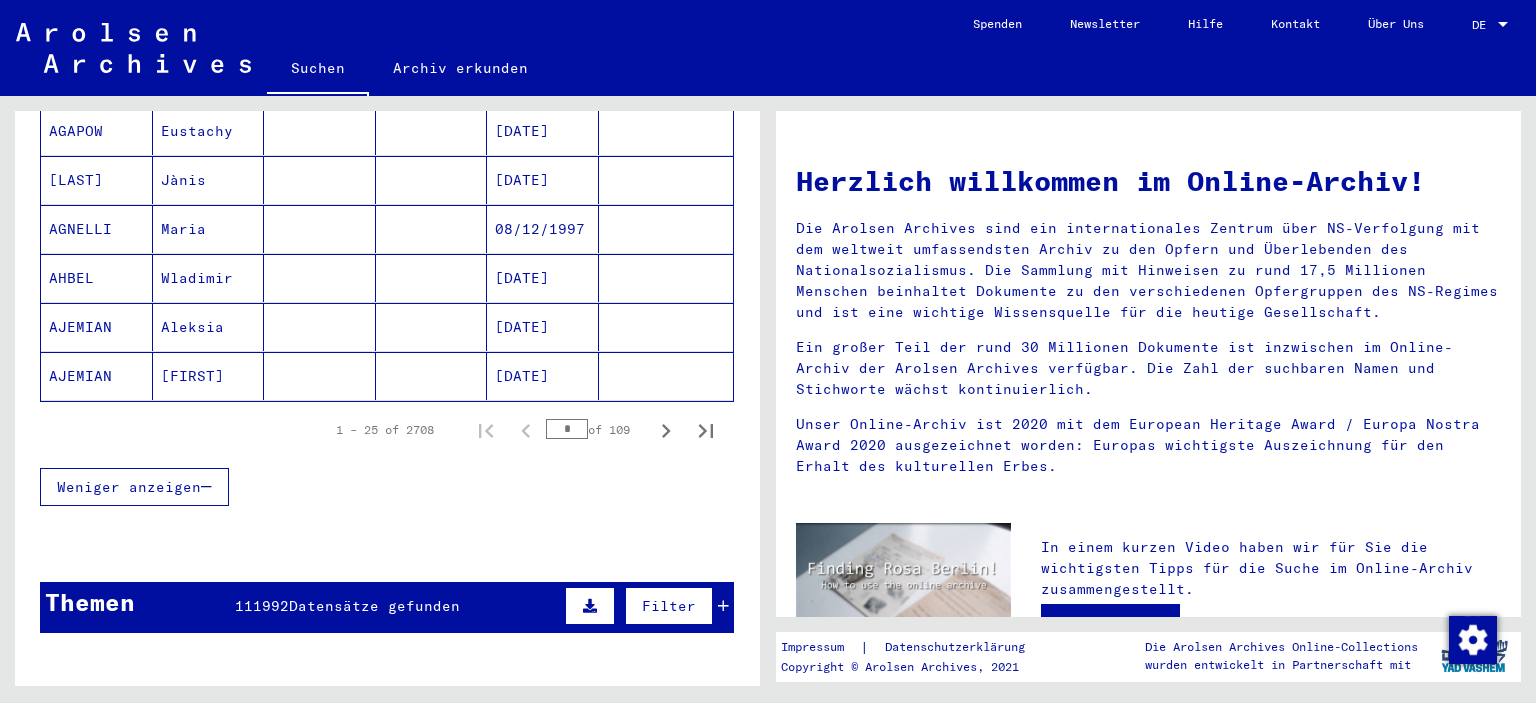 scroll, scrollTop: 1358, scrollLeft: 0, axis: vertical 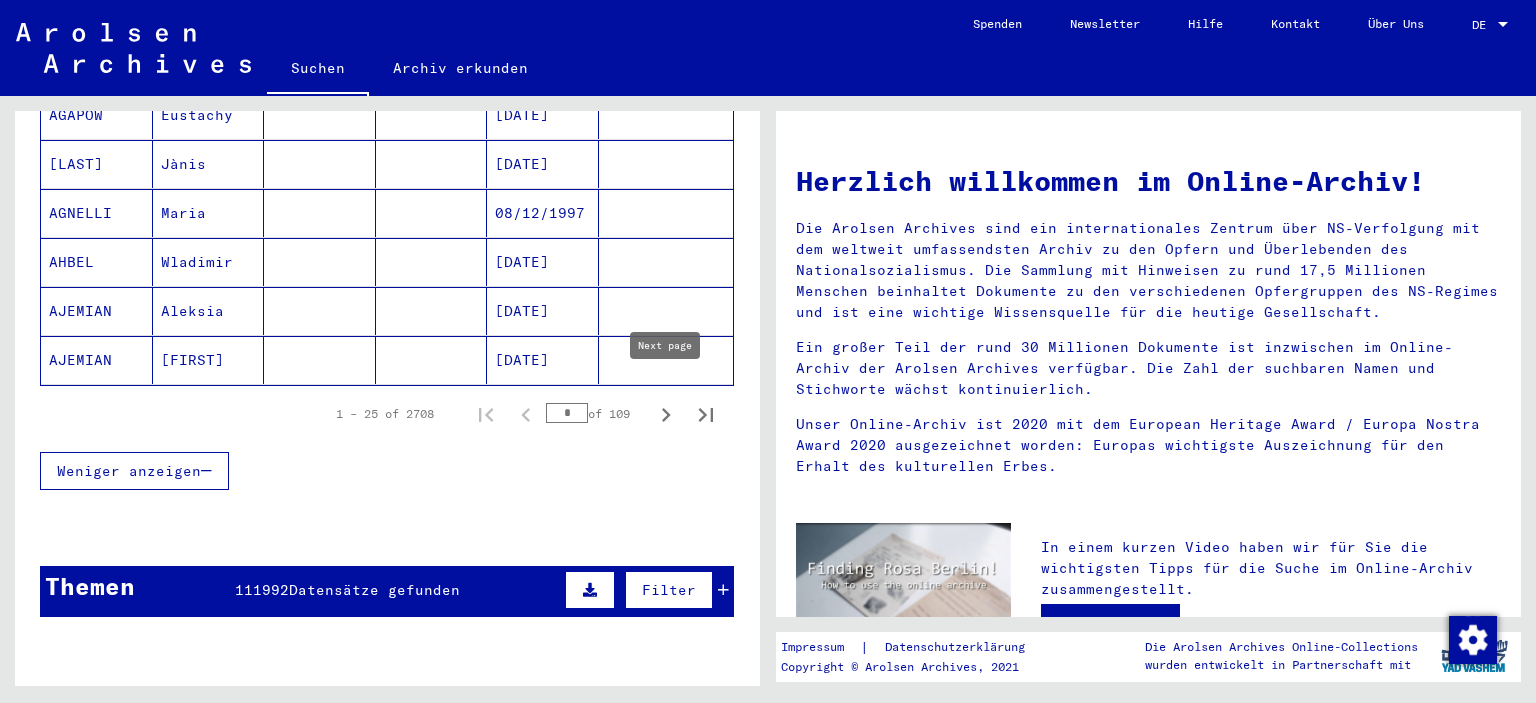 click 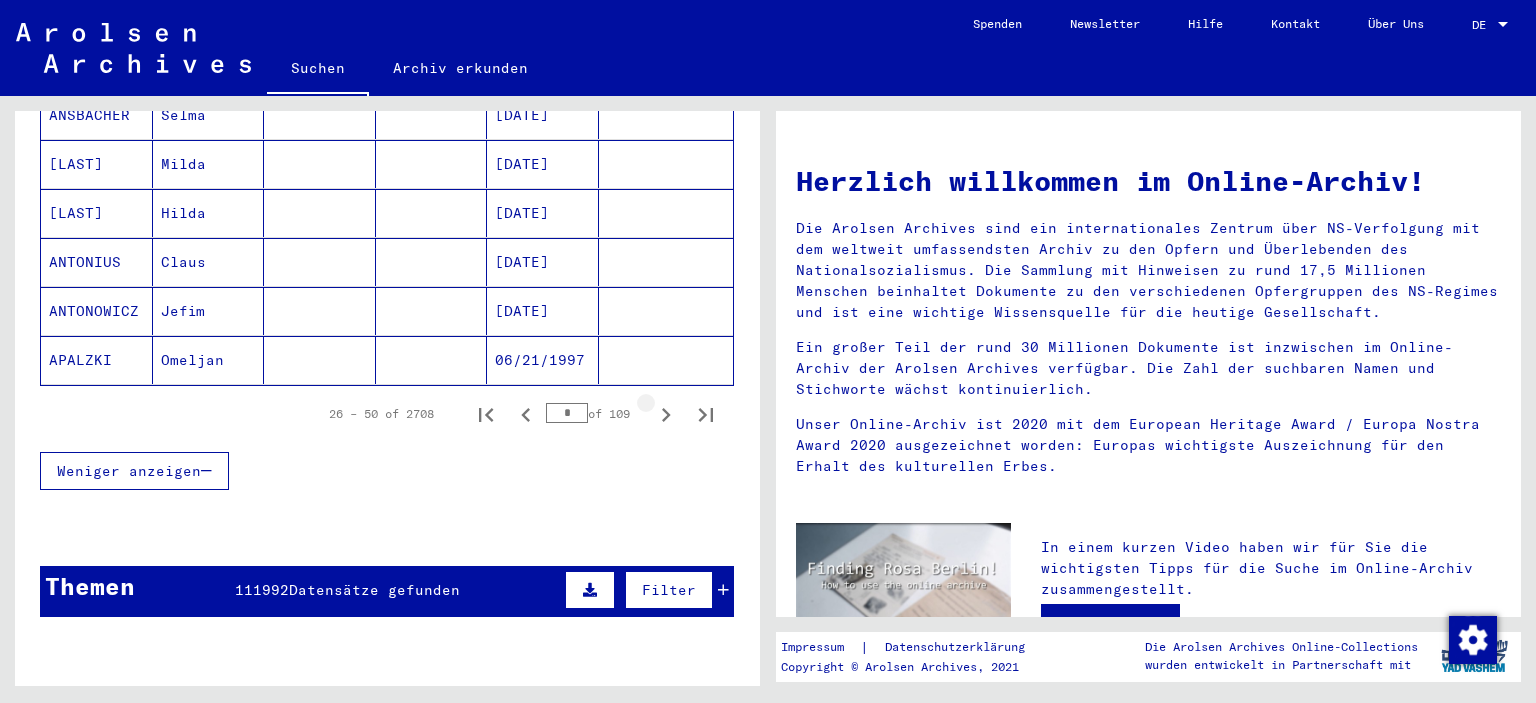 click 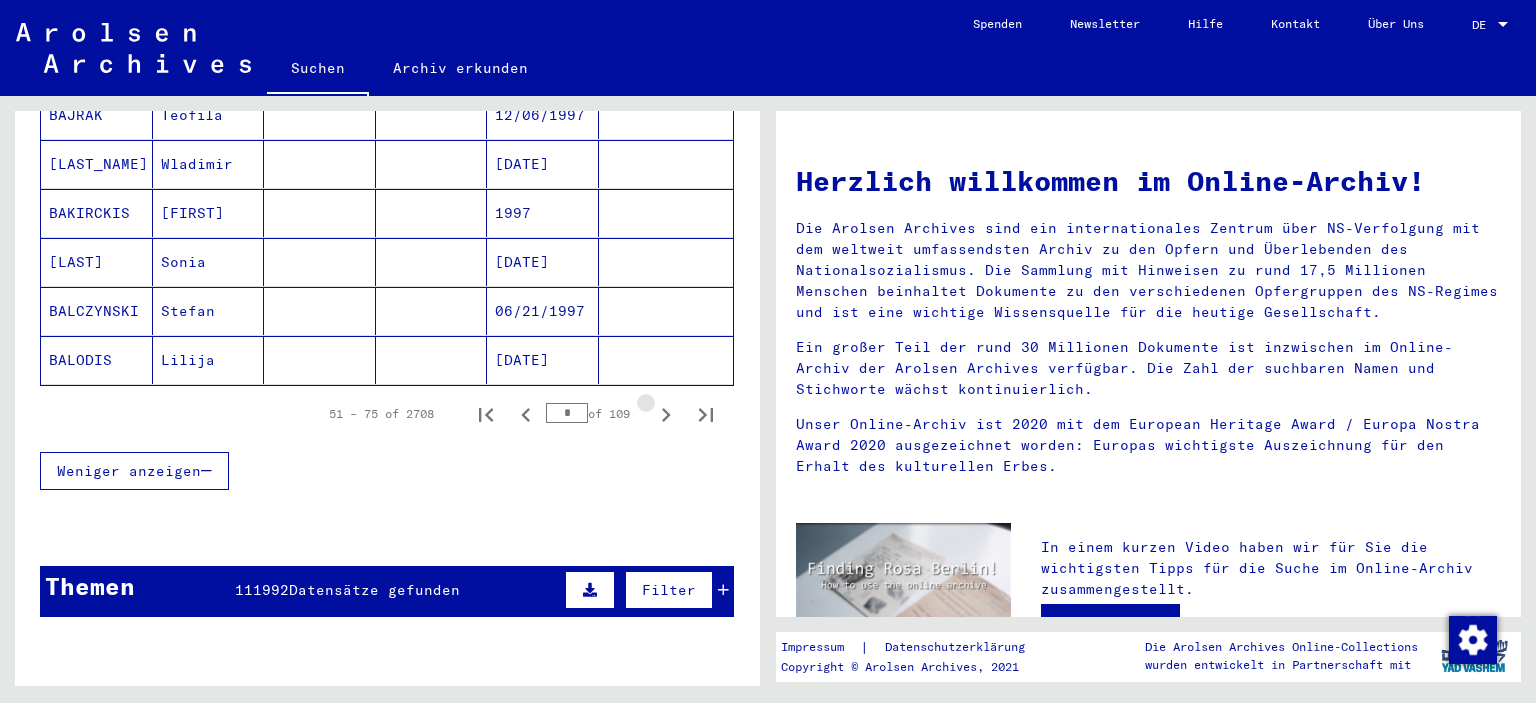 click 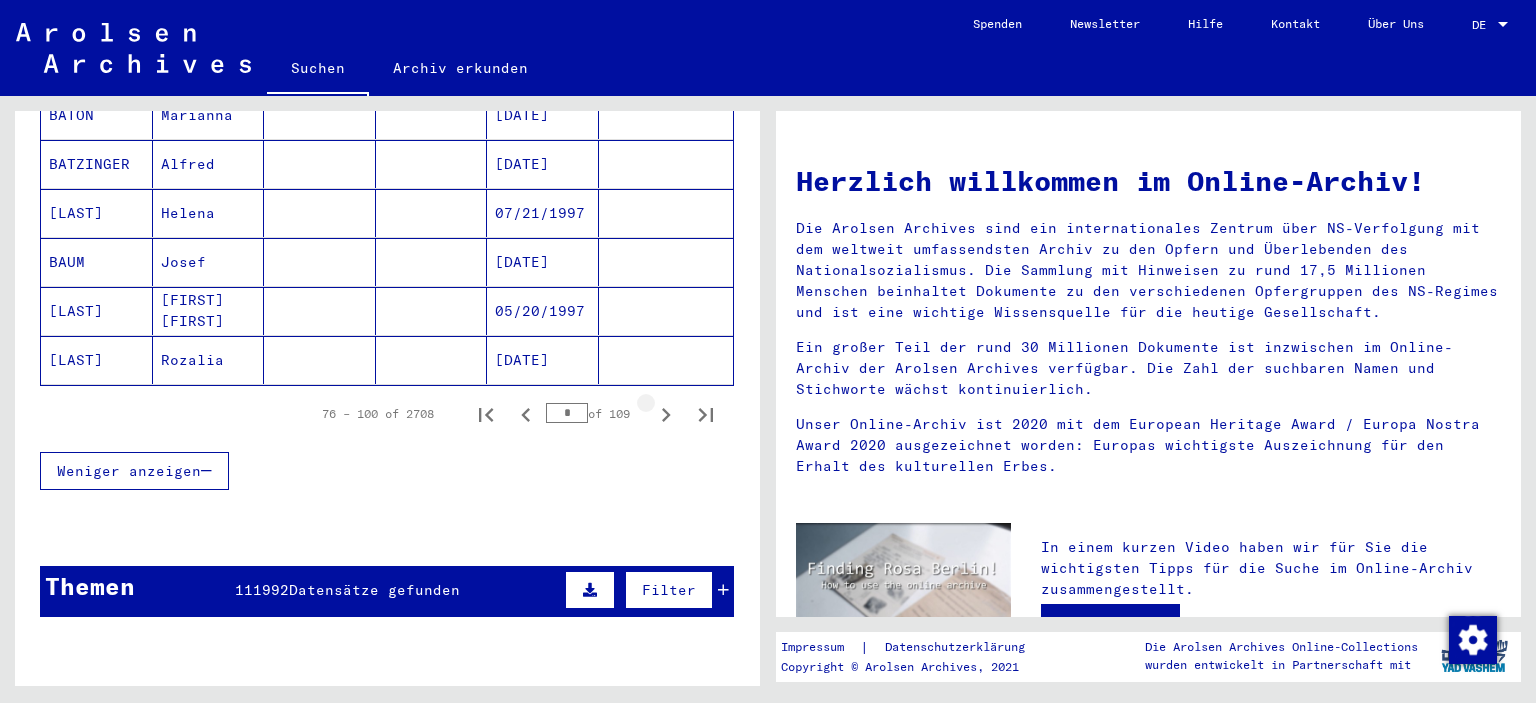 click 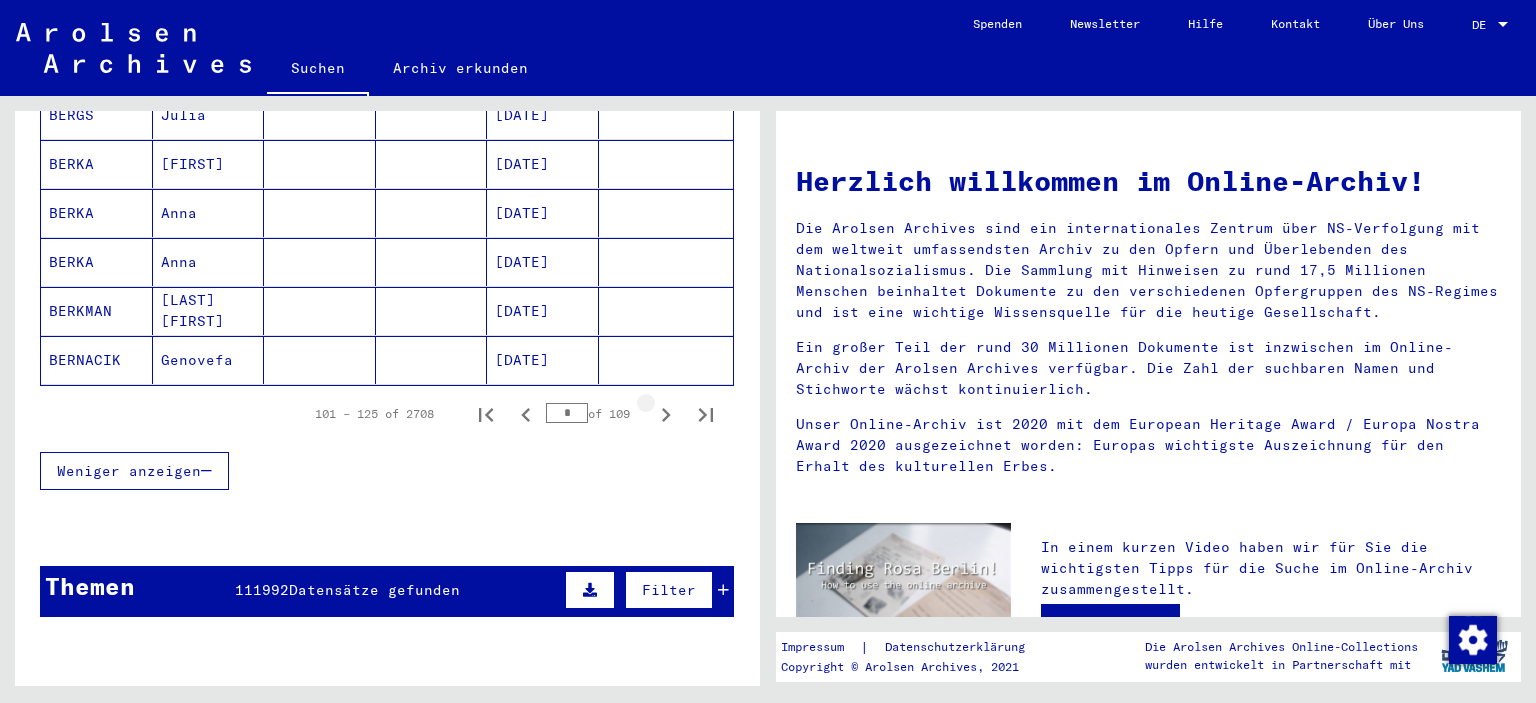 click 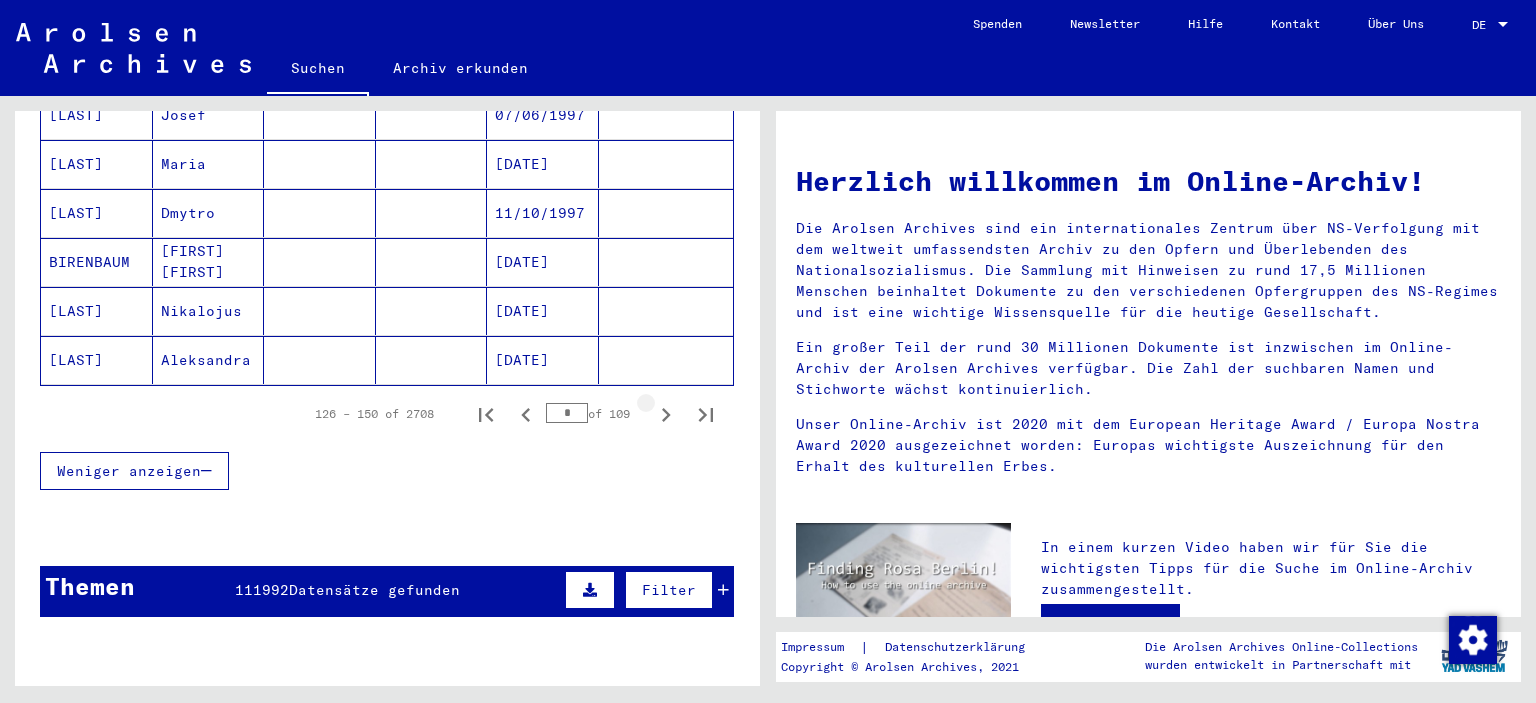 click 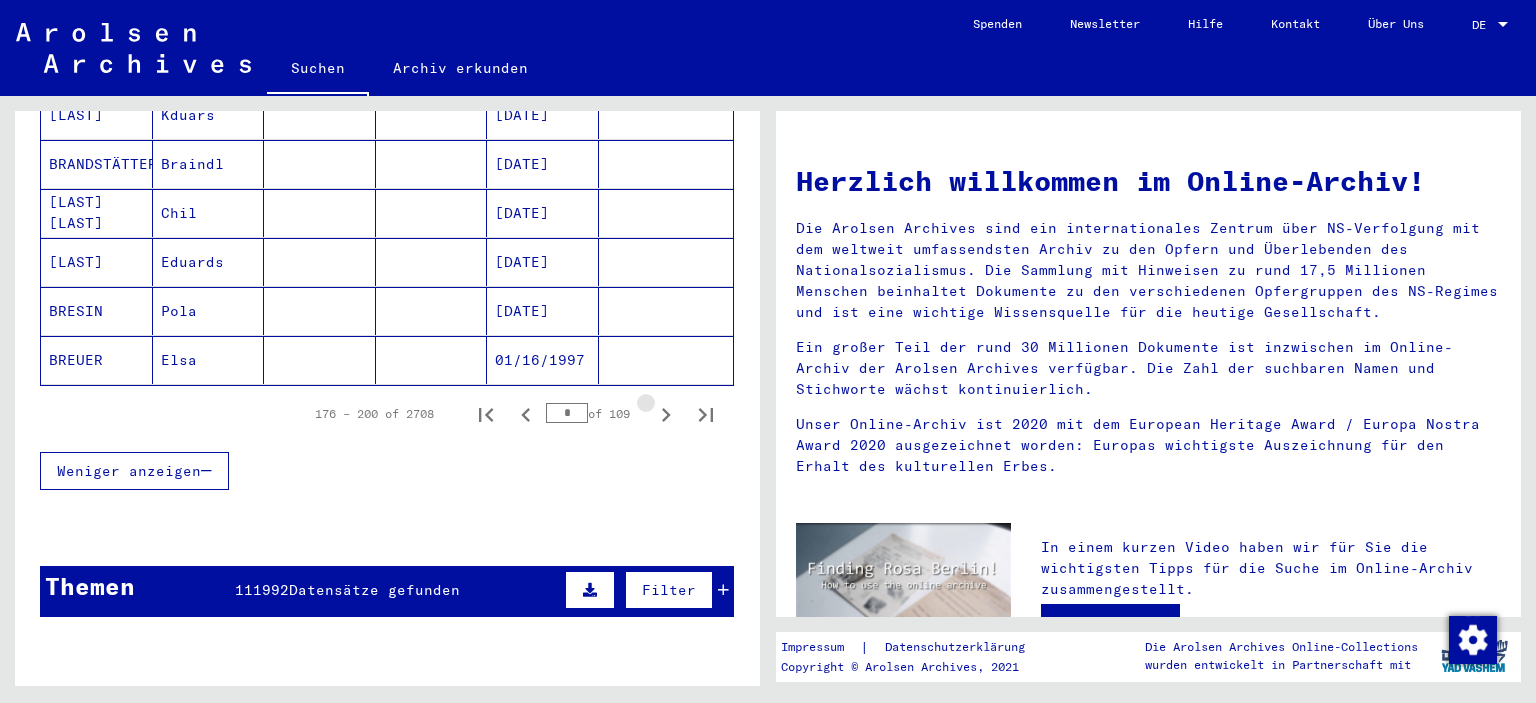 click 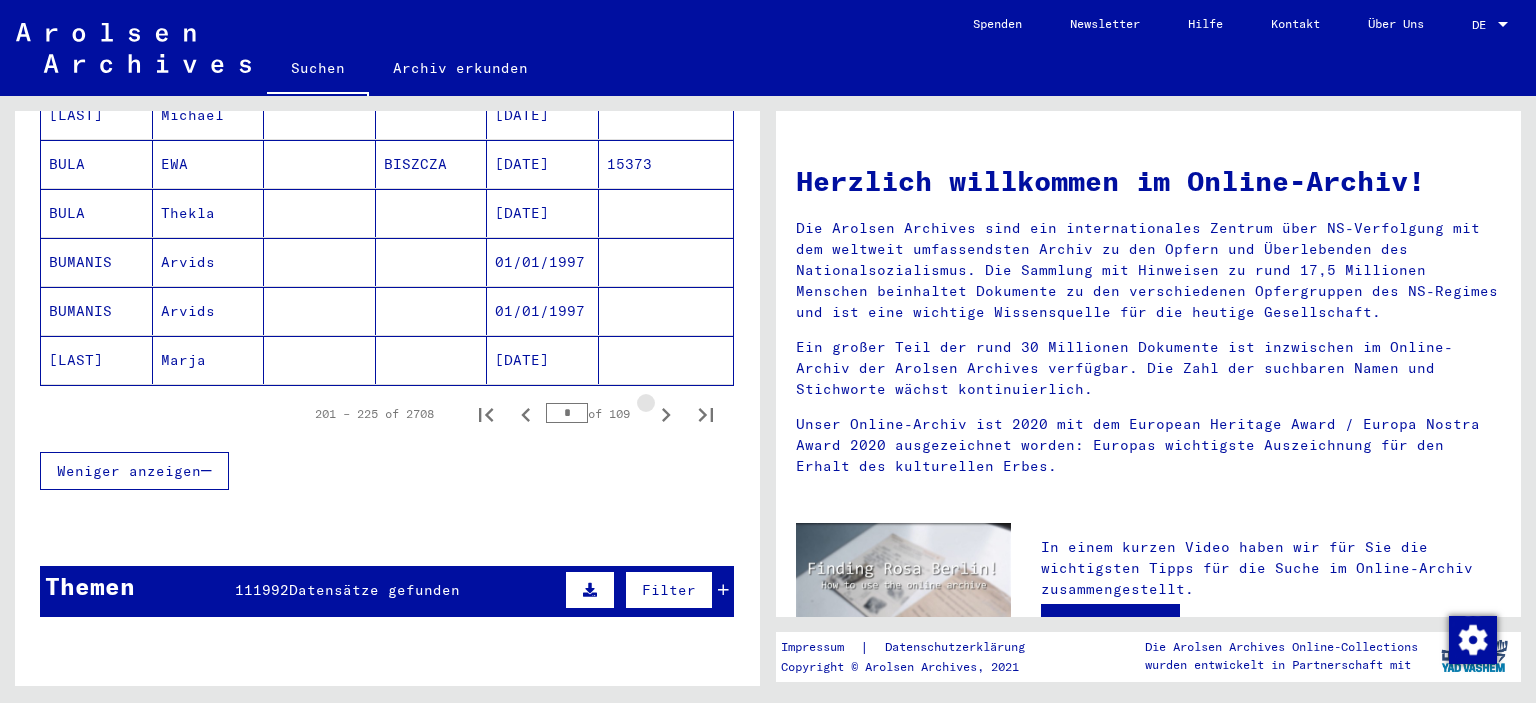 click 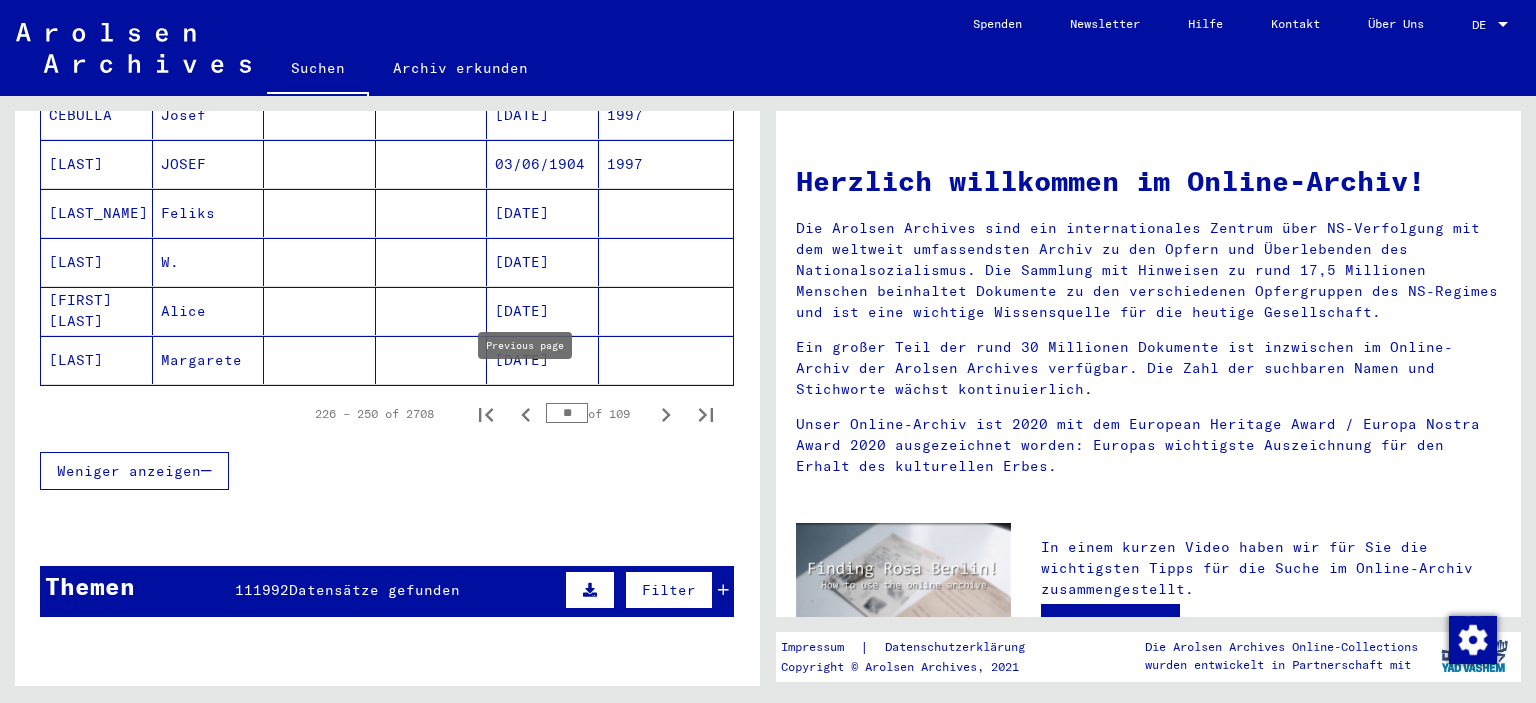 click 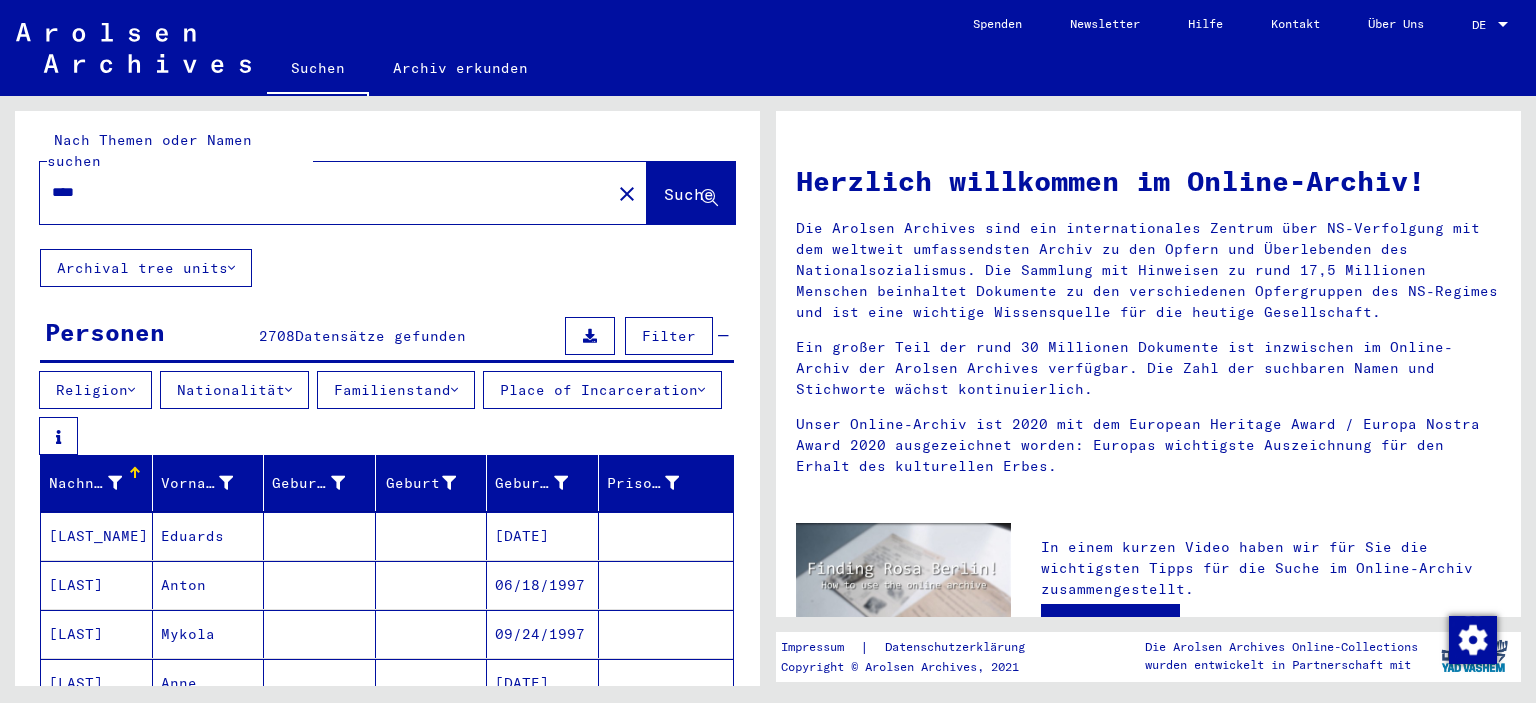 scroll, scrollTop: 0, scrollLeft: 0, axis: both 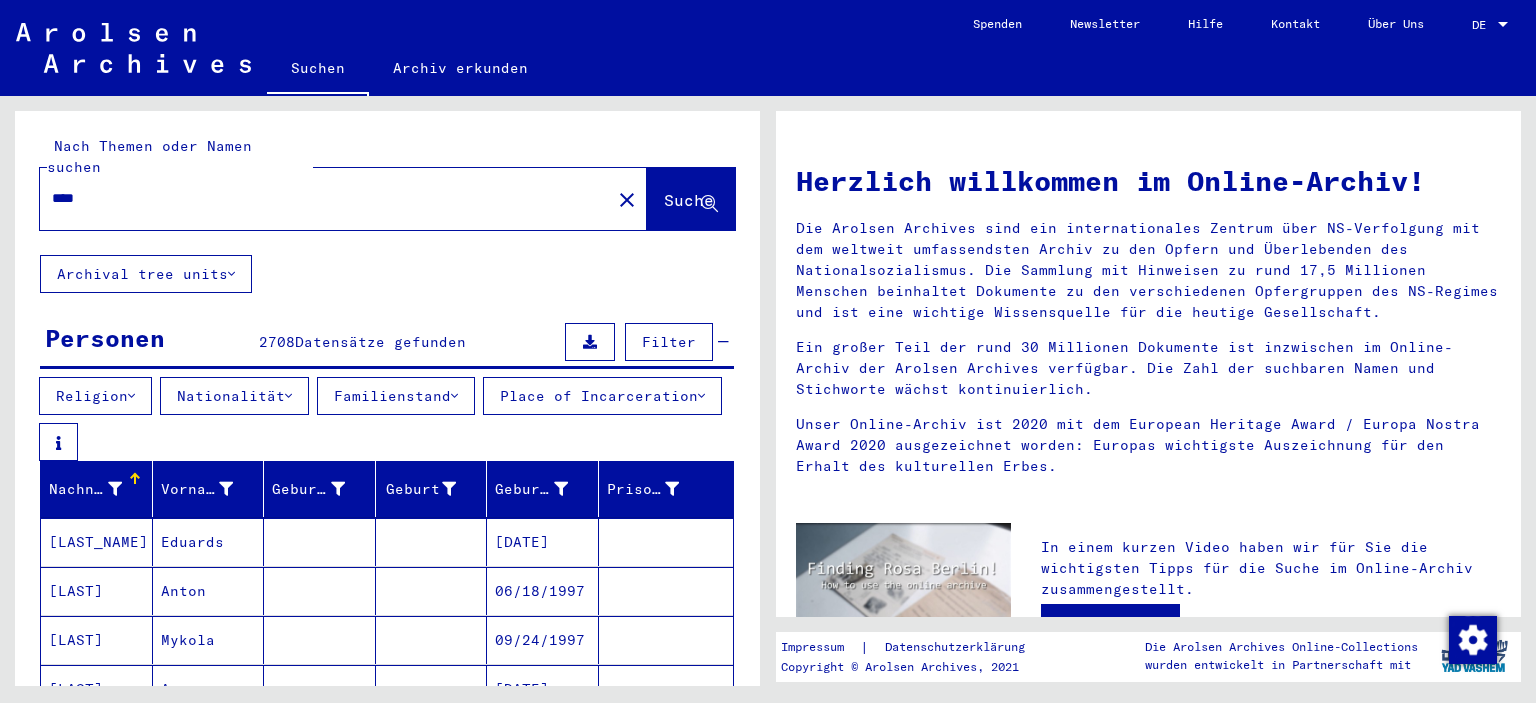 drag, startPoint x: 195, startPoint y: 188, endPoint x: 49, endPoint y: 173, distance: 146.76852 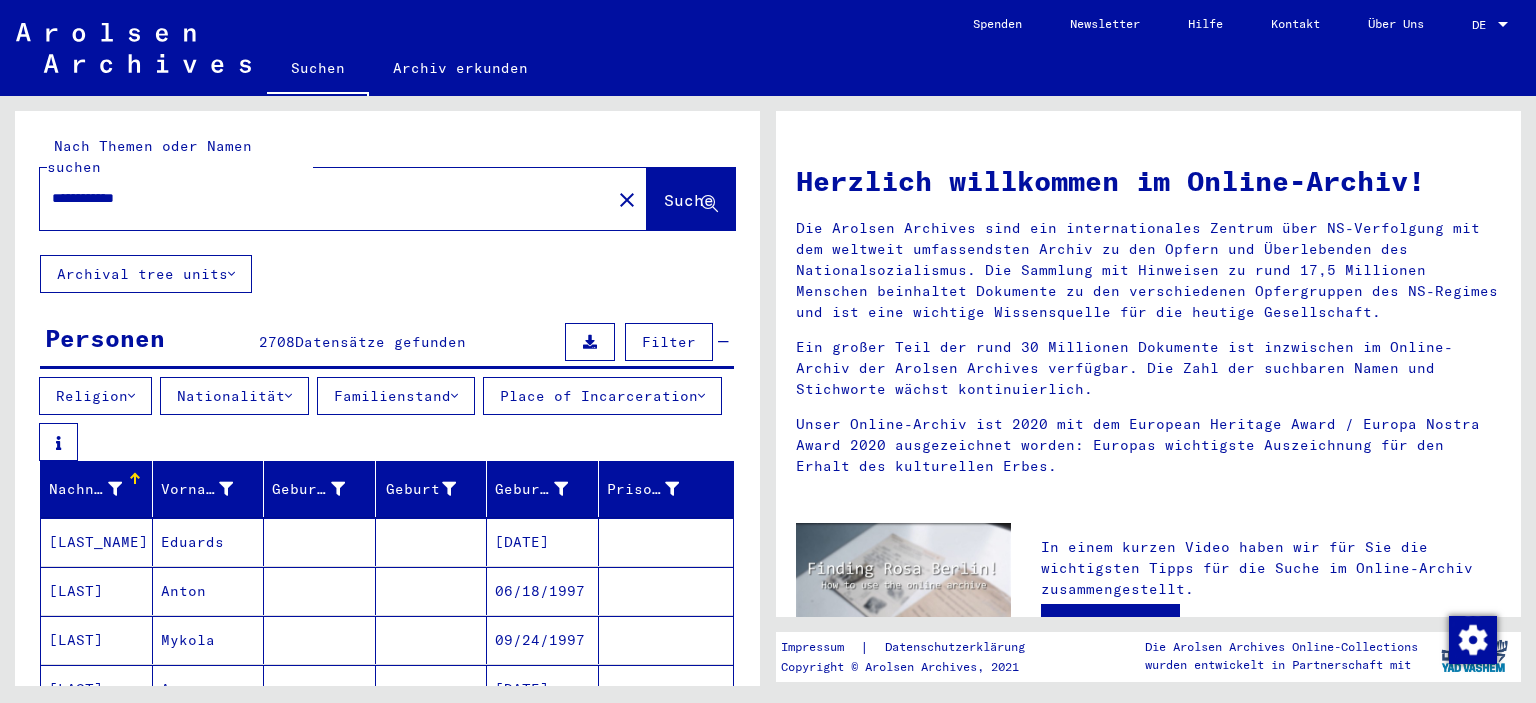 type on "**********" 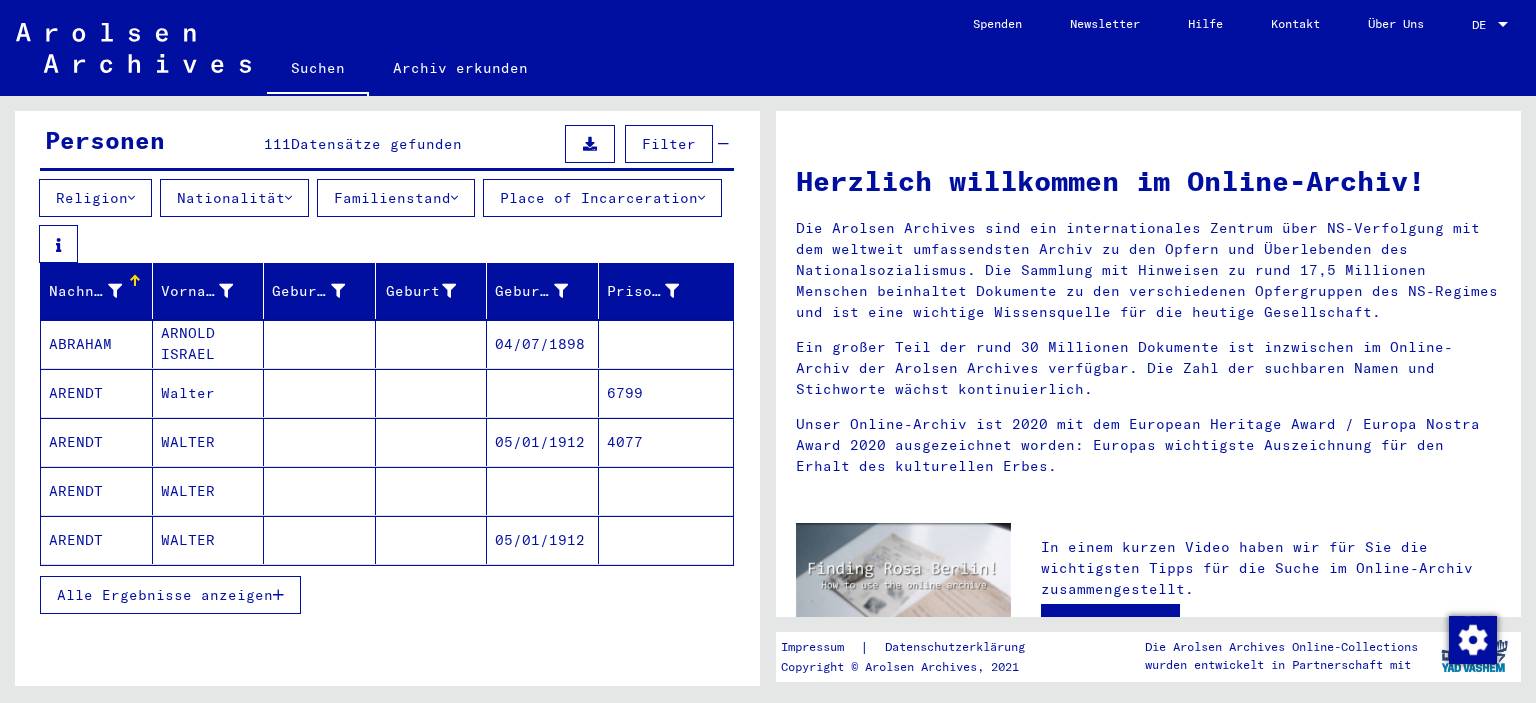 scroll, scrollTop: 203, scrollLeft: 0, axis: vertical 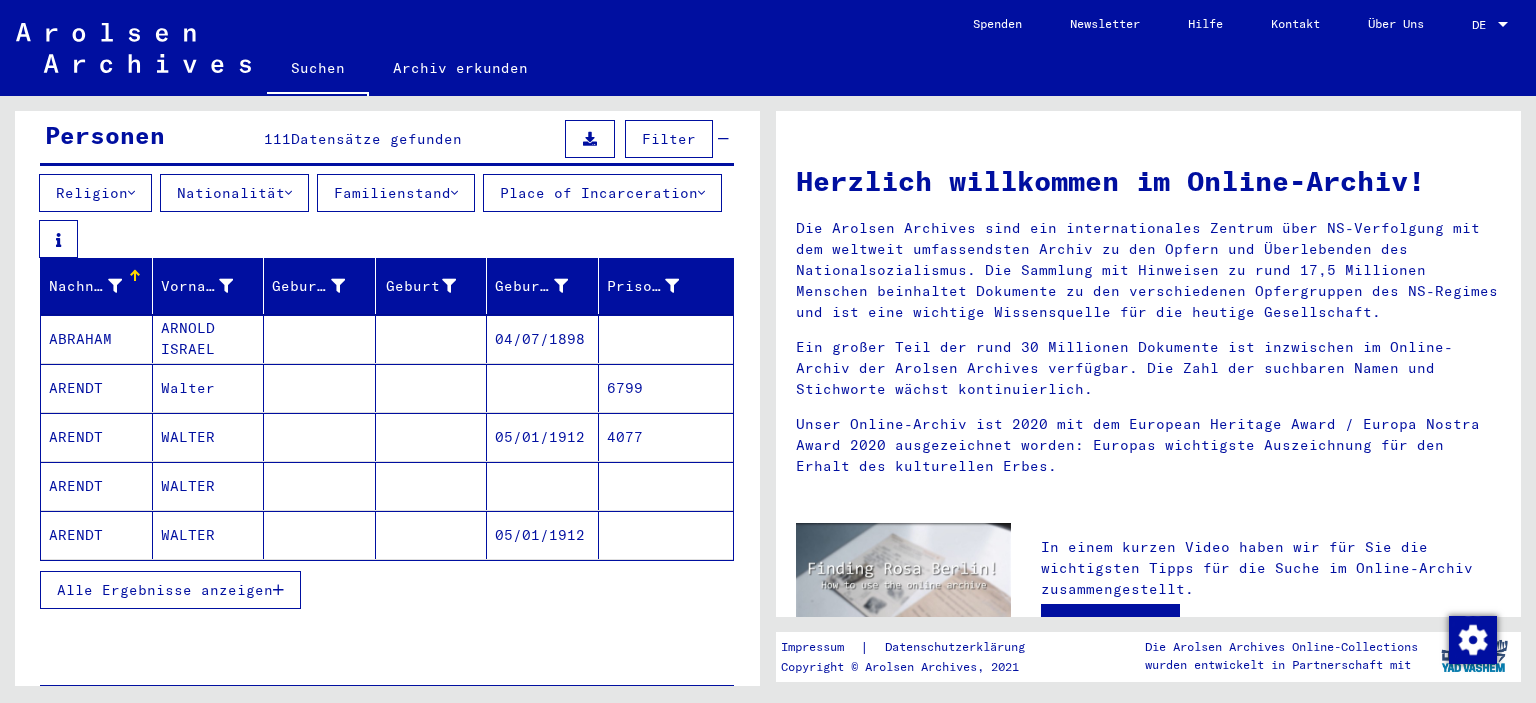 click on "6799" at bounding box center [666, 437] 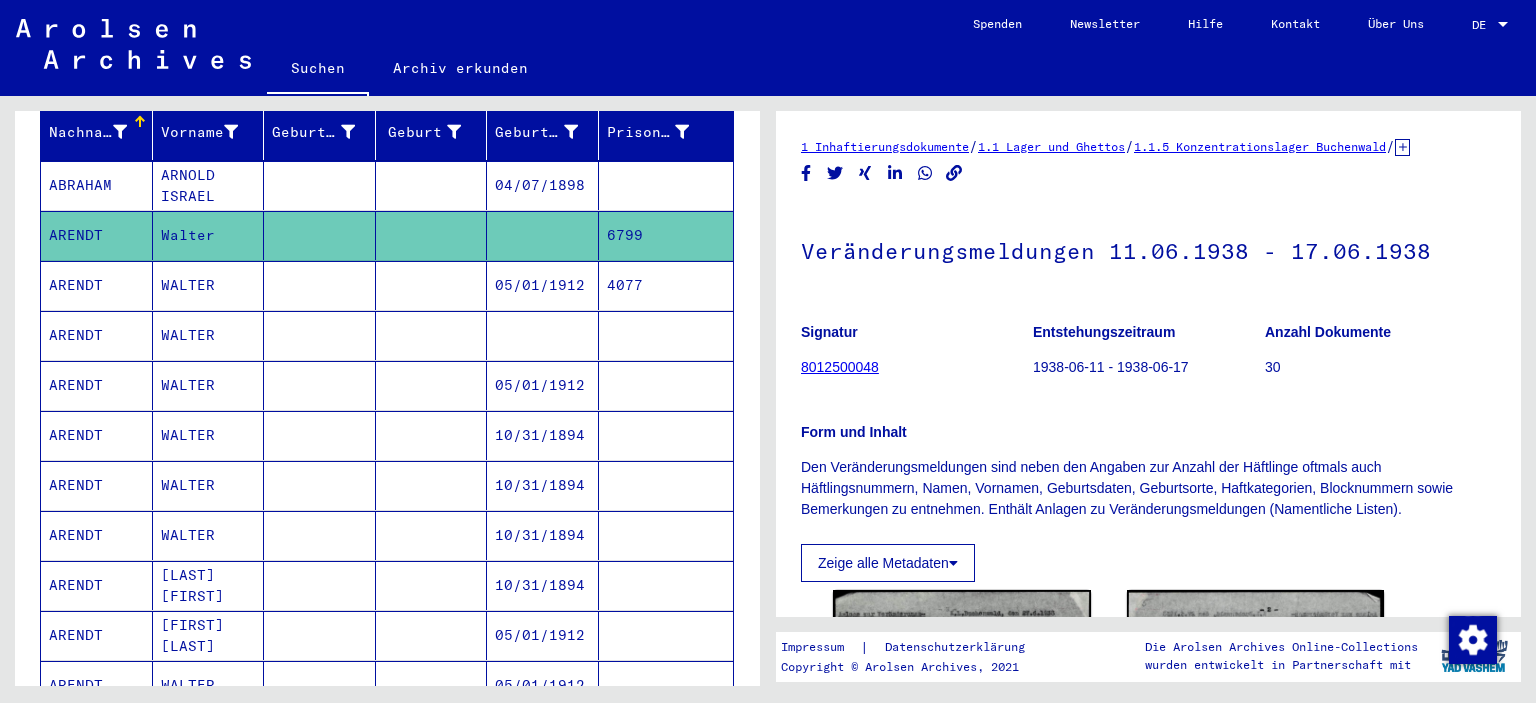 scroll, scrollTop: 367, scrollLeft: 0, axis: vertical 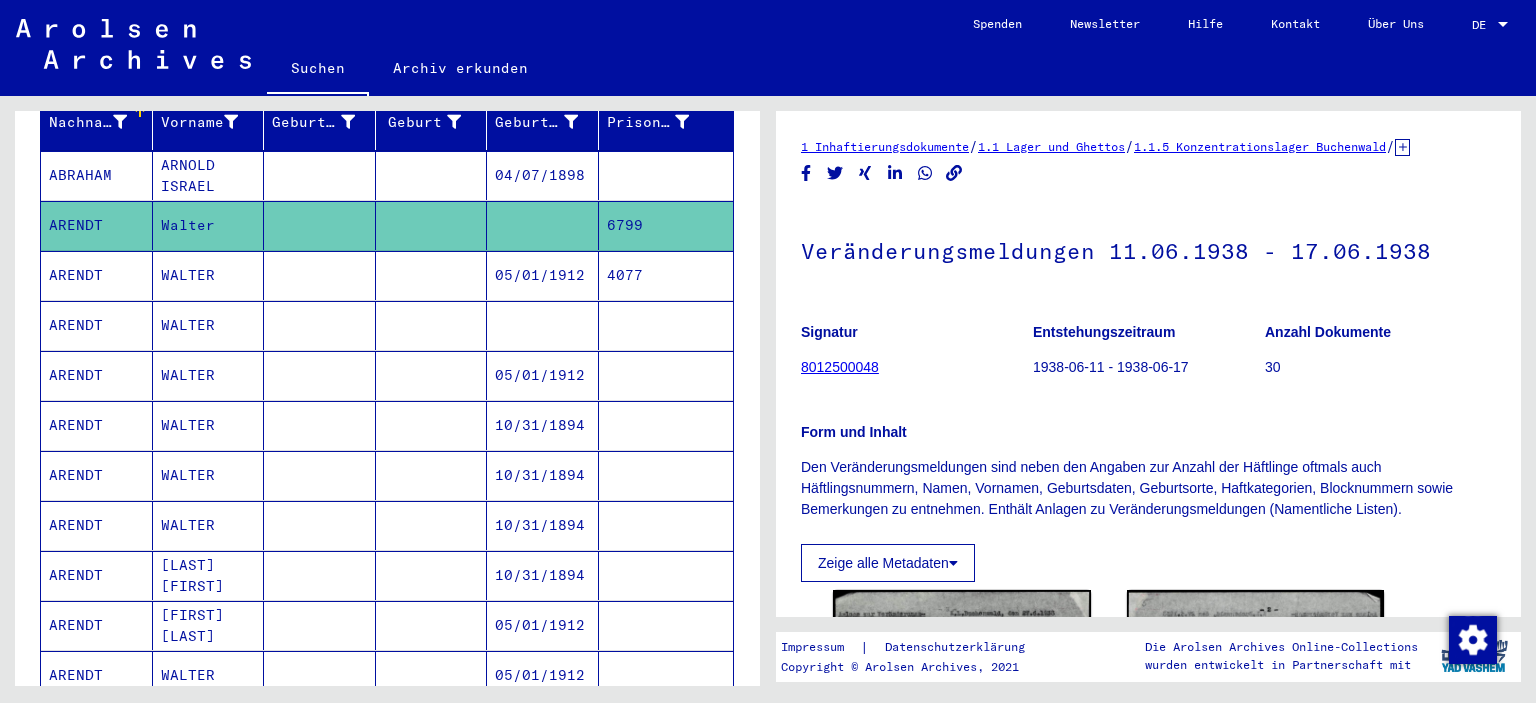 click at bounding box center (666, 375) 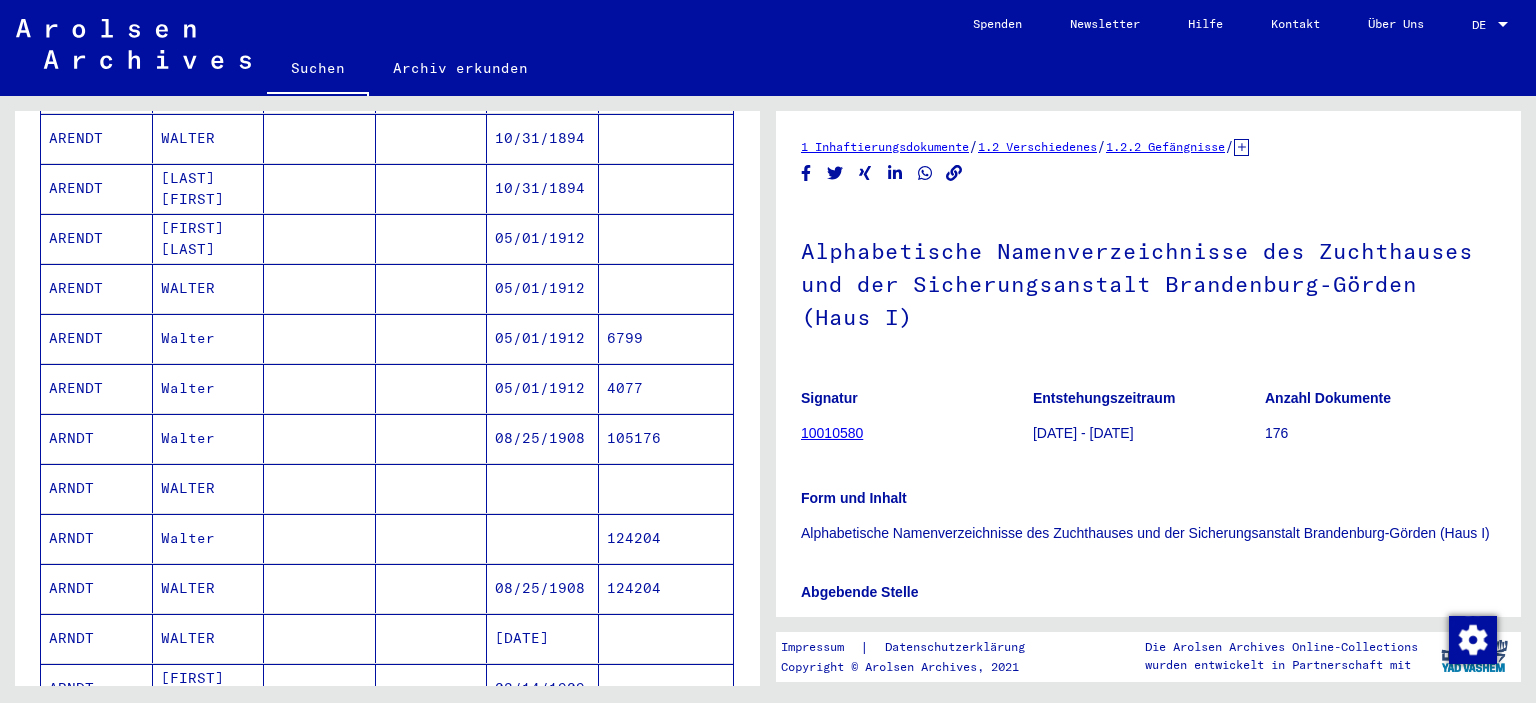 scroll, scrollTop: 827, scrollLeft: 0, axis: vertical 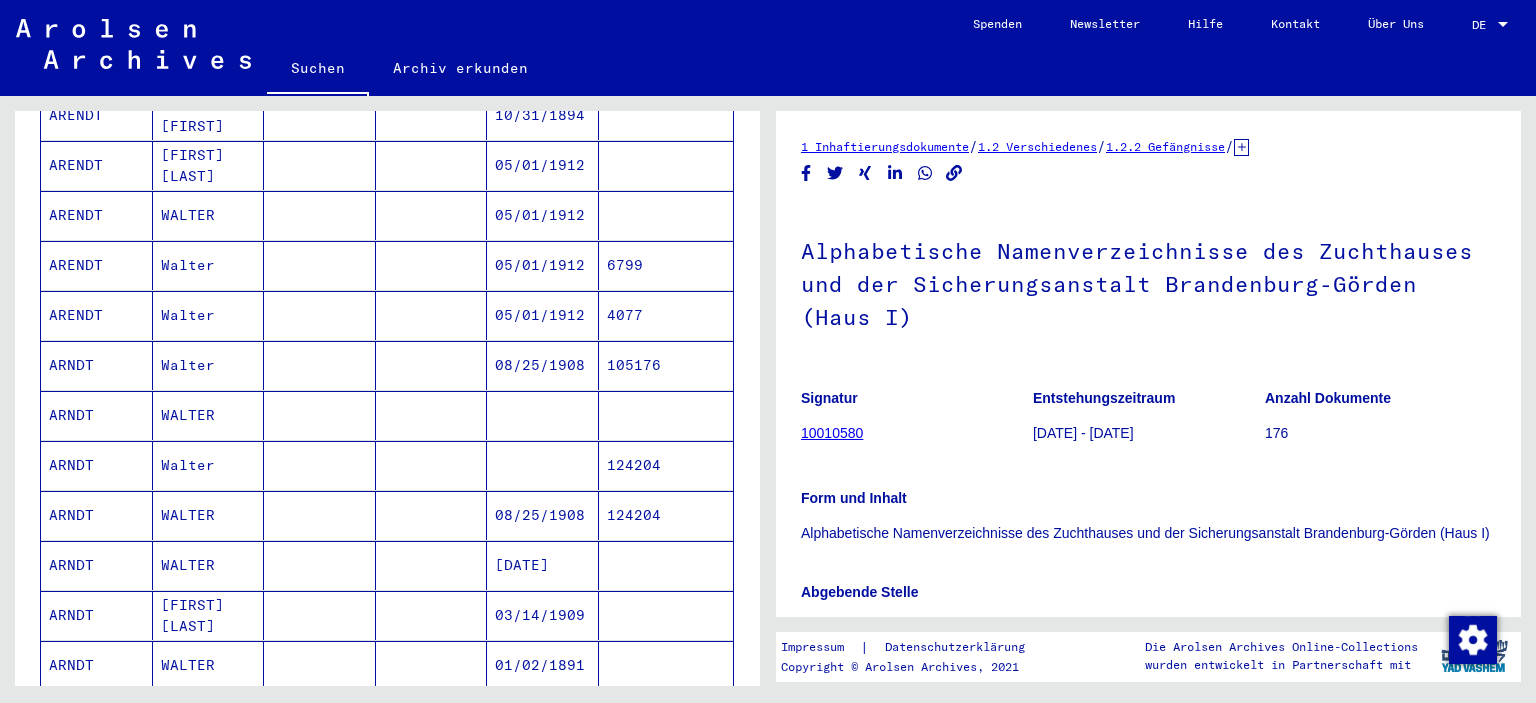 click at bounding box center [666, 465] 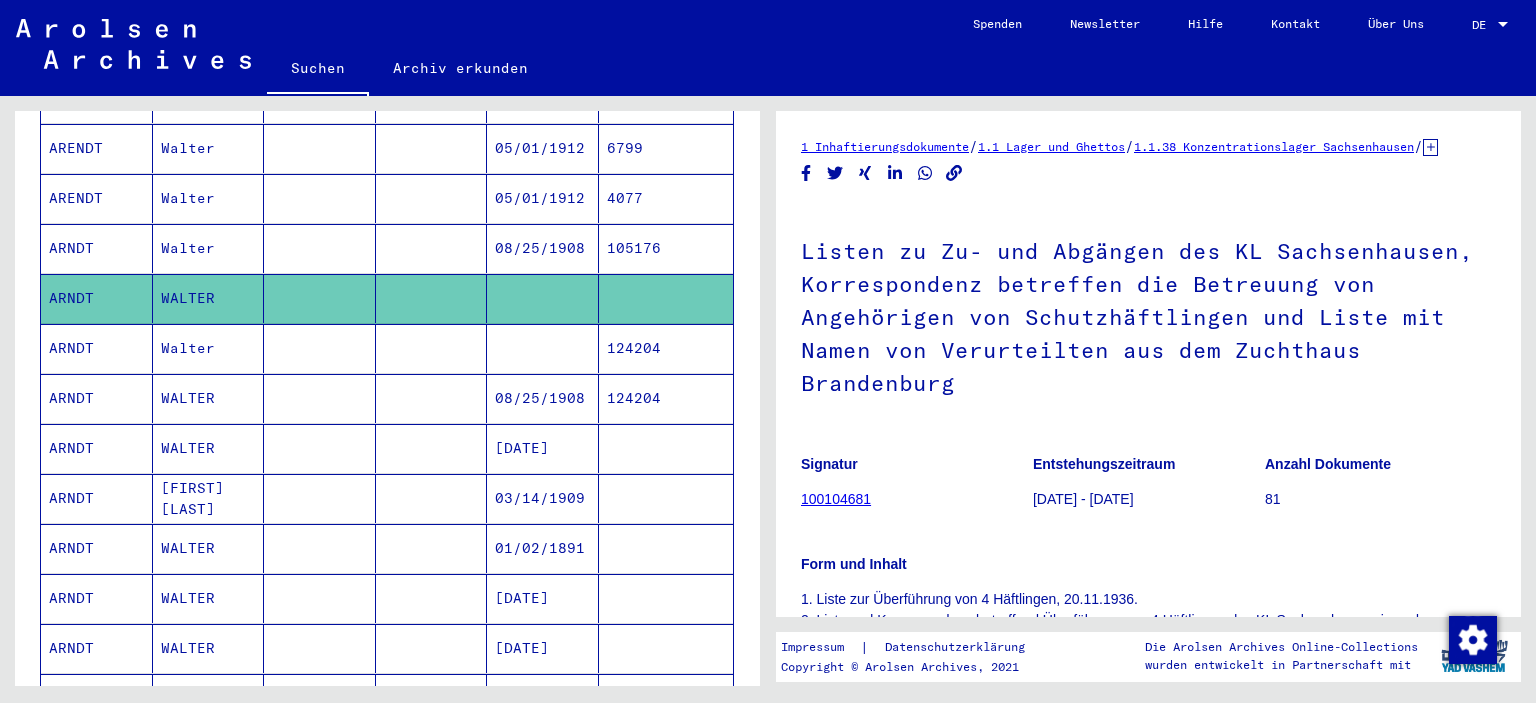 scroll, scrollTop: 967, scrollLeft: 0, axis: vertical 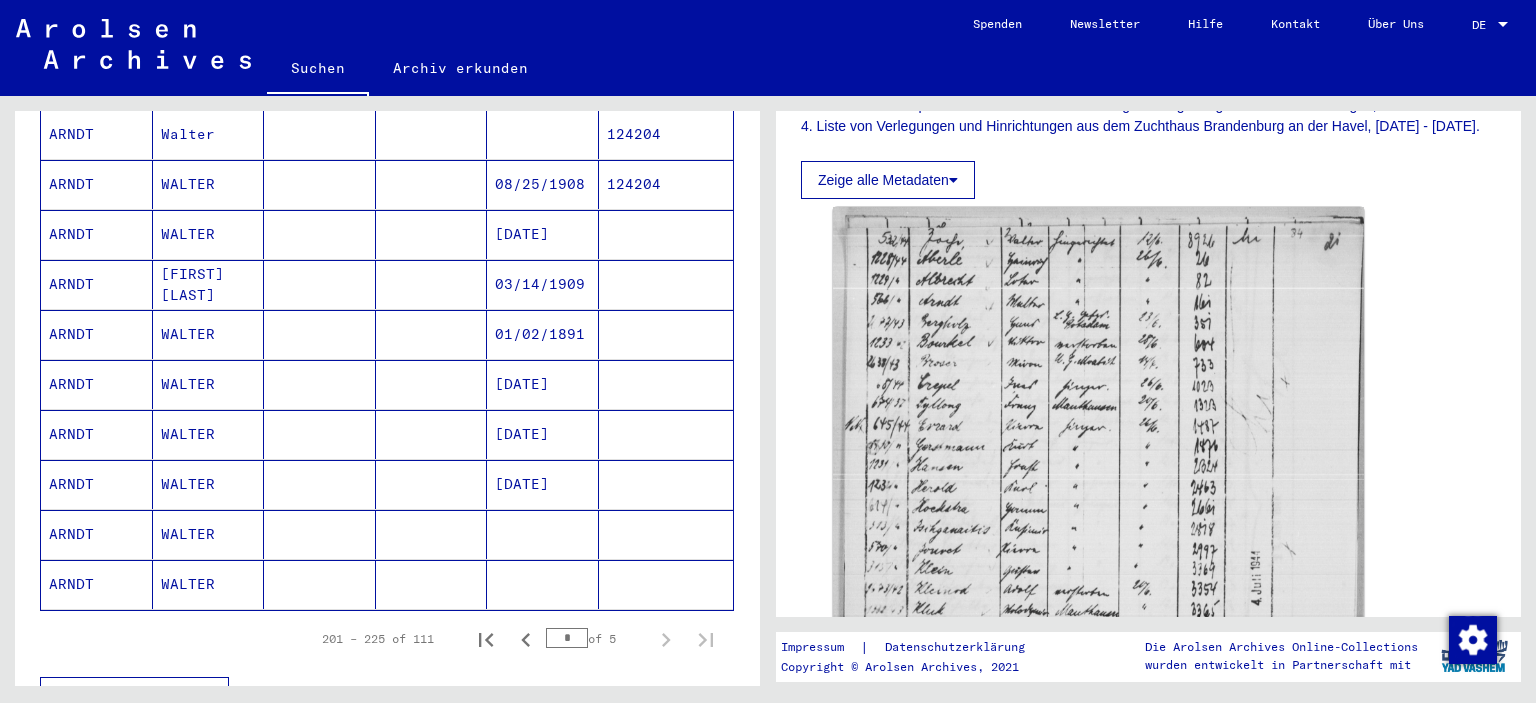 click at bounding box center [666, 584] 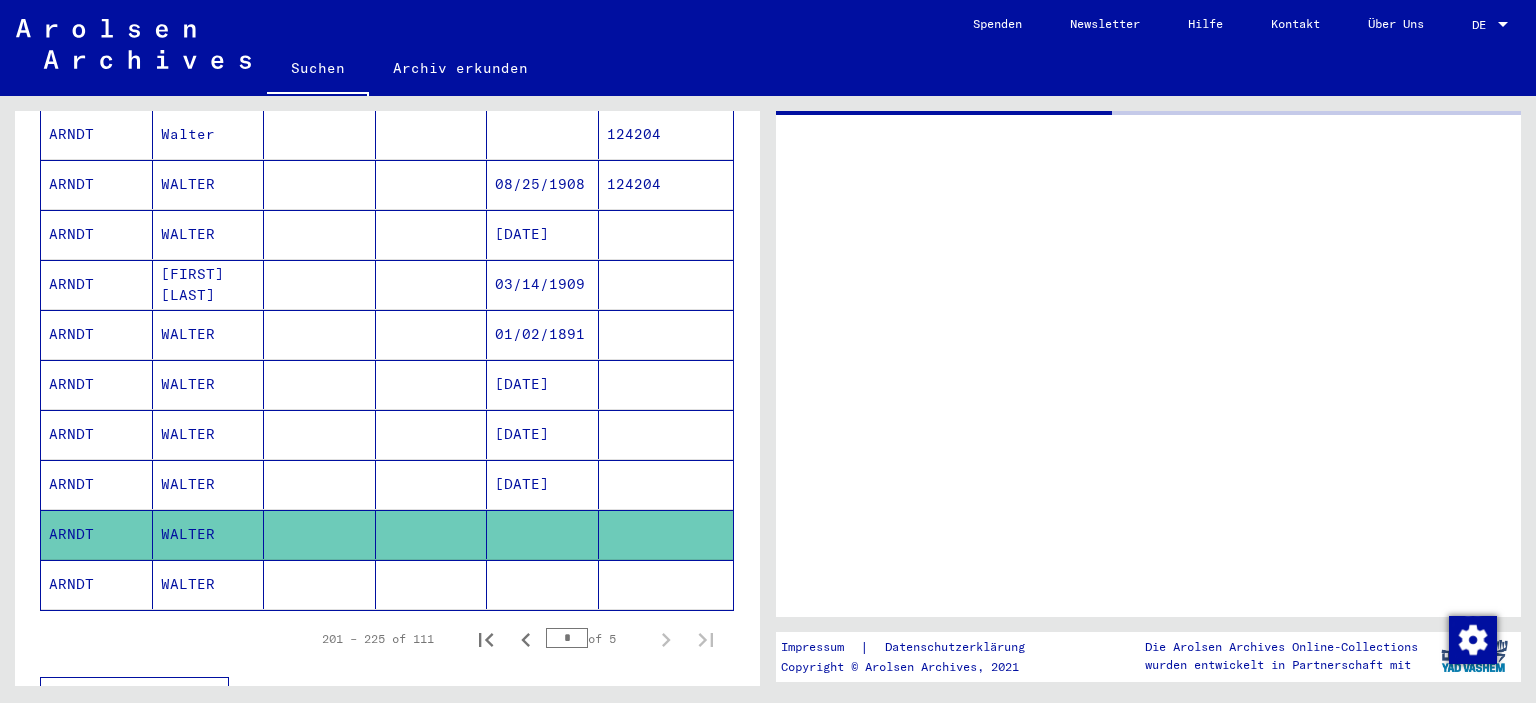 scroll, scrollTop: 0, scrollLeft: 0, axis: both 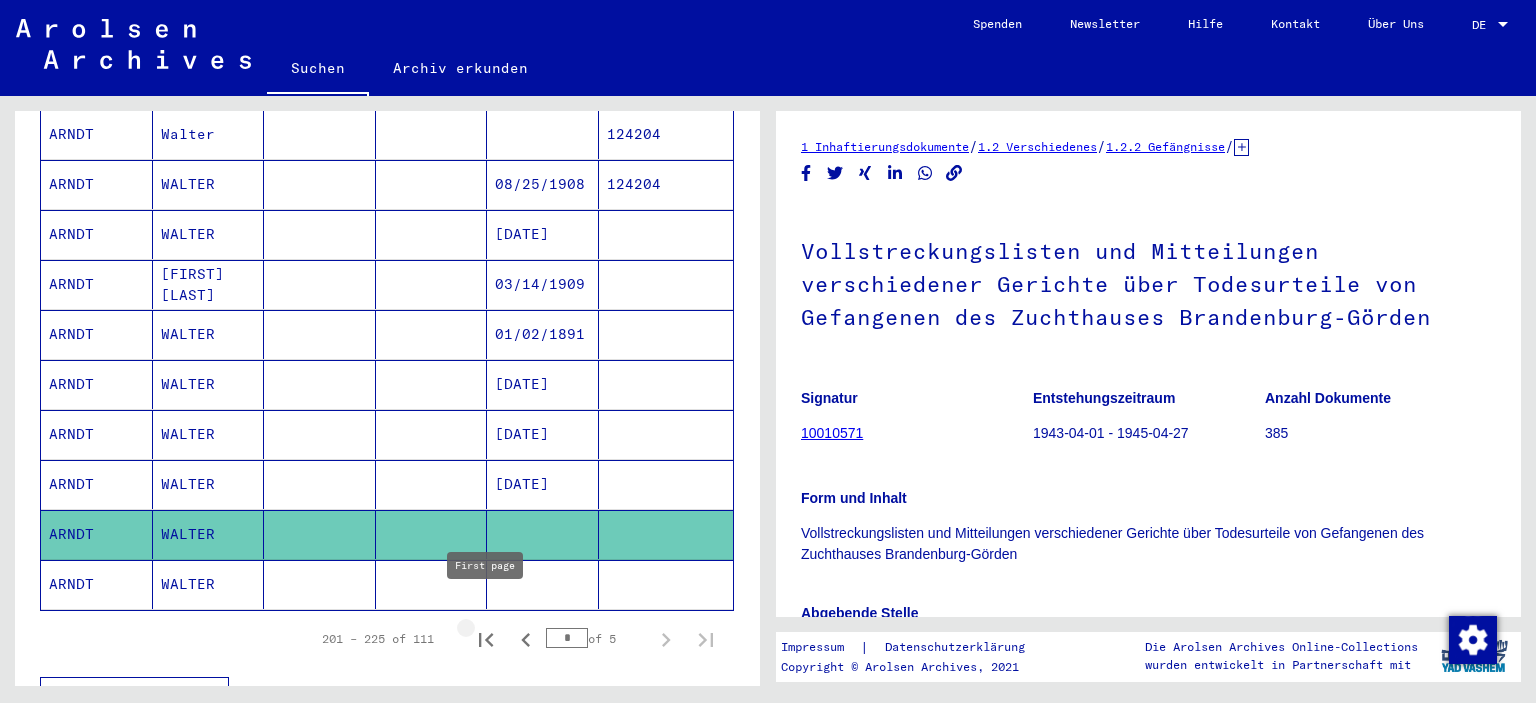 click 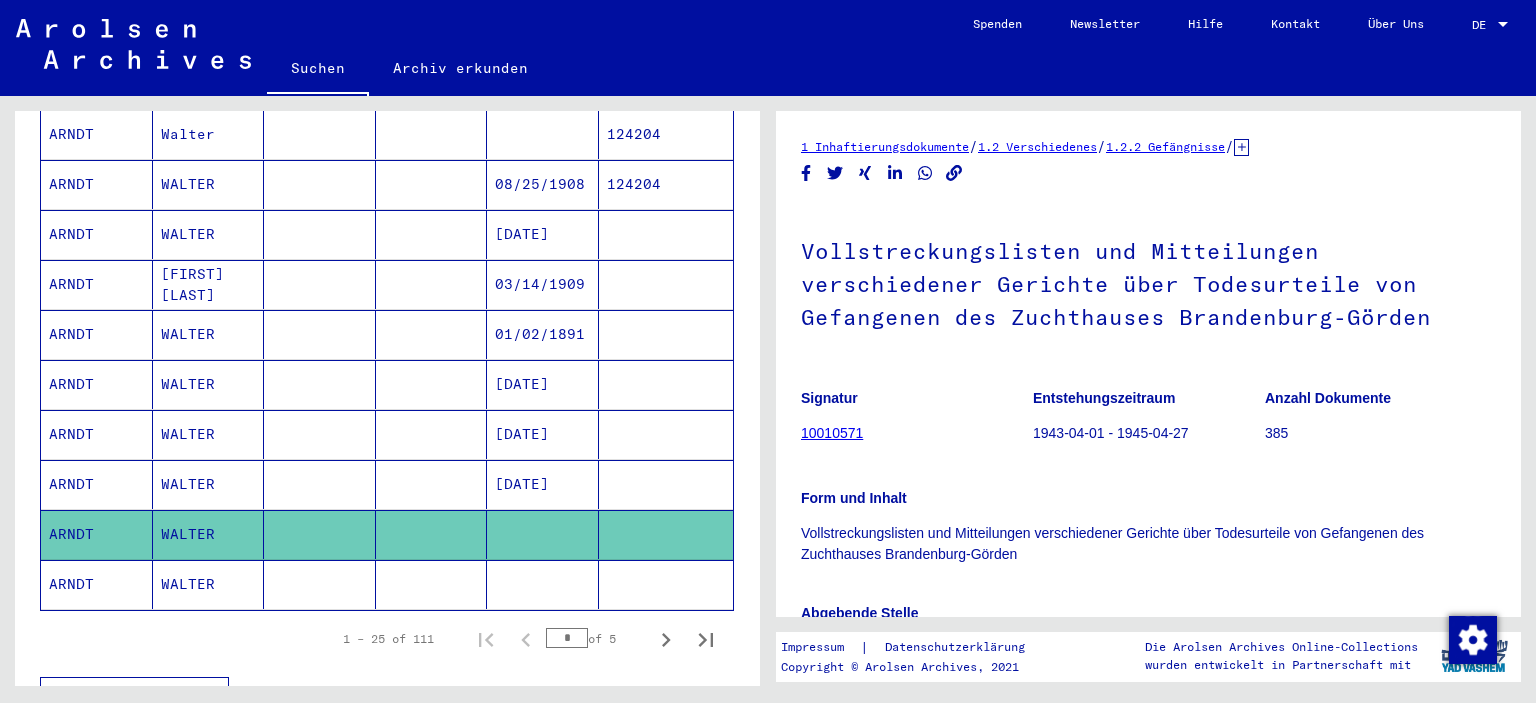 click 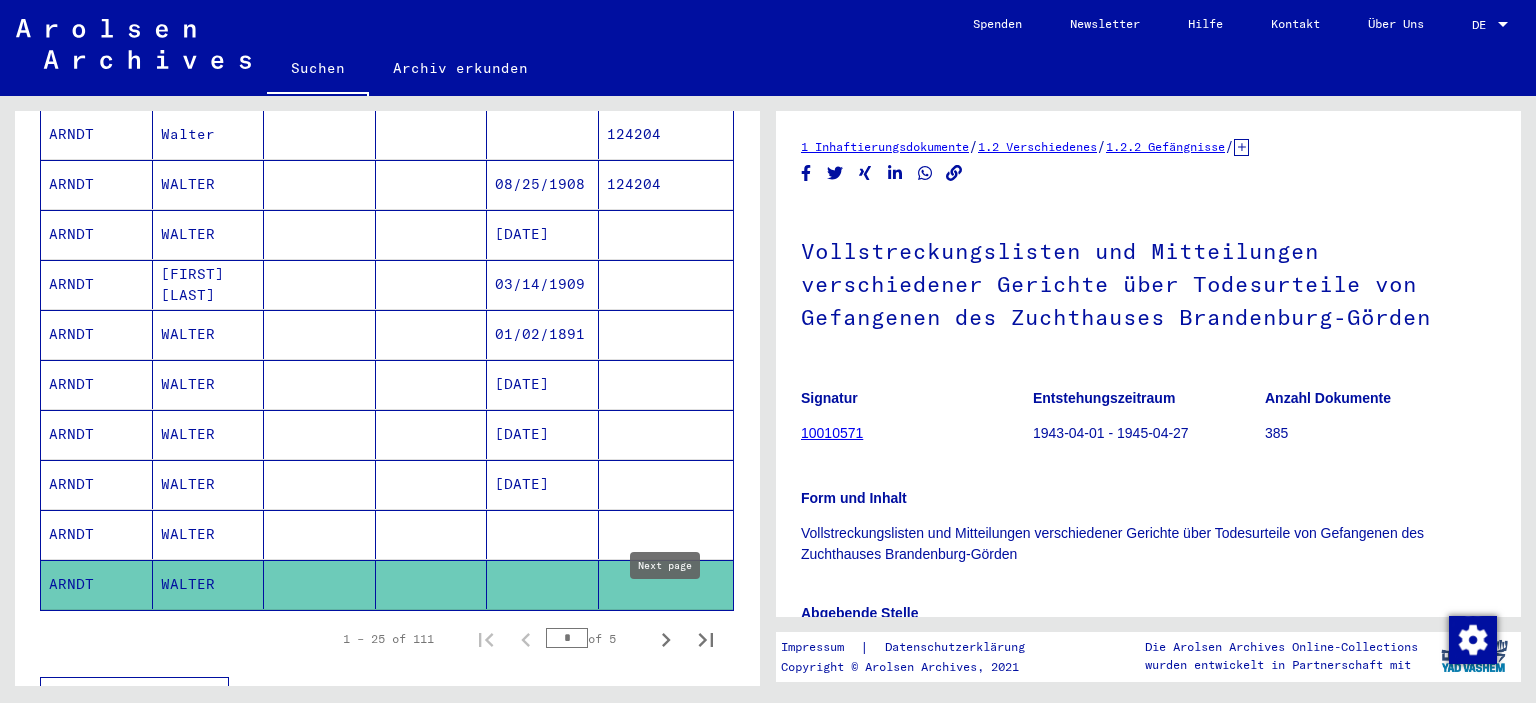 click 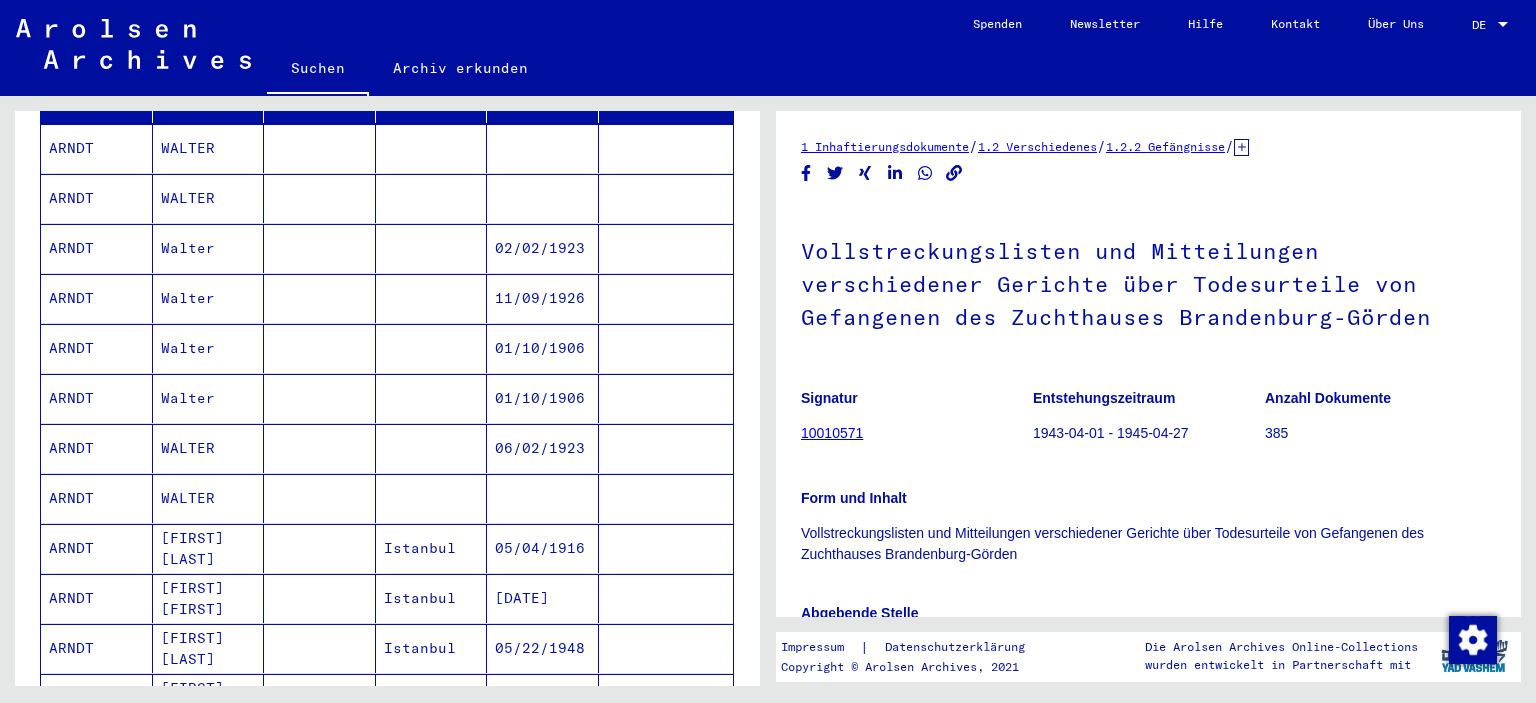 scroll, scrollTop: 334, scrollLeft: 0, axis: vertical 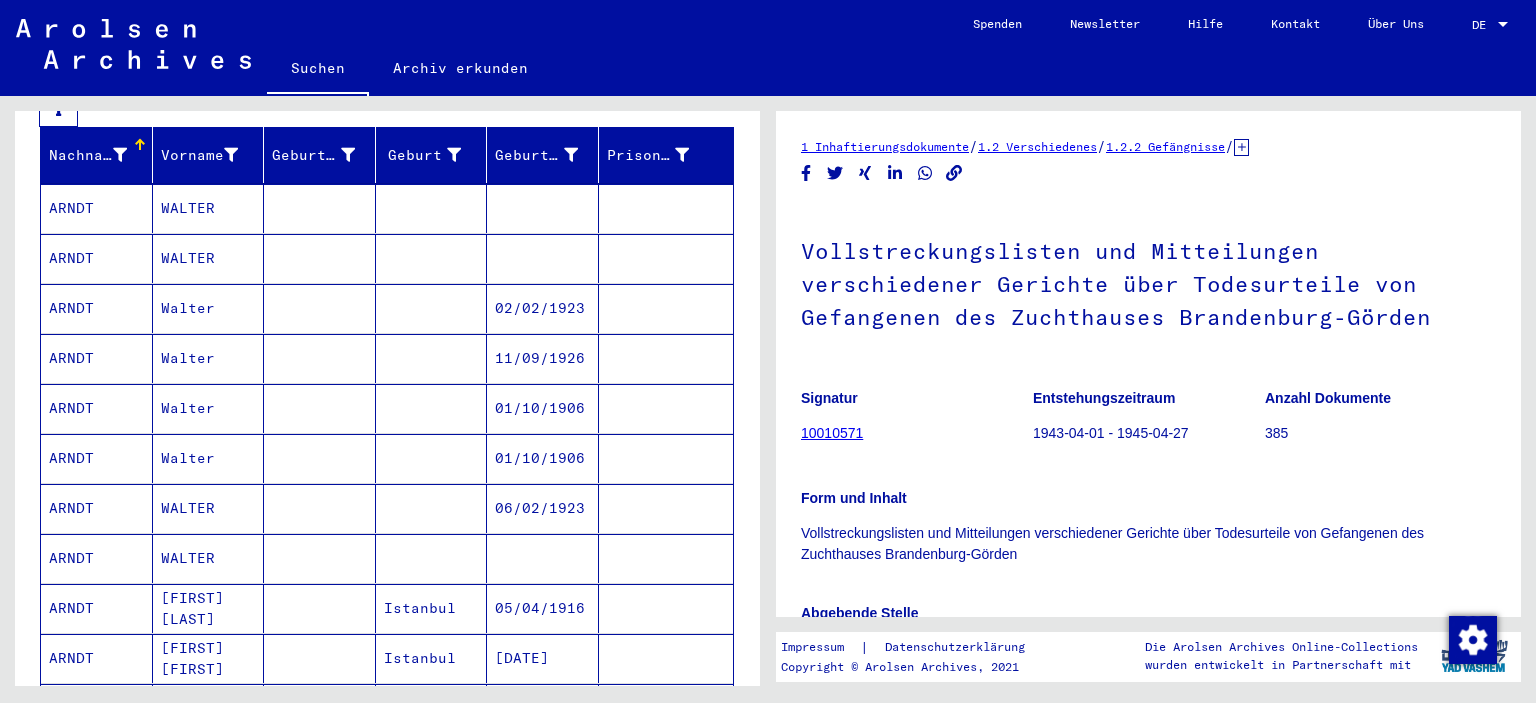 click at bounding box center [666, 258] 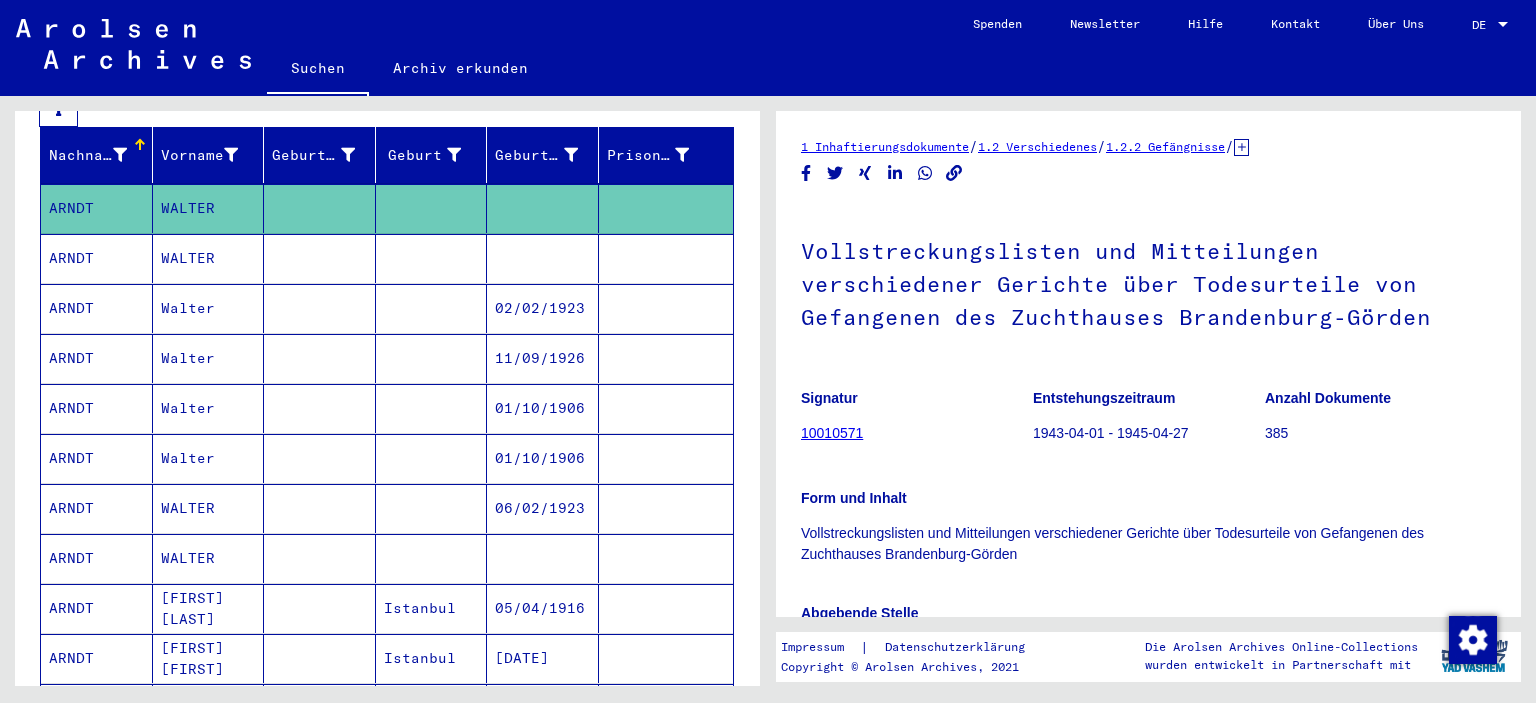 click at bounding box center (666, 308) 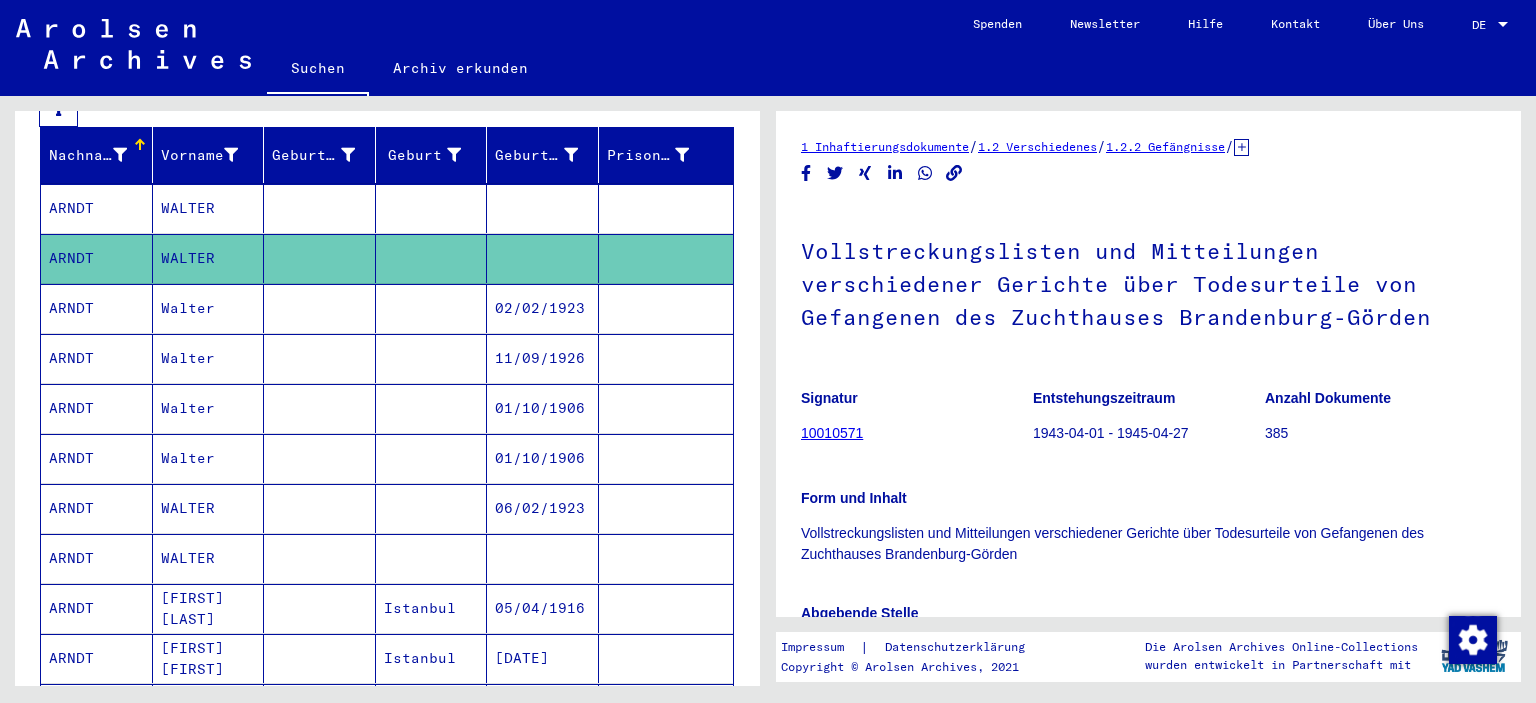click at bounding box center [666, 608] 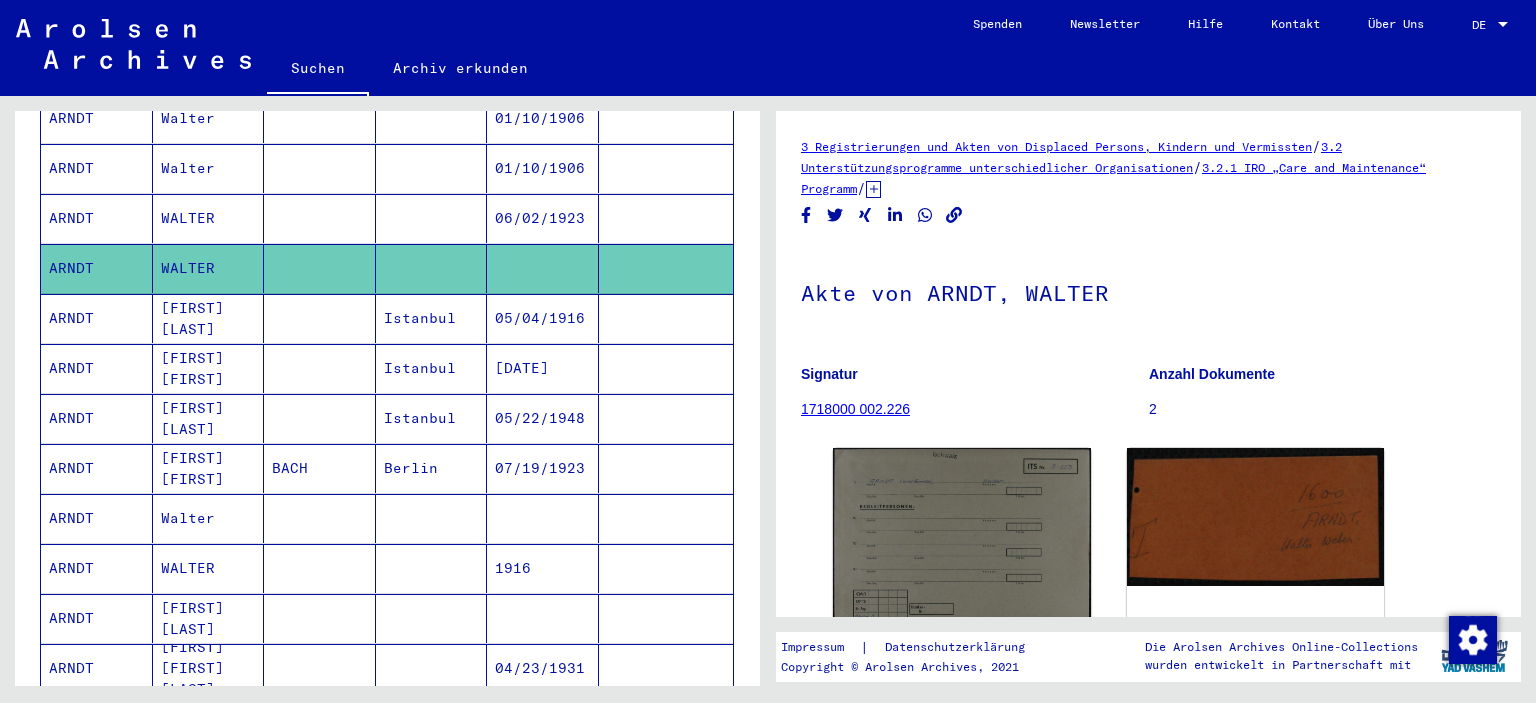 scroll, scrollTop: 627, scrollLeft: 0, axis: vertical 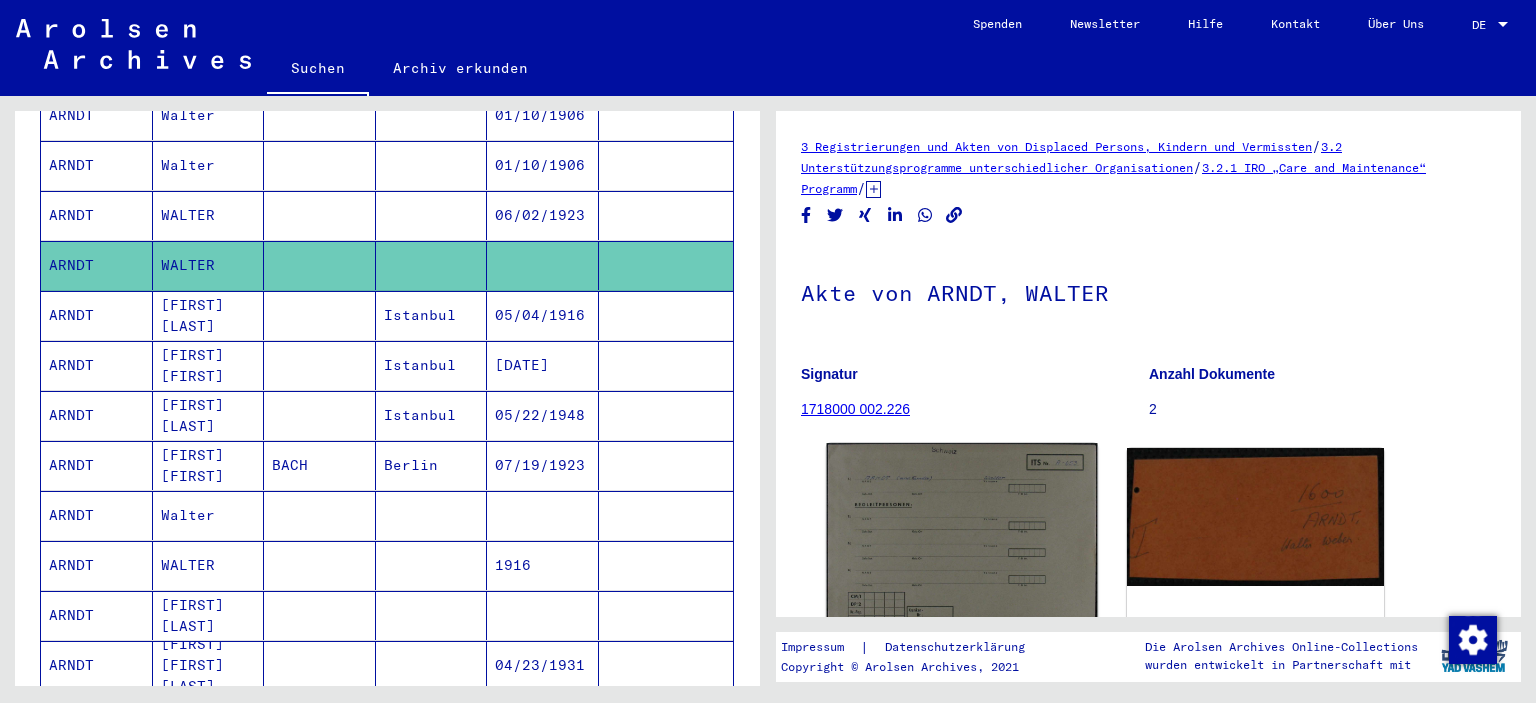 click 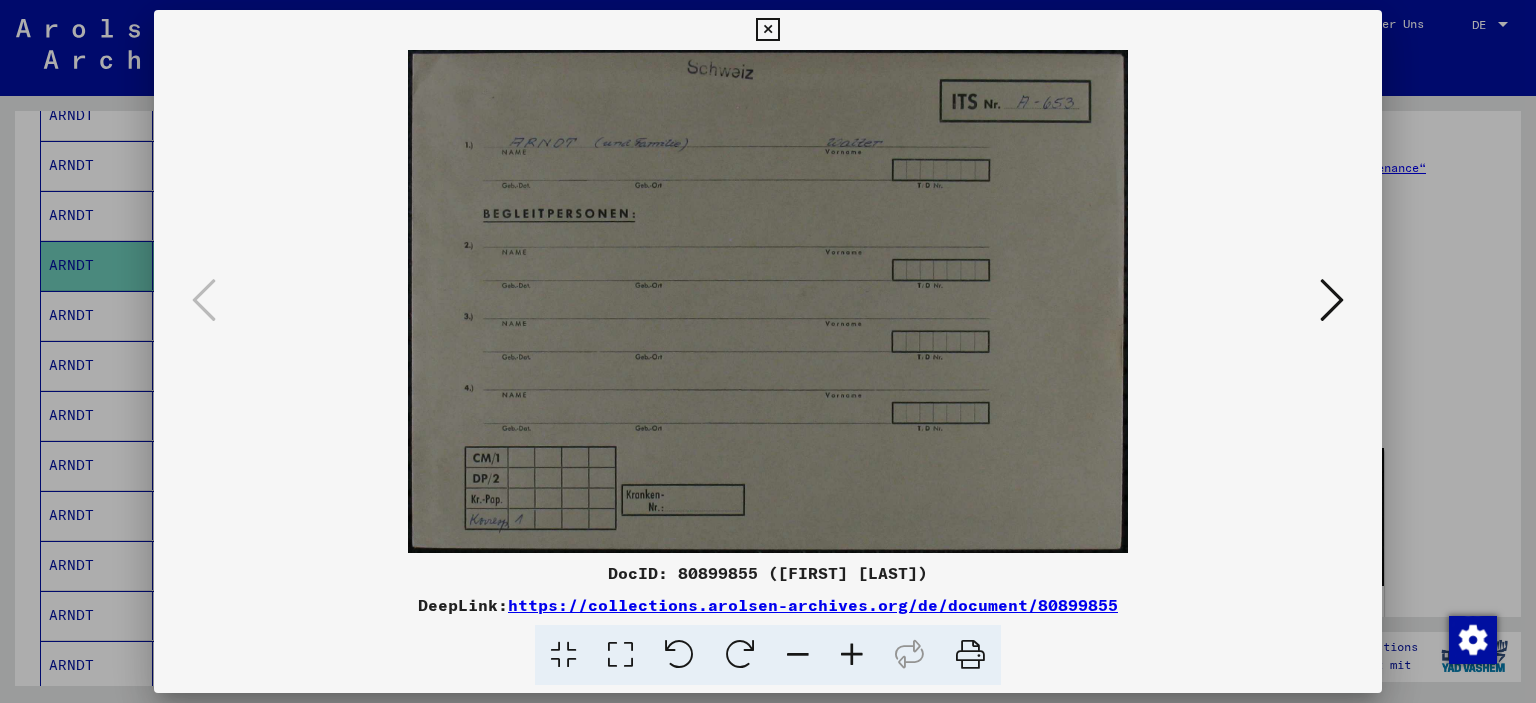 click at bounding box center [1332, 300] 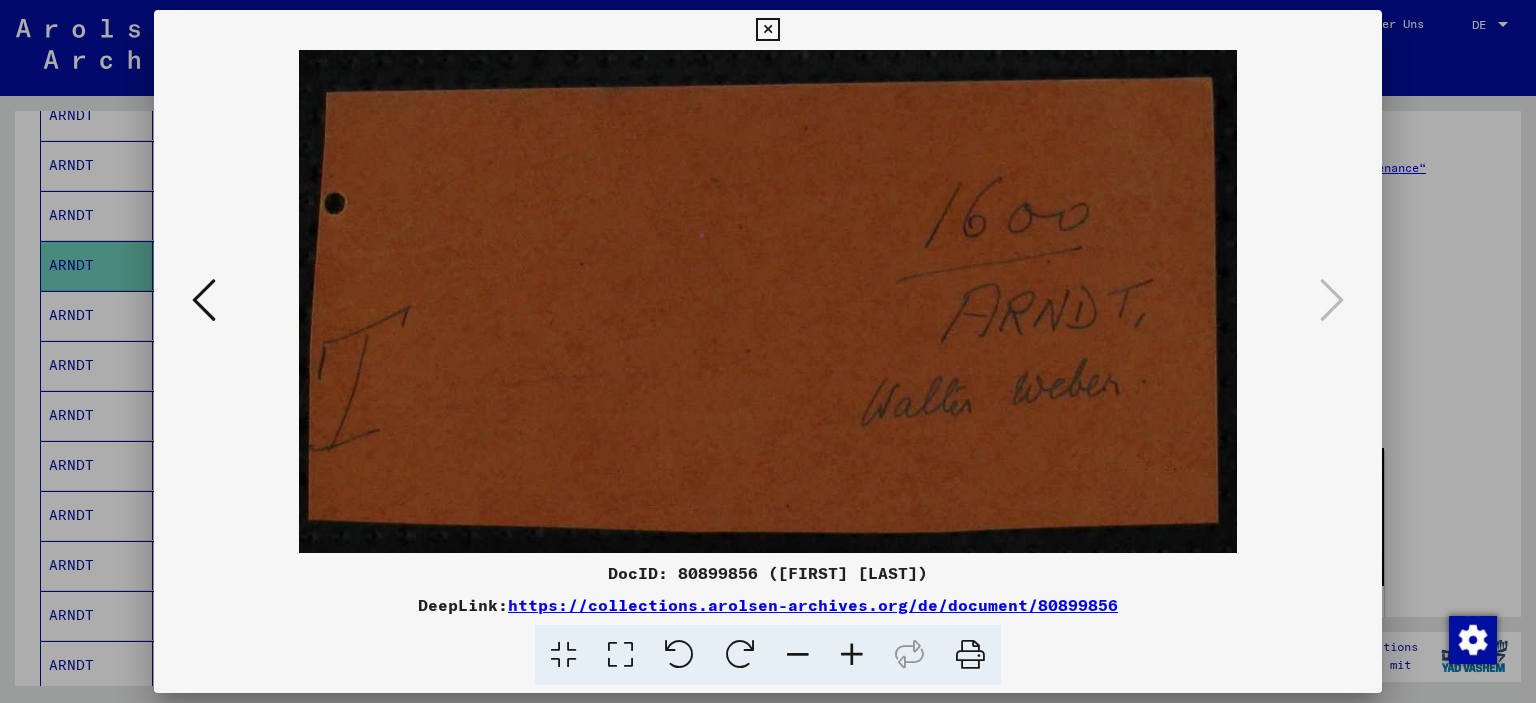 click at bounding box center (767, 30) 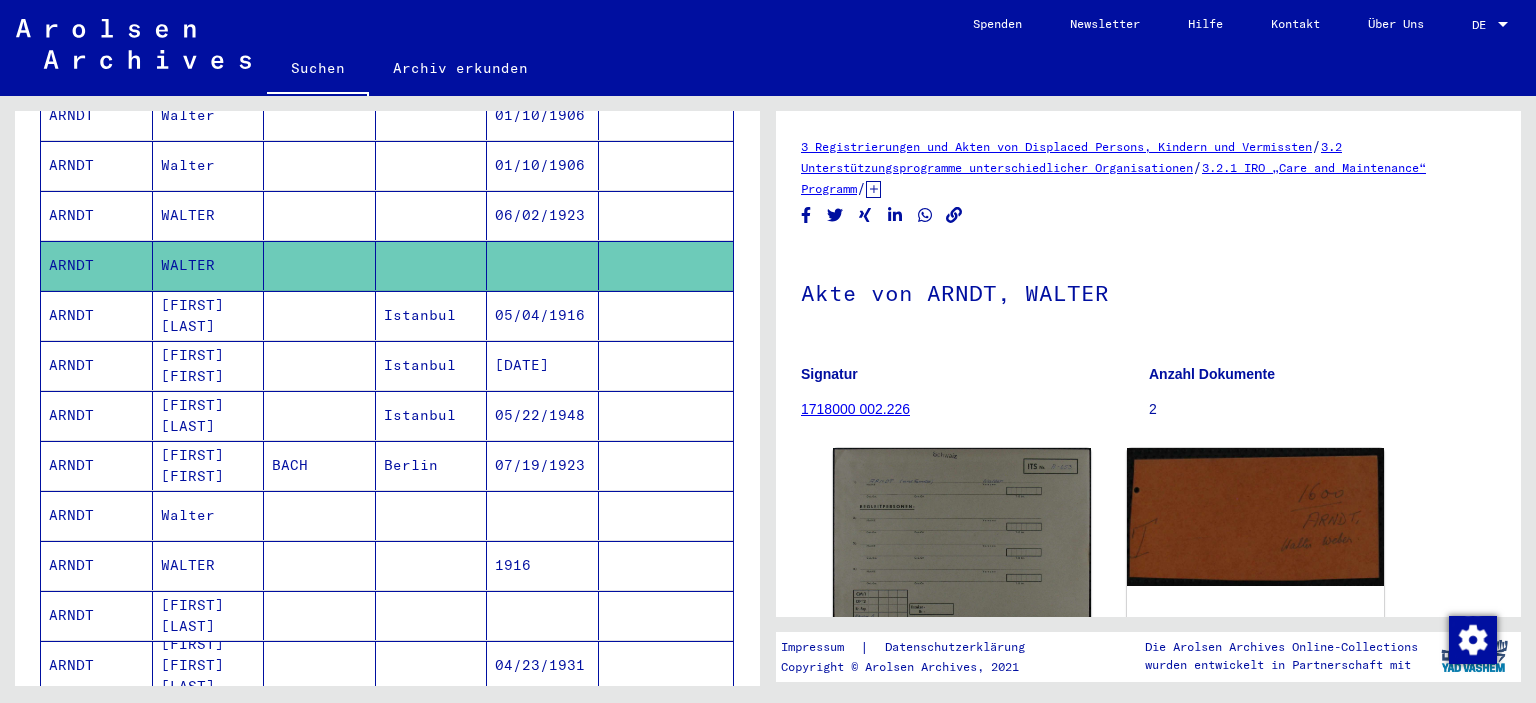 click at bounding box center (666, 565) 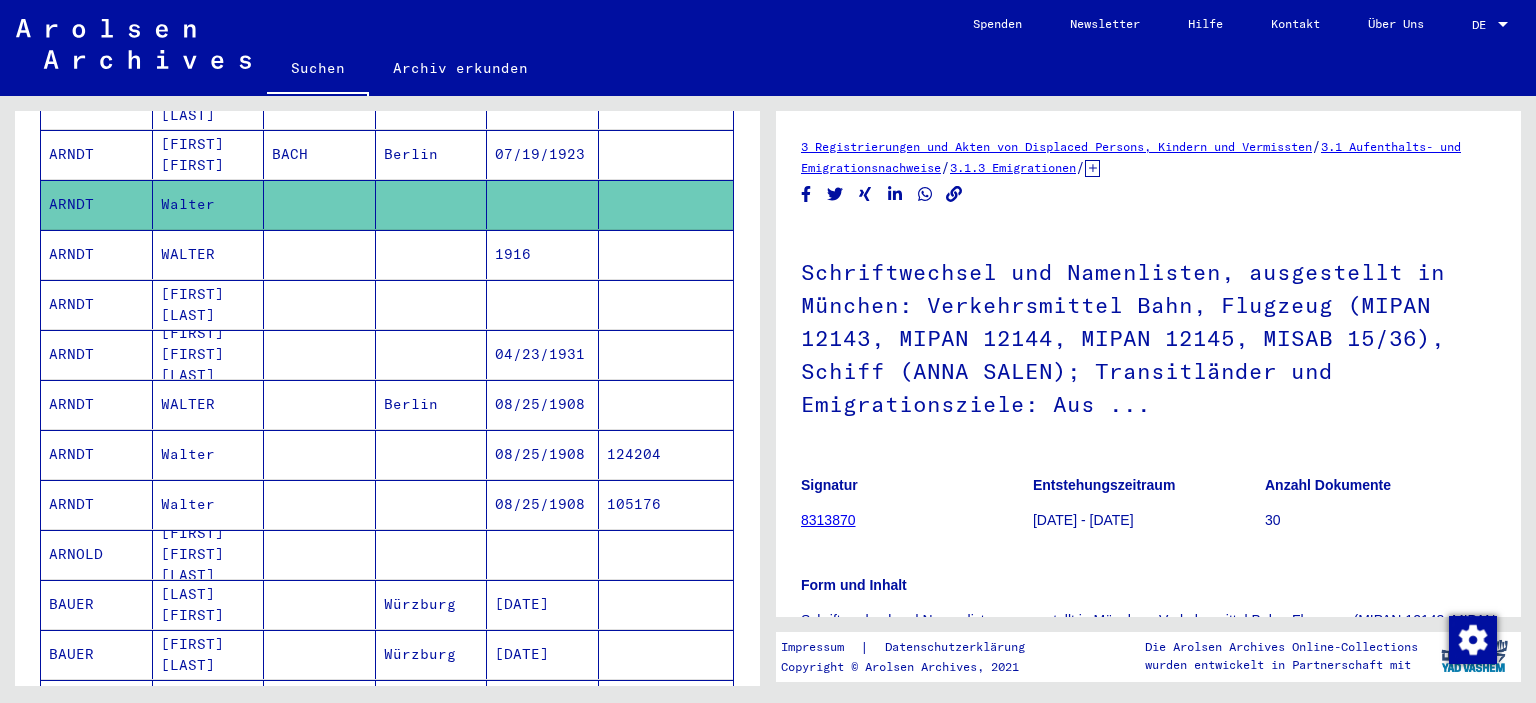 scroll, scrollTop: 947, scrollLeft: 0, axis: vertical 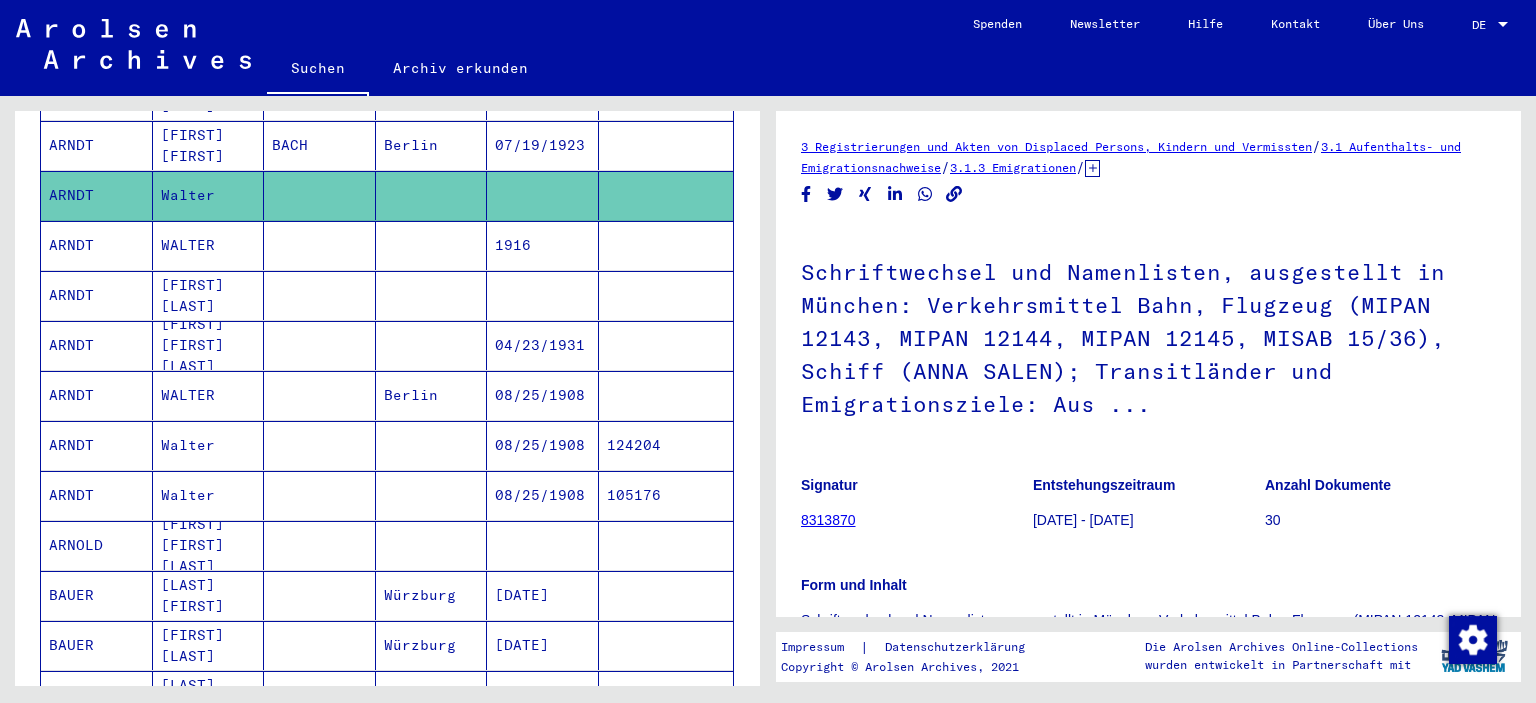 click at bounding box center [666, 345] 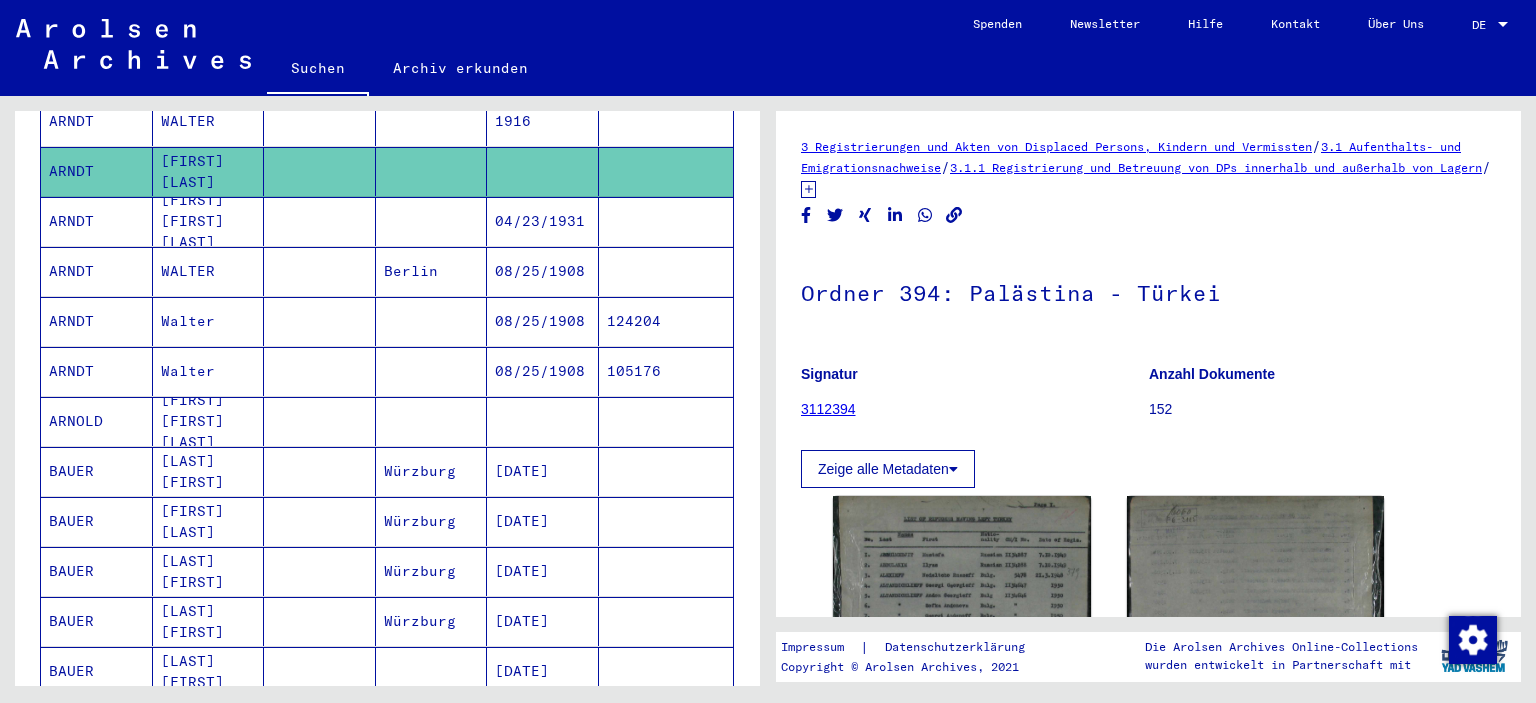 scroll, scrollTop: 1078, scrollLeft: 0, axis: vertical 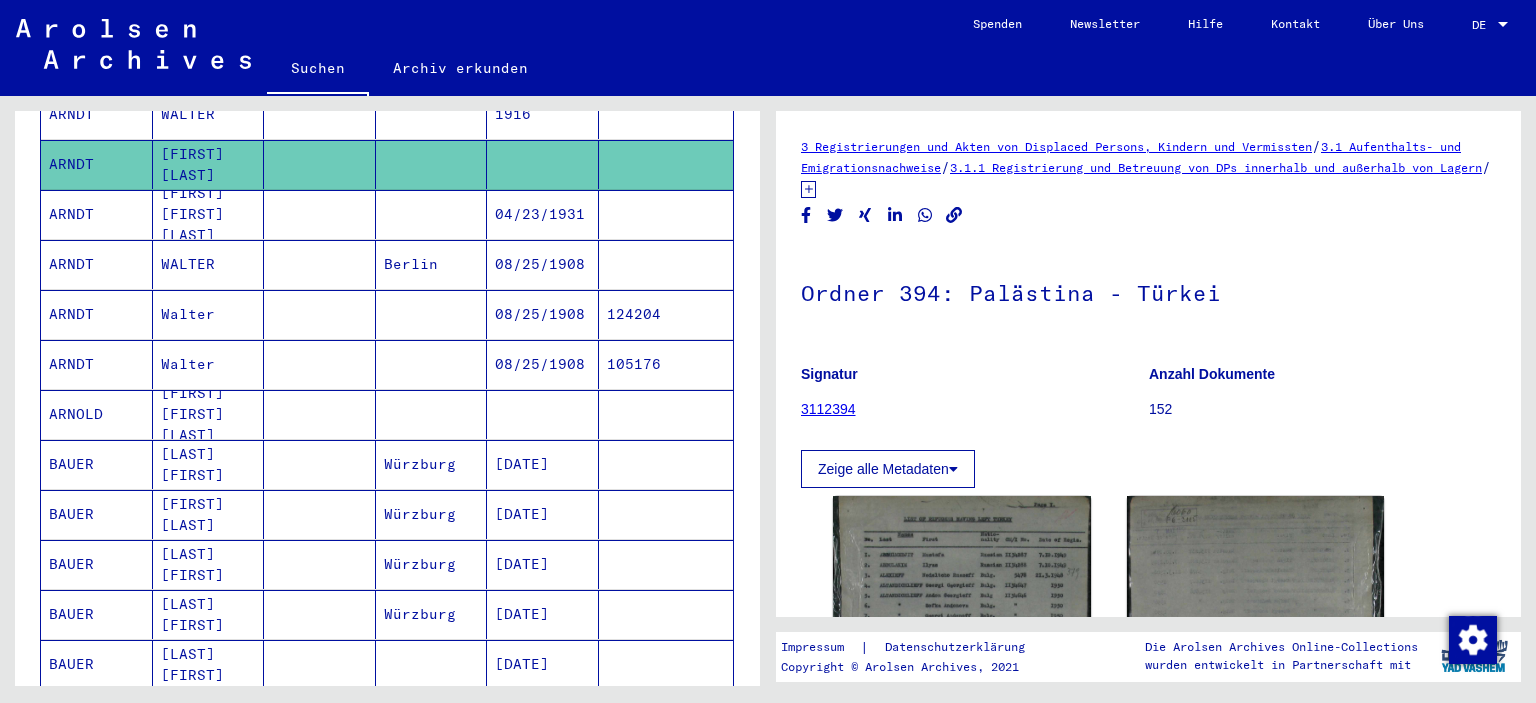 click at bounding box center [666, 464] 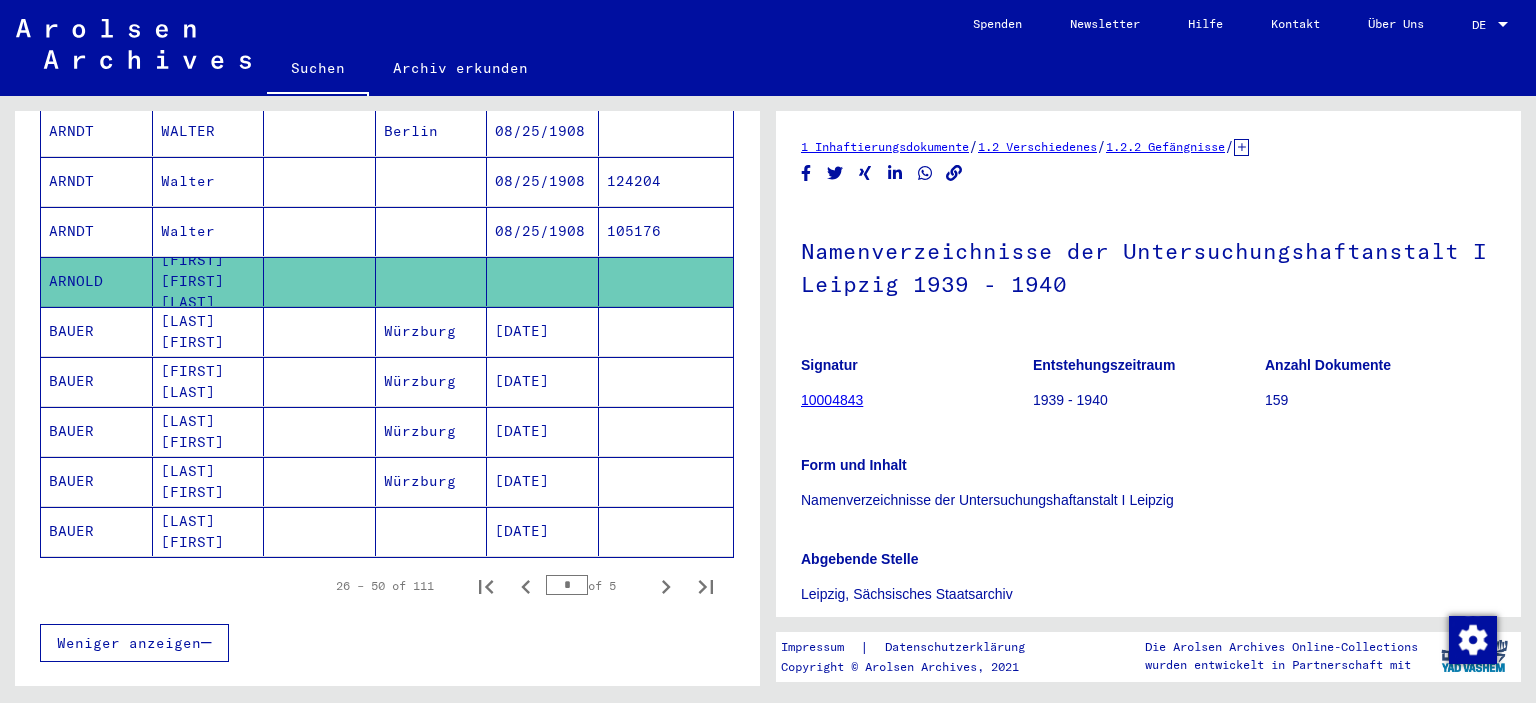 scroll, scrollTop: 1224, scrollLeft: 0, axis: vertical 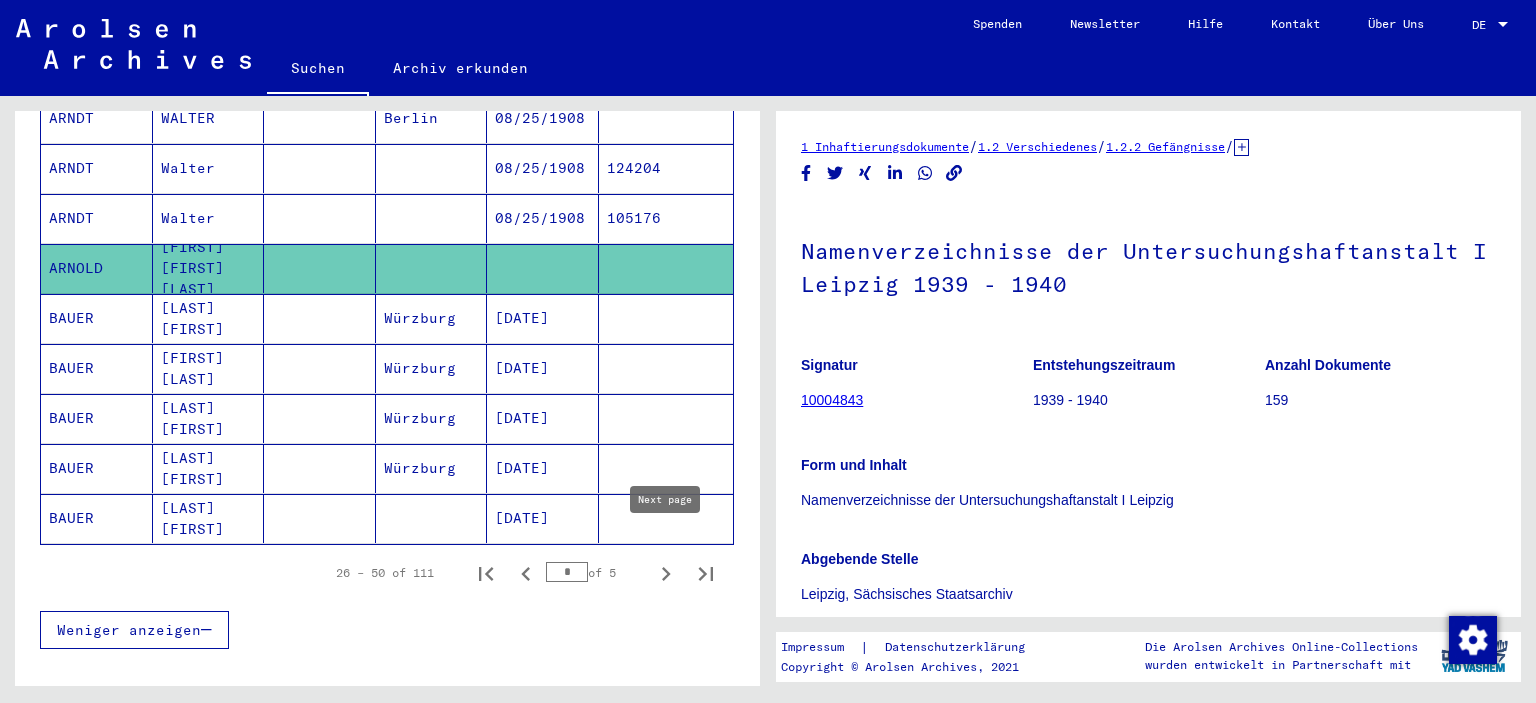 click 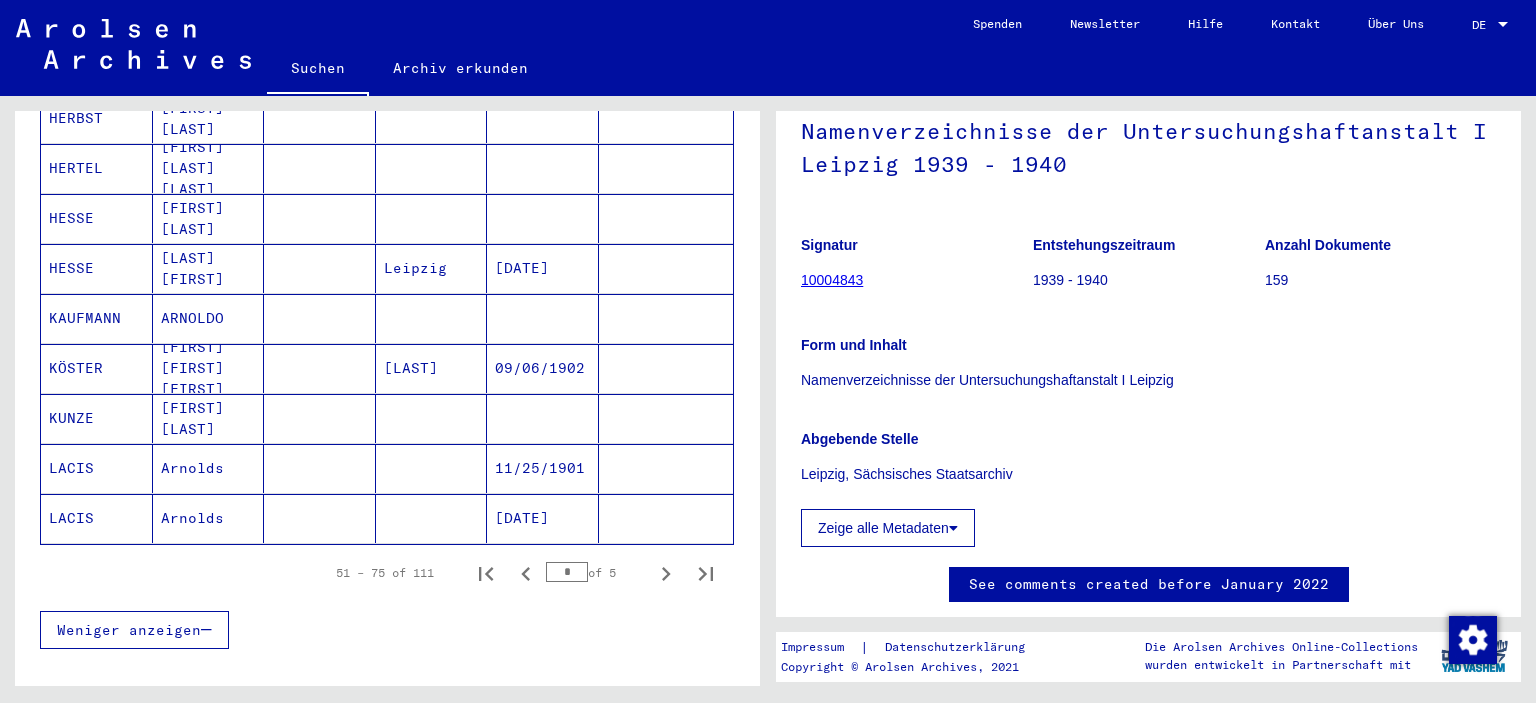 scroll, scrollTop: 0, scrollLeft: 0, axis: both 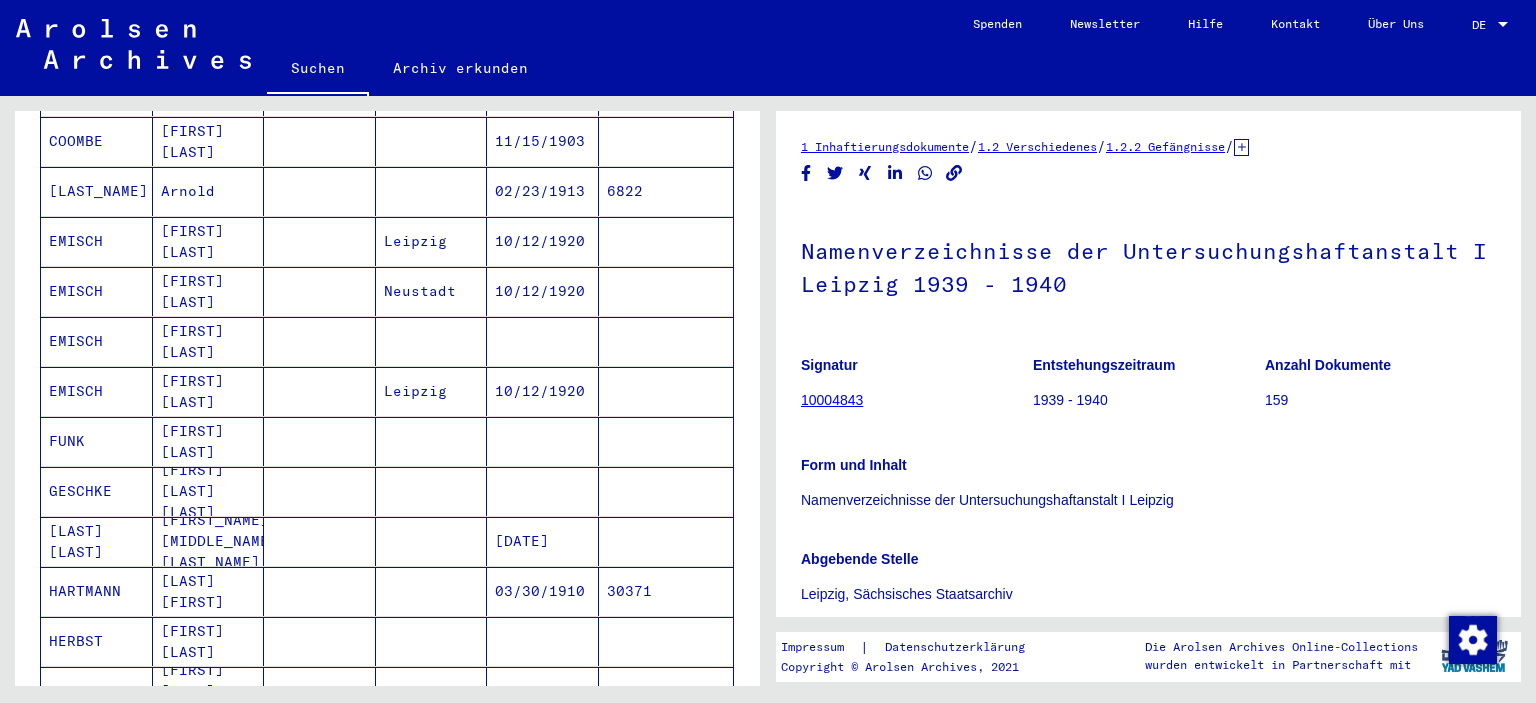 click at bounding box center [666, 391] 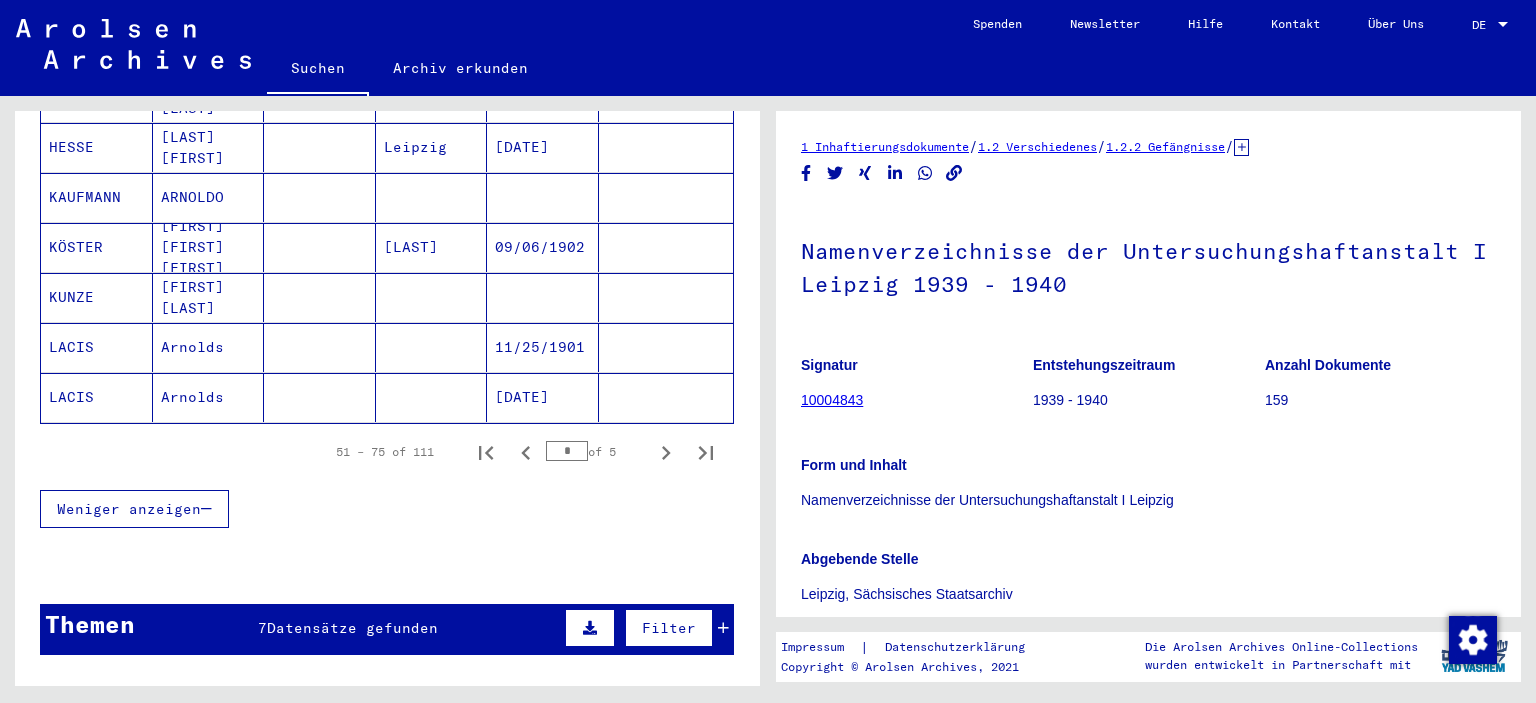 scroll, scrollTop: 1351, scrollLeft: 0, axis: vertical 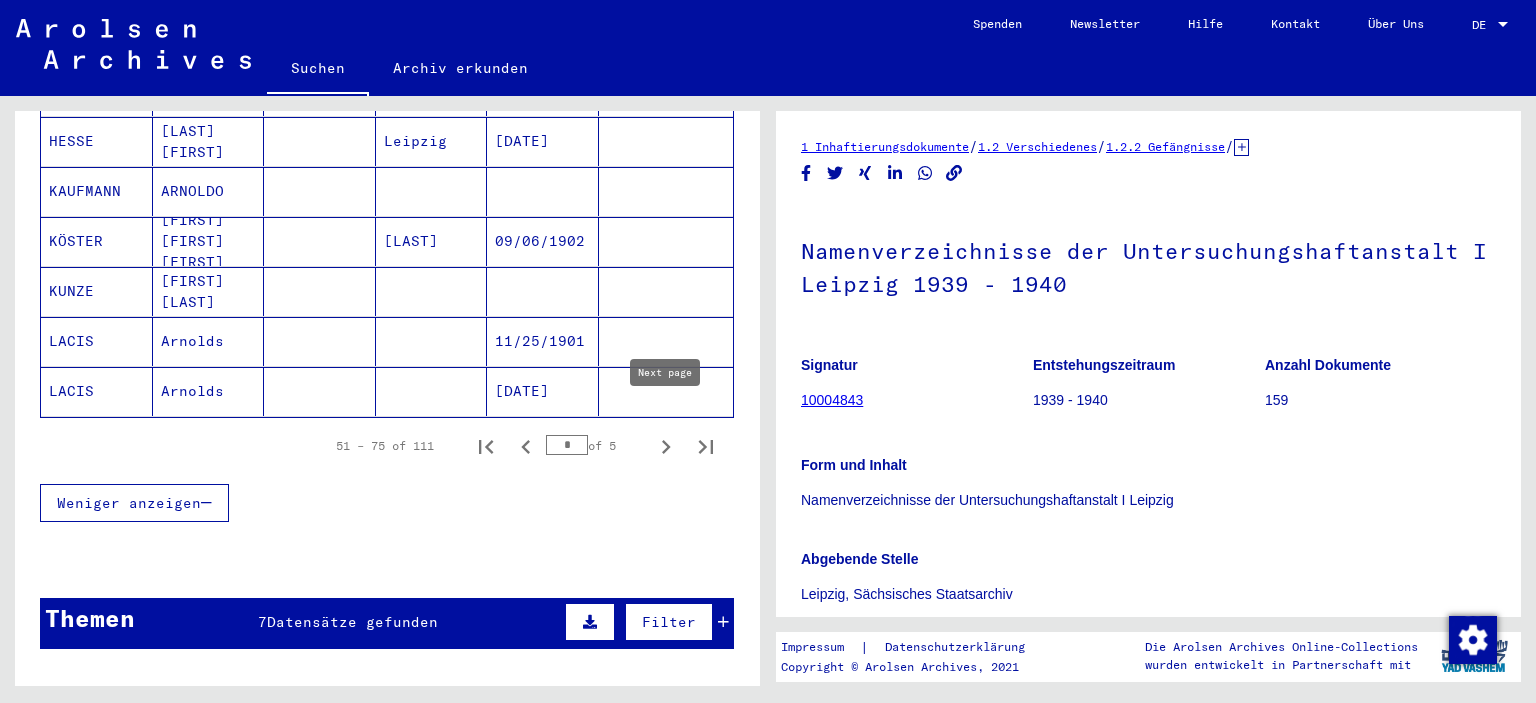 click 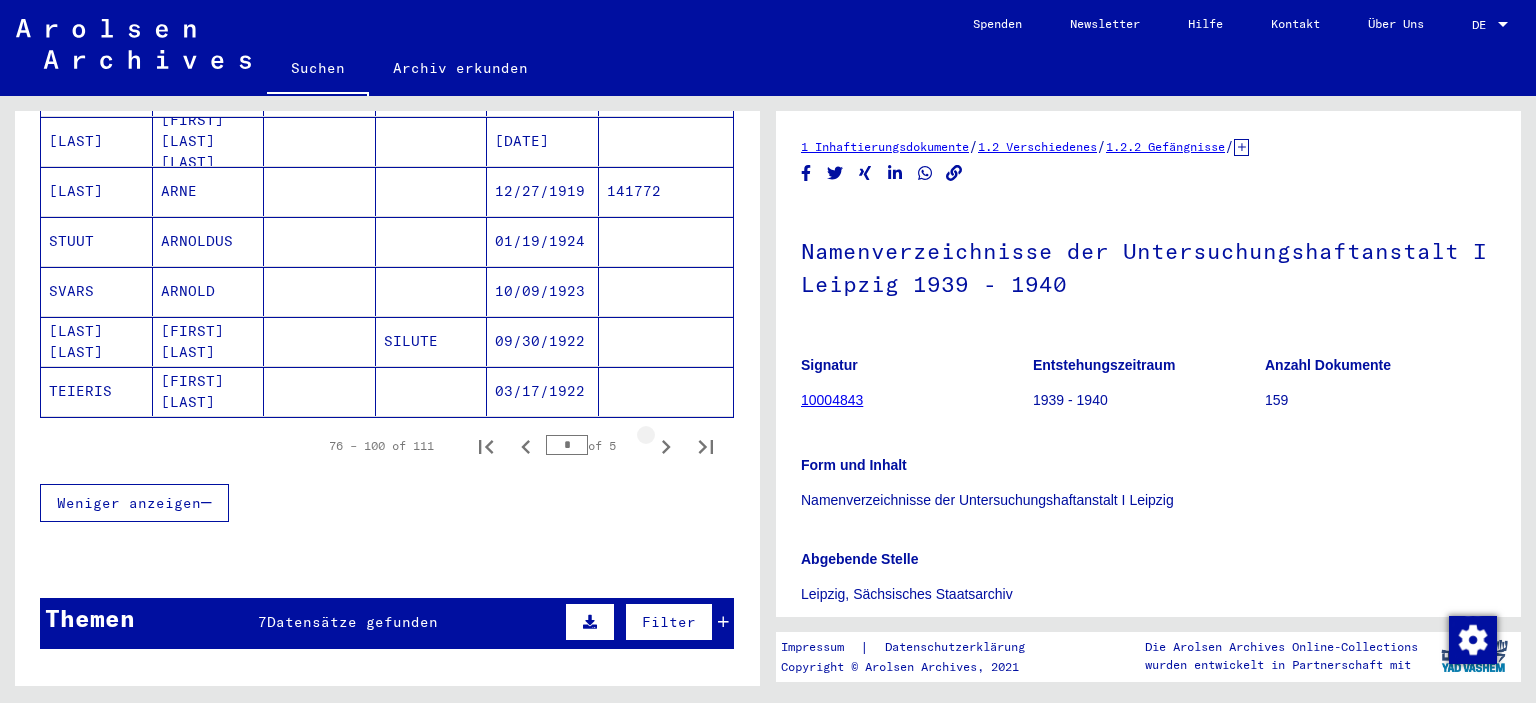 click 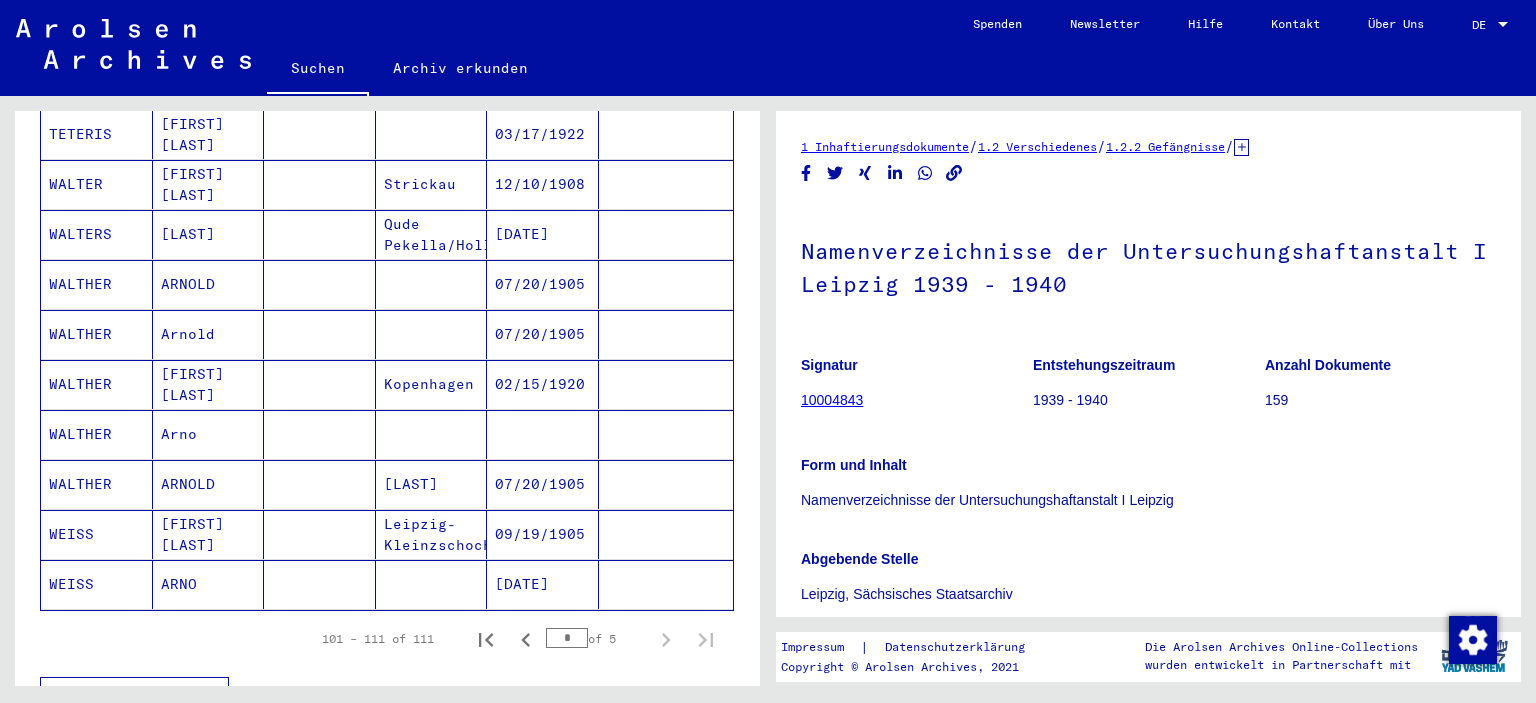 scroll, scrollTop: 463, scrollLeft: 0, axis: vertical 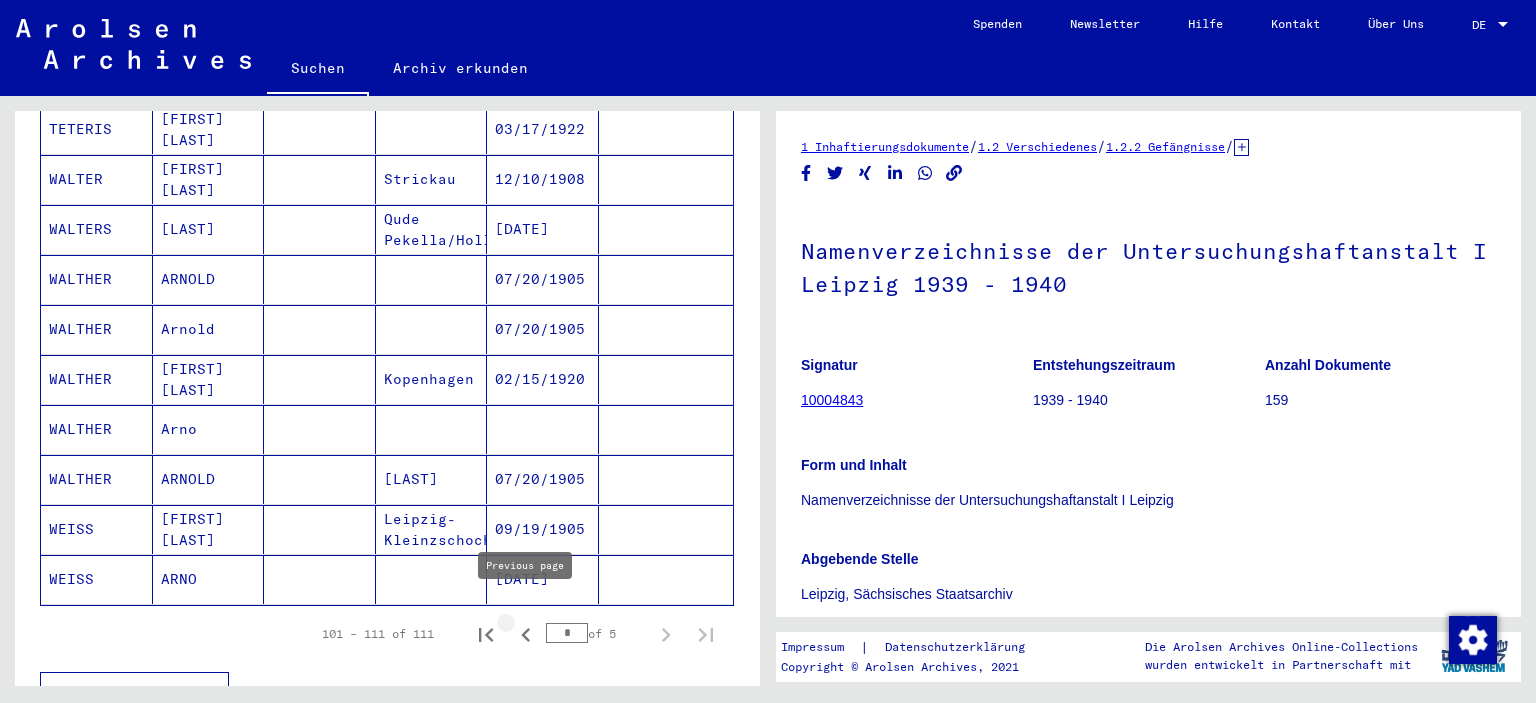 click 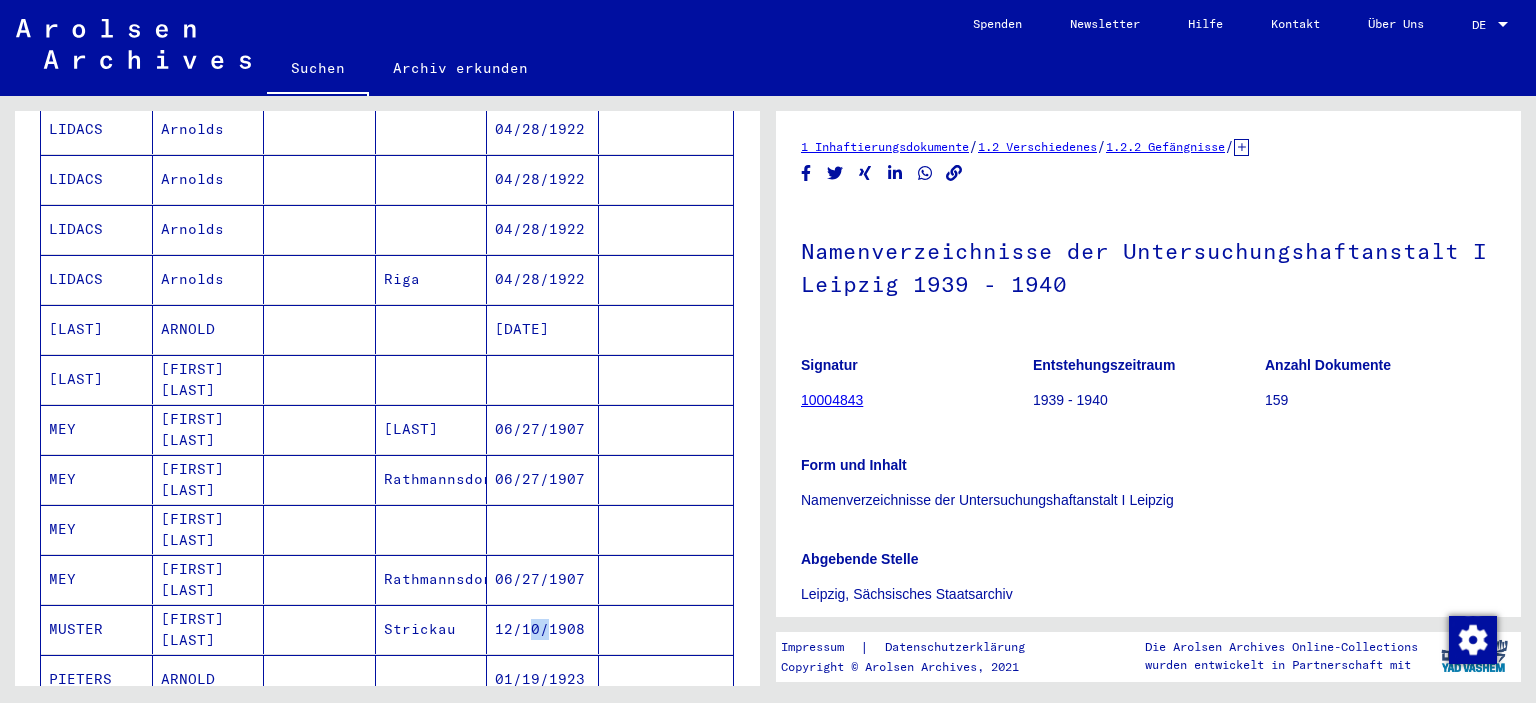 click on "12/10/1908" at bounding box center [543, 679] 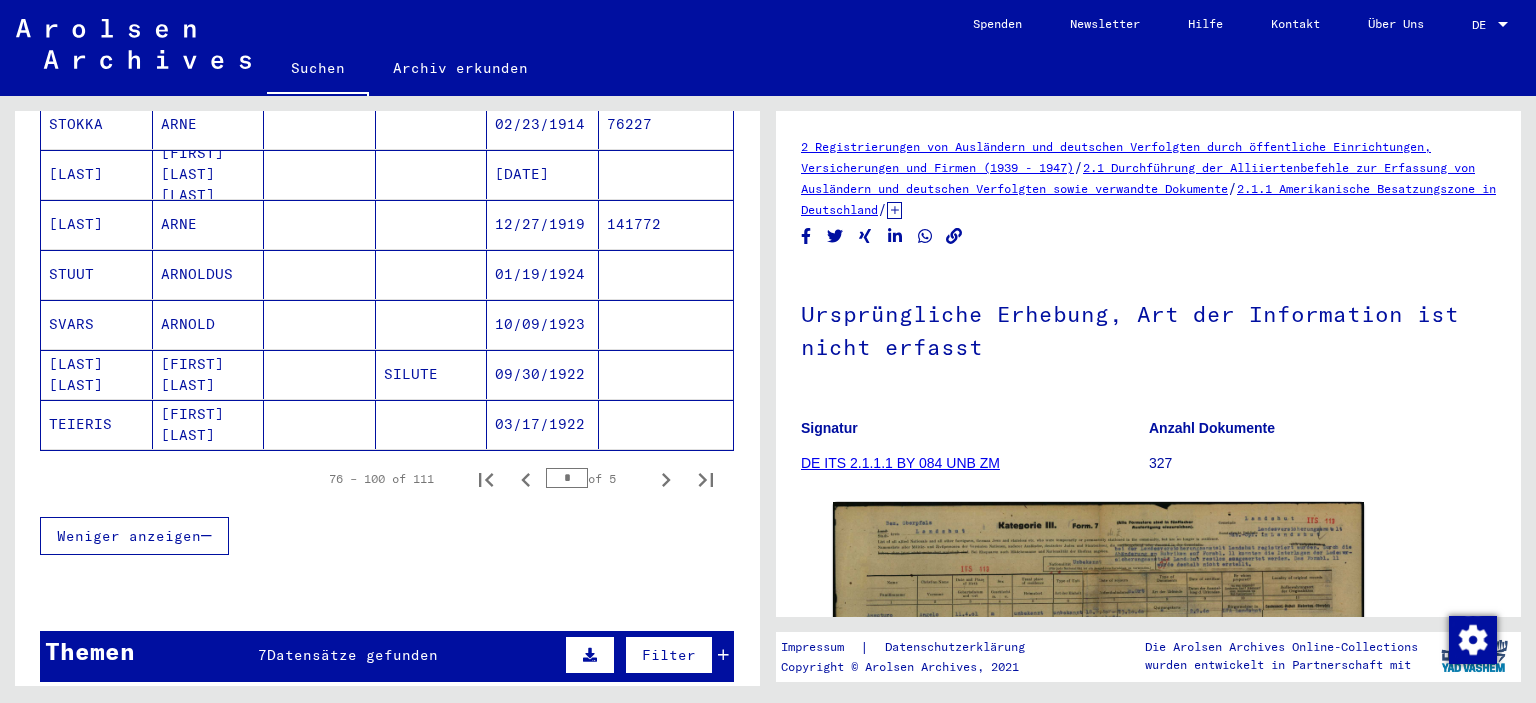 scroll, scrollTop: 1334, scrollLeft: 0, axis: vertical 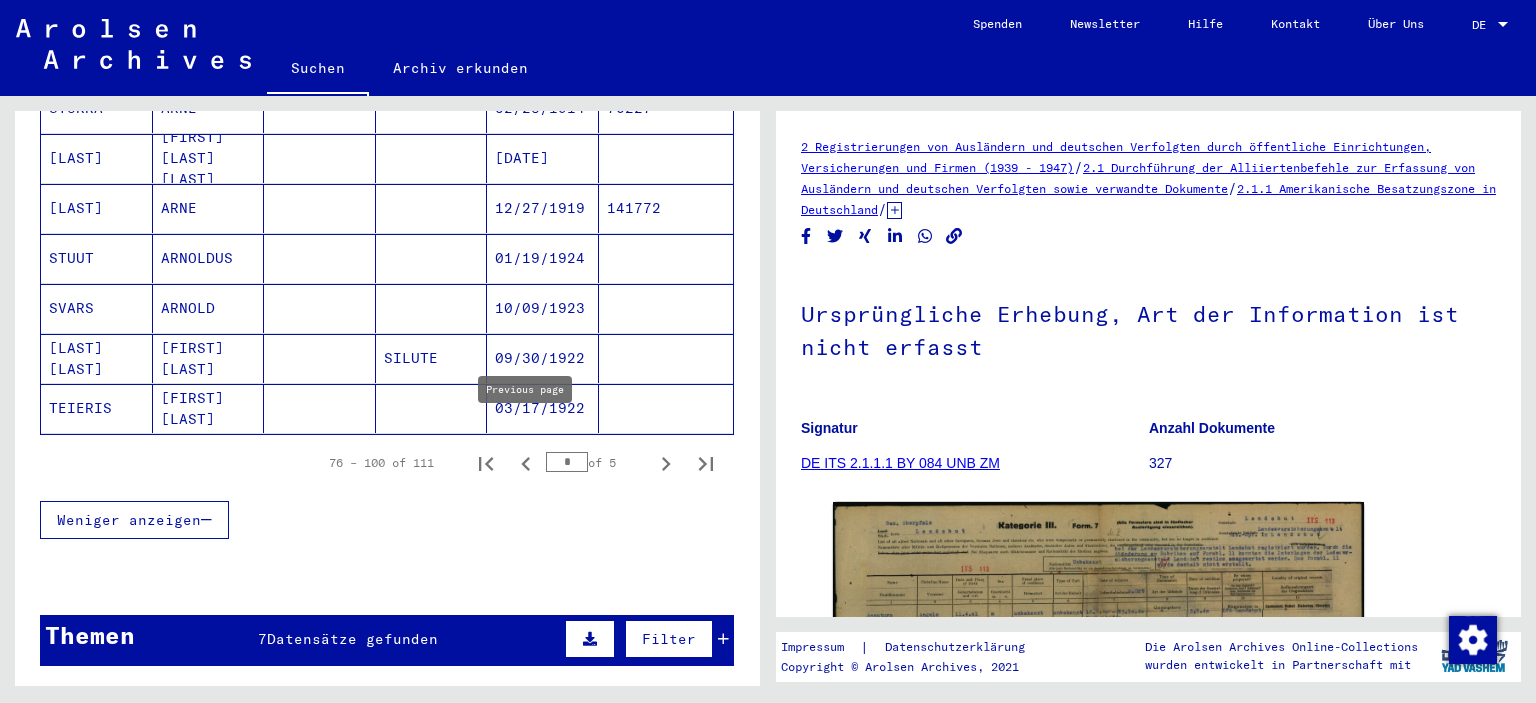 click 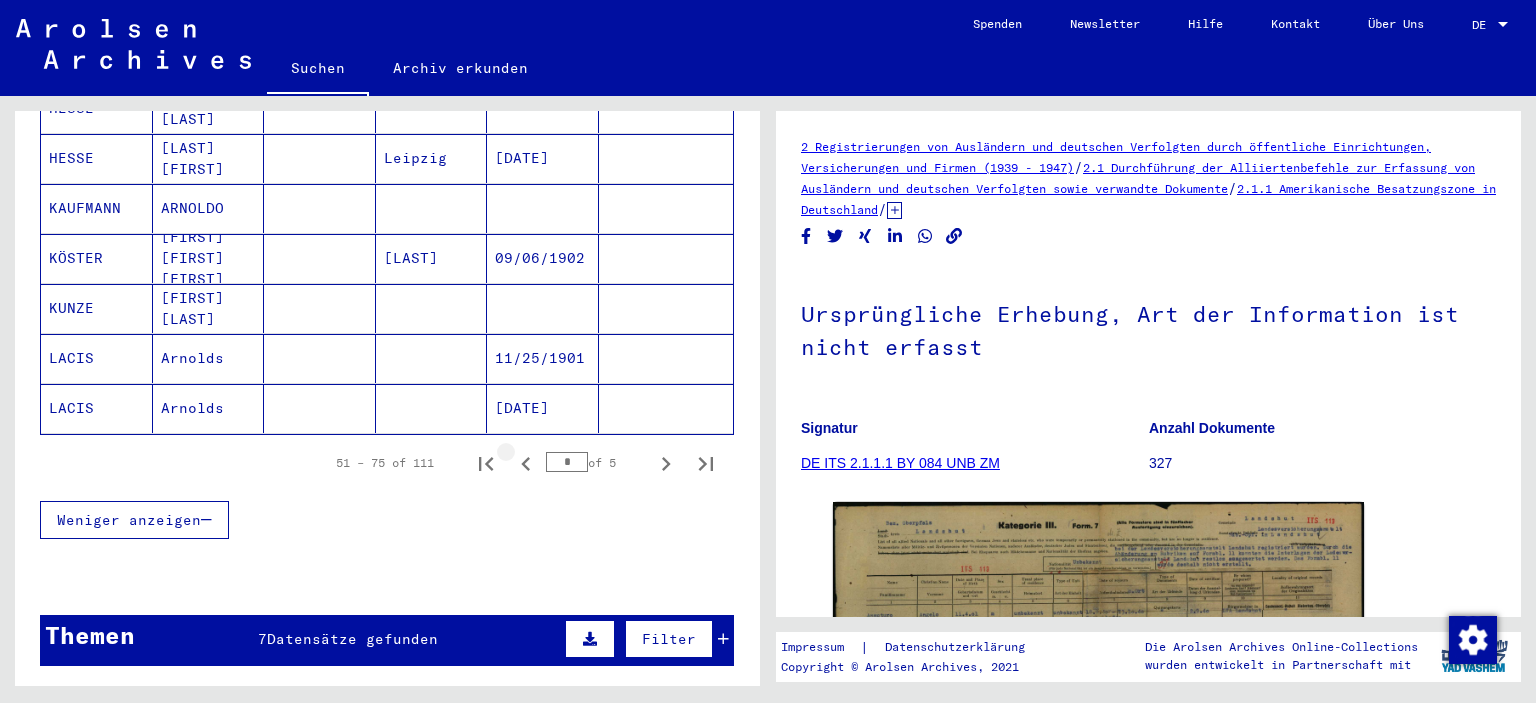 click 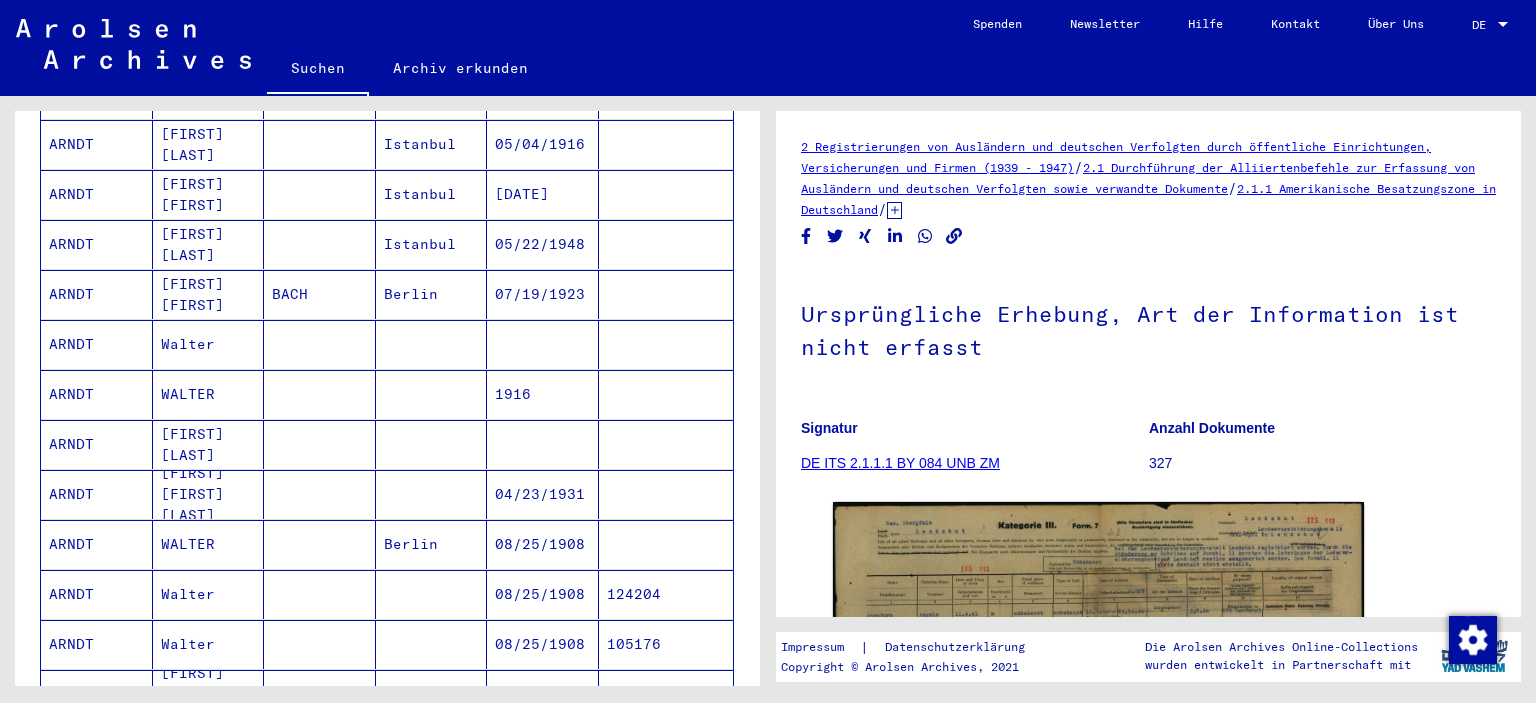 scroll, scrollTop: 778, scrollLeft: 0, axis: vertical 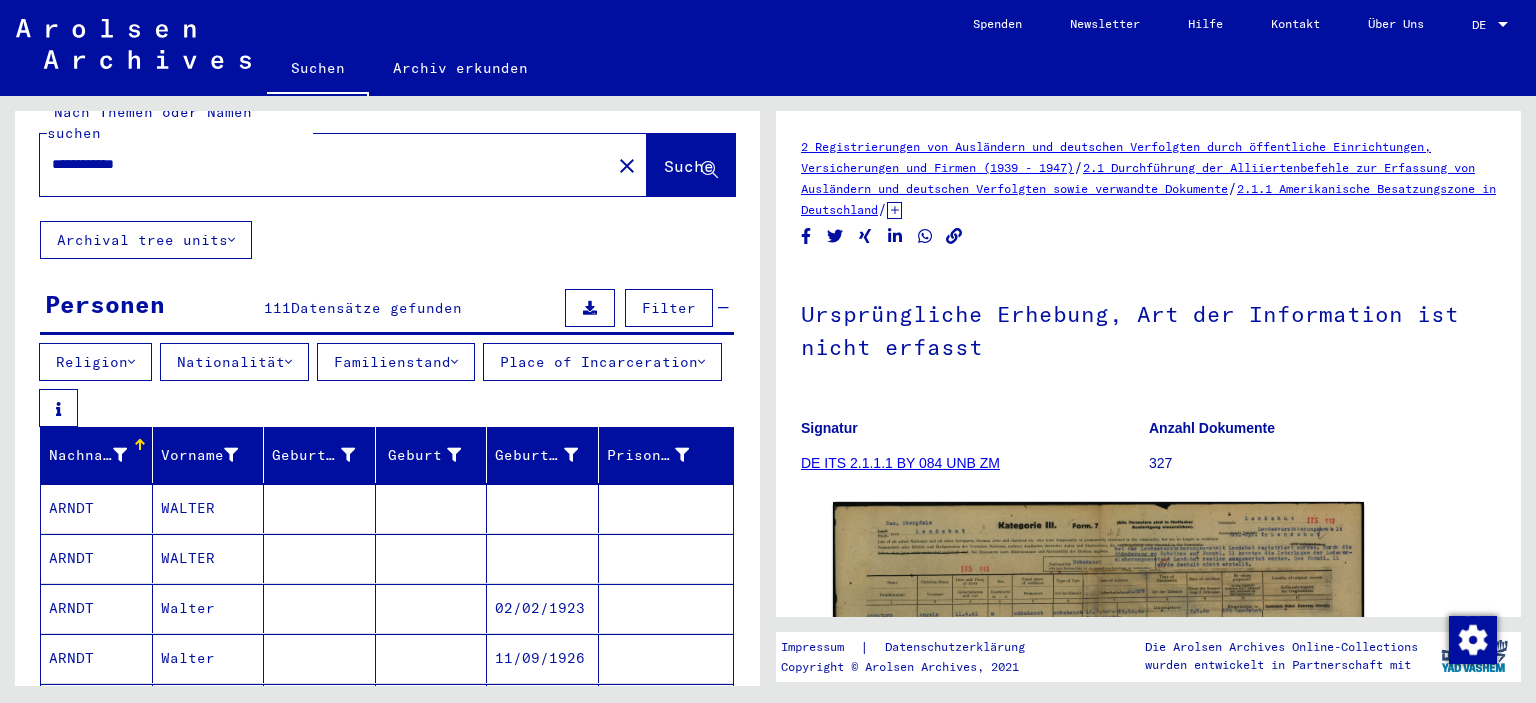 drag, startPoint x: 259, startPoint y: 150, endPoint x: 21, endPoint y: 146, distance: 238.03362 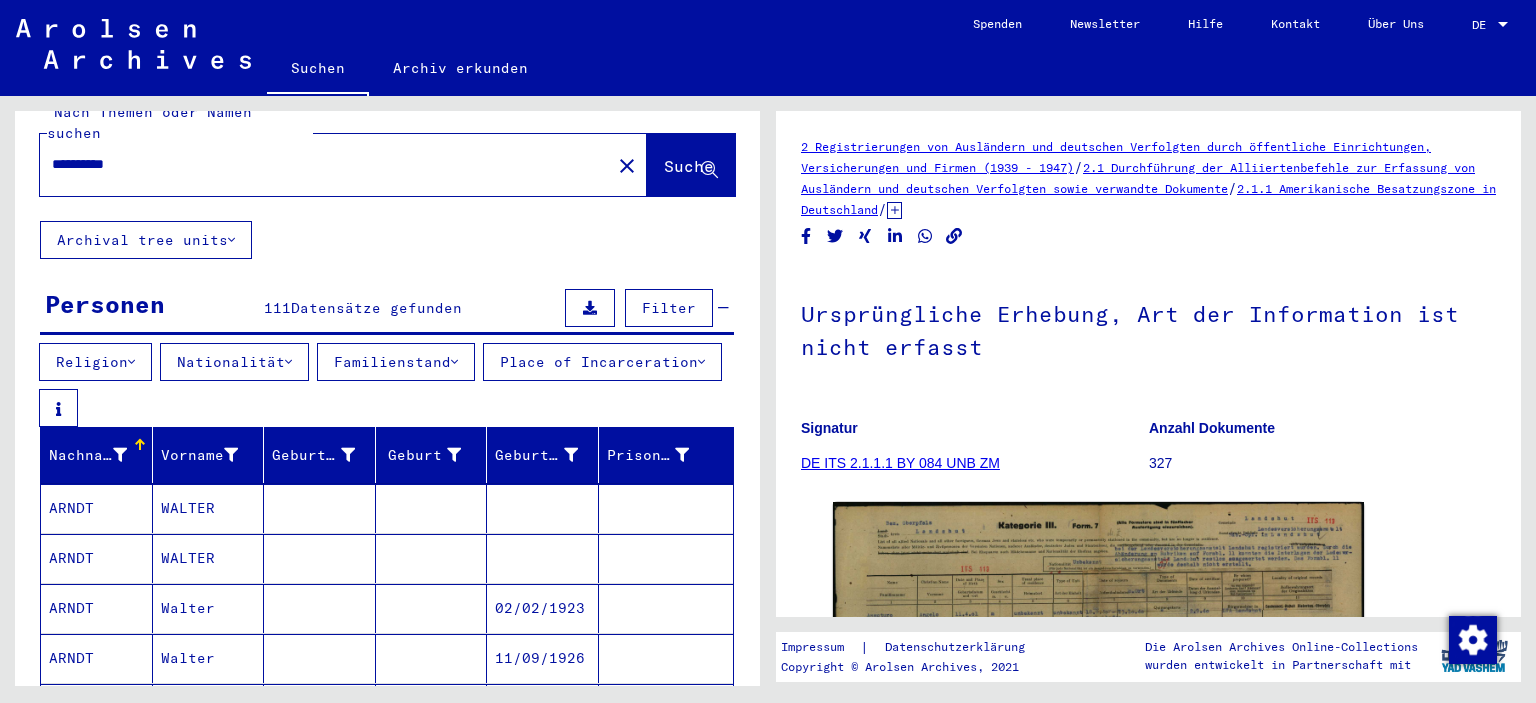 type on "**********" 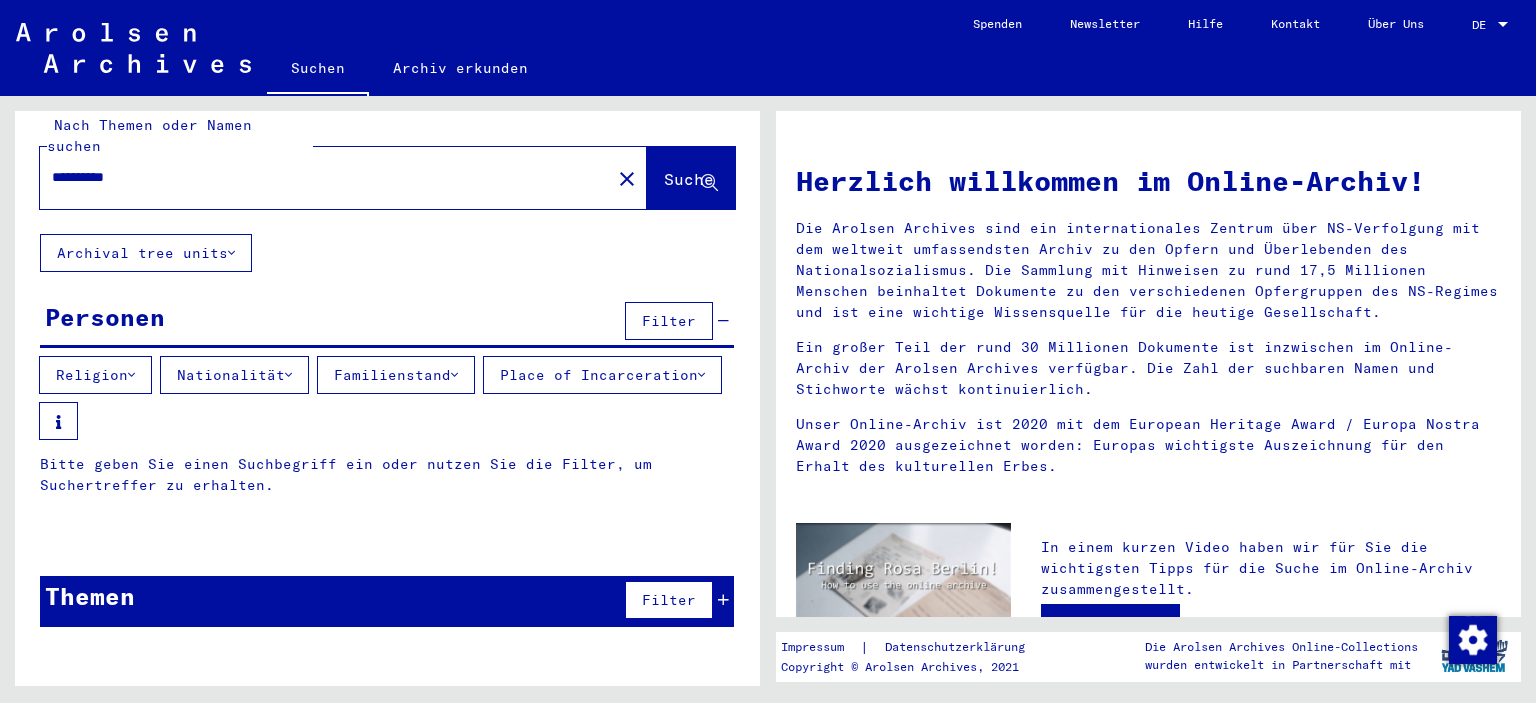 scroll, scrollTop: 0, scrollLeft: 0, axis: both 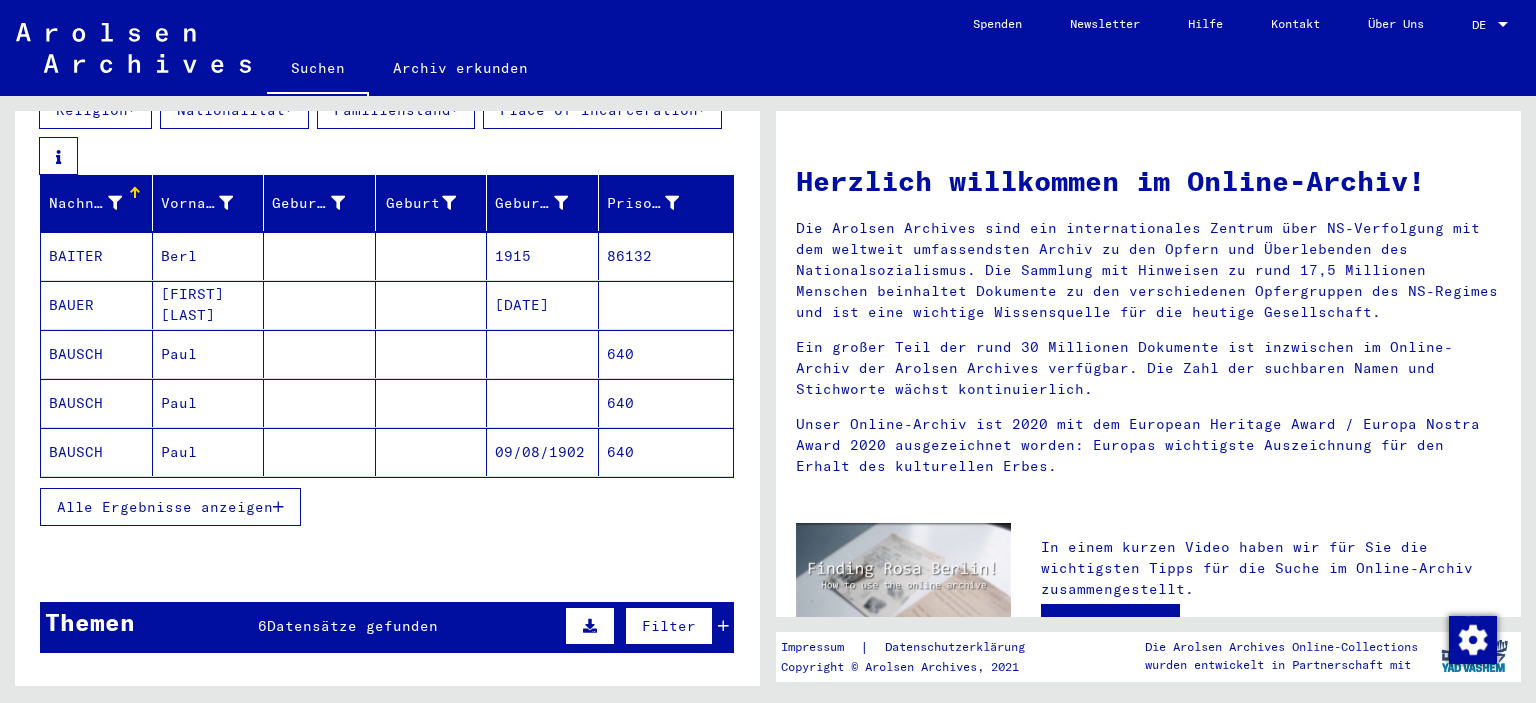 click on "Alle Ergebnisse anzeigen" at bounding box center (165, 507) 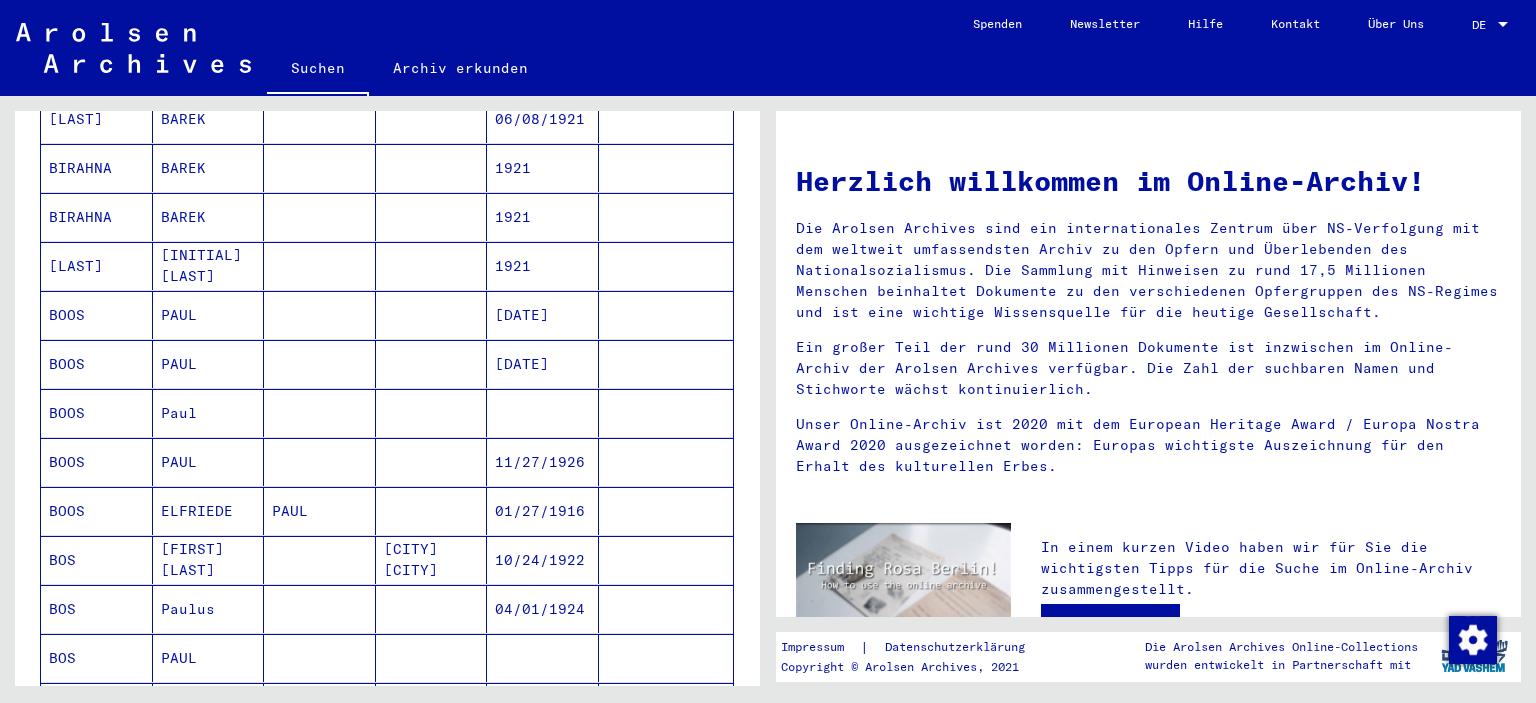 scroll, scrollTop: 975, scrollLeft: 0, axis: vertical 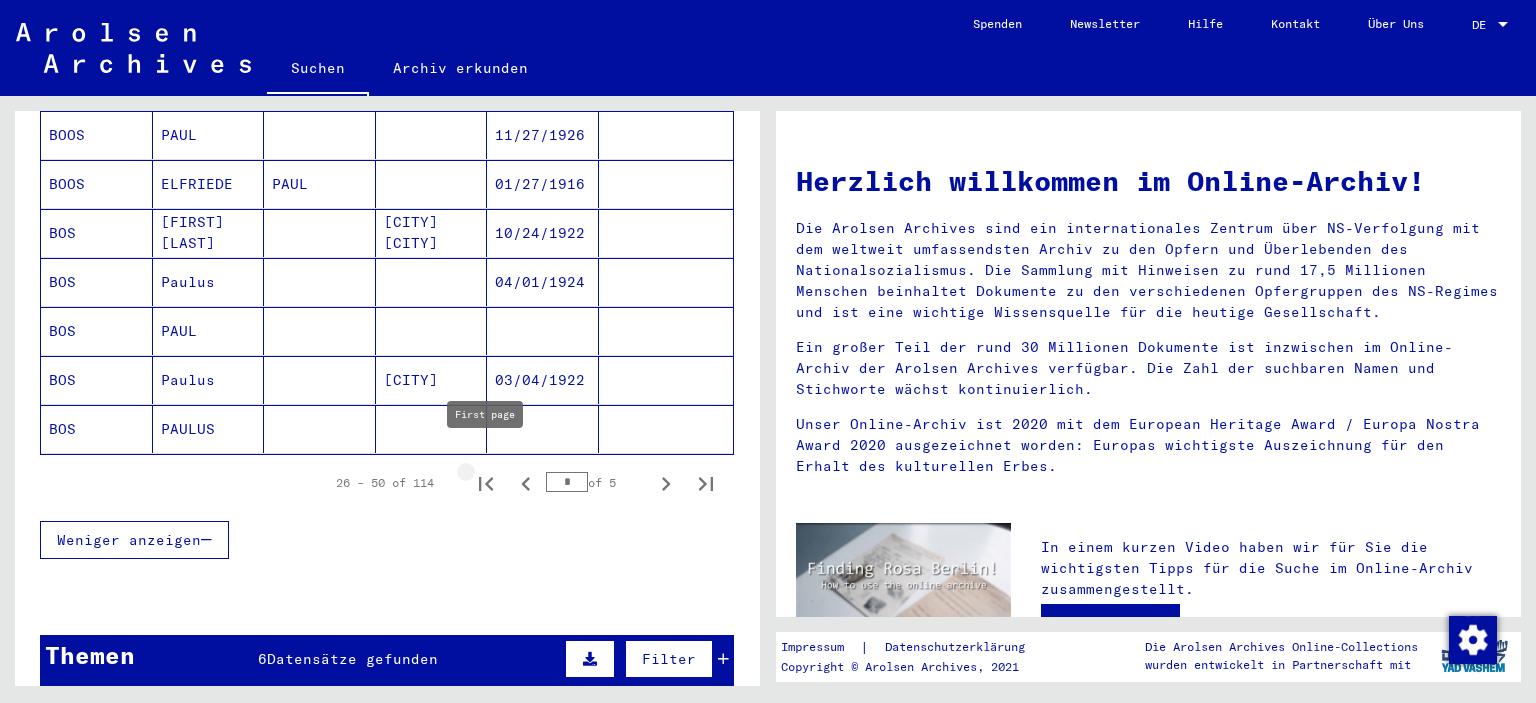 click 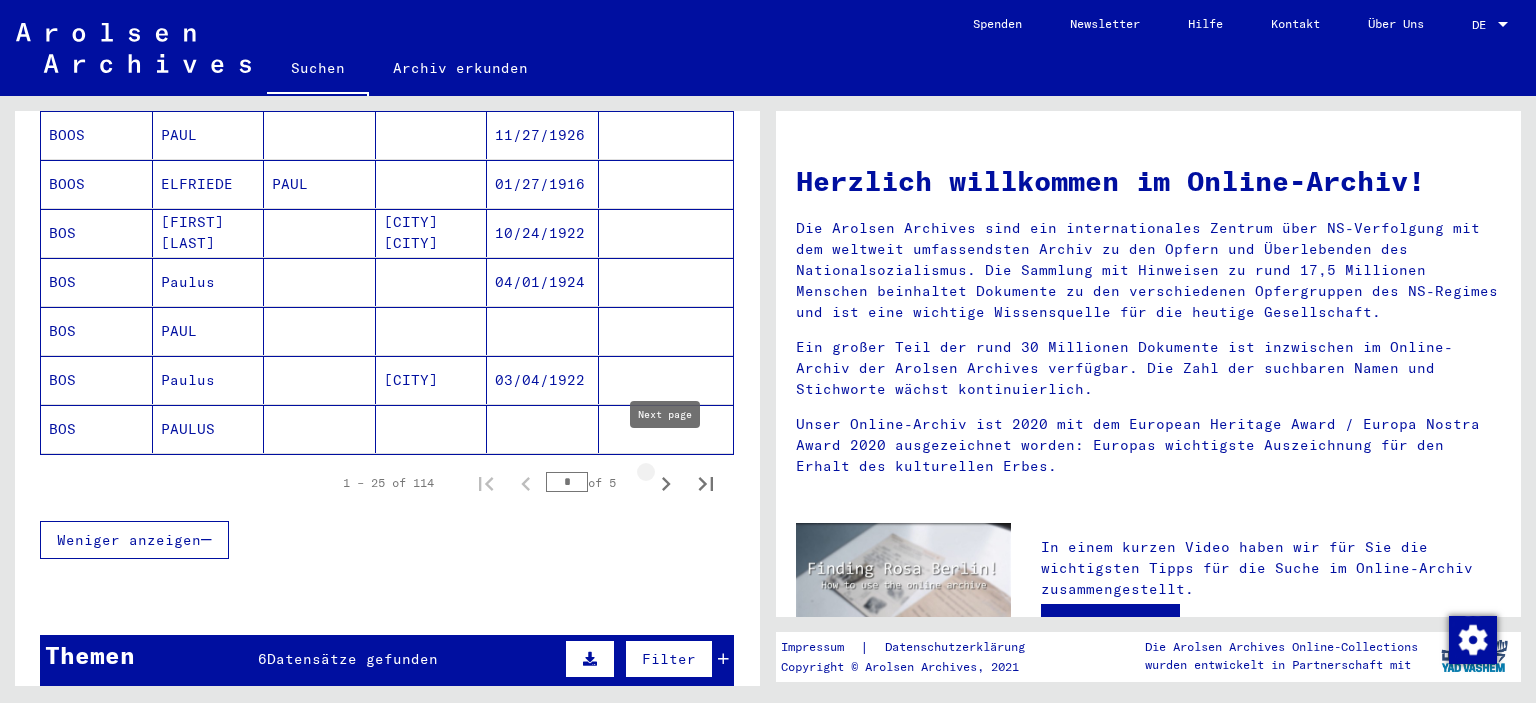 click 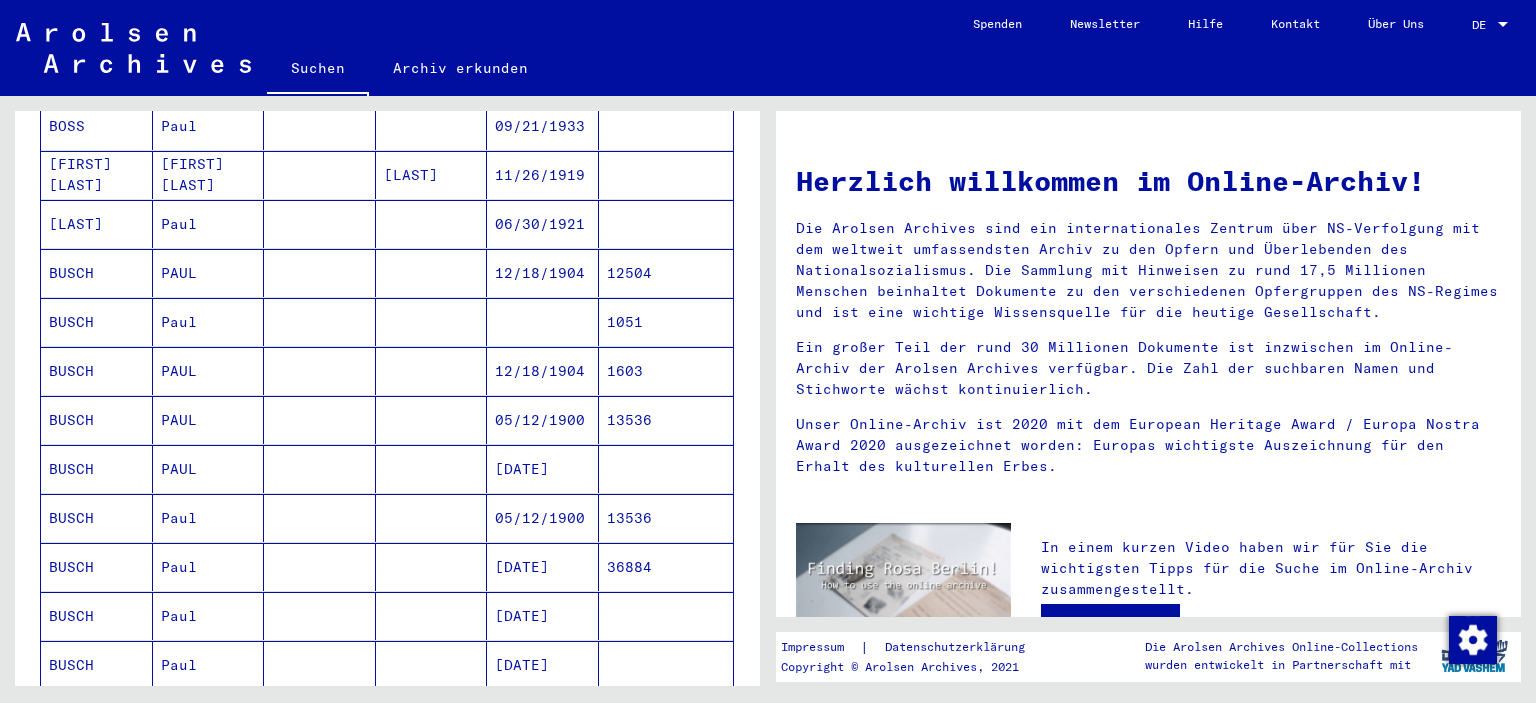 scroll, scrollTop: 946, scrollLeft: 0, axis: vertical 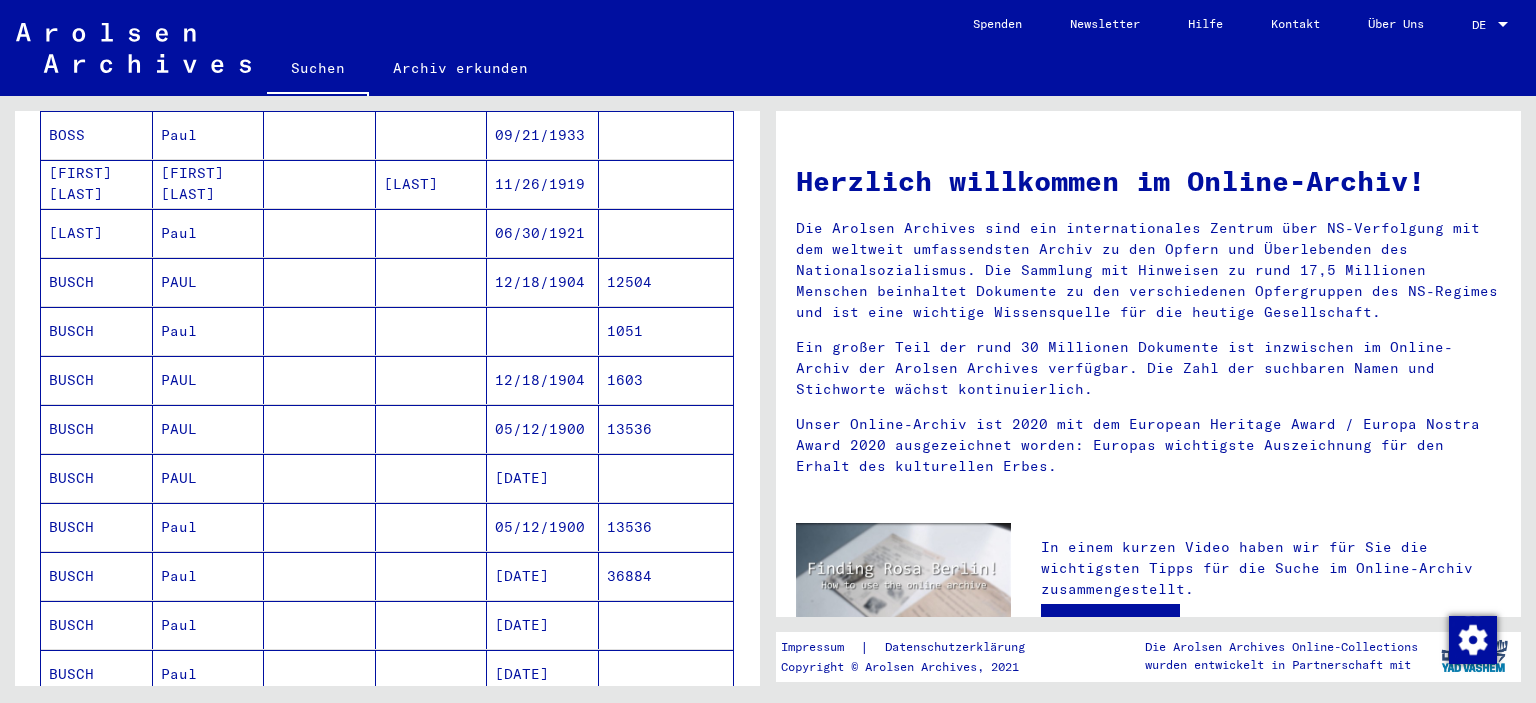 click on "1603" at bounding box center [666, 429] 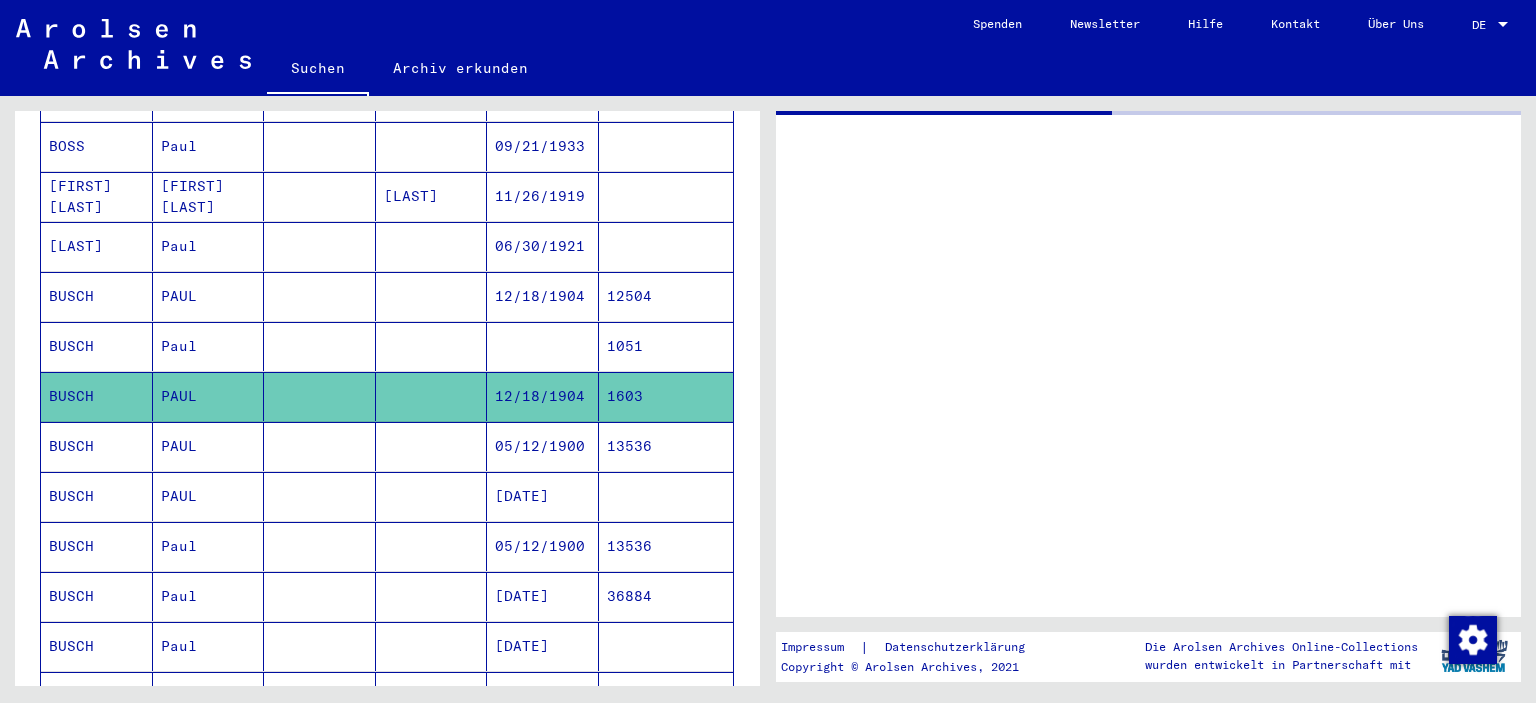 scroll, scrollTop: 955, scrollLeft: 0, axis: vertical 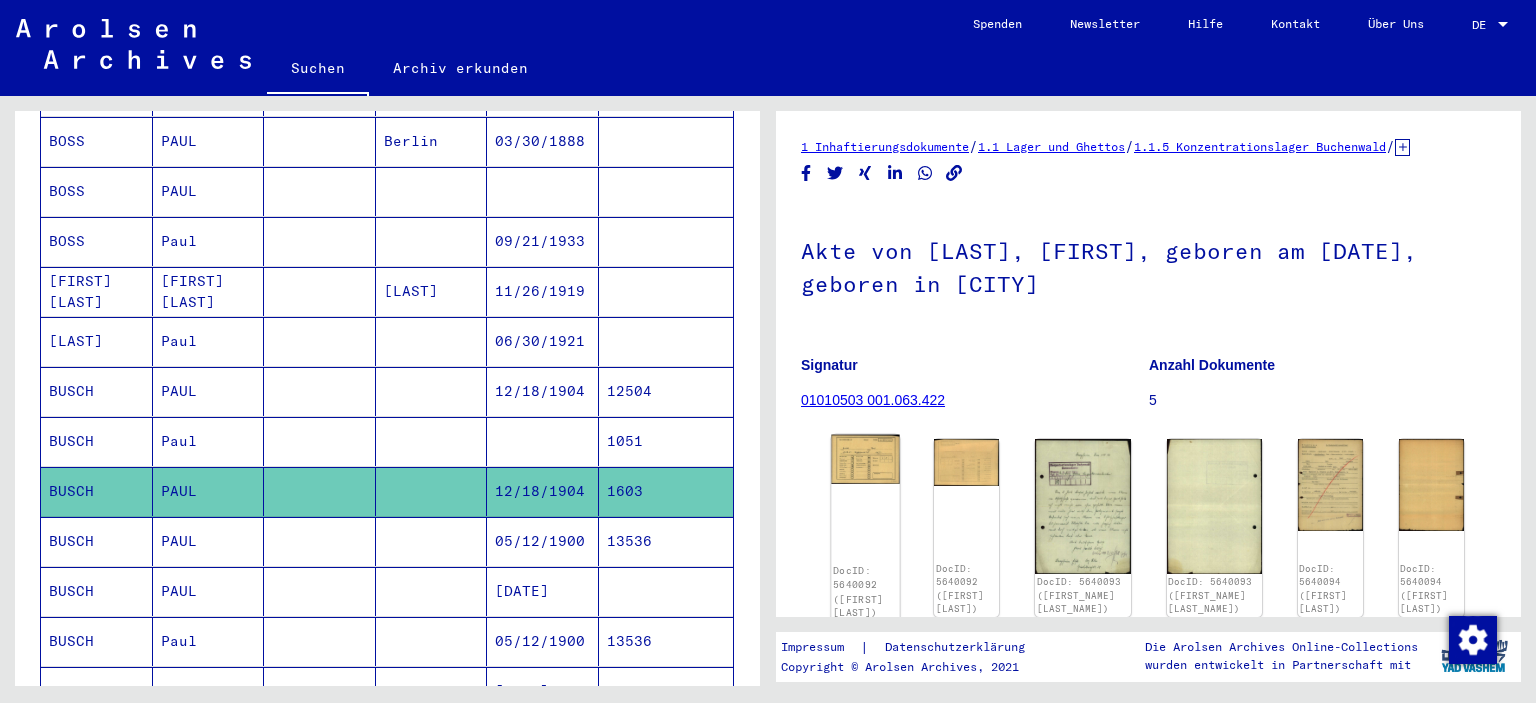 click 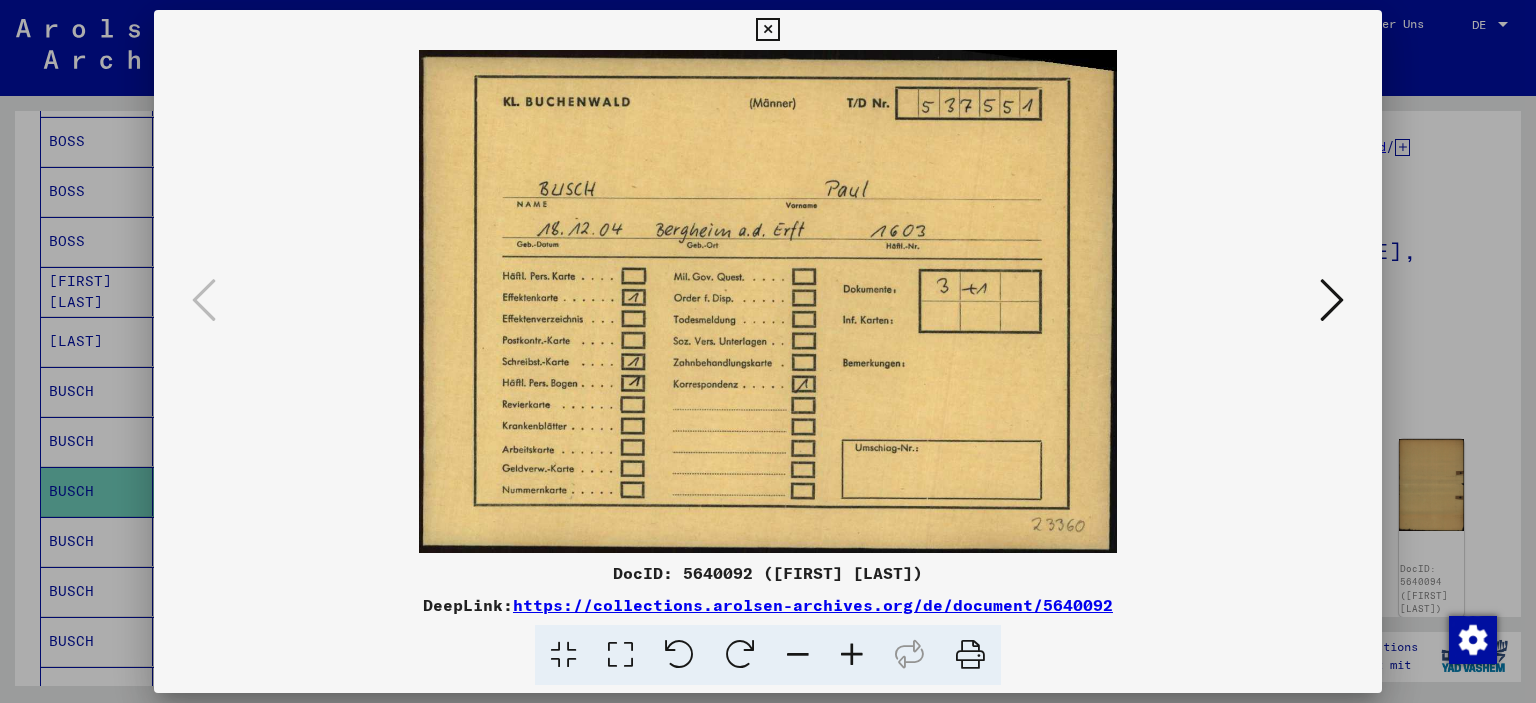 click at bounding box center (1332, 300) 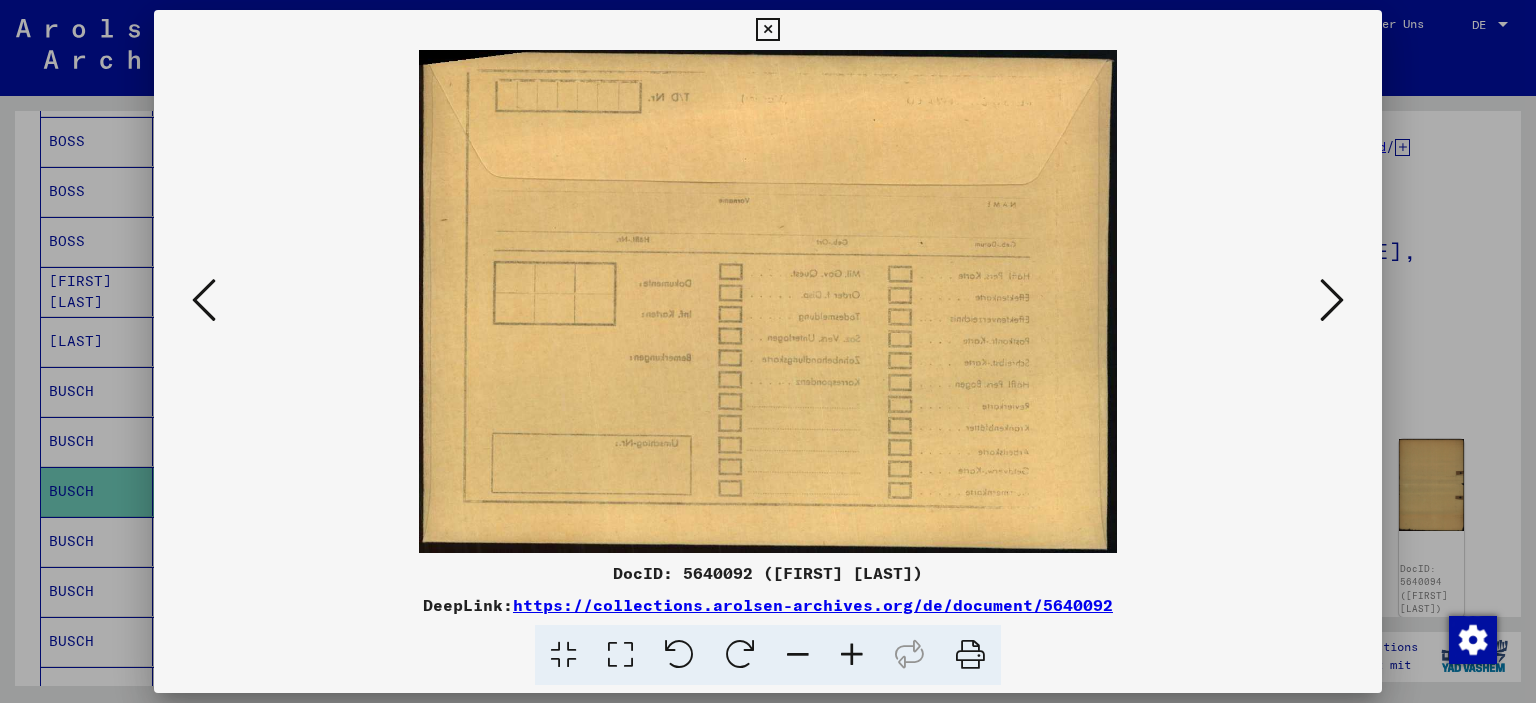click at bounding box center (1332, 300) 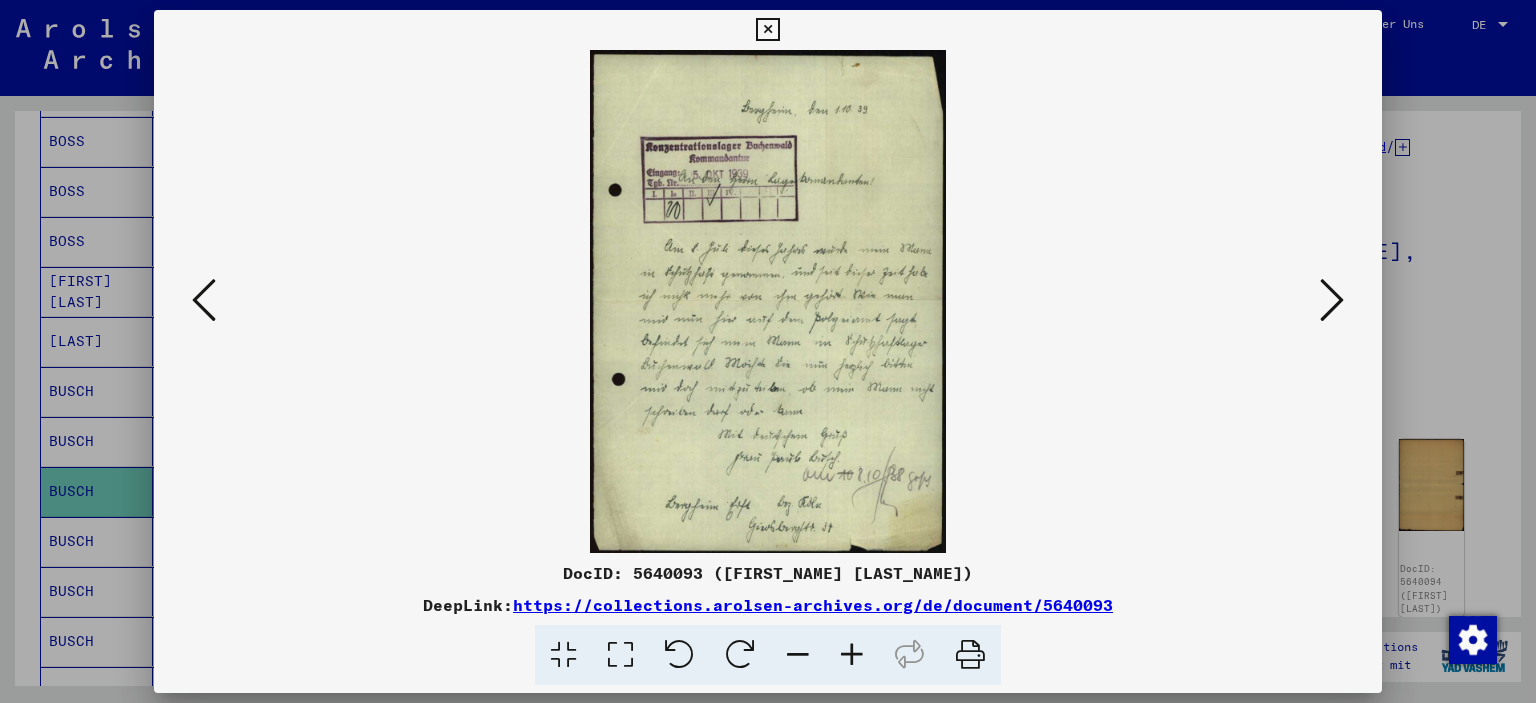 click at bounding box center [1332, 300] 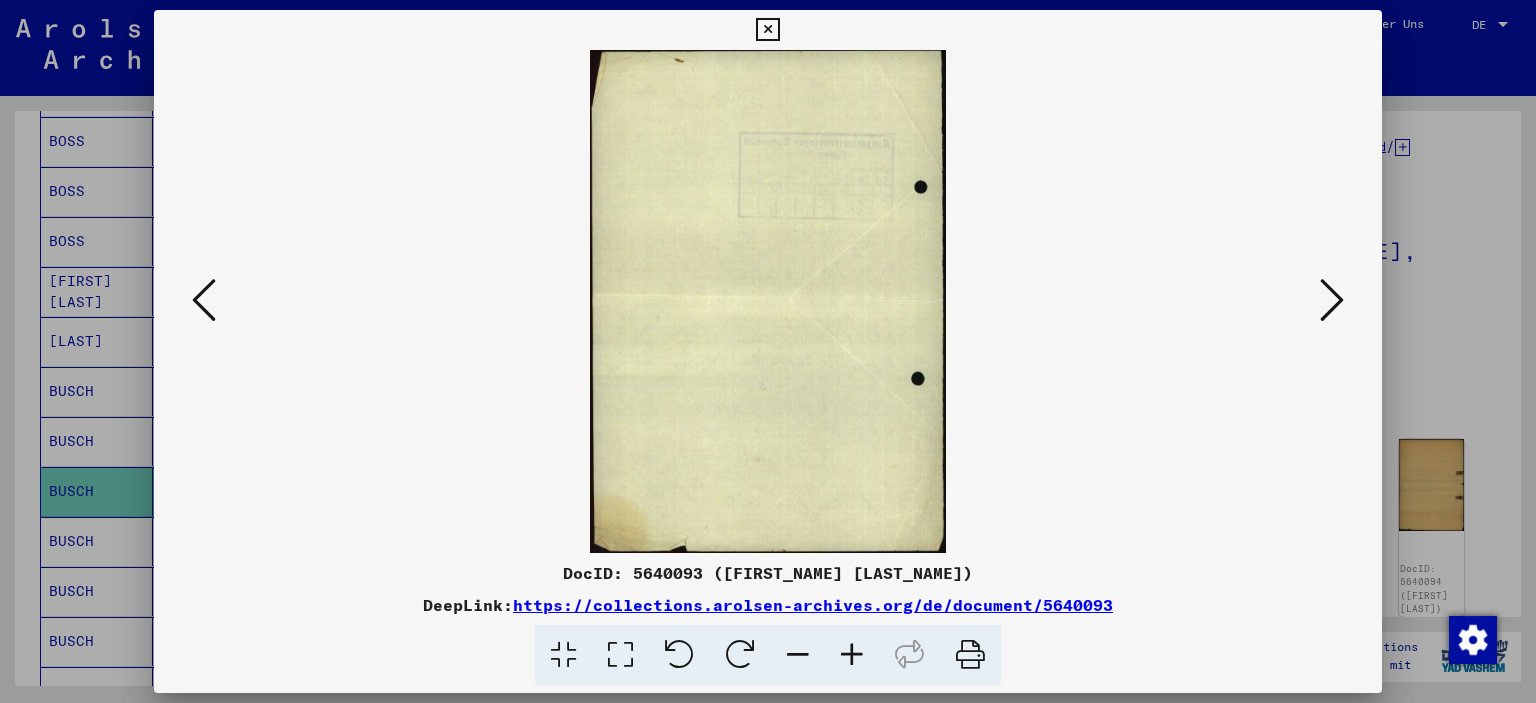 click at bounding box center [1332, 300] 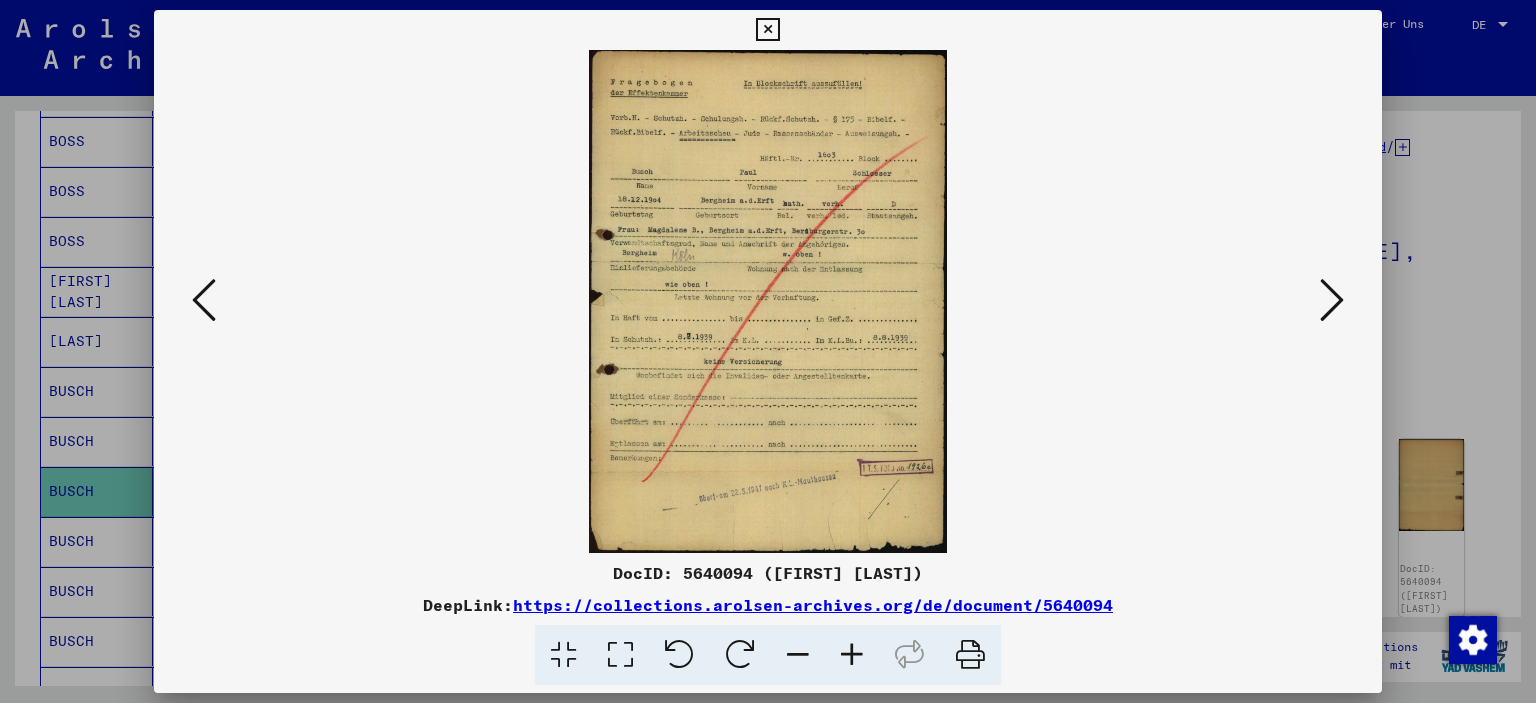 click at bounding box center (852, 655) 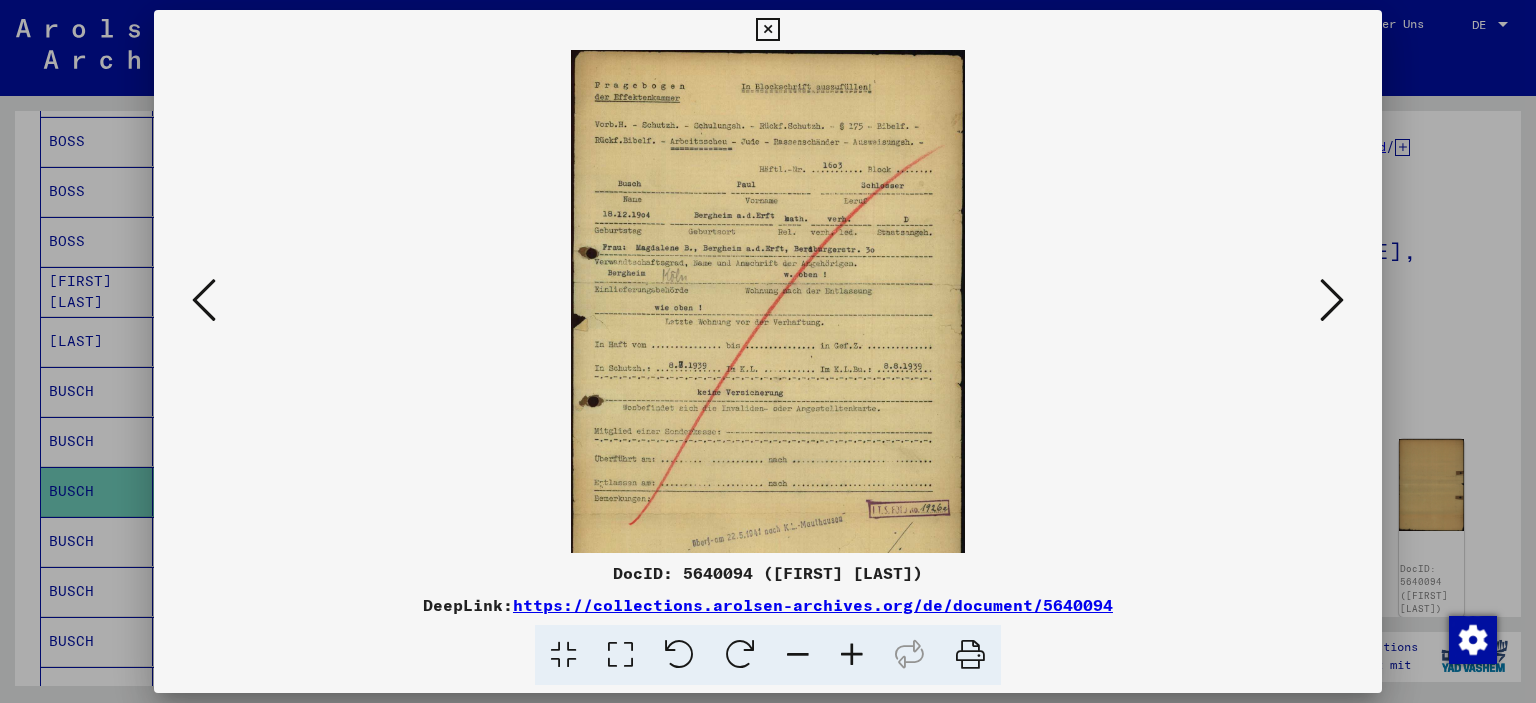click at bounding box center (852, 655) 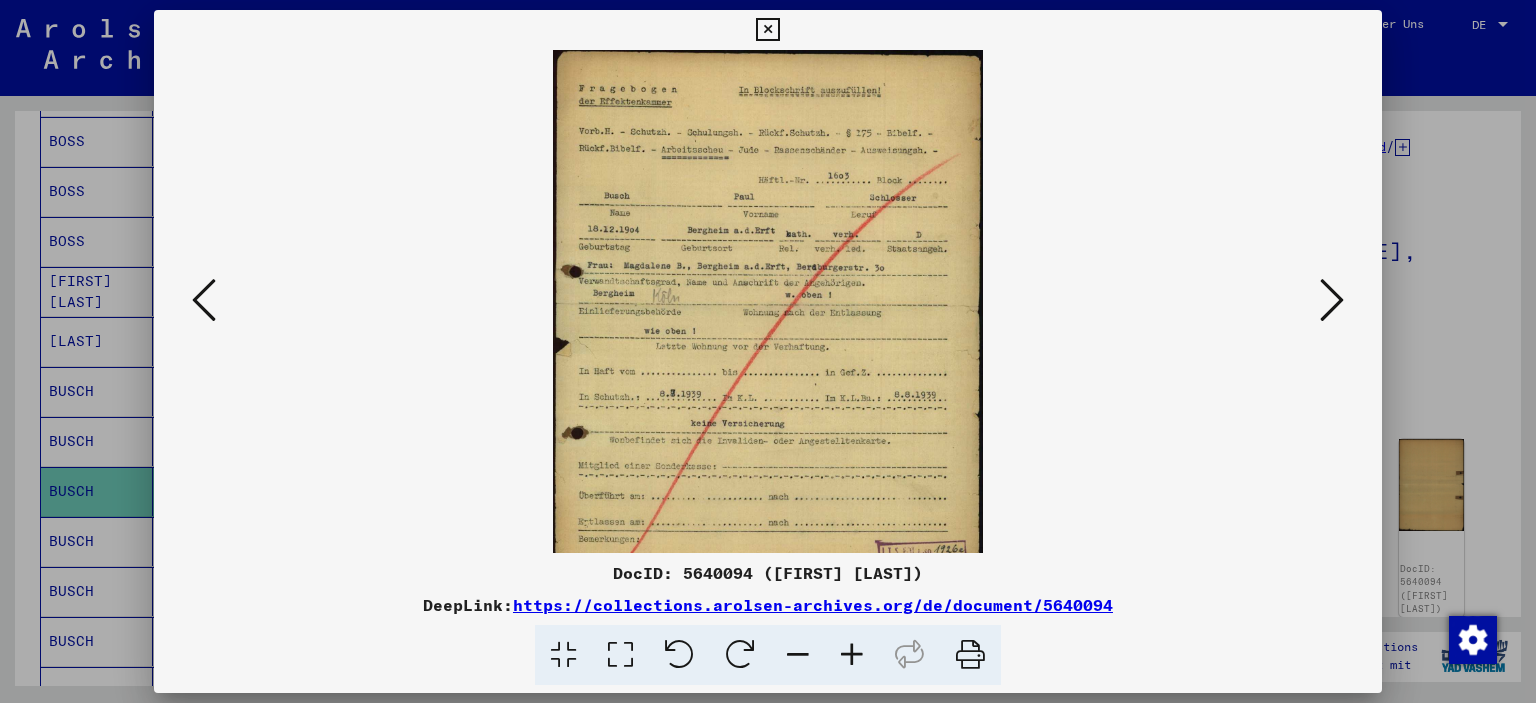 click at bounding box center (852, 655) 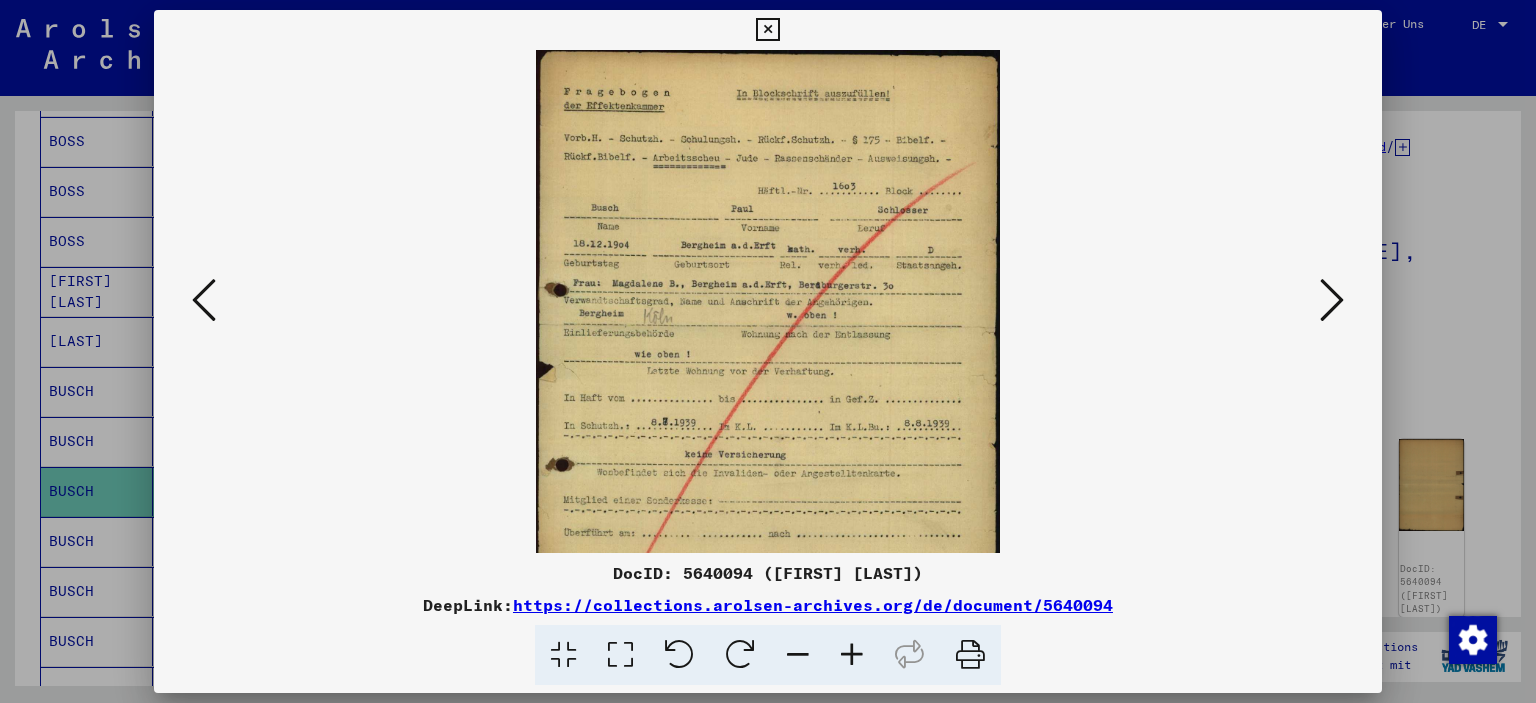 click at bounding box center (1332, 300) 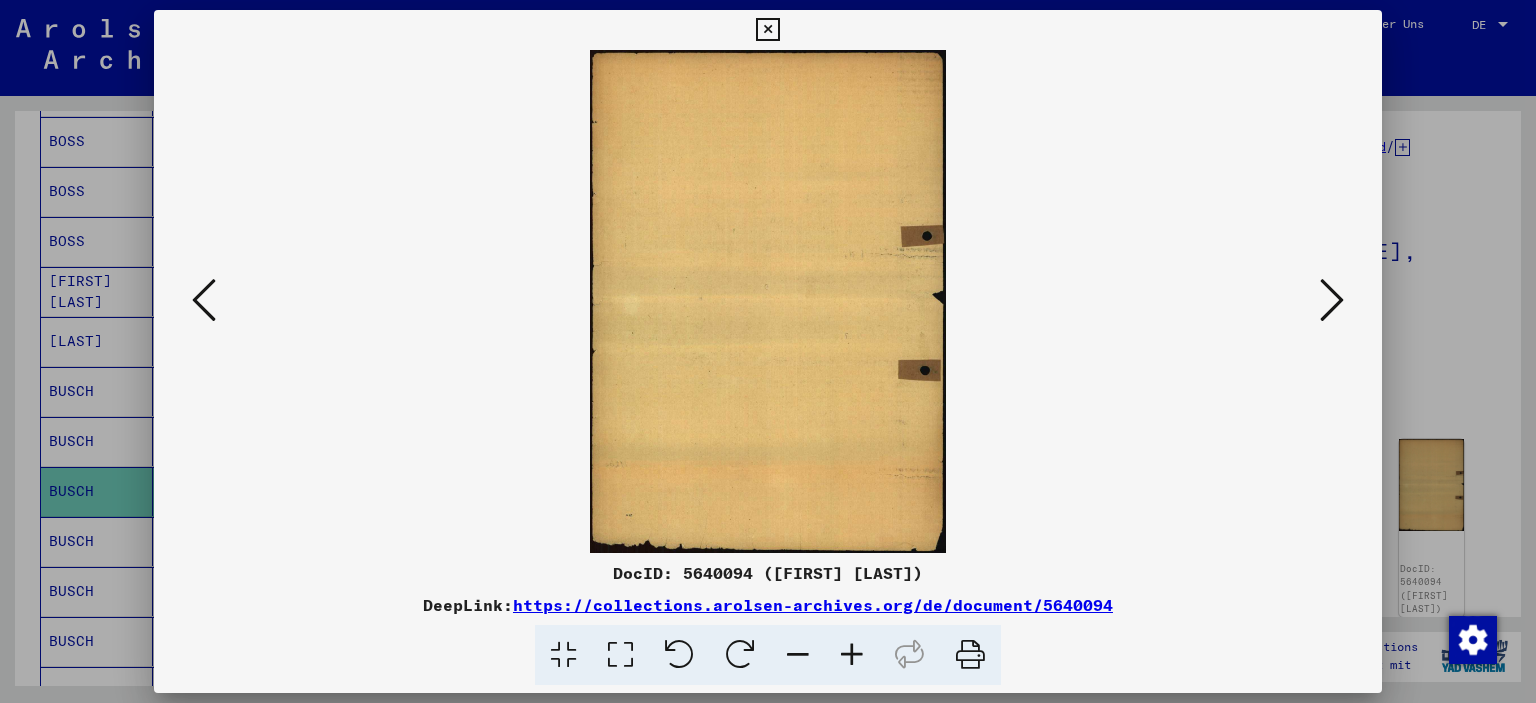 click at bounding box center [1332, 300] 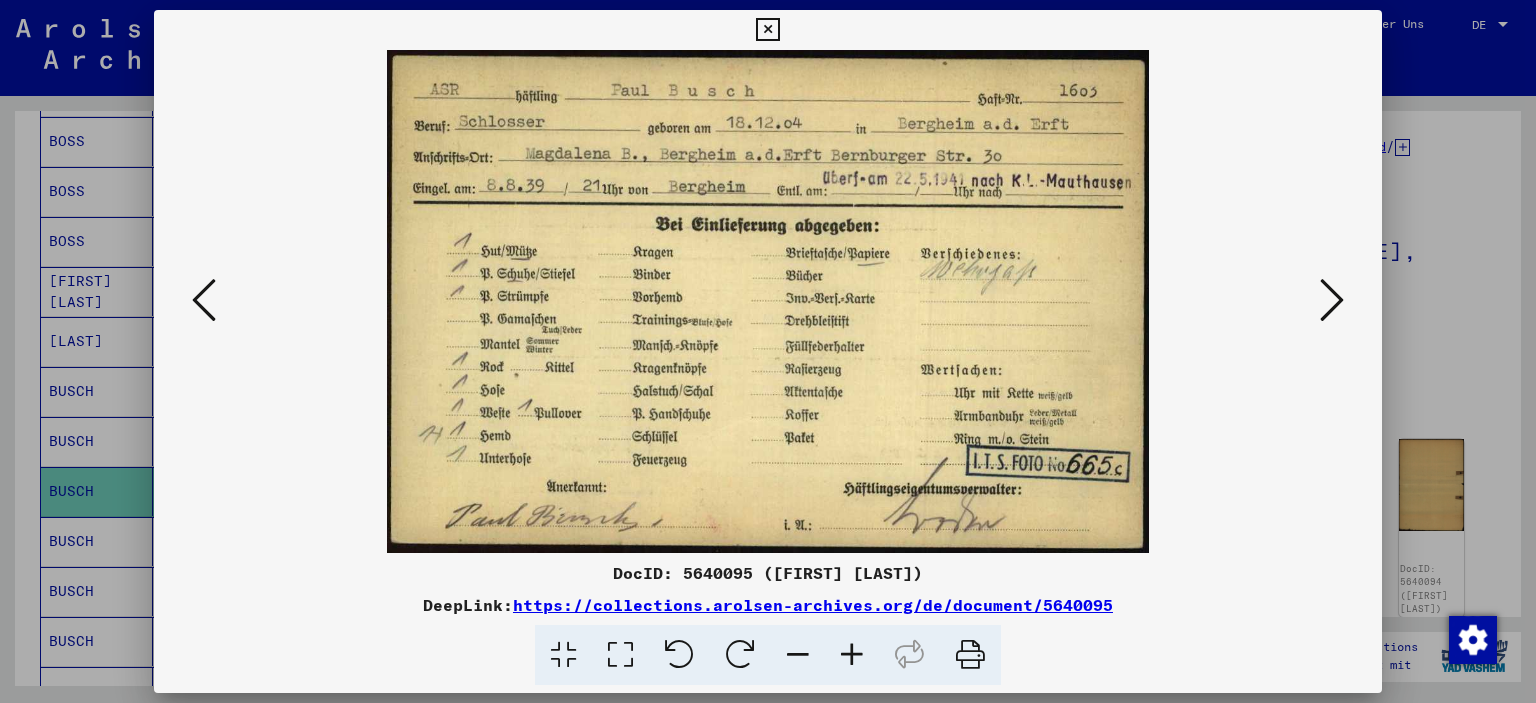 click at bounding box center [1332, 300] 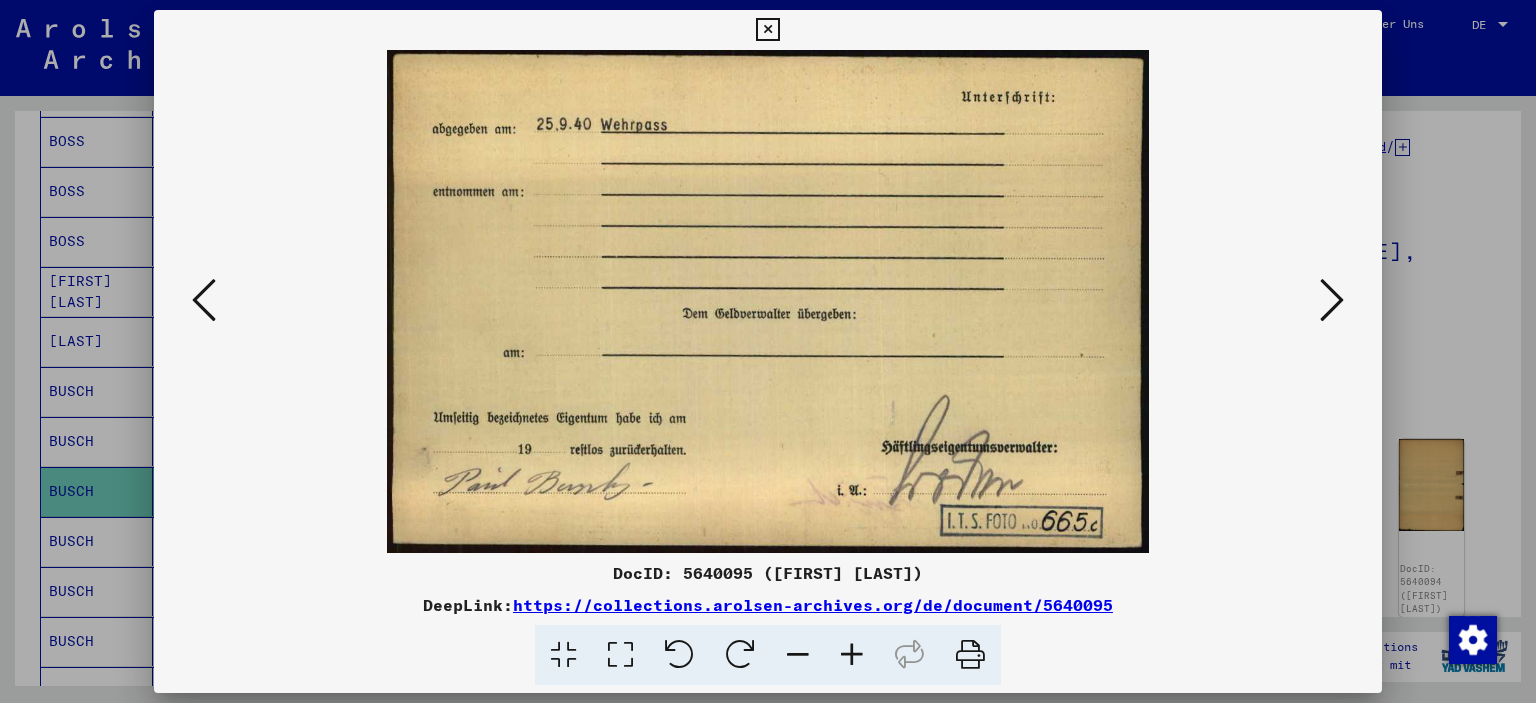 click at bounding box center [767, 30] 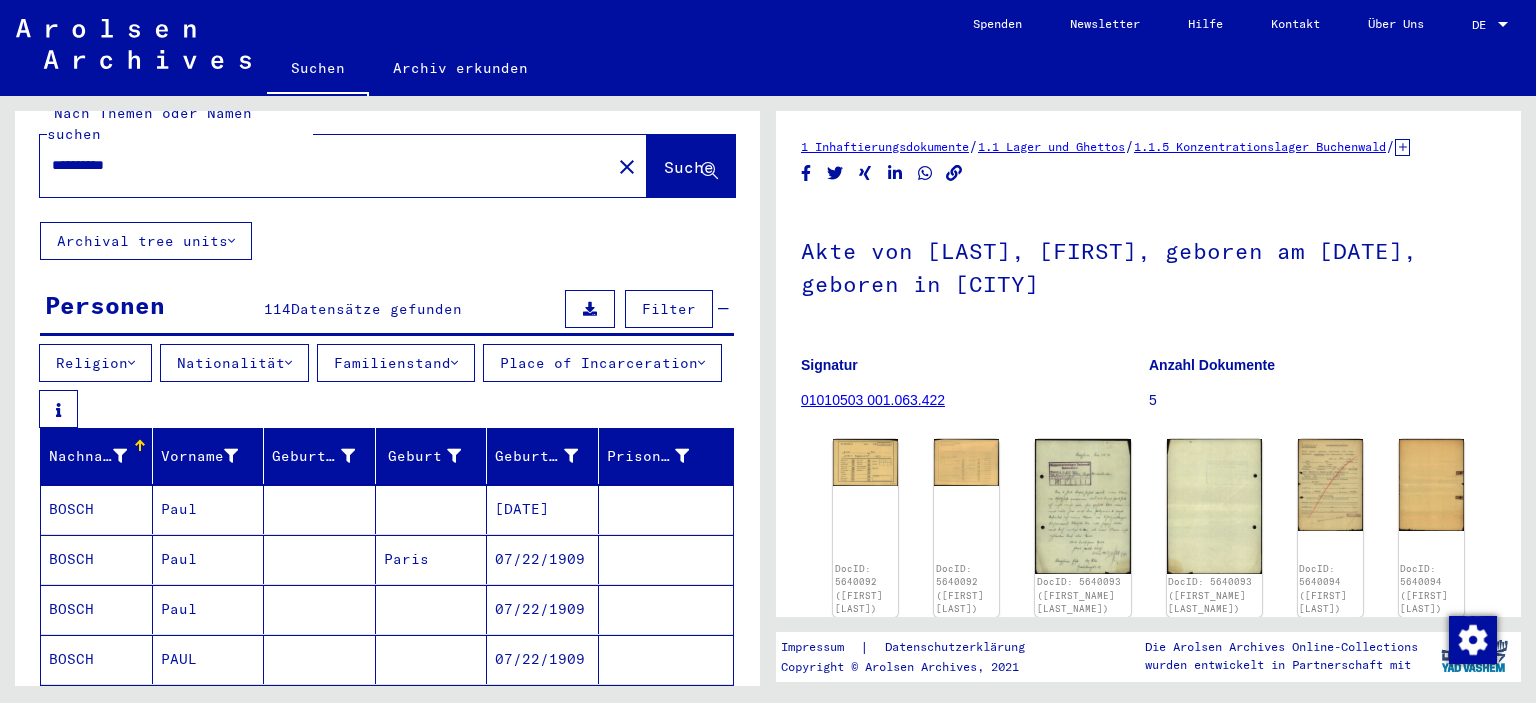 scroll, scrollTop: 0, scrollLeft: 0, axis: both 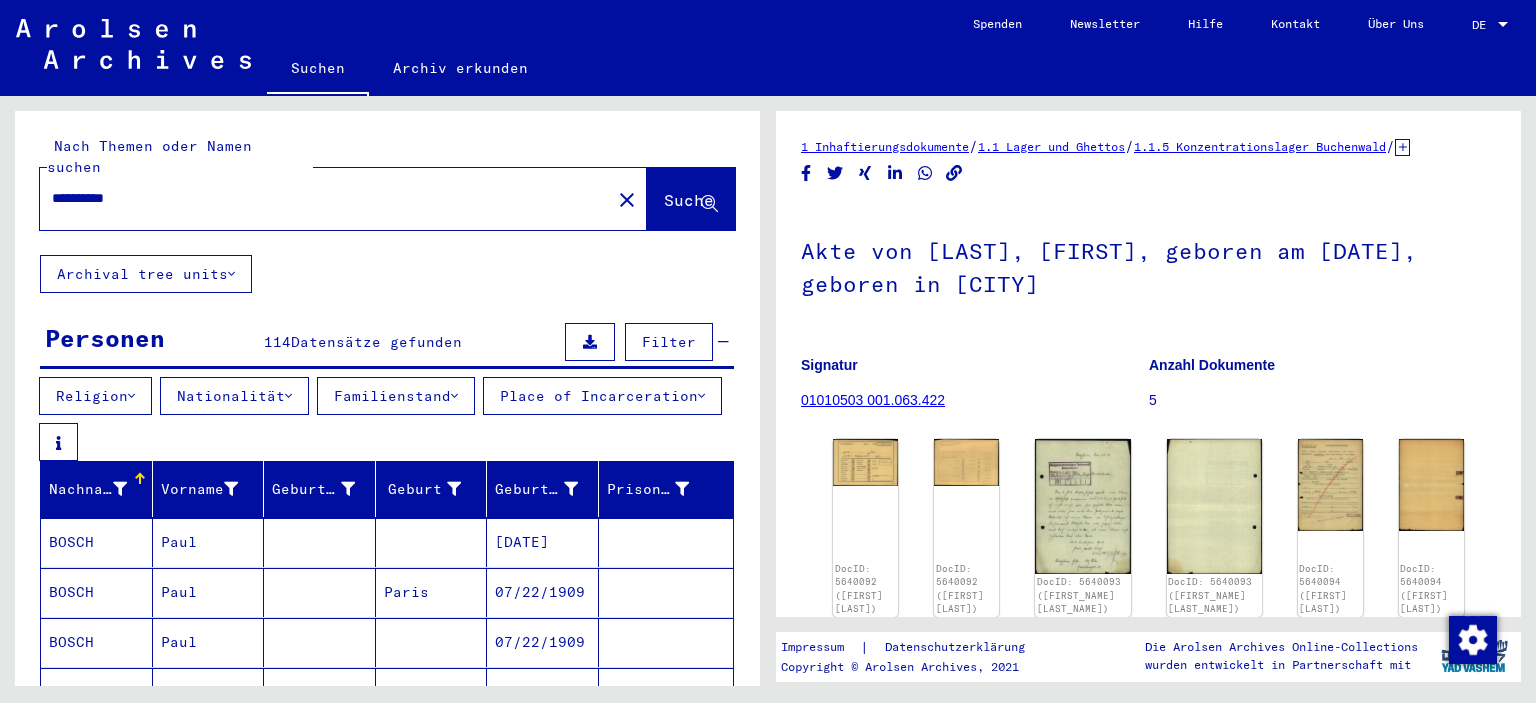 drag, startPoint x: 261, startPoint y: 161, endPoint x: 18, endPoint y: 182, distance: 243.90572 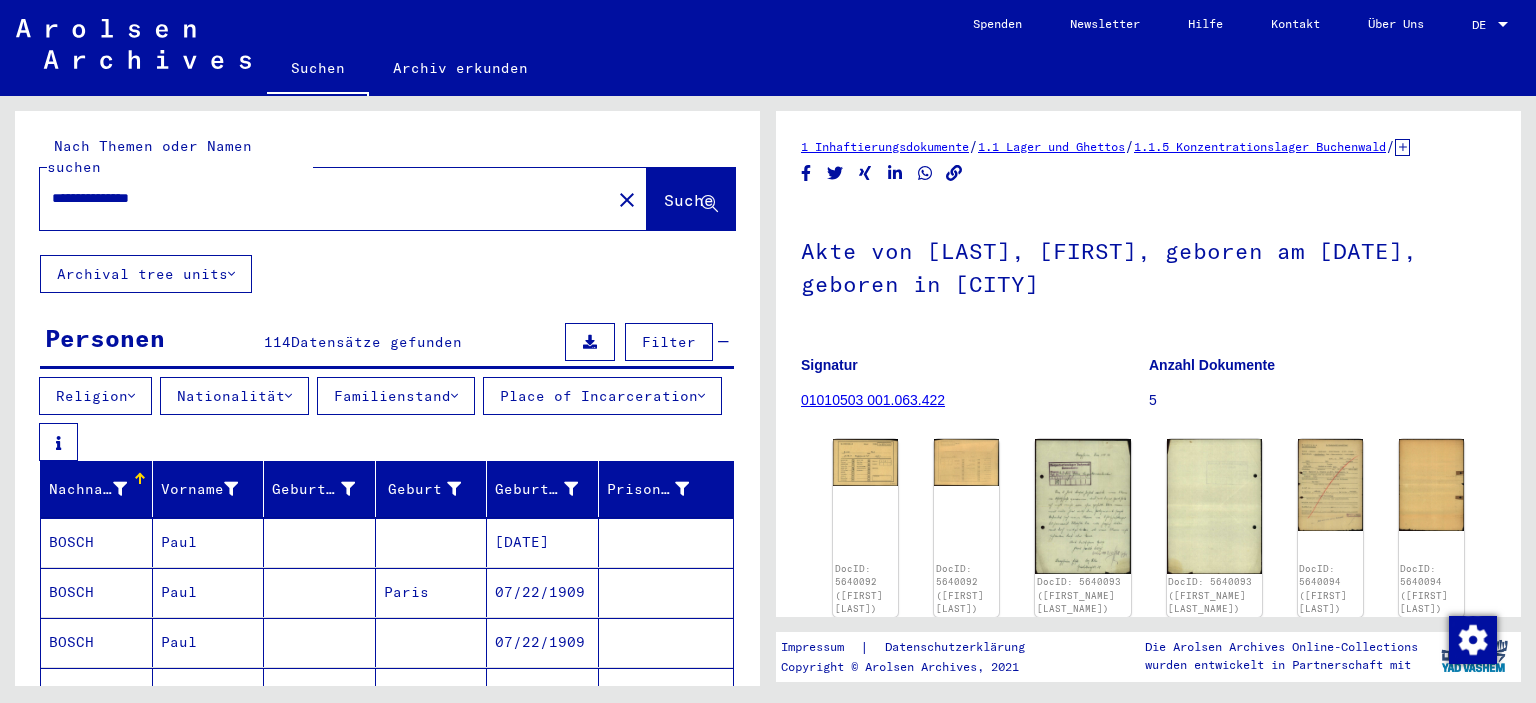 type on "**********" 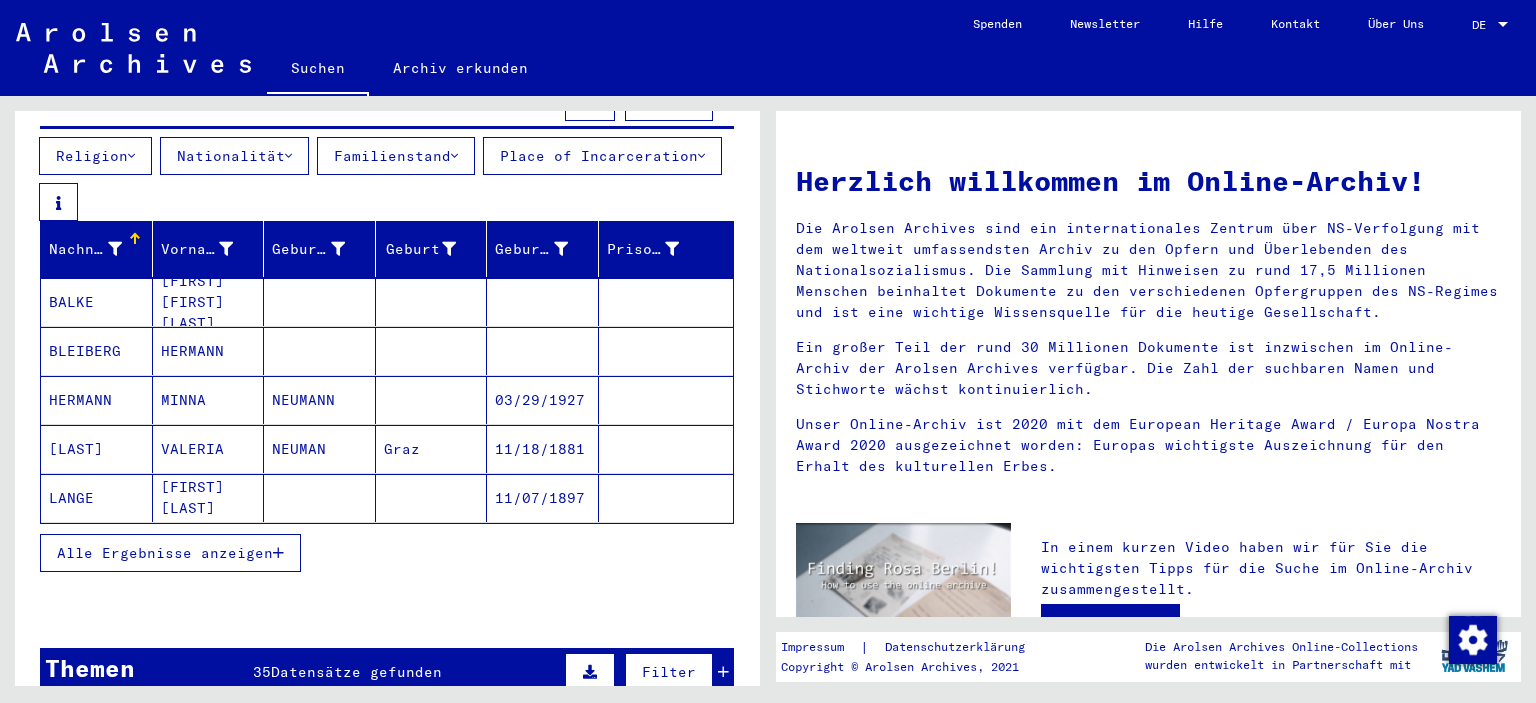 scroll, scrollTop: 274, scrollLeft: 0, axis: vertical 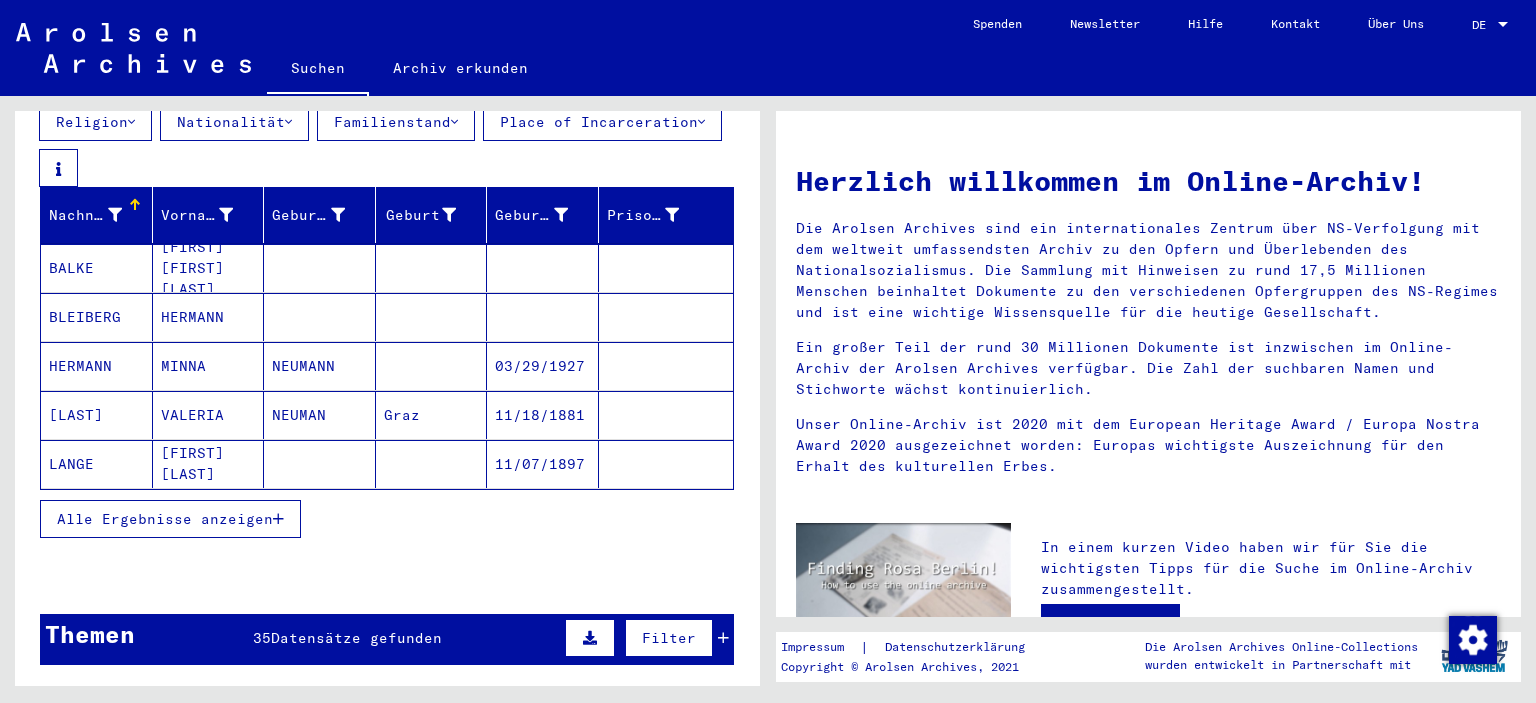 click on "Alle Ergebnisse anzeigen" at bounding box center [165, 519] 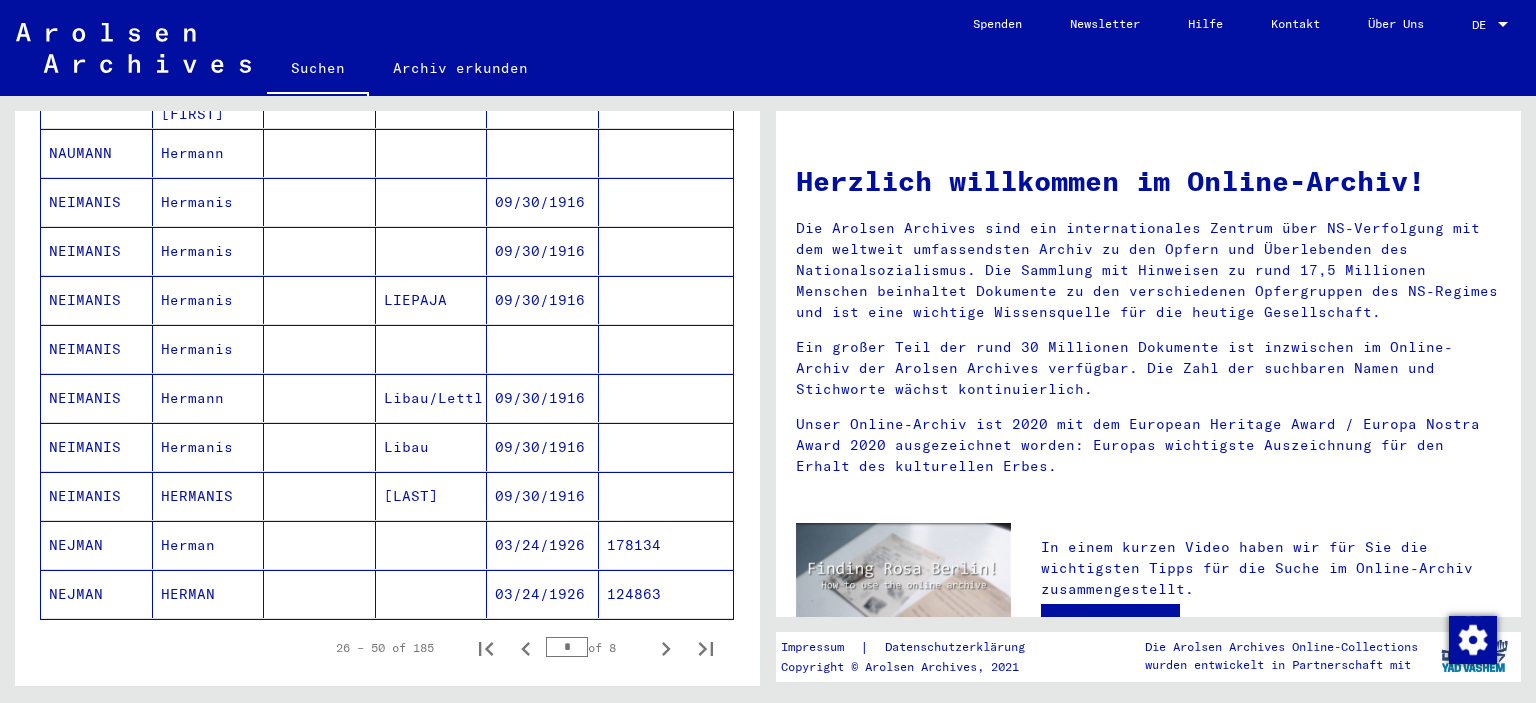 scroll, scrollTop: 1144, scrollLeft: 0, axis: vertical 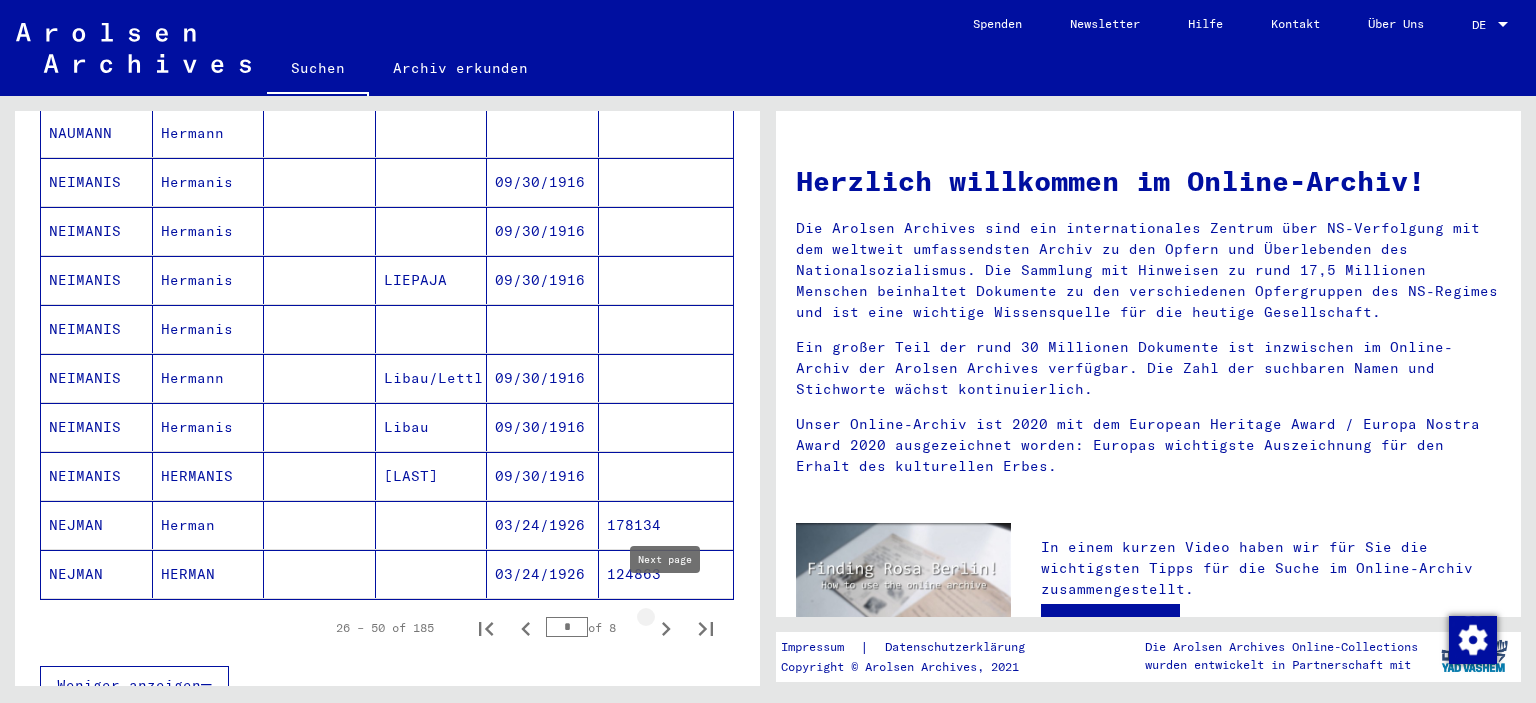 click 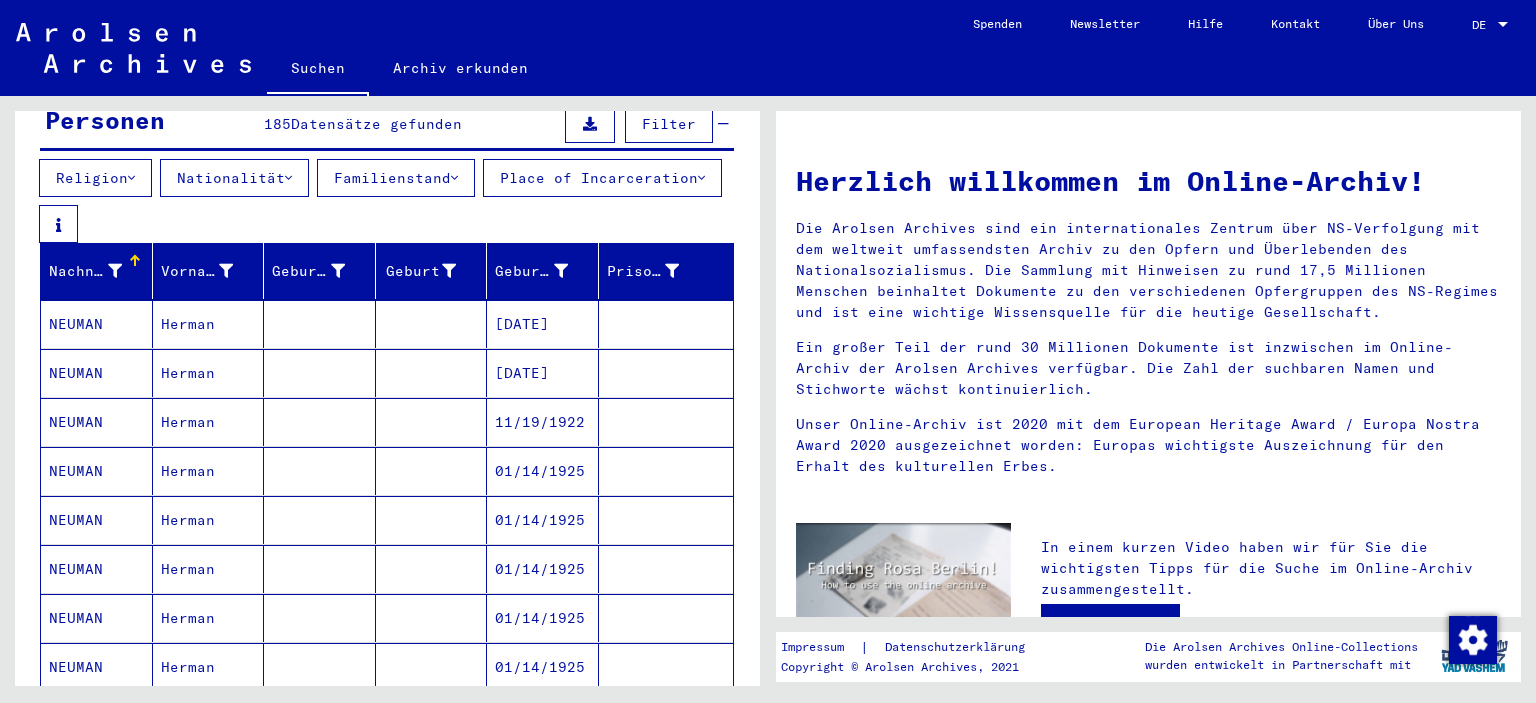 scroll, scrollTop: 14, scrollLeft: 0, axis: vertical 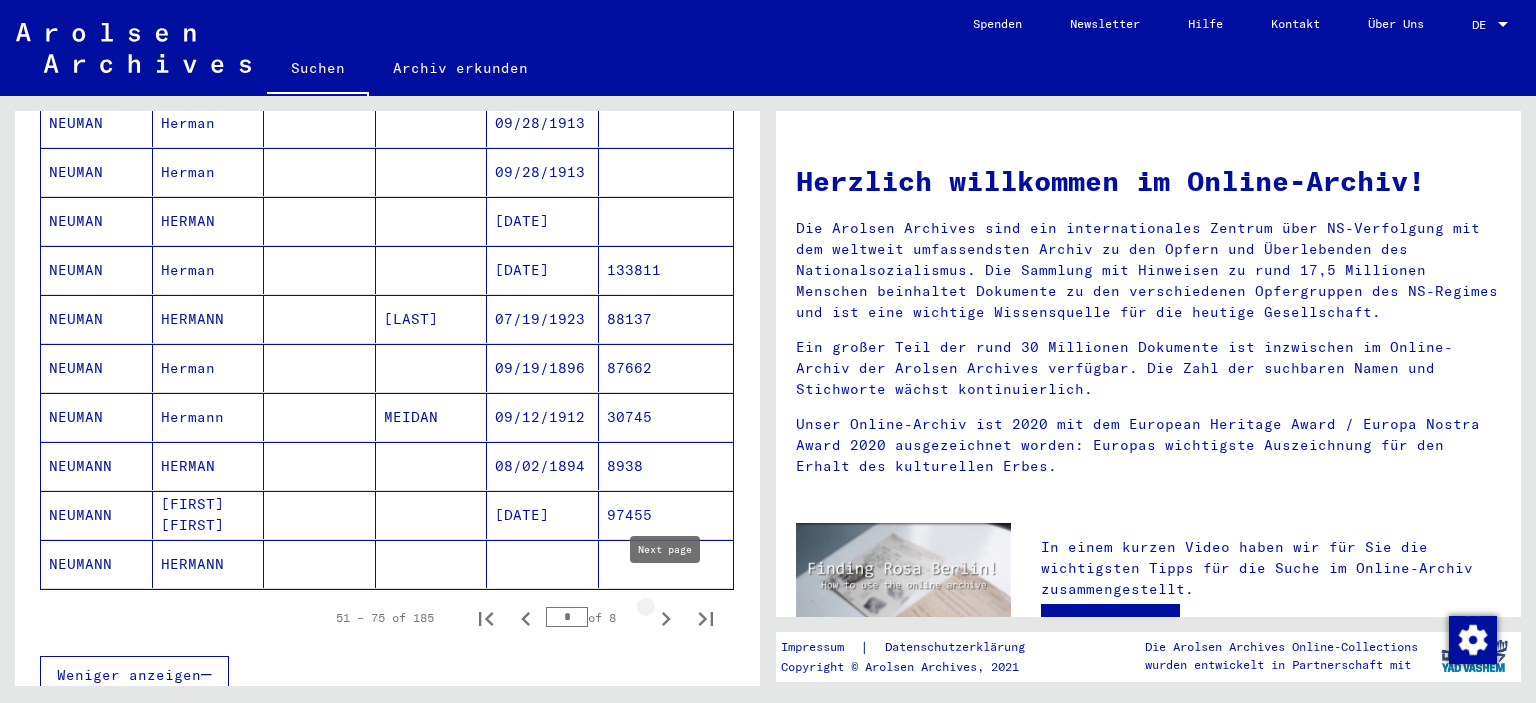 click 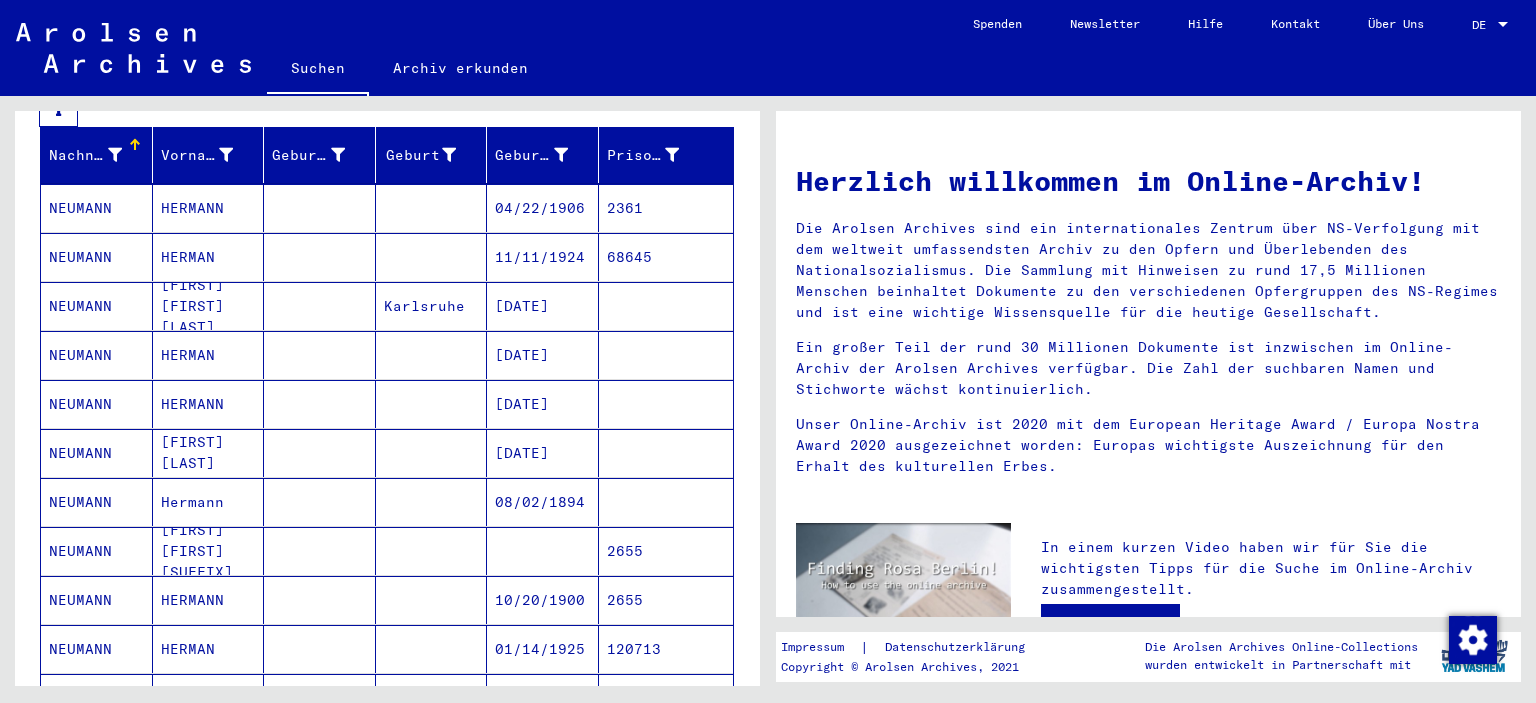 scroll, scrollTop: 314, scrollLeft: 0, axis: vertical 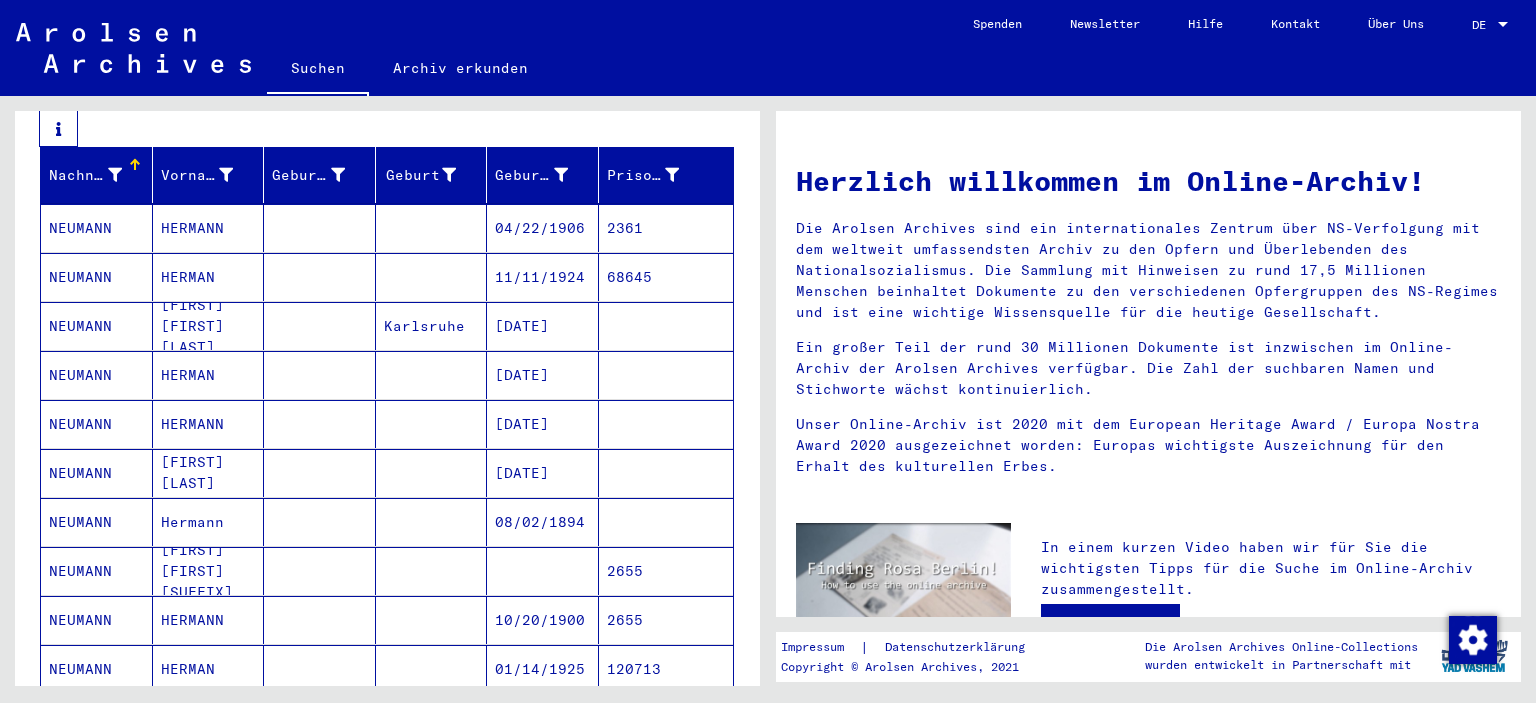 click on "2361" at bounding box center (666, 277) 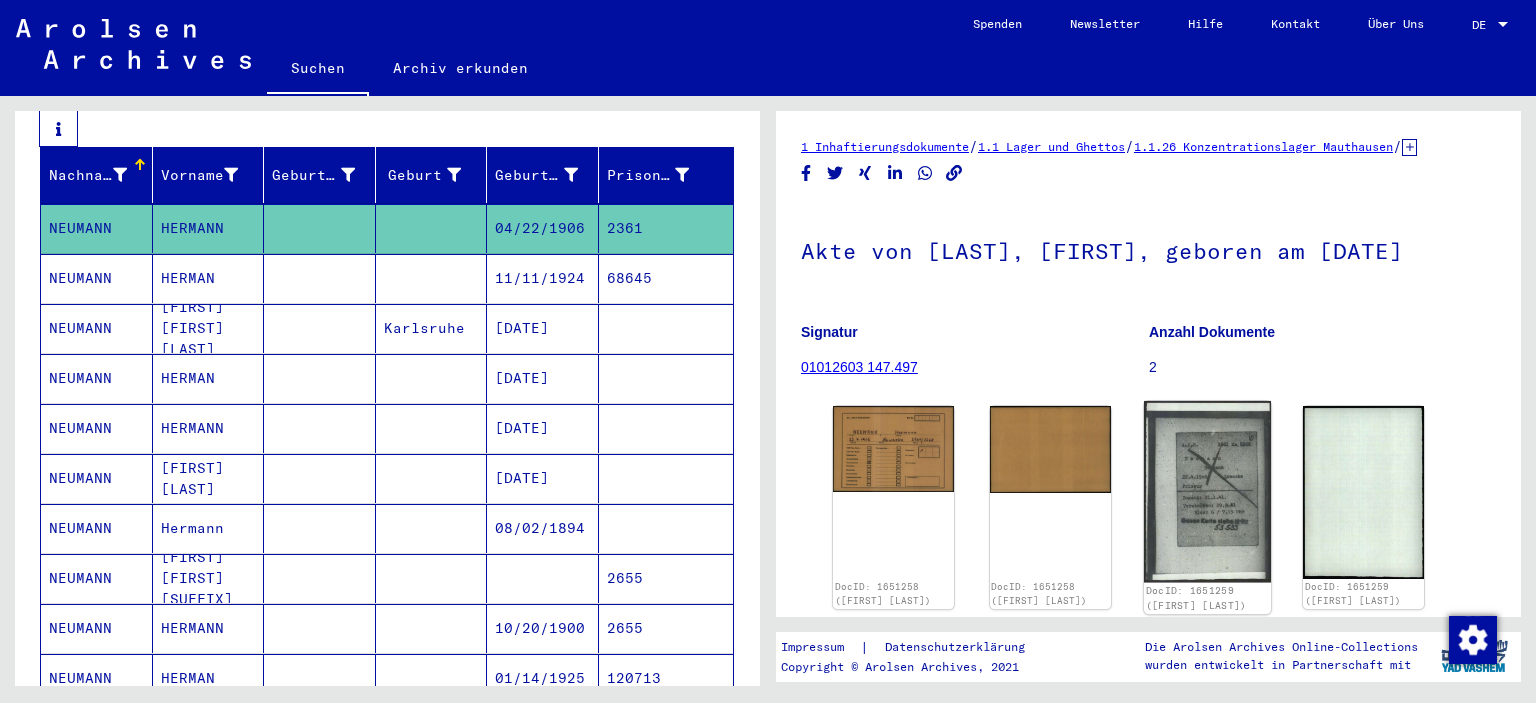 click 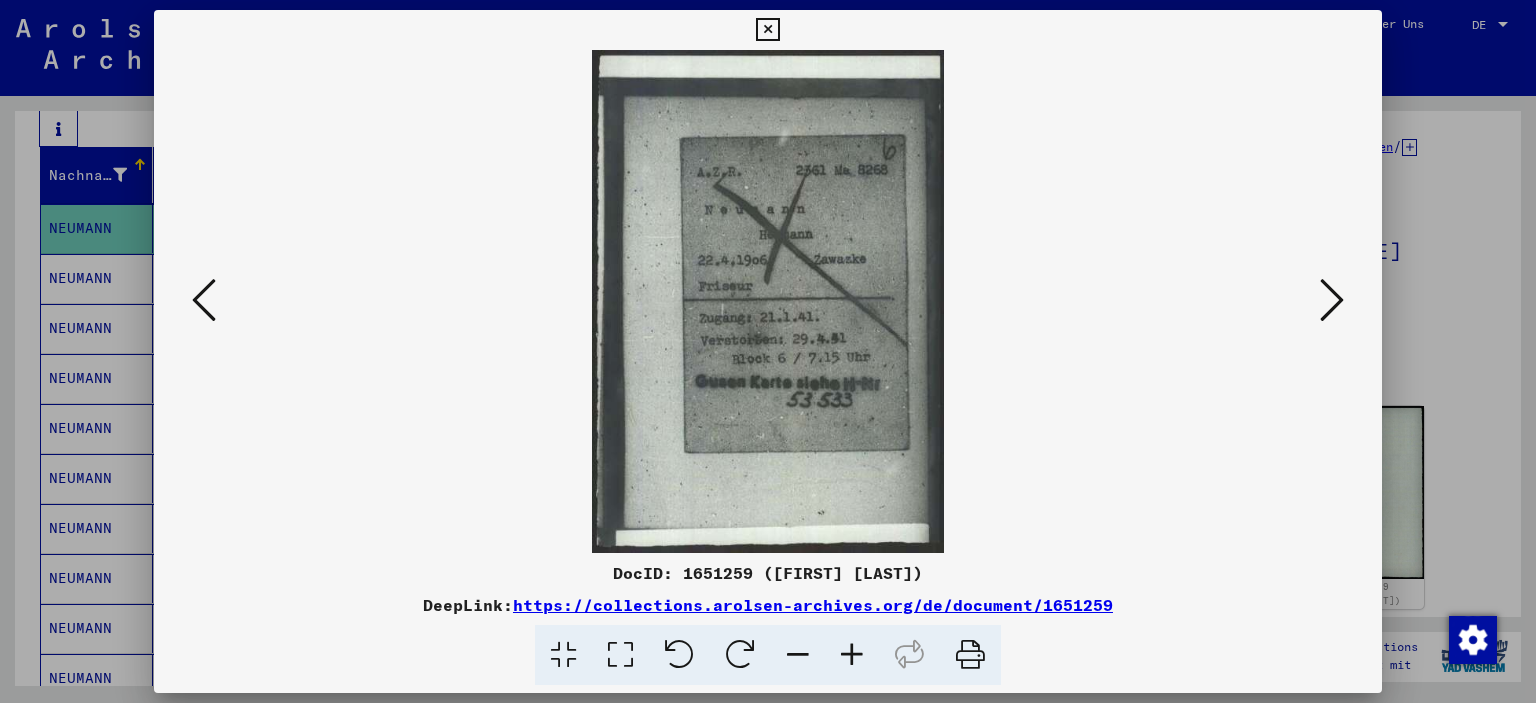 click at bounding box center [767, 30] 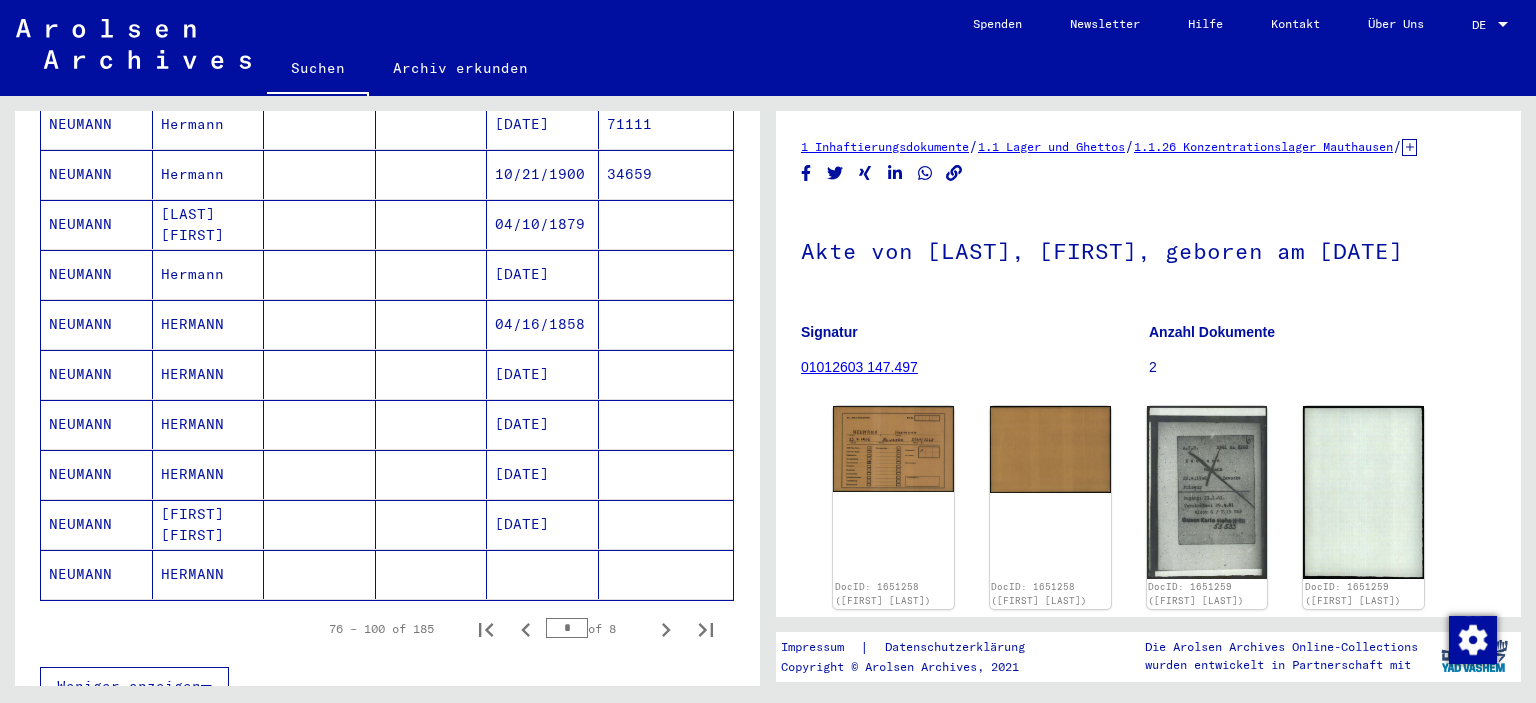 scroll, scrollTop: 1244, scrollLeft: 0, axis: vertical 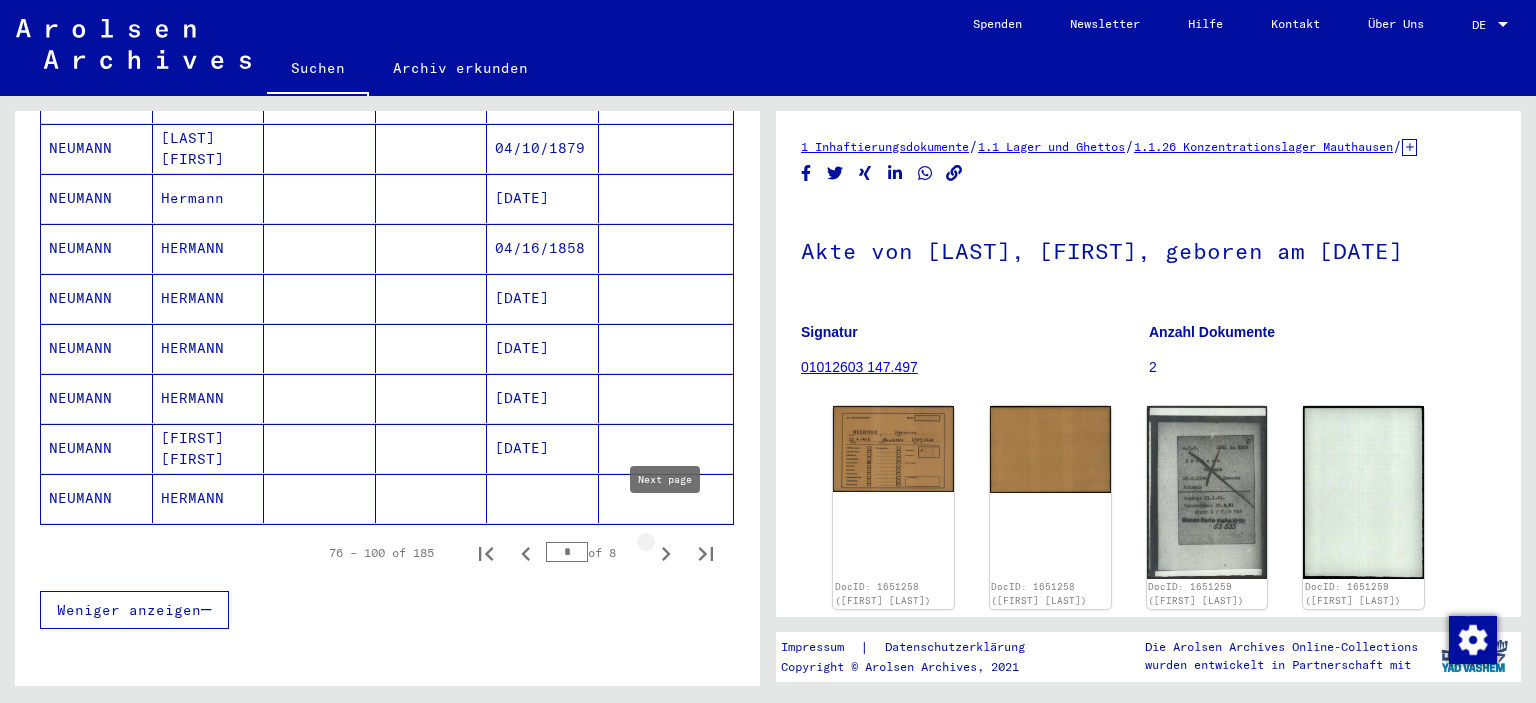 click 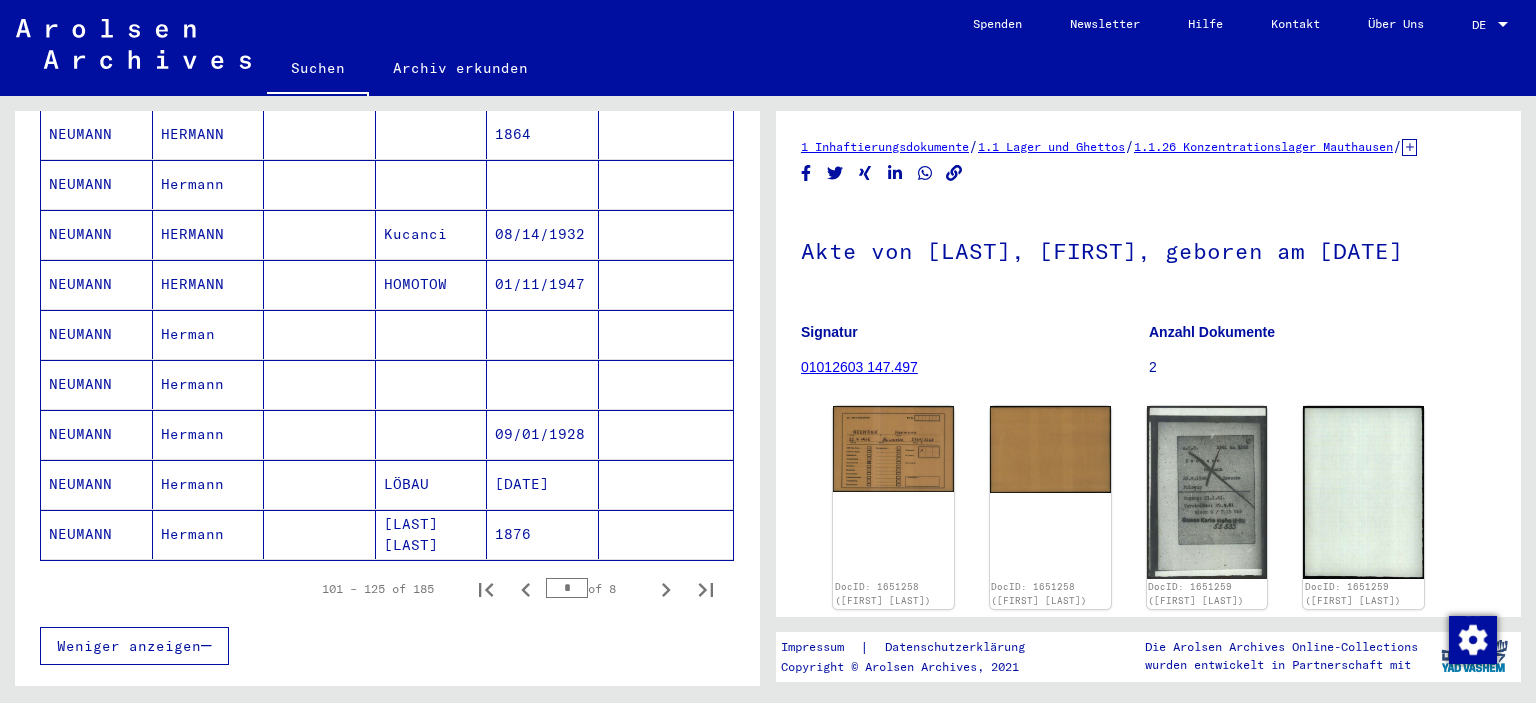 scroll, scrollTop: 1211, scrollLeft: 0, axis: vertical 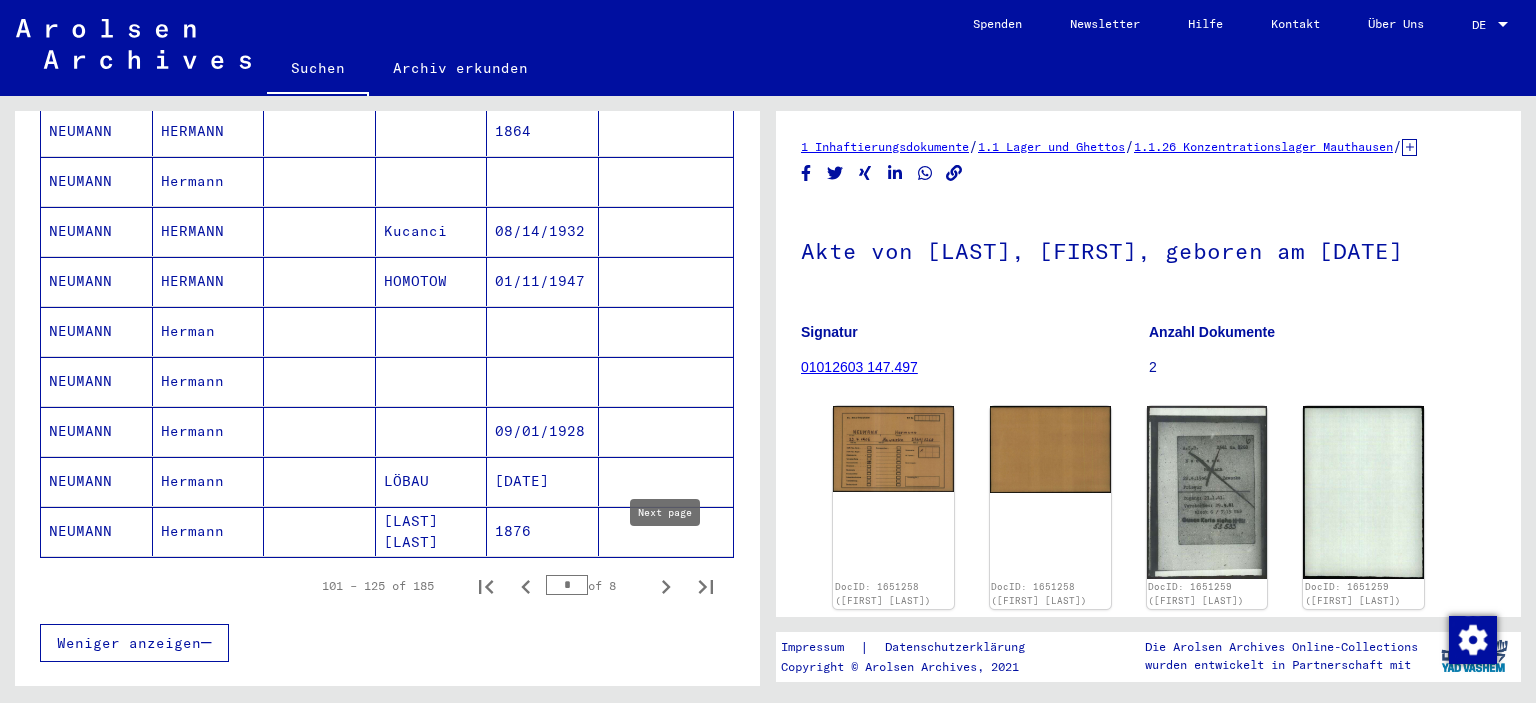 click 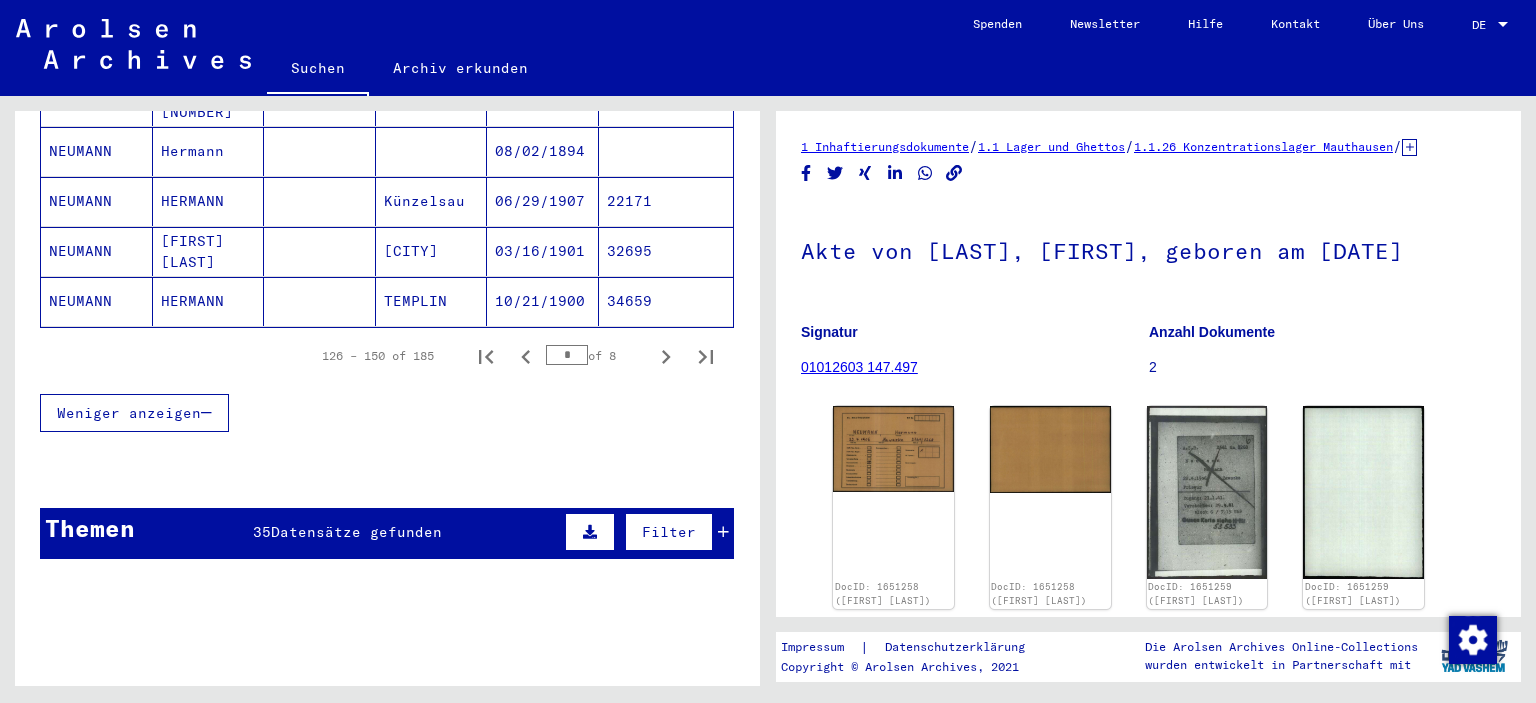 scroll, scrollTop: 1531, scrollLeft: 0, axis: vertical 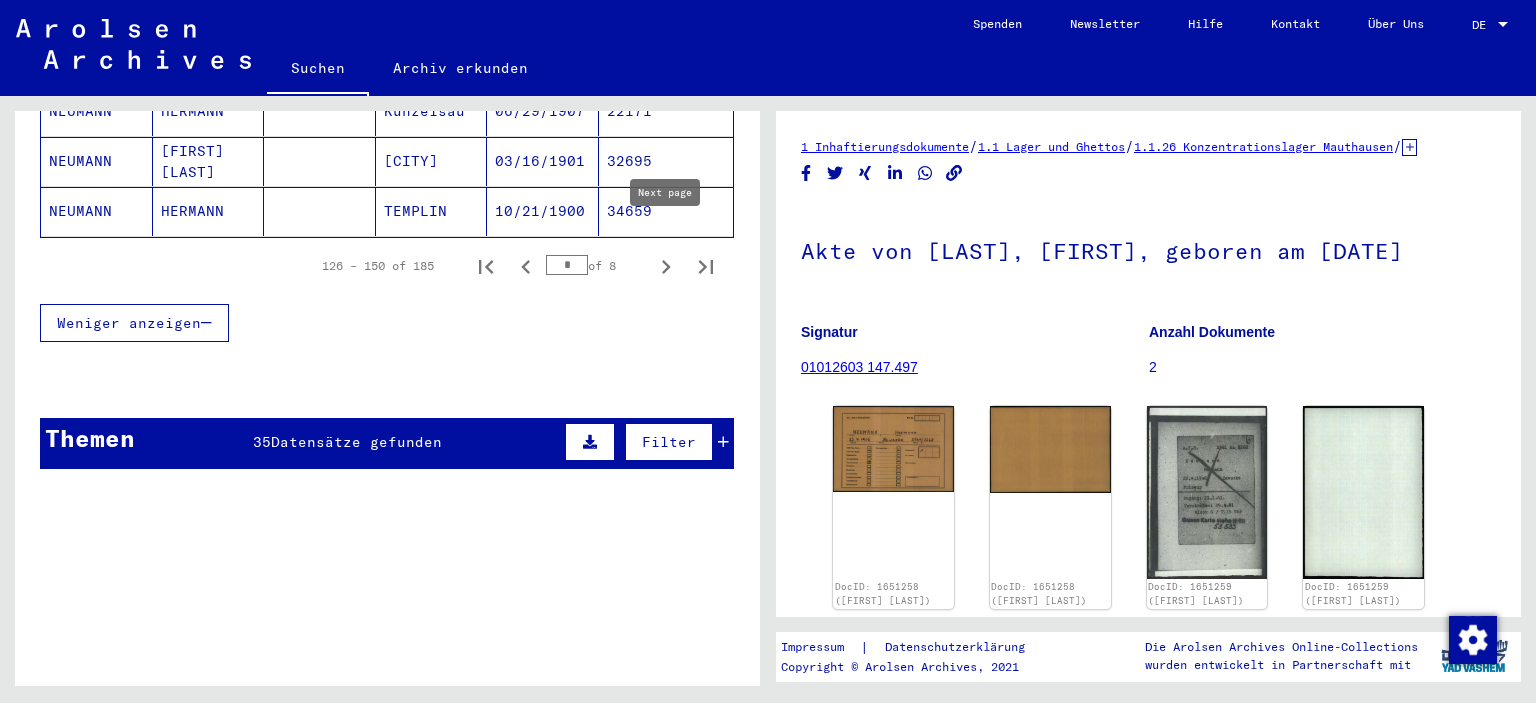 click 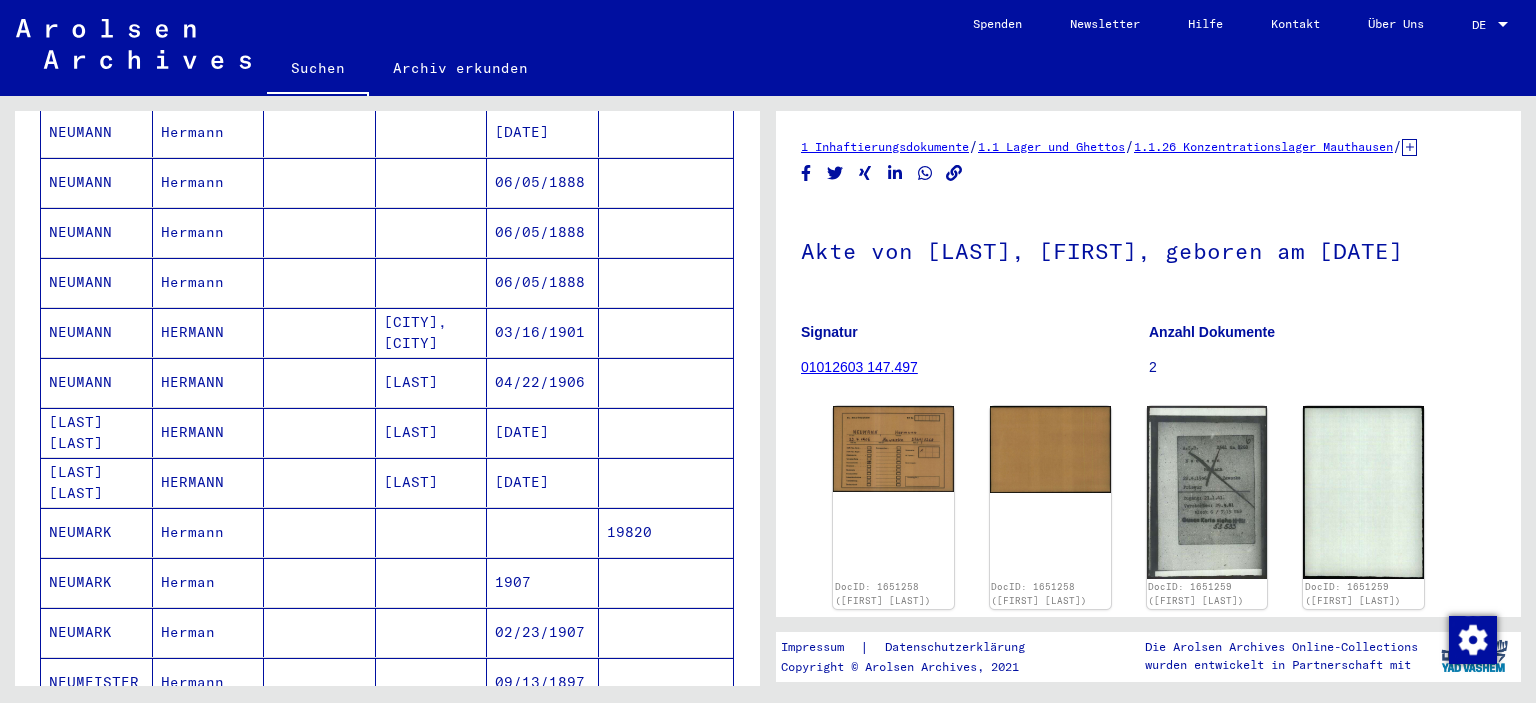 scroll, scrollTop: 807, scrollLeft: 0, axis: vertical 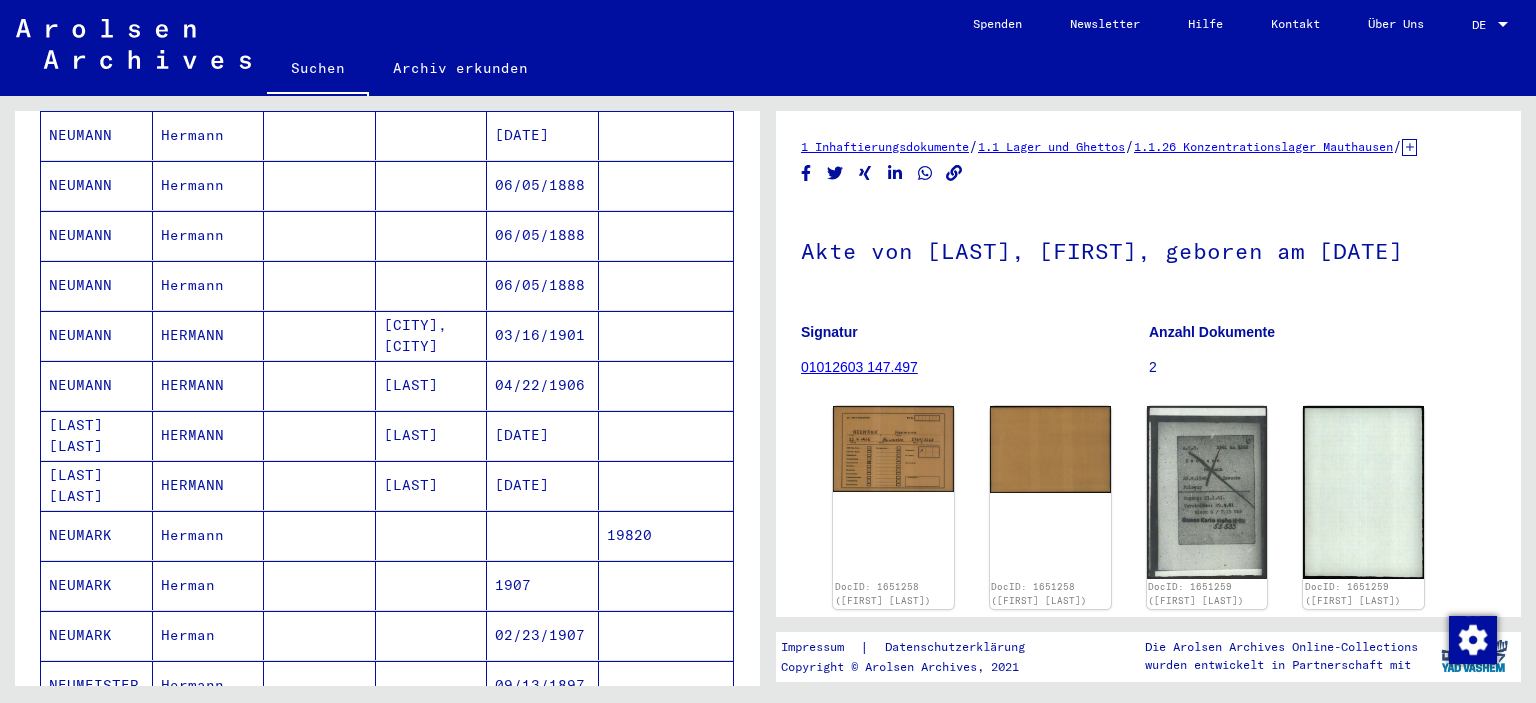 click at bounding box center (666, 435) 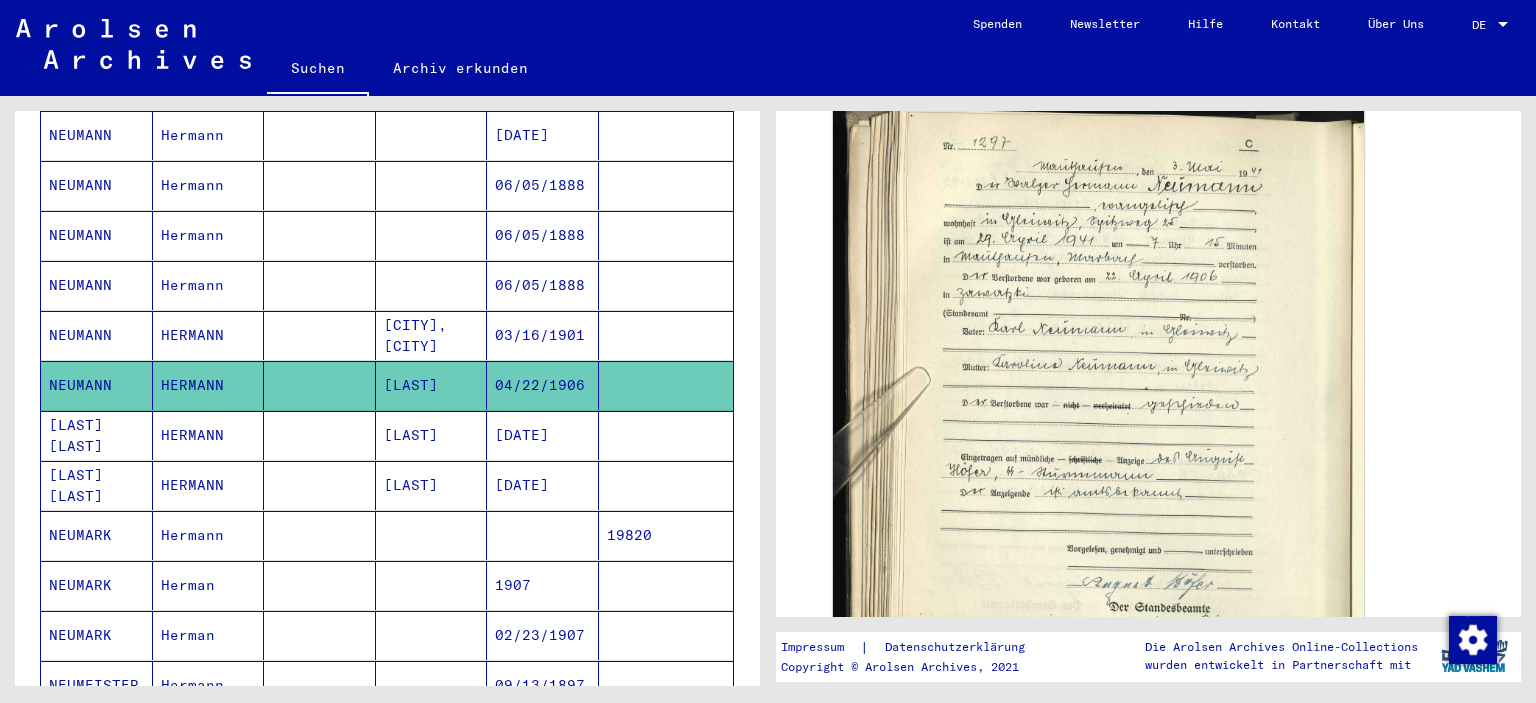 scroll, scrollTop: 458, scrollLeft: 0, axis: vertical 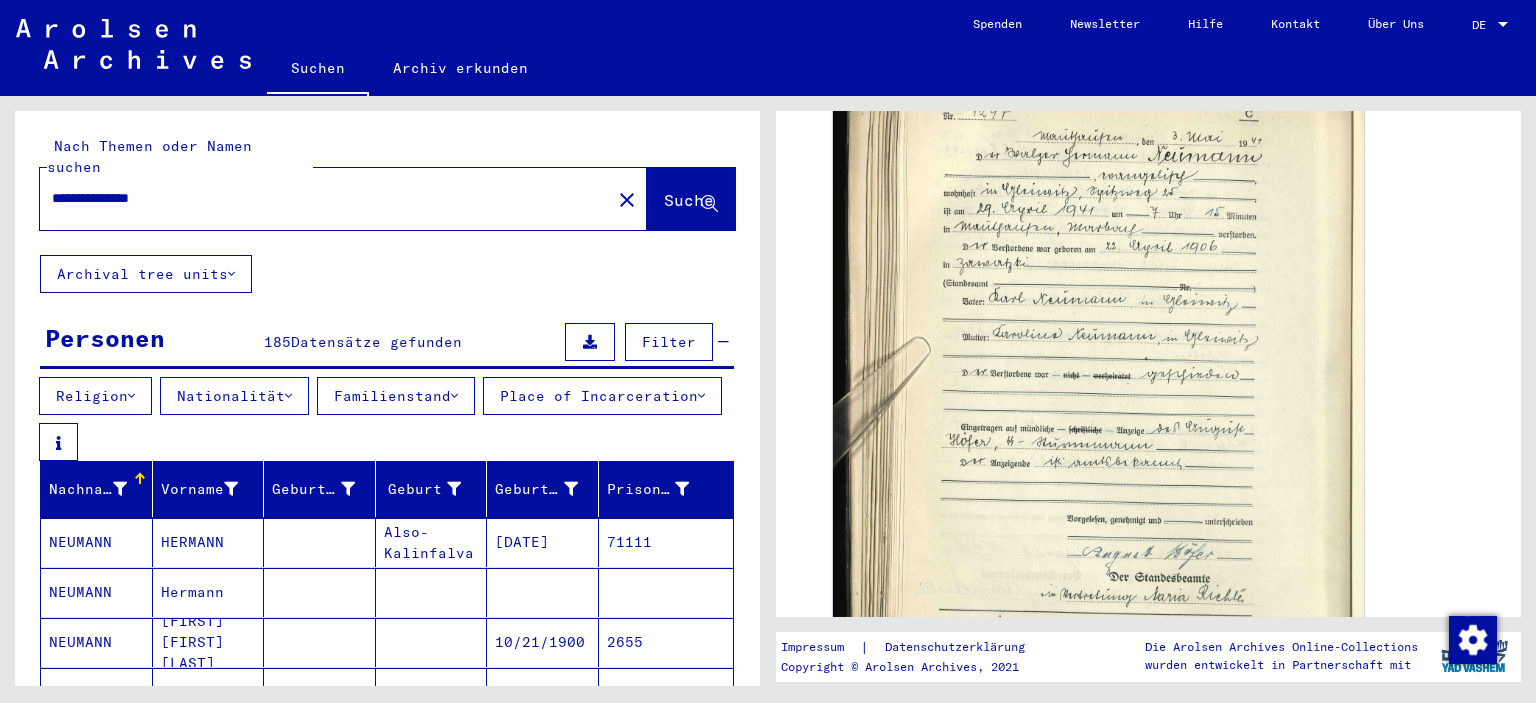 drag, startPoint x: 233, startPoint y: 170, endPoint x: 11, endPoint y: 188, distance: 222.72853 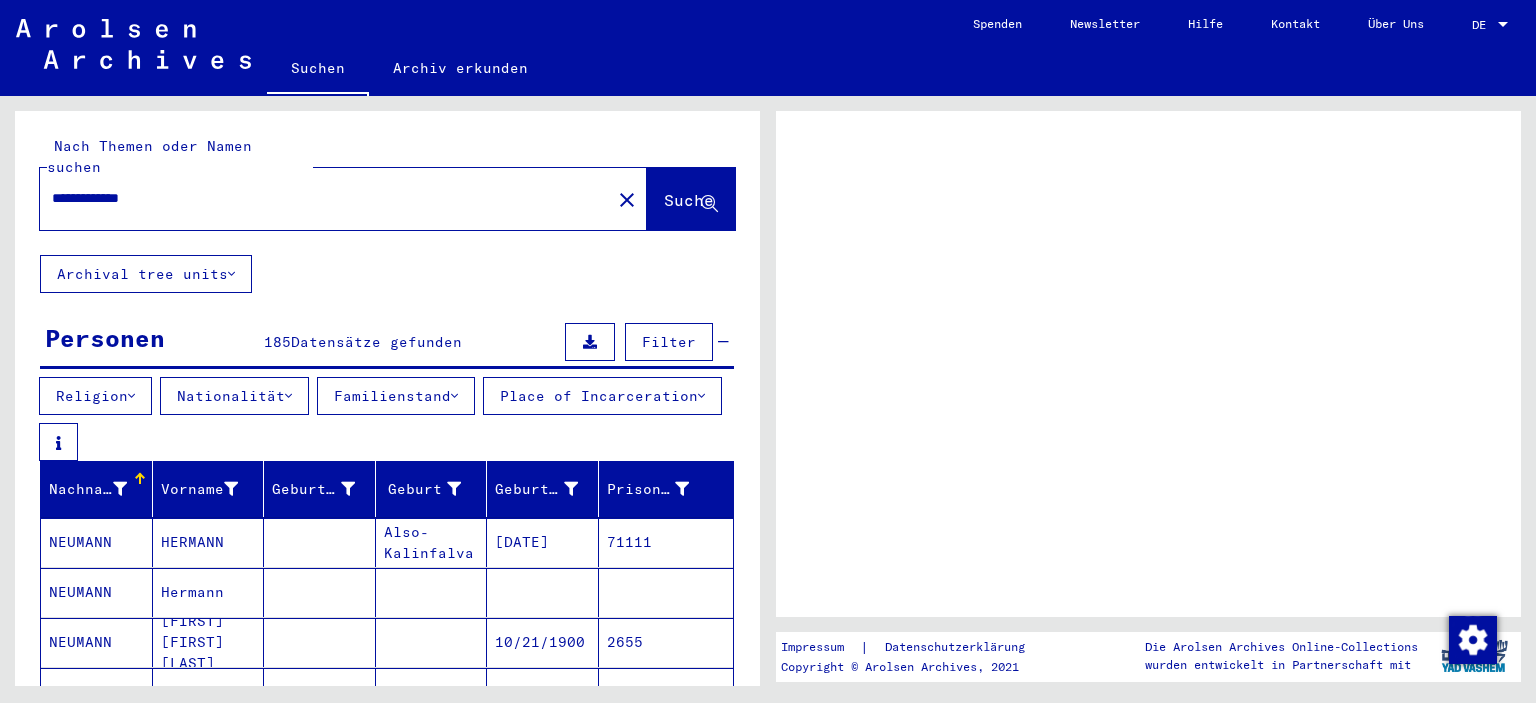 scroll, scrollTop: 0, scrollLeft: 0, axis: both 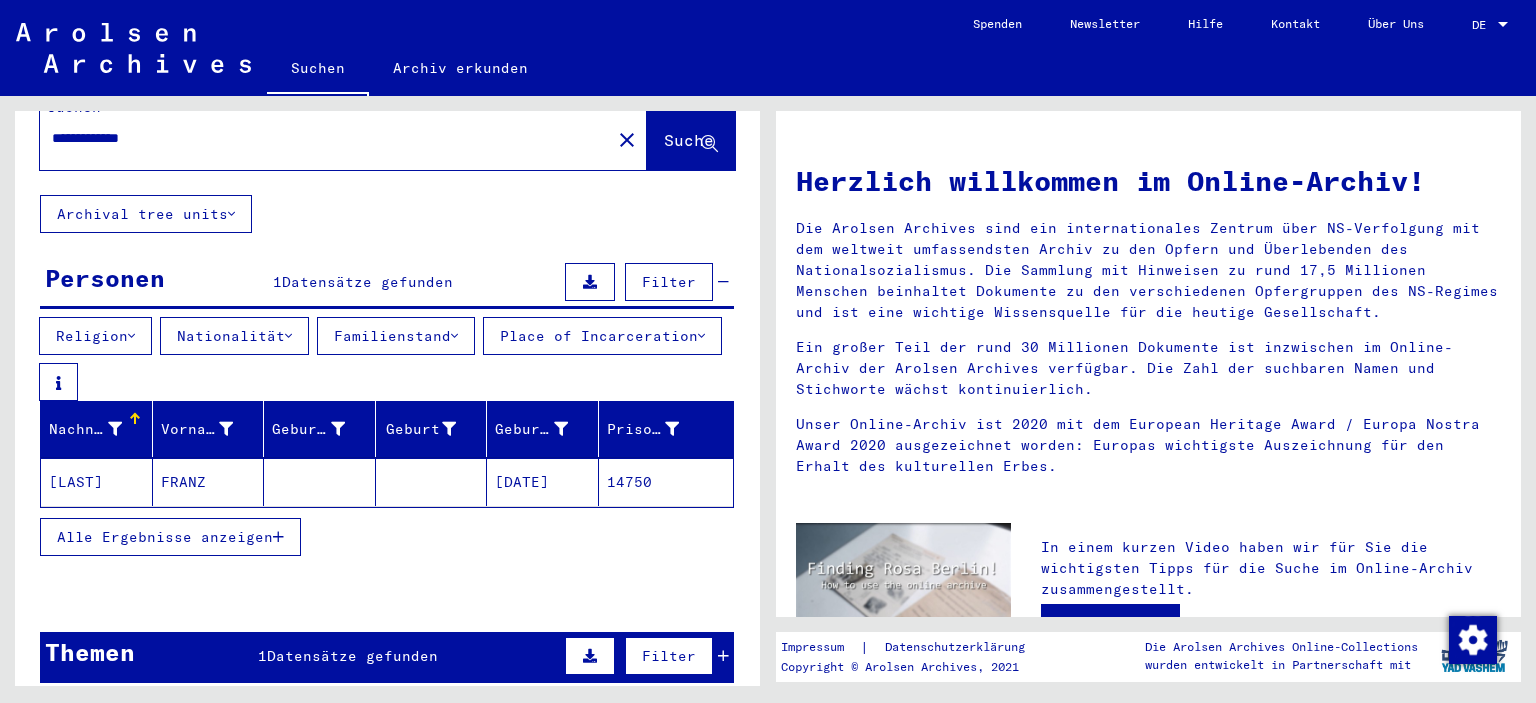 click on "14750" 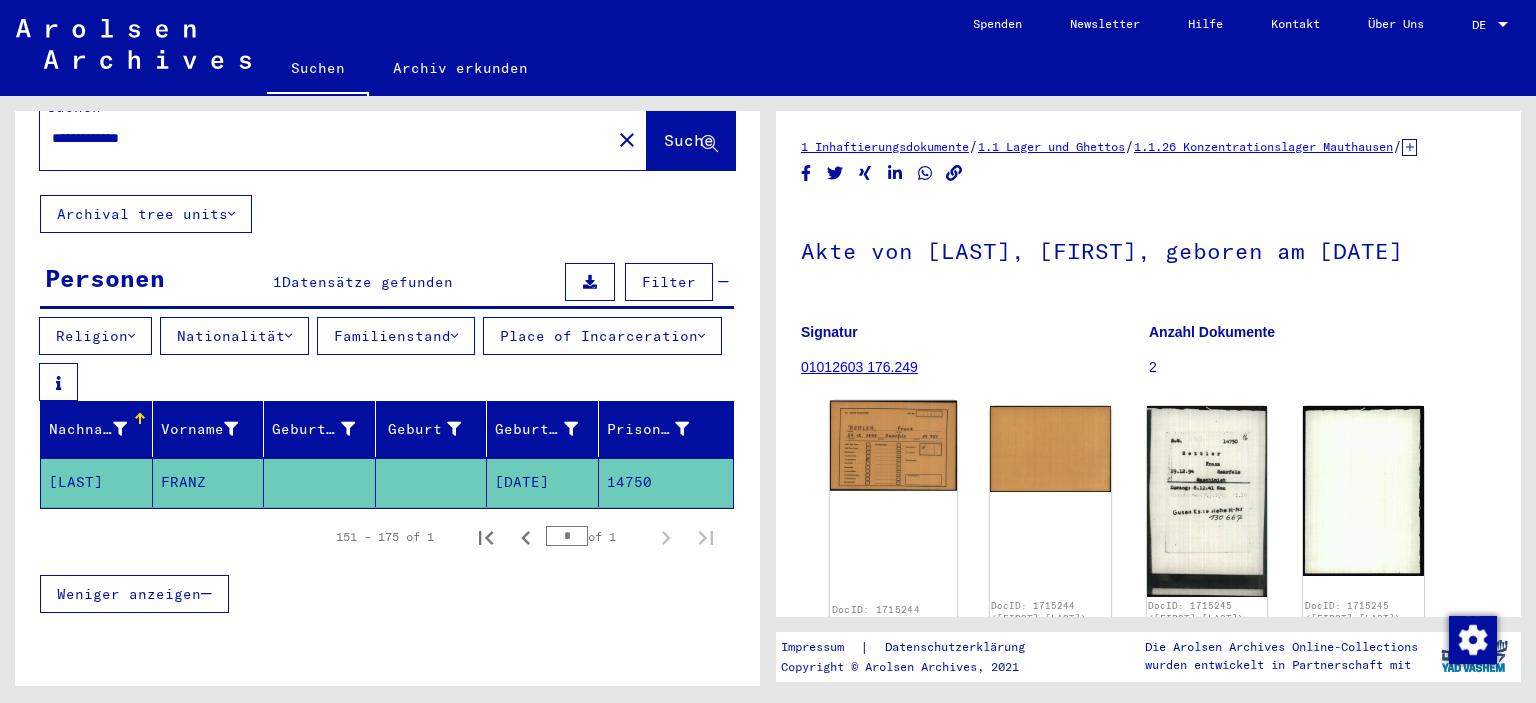 click 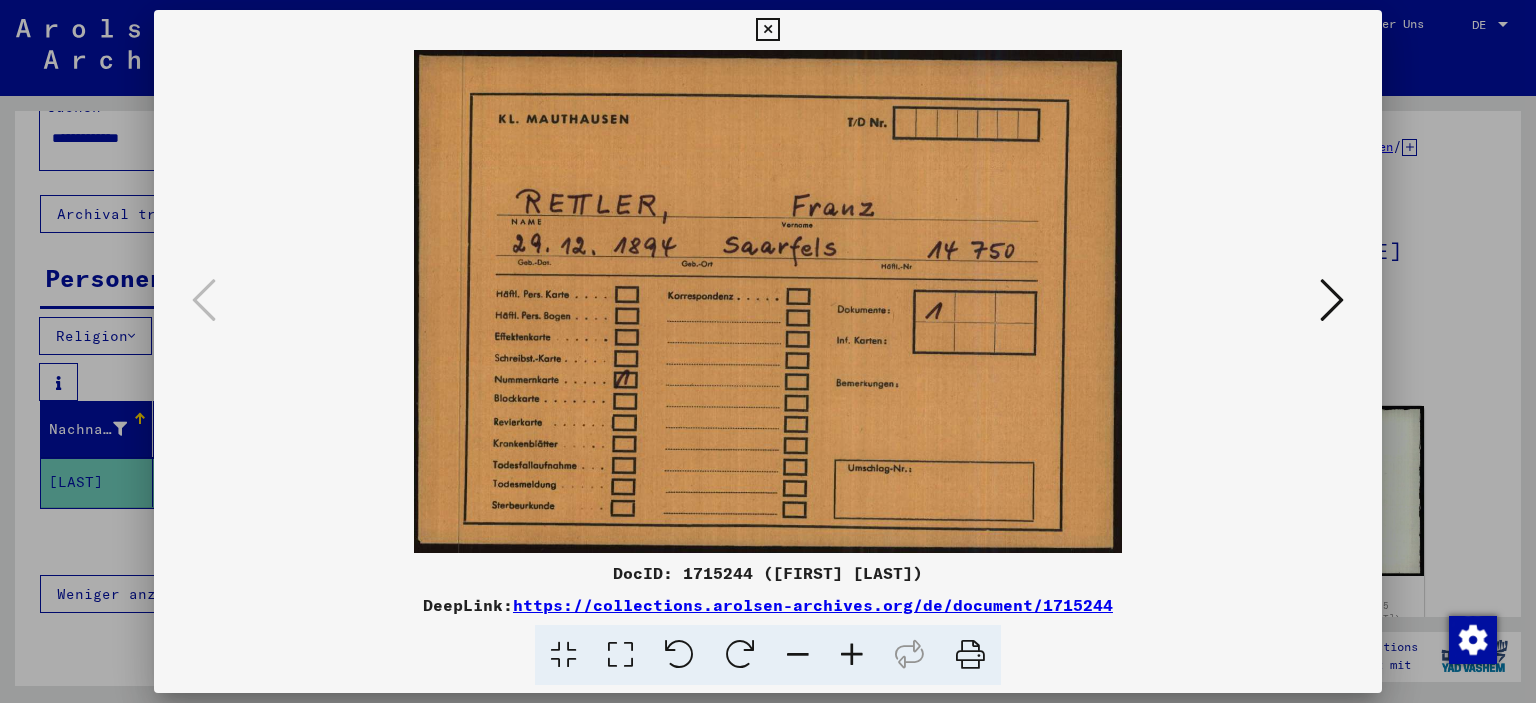 click at bounding box center [1332, 300] 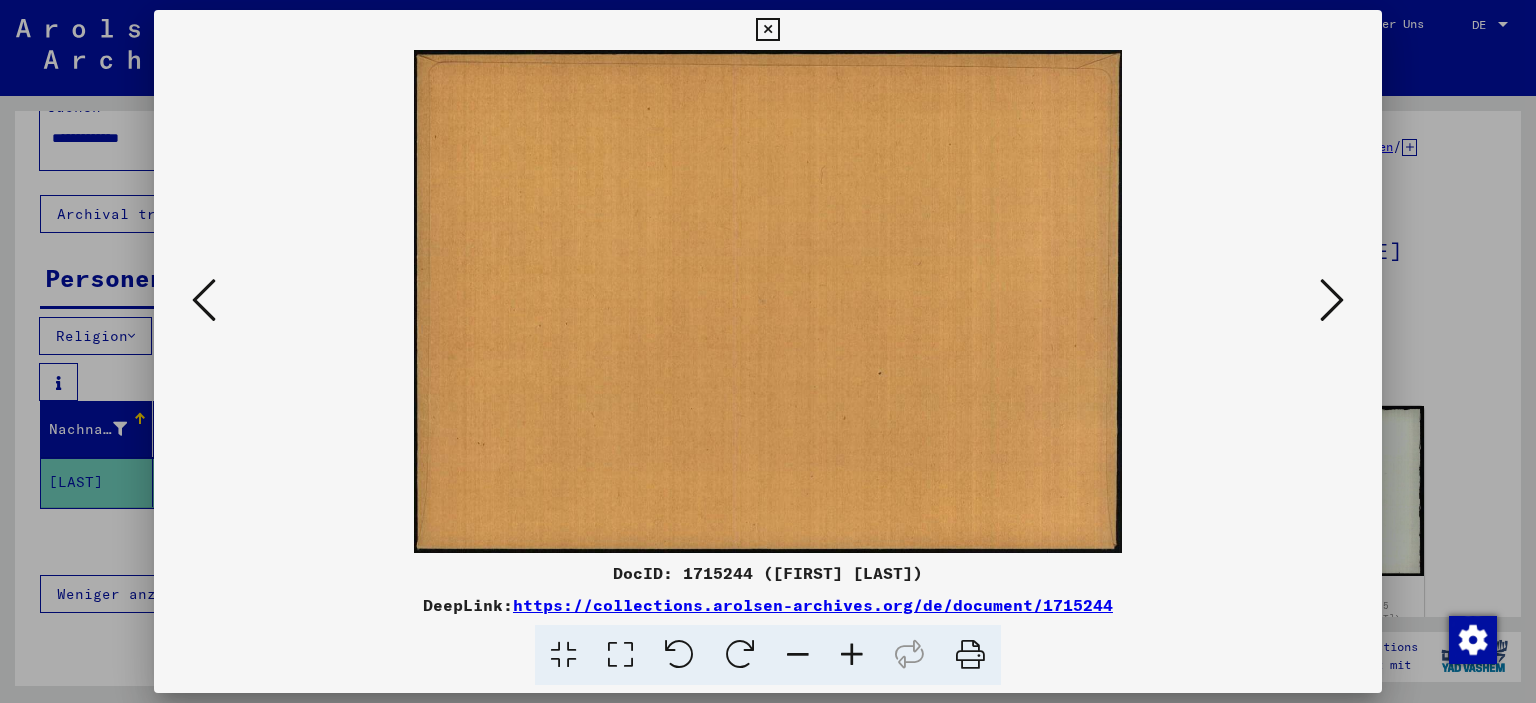 click at bounding box center [1332, 300] 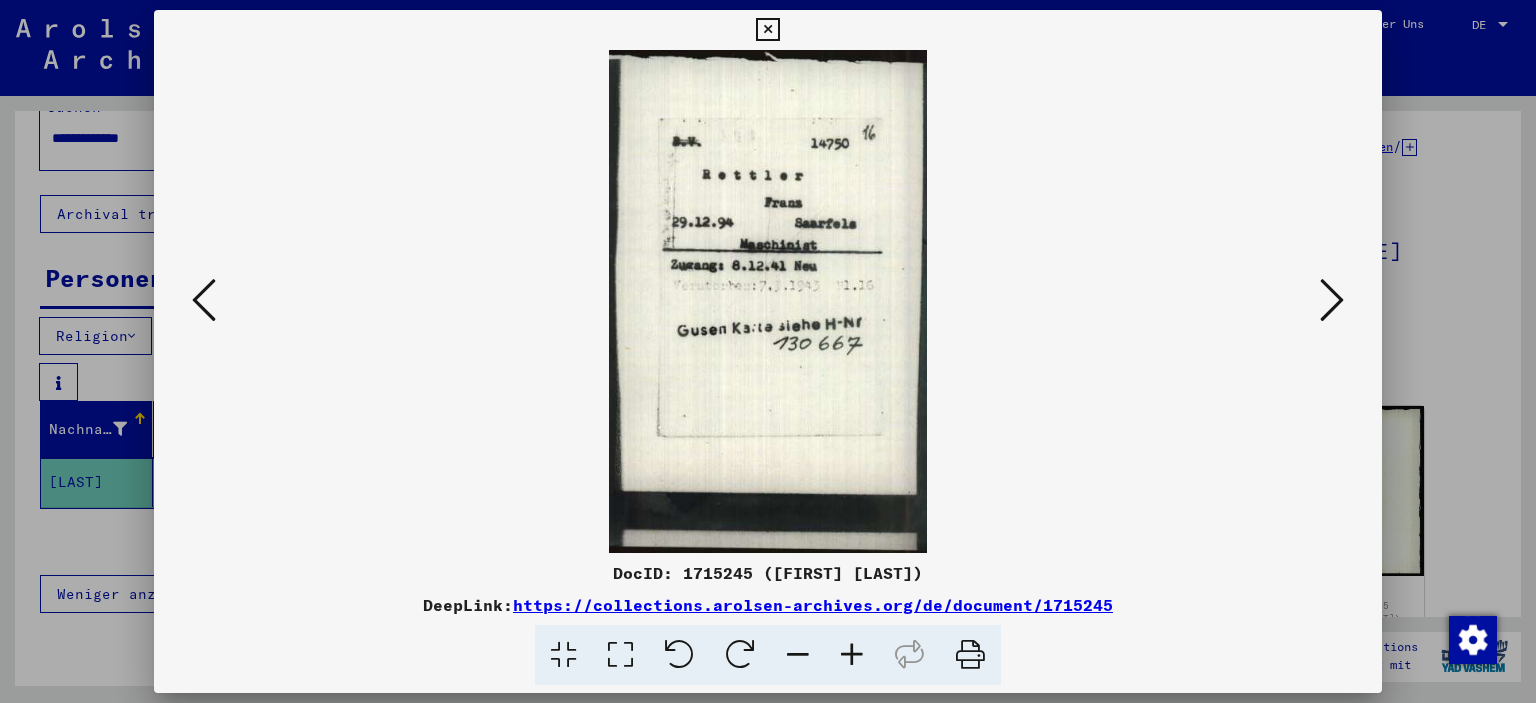 click at bounding box center [1332, 300] 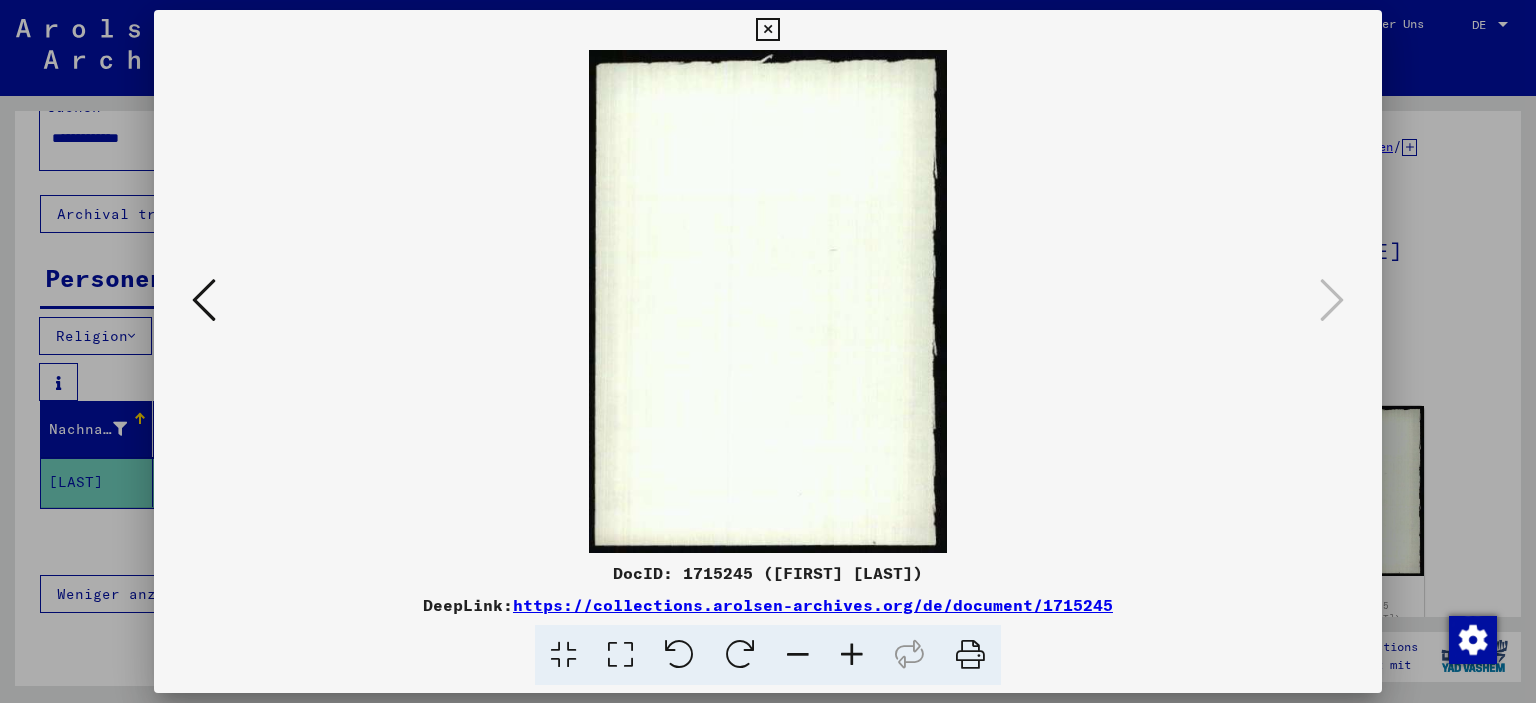 click at bounding box center [767, 30] 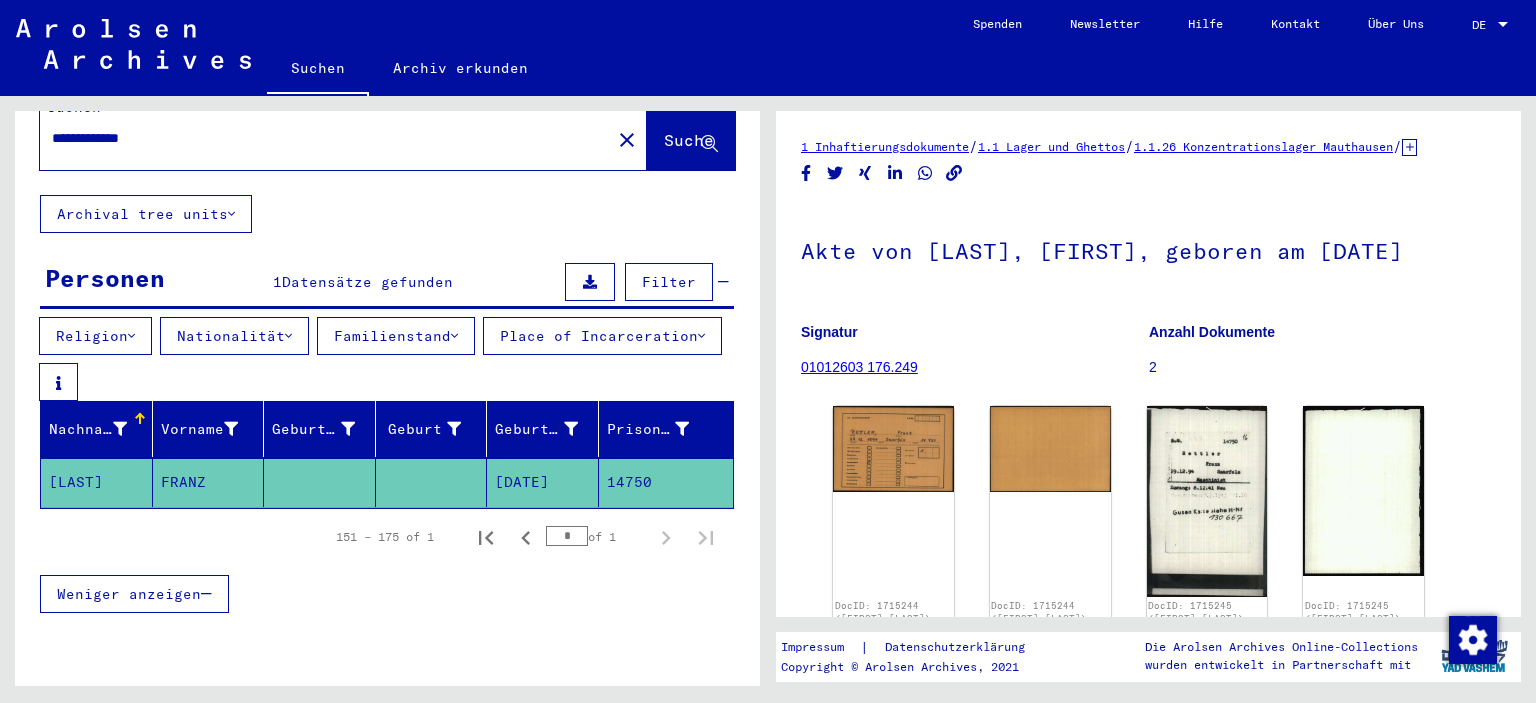 click on "**********" 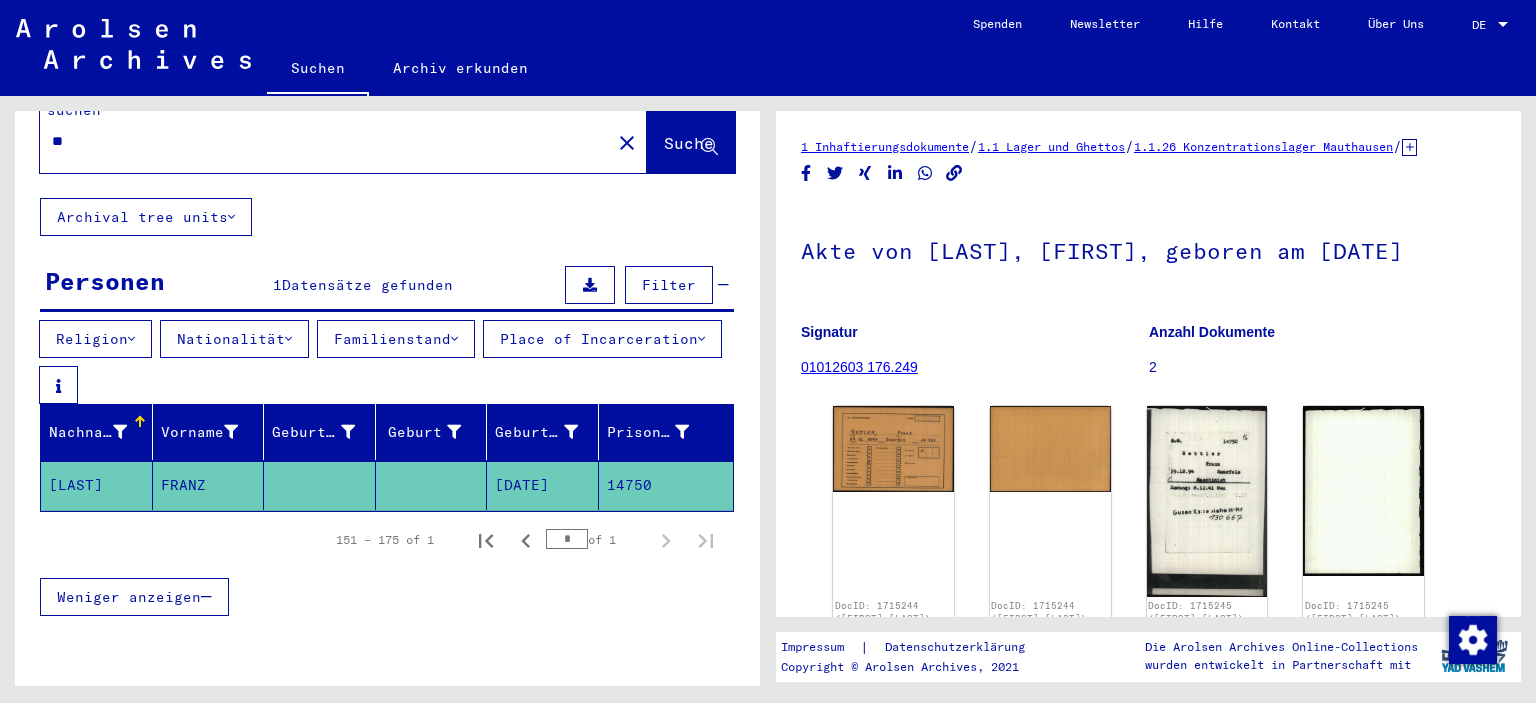 type on "*" 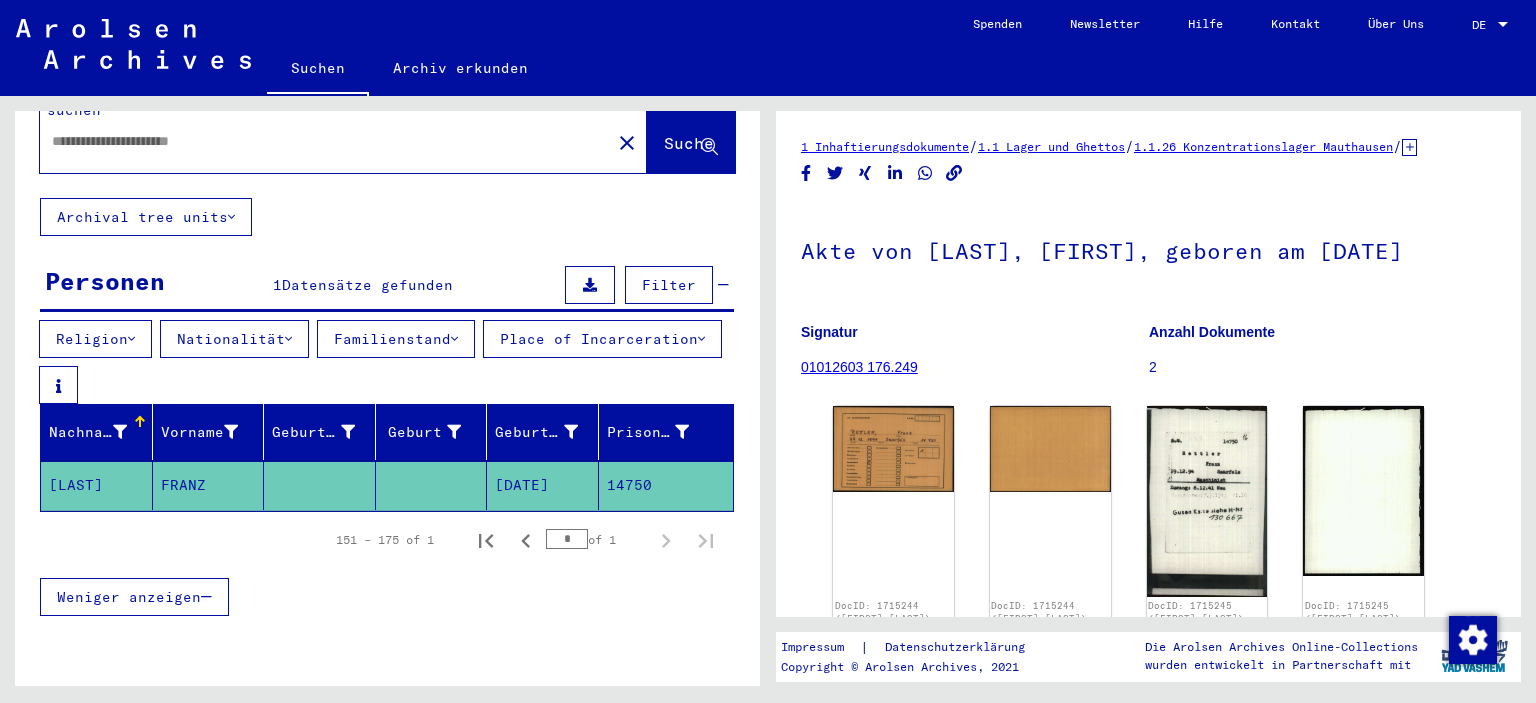 scroll, scrollTop: 56, scrollLeft: 0, axis: vertical 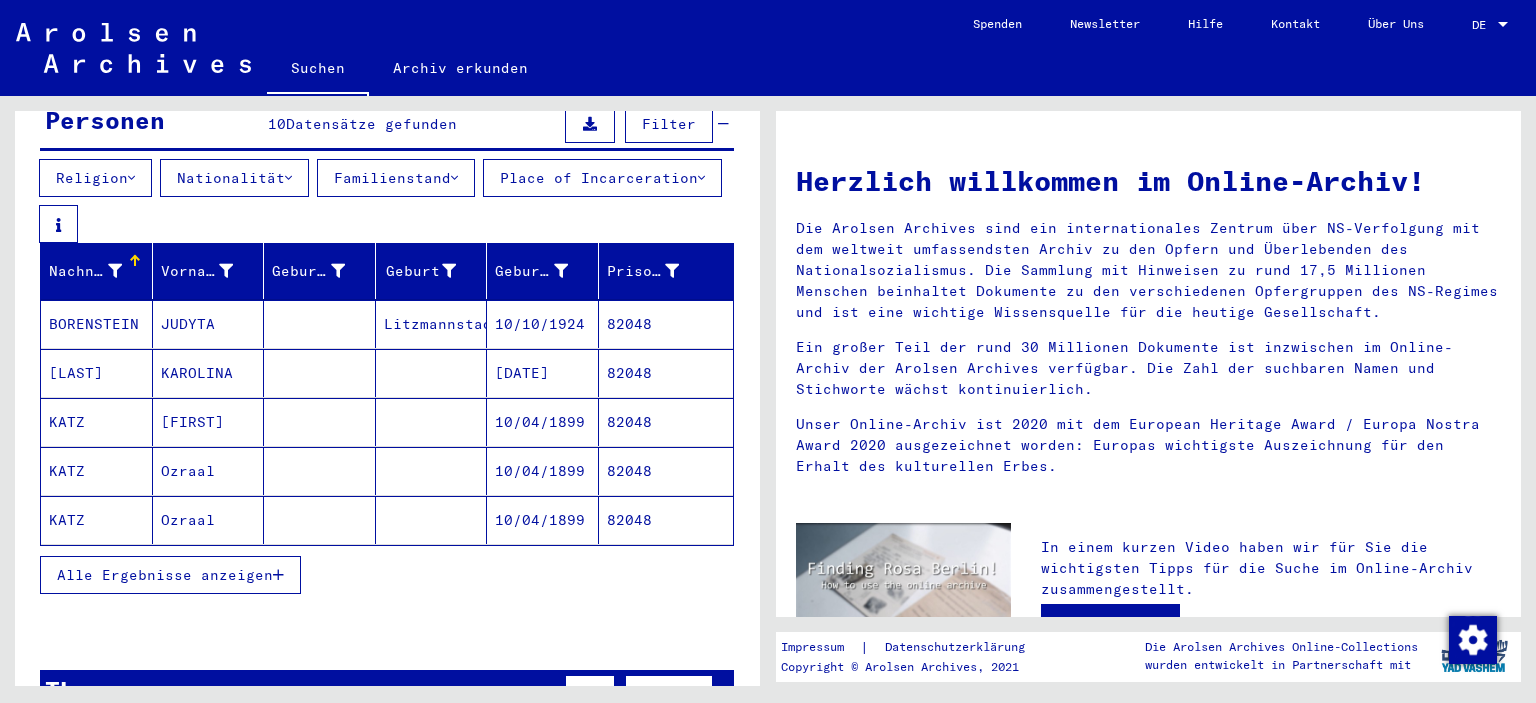 click on "Alle Ergebnisse anzeigen" at bounding box center [165, 575] 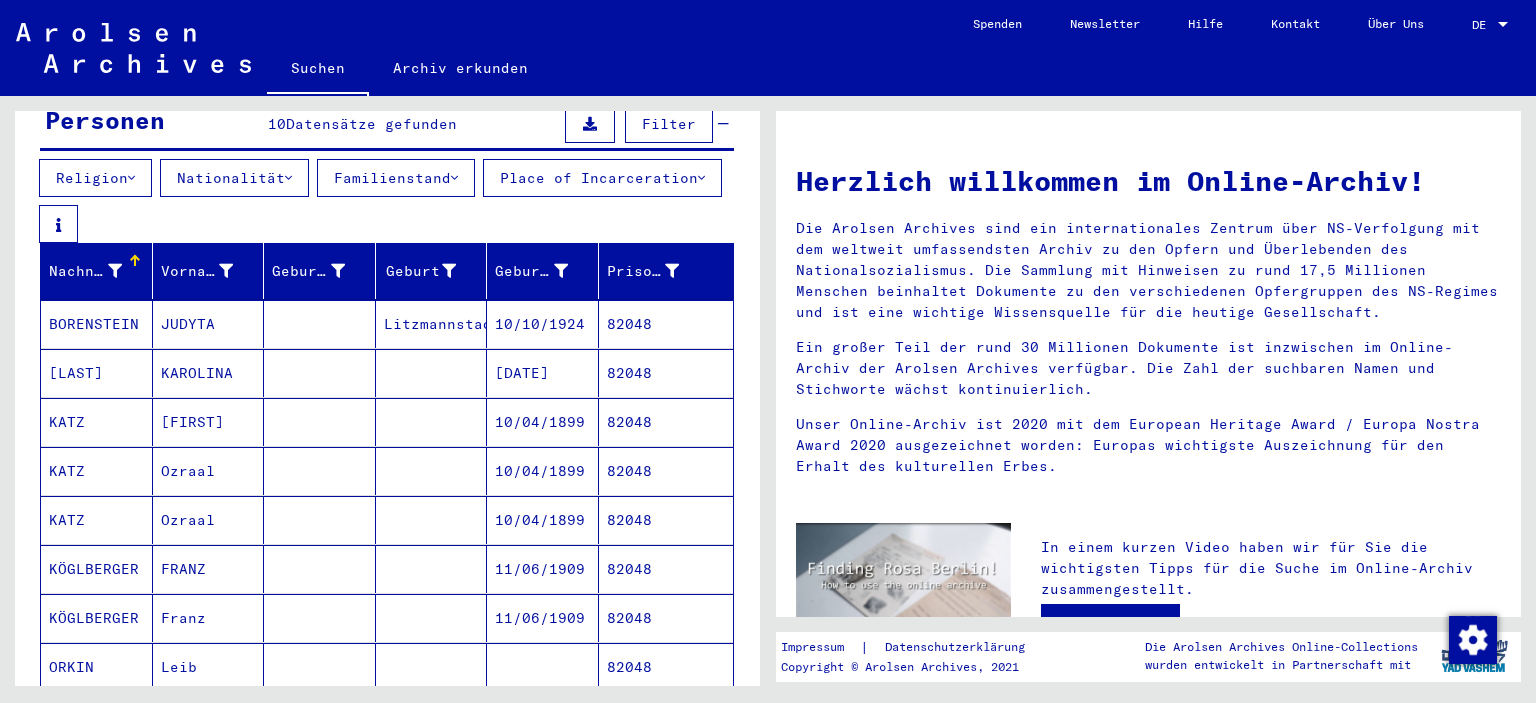 click on "11/06/1909" at bounding box center (543, 618) 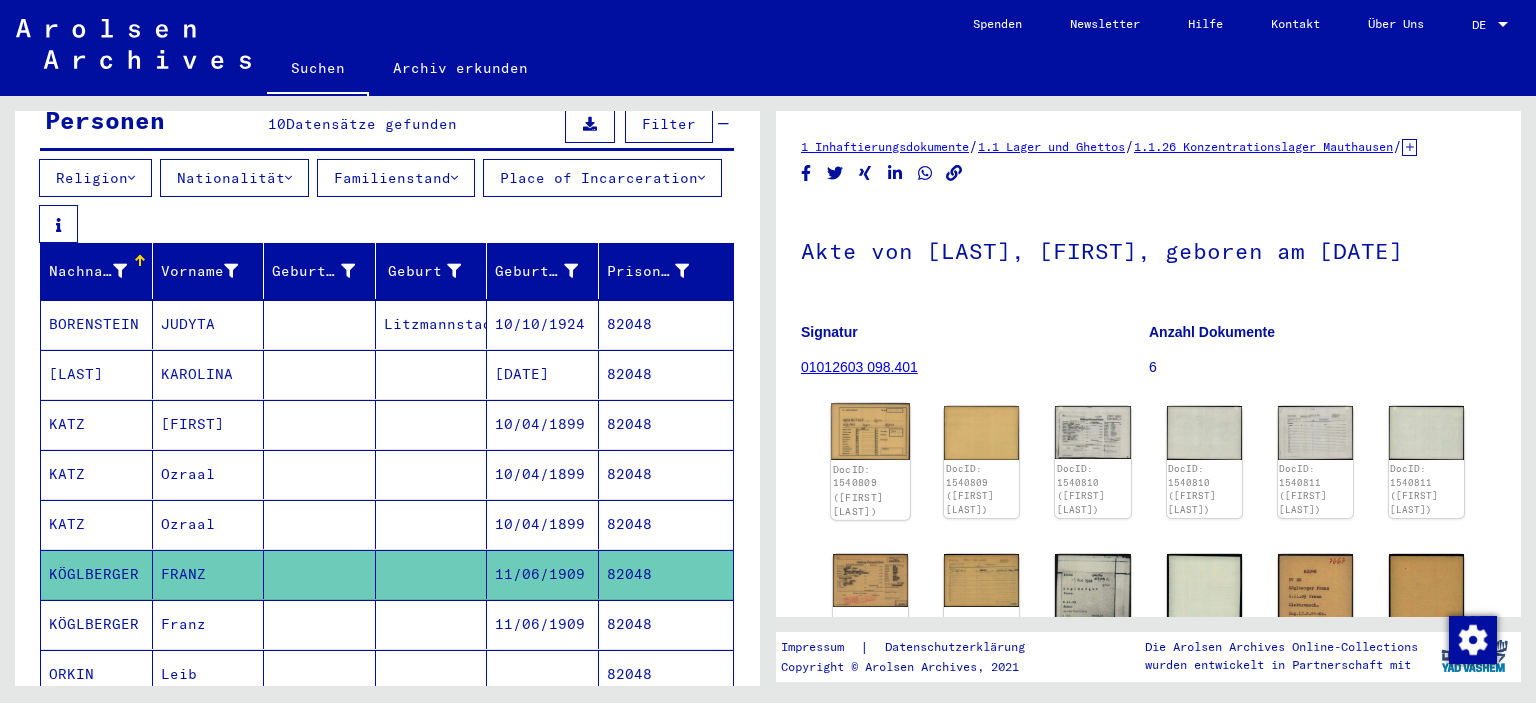 click 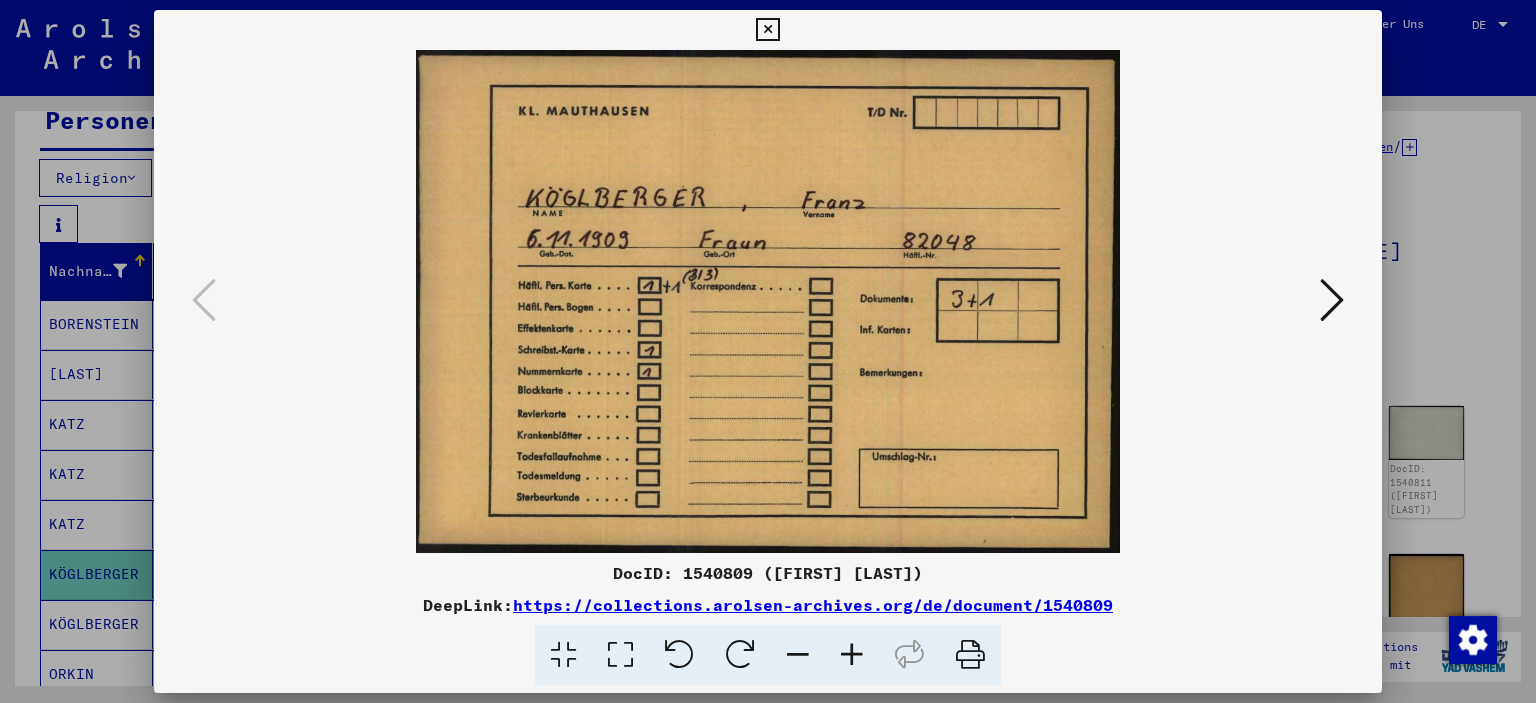 click at bounding box center [1332, 300] 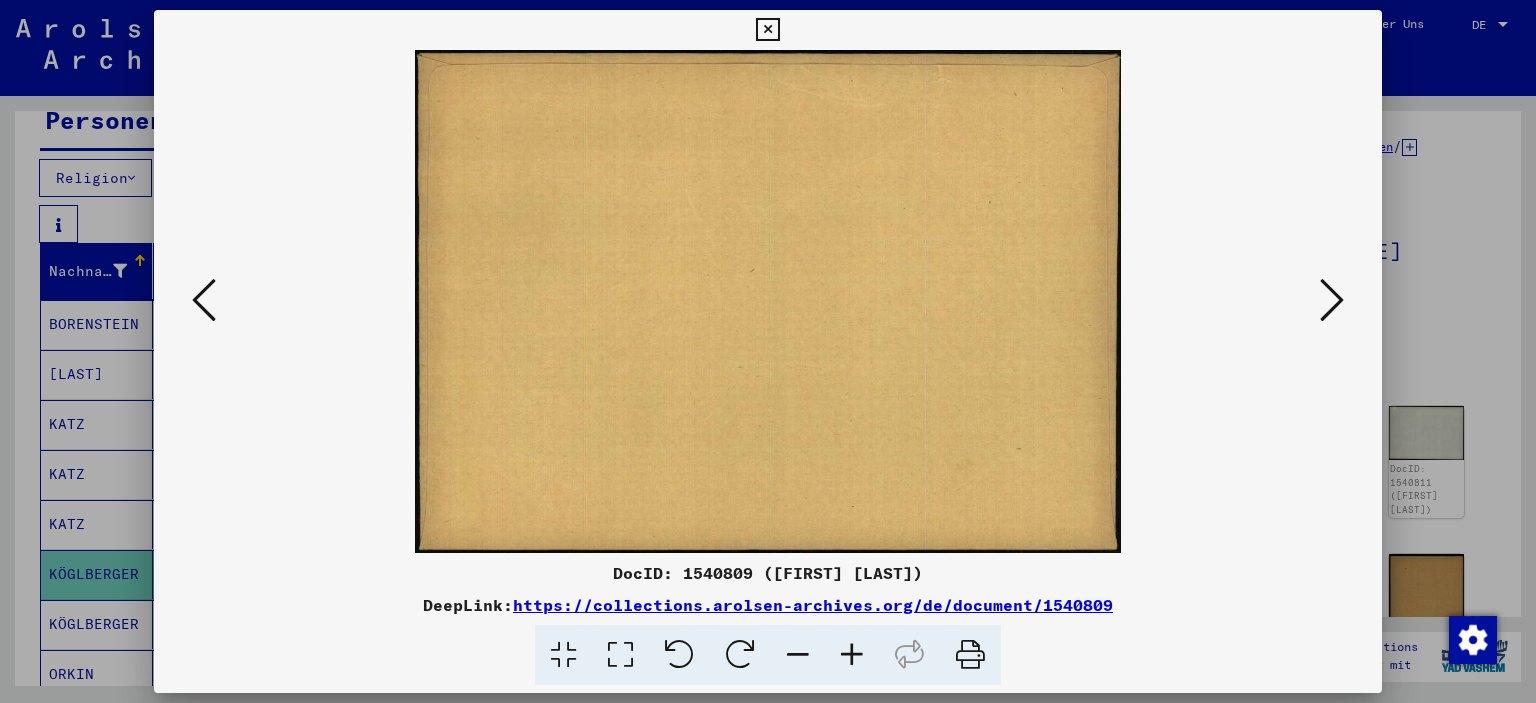 click at bounding box center (1332, 300) 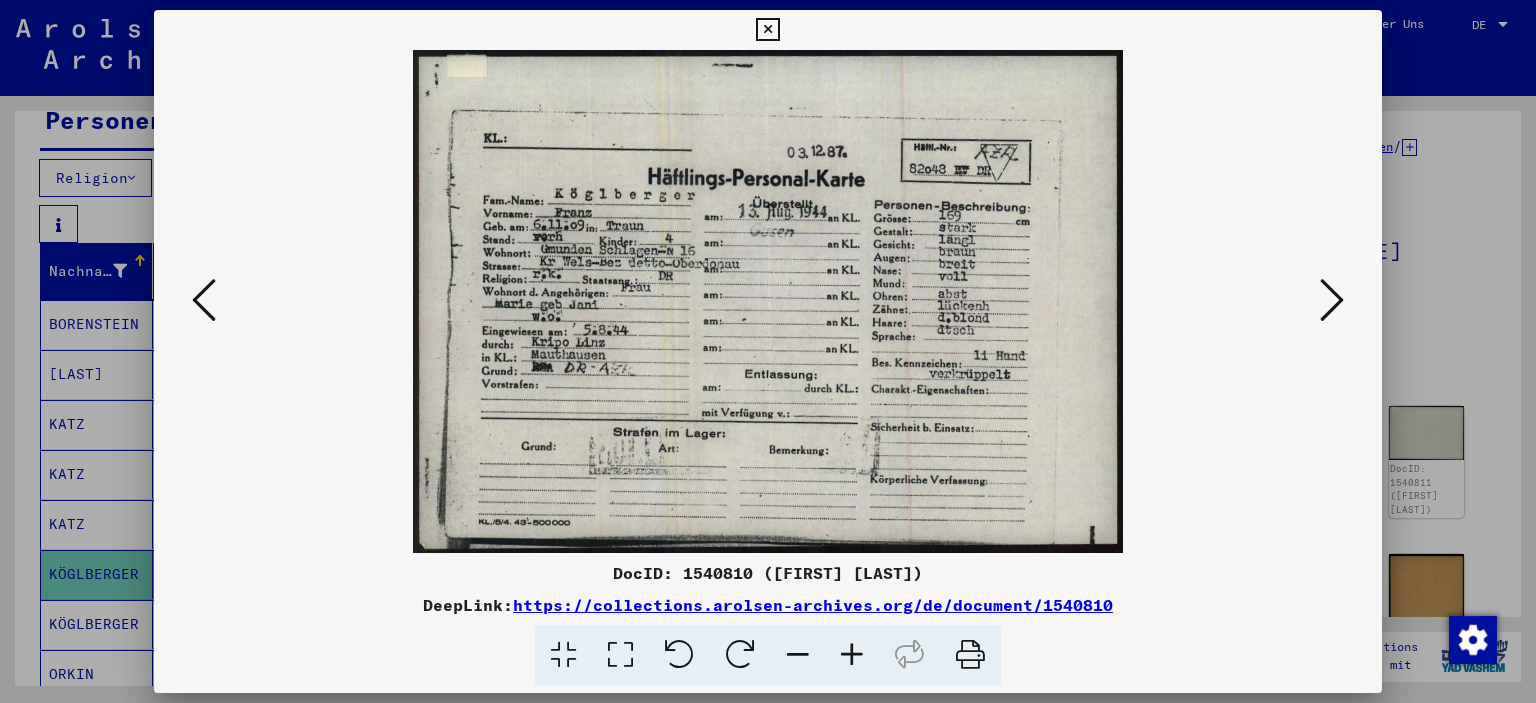 click at bounding box center (767, 30) 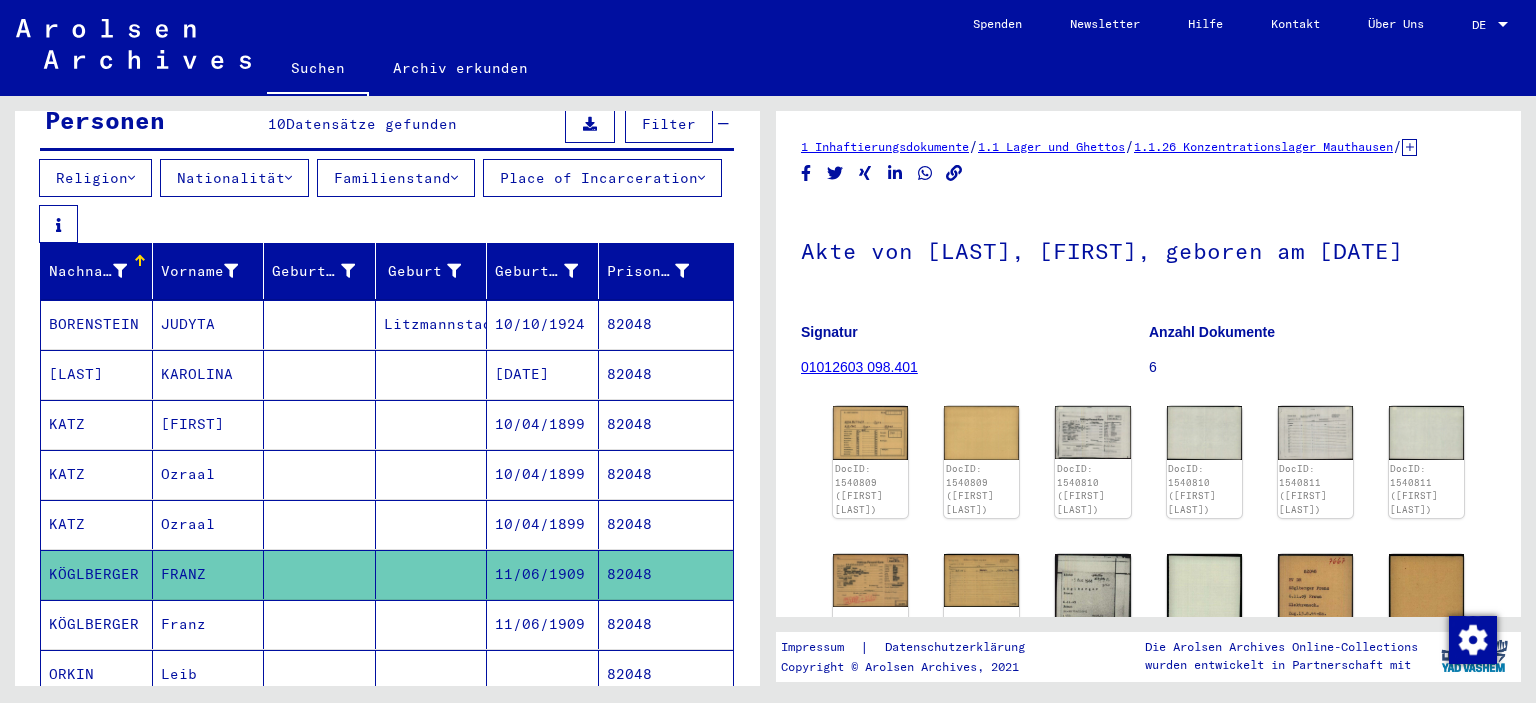 scroll, scrollTop: 0, scrollLeft: 0, axis: both 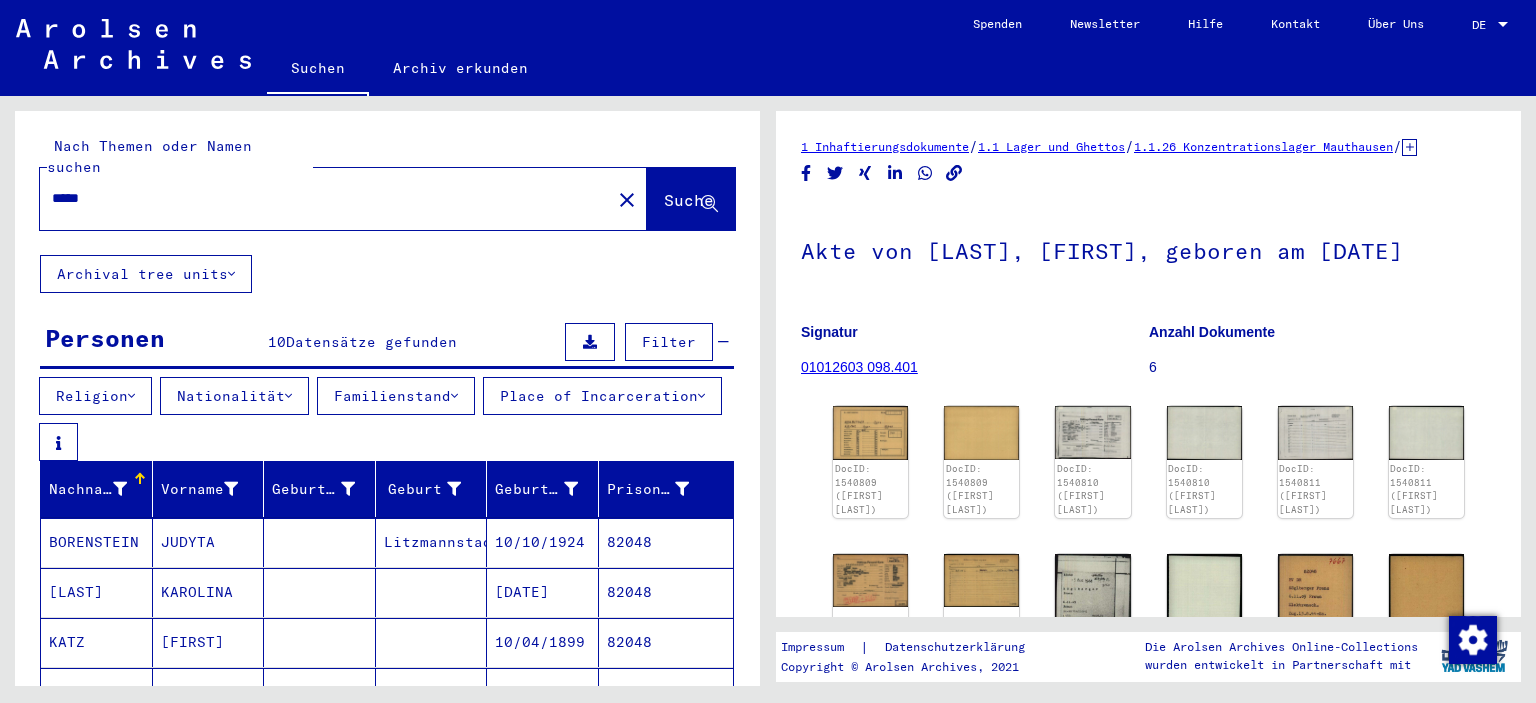 drag, startPoint x: 224, startPoint y: 174, endPoint x: 0, endPoint y: 166, distance: 224.1428 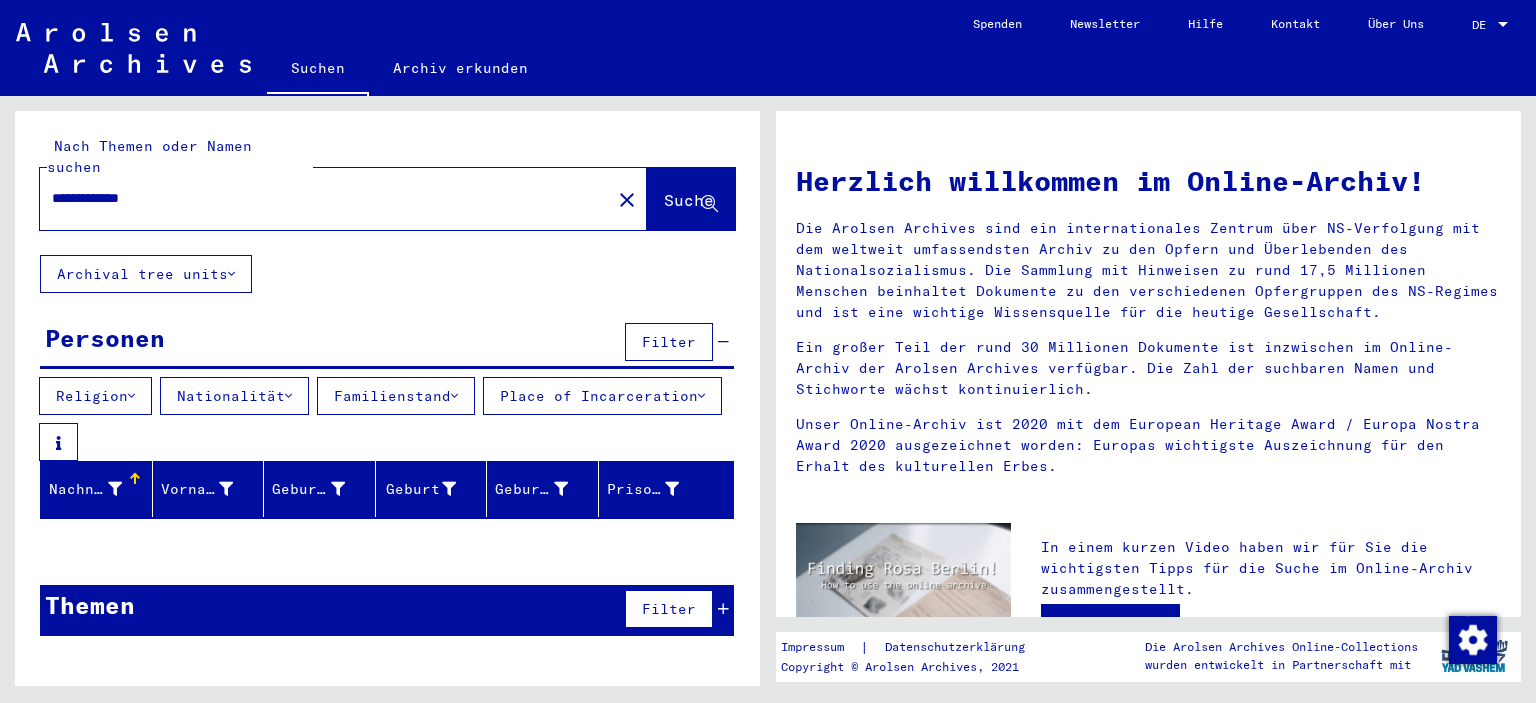 drag, startPoint x: 306, startPoint y: 178, endPoint x: 45, endPoint y: 177, distance: 261.00192 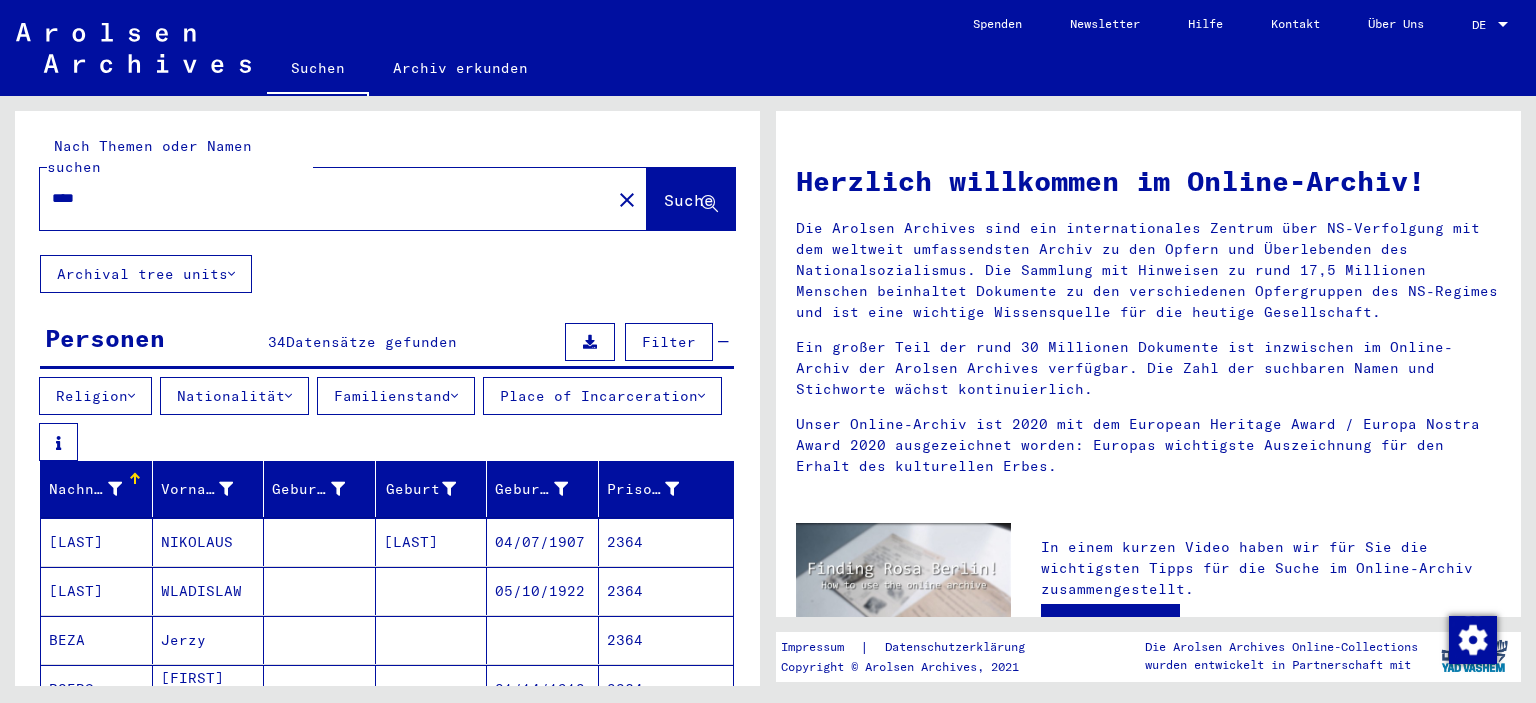 drag, startPoint x: 187, startPoint y: 178, endPoint x: 0, endPoint y: 183, distance: 187.06683 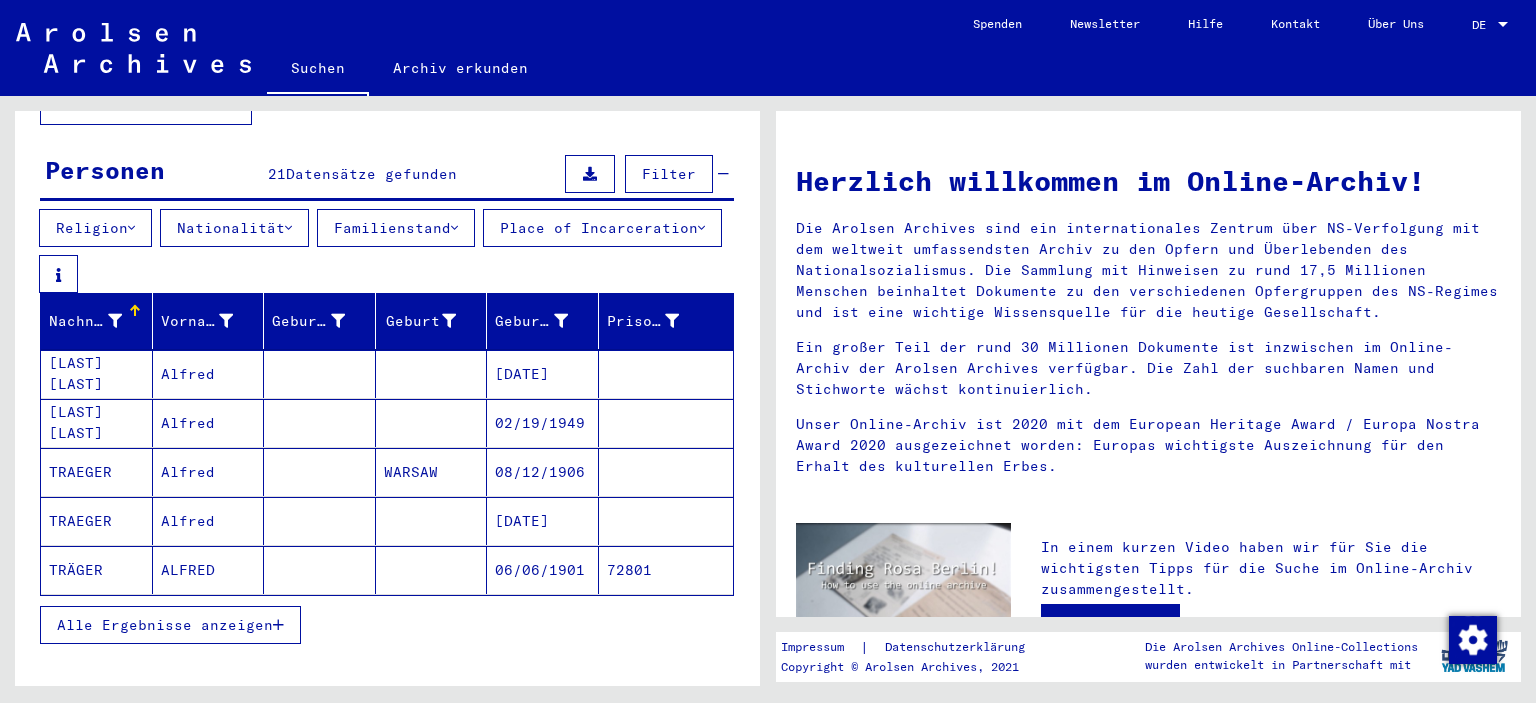 scroll, scrollTop: 238, scrollLeft: 0, axis: vertical 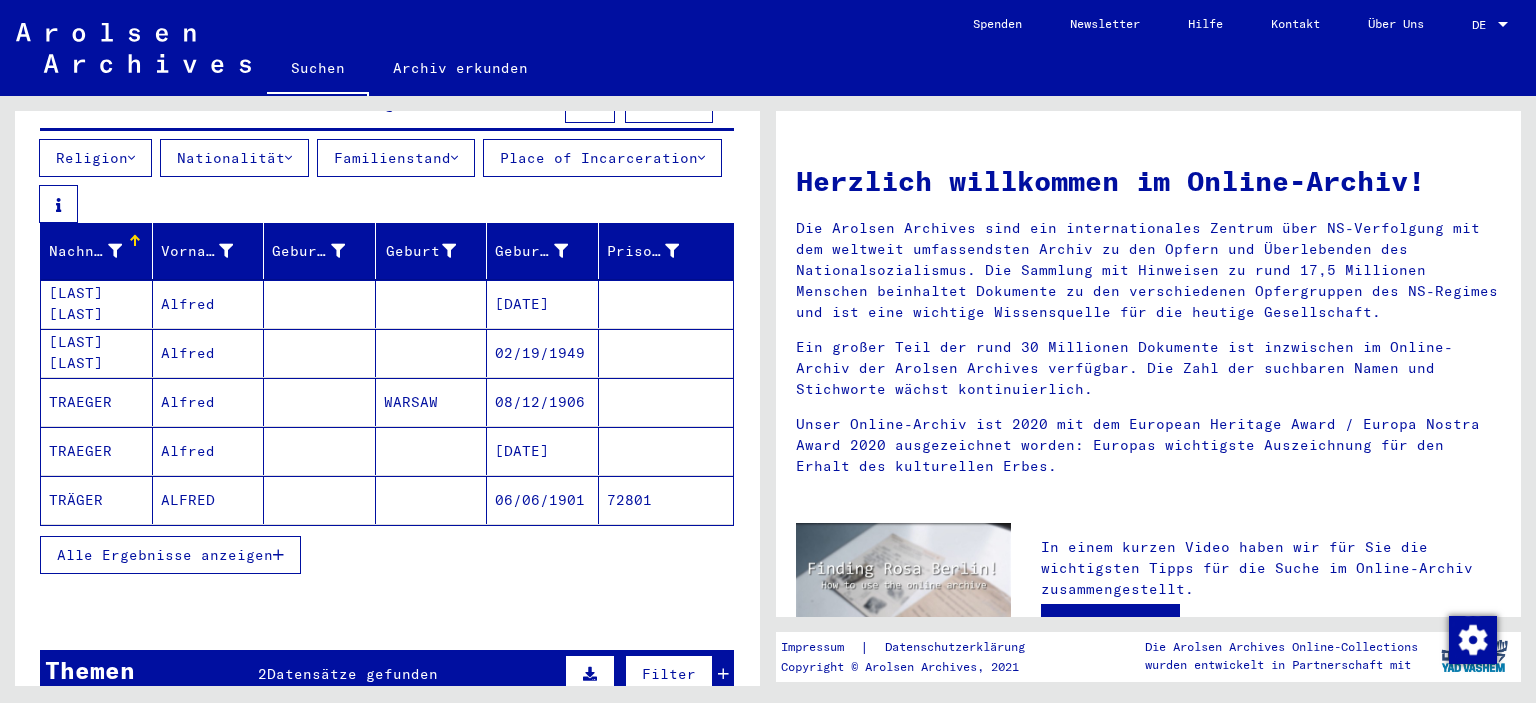 click on "Alle Ergebnisse anzeigen" at bounding box center (165, 555) 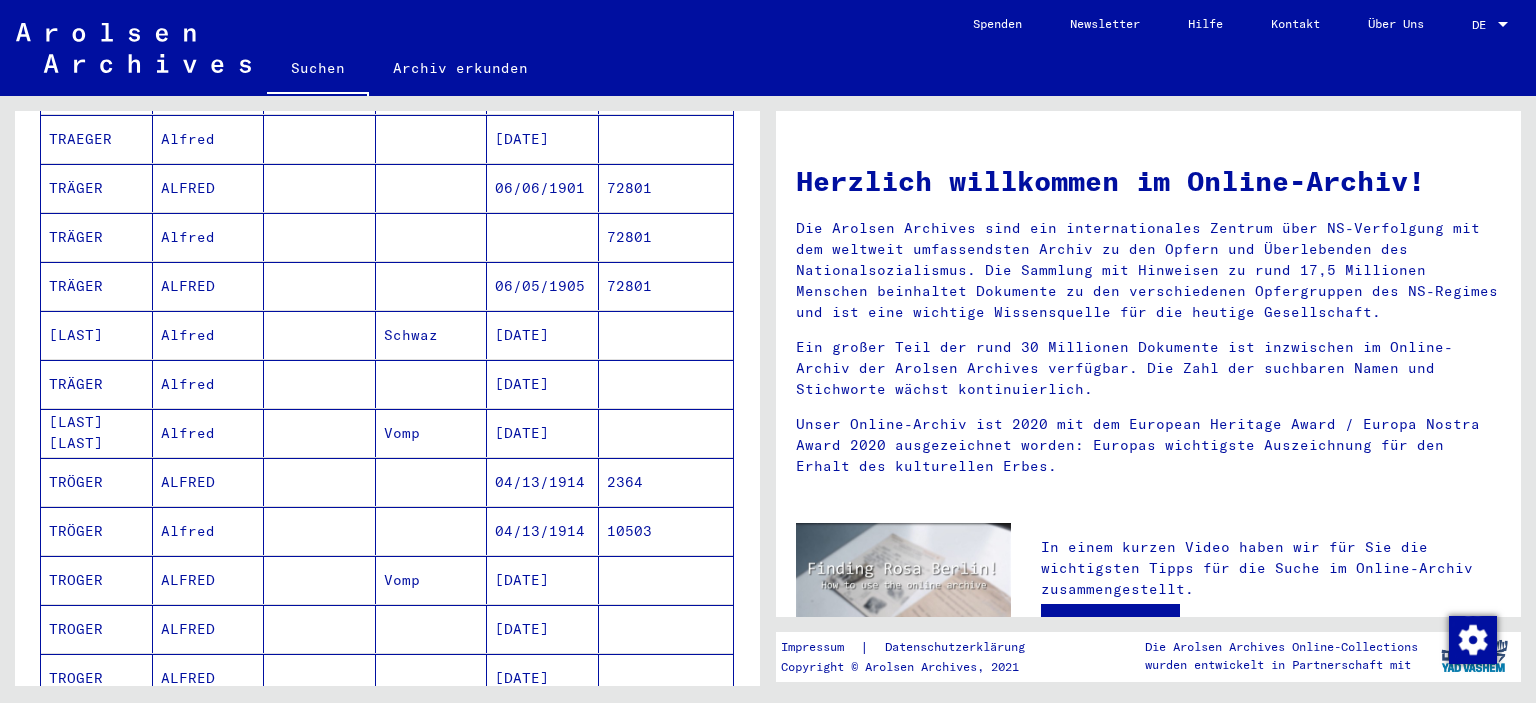 scroll, scrollTop: 547, scrollLeft: 0, axis: vertical 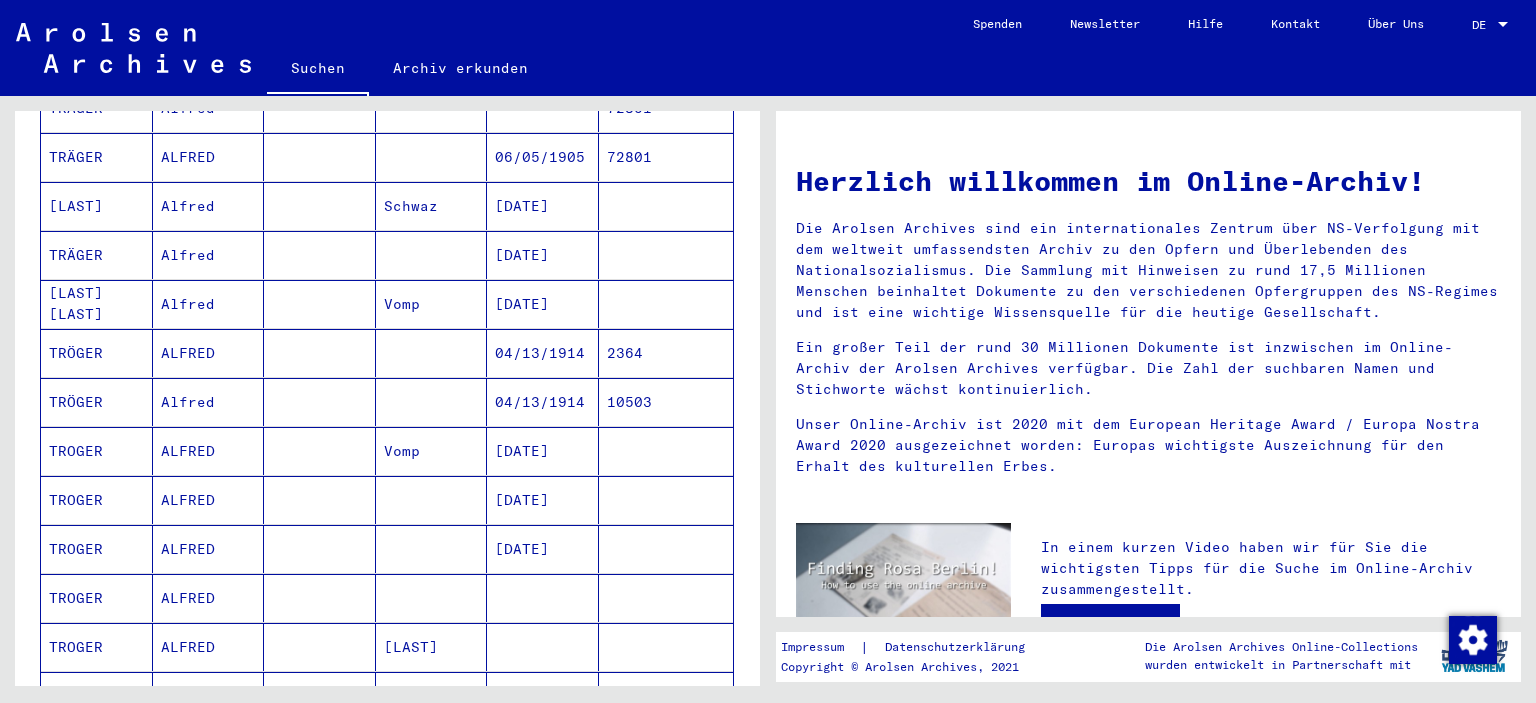 click on "2364" at bounding box center (666, 402) 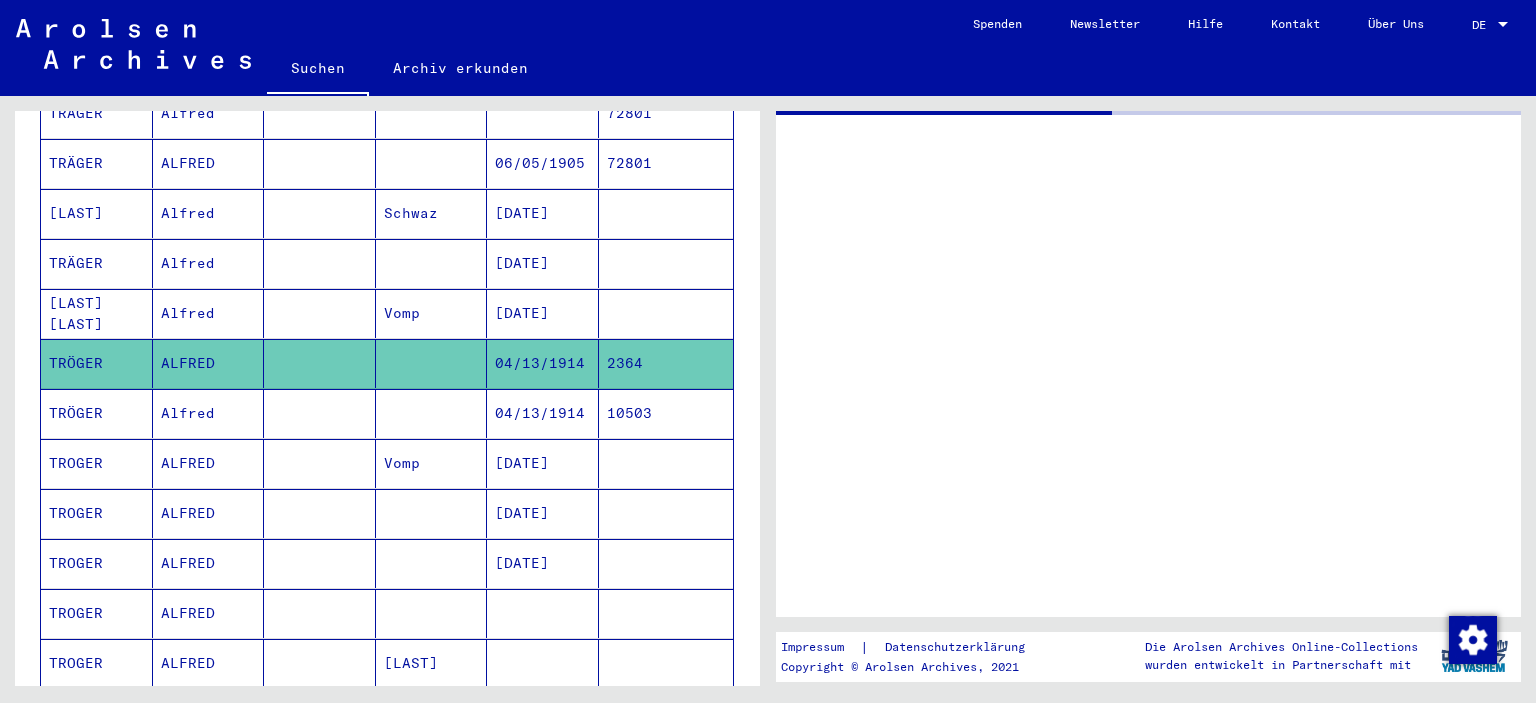 scroll, scrollTop: 683, scrollLeft: 0, axis: vertical 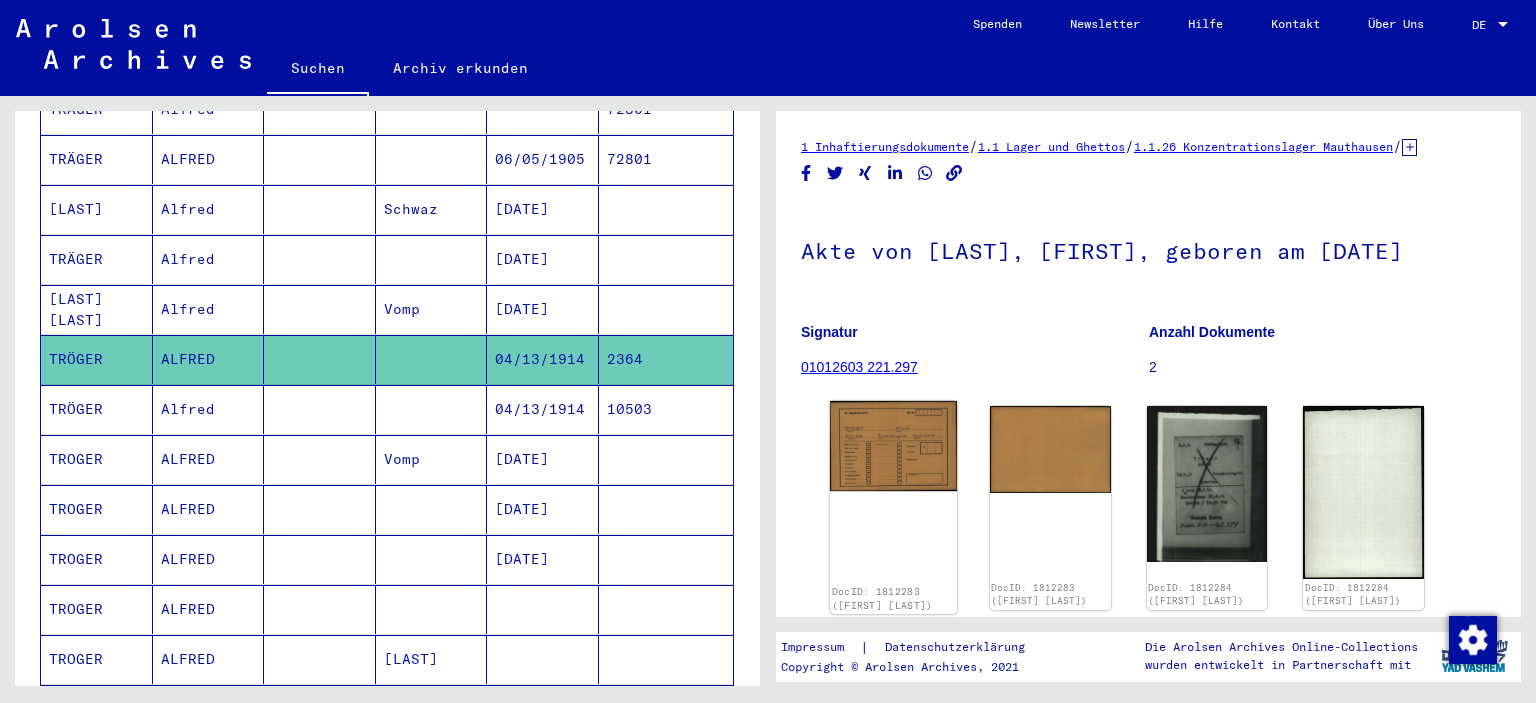 click 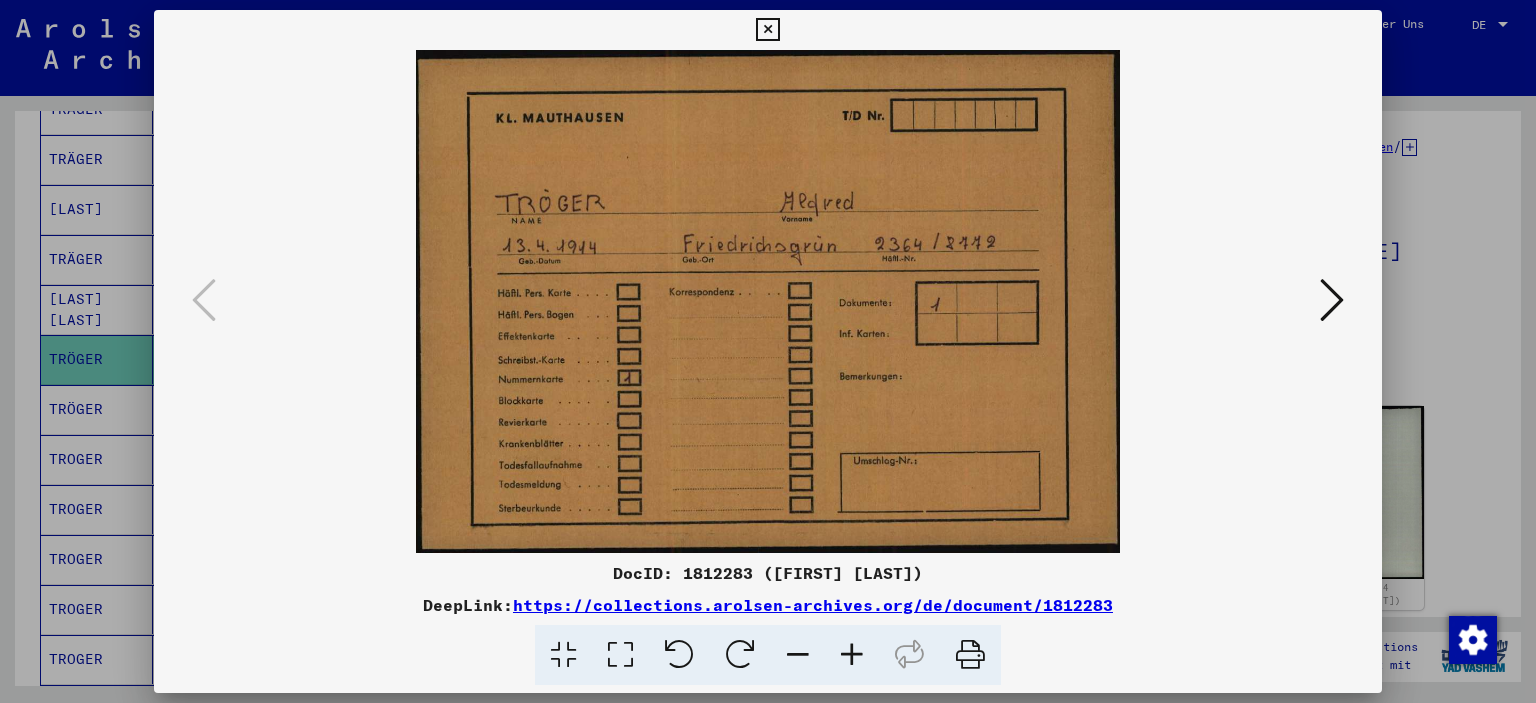 click at bounding box center [1332, 300] 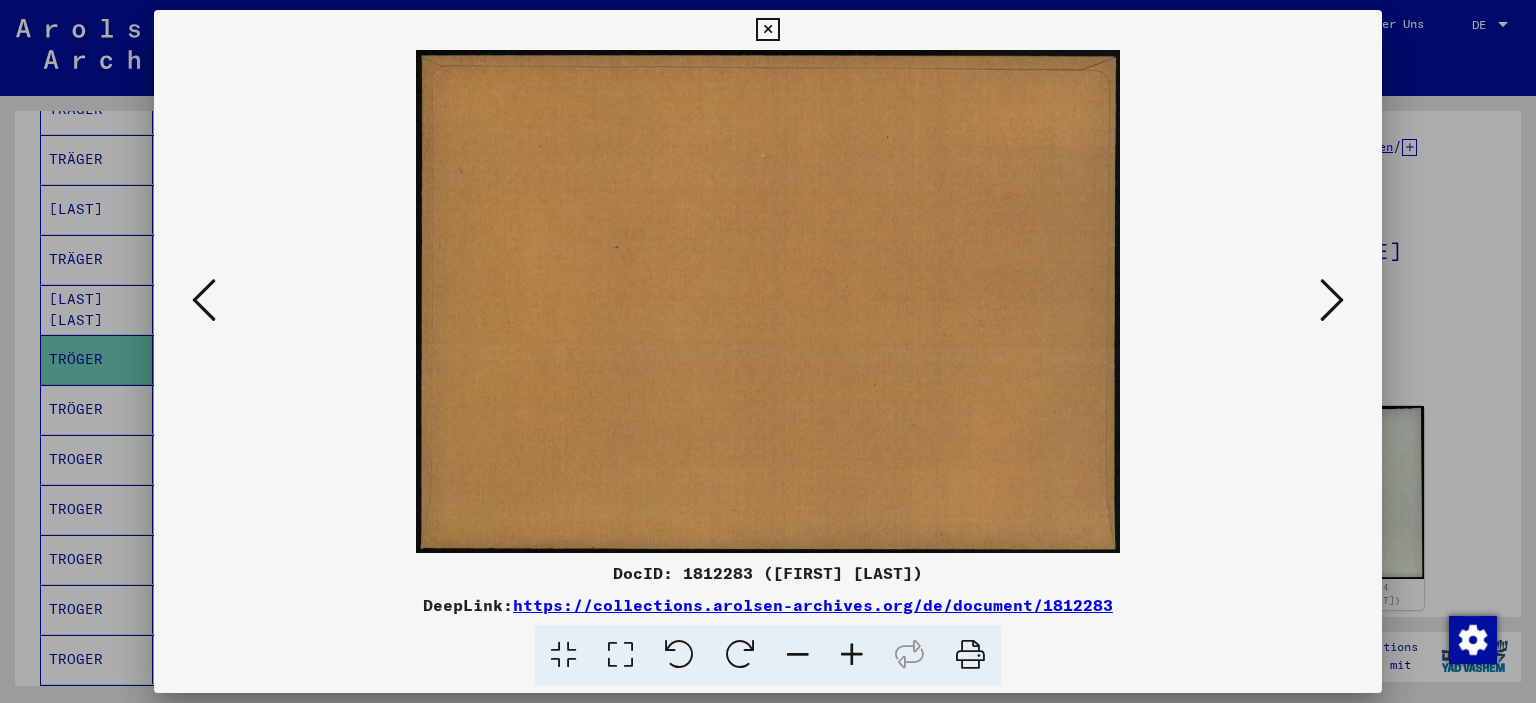 click at bounding box center (1332, 300) 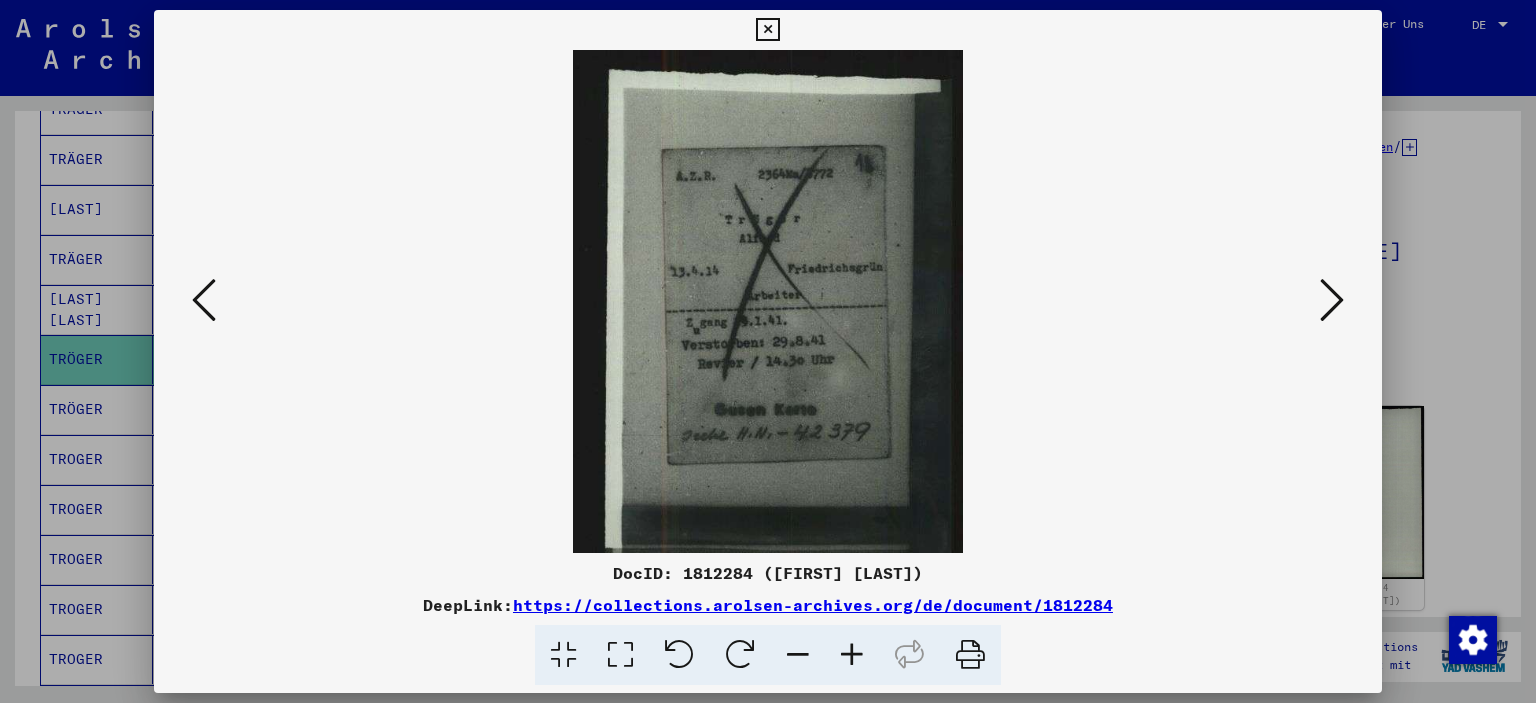click at bounding box center (1332, 300) 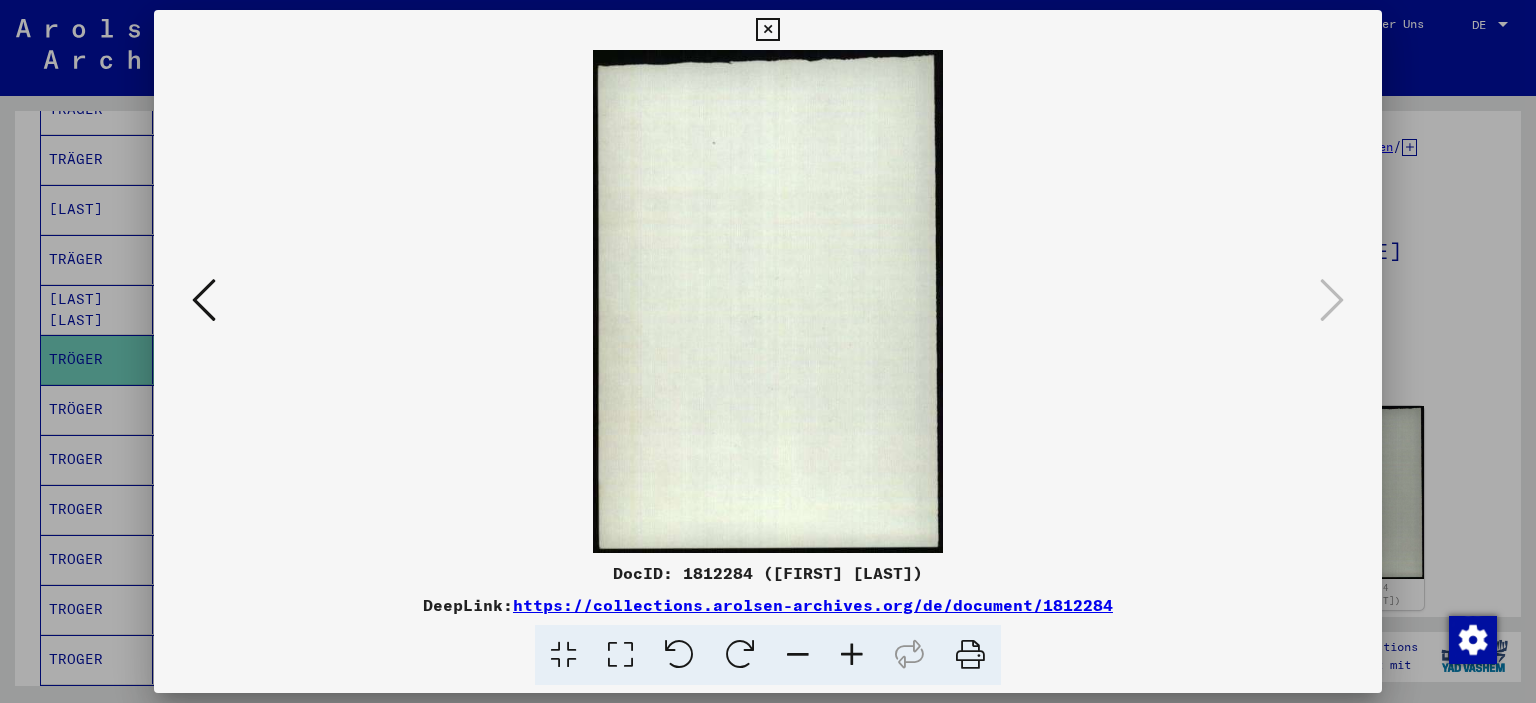 click at bounding box center [767, 30] 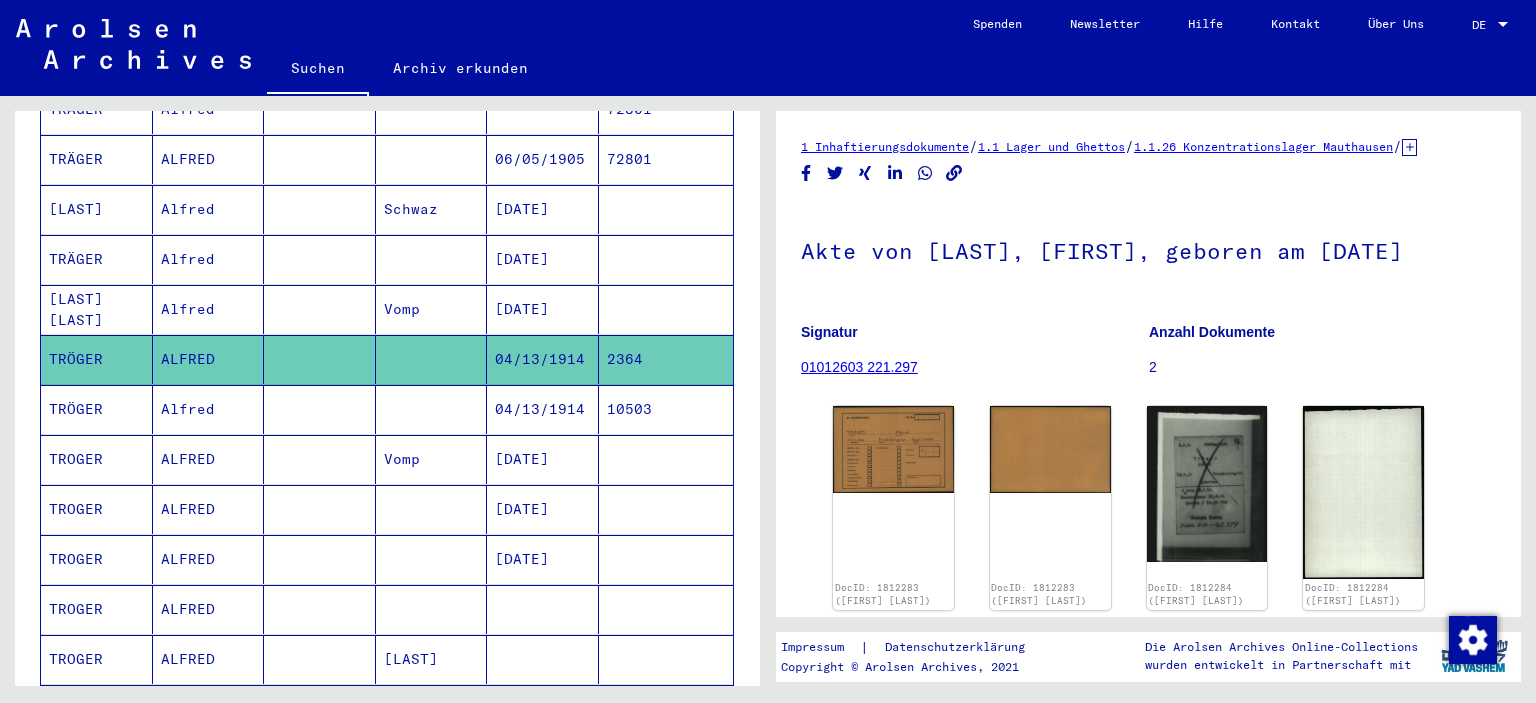 scroll, scrollTop: 0, scrollLeft: 0, axis: both 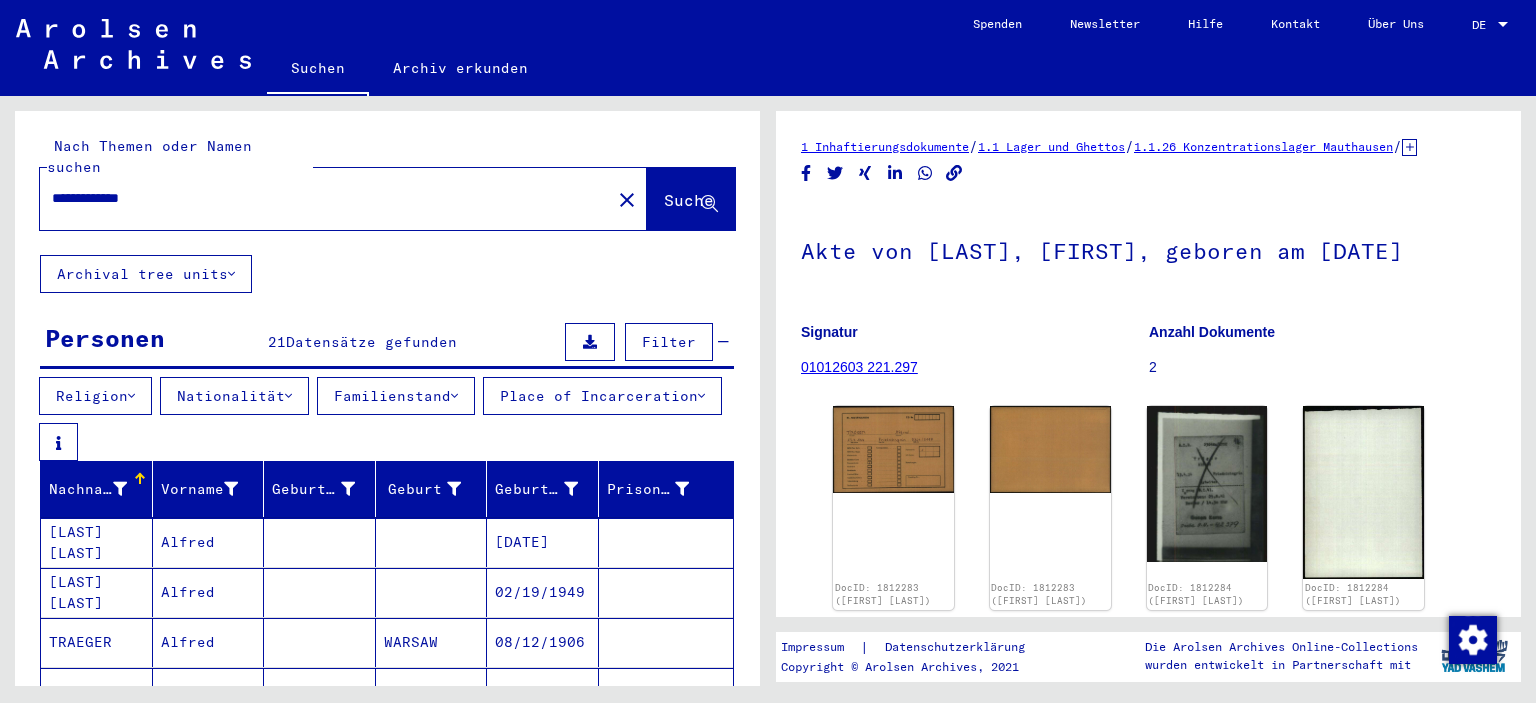 drag, startPoint x: 194, startPoint y: 176, endPoint x: 6, endPoint y: 174, distance: 188.01064 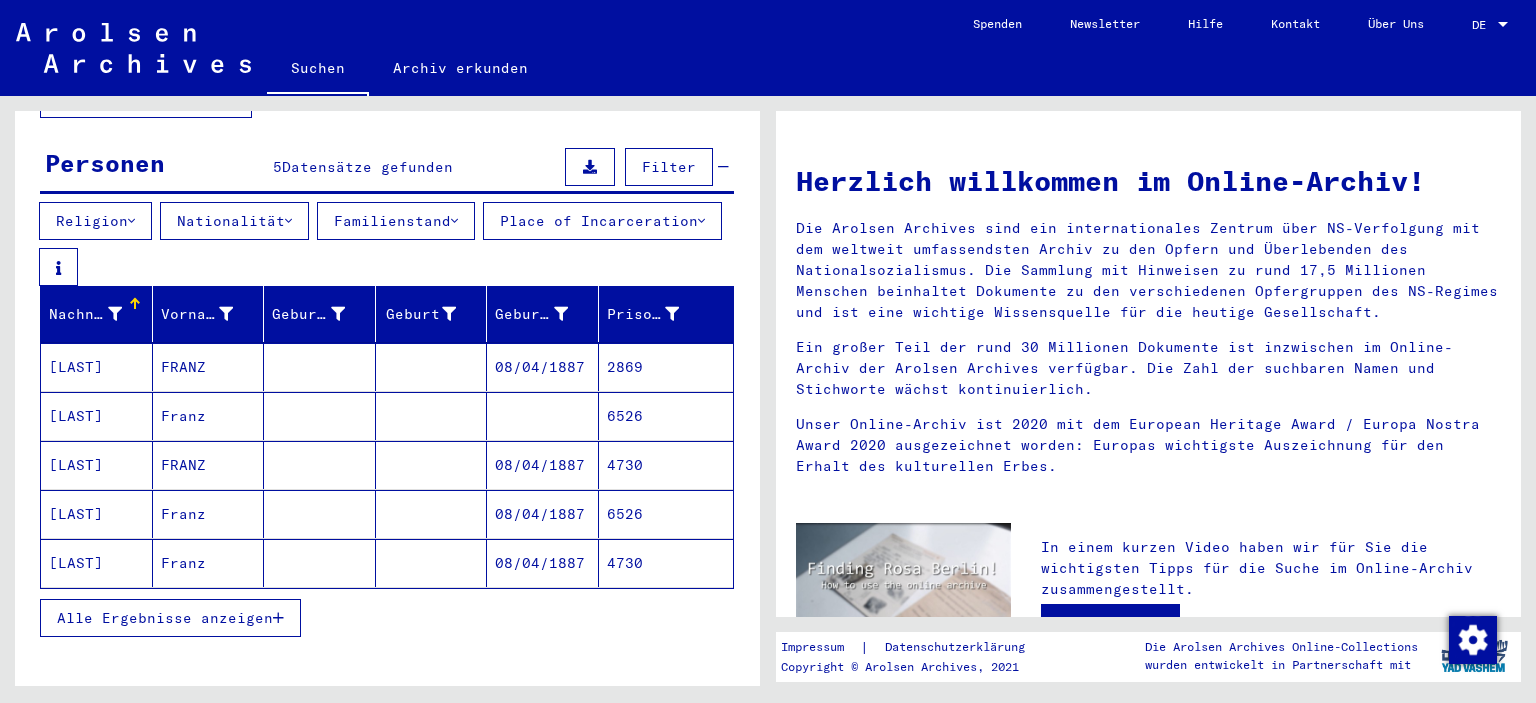 scroll, scrollTop: 182, scrollLeft: 0, axis: vertical 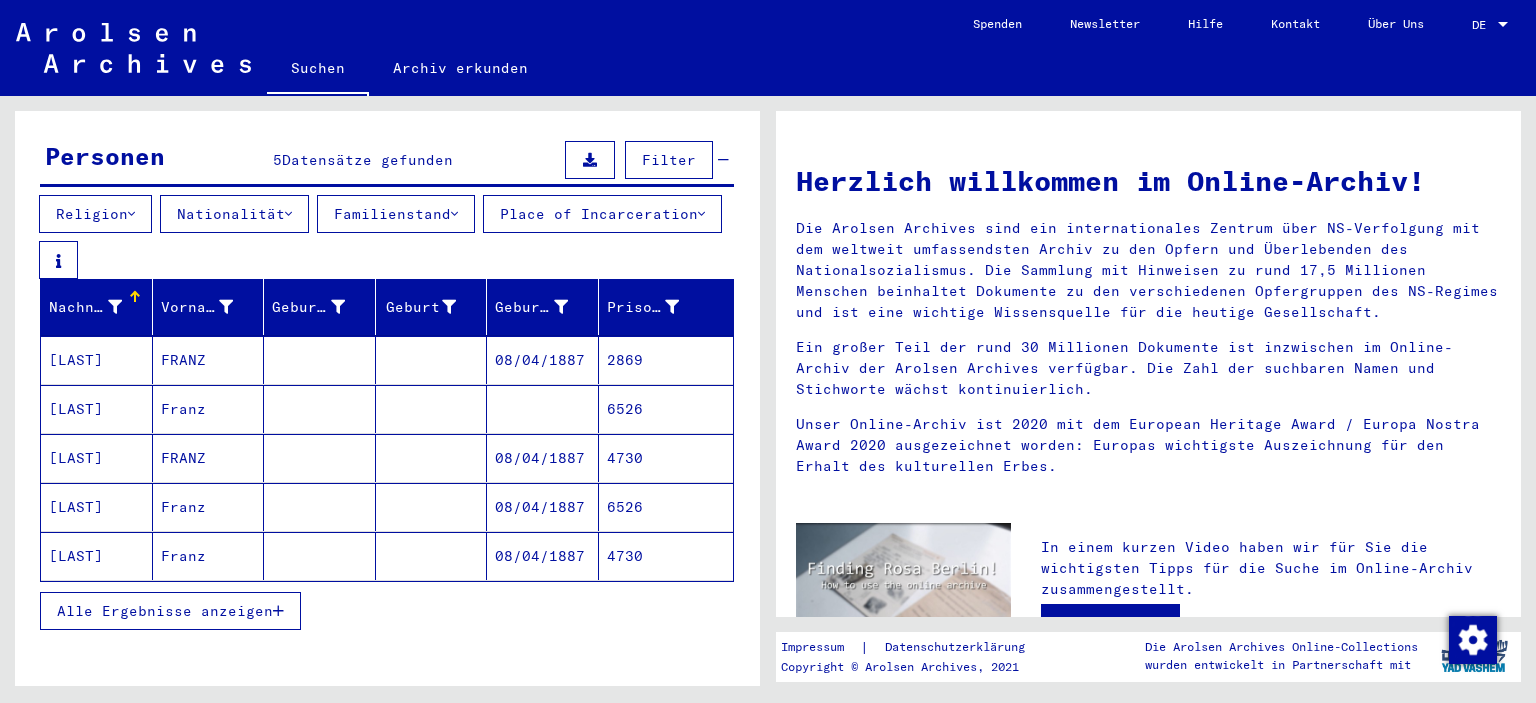 click on "Alle Ergebnisse anzeigen" at bounding box center [165, 611] 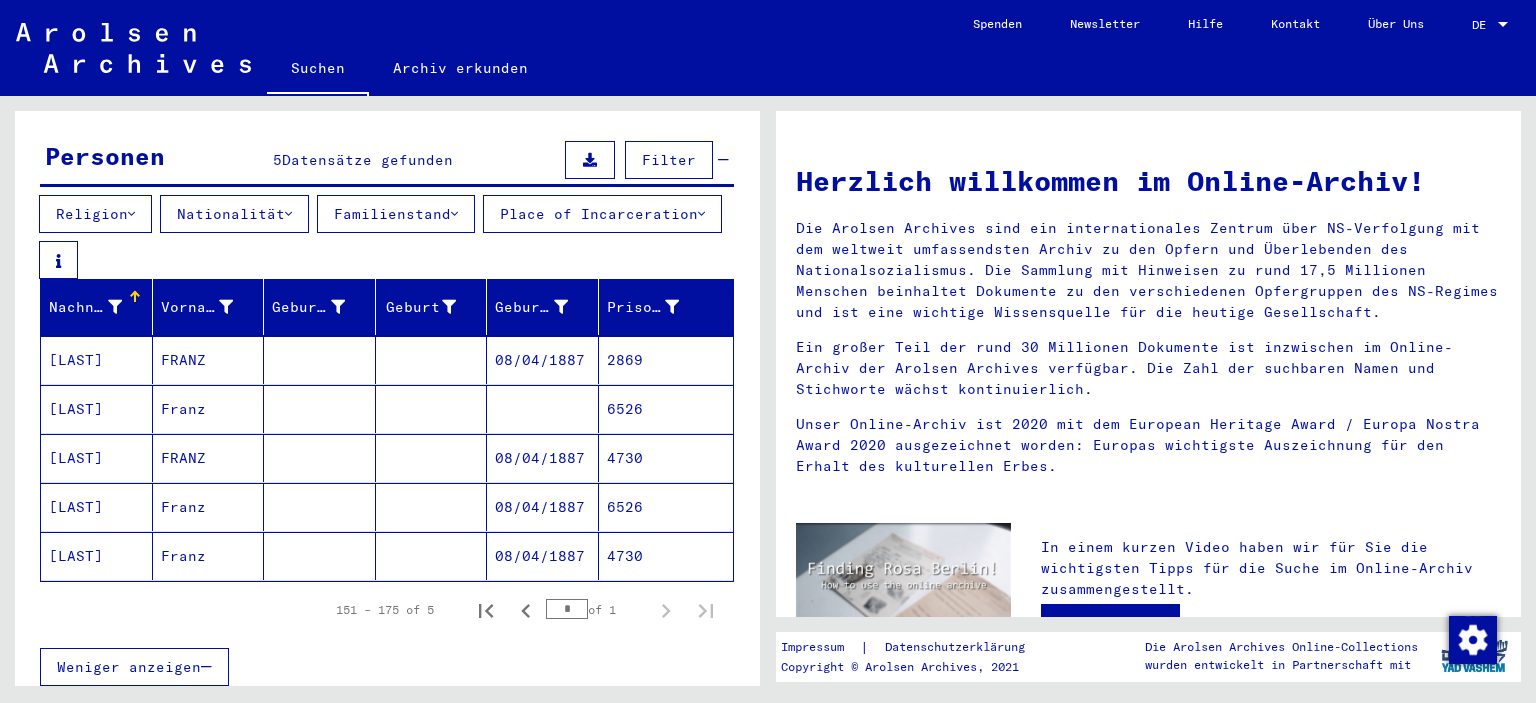 click on "2869" at bounding box center [666, 409] 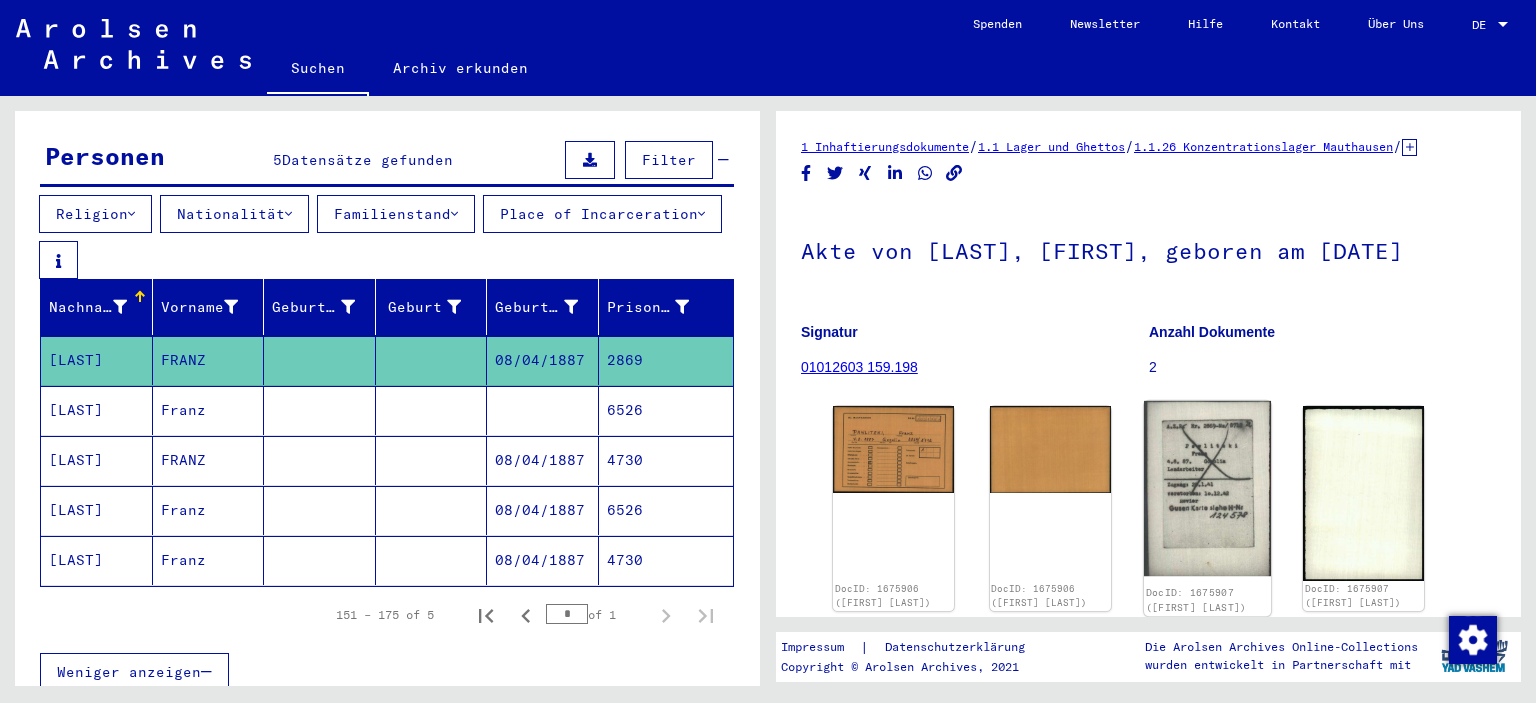 click 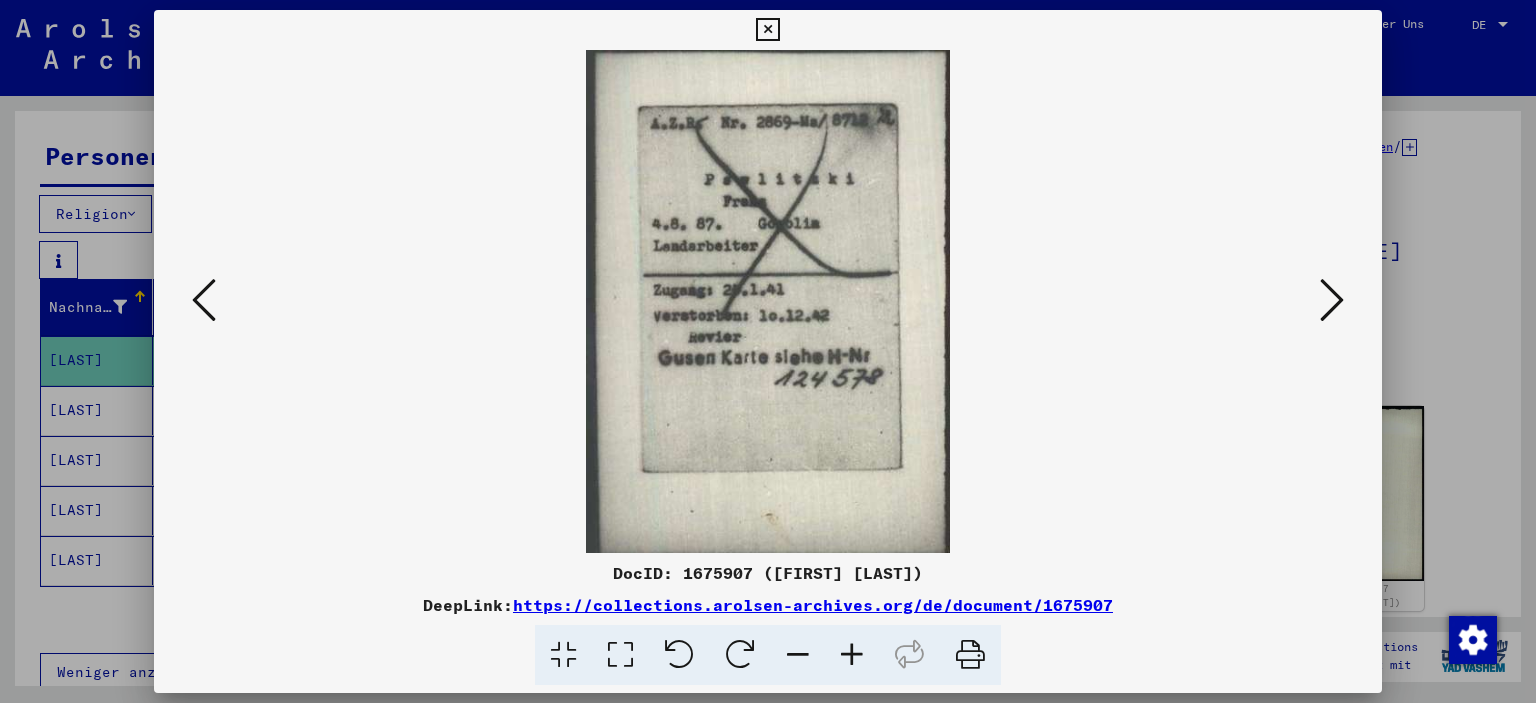click at bounding box center (204, 301) 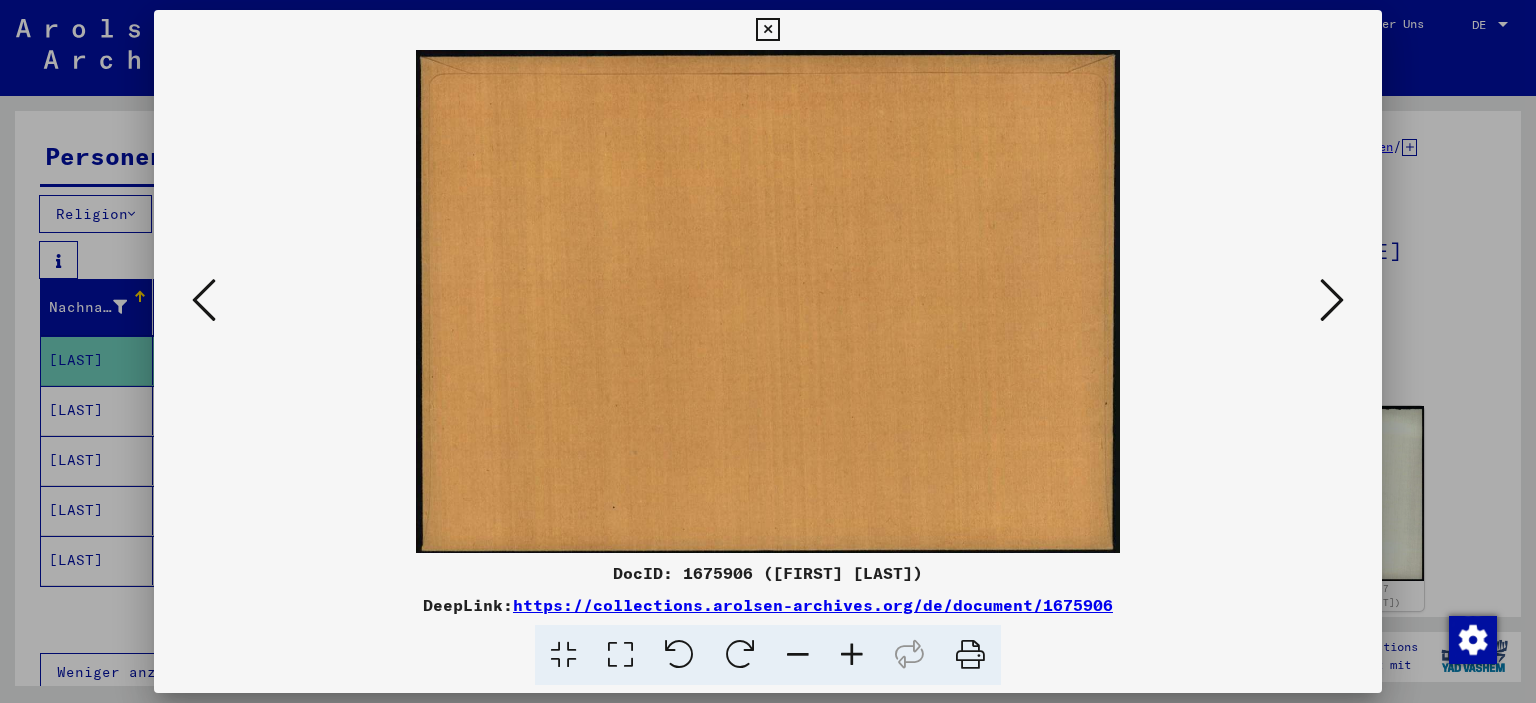 click at bounding box center (204, 301) 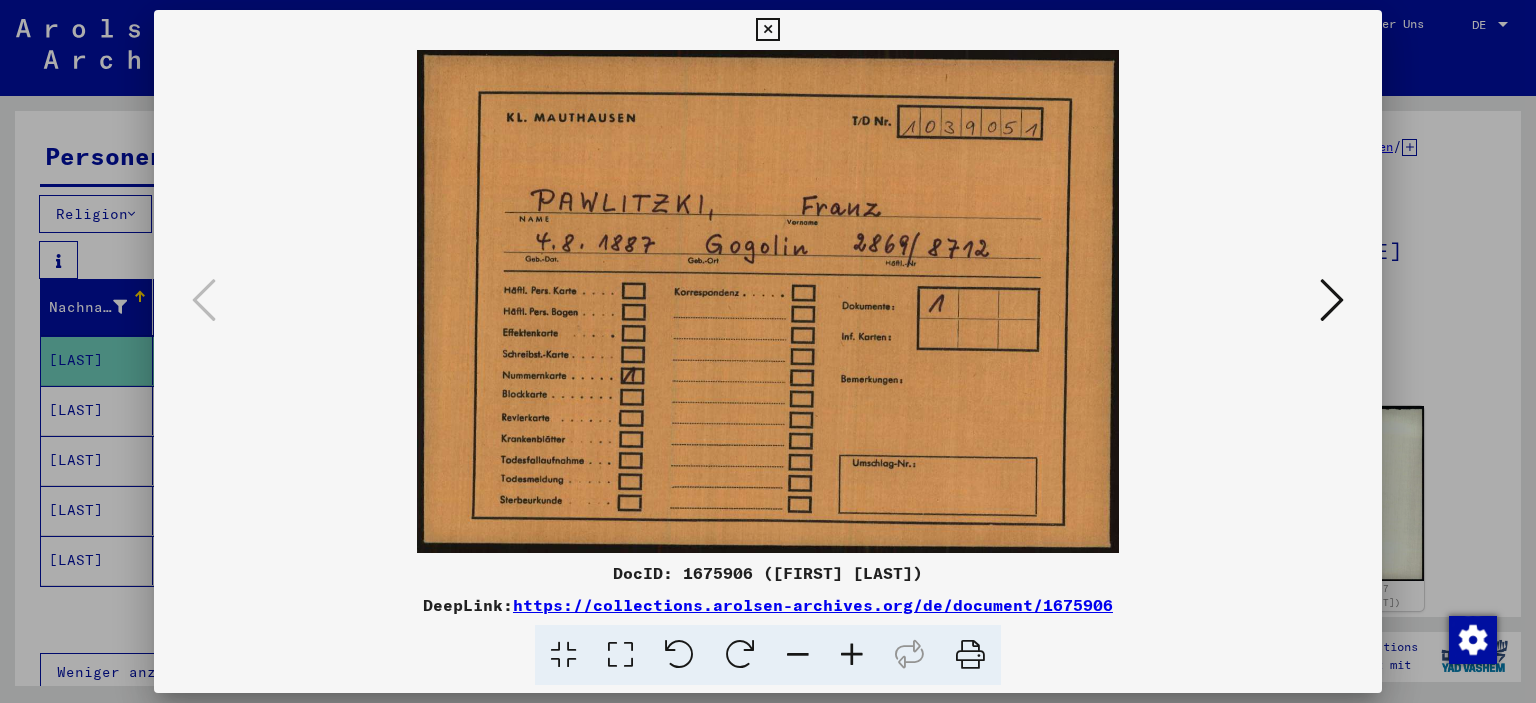 click at bounding box center (767, 30) 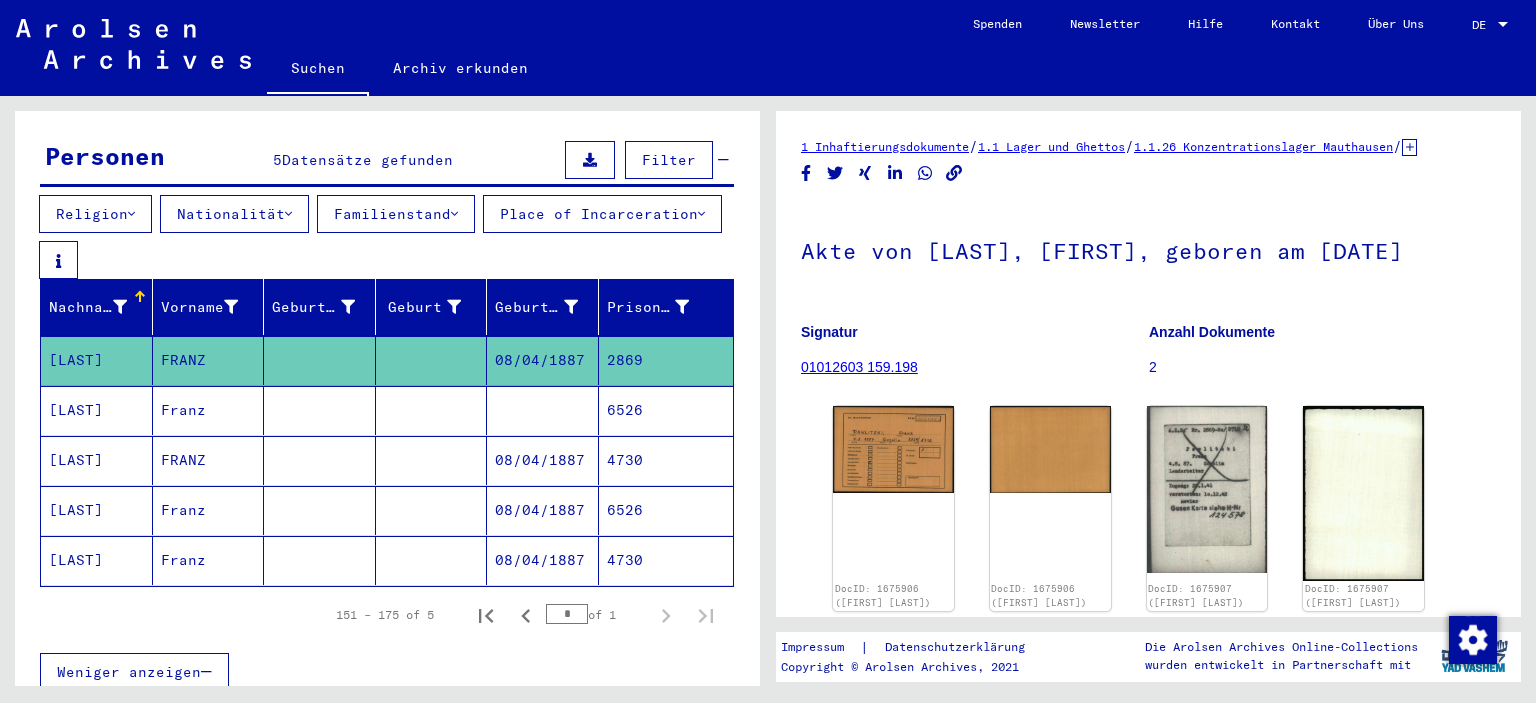 click on "4730" at bounding box center (666, 510) 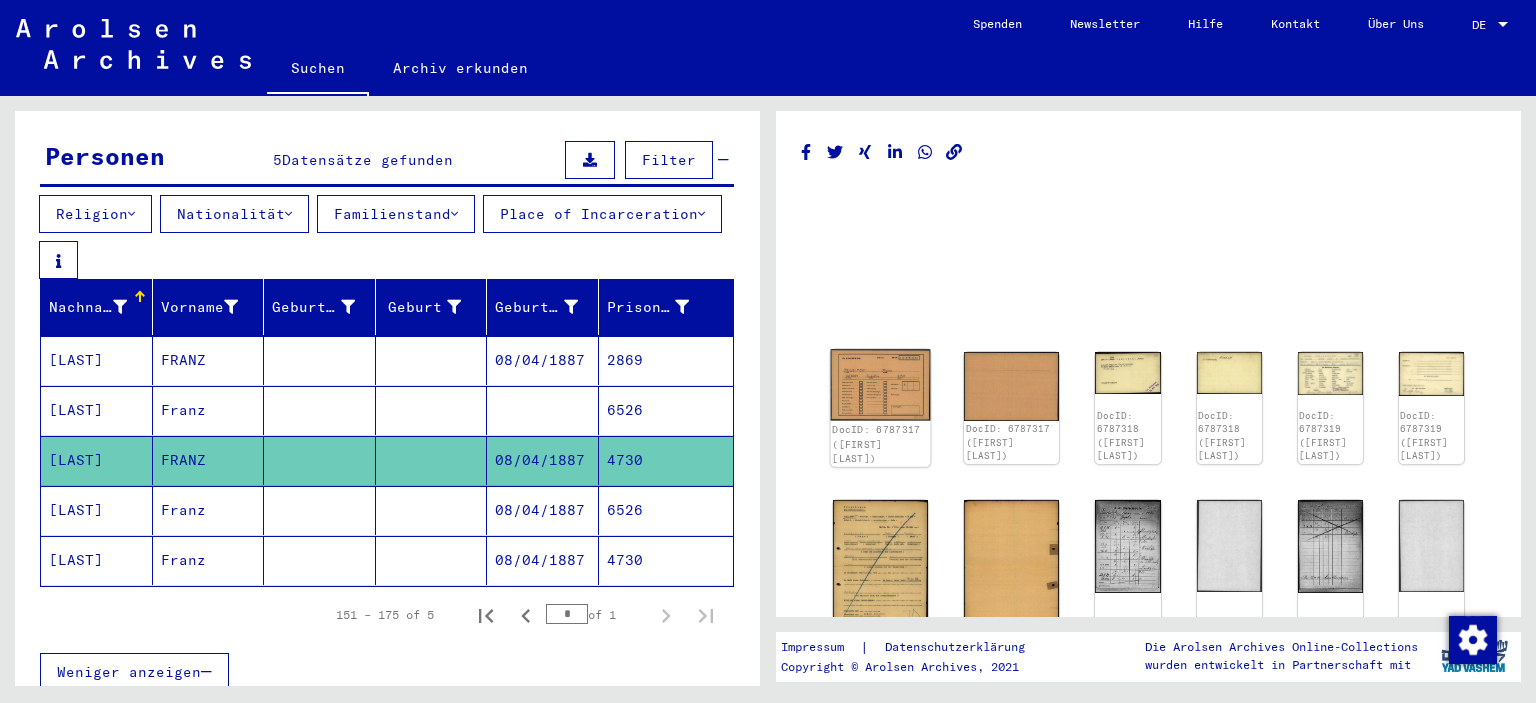click 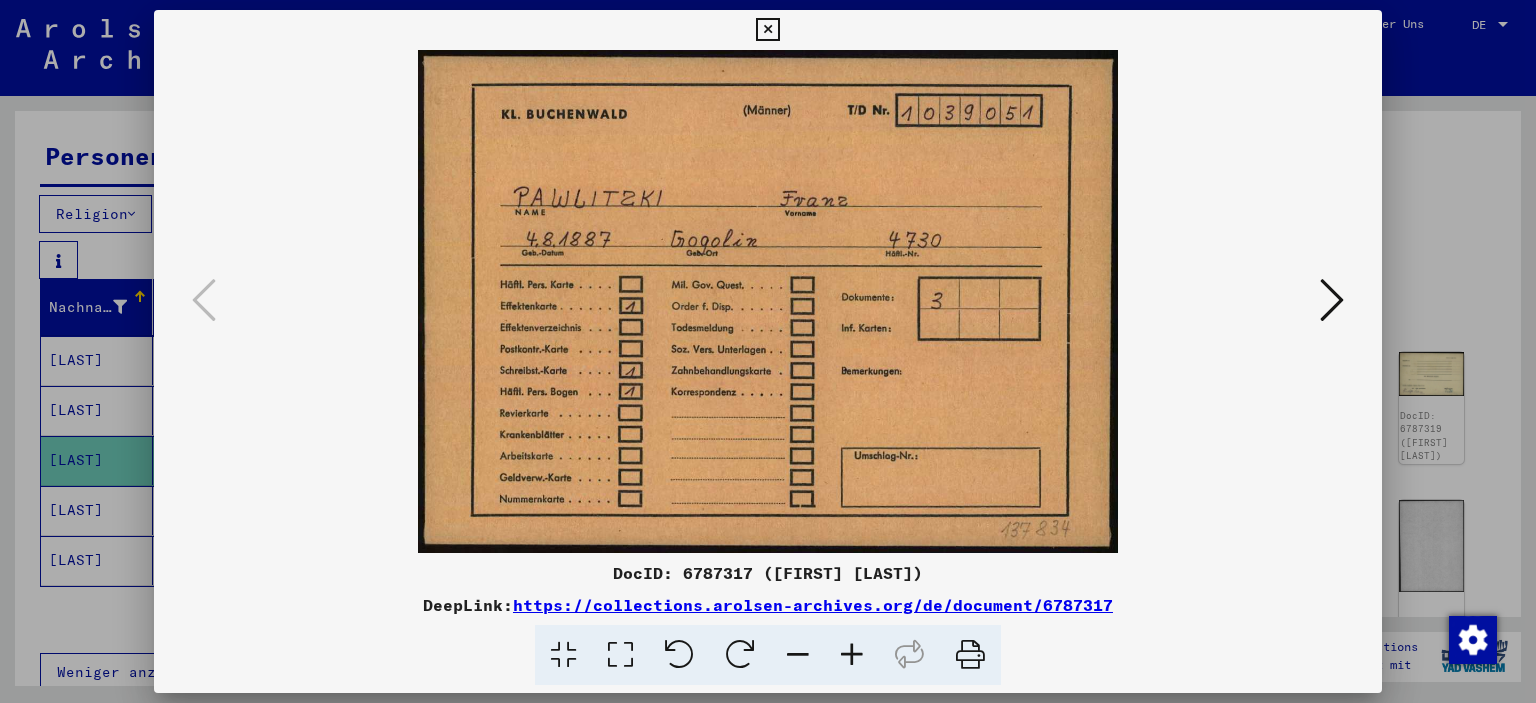 click at bounding box center (1332, 301) 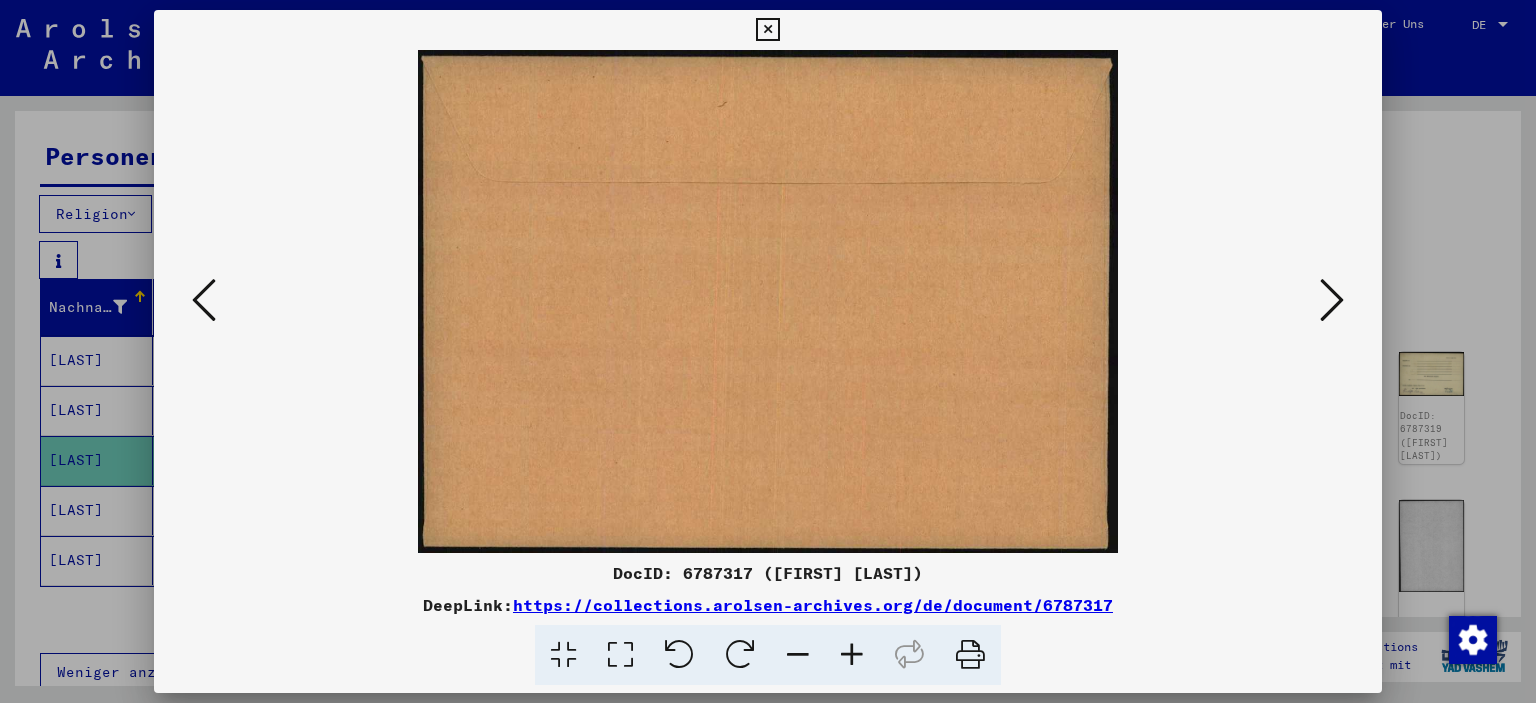 click at bounding box center (1332, 300) 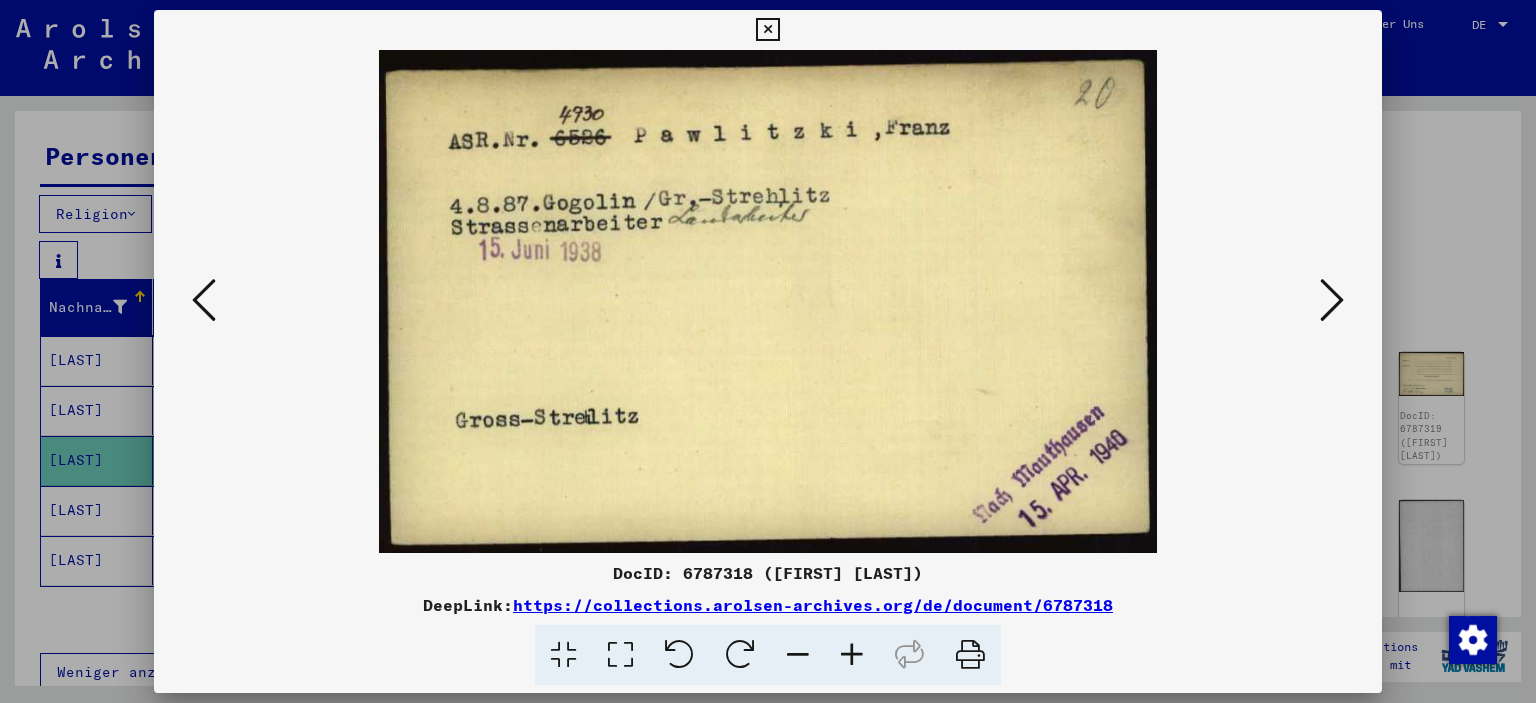 click at bounding box center (1332, 300) 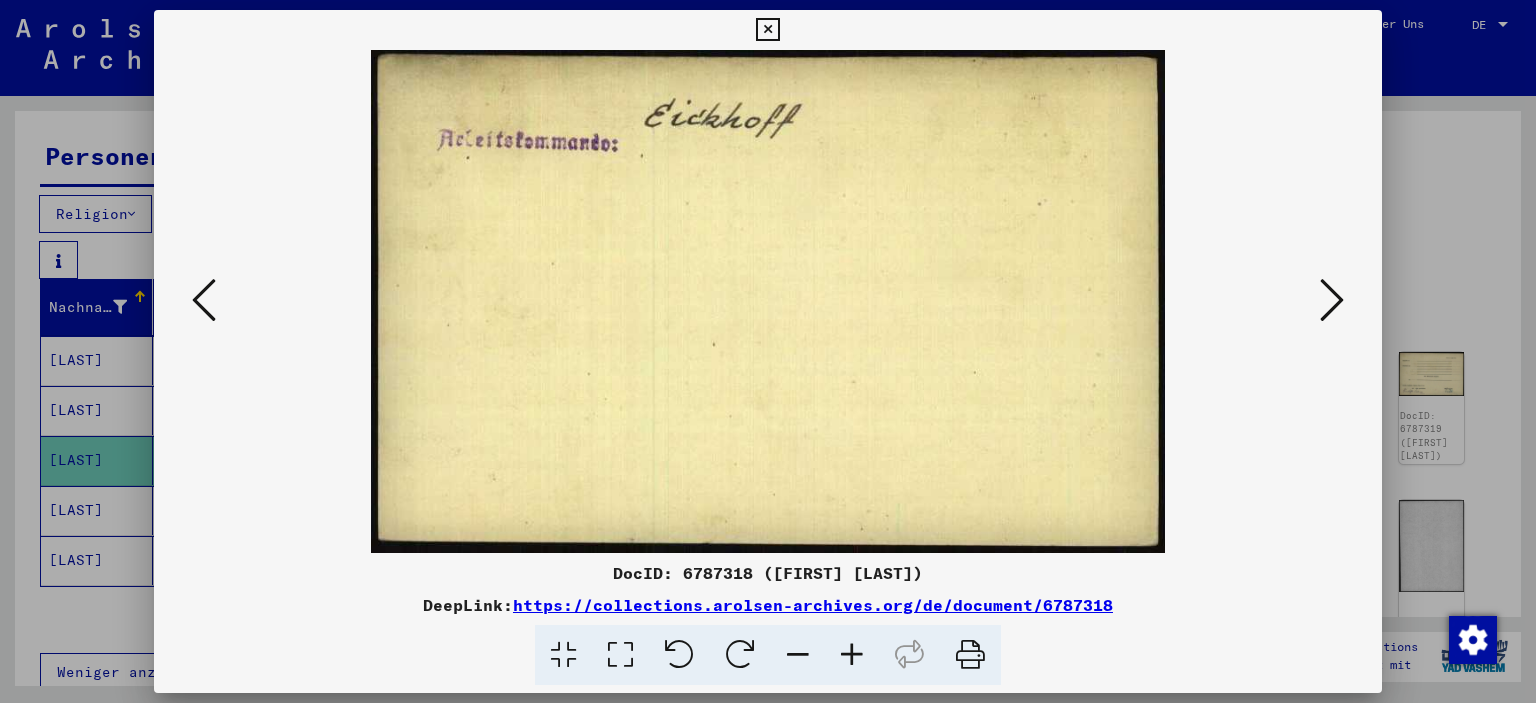 click at bounding box center [1332, 300] 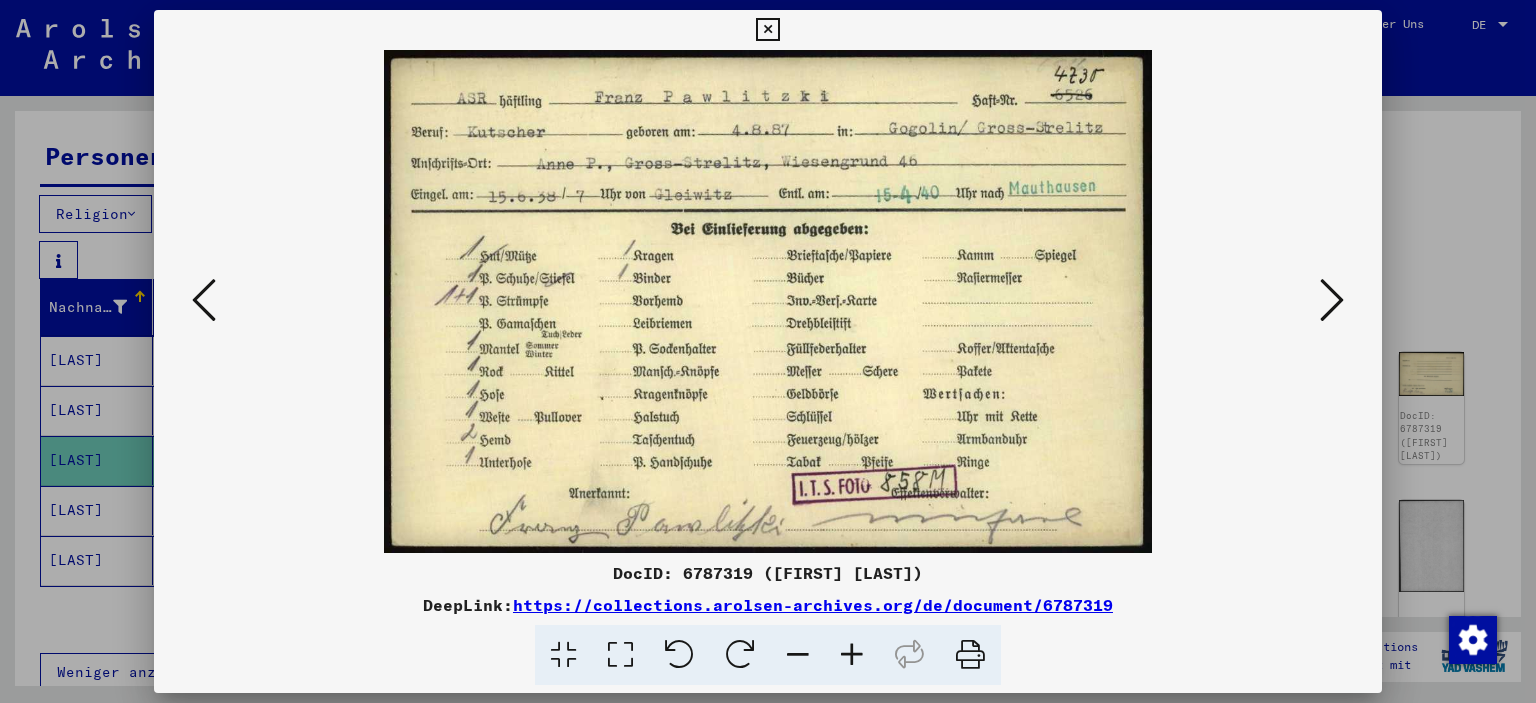 click at bounding box center [767, 30] 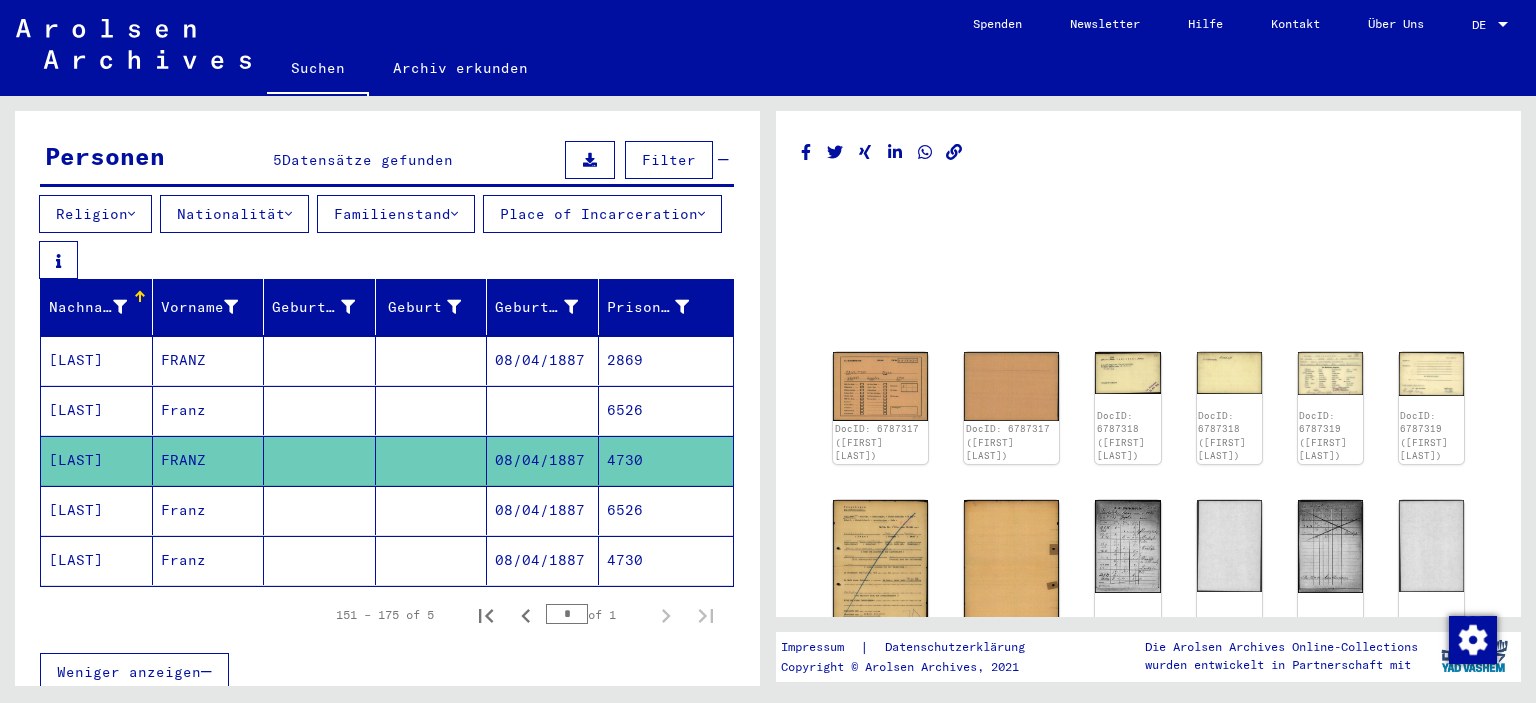 scroll, scrollTop: 0, scrollLeft: 0, axis: both 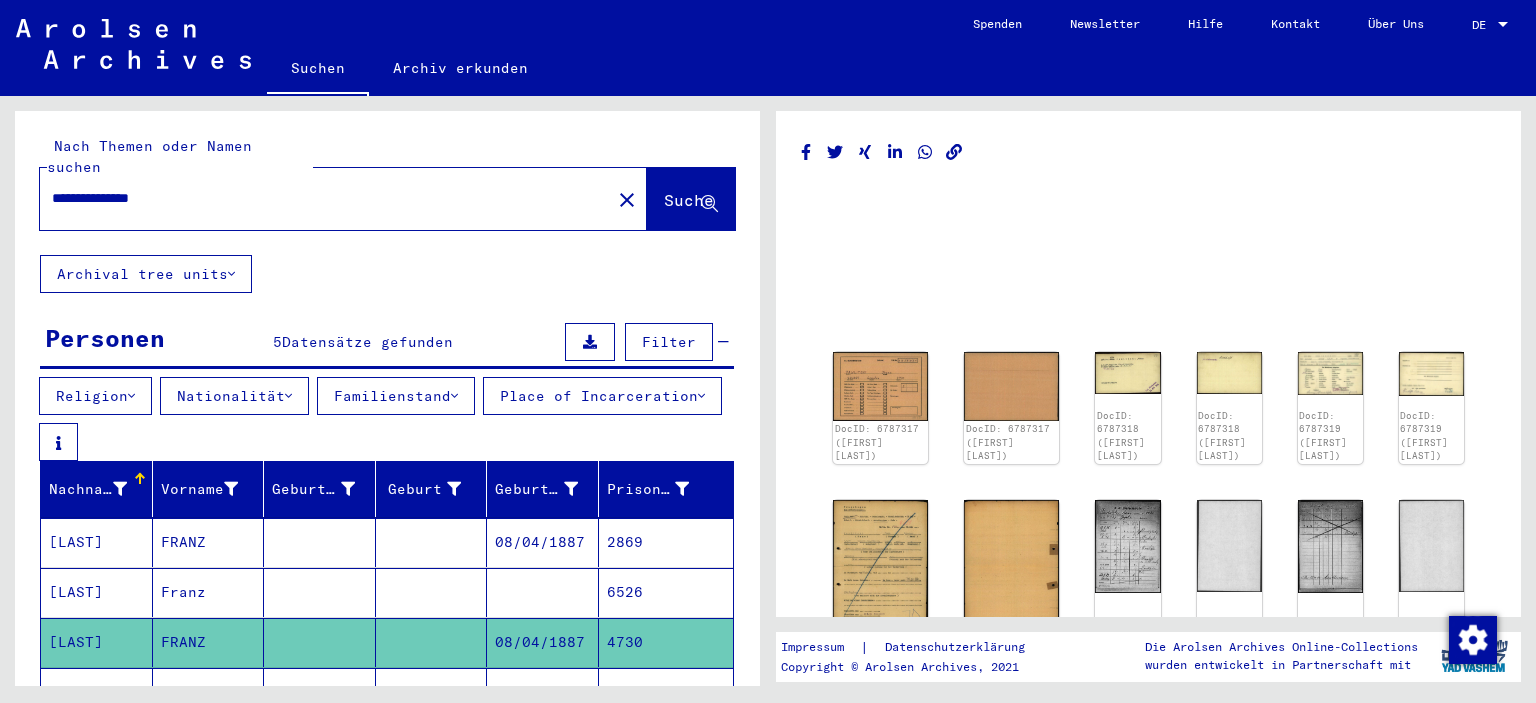 drag, startPoint x: 261, startPoint y: 173, endPoint x: 9, endPoint y: 189, distance: 252.50743 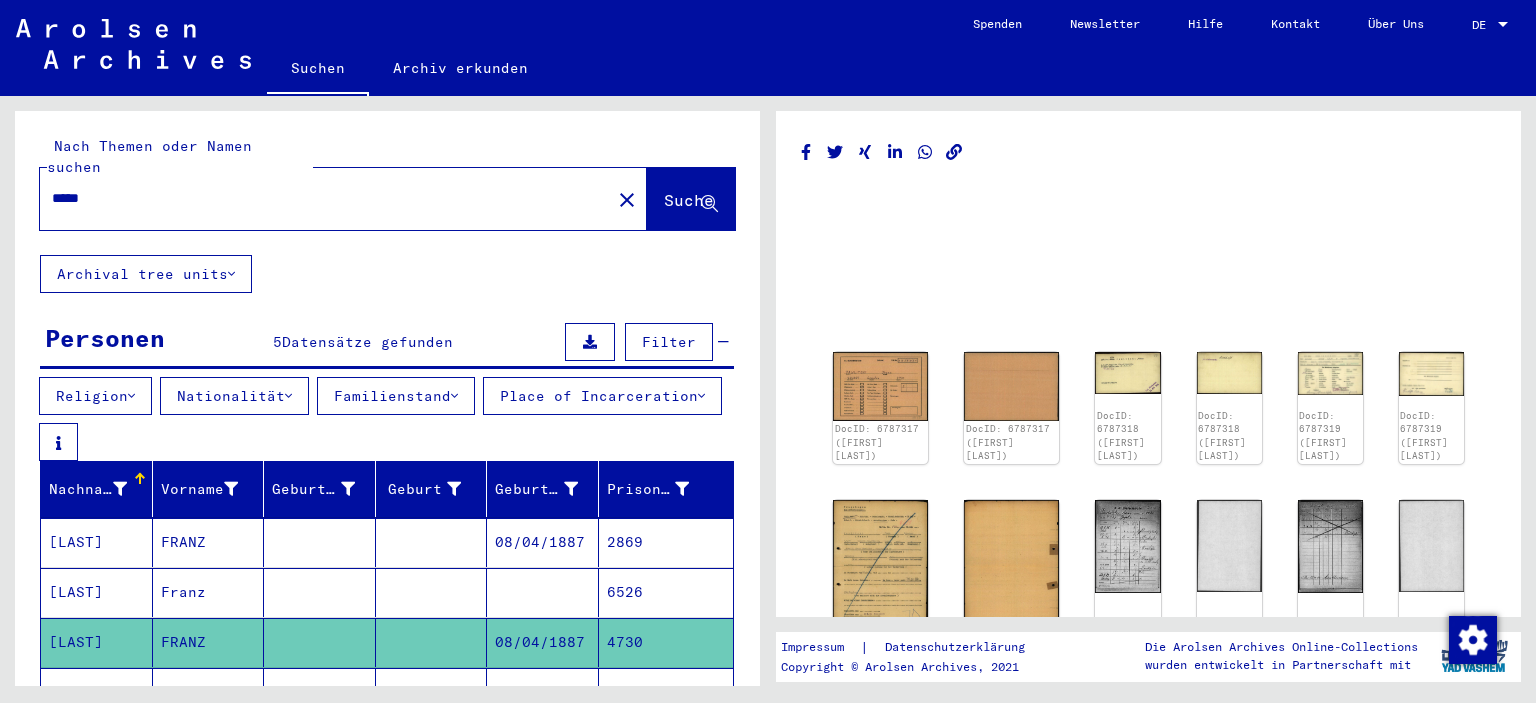 type on "*****" 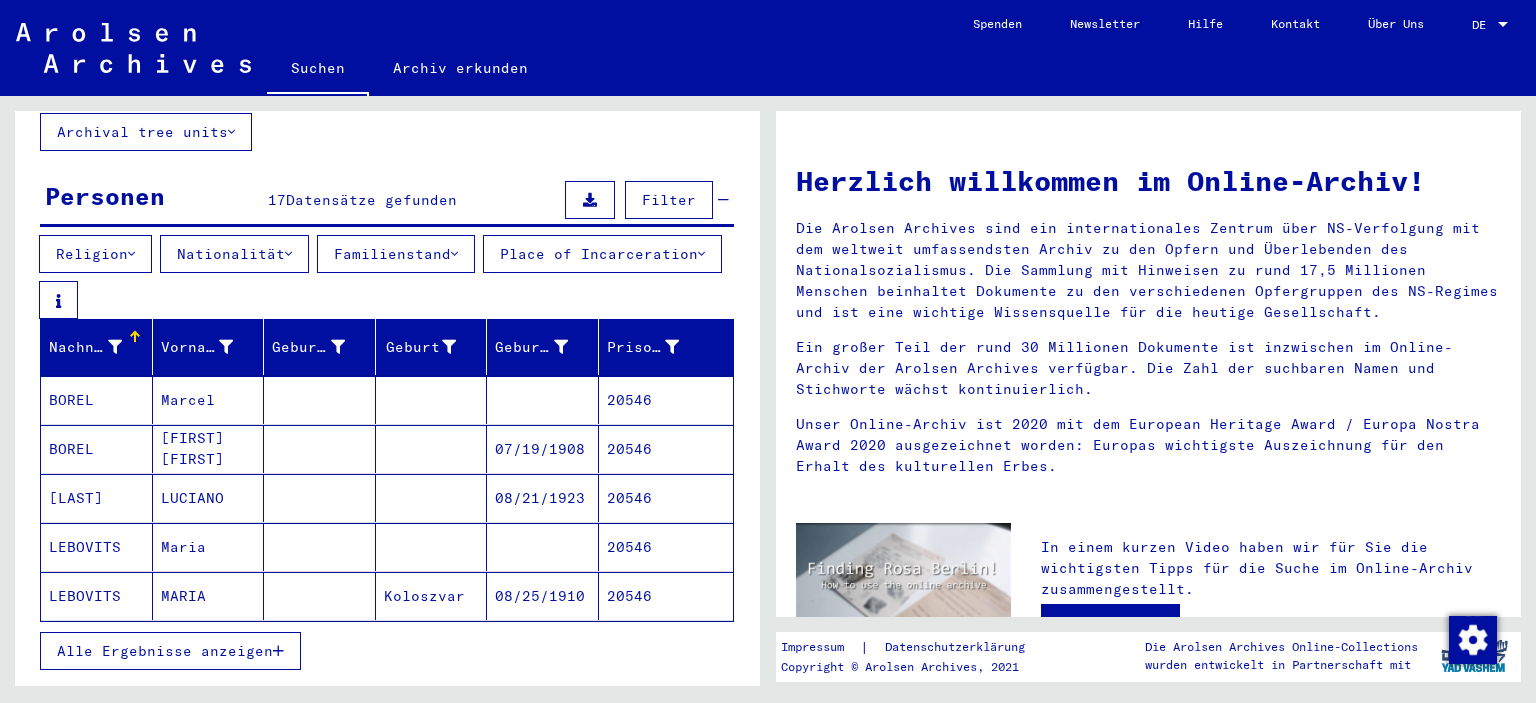 scroll, scrollTop: 226, scrollLeft: 0, axis: vertical 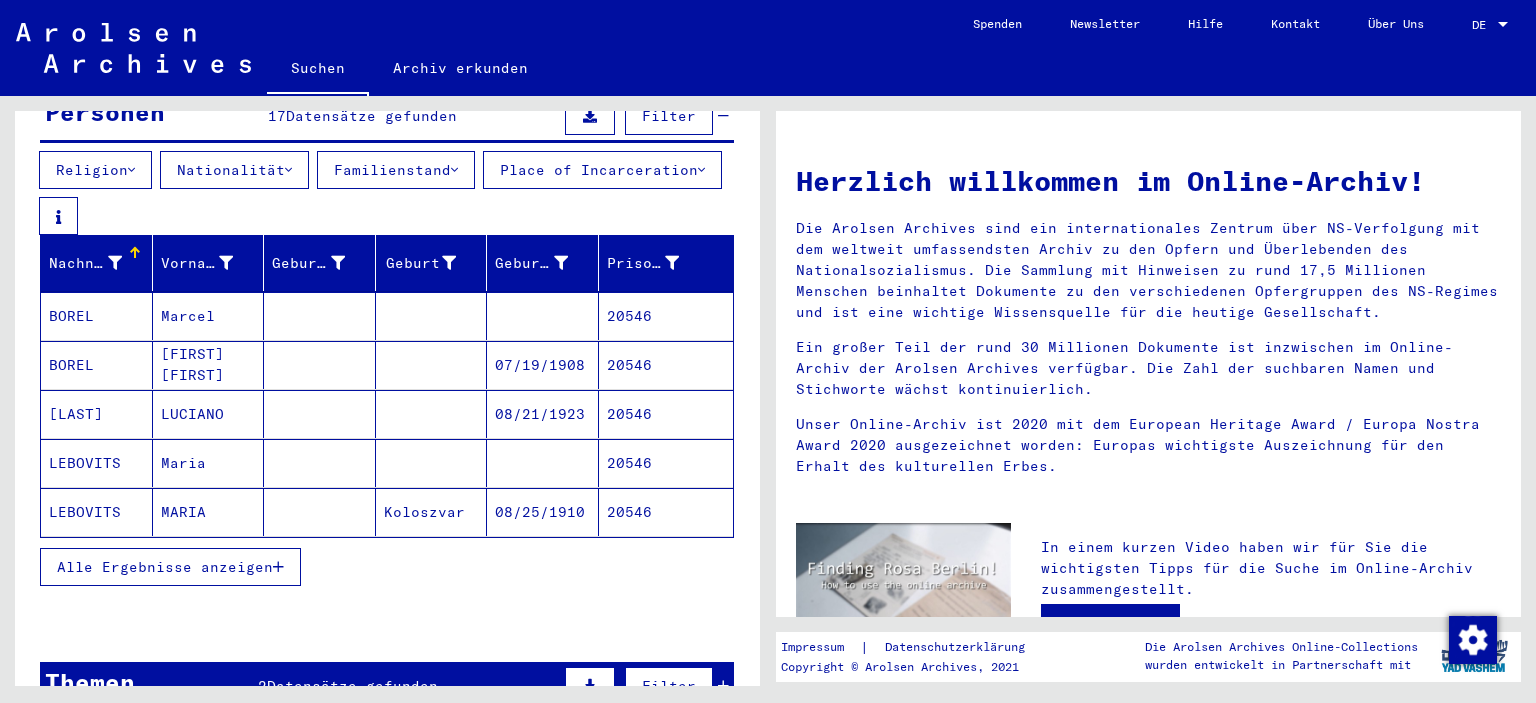 click on "Alle Ergebnisse anzeigen" at bounding box center (165, 567) 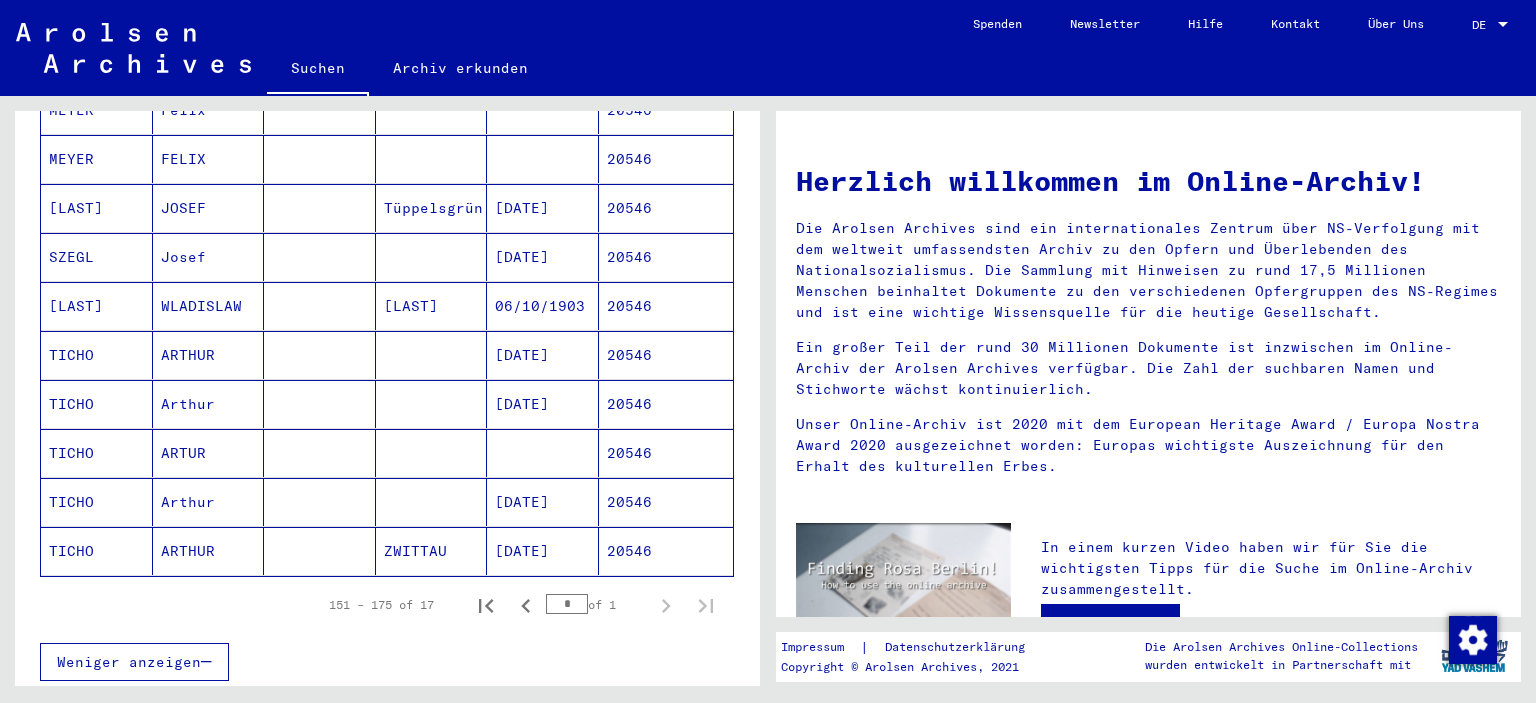 scroll, scrollTop: 787, scrollLeft: 0, axis: vertical 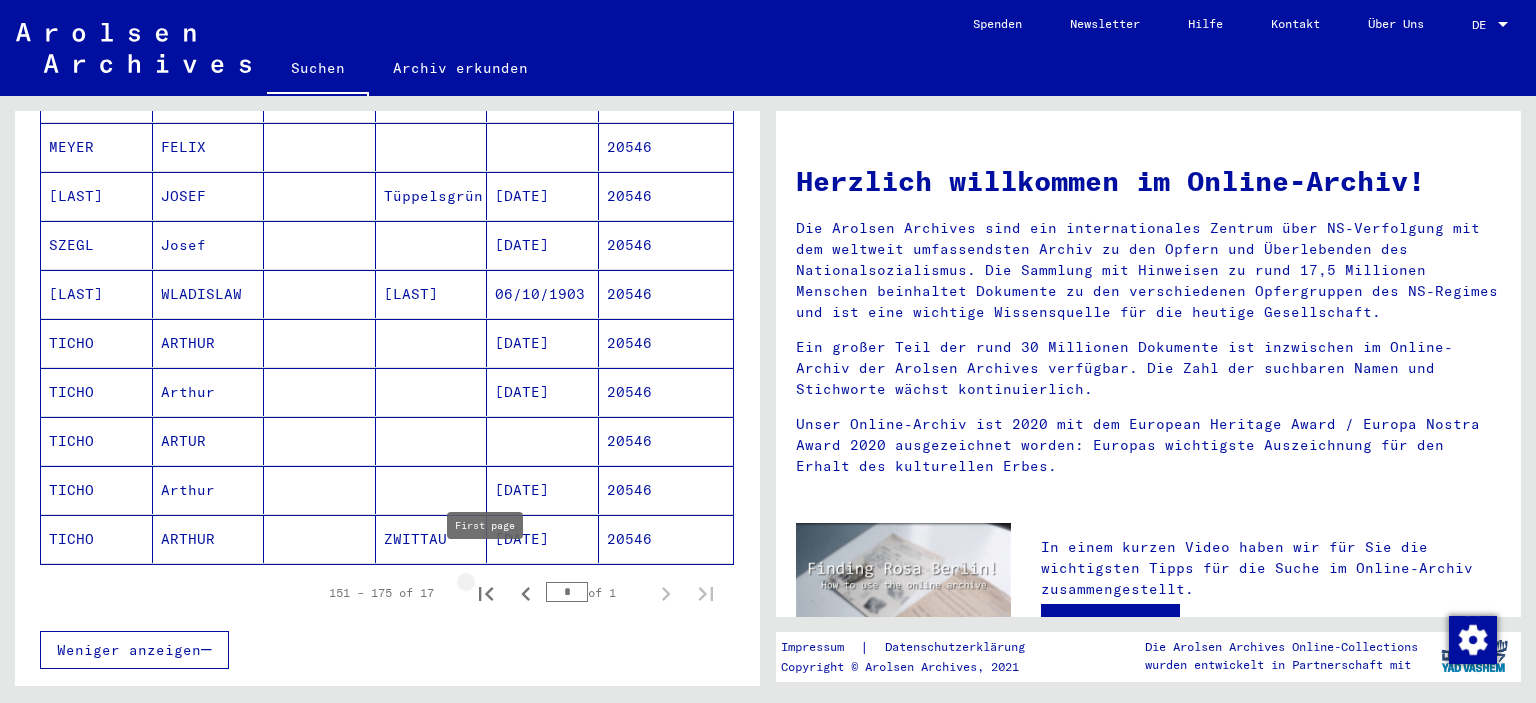click 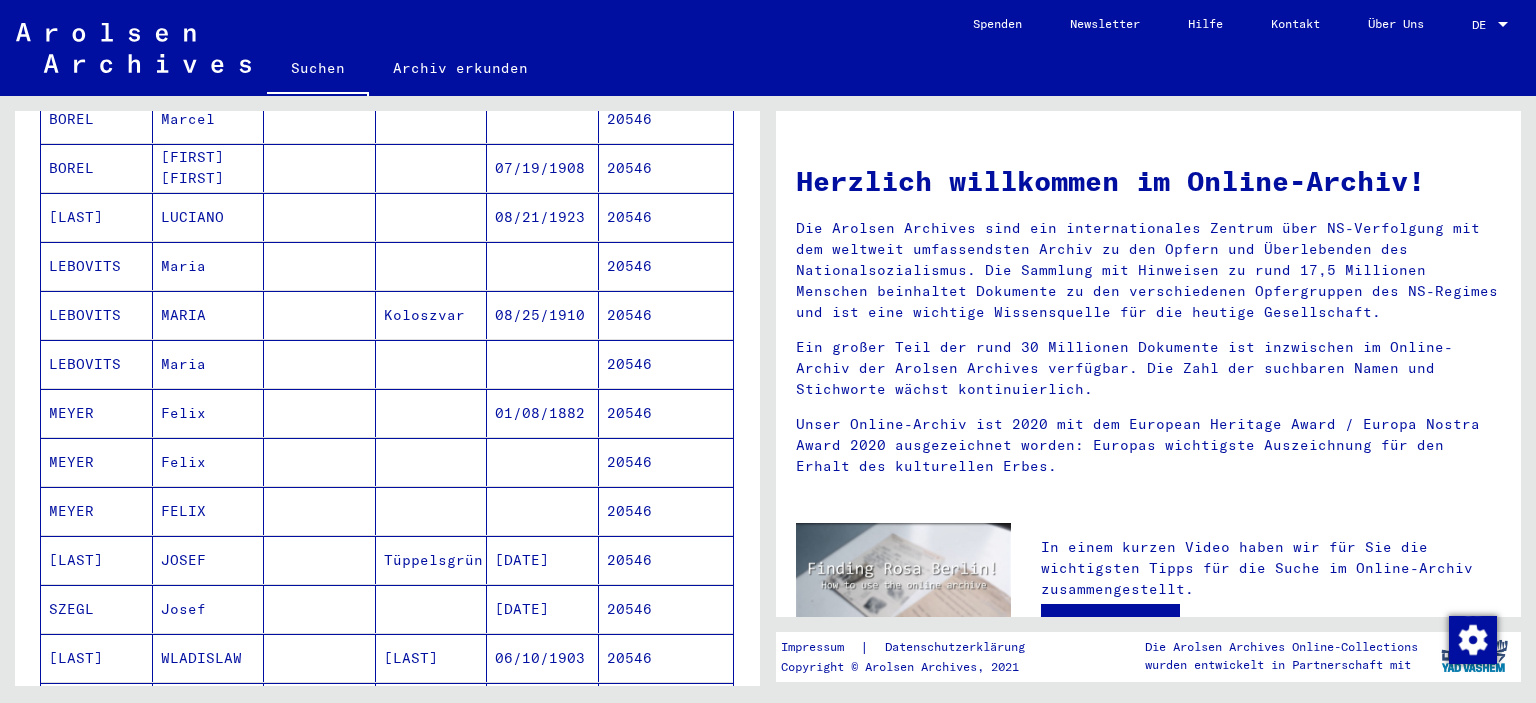 scroll, scrollTop: 78, scrollLeft: 0, axis: vertical 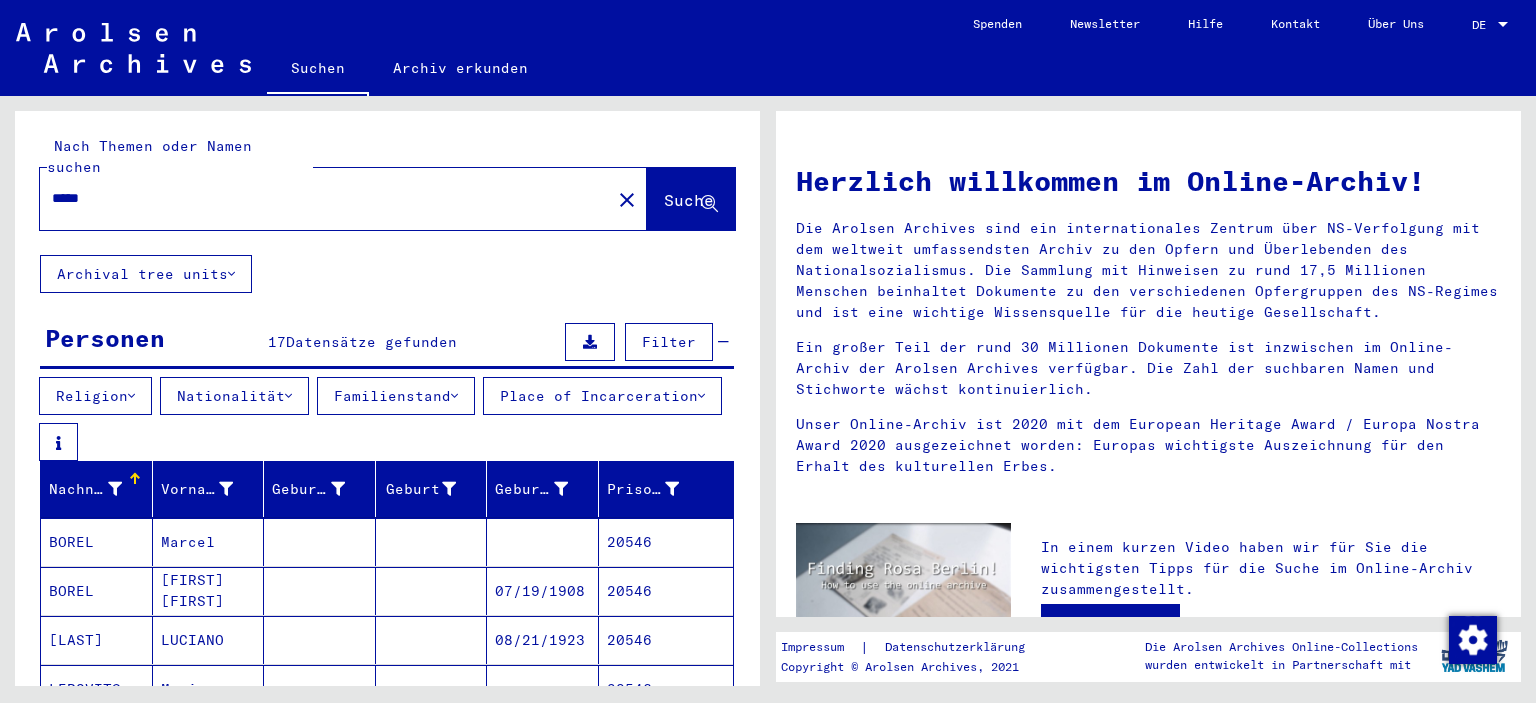 drag, startPoint x: 143, startPoint y: 169, endPoint x: 0, endPoint y: 177, distance: 143.2236 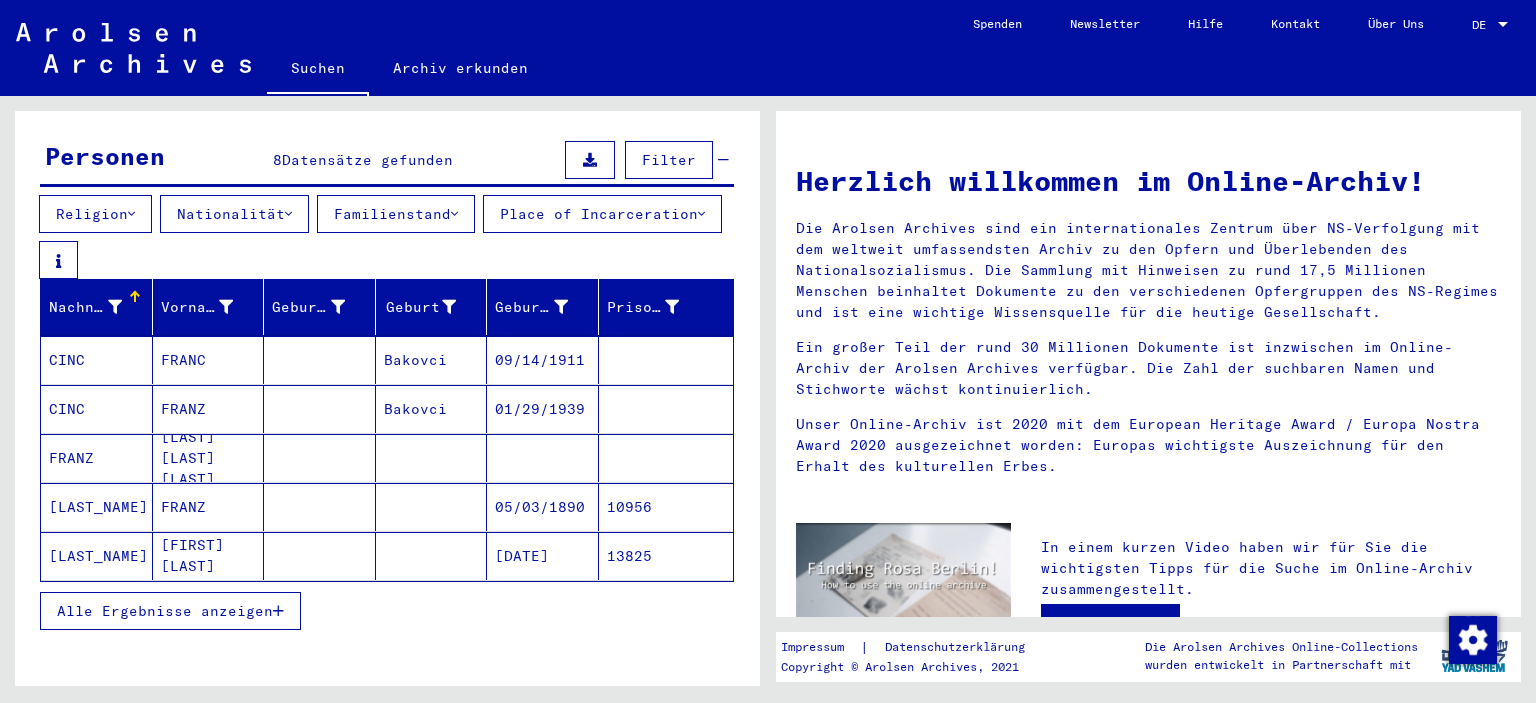 scroll, scrollTop: 225, scrollLeft: 0, axis: vertical 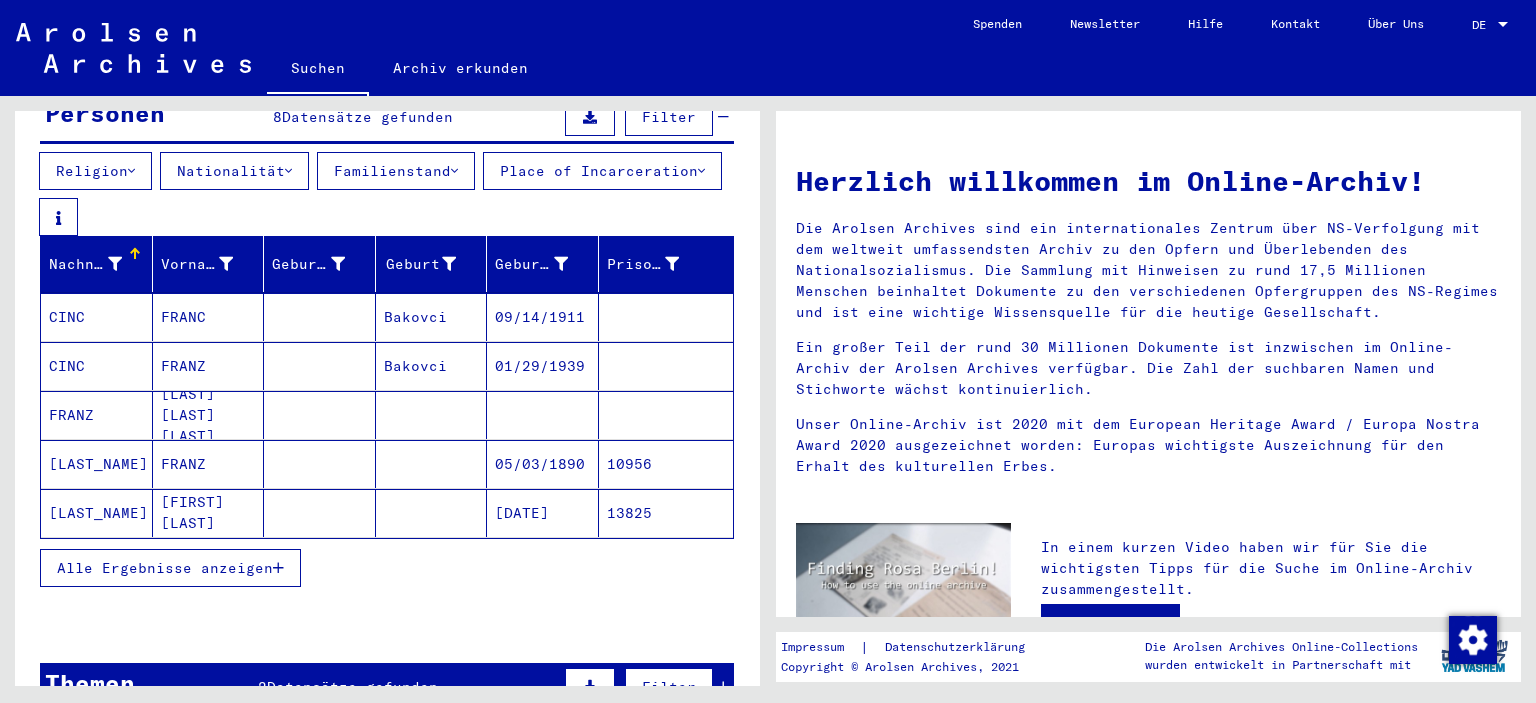 click at bounding box center (278, 568) 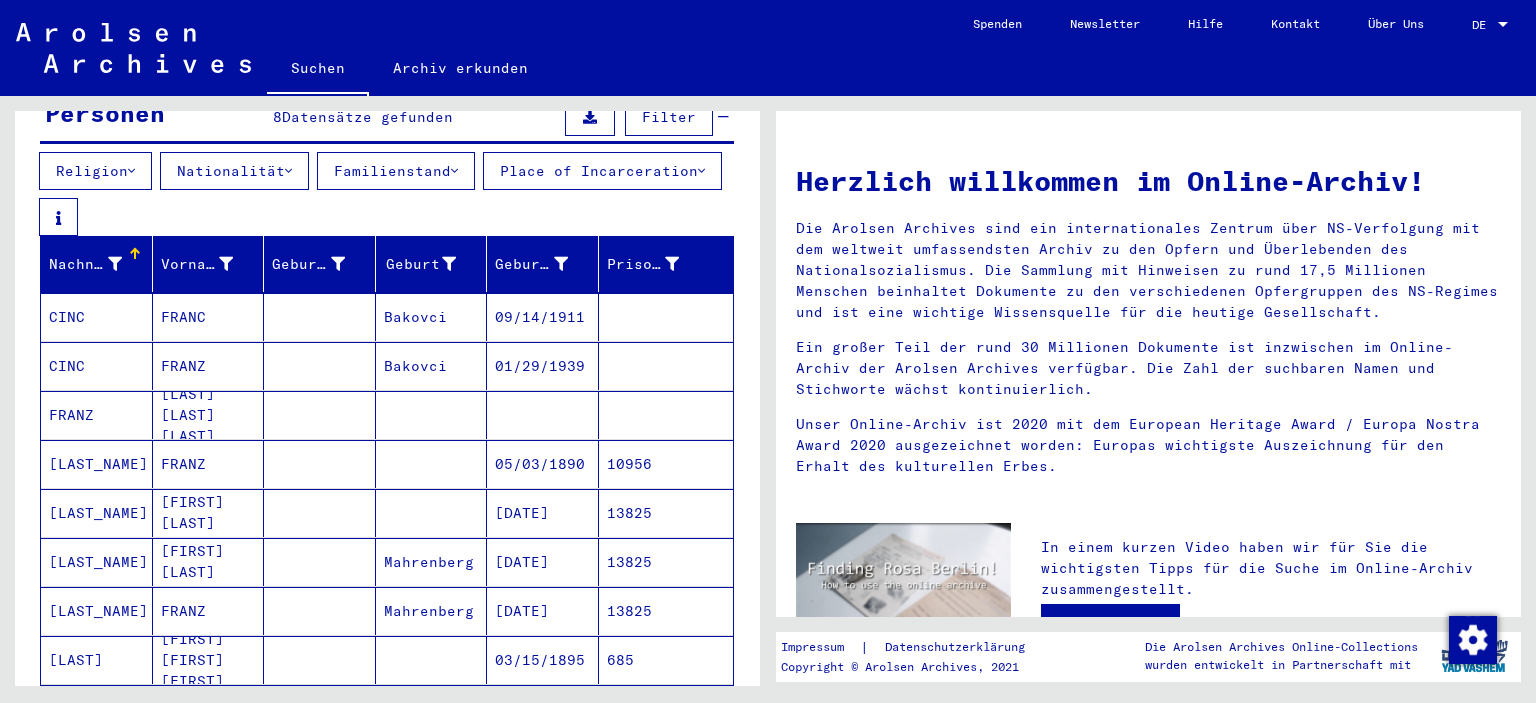 click on "10956" at bounding box center [666, 513] 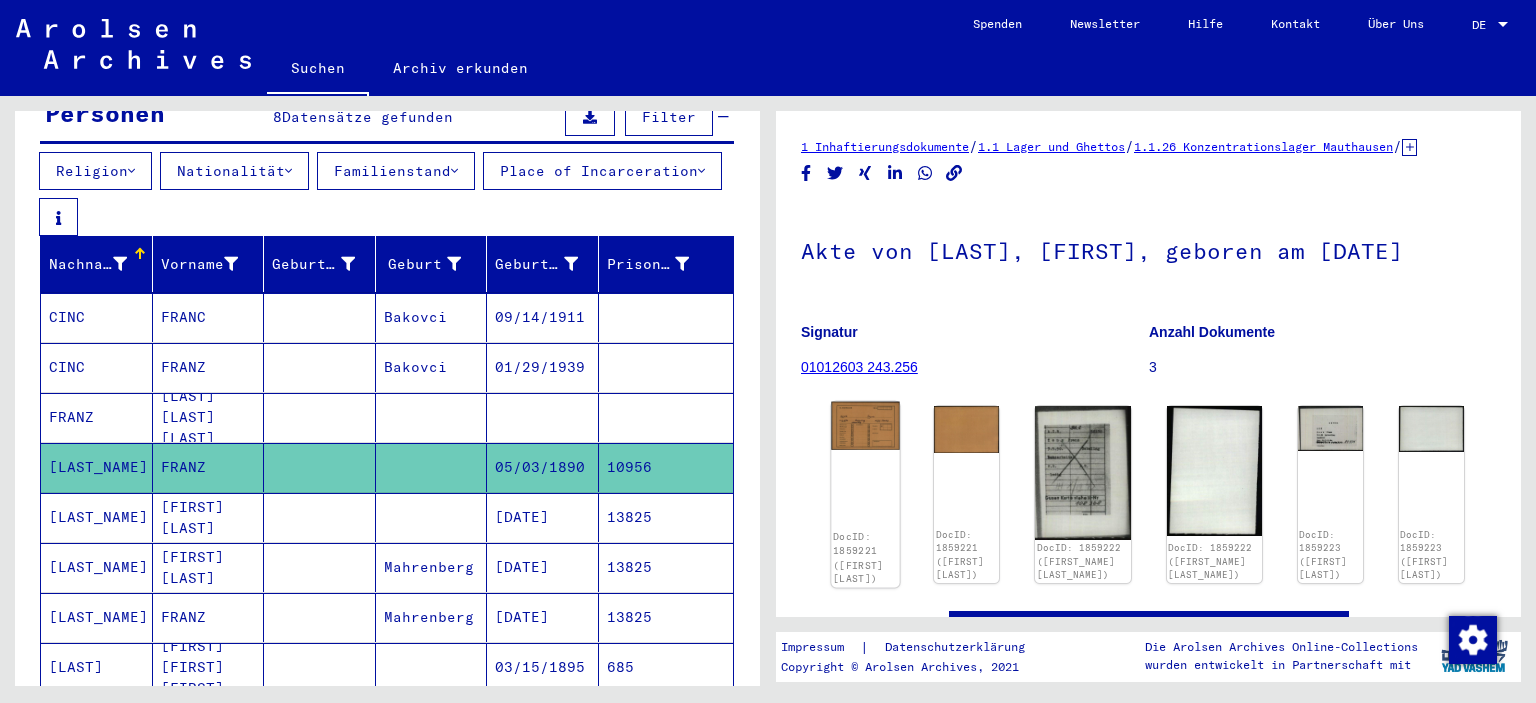 click 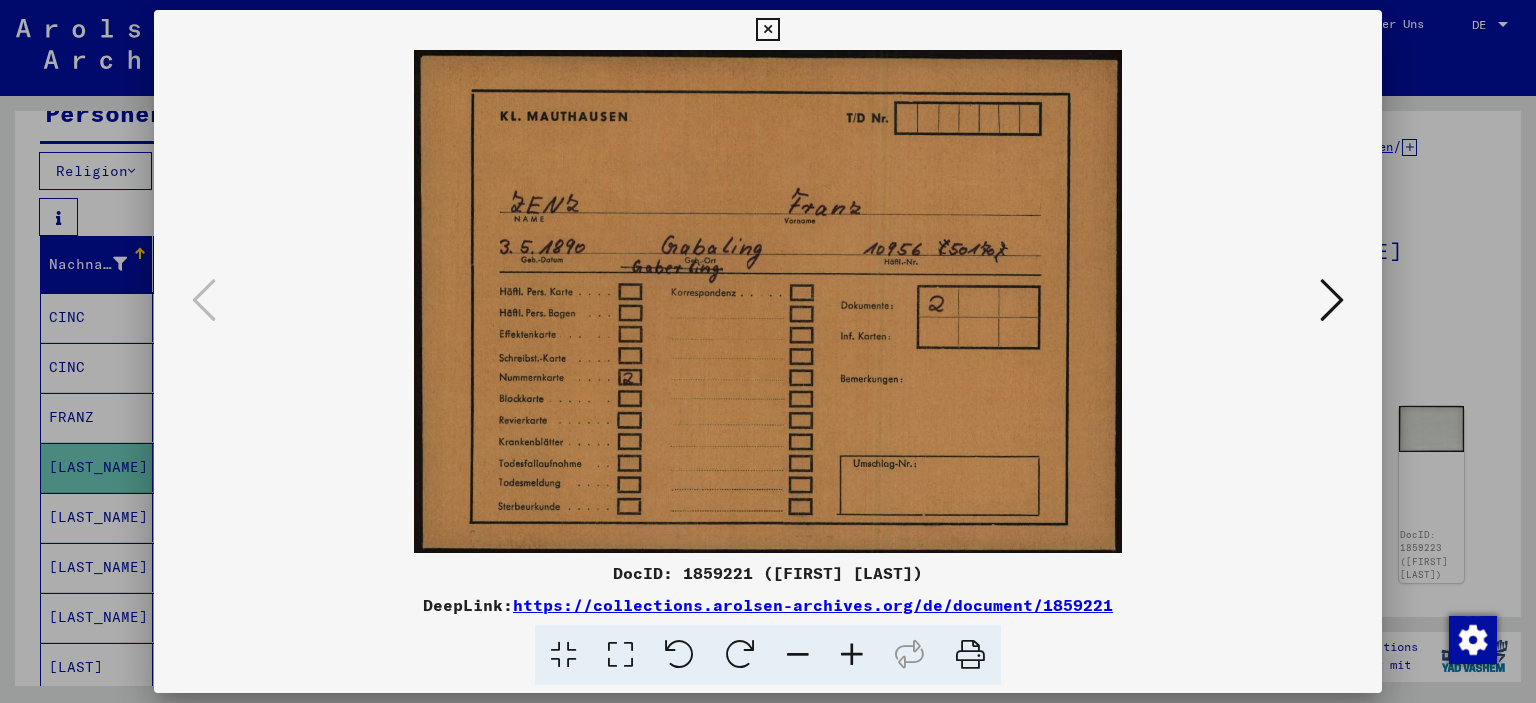 click at bounding box center [1332, 300] 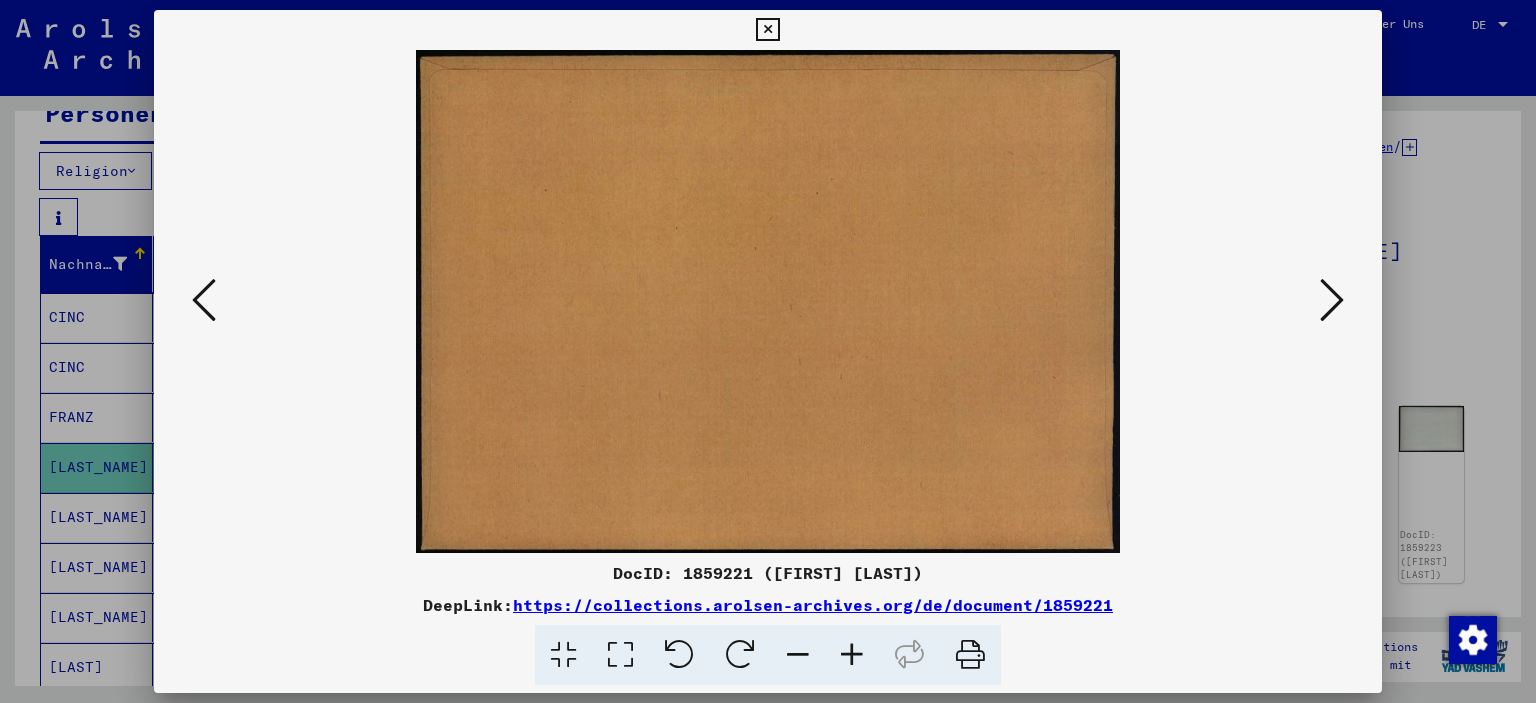 click at bounding box center [1332, 300] 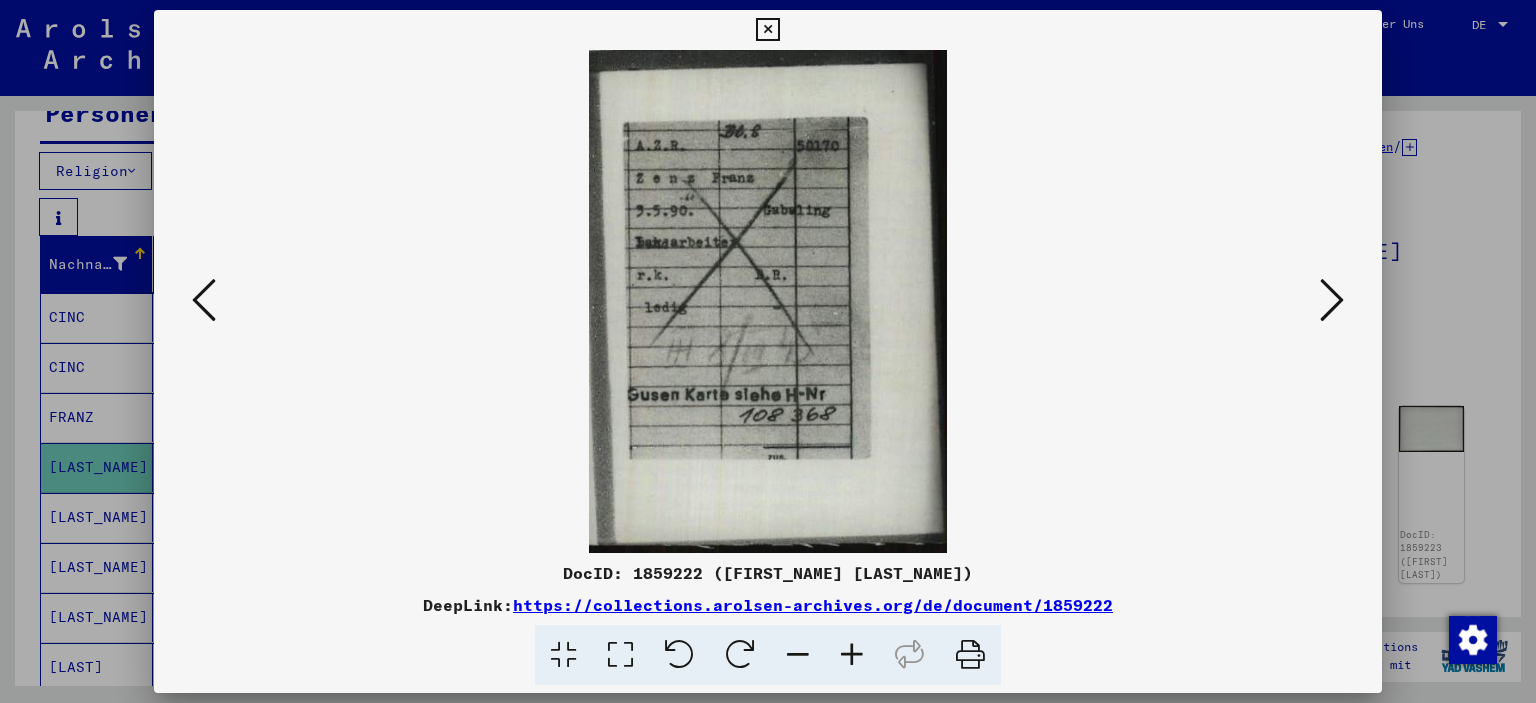 click at bounding box center [1332, 300] 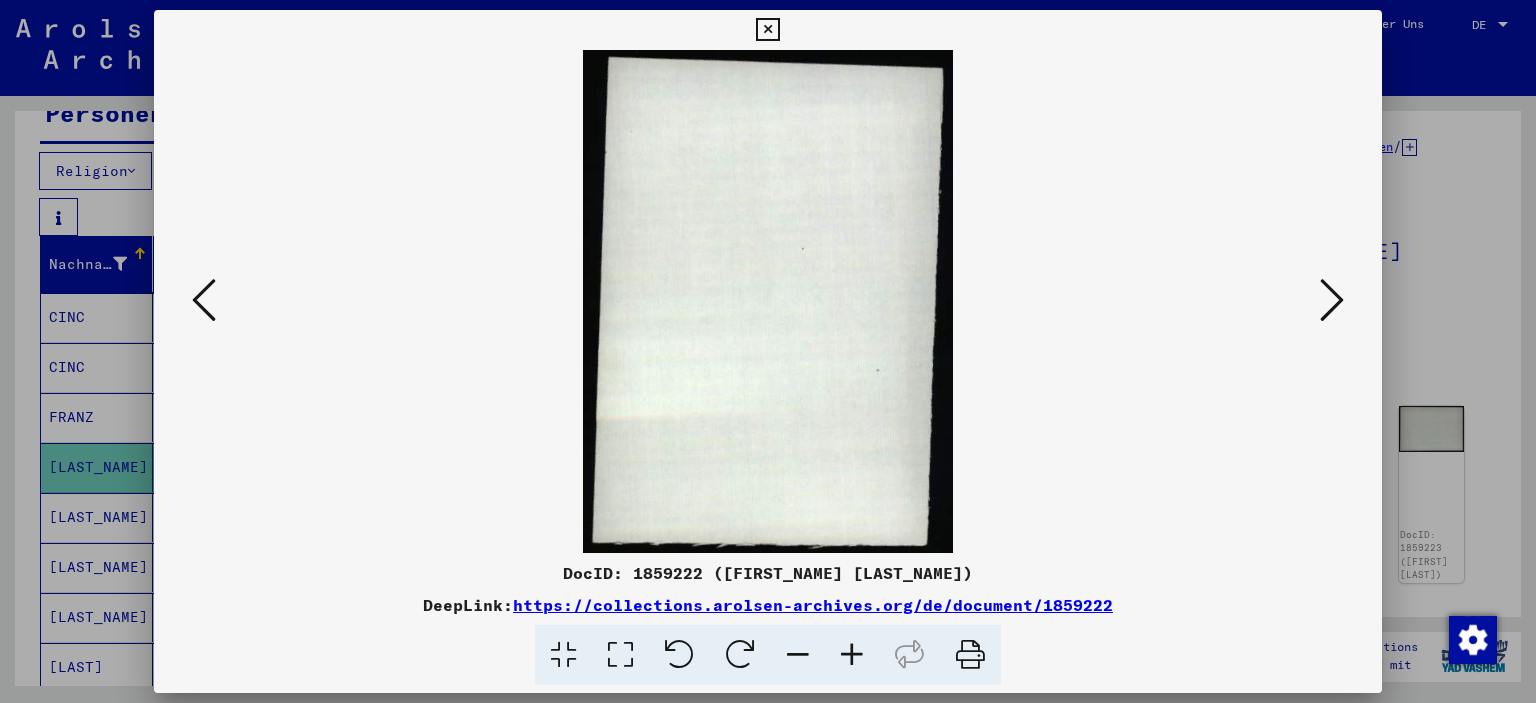 click at bounding box center (1332, 300) 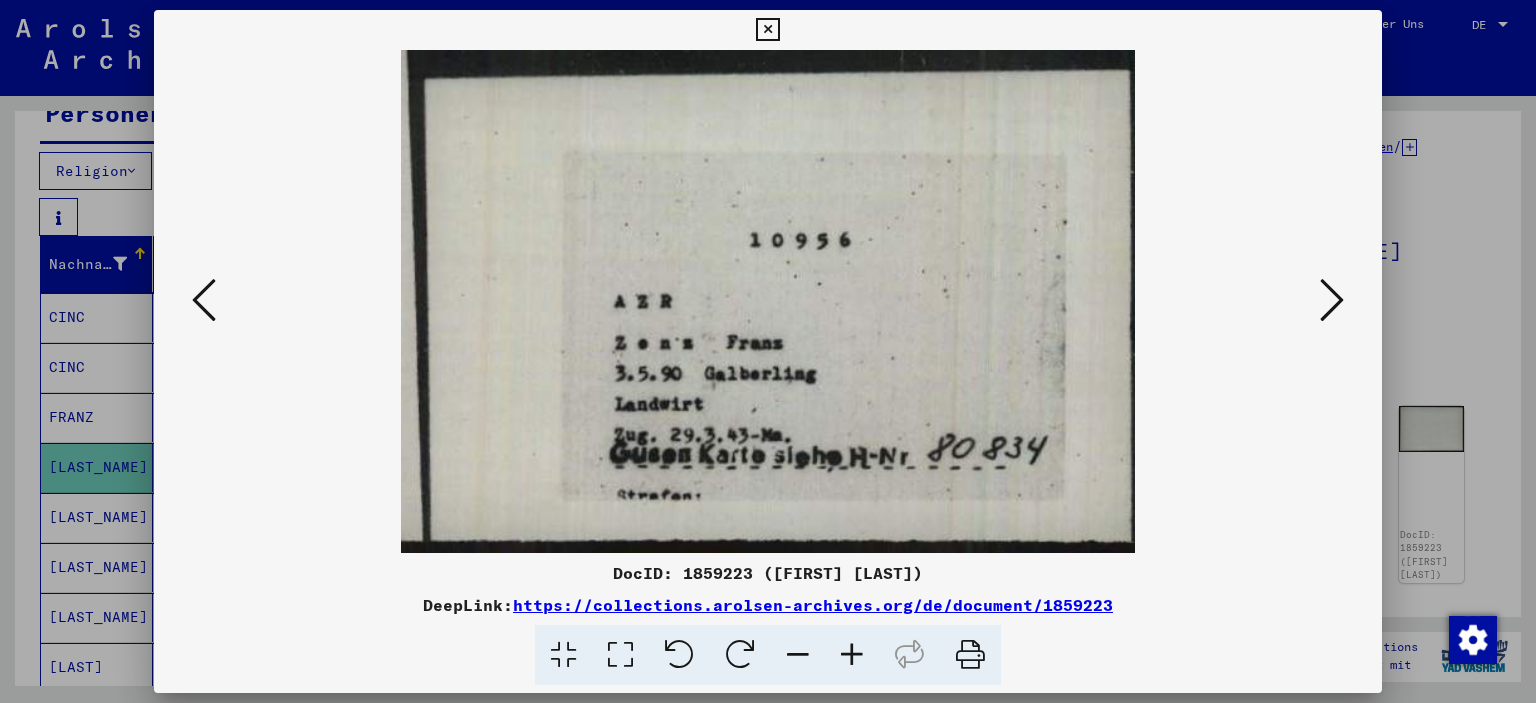 click at bounding box center [1332, 300] 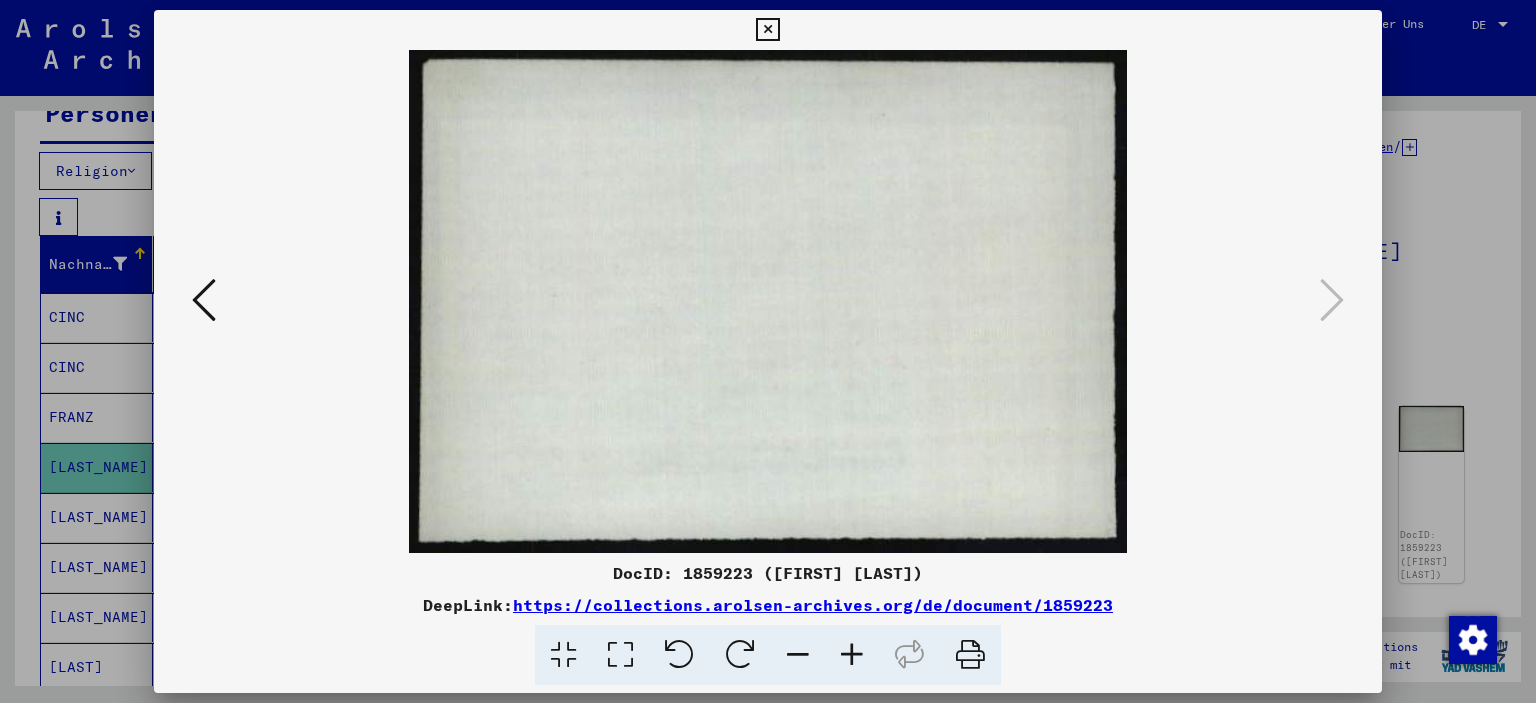 click at bounding box center [768, 301] 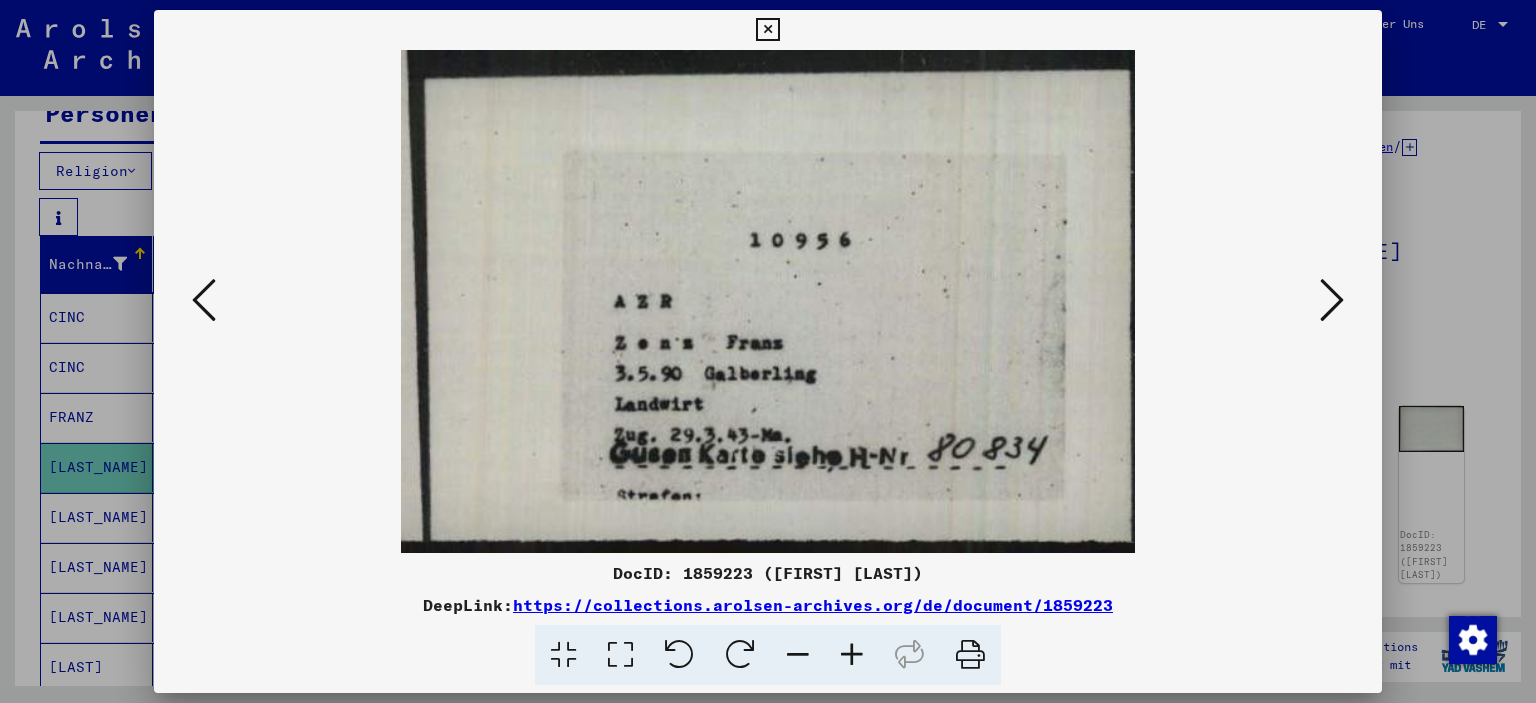 click at bounding box center [204, 300] 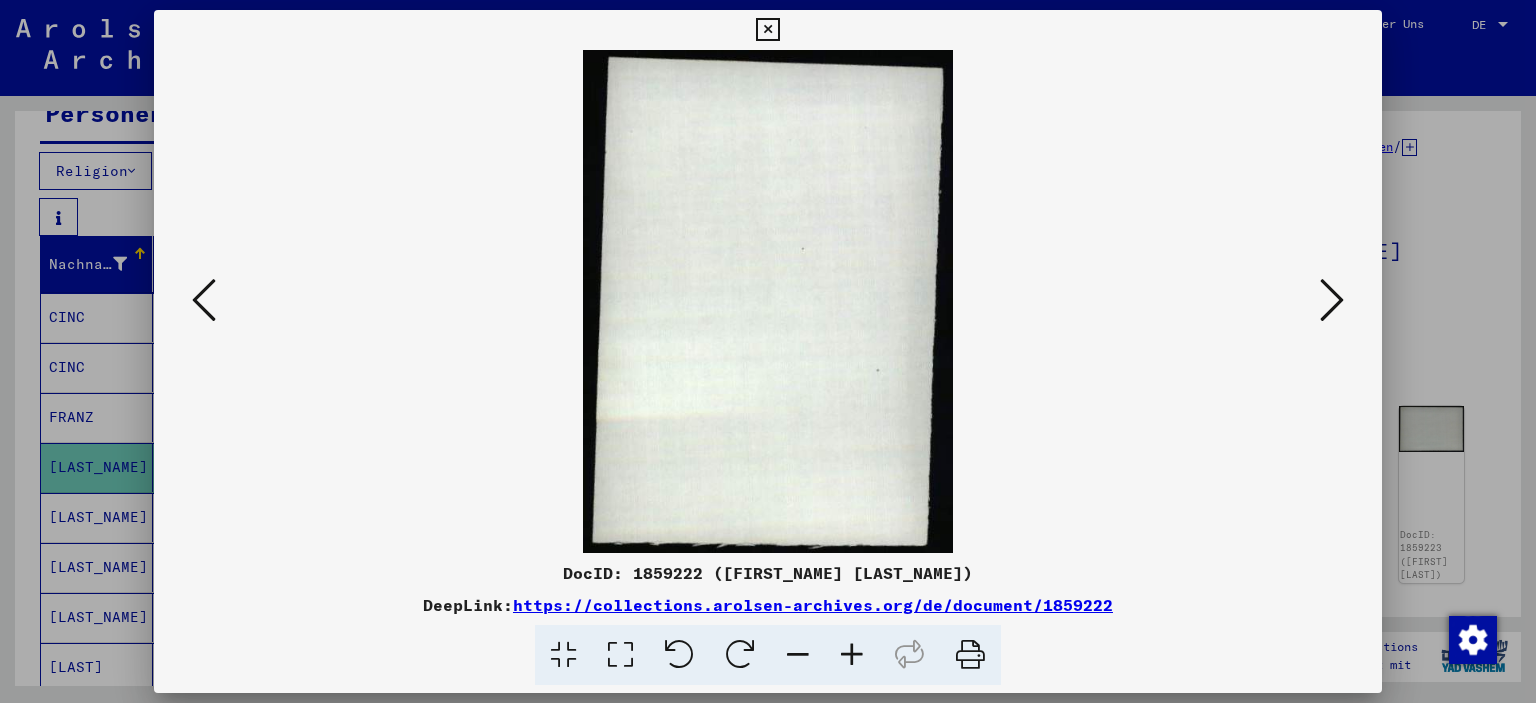 click at bounding box center [204, 300] 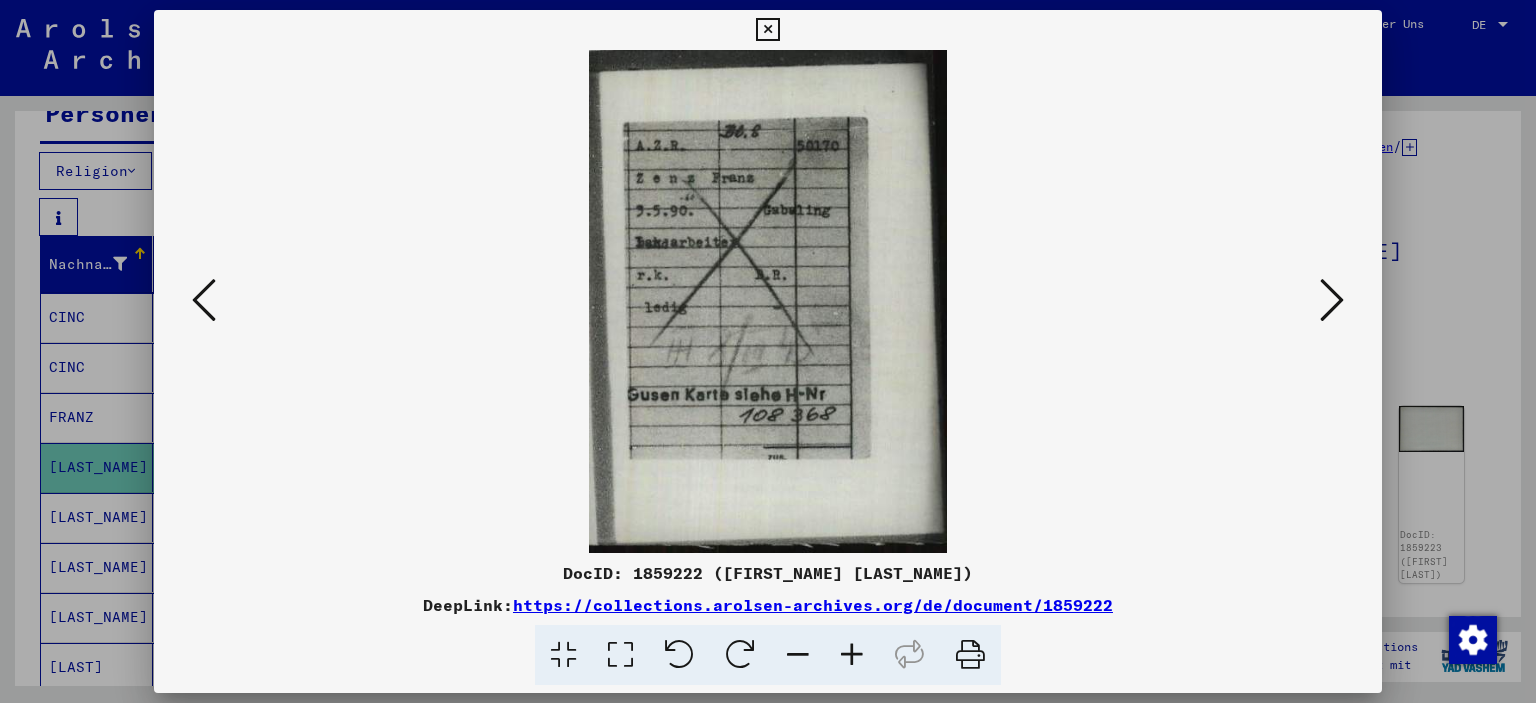 click at bounding box center (204, 300) 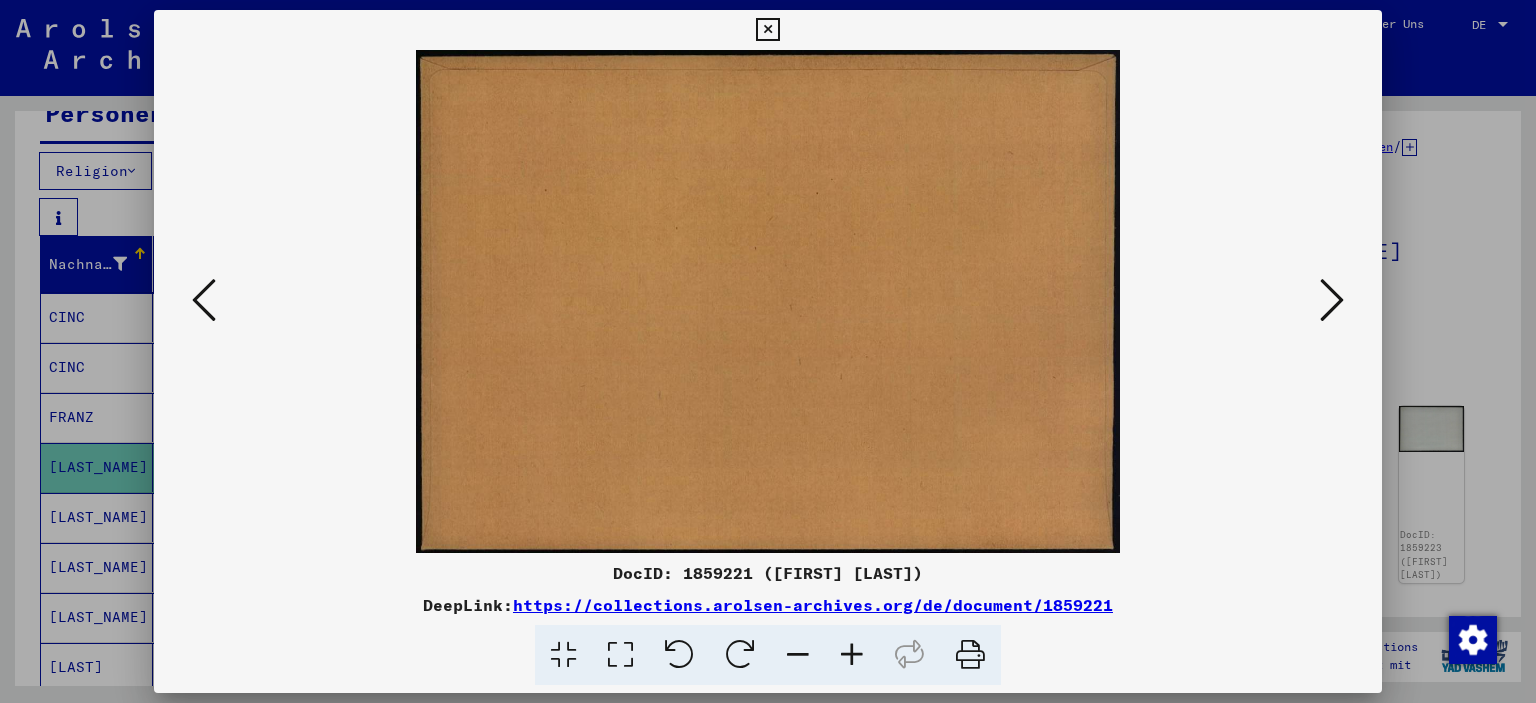 click at bounding box center (204, 300) 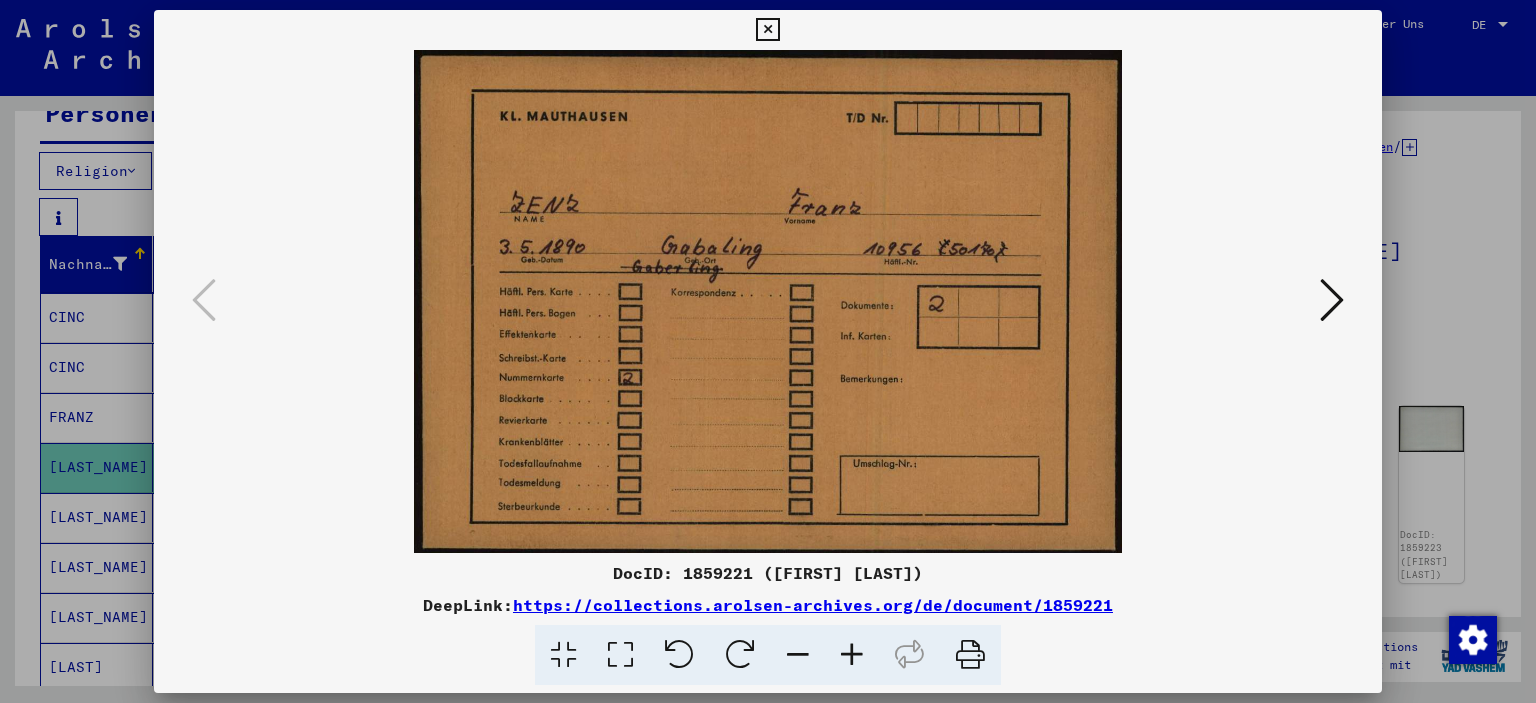 click at bounding box center (1332, 300) 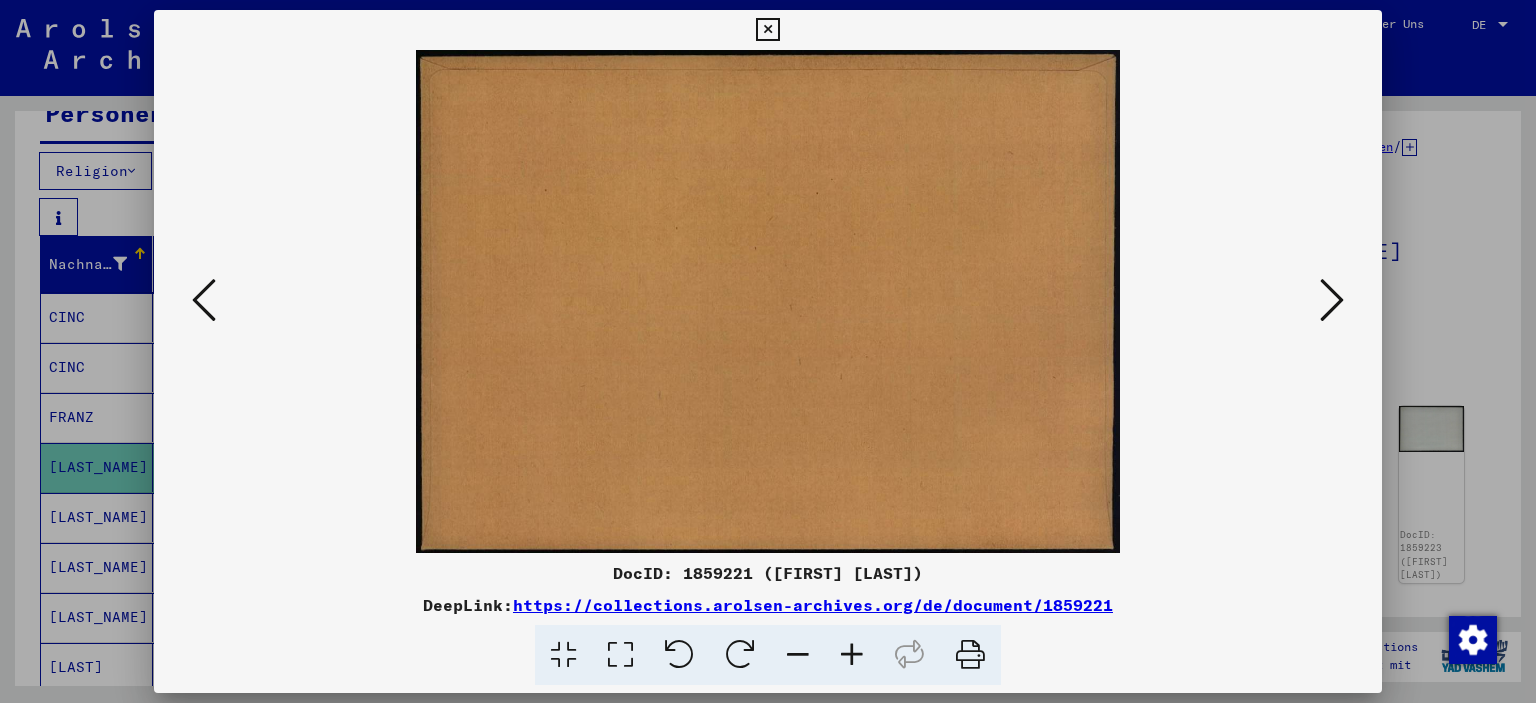 click at bounding box center [1332, 300] 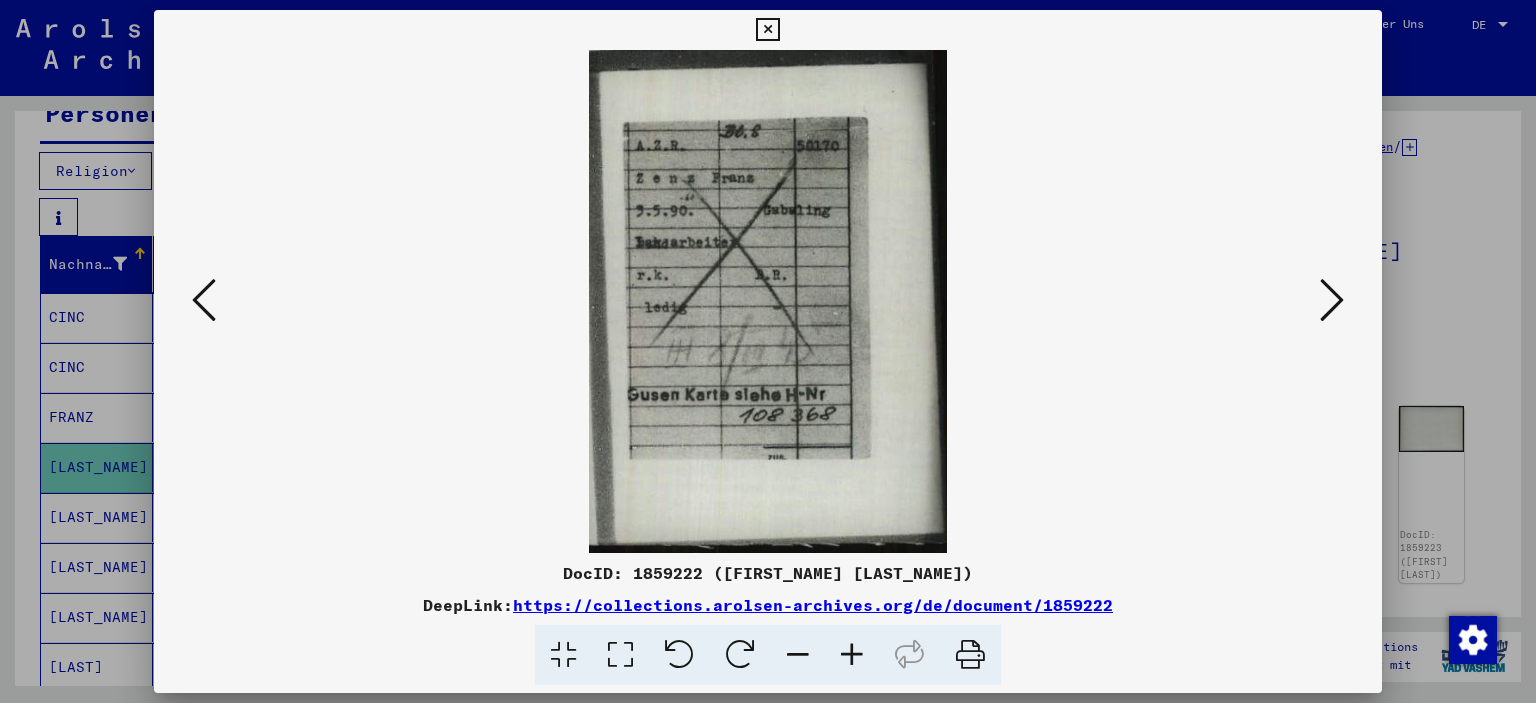 click at bounding box center [204, 300] 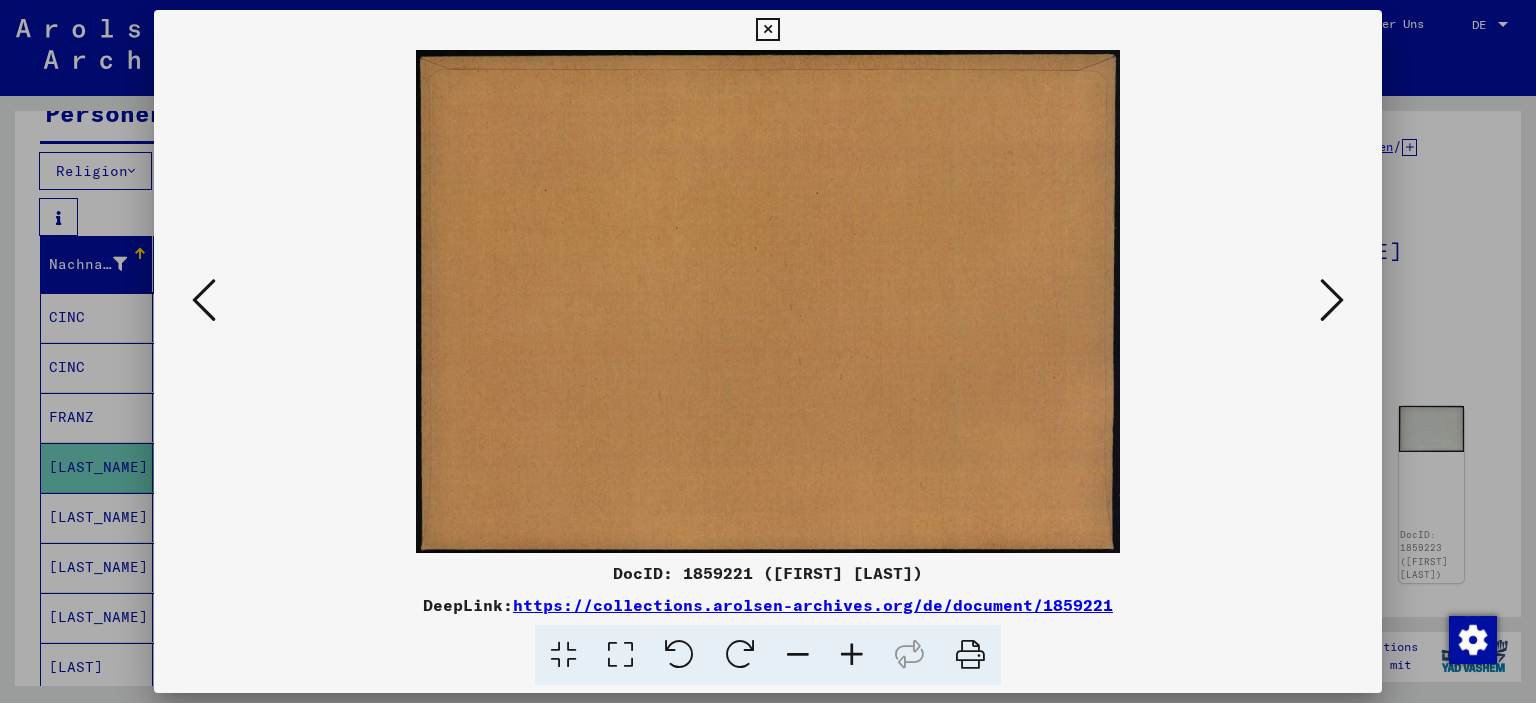 click at bounding box center (204, 300) 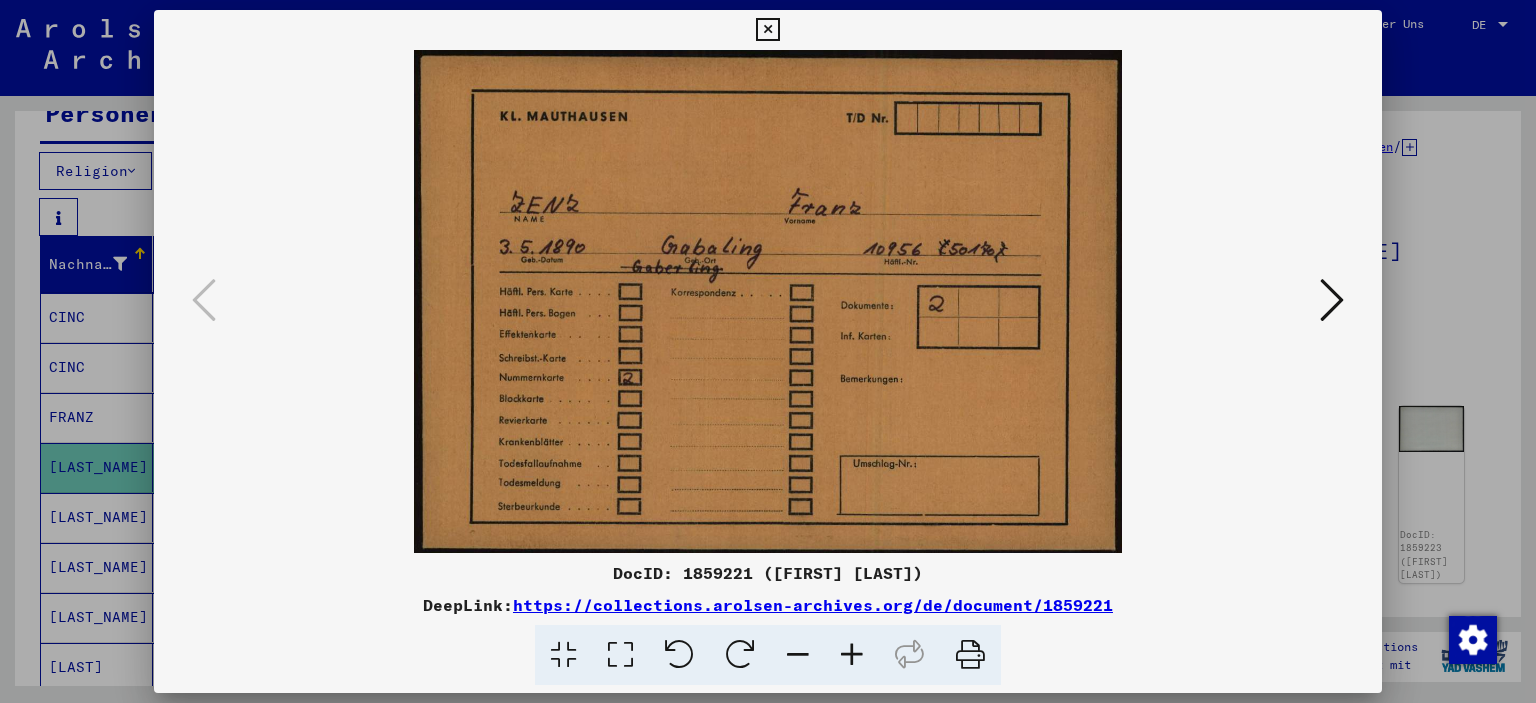 click at bounding box center [1332, 300] 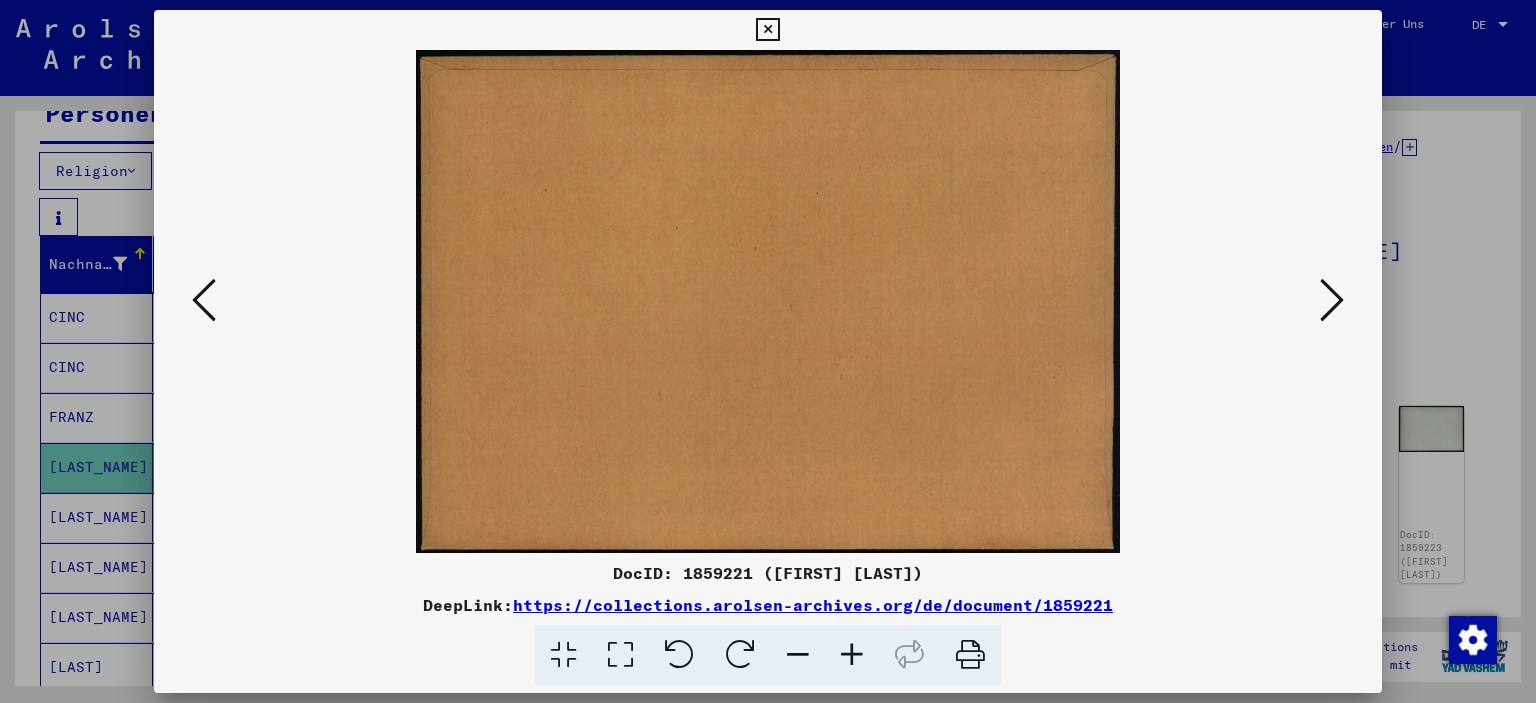 click at bounding box center [1332, 300] 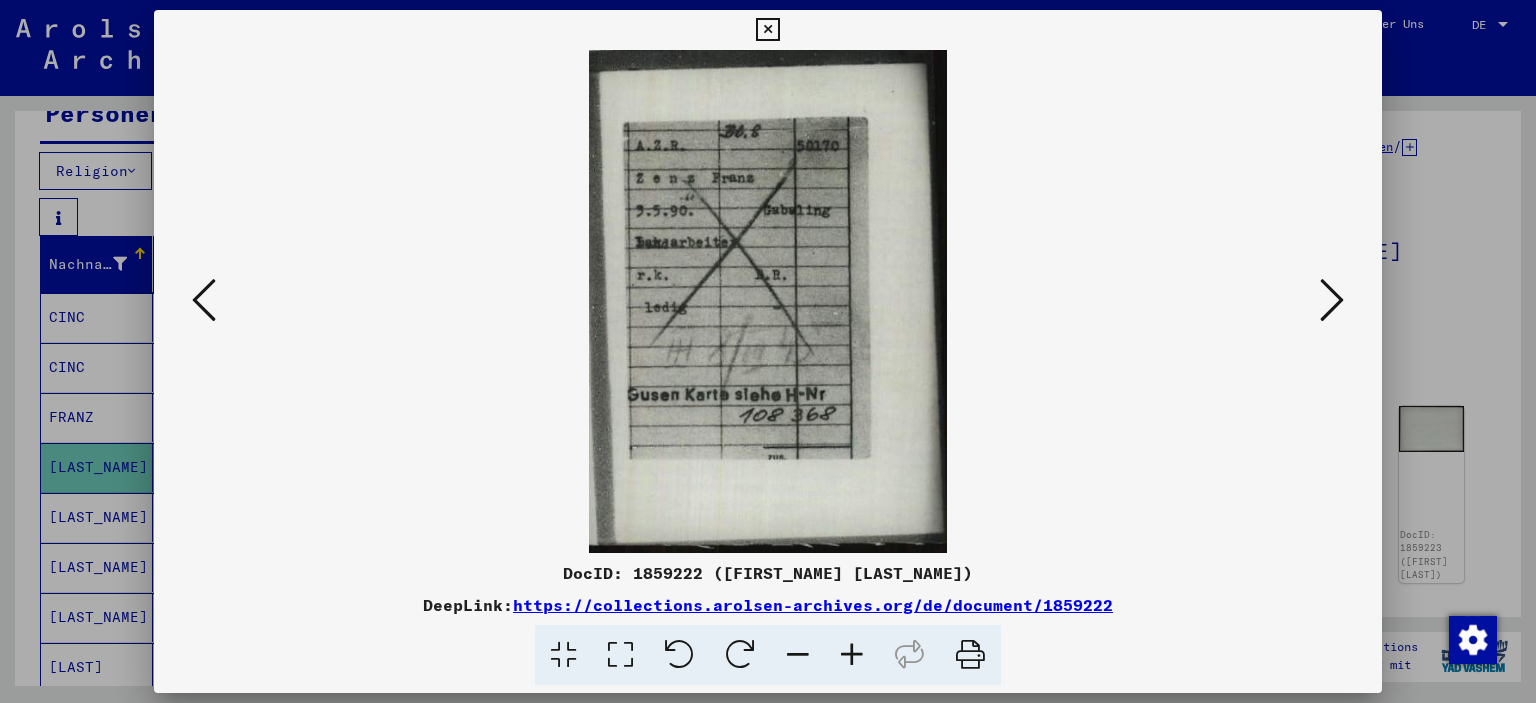 click at bounding box center [1332, 300] 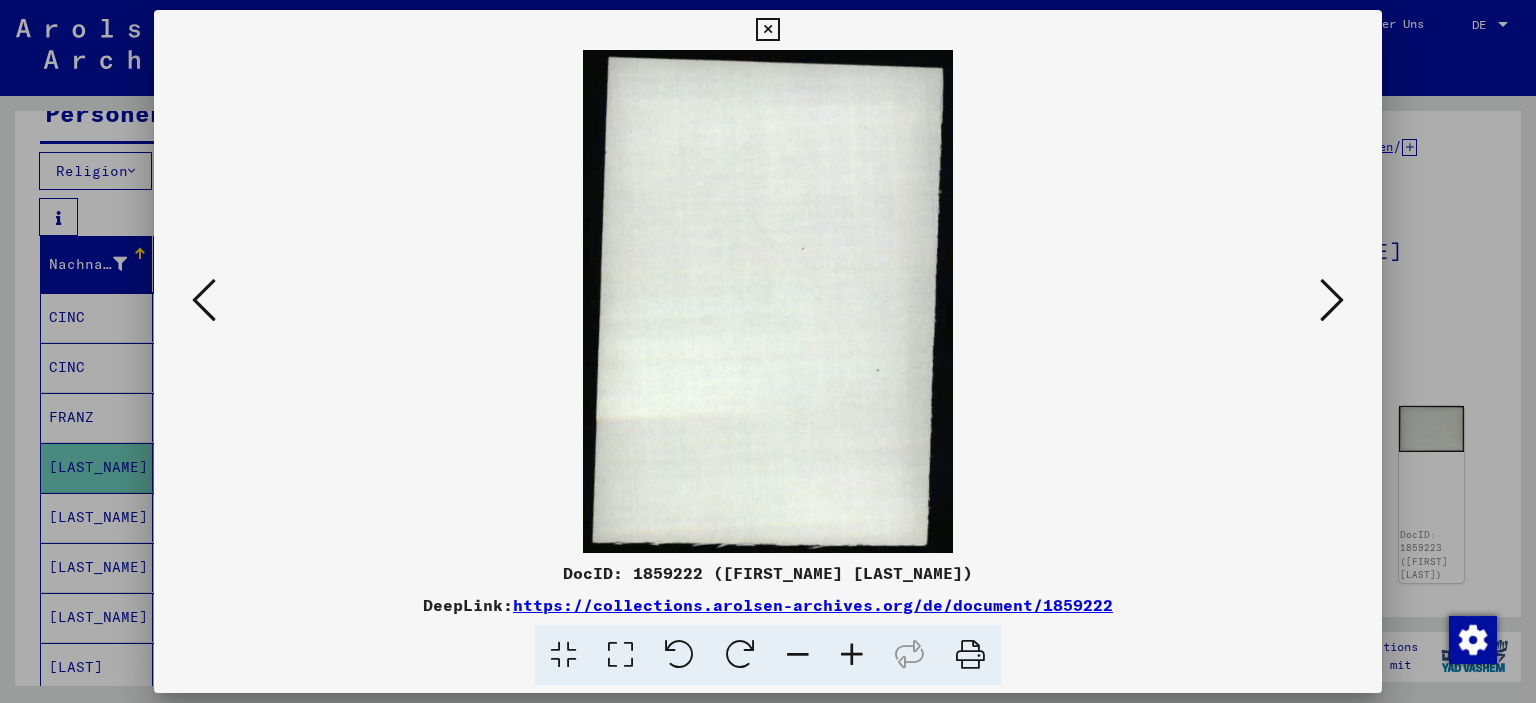 click at bounding box center [767, 30] 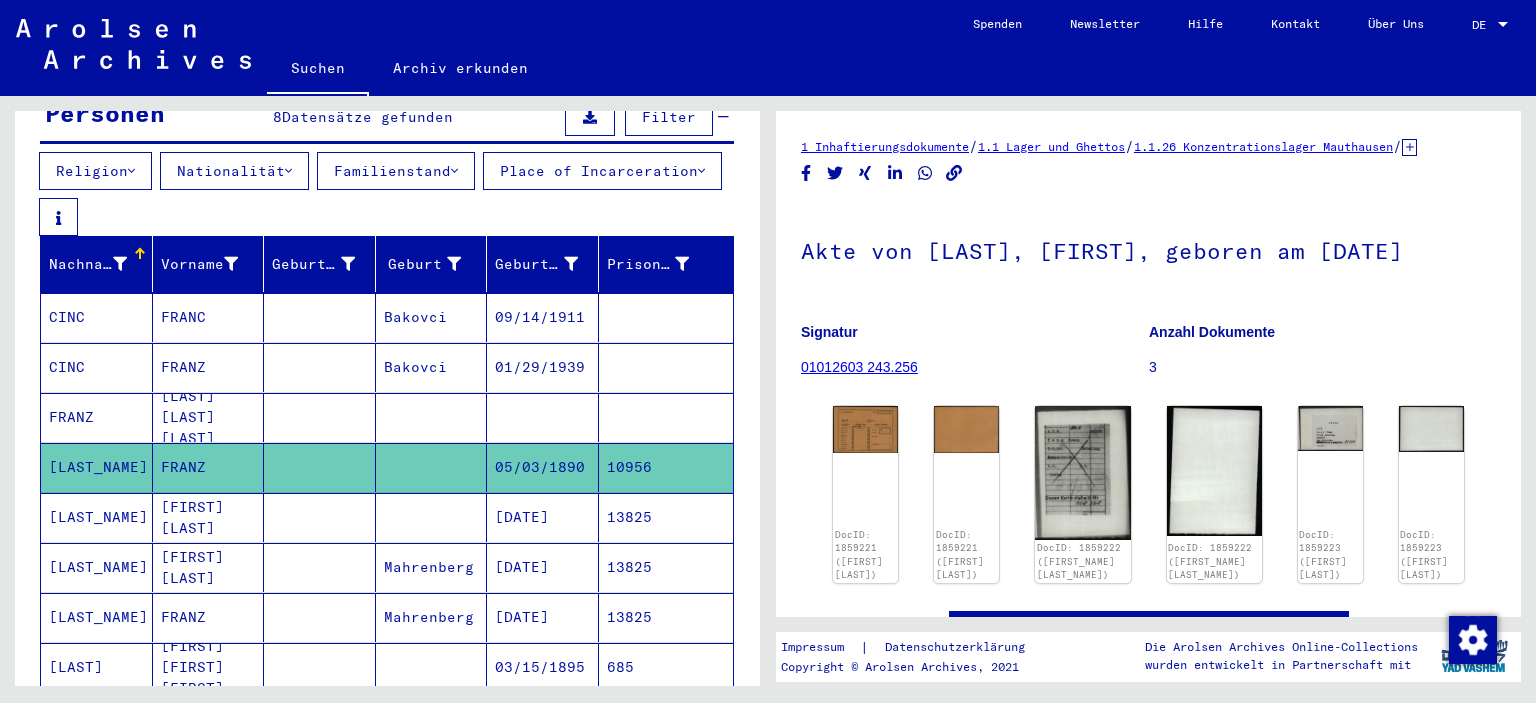 scroll, scrollTop: 0, scrollLeft: 0, axis: both 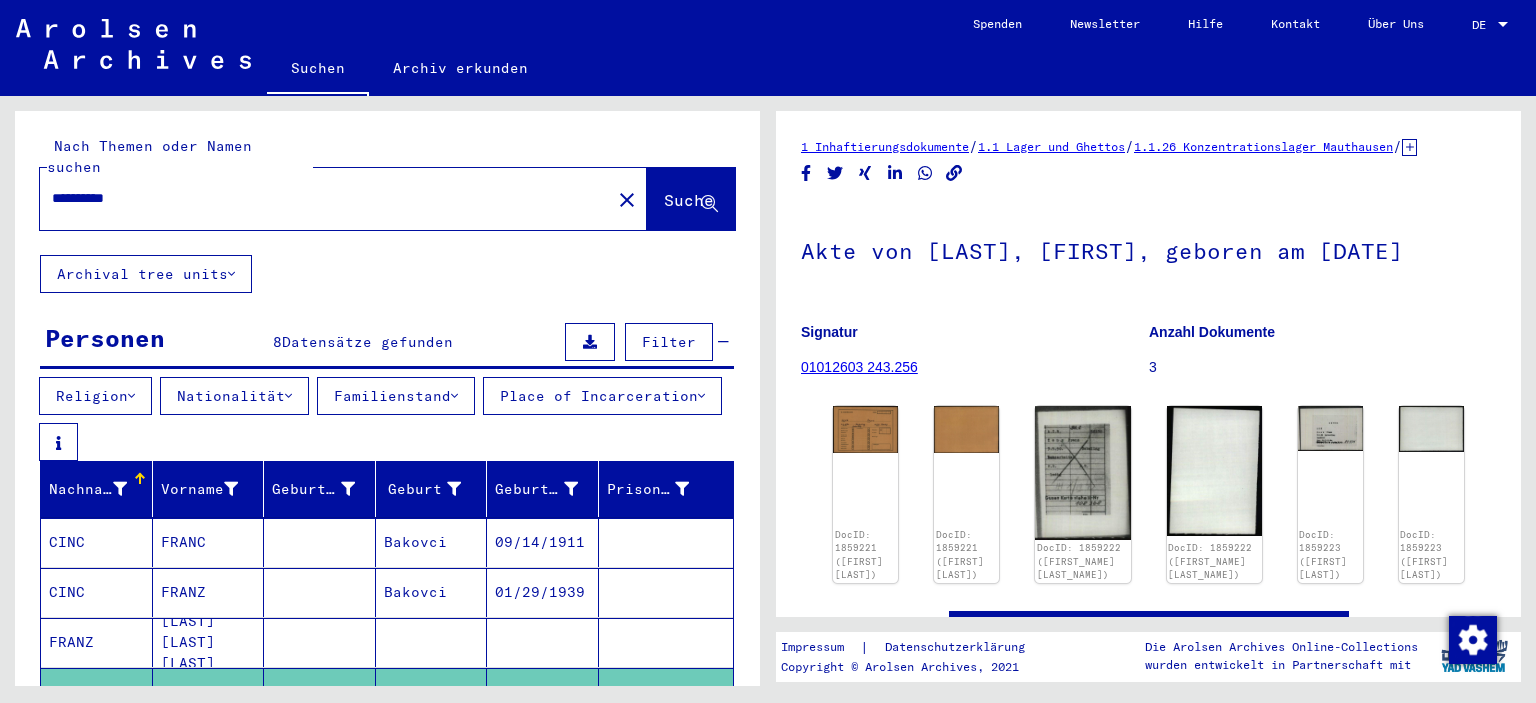 drag, startPoint x: 155, startPoint y: 176, endPoint x: 0, endPoint y: 169, distance: 155.15799 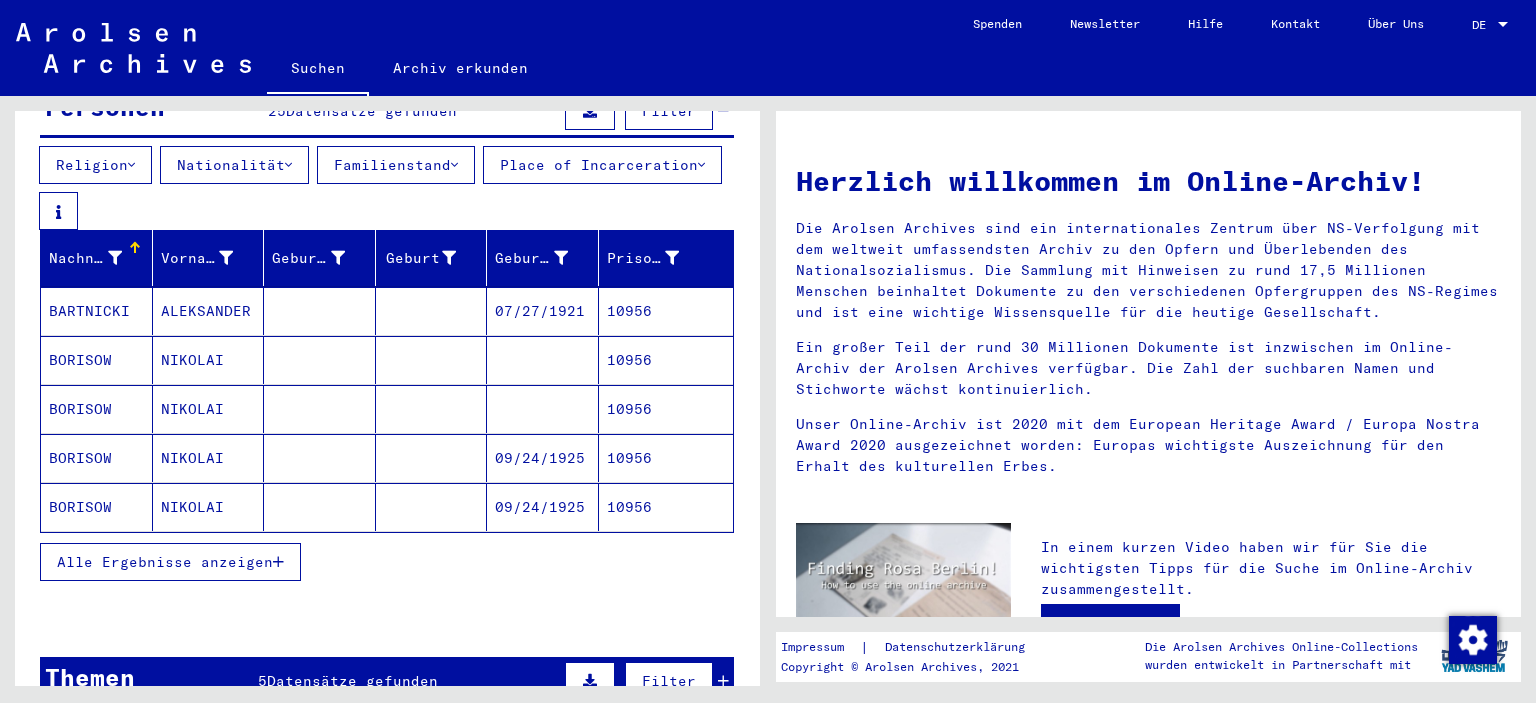 scroll, scrollTop: 233, scrollLeft: 0, axis: vertical 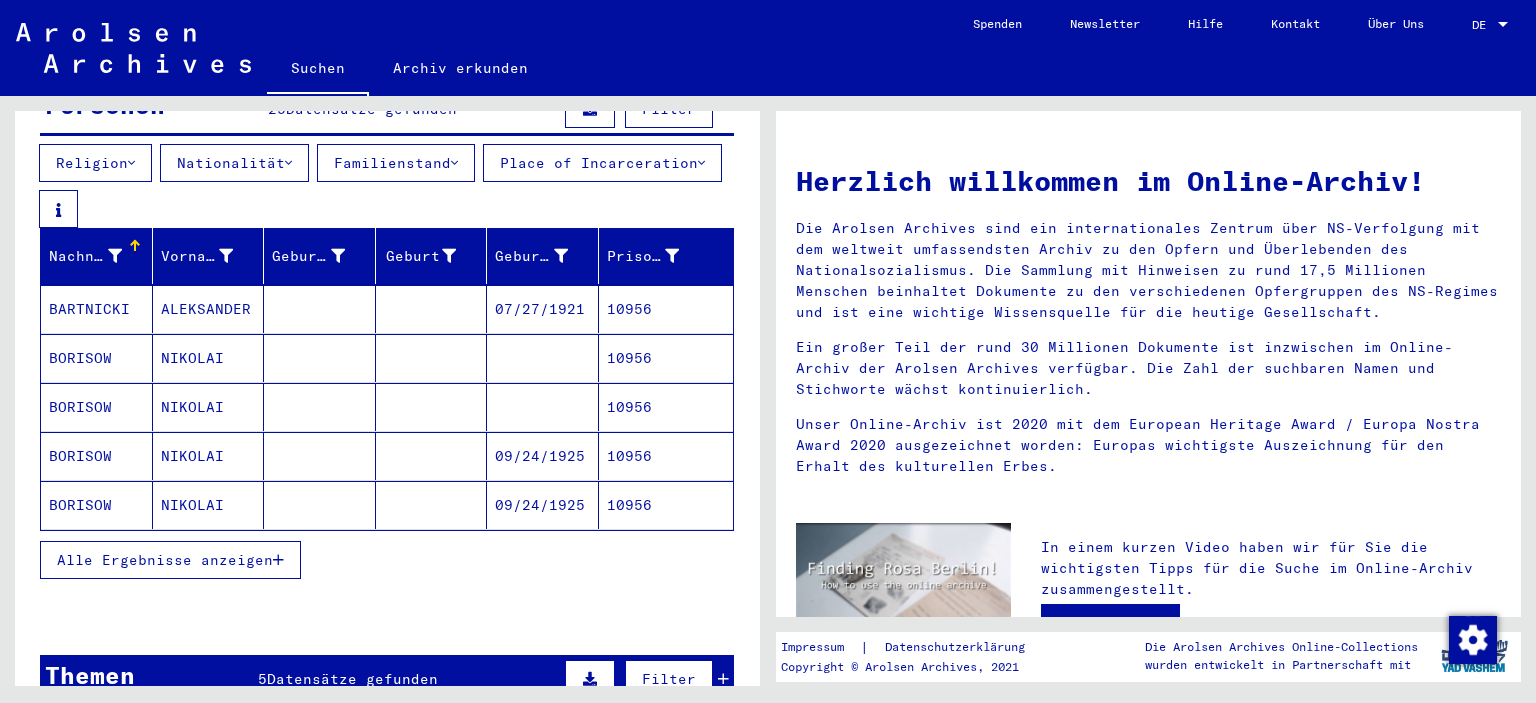 click on "Alle Ergebnisse anzeigen" at bounding box center (165, 560) 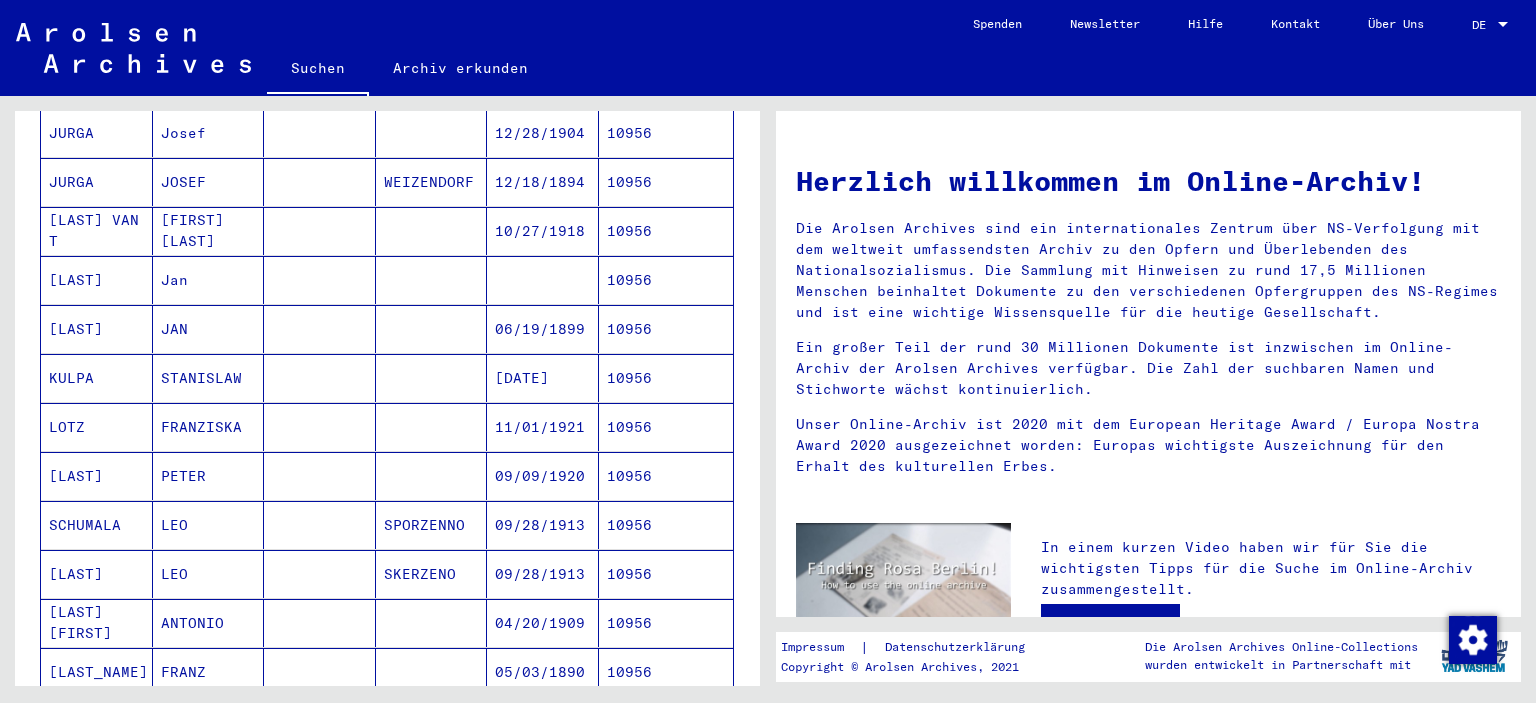 scroll, scrollTop: 896, scrollLeft: 0, axis: vertical 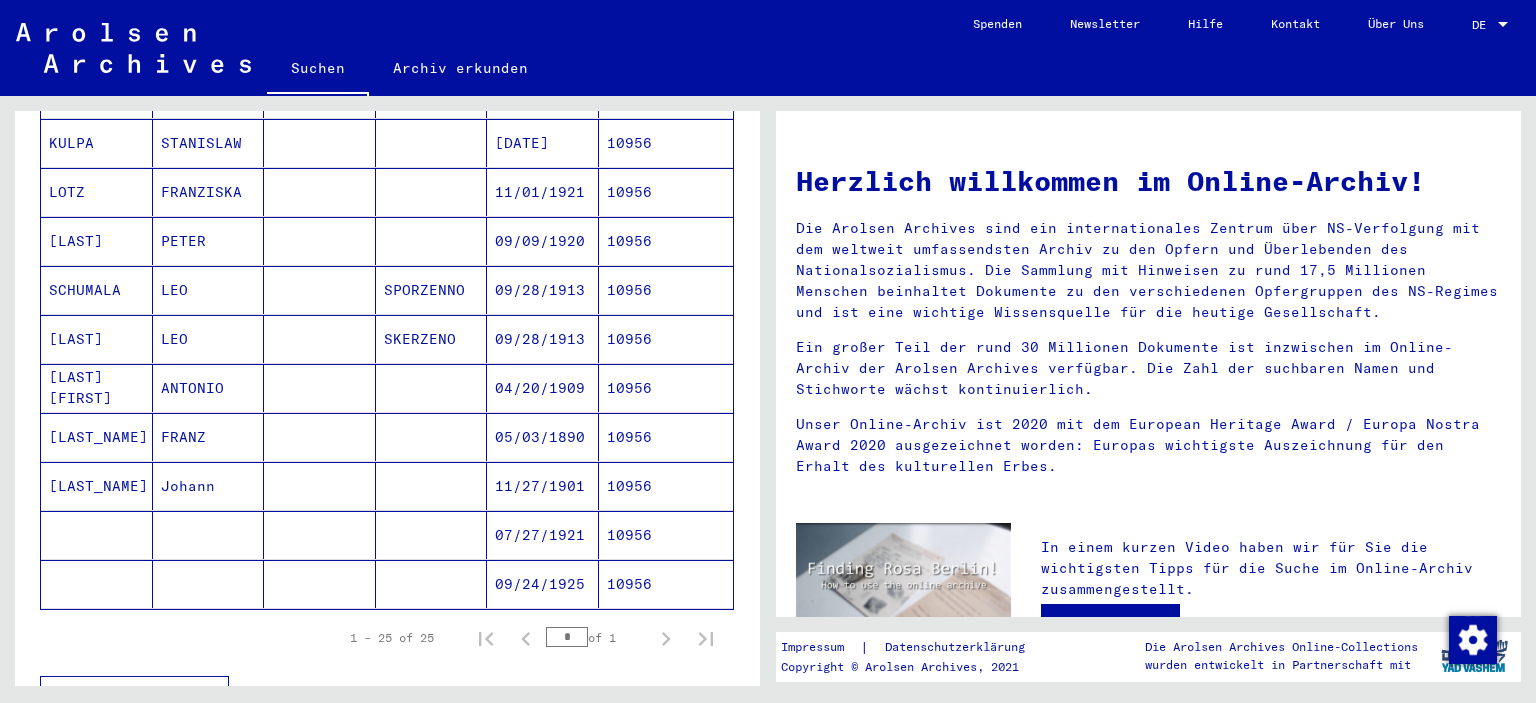 click on "10956" at bounding box center (666, 486) 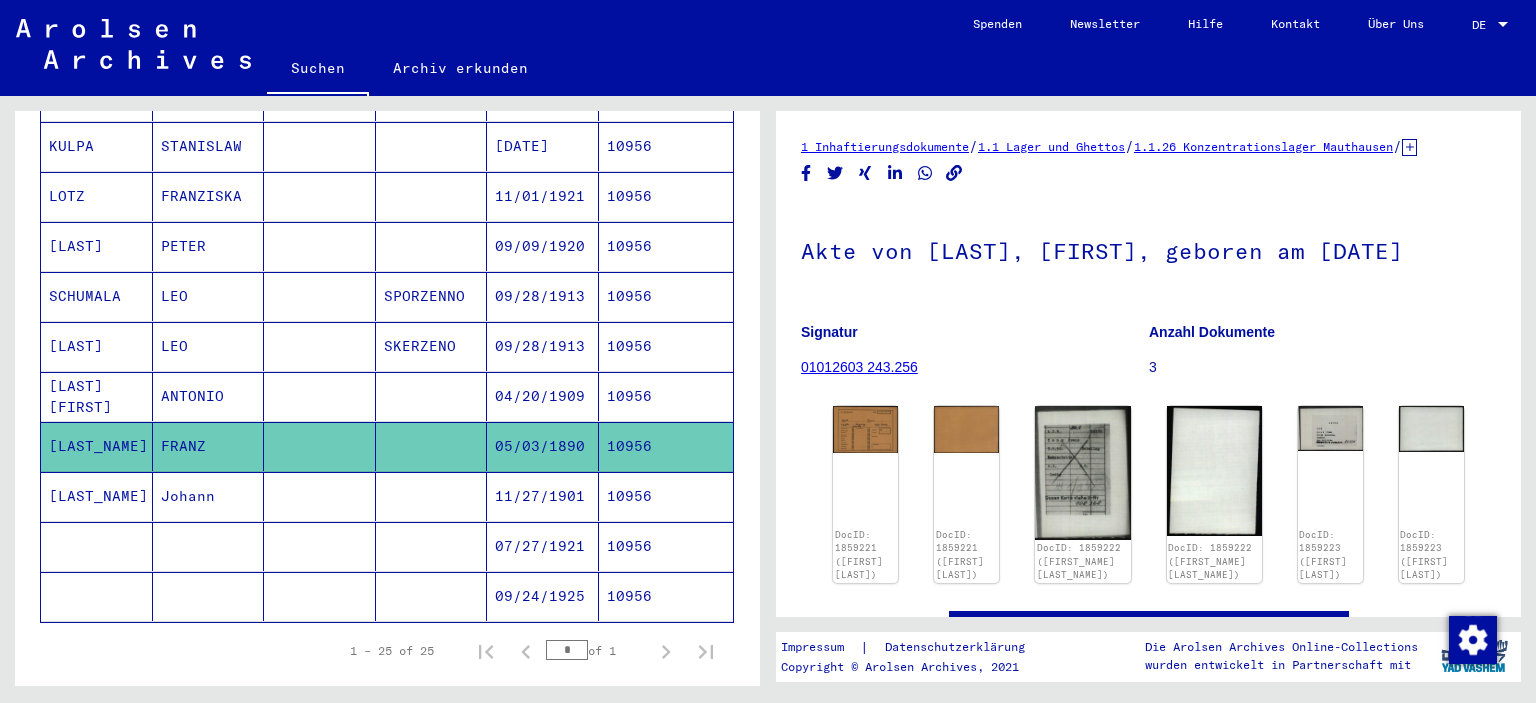 scroll, scrollTop: 0, scrollLeft: 0, axis: both 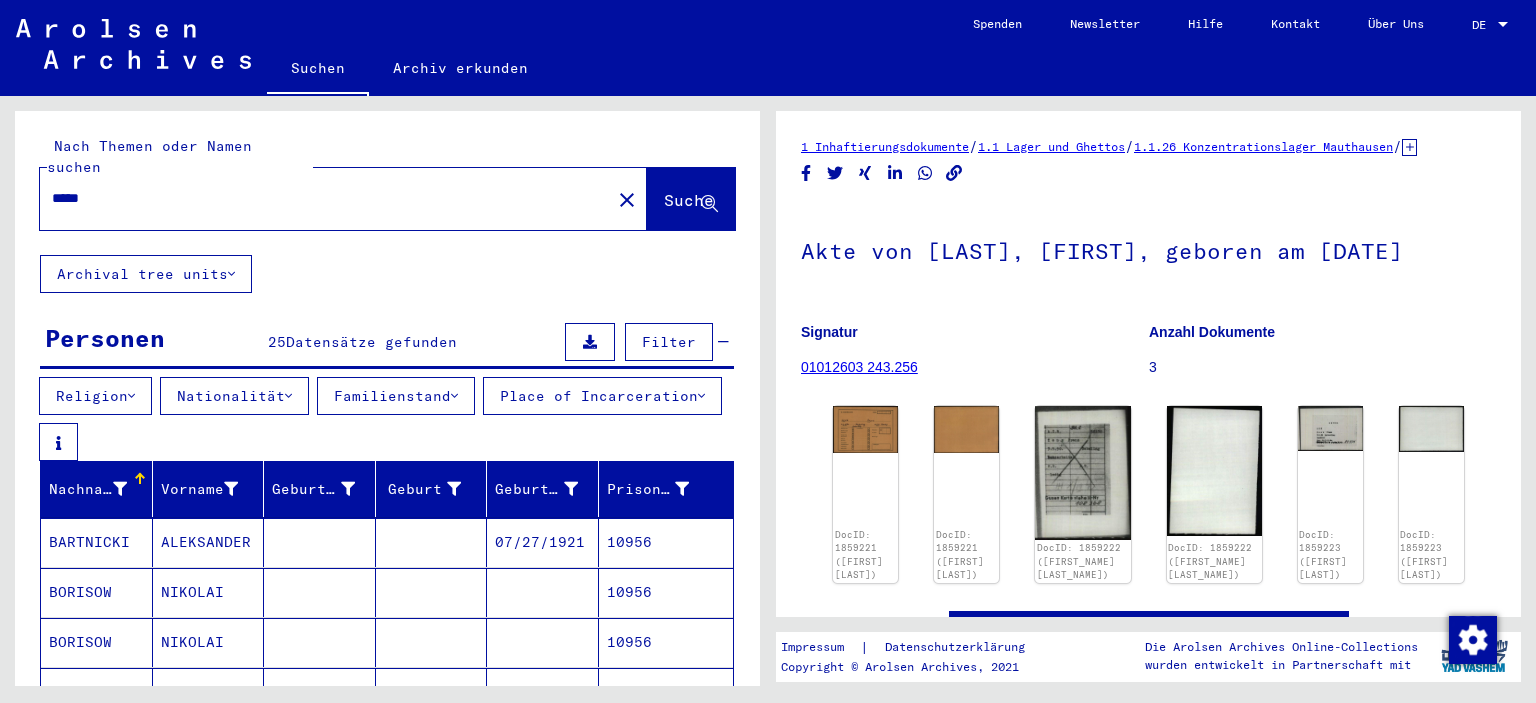 drag, startPoint x: 159, startPoint y: 173, endPoint x: 18, endPoint y: 181, distance: 141.22676 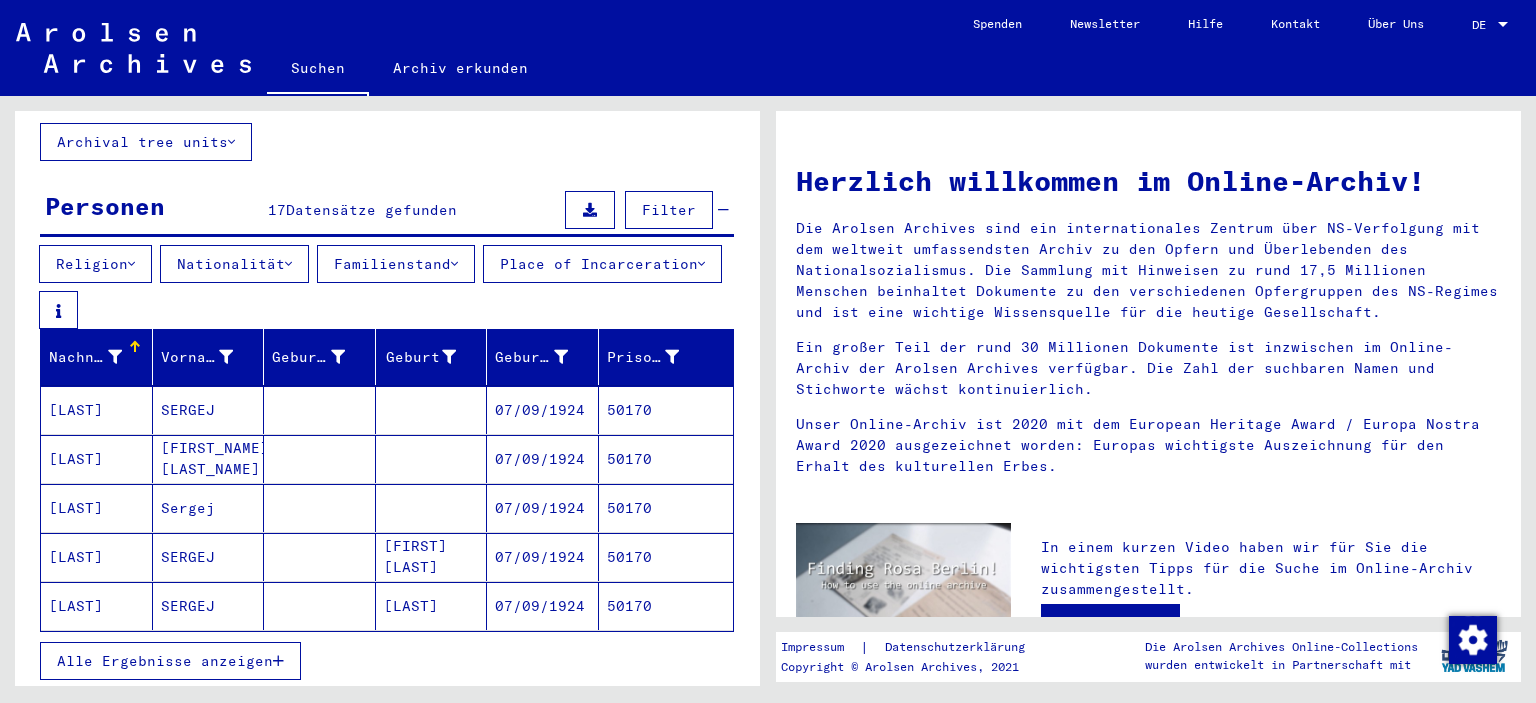 scroll, scrollTop: 131, scrollLeft: 0, axis: vertical 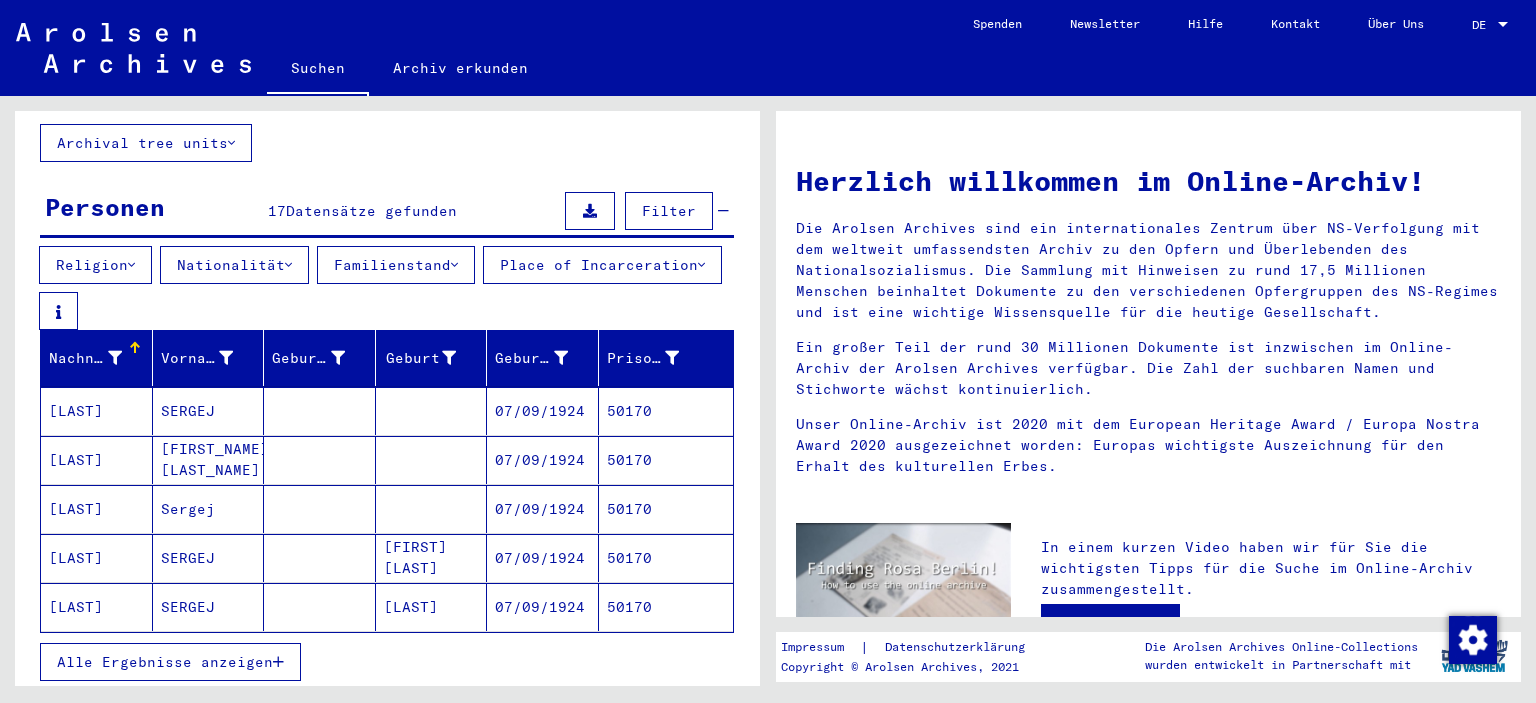 click on "Alle Ergebnisse anzeigen" at bounding box center [165, 662] 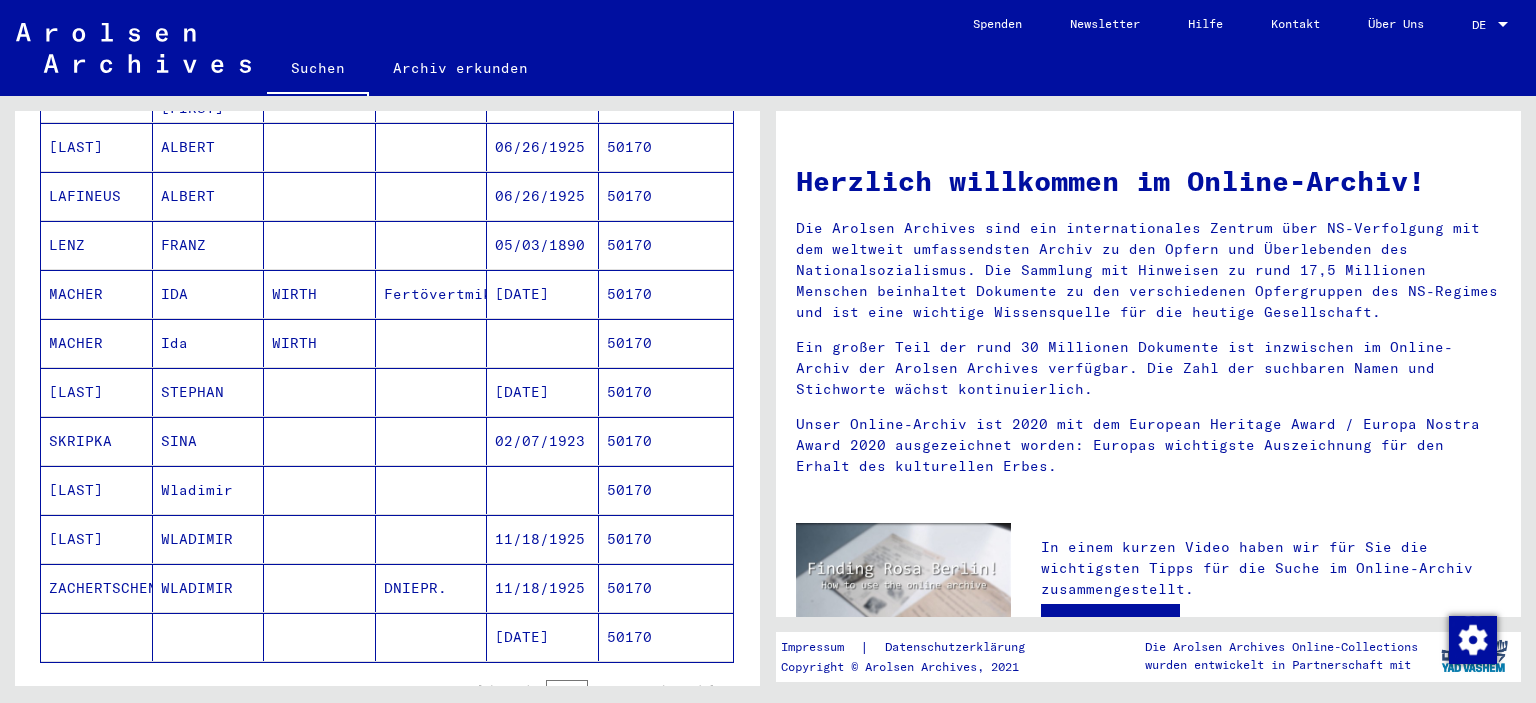 scroll, scrollTop: 694, scrollLeft: 0, axis: vertical 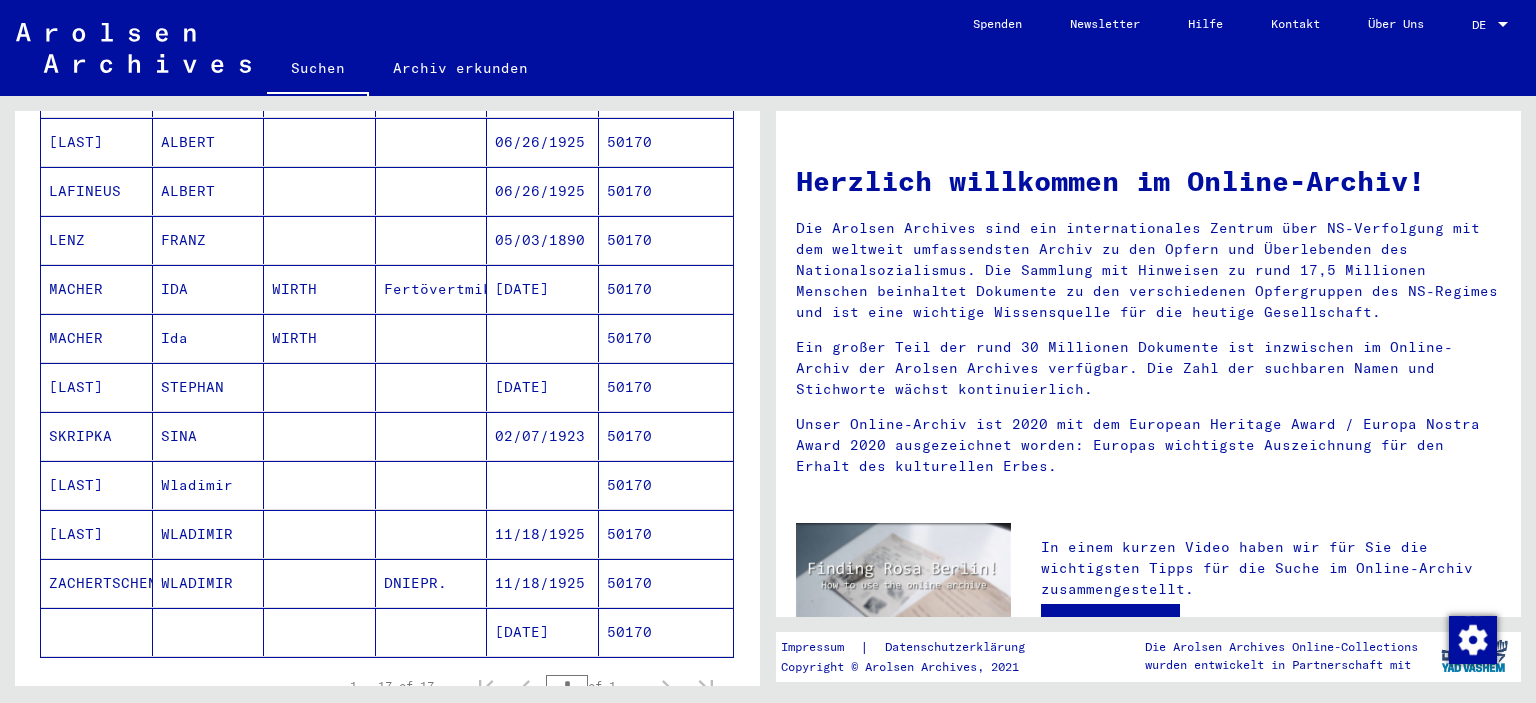 click on "50170" at bounding box center (666, 289) 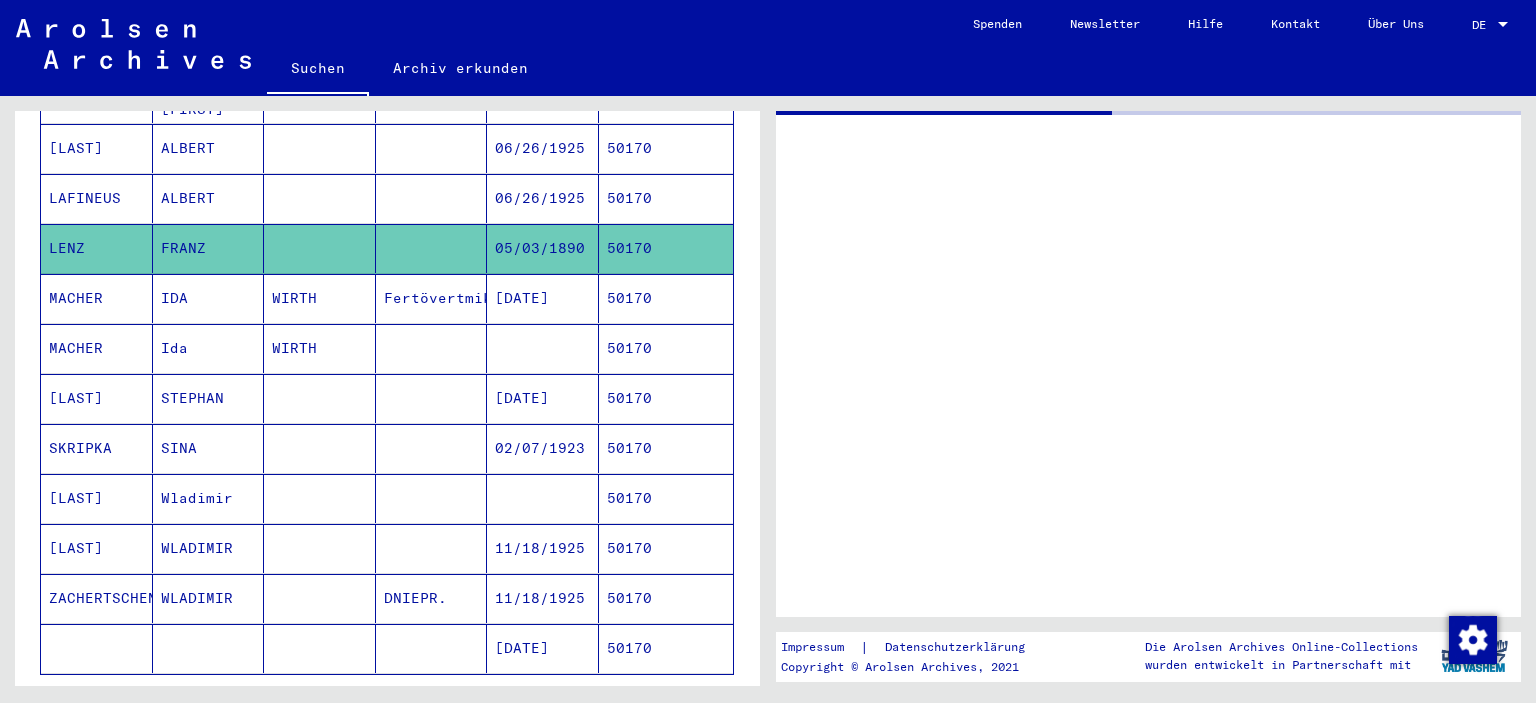 scroll, scrollTop: 699, scrollLeft: 0, axis: vertical 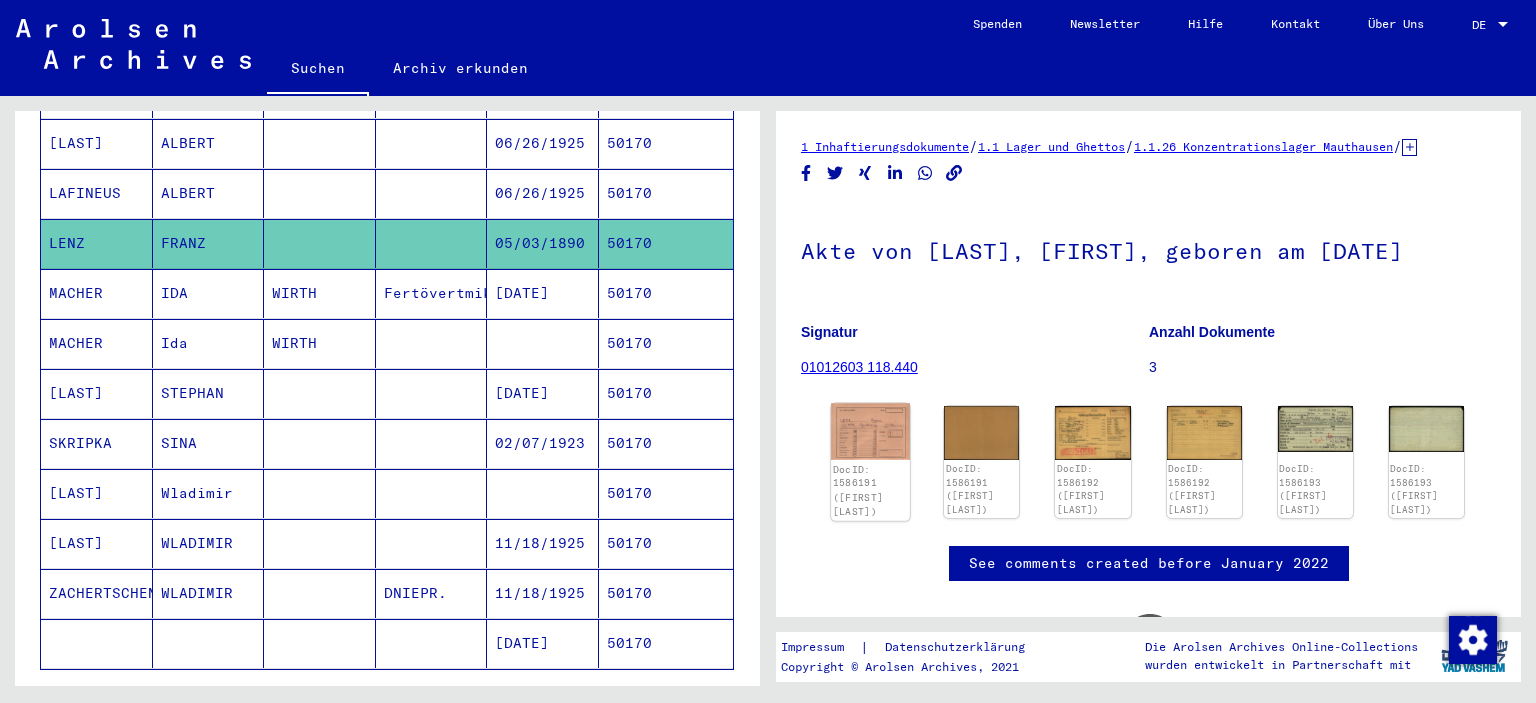 click 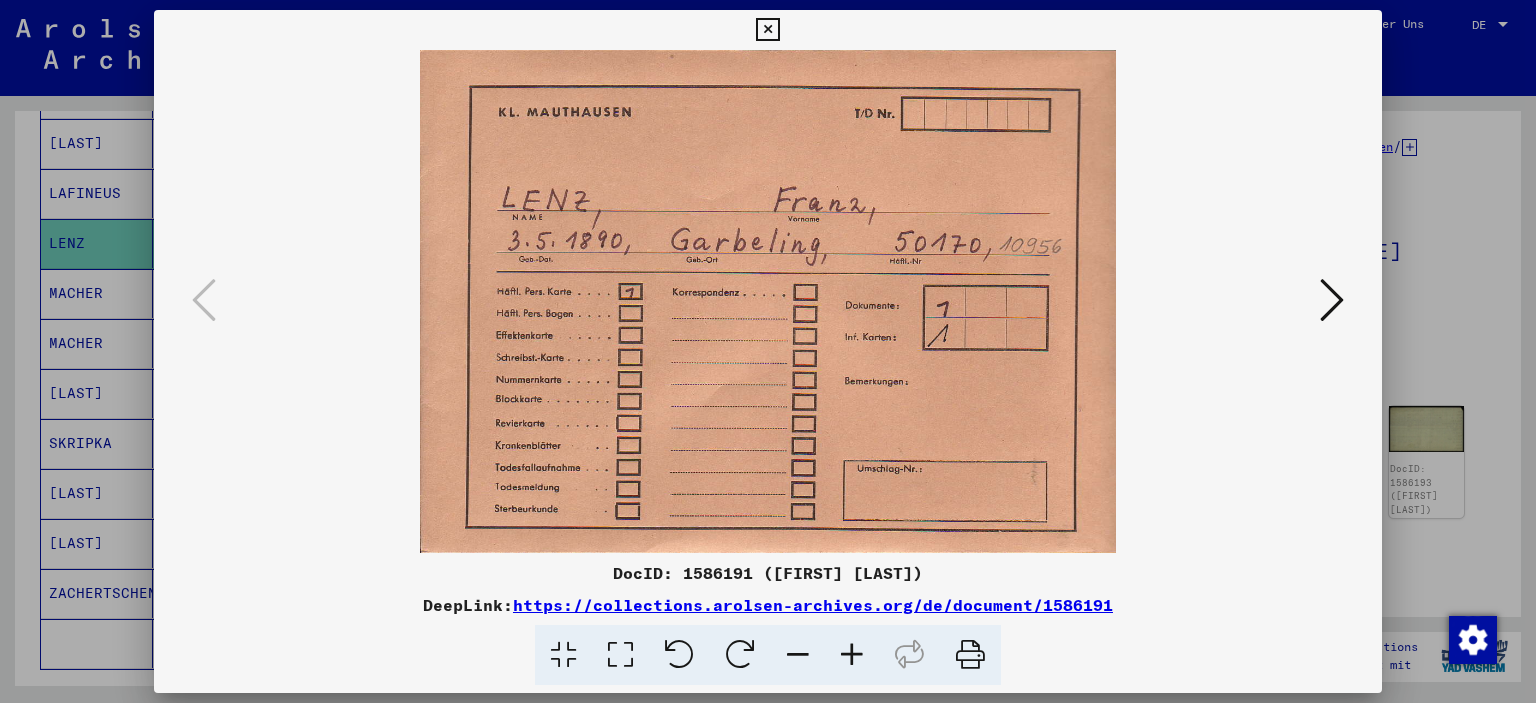 click at bounding box center (1332, 300) 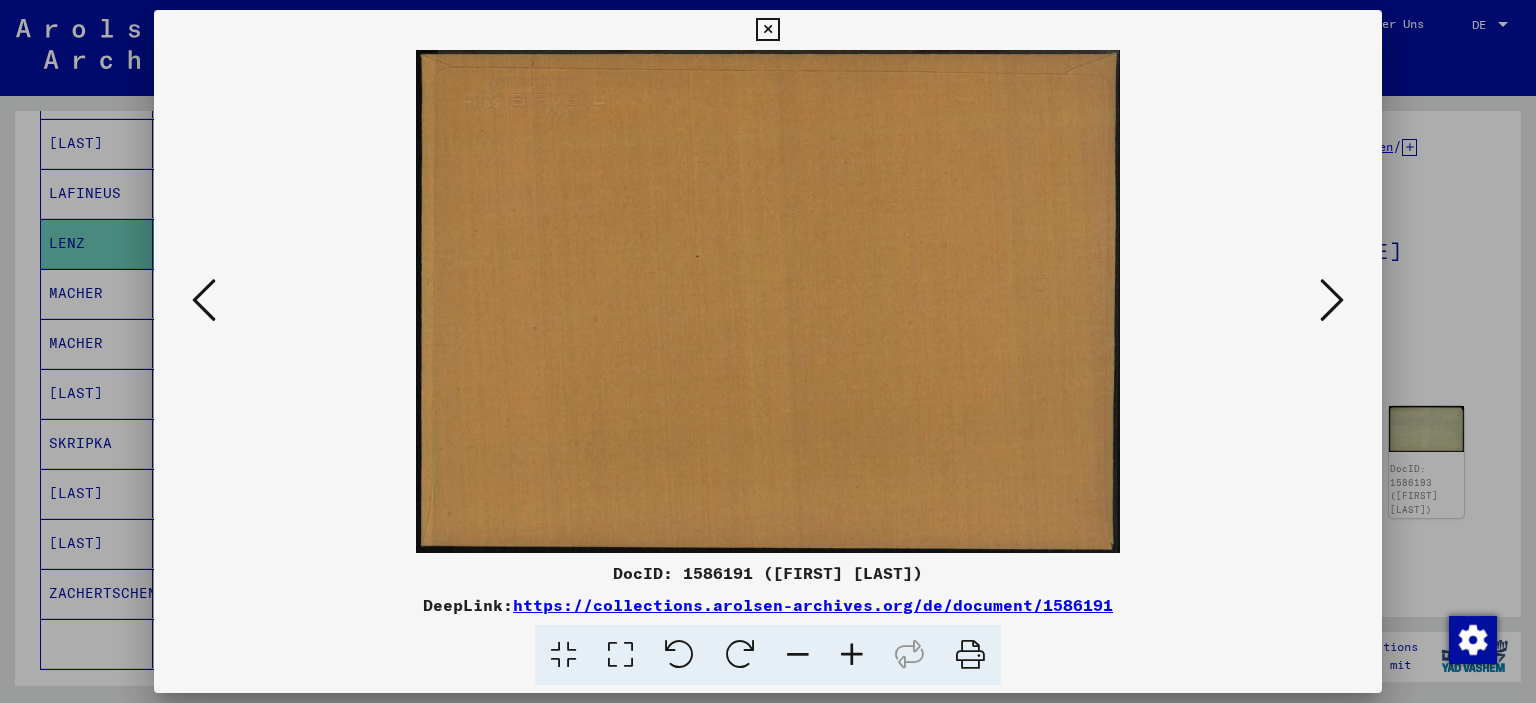 click at bounding box center [1332, 300] 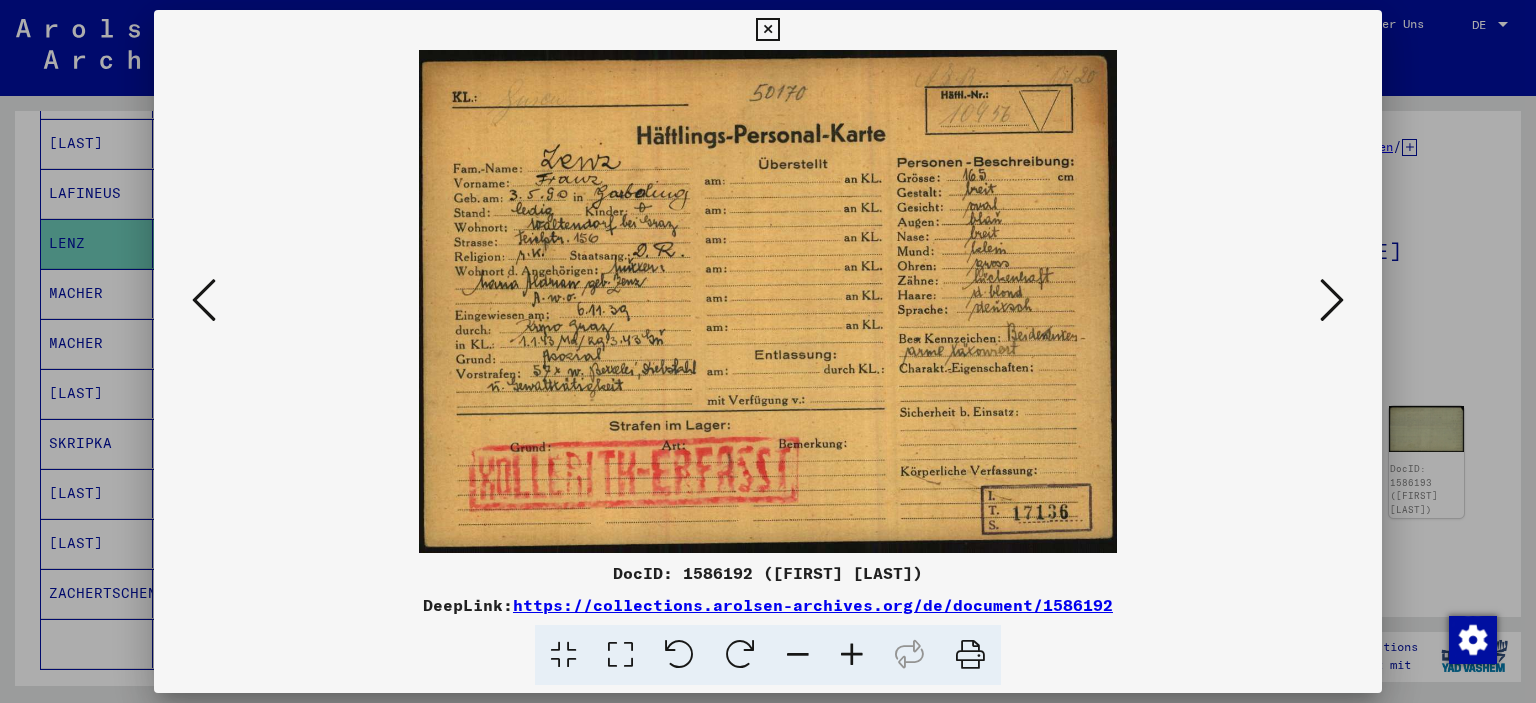 click at bounding box center (1332, 300) 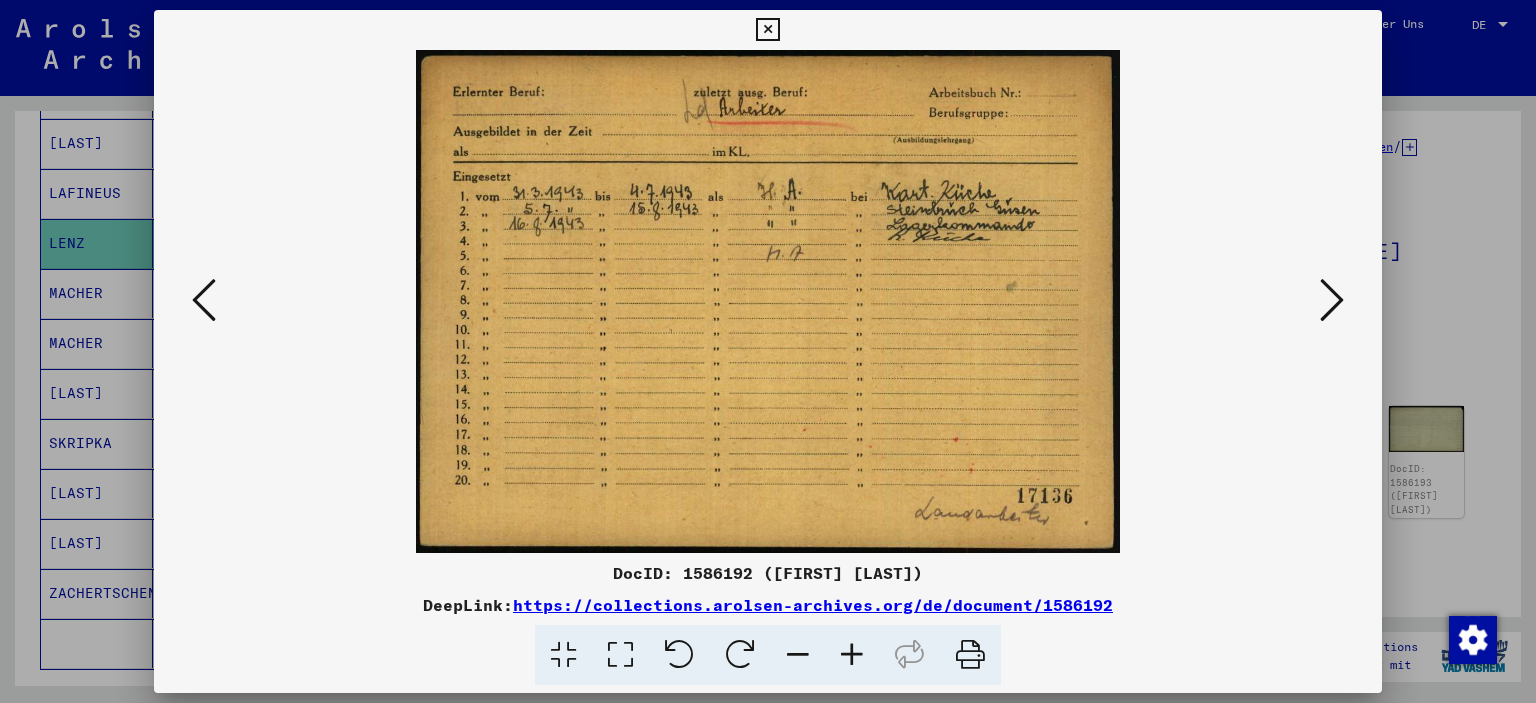 click at bounding box center (1332, 300) 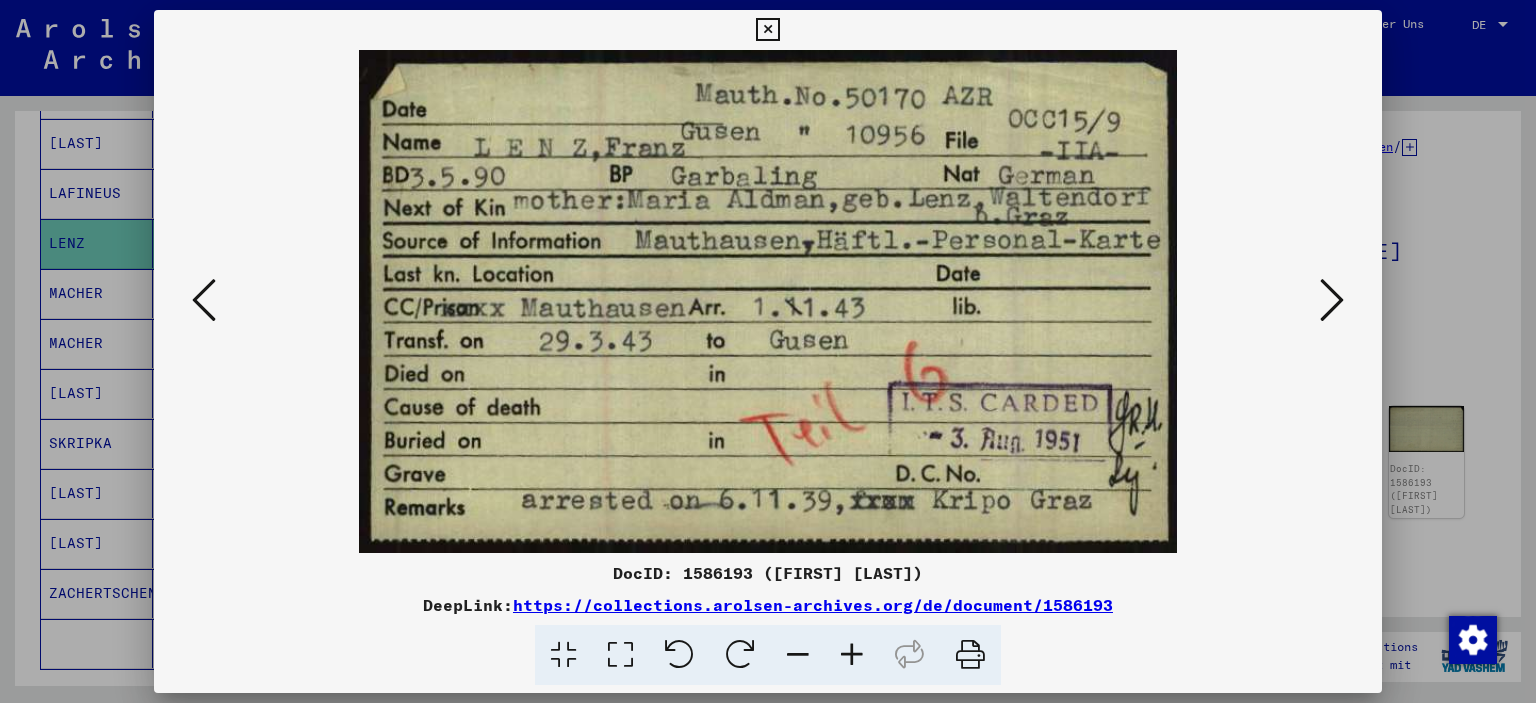 click at bounding box center [1332, 300] 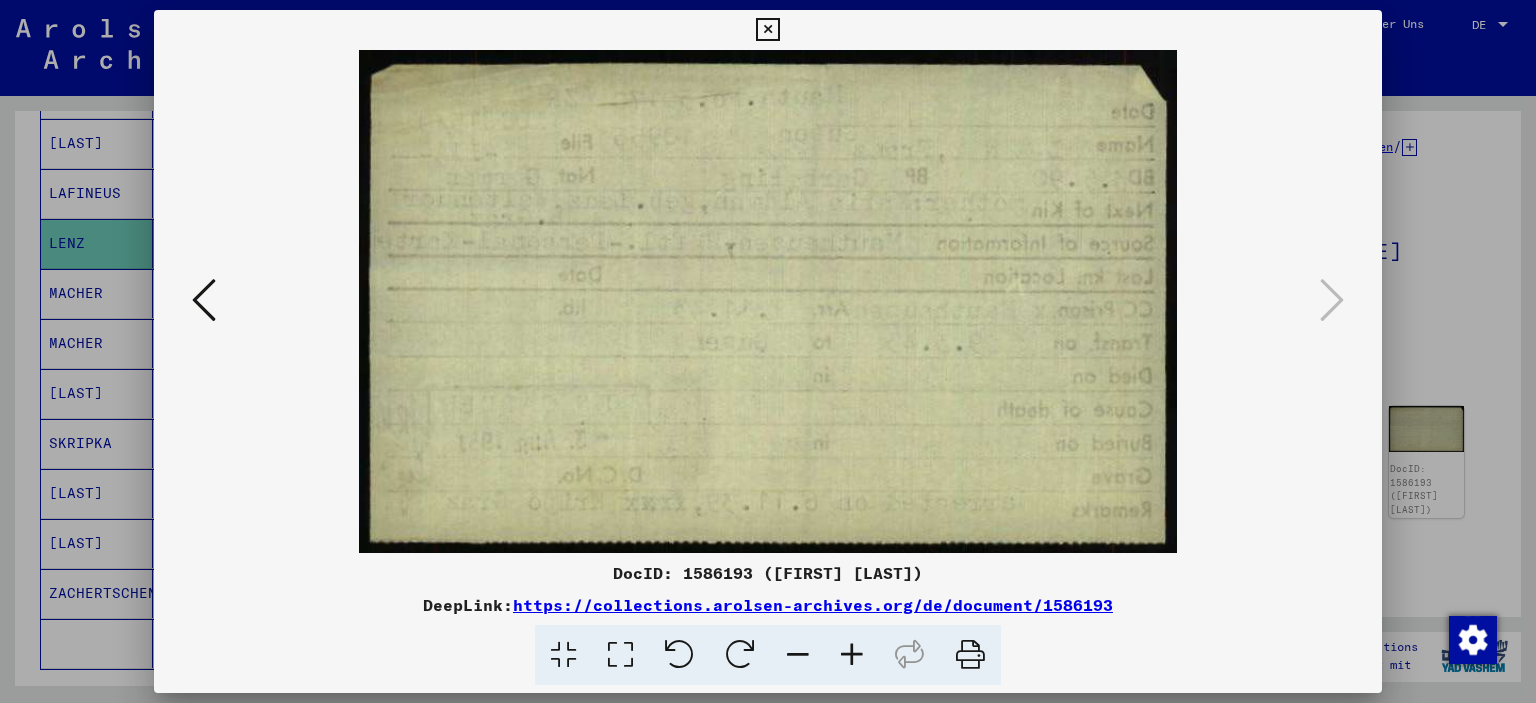 click at bounding box center [767, 30] 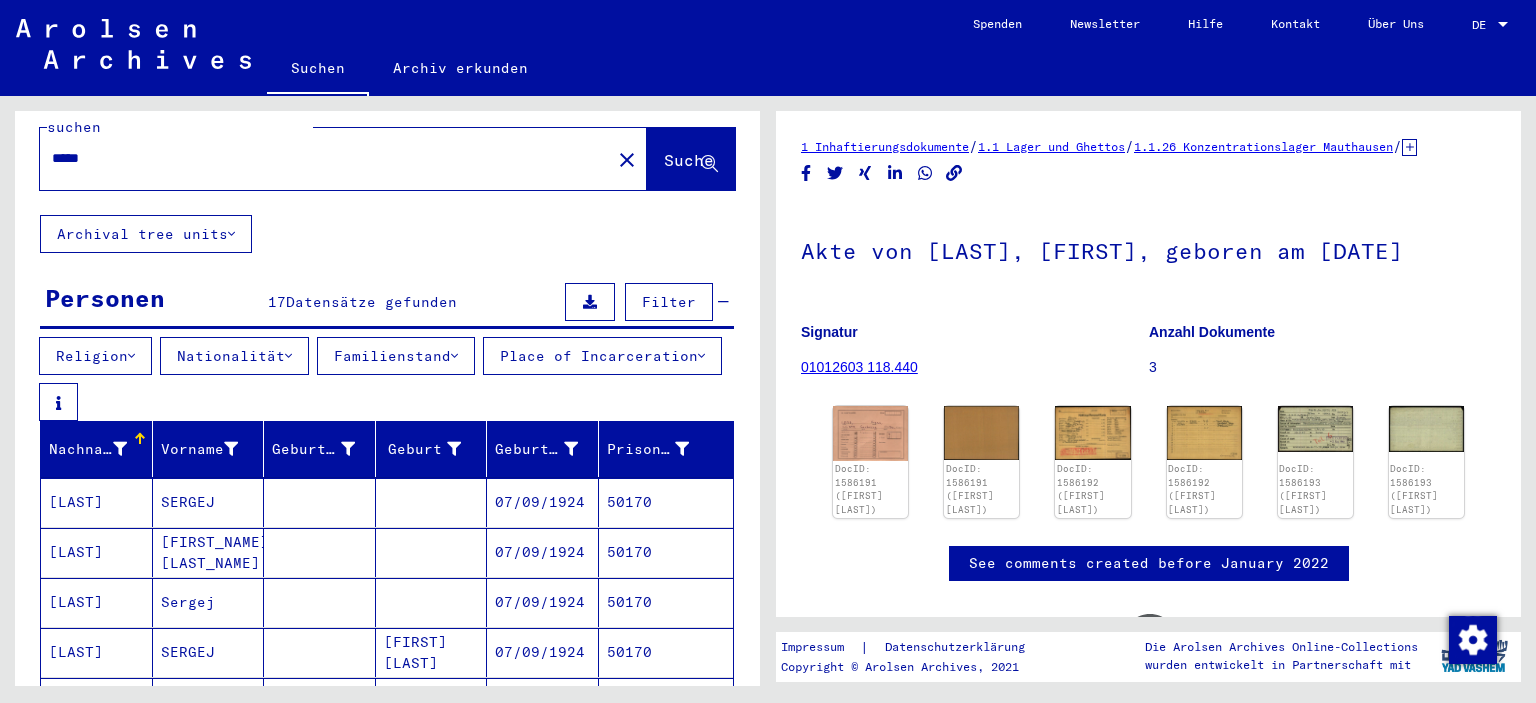 scroll, scrollTop: 0, scrollLeft: 0, axis: both 